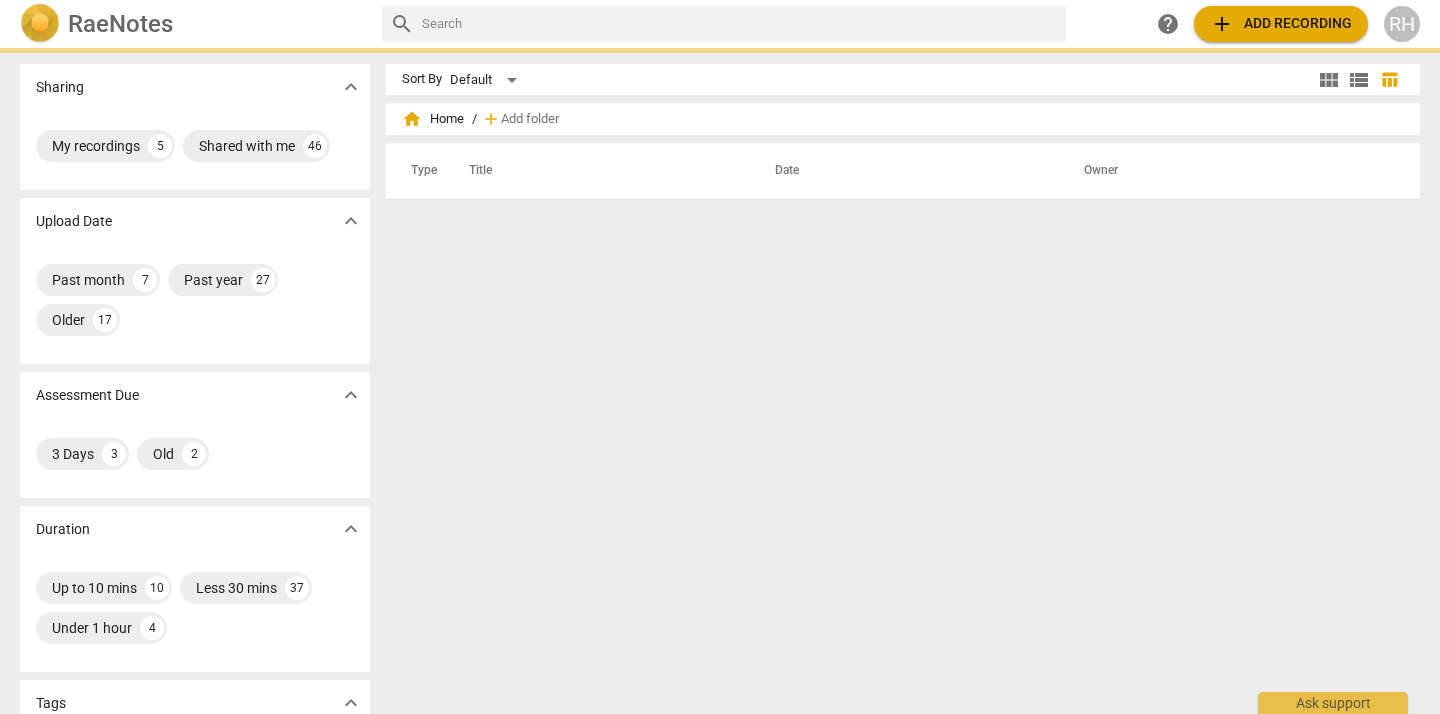 scroll, scrollTop: 0, scrollLeft: 0, axis: both 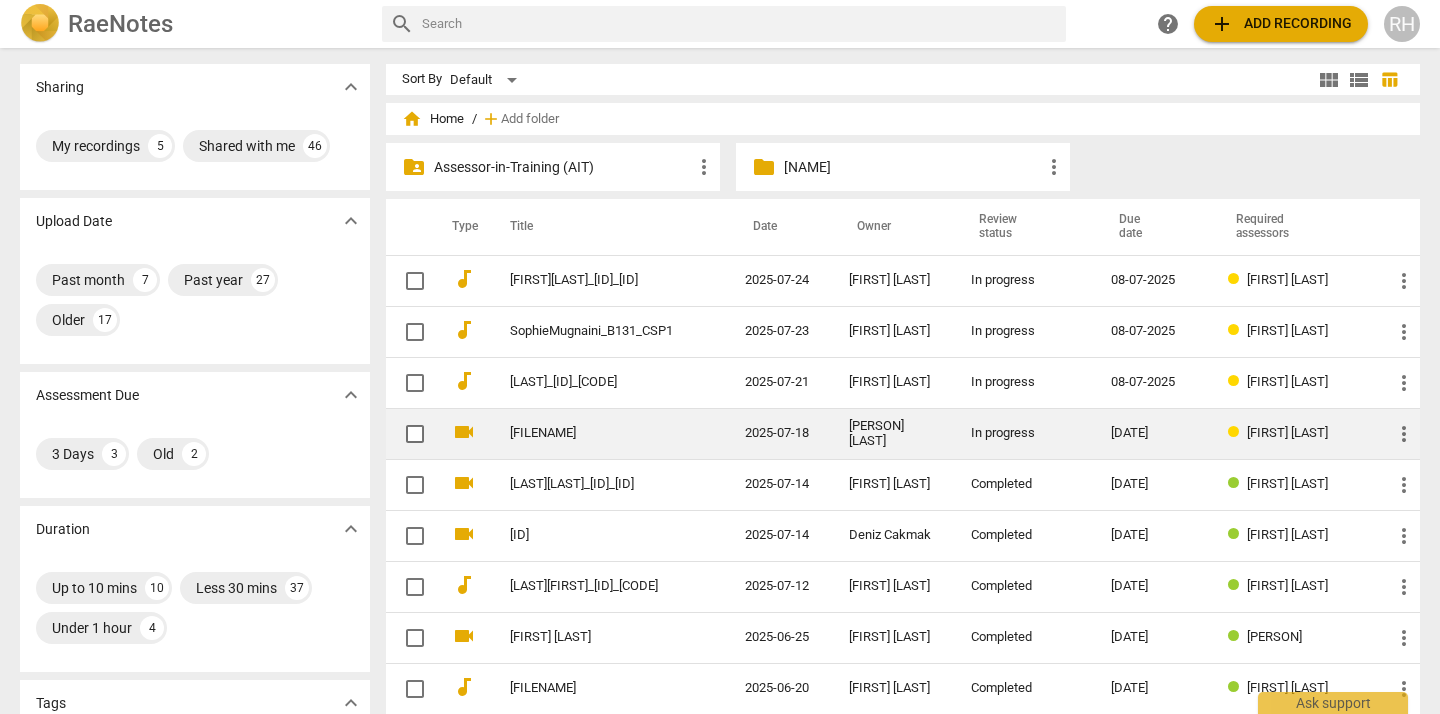 click on "In progress" at bounding box center (1025, 433) 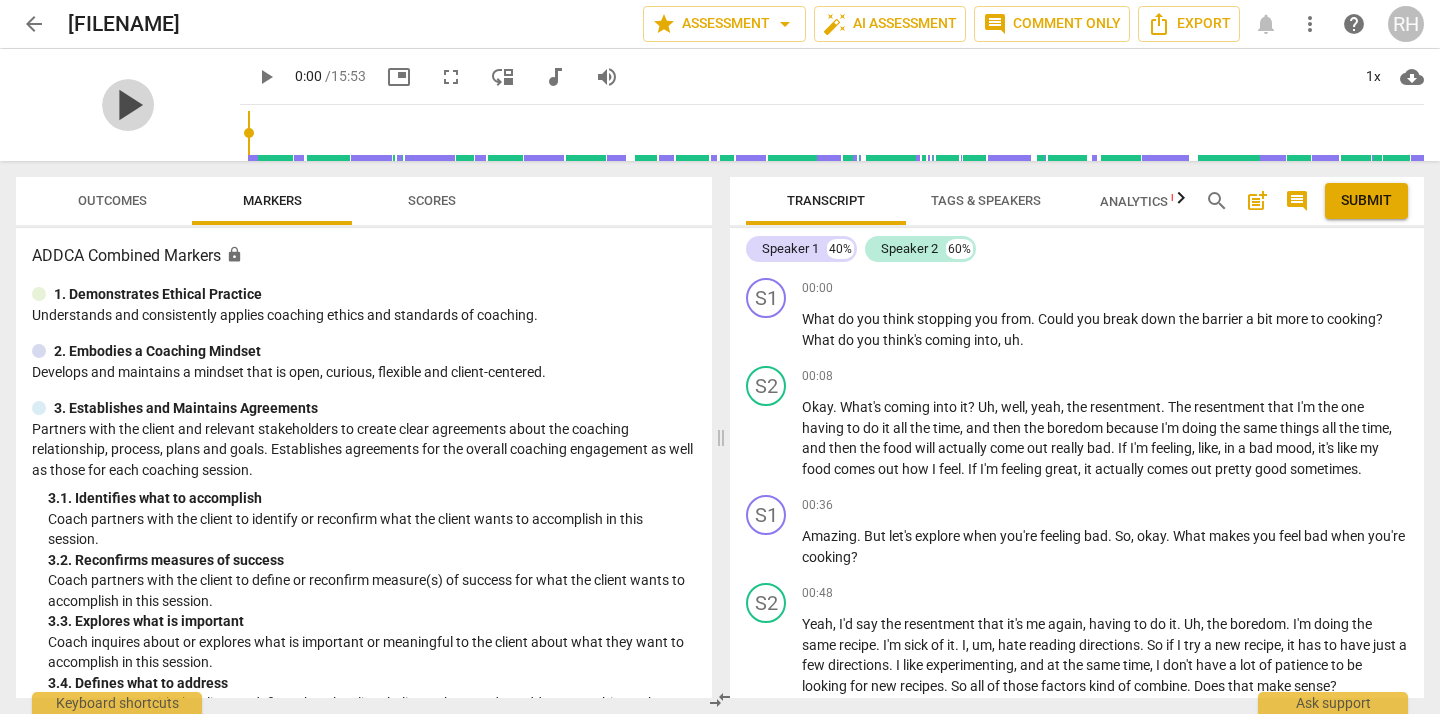 click on "play_arrow" at bounding box center [128, 105] 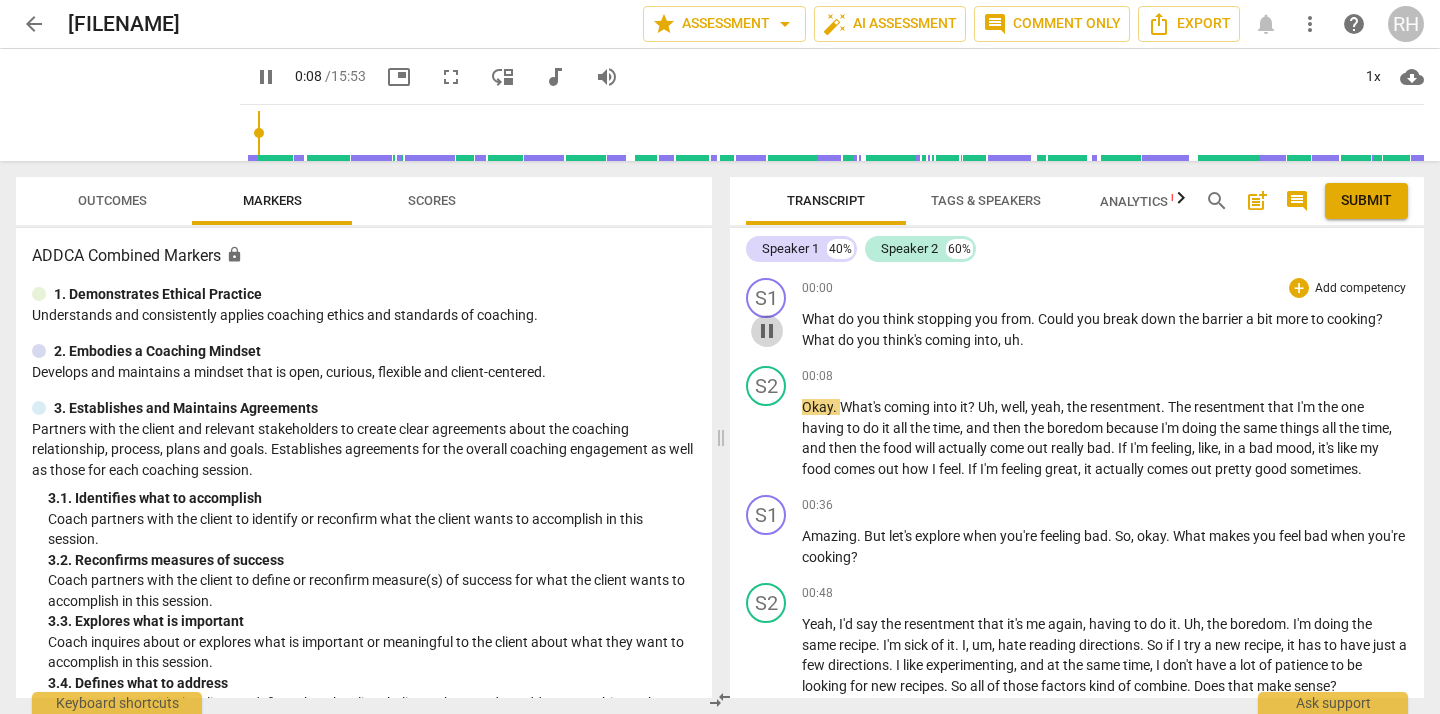 click on "pause" at bounding box center [767, 331] 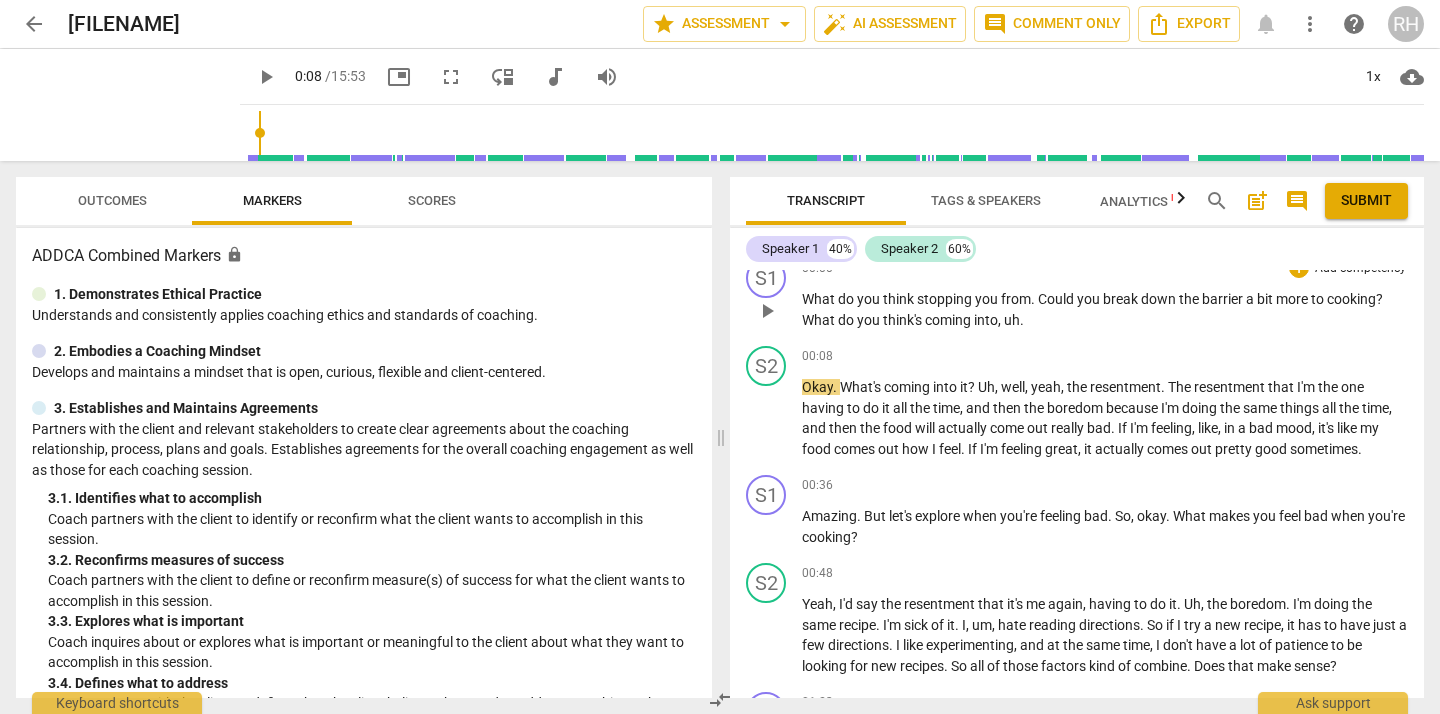 scroll, scrollTop: 0, scrollLeft: 0, axis: both 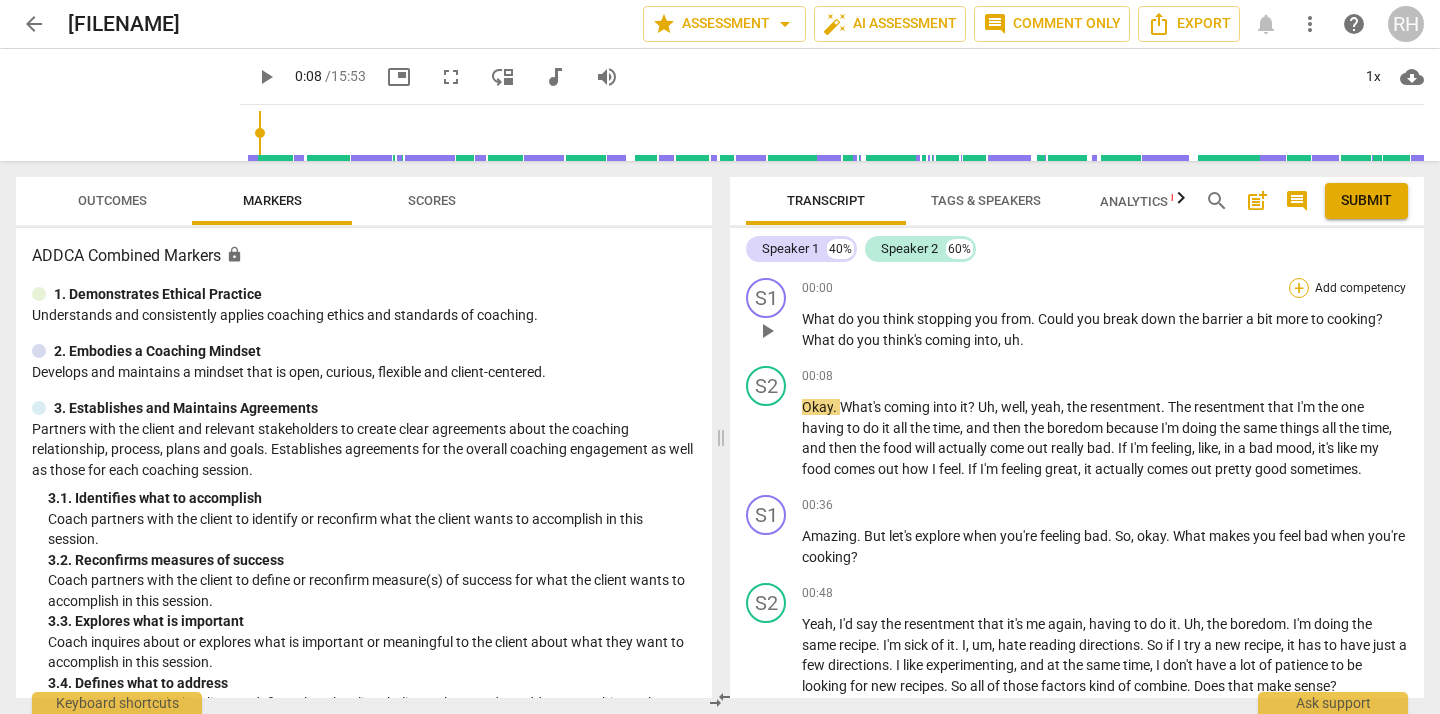 click on "+" at bounding box center [1299, 288] 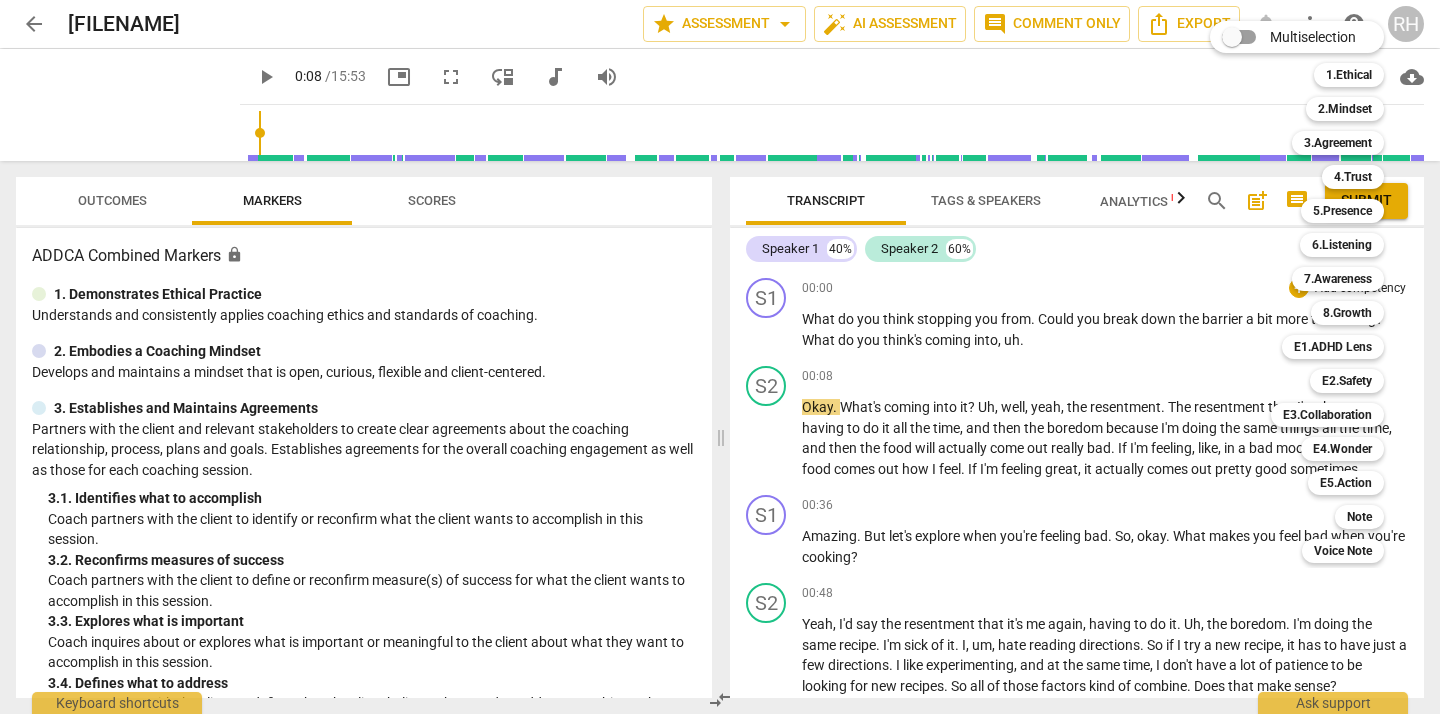 click at bounding box center (720, 357) 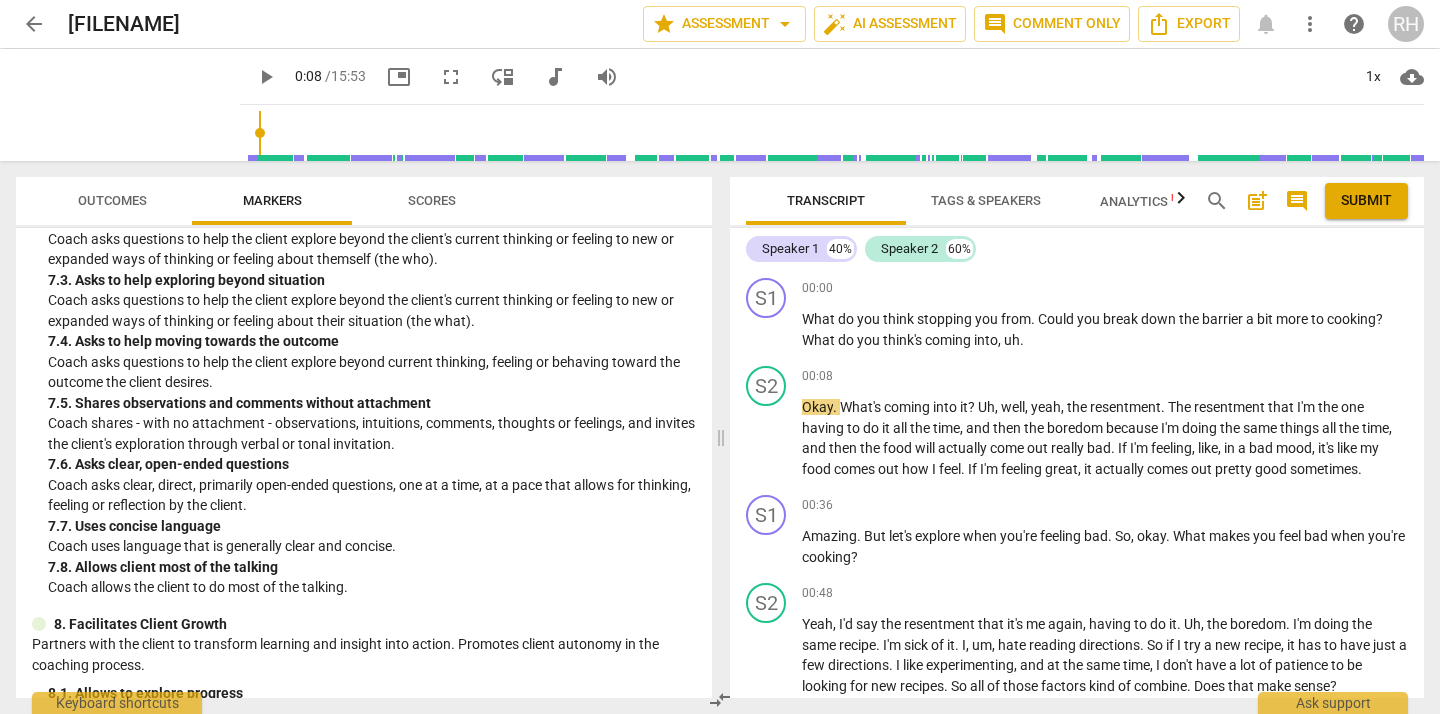 scroll, scrollTop: 1686, scrollLeft: 0, axis: vertical 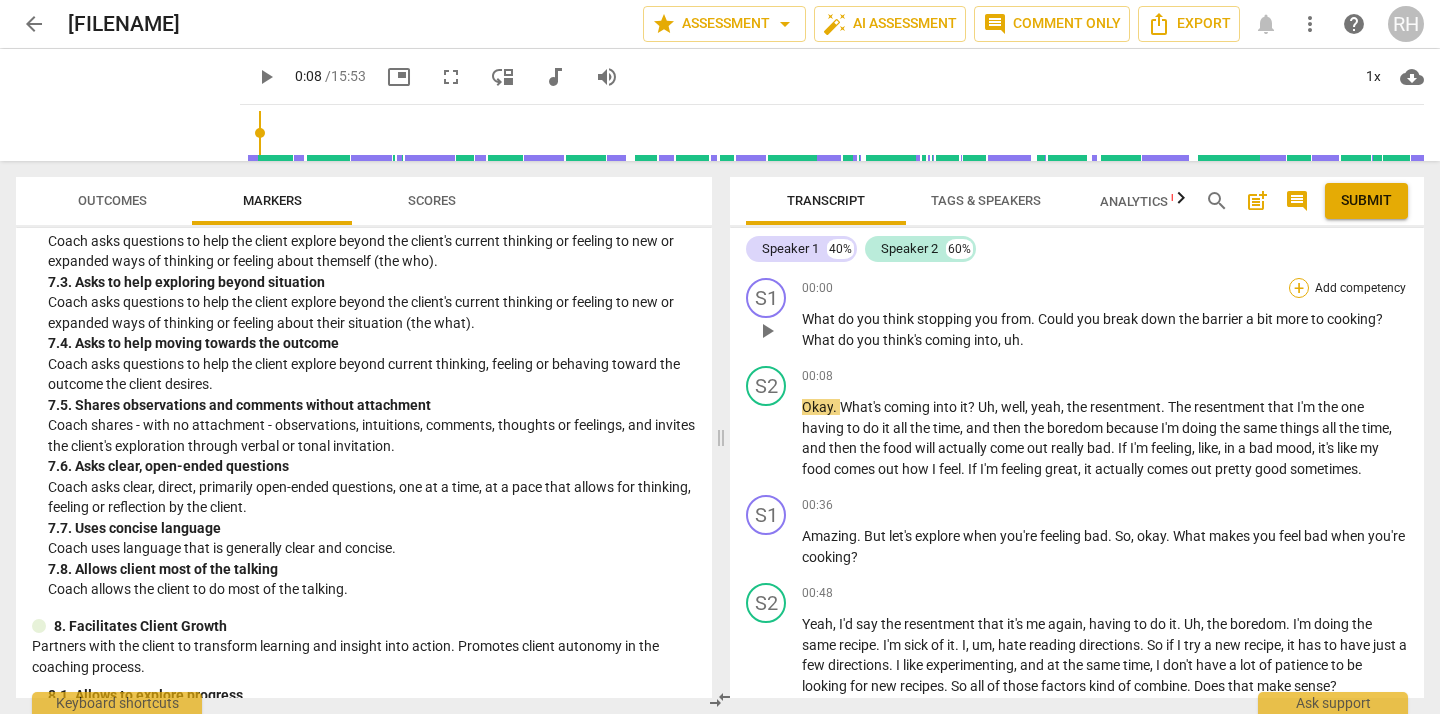 click on "+" at bounding box center [1299, 288] 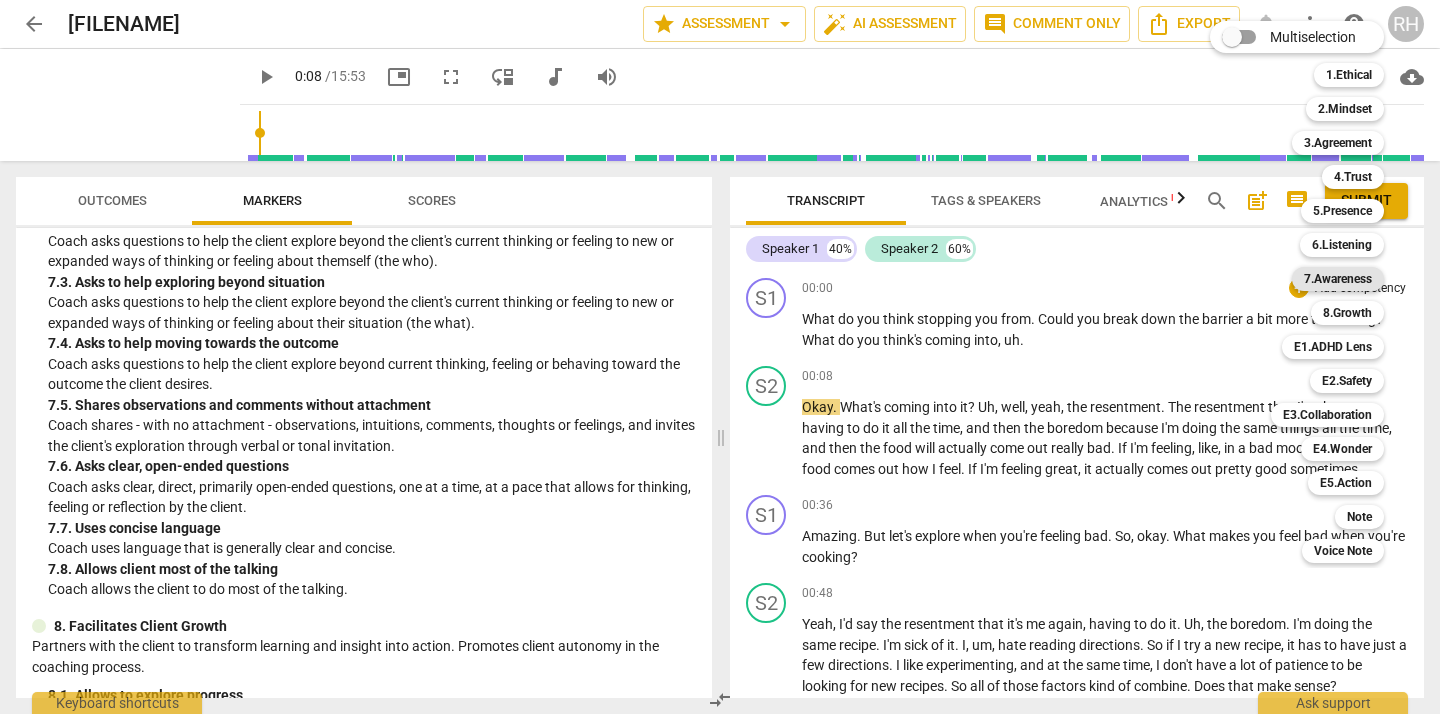 click on "7.Awareness" at bounding box center [1338, 279] 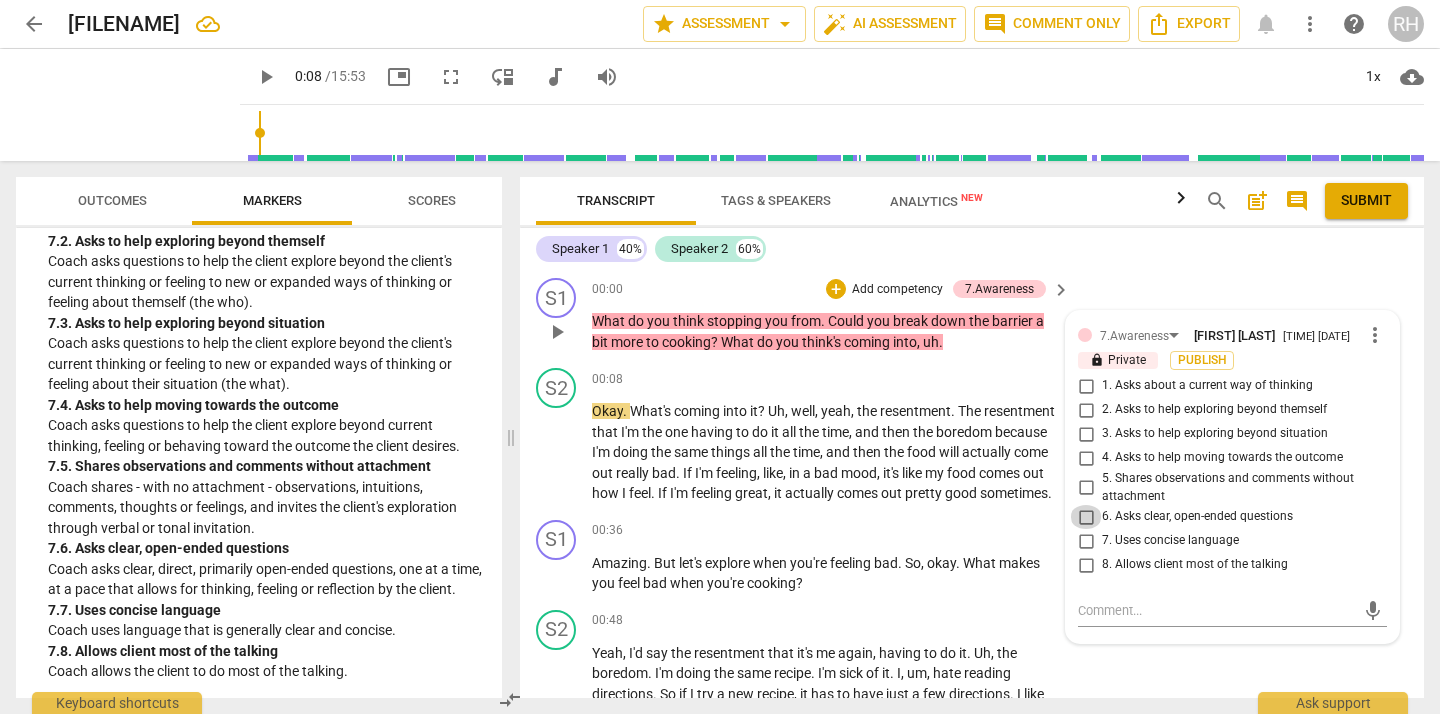 click on "6. Asks clear, open-ended questions" at bounding box center [1086, 517] 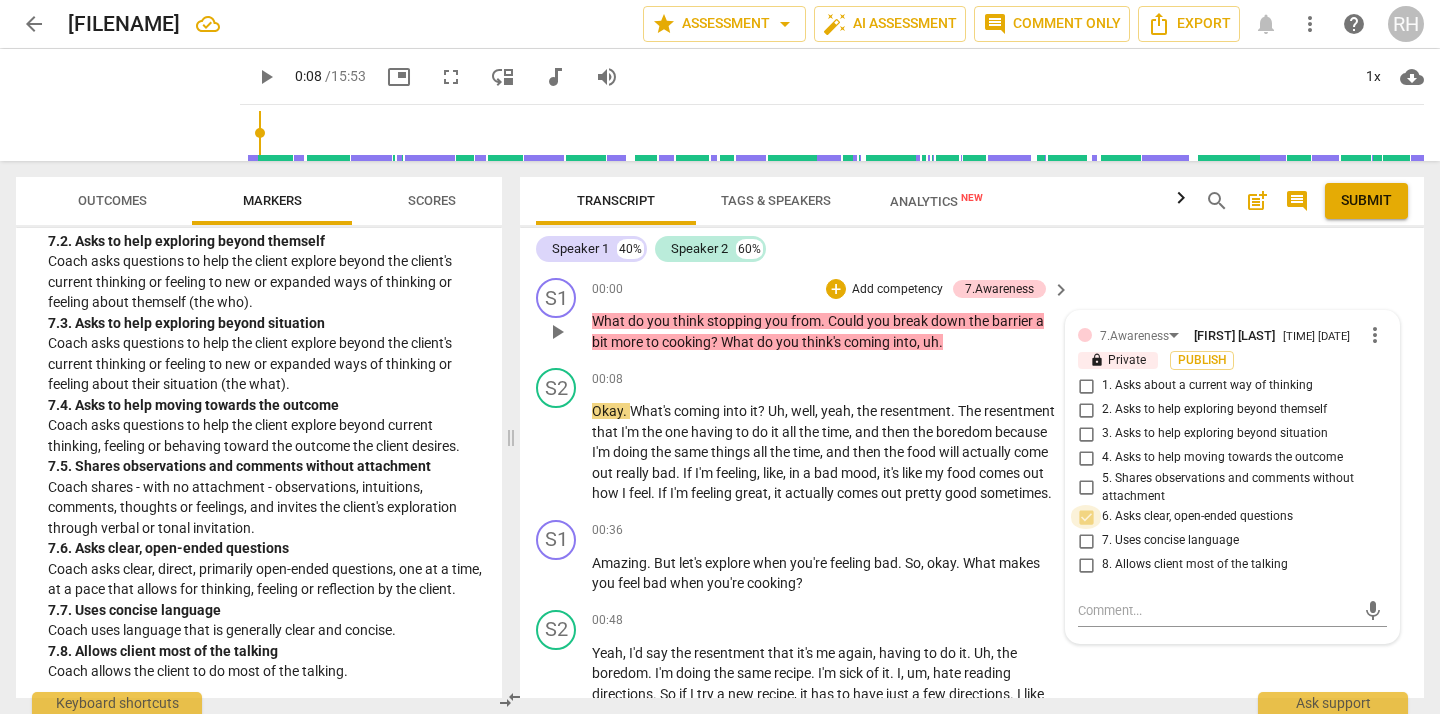 click on "6. Asks clear, open-ended questions" at bounding box center (1086, 517) 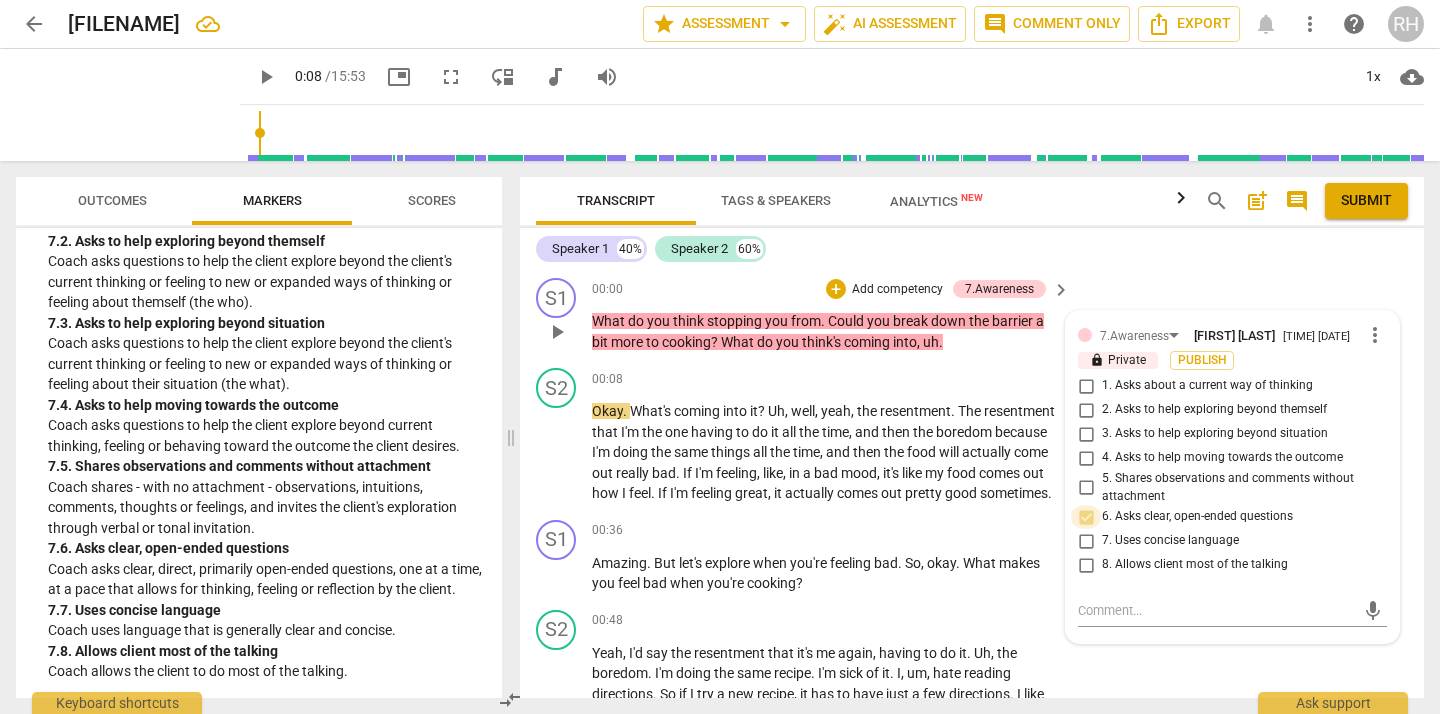 checkbox on "true" 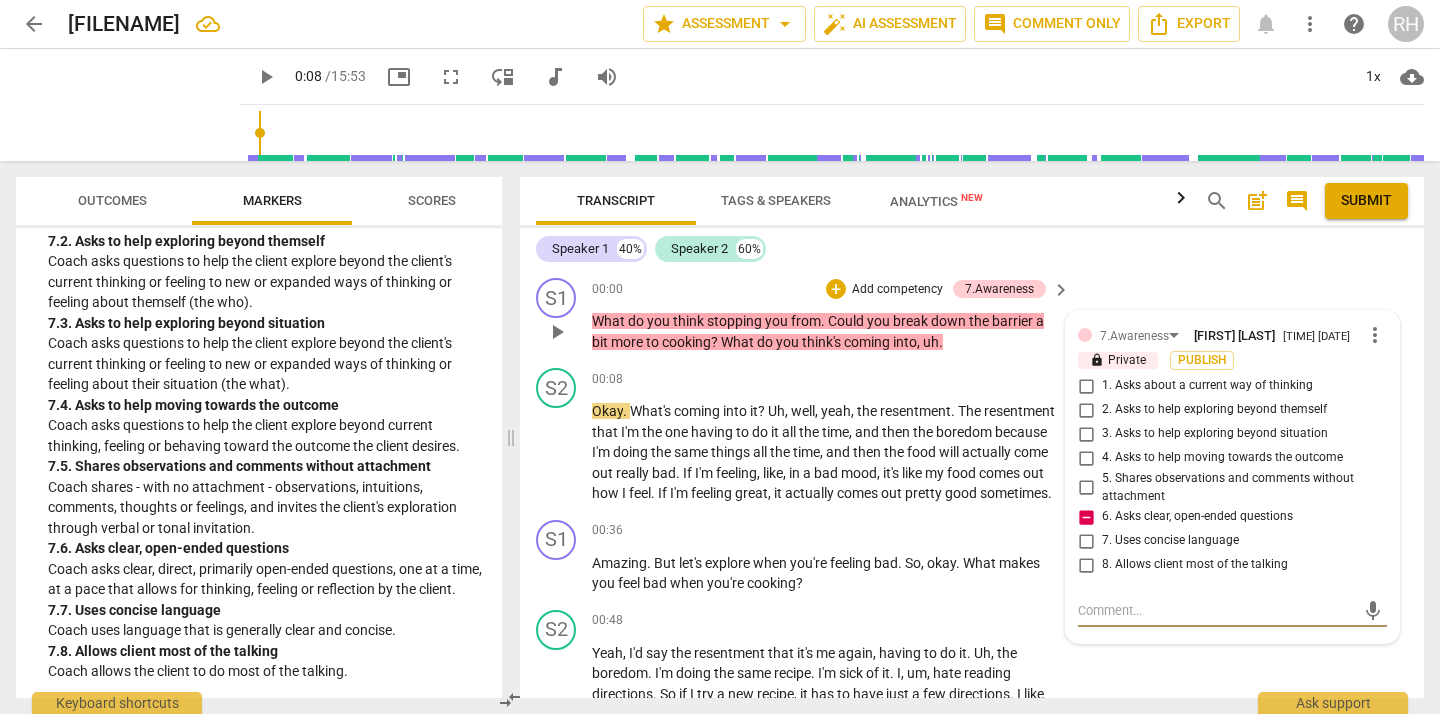 click at bounding box center [1216, 610] 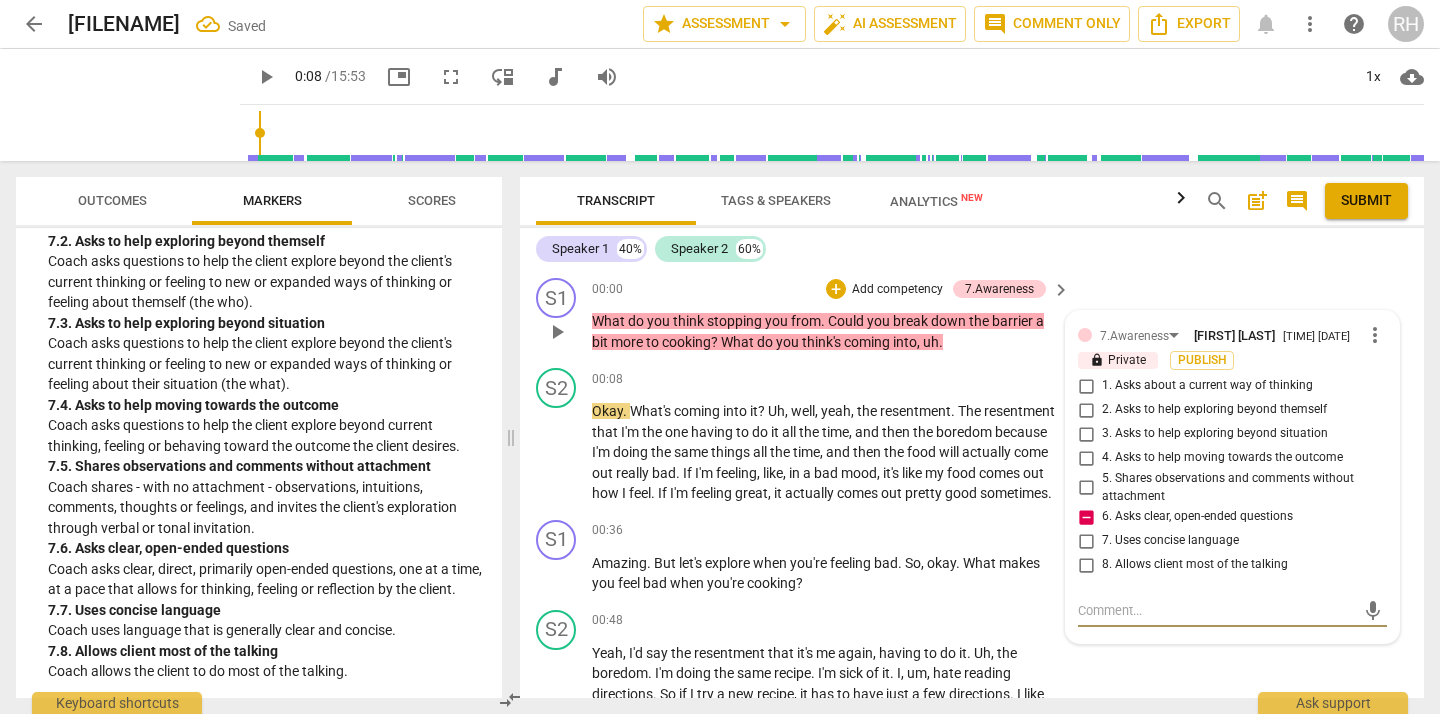 type on "s" 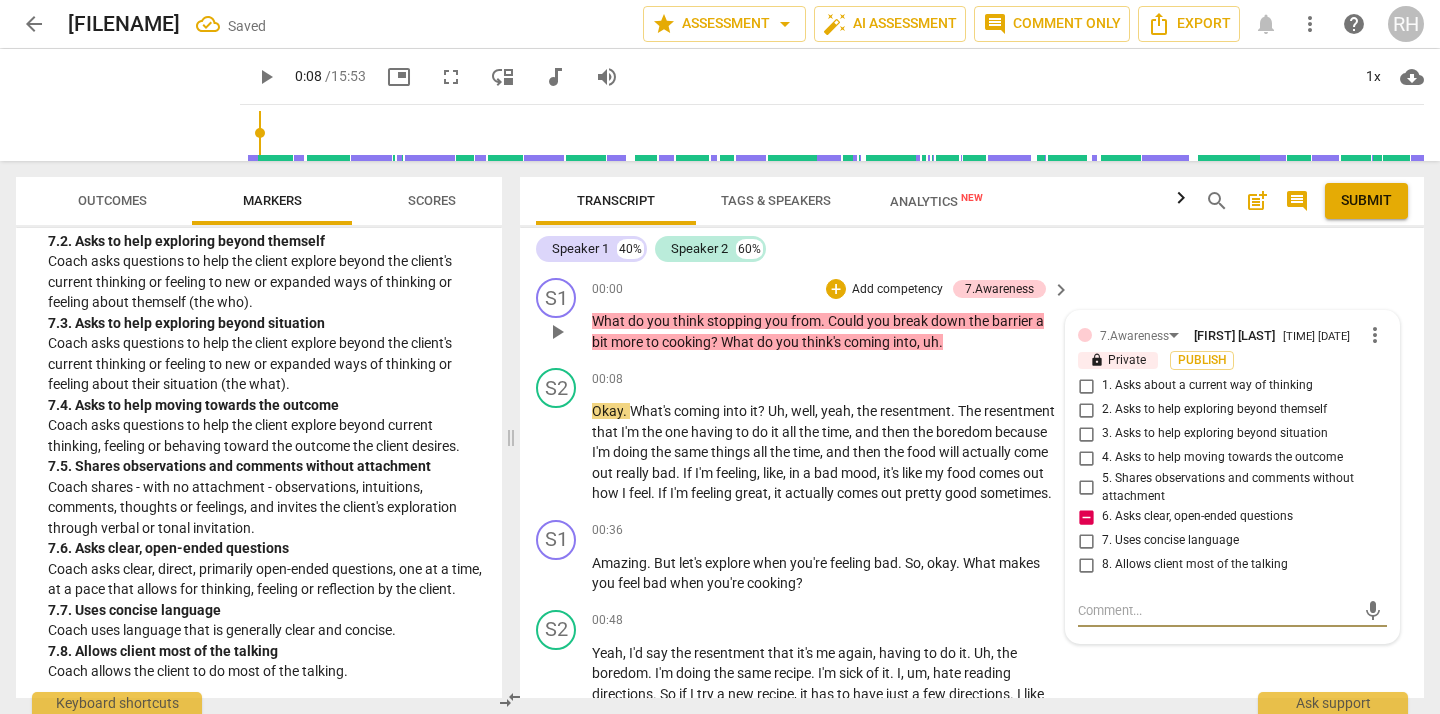 type on "s" 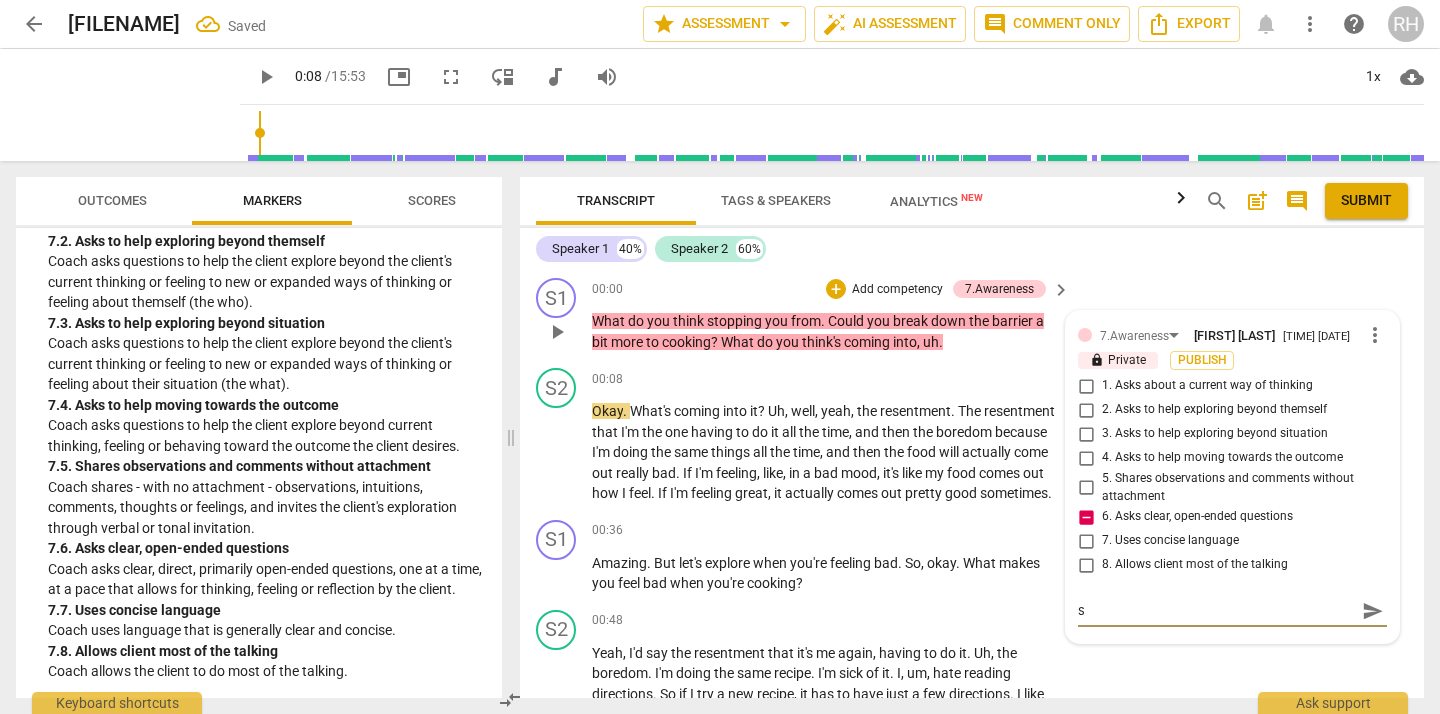 type on "so" 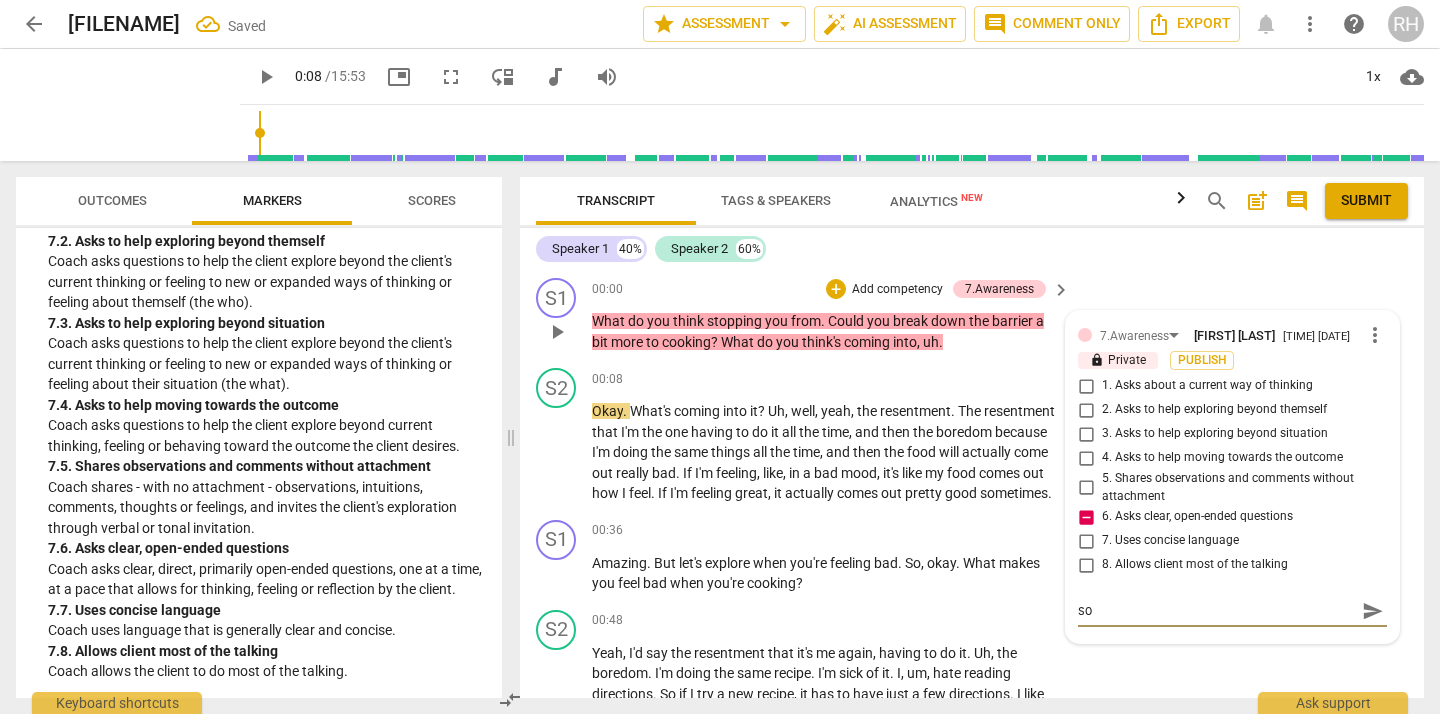 type on "sor" 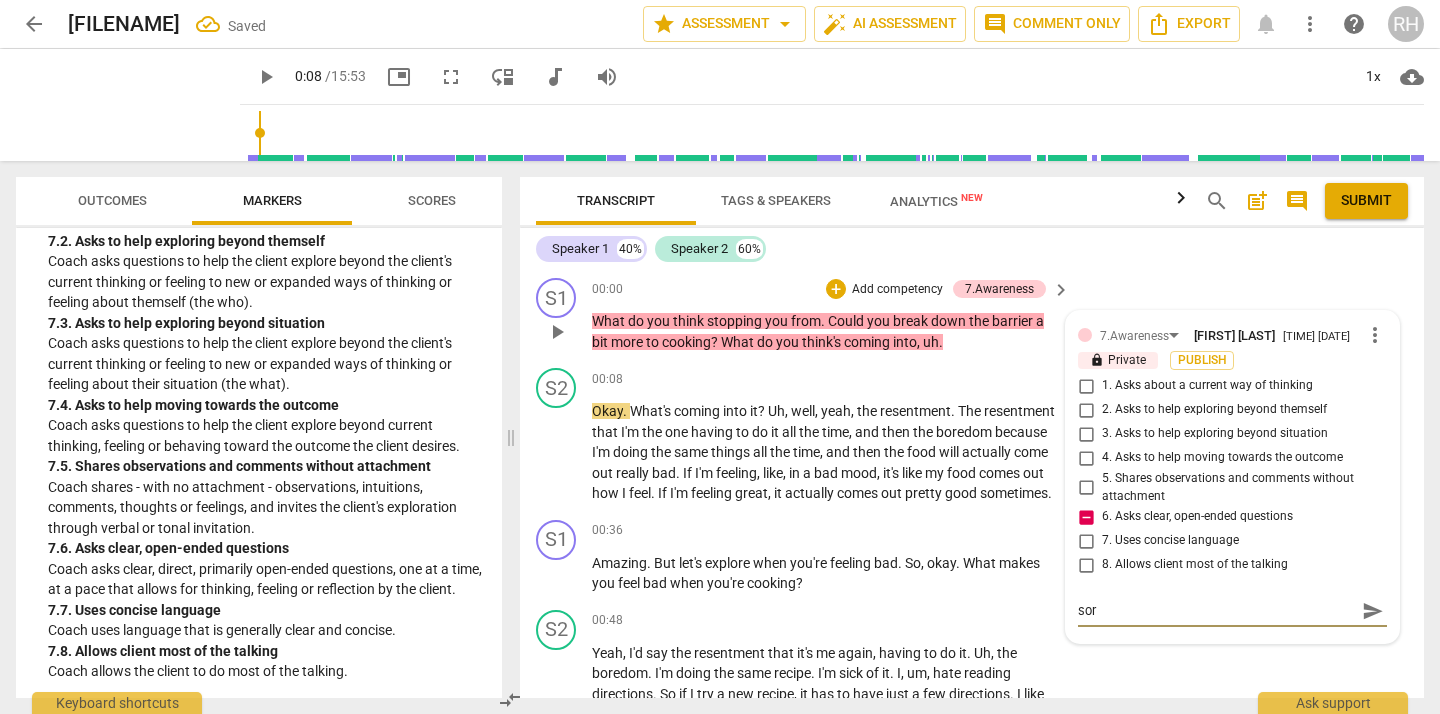 type on "sorr" 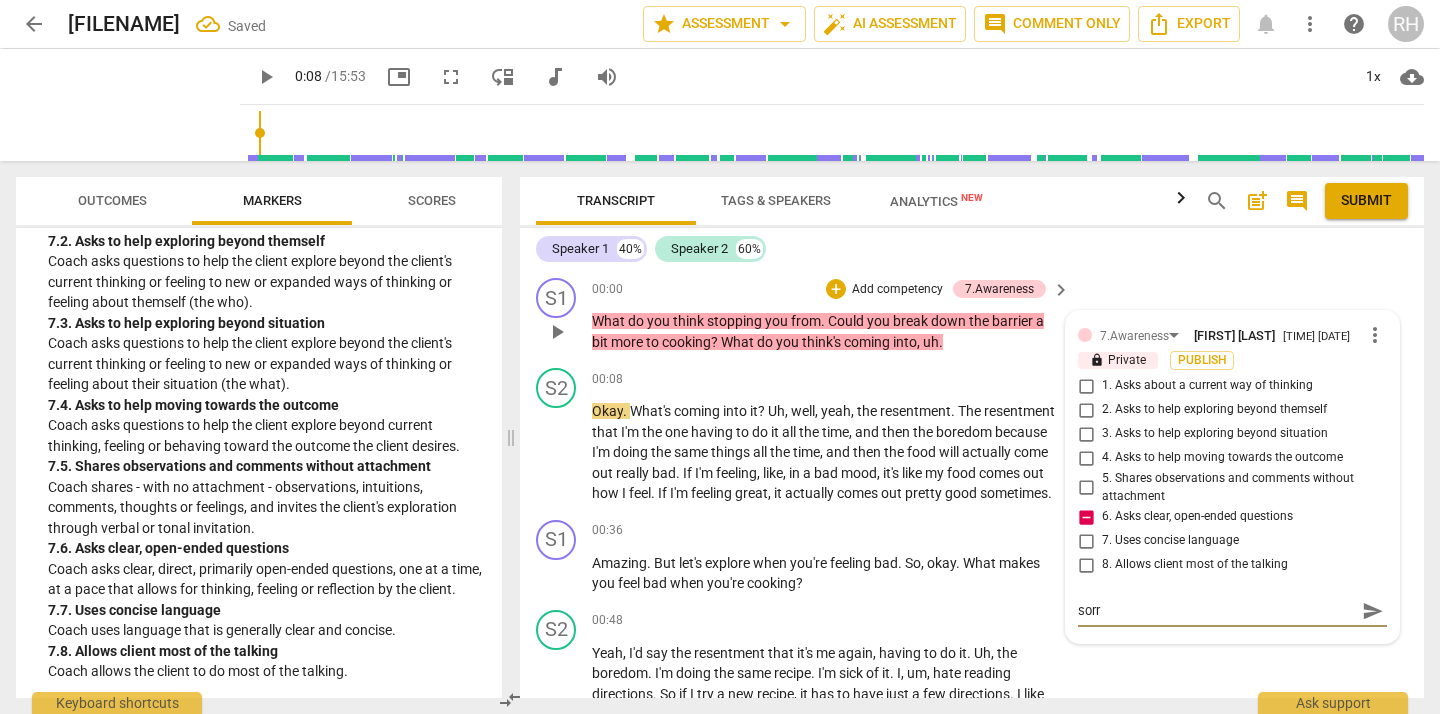 type on "sorry" 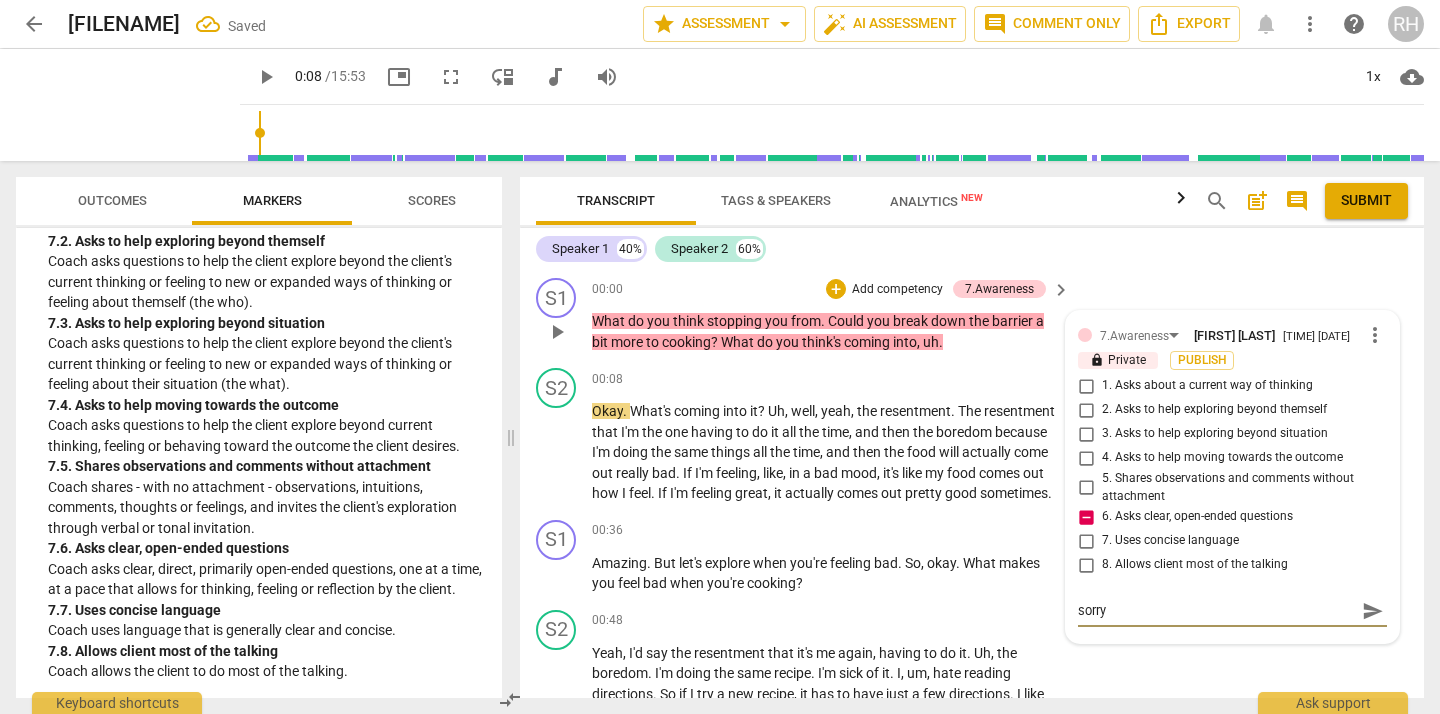 type on "sorr" 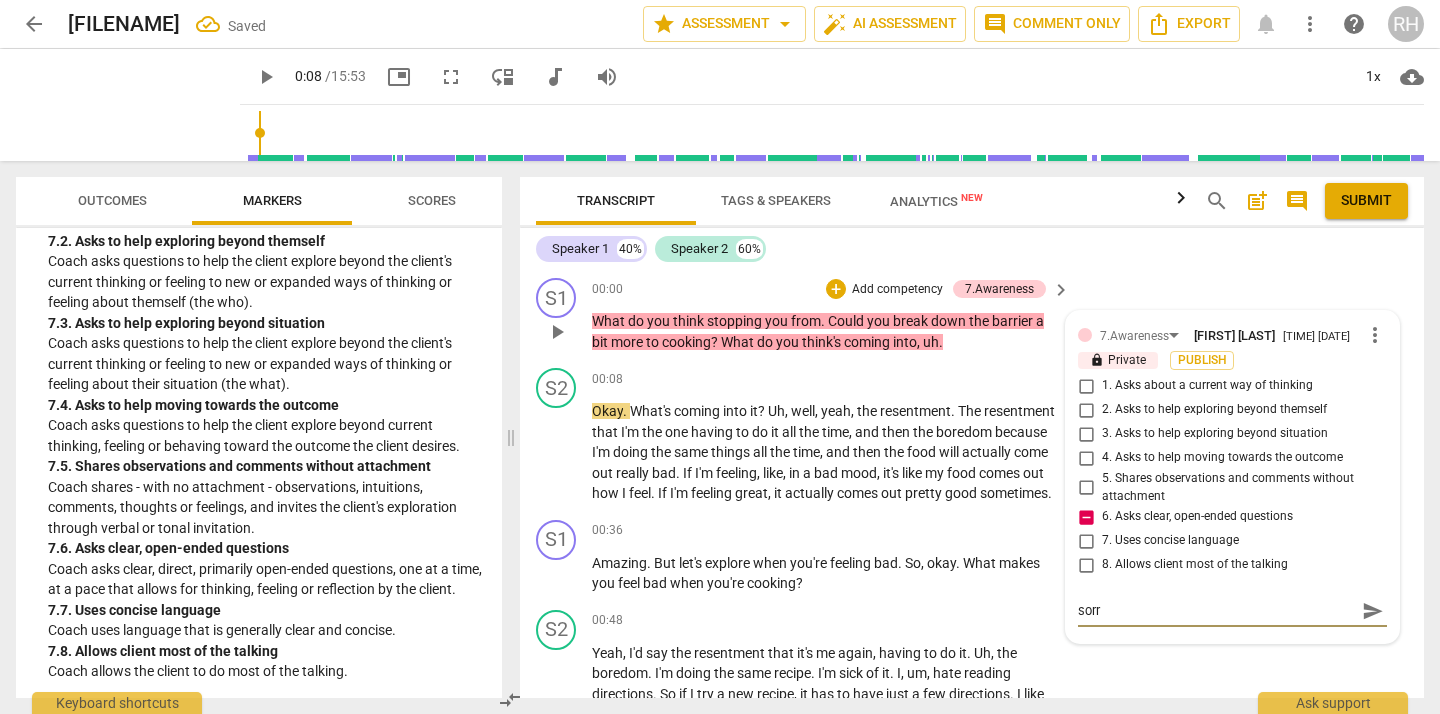 type on "sor" 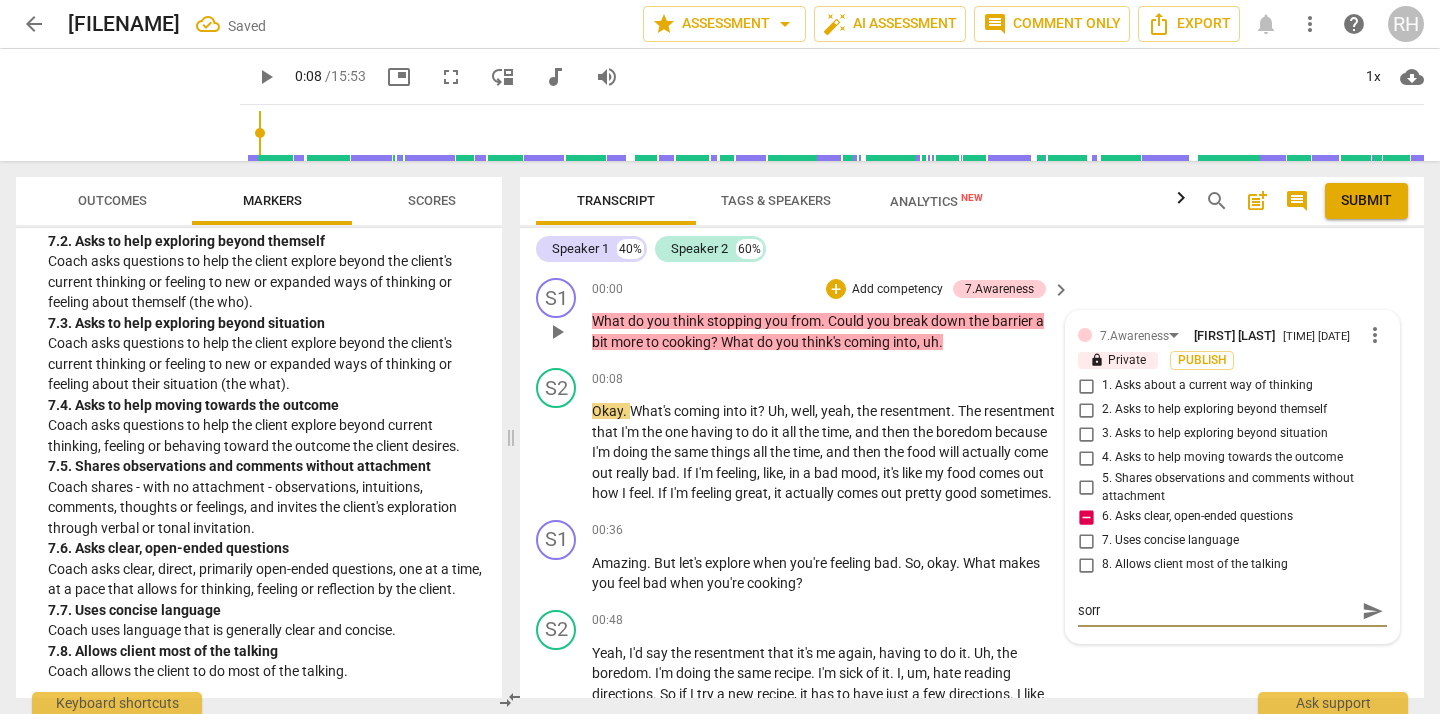 type on "sor" 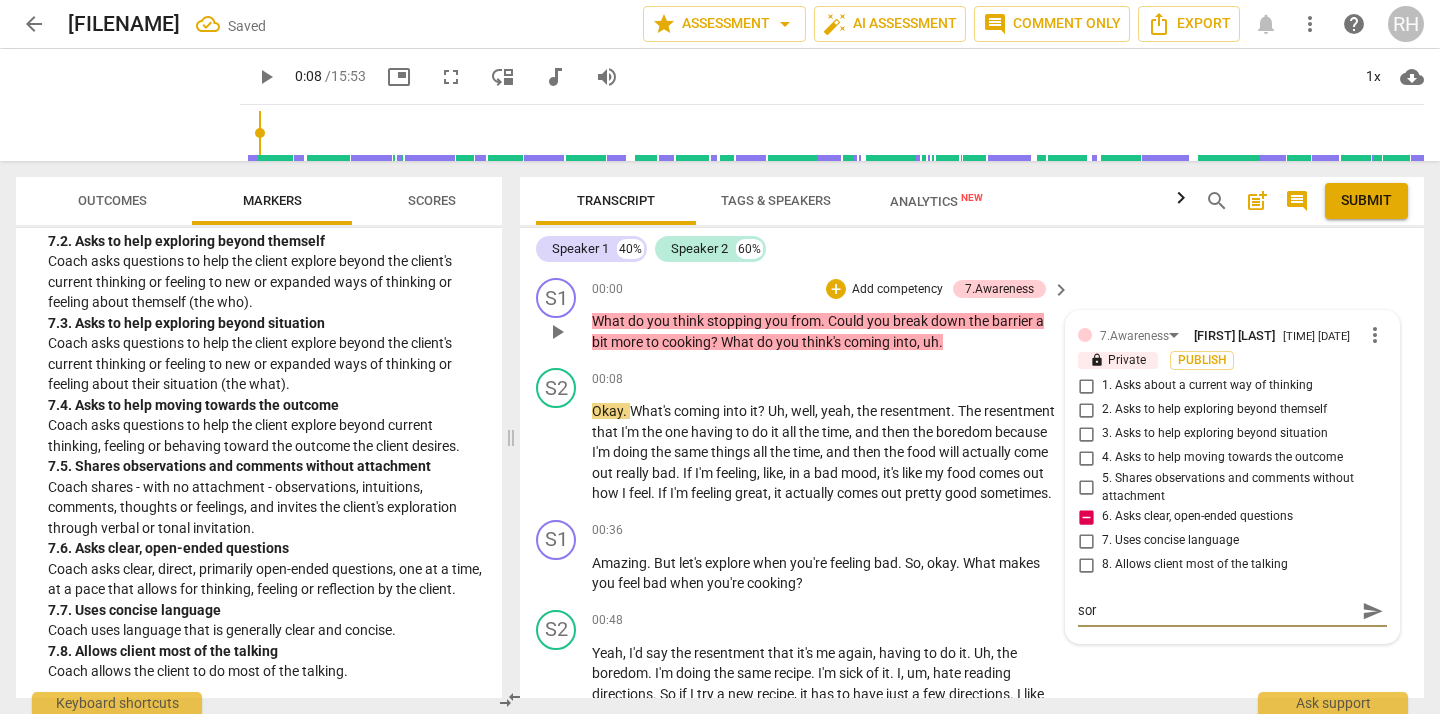type on "so" 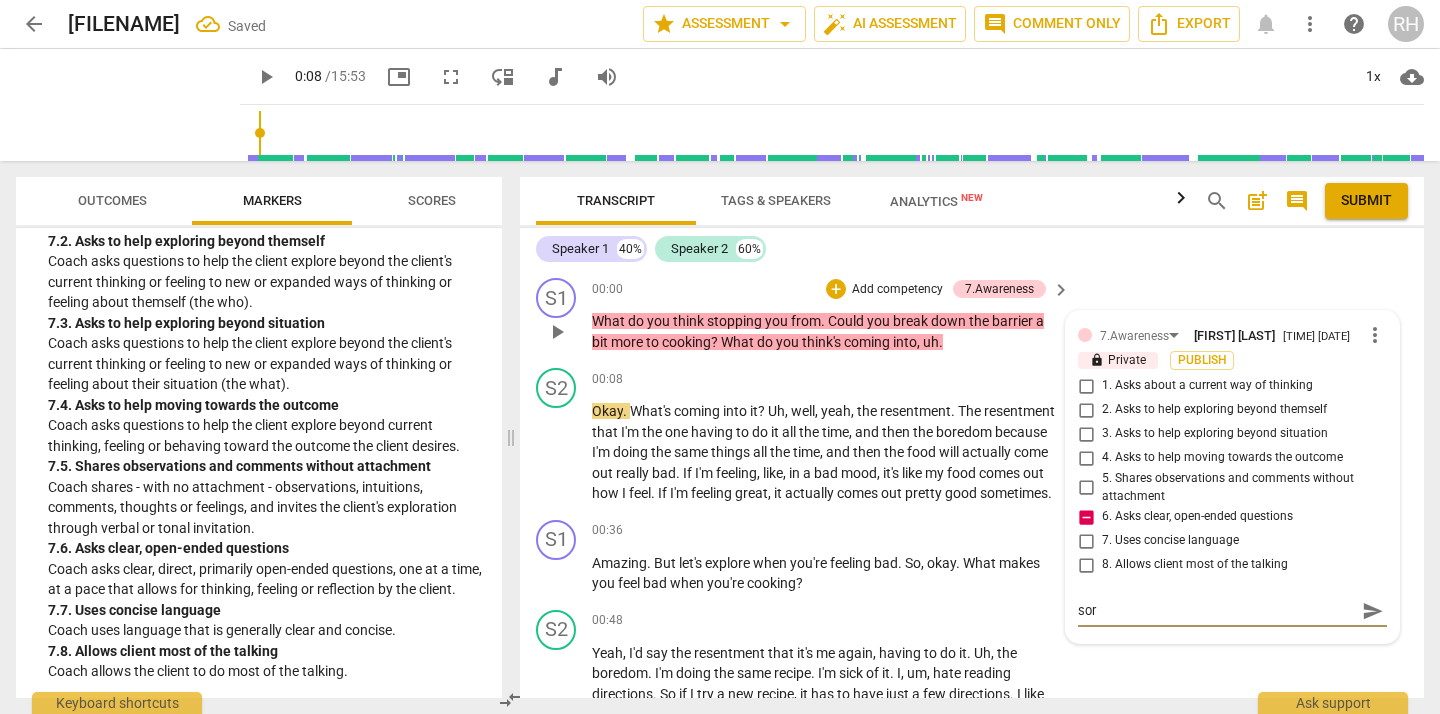type on "so" 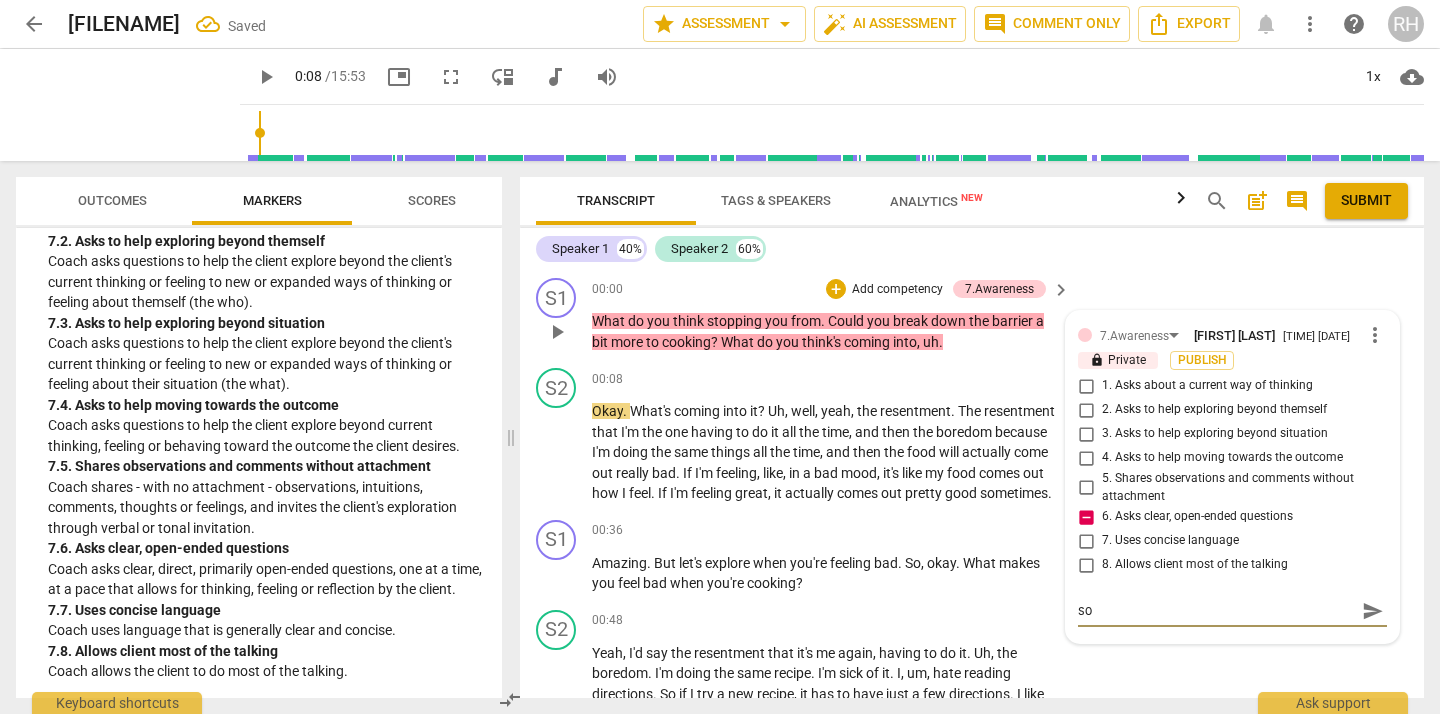 type on "s" 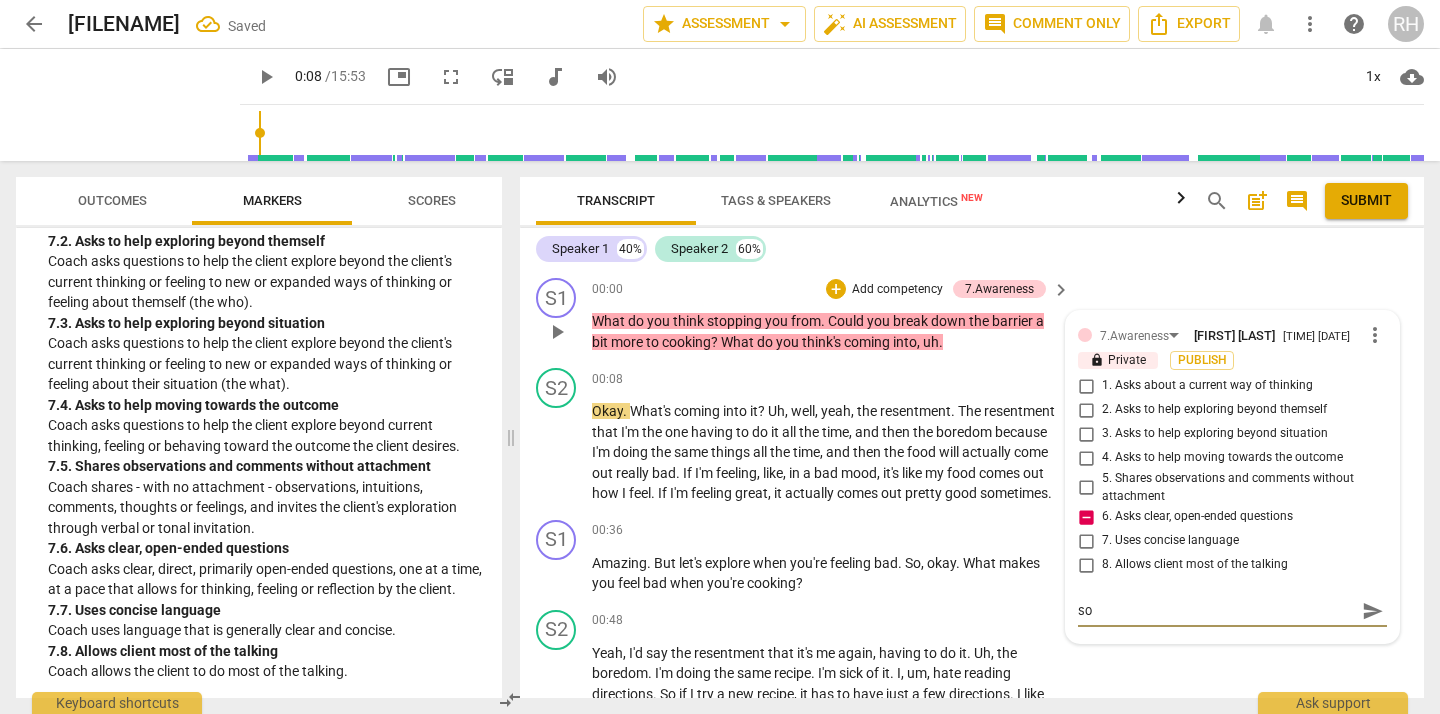 type on "s" 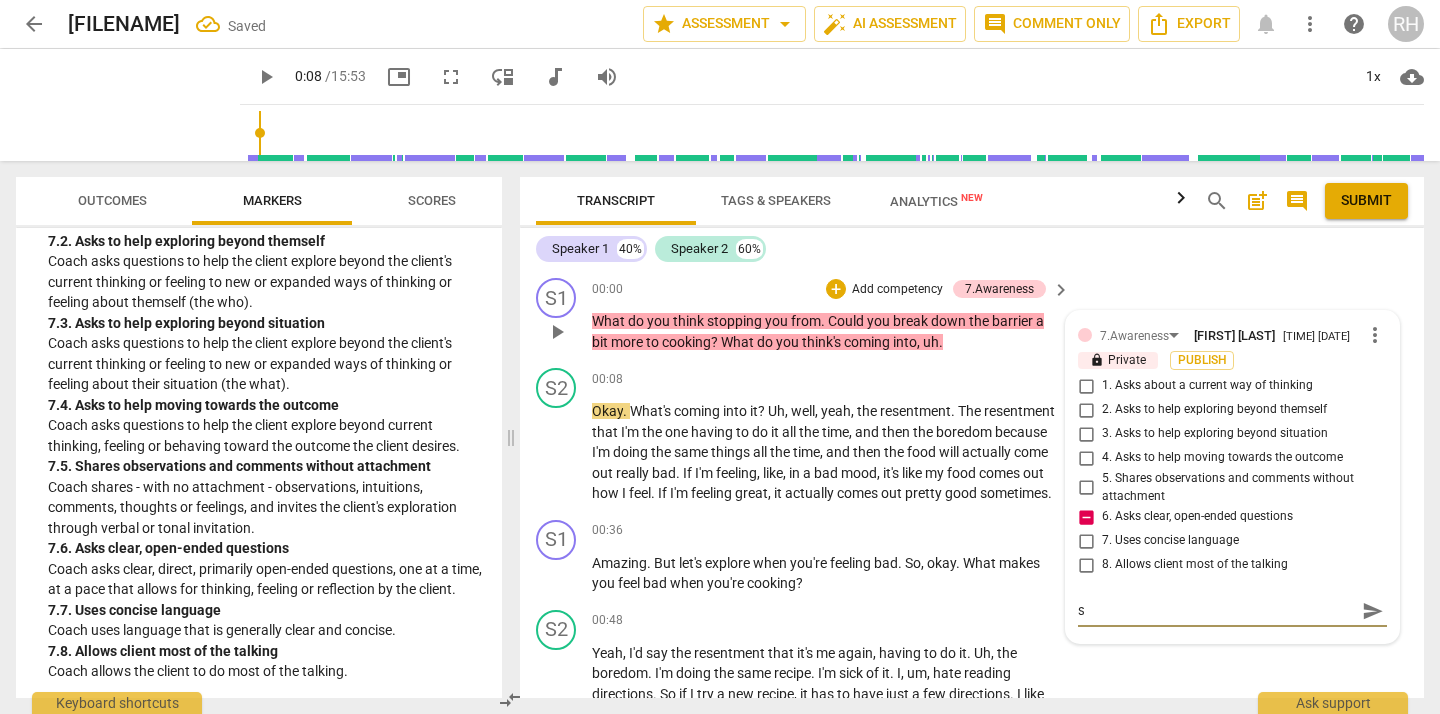 type 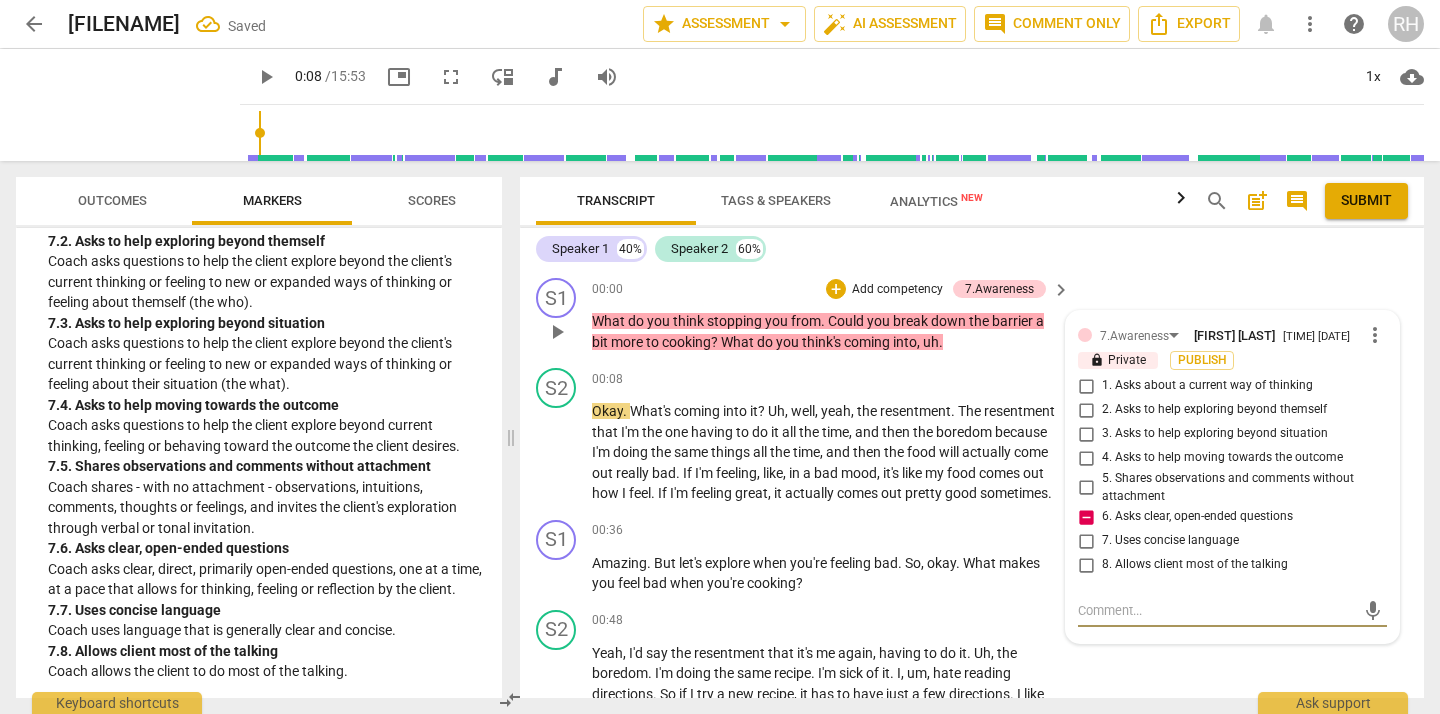 type on "S" 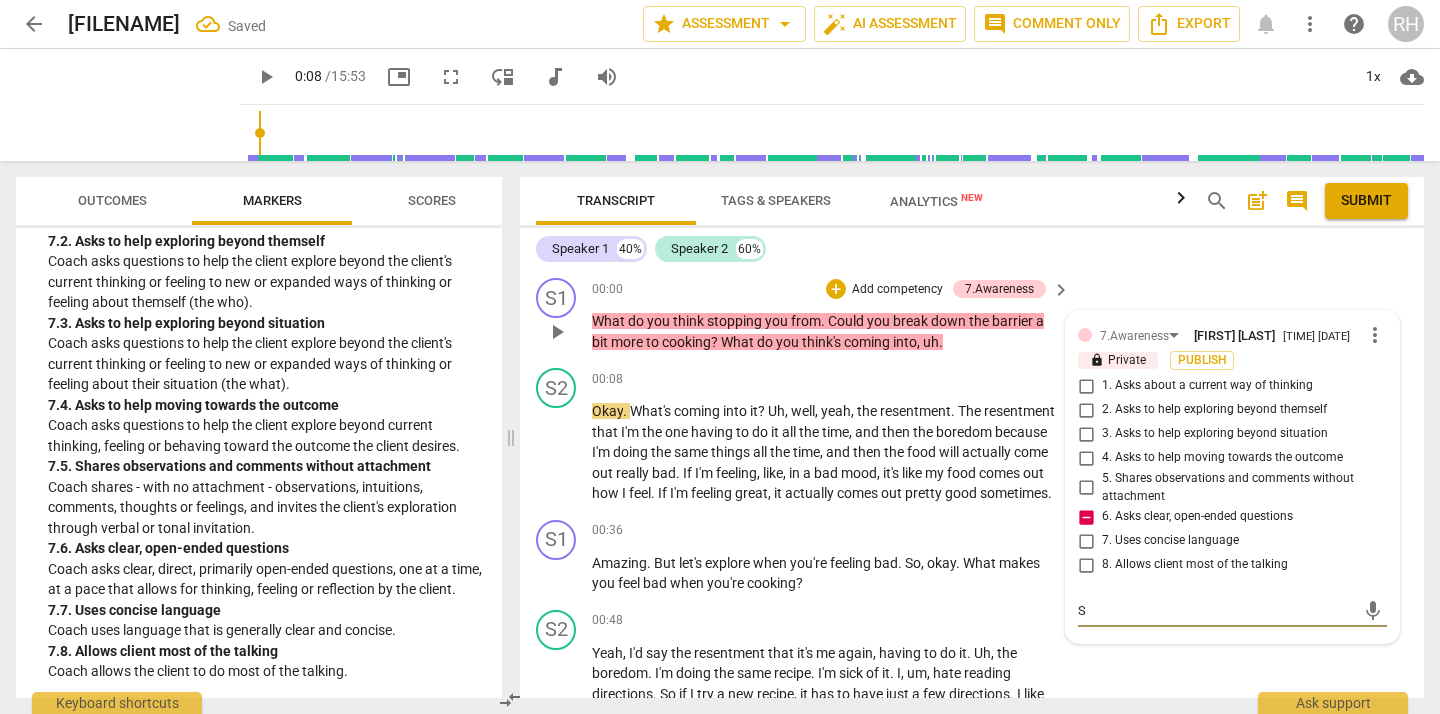 type on "So" 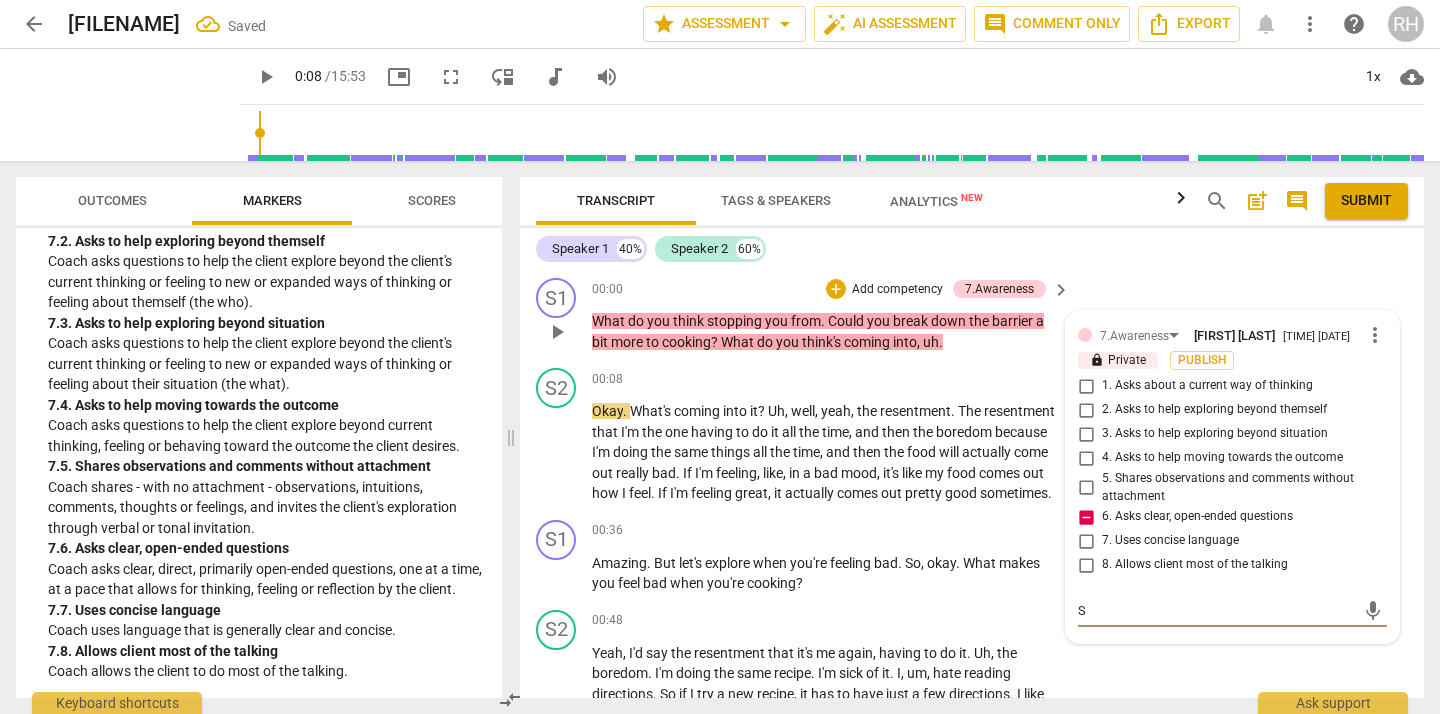 type on "So" 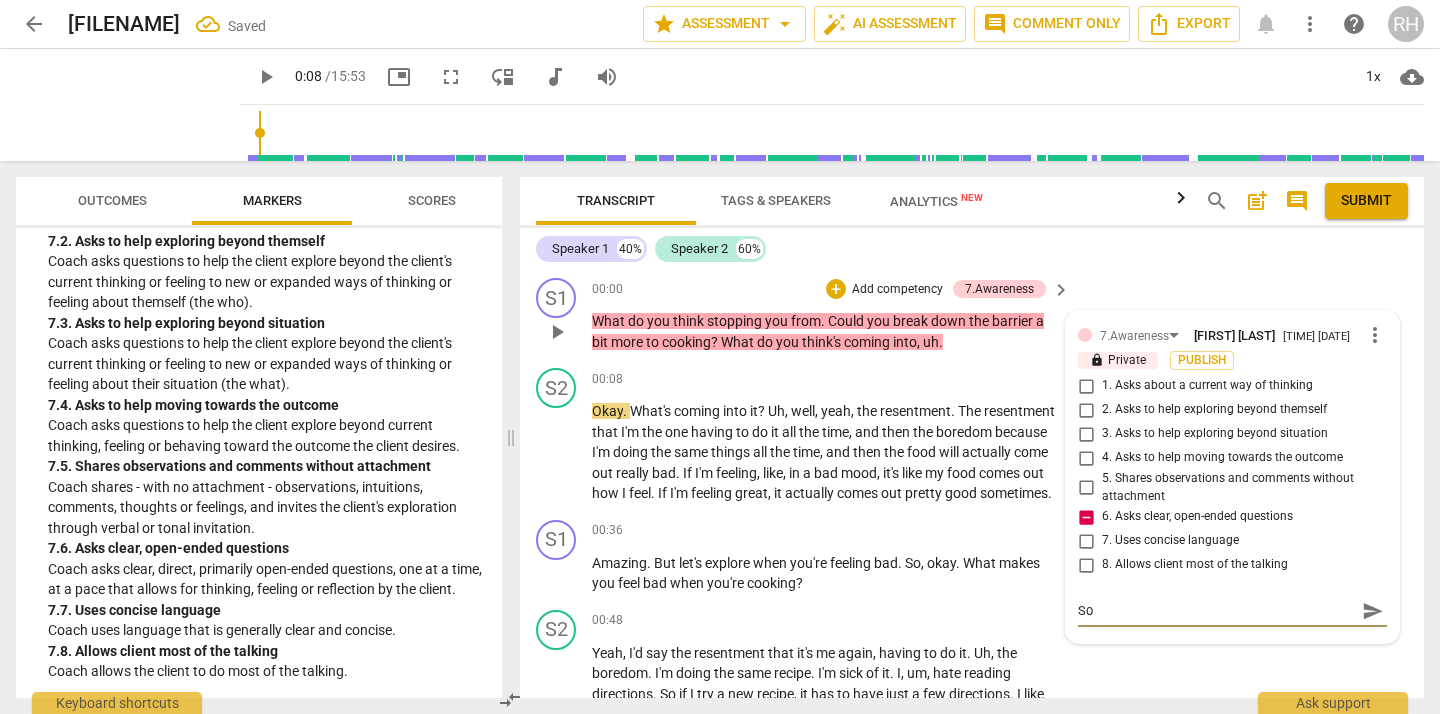 type on "Sor" 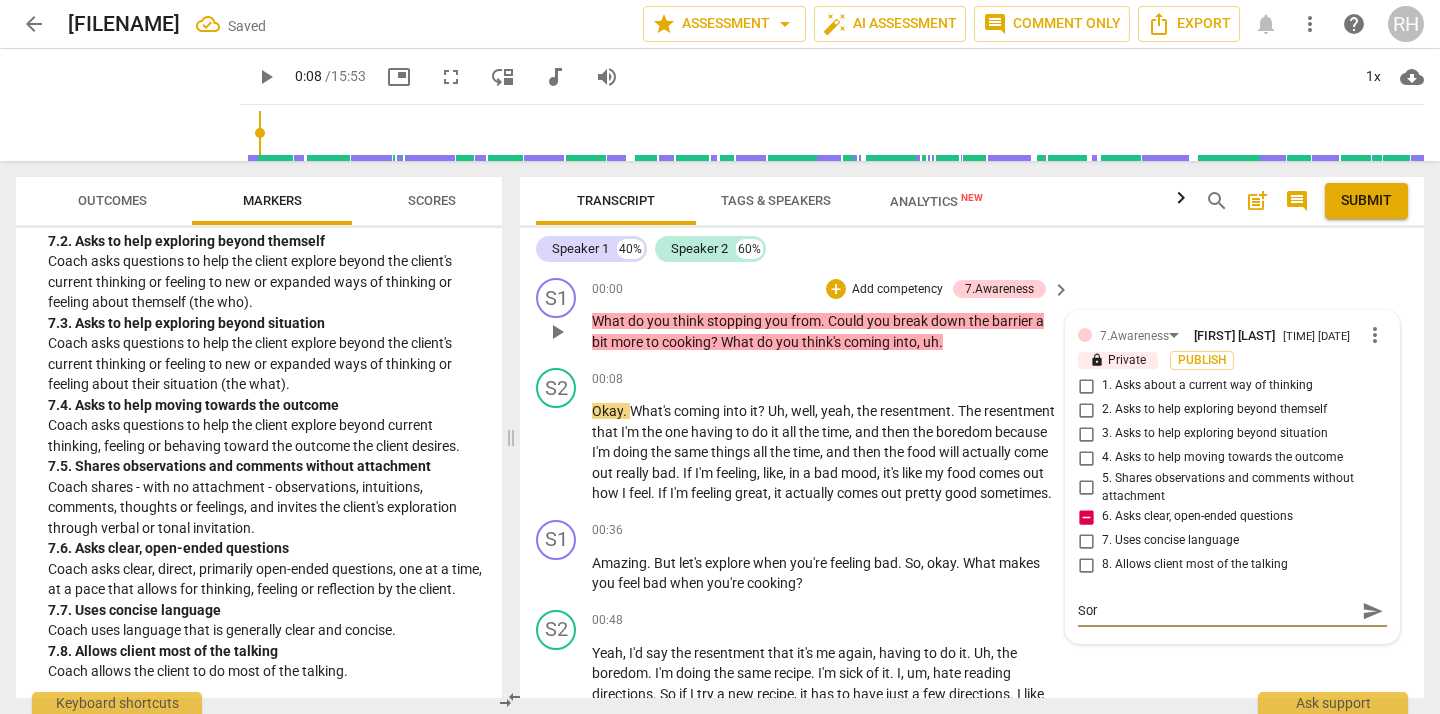 type on "Sorr" 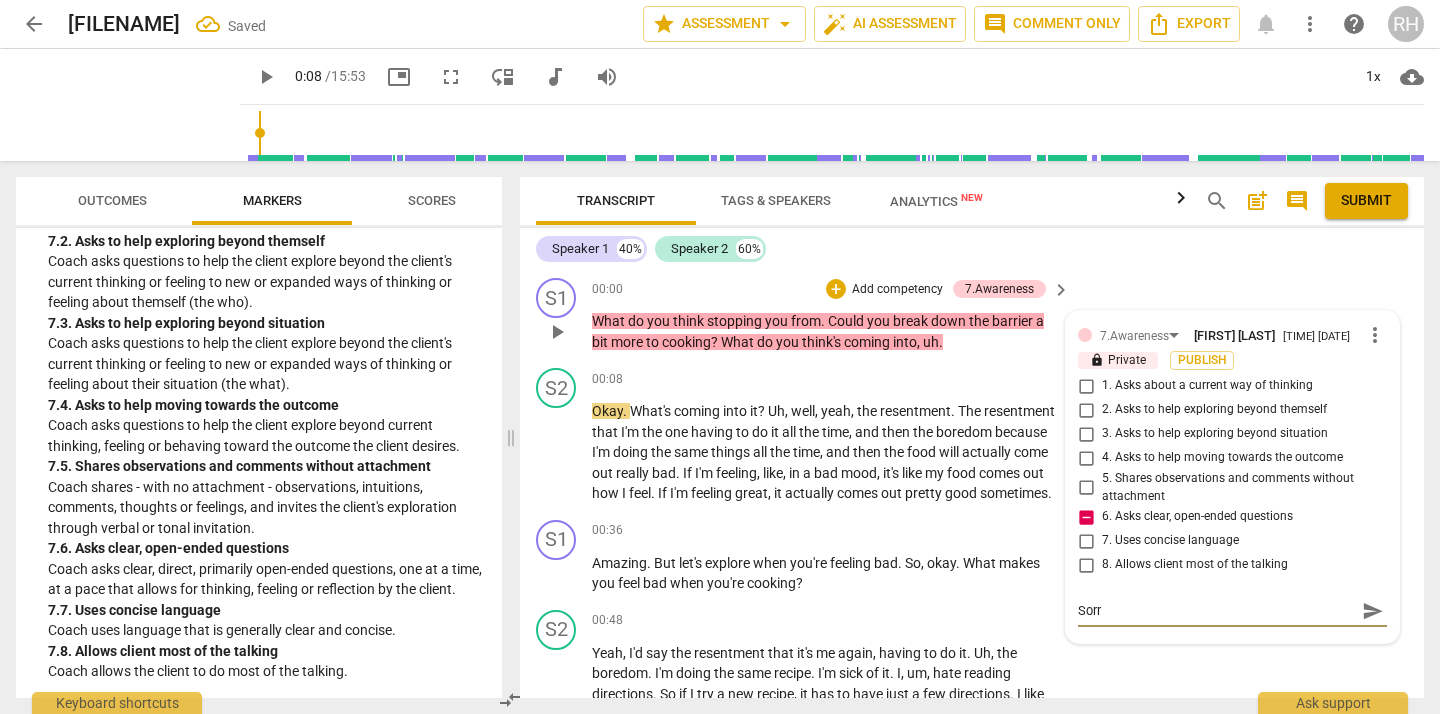 type on "Sorry" 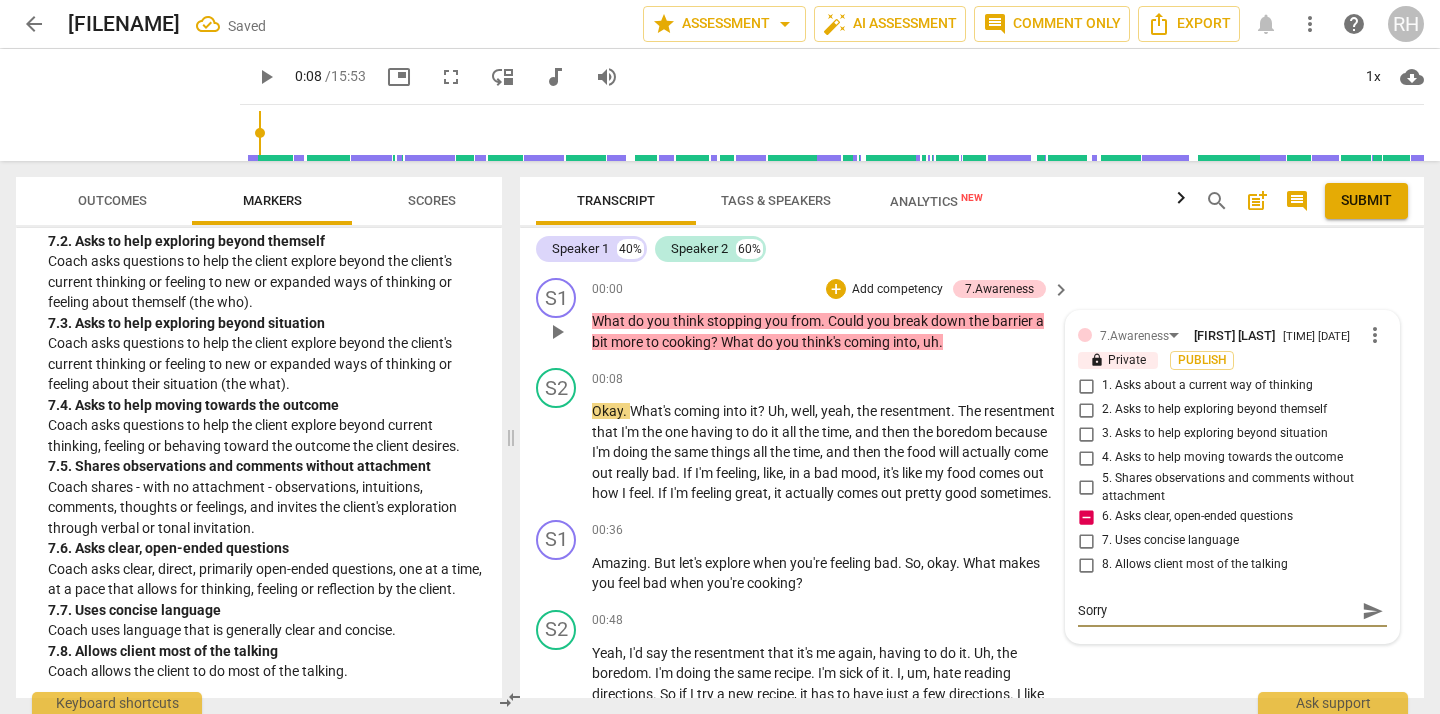 type on "Sorry" 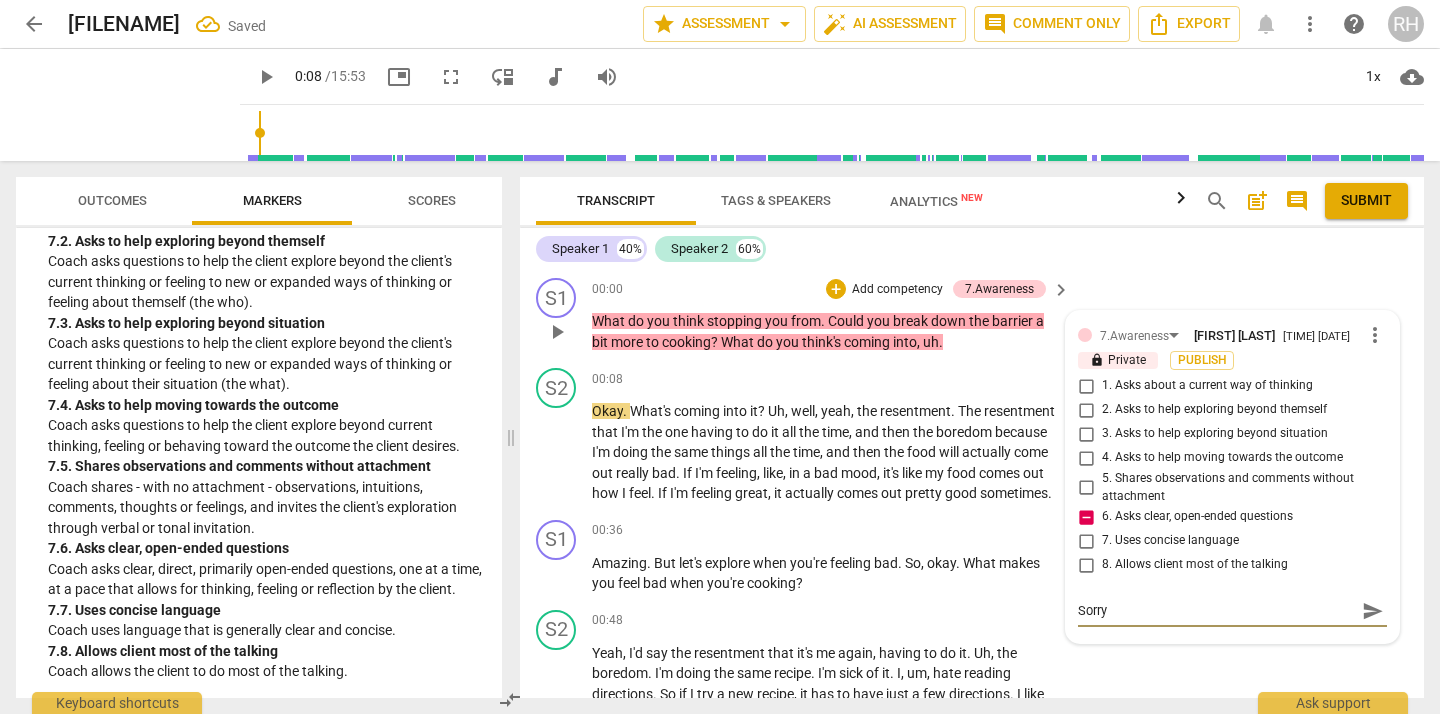 type on "Sorry" 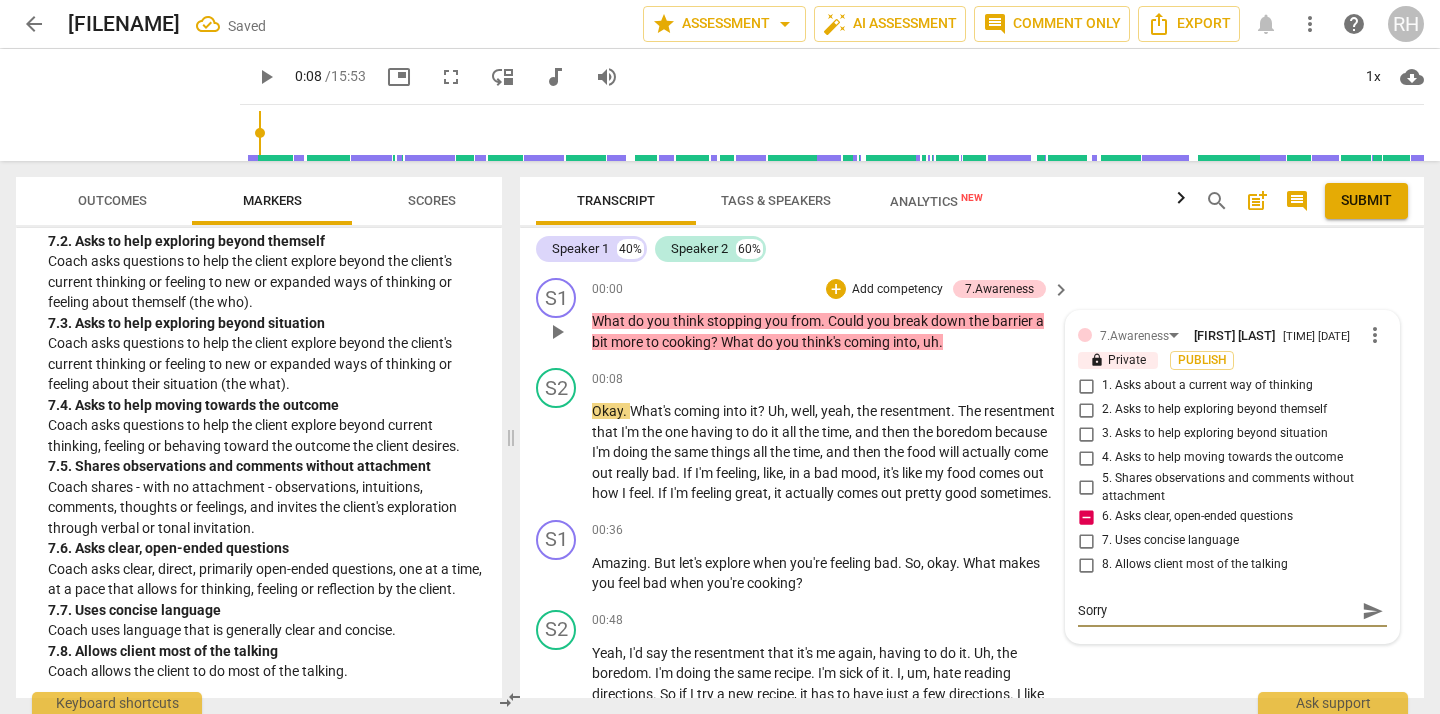 type on "Sorry t" 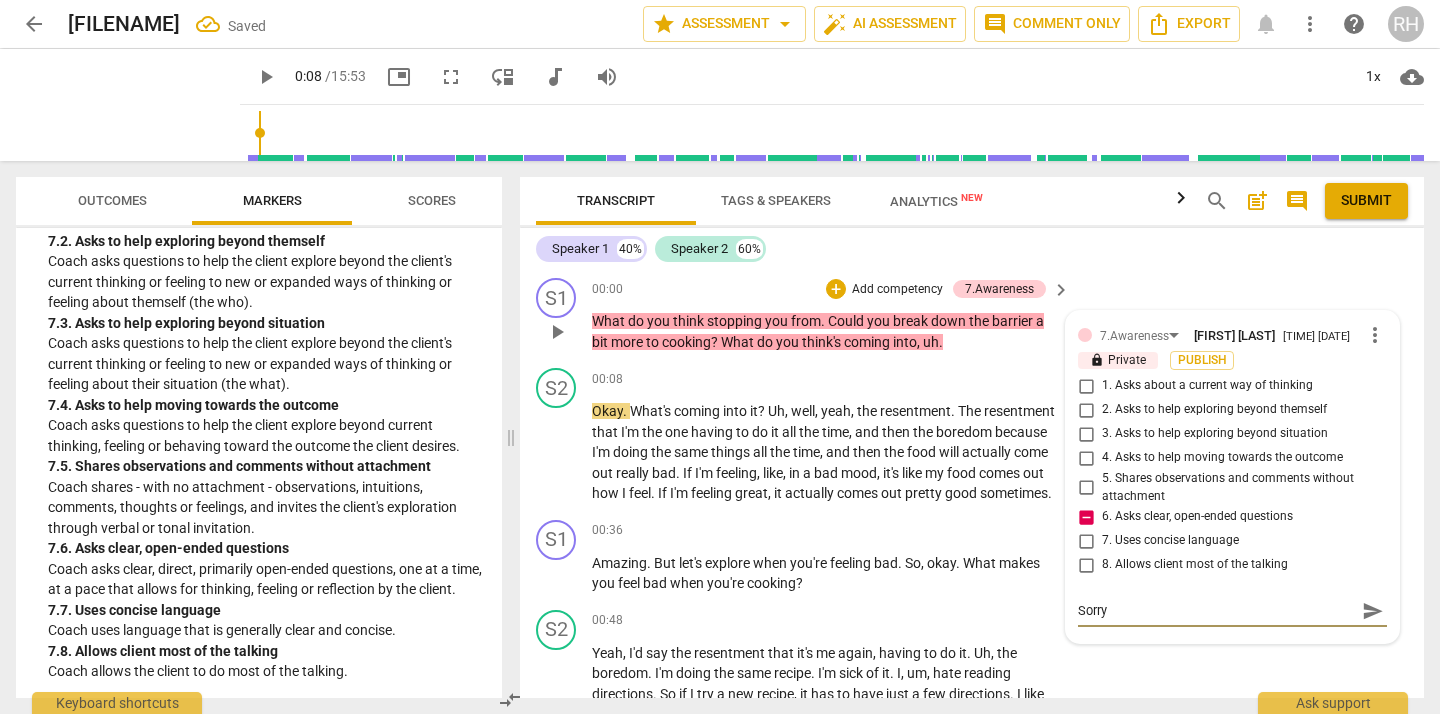 type on "Sorry t" 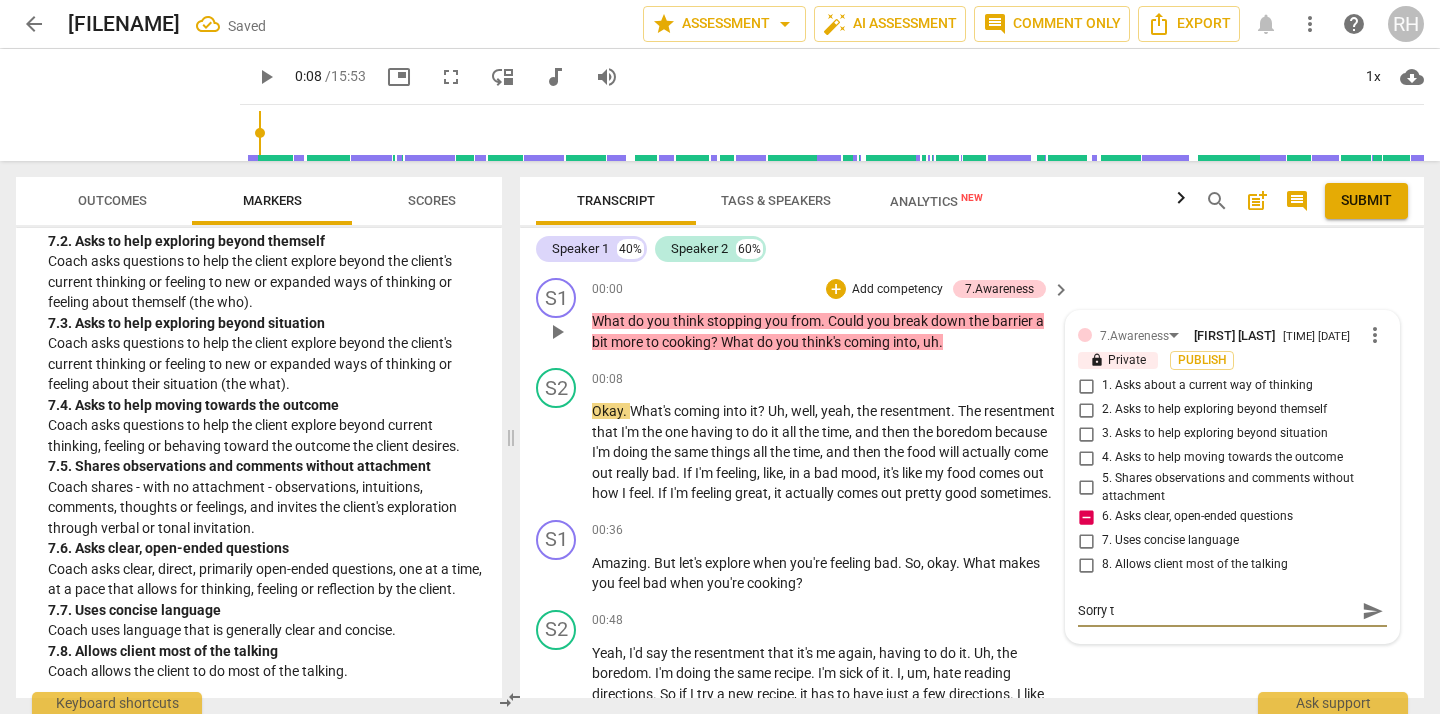 type on "Sorry to" 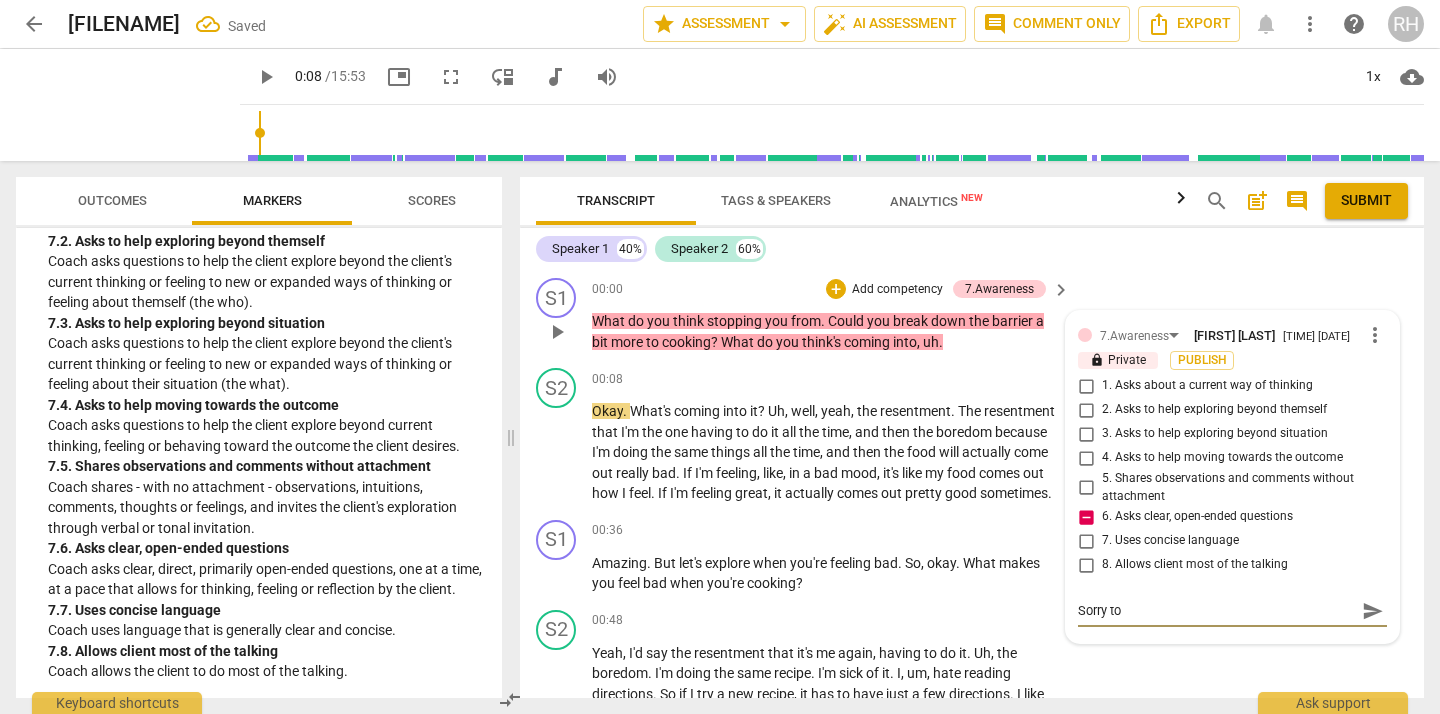 type on "Sorry to" 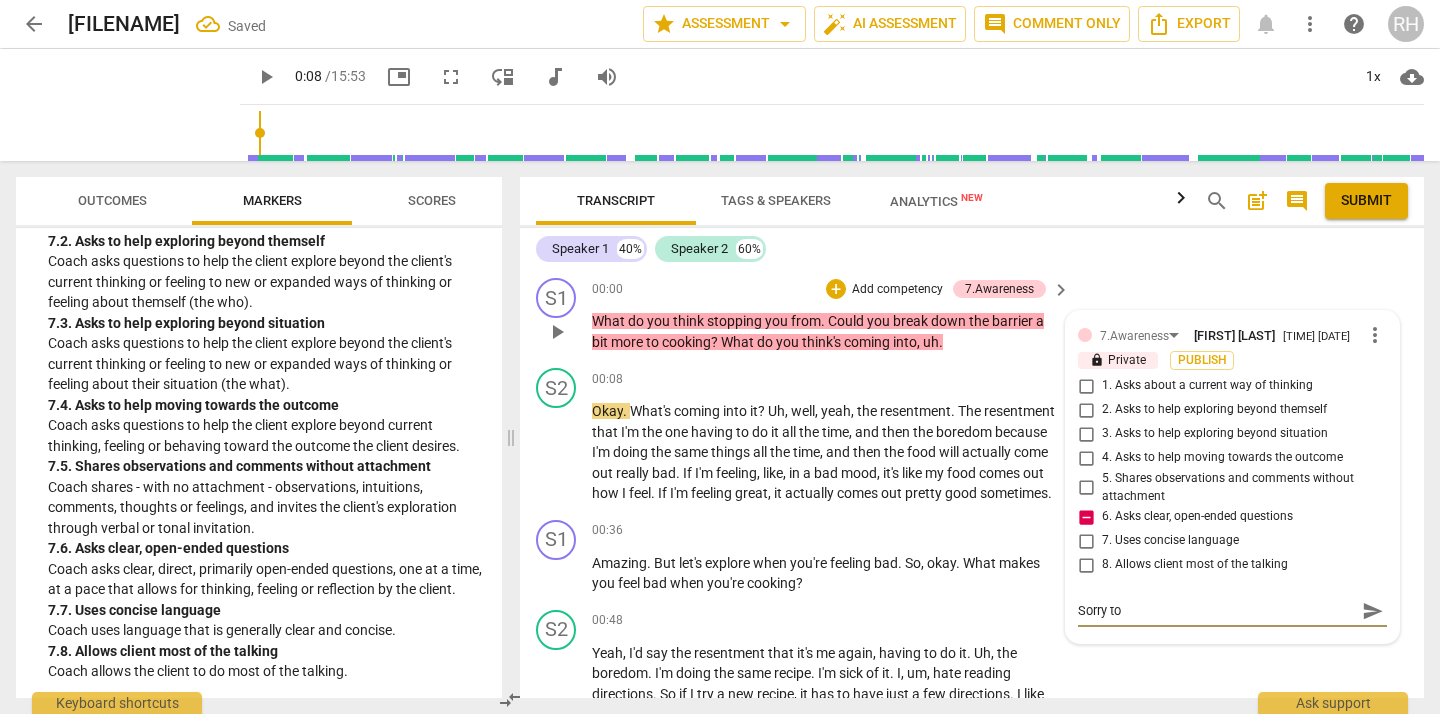 type on "Sorry to" 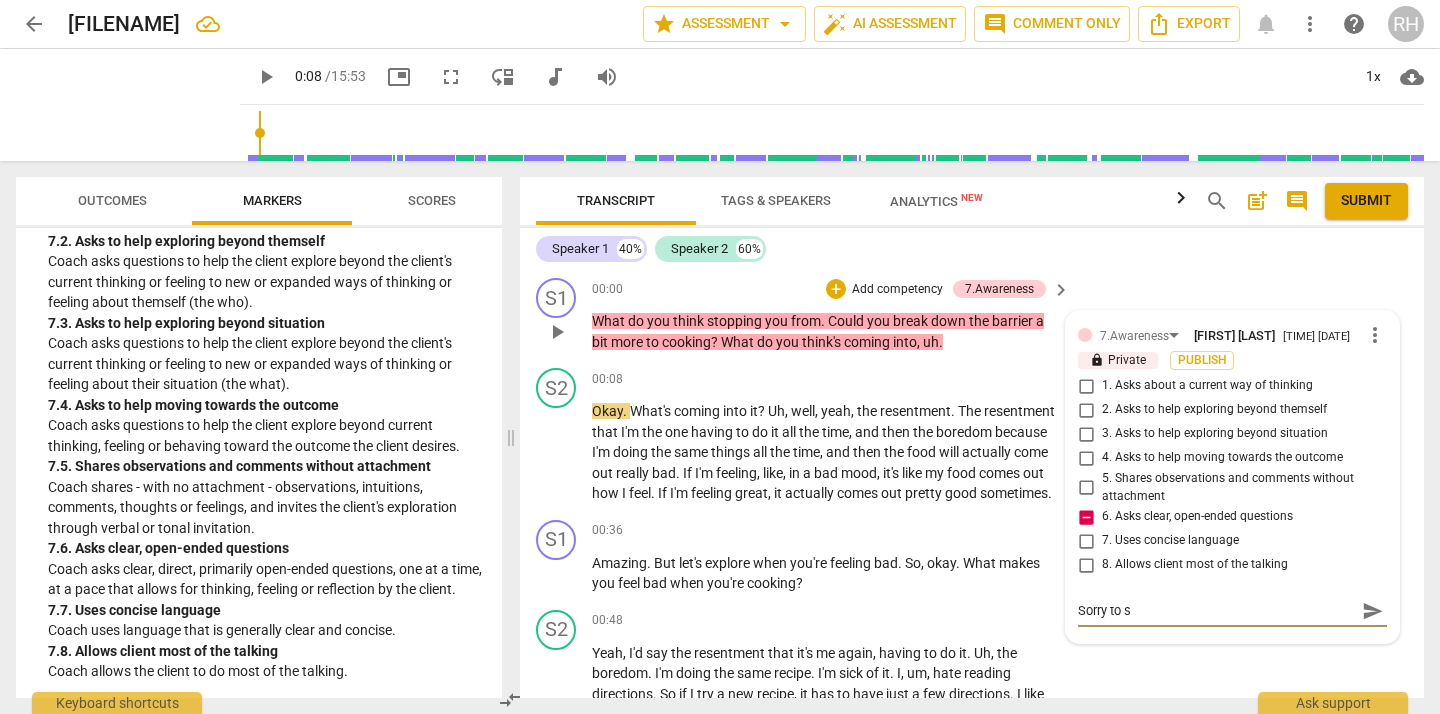 type on "Sorry to st" 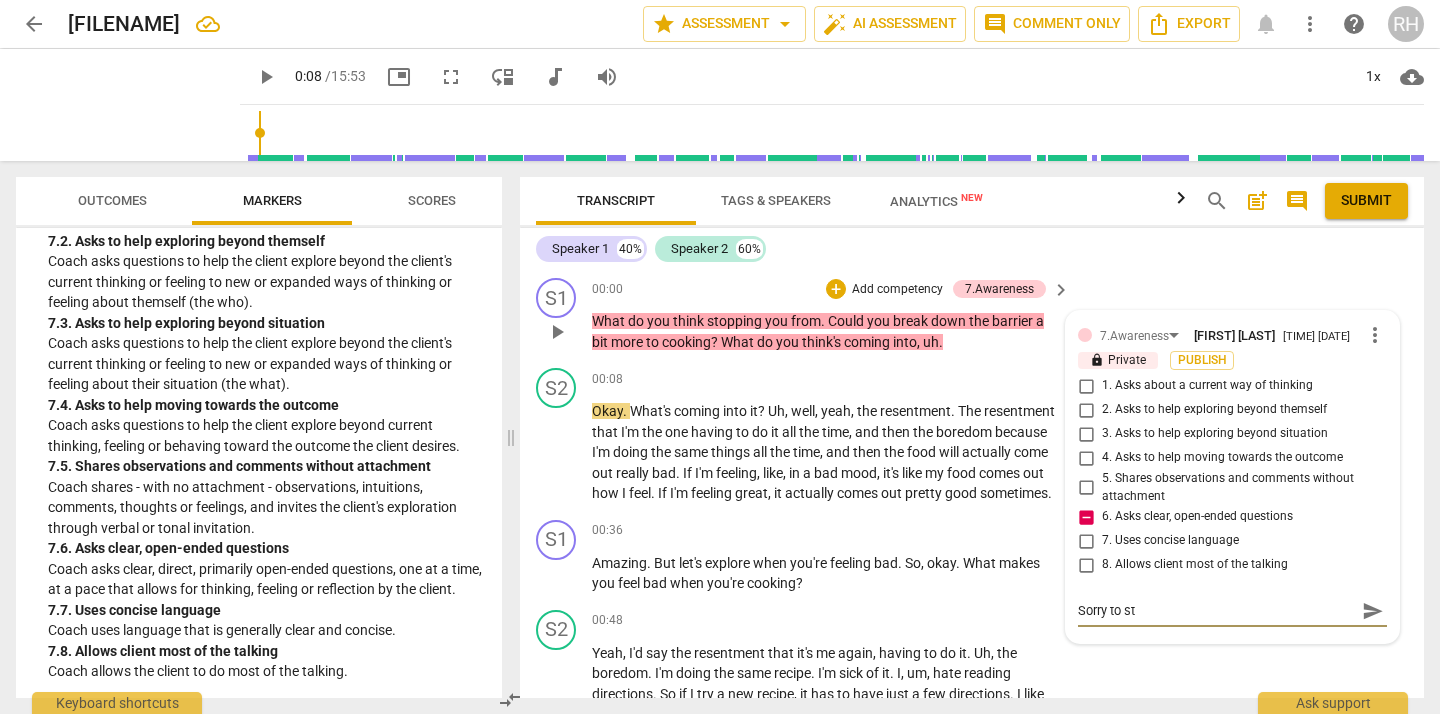 type on "Sorry to sta" 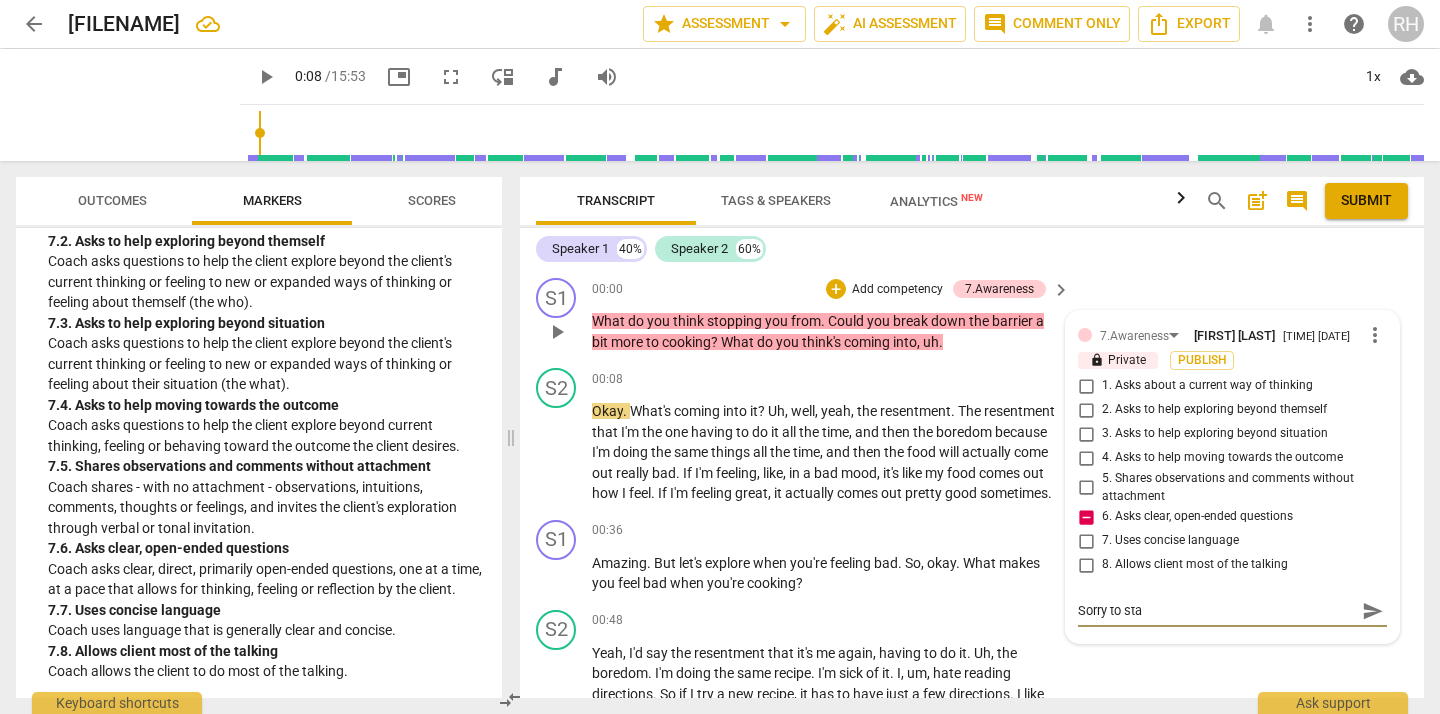 type on "Sorry to star" 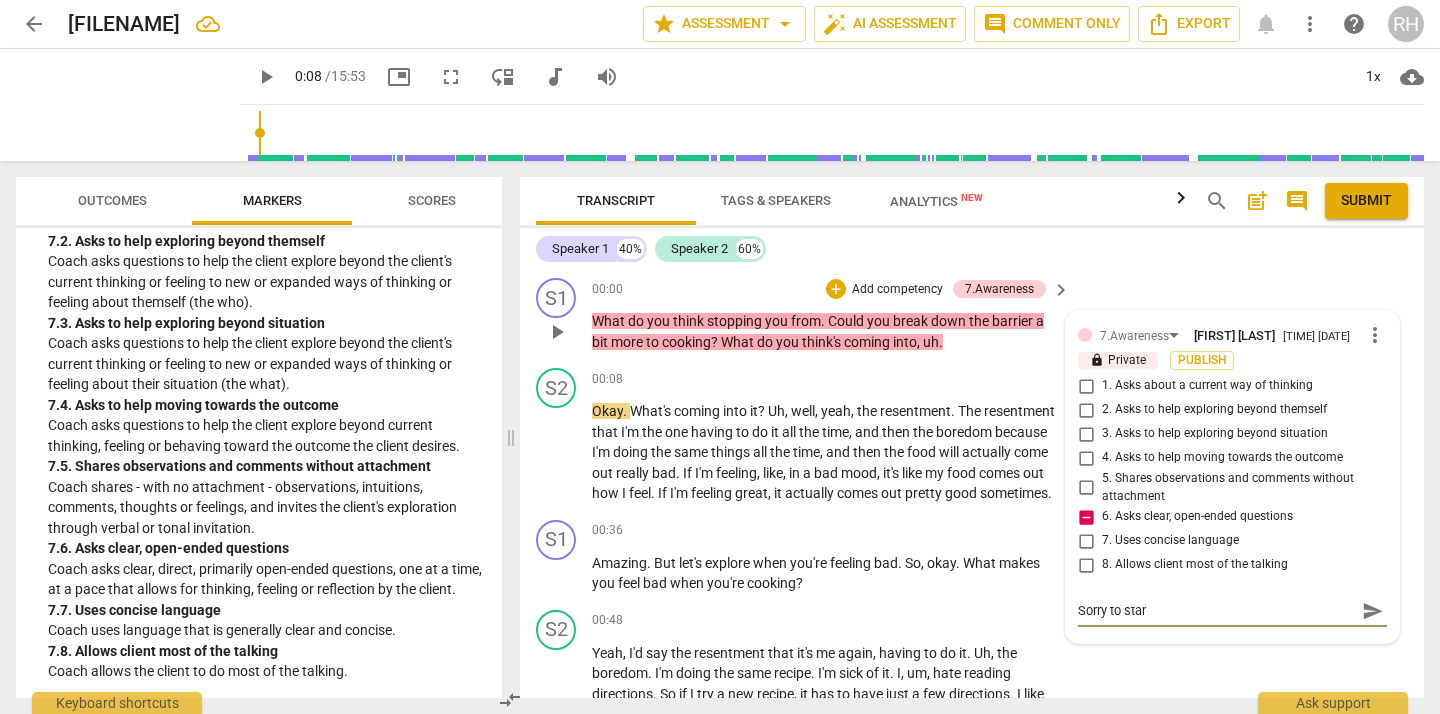 type on "Sorry to start" 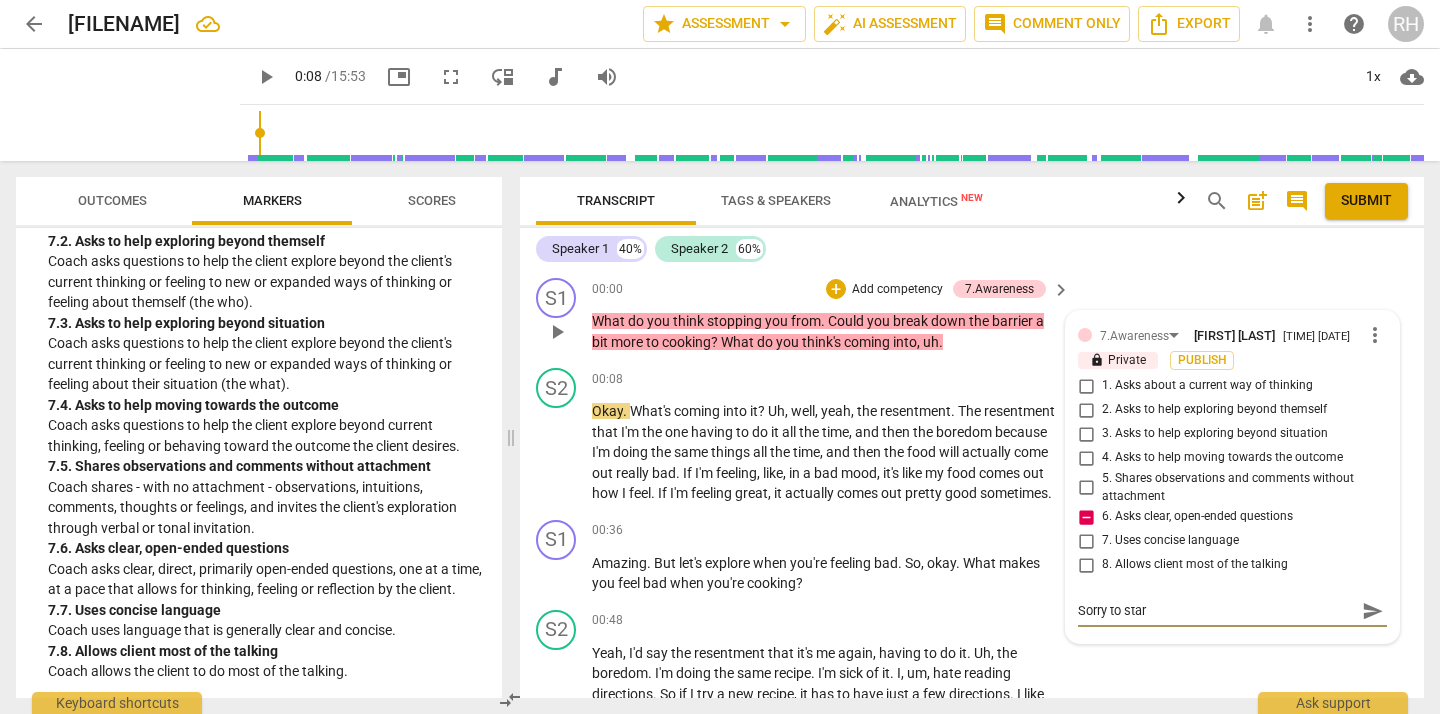 type on "Sorry to start" 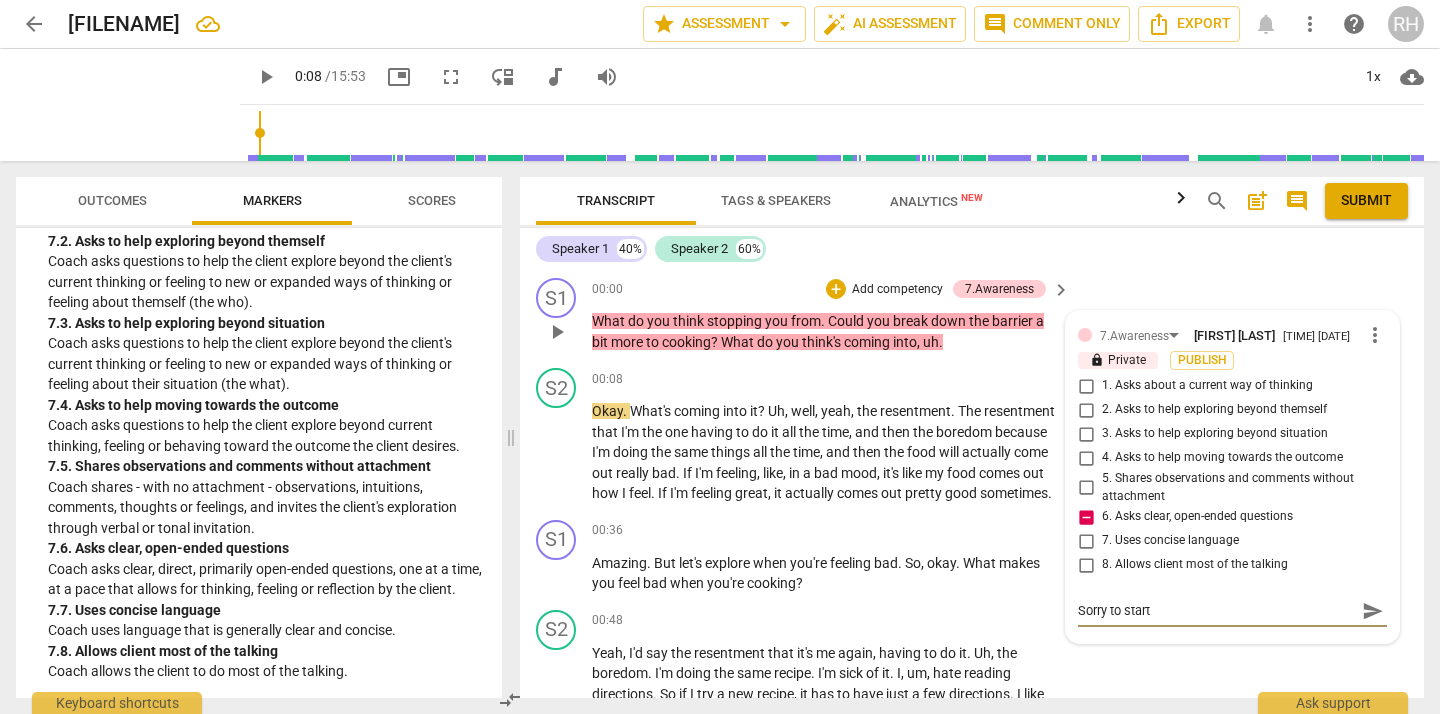 type on "Sorry to start" 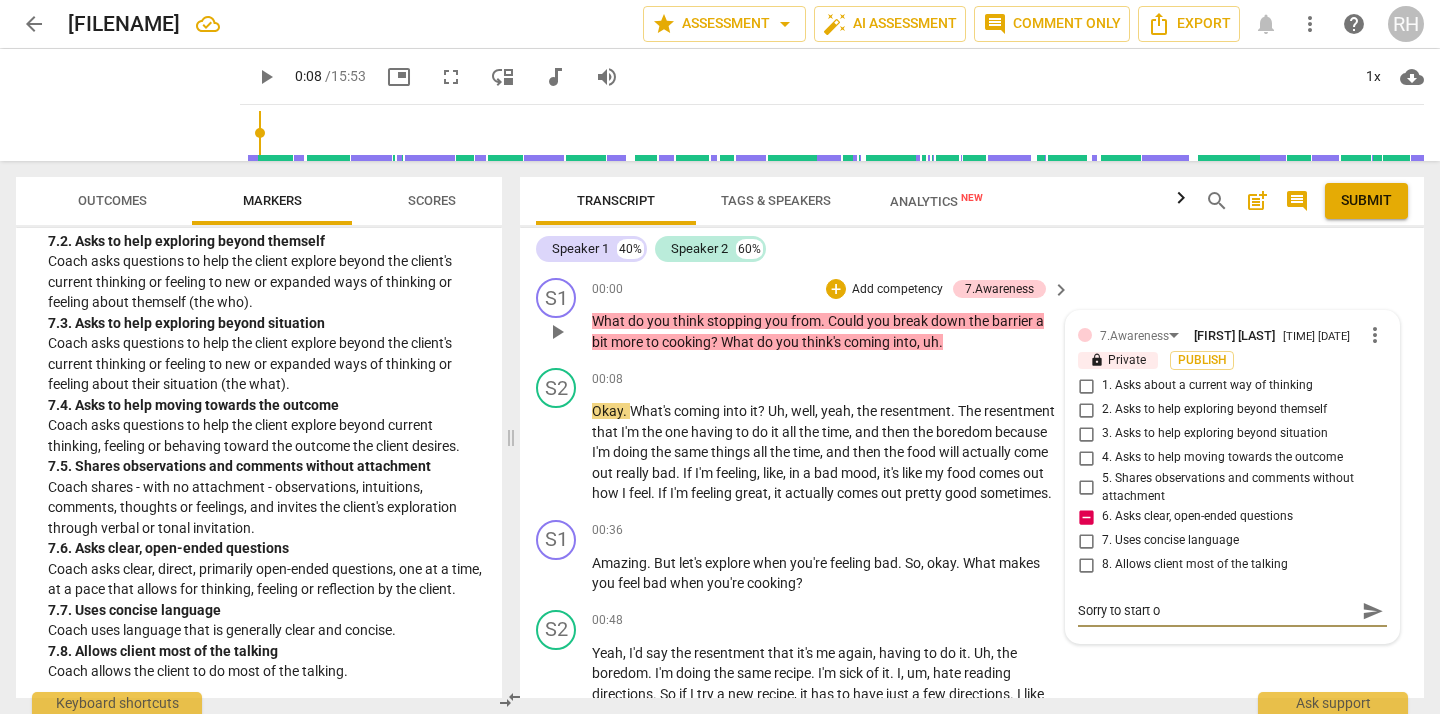 type on "Sorry to start of" 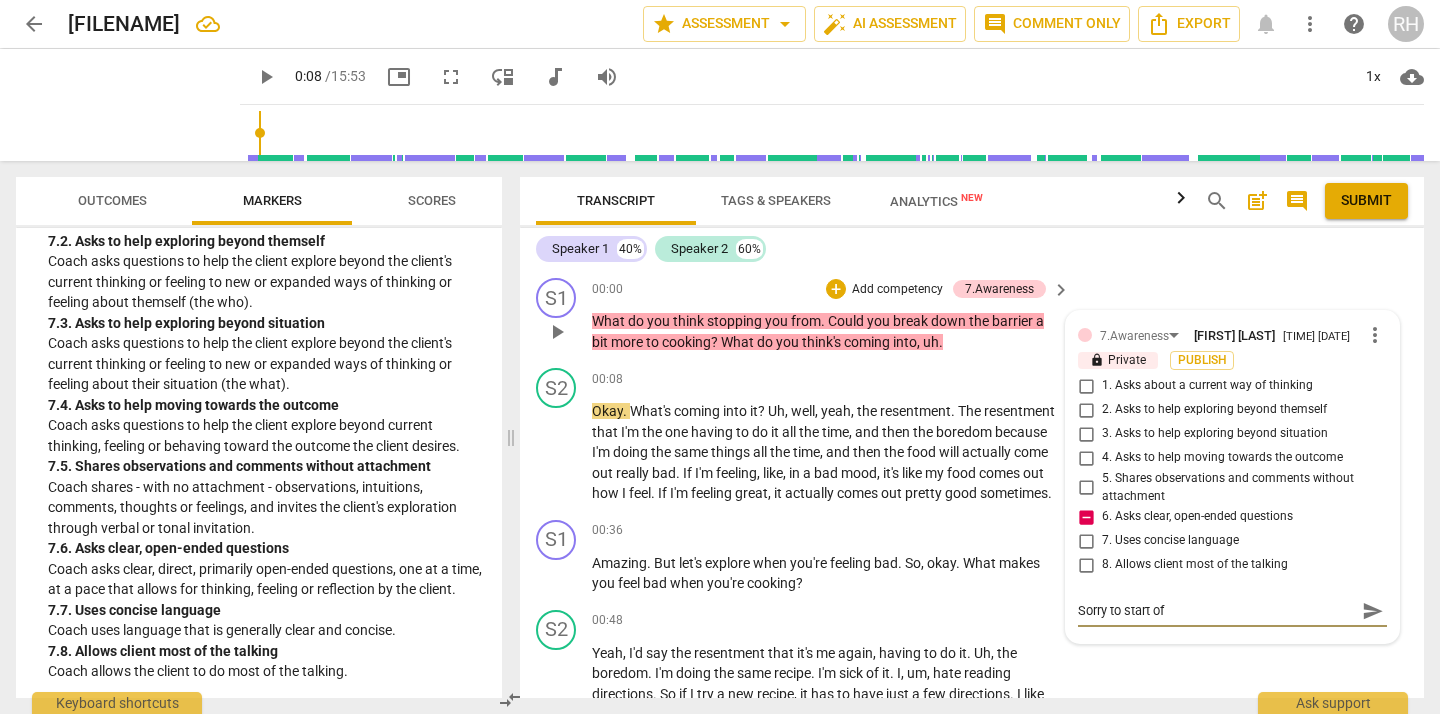 type on "Sorry to start off" 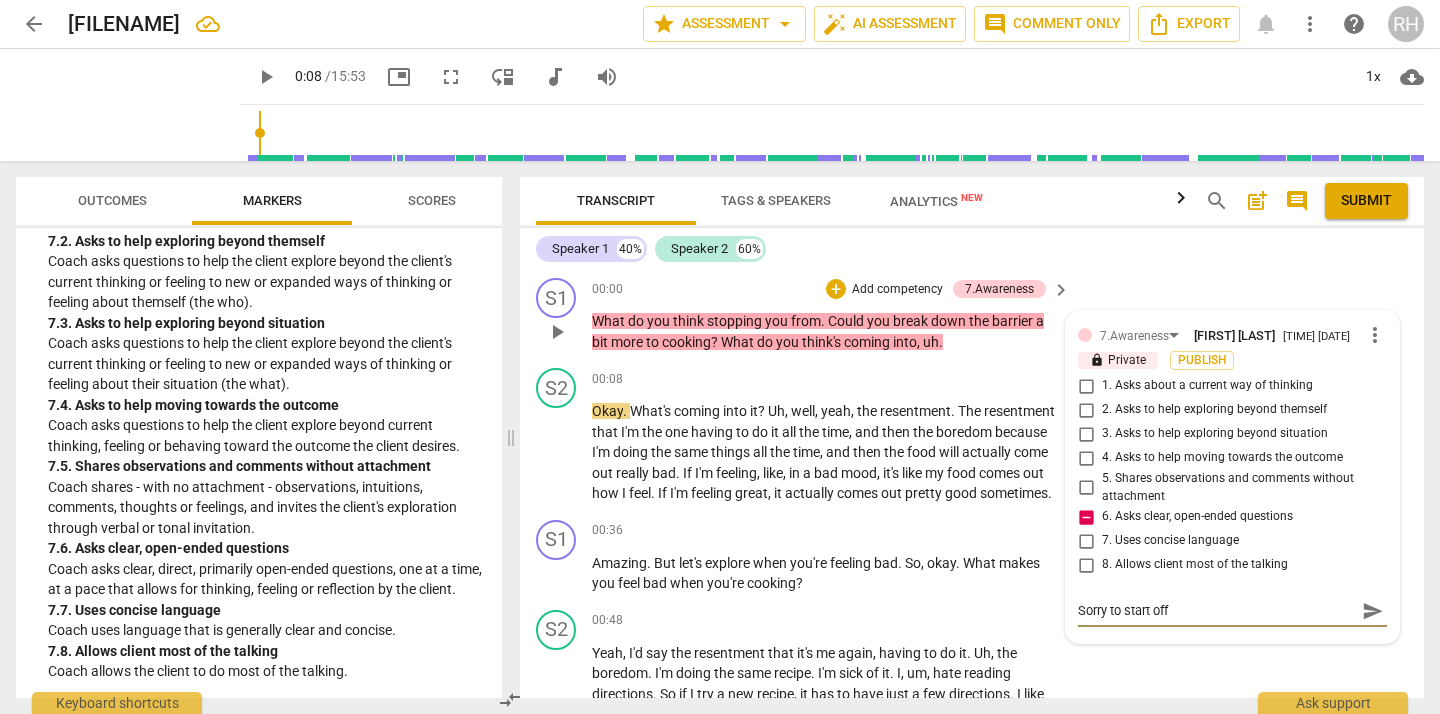 type on "Sorry to start off" 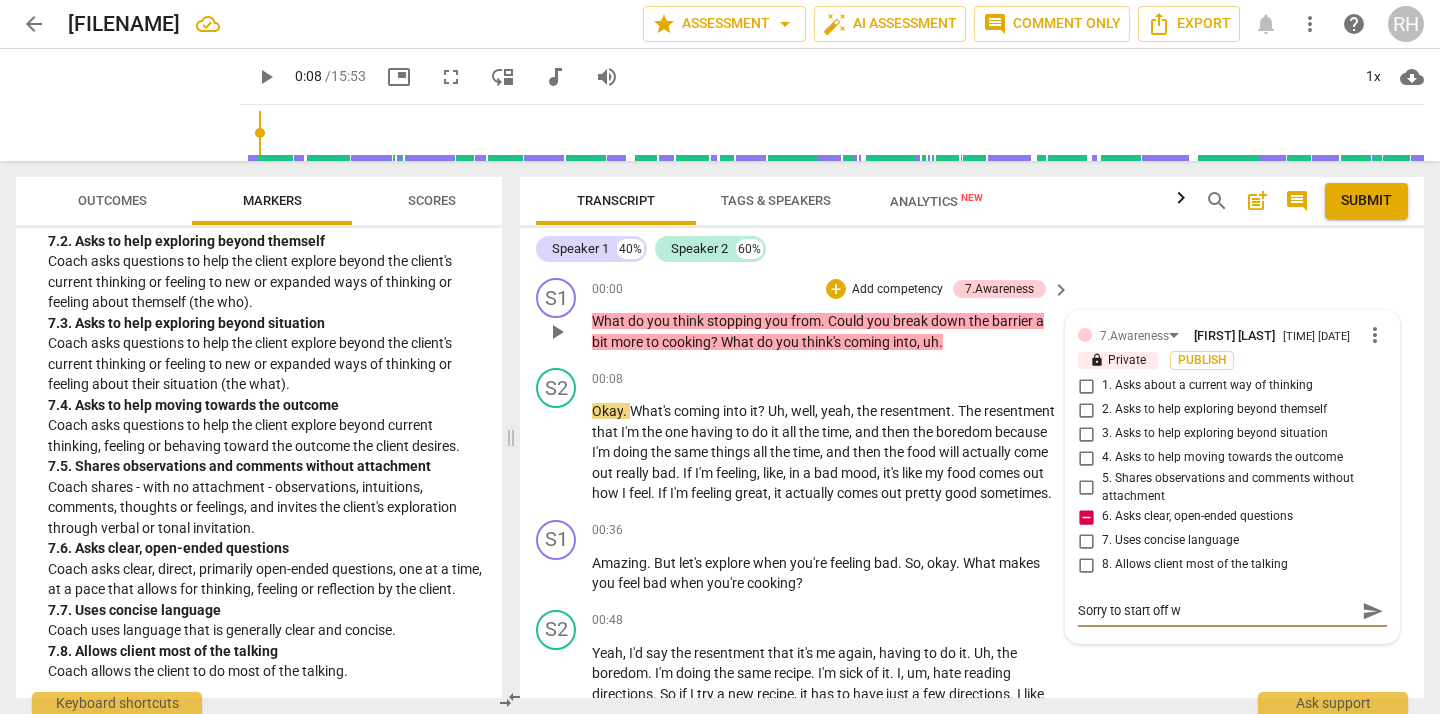 type on "Sorry to start off wi" 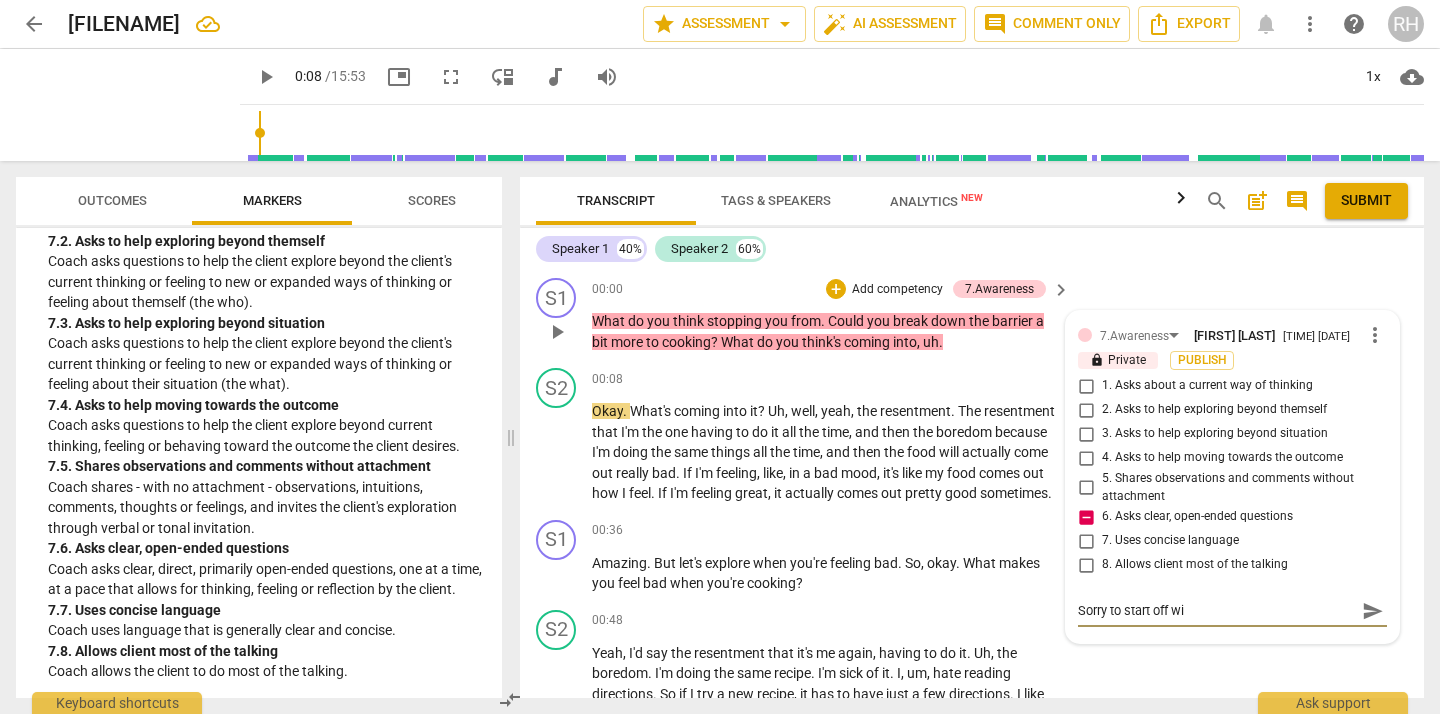 type on "Sorry to start off wit" 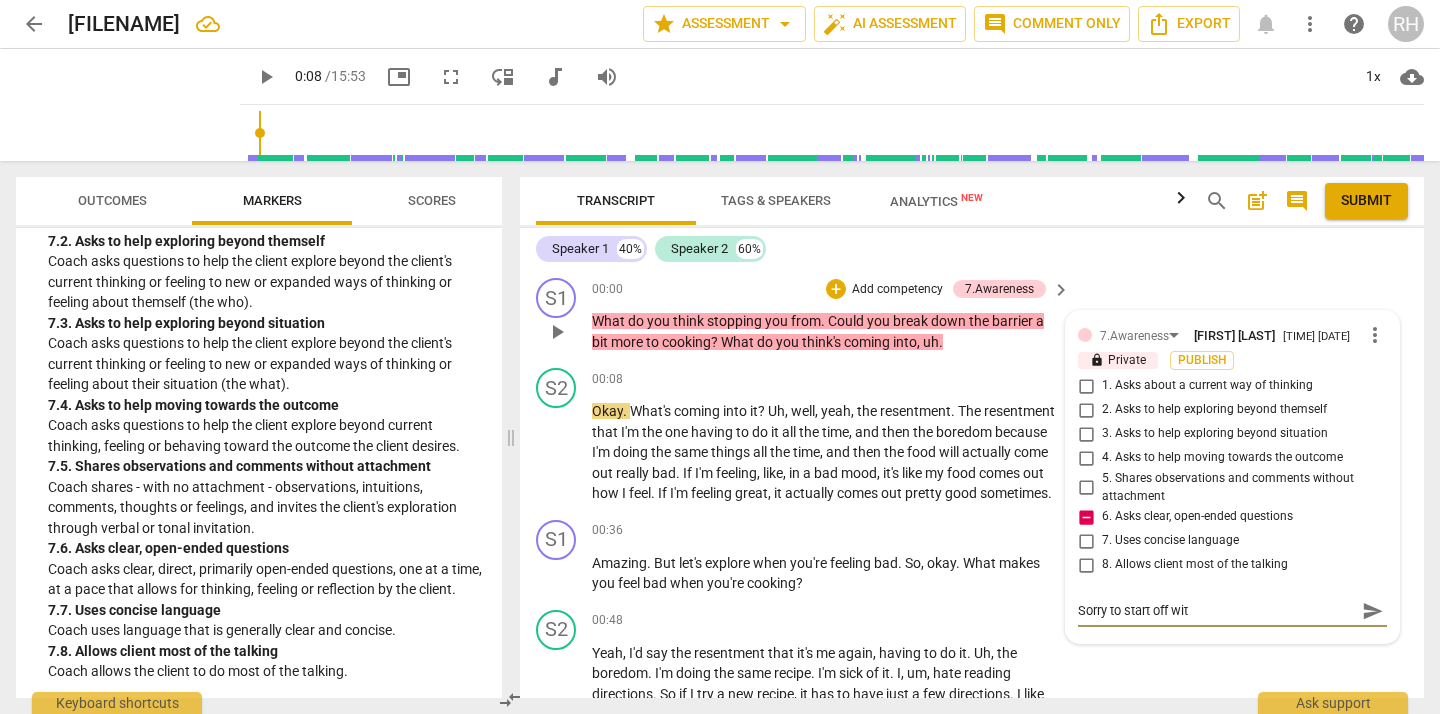 type on "Sorry to start off with" 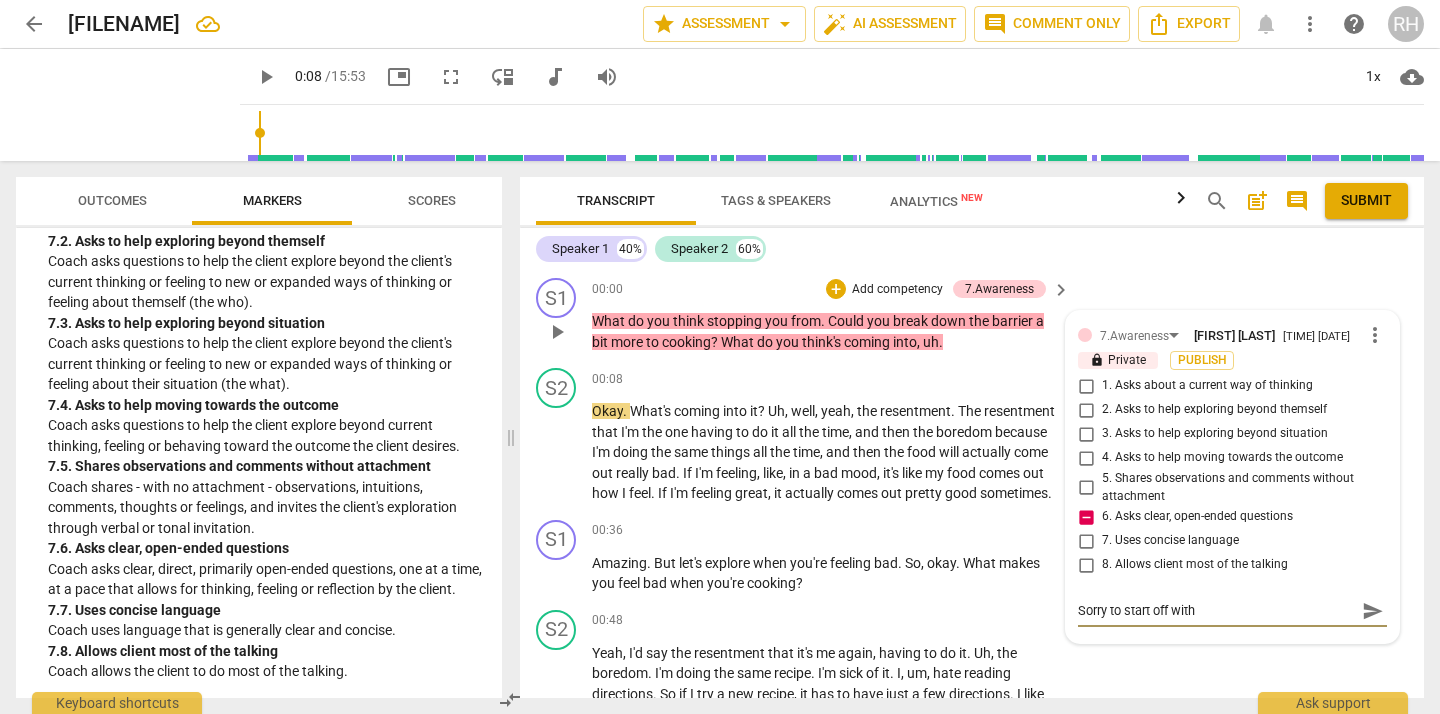 type on "Sorry to start off with" 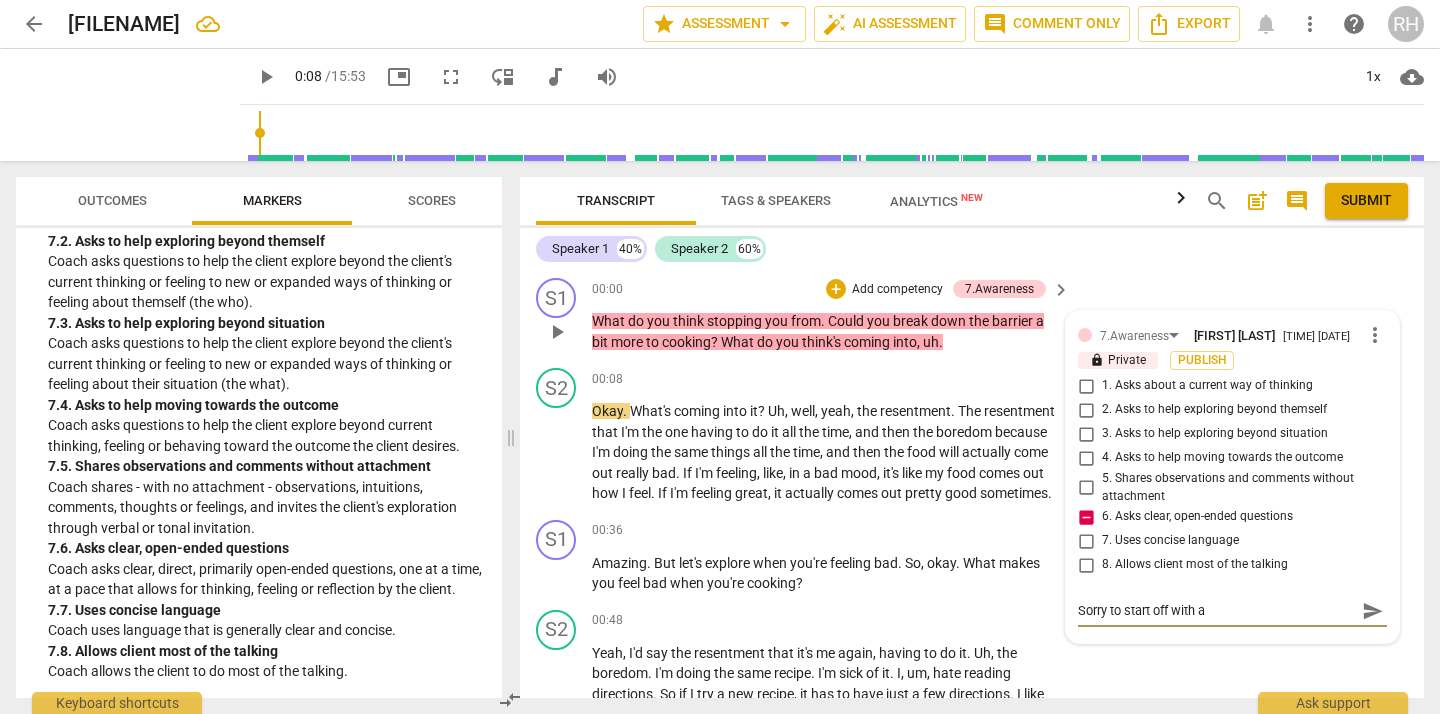 type on "Sorry to start off with a" 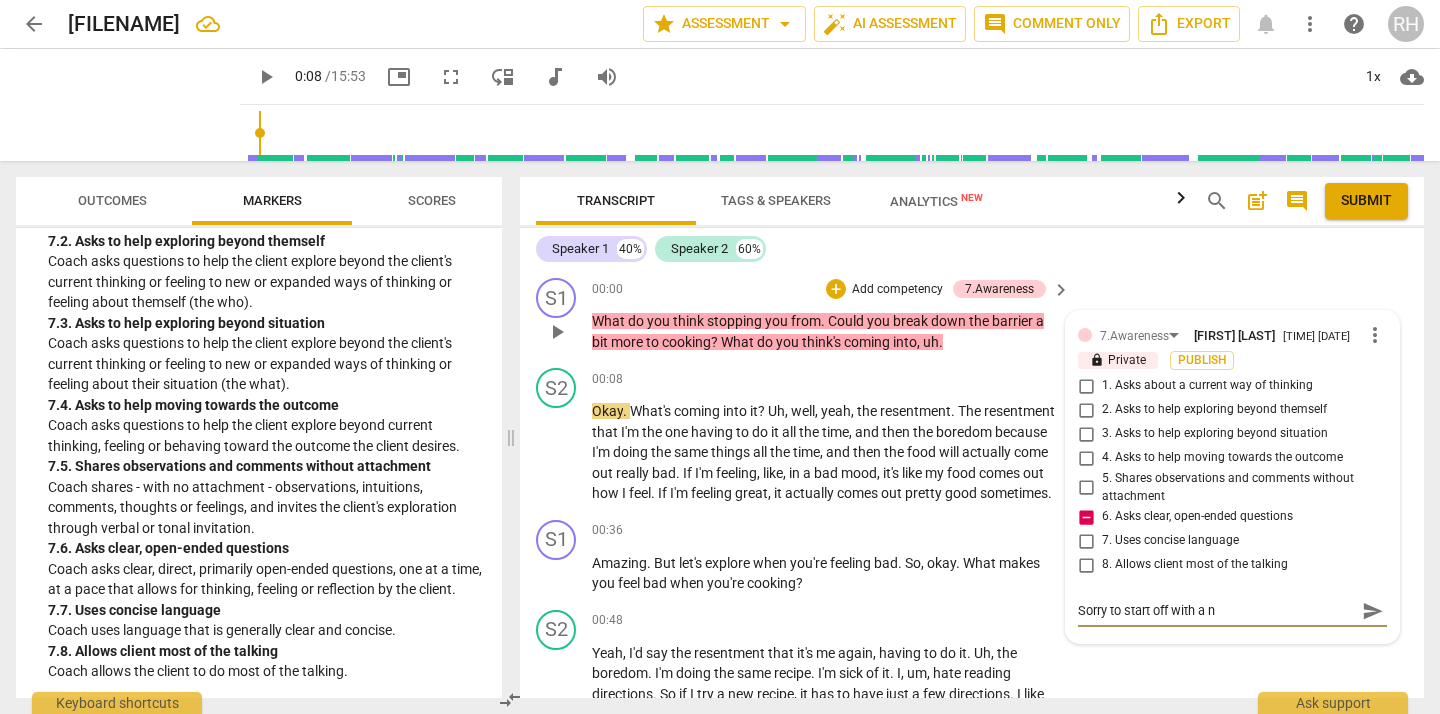 type on "Sorry to start off with a ne" 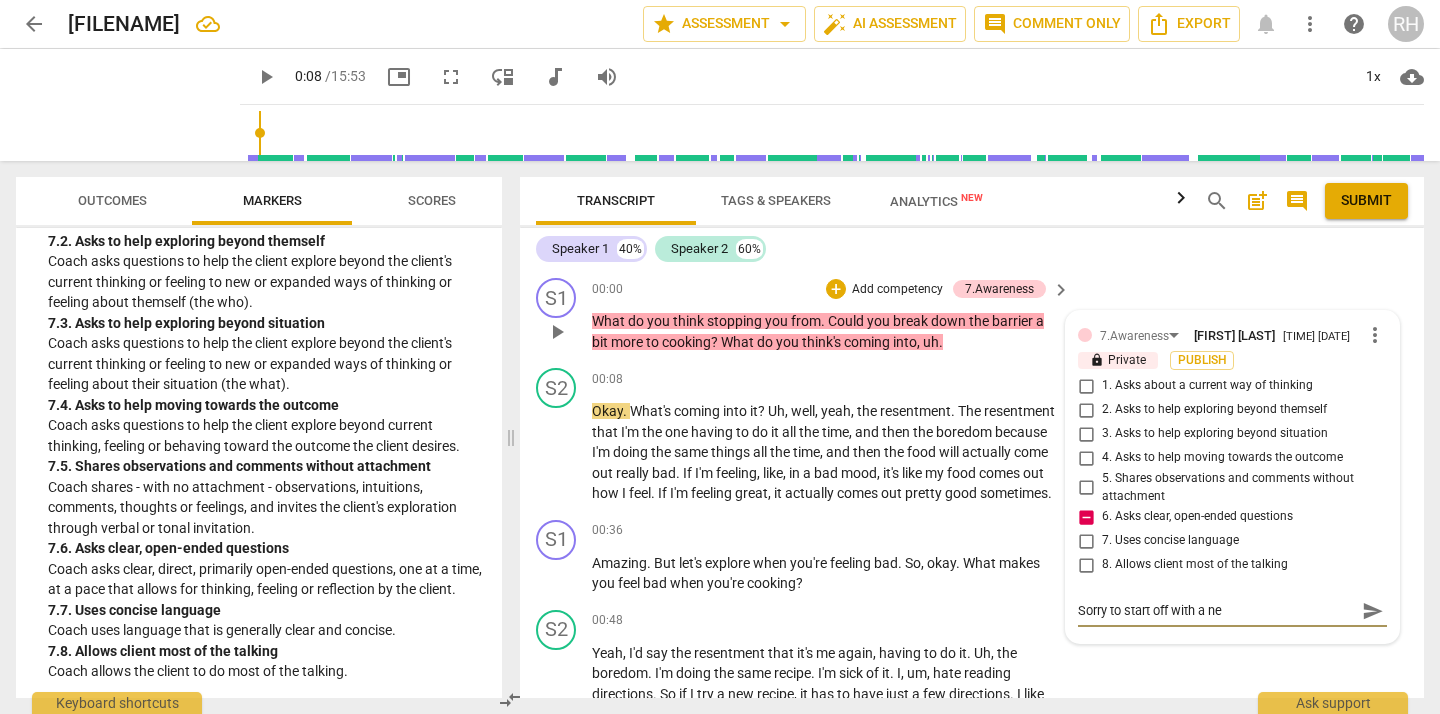 type on "Sorry to start off with a neg" 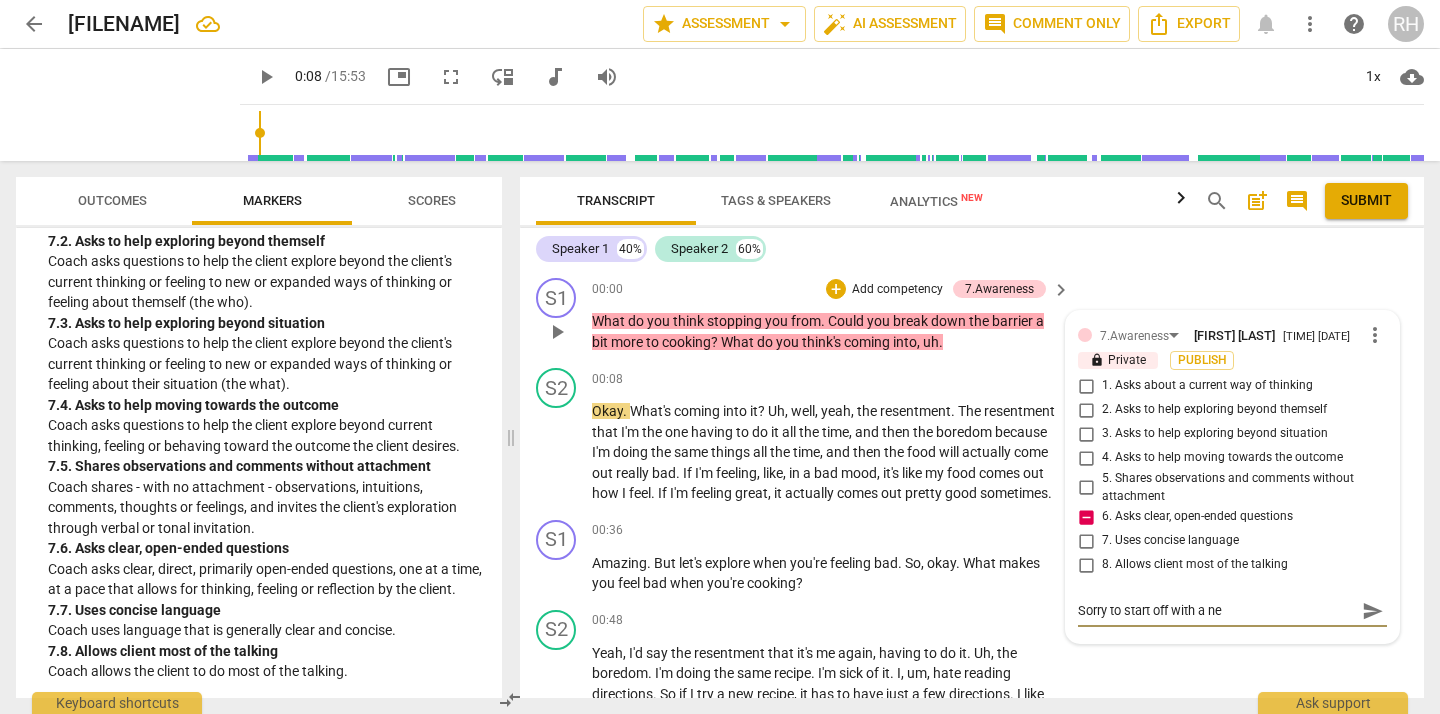 type on "Sorry to start off with a neg" 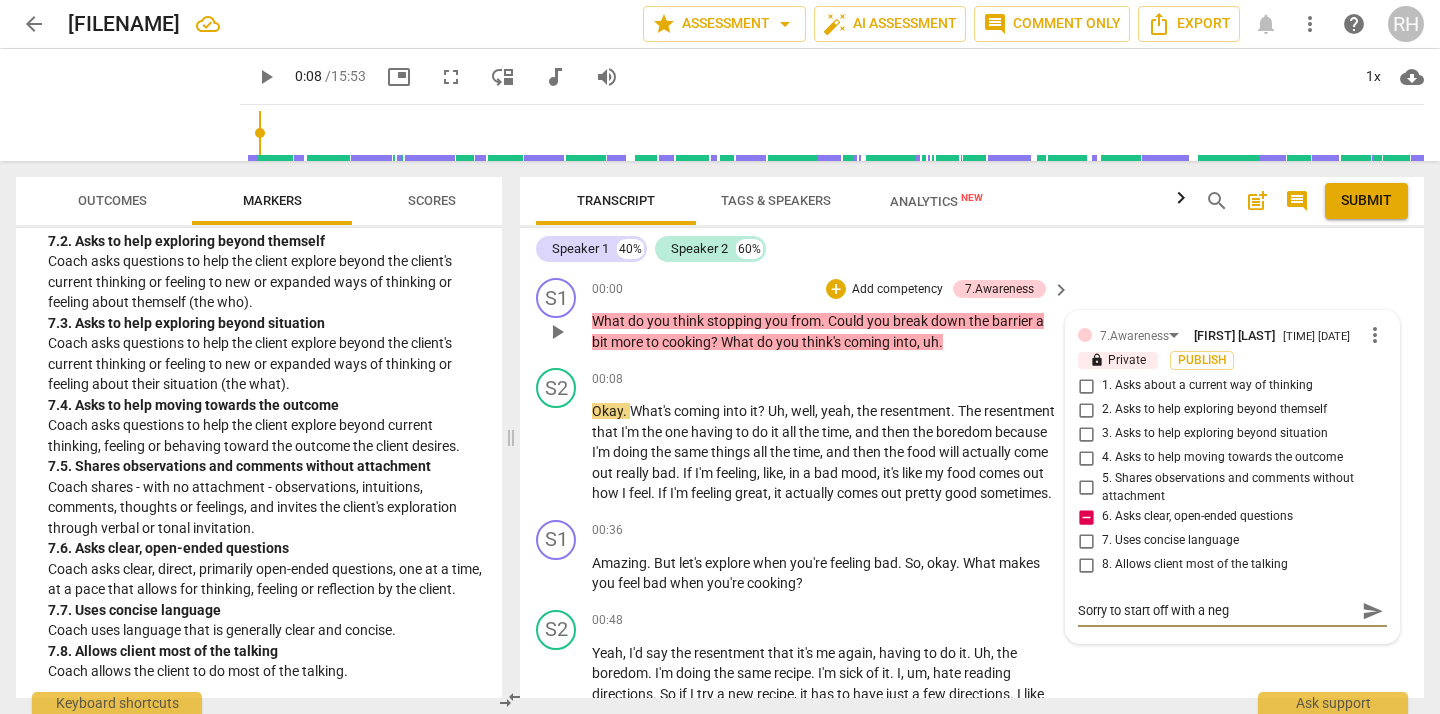 type on "Sorry to start off with a nega" 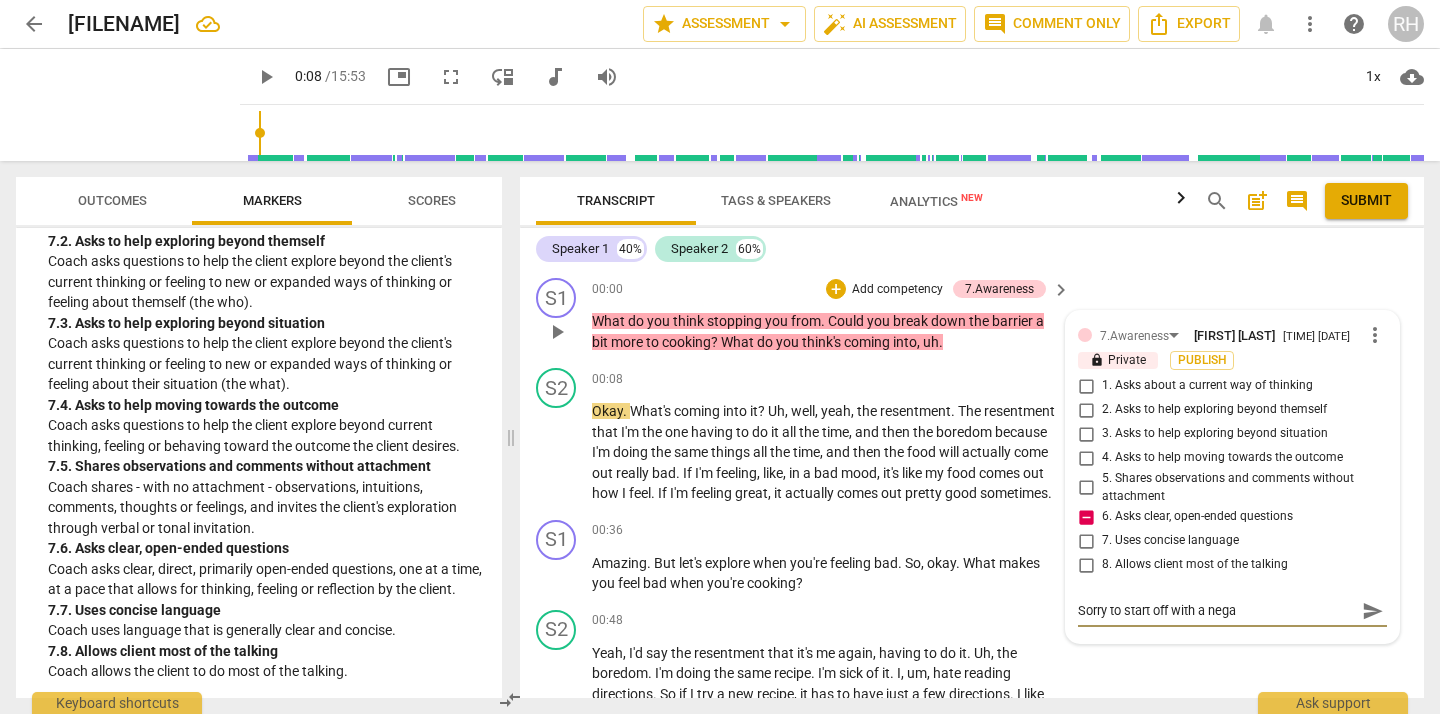 type on "Sorry to start off with a negat" 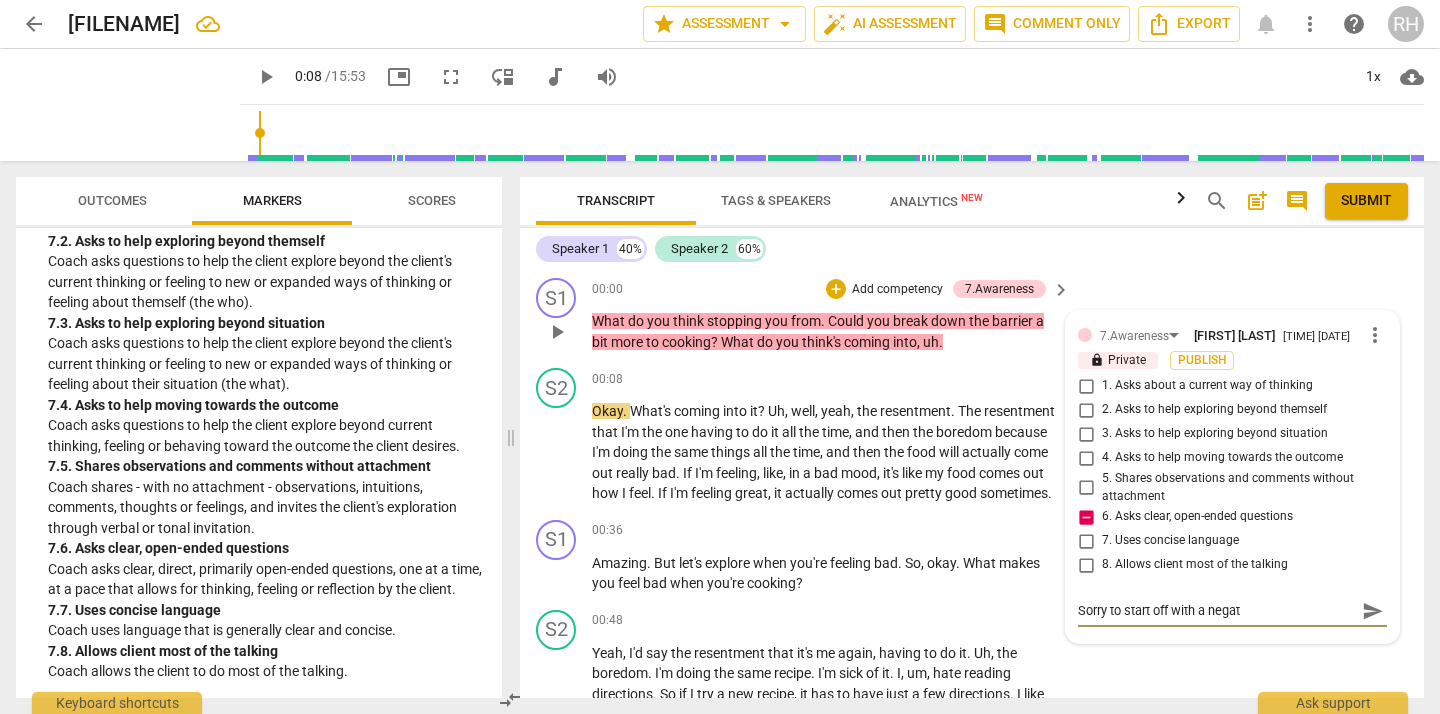 type on "Sorry to start off with a negati" 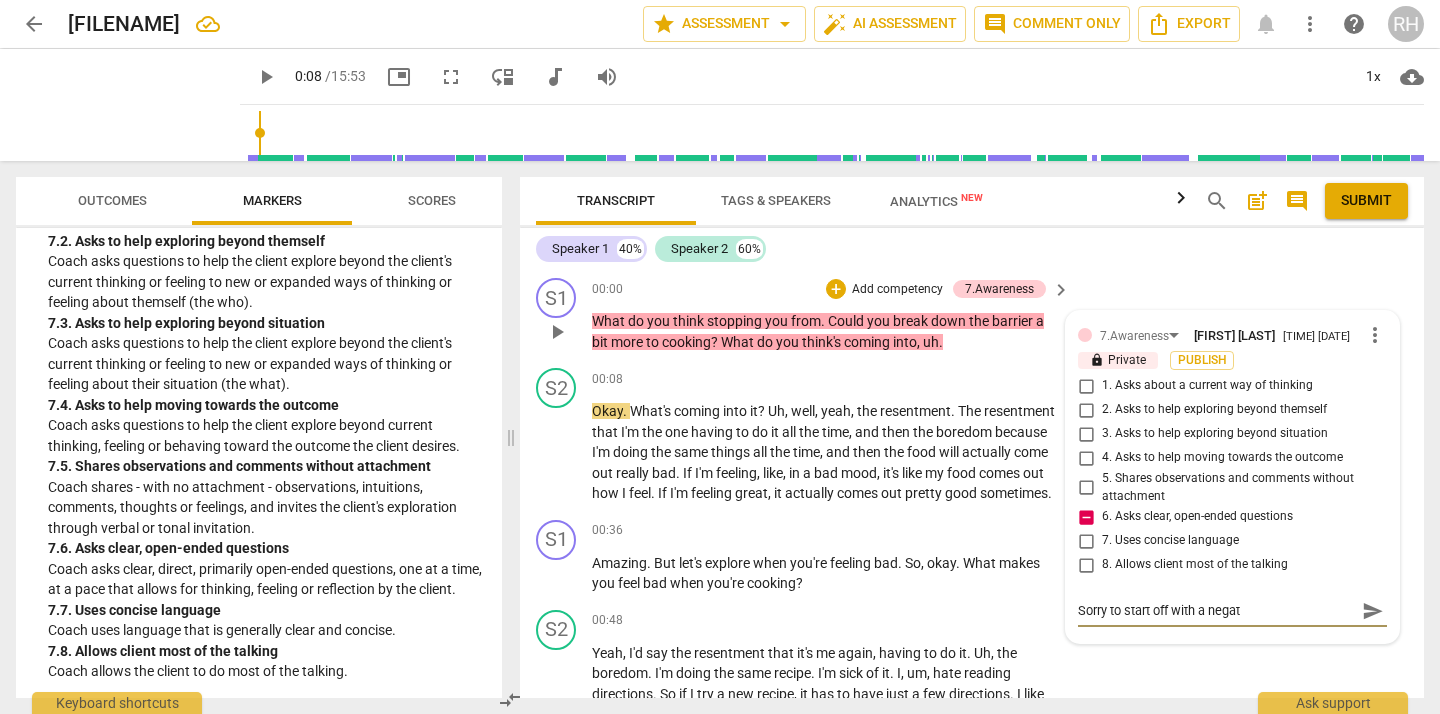 type on "Sorry to start off with a negati" 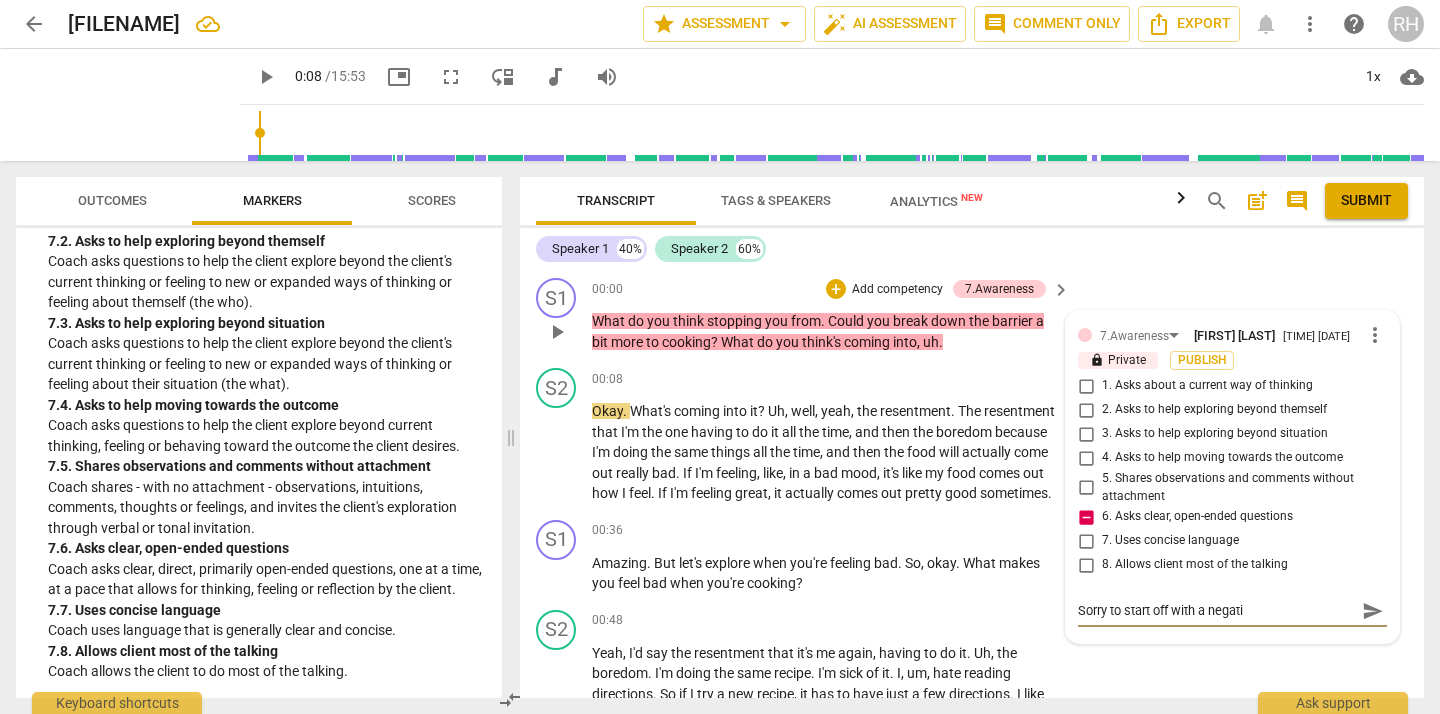 type on "Sorry to start off with a negativ" 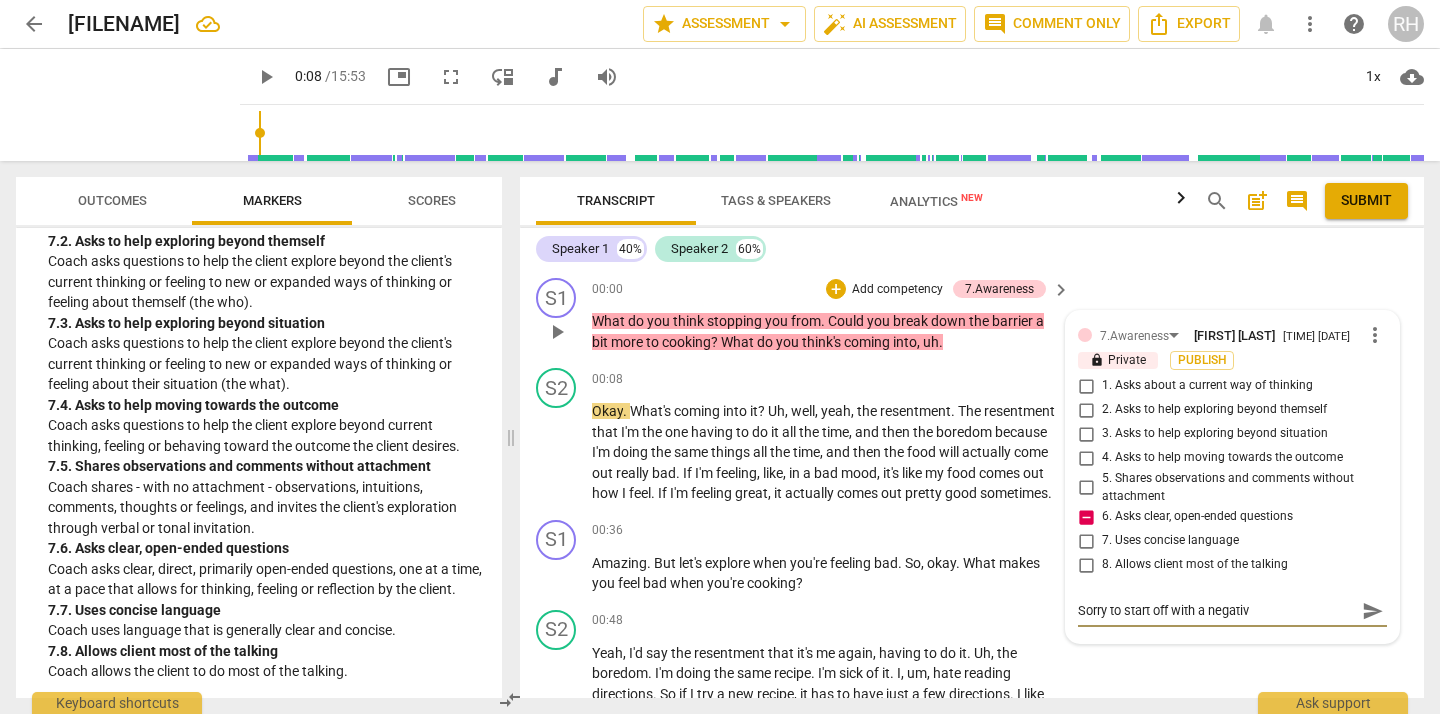 type on "Sorry to start off with a negative" 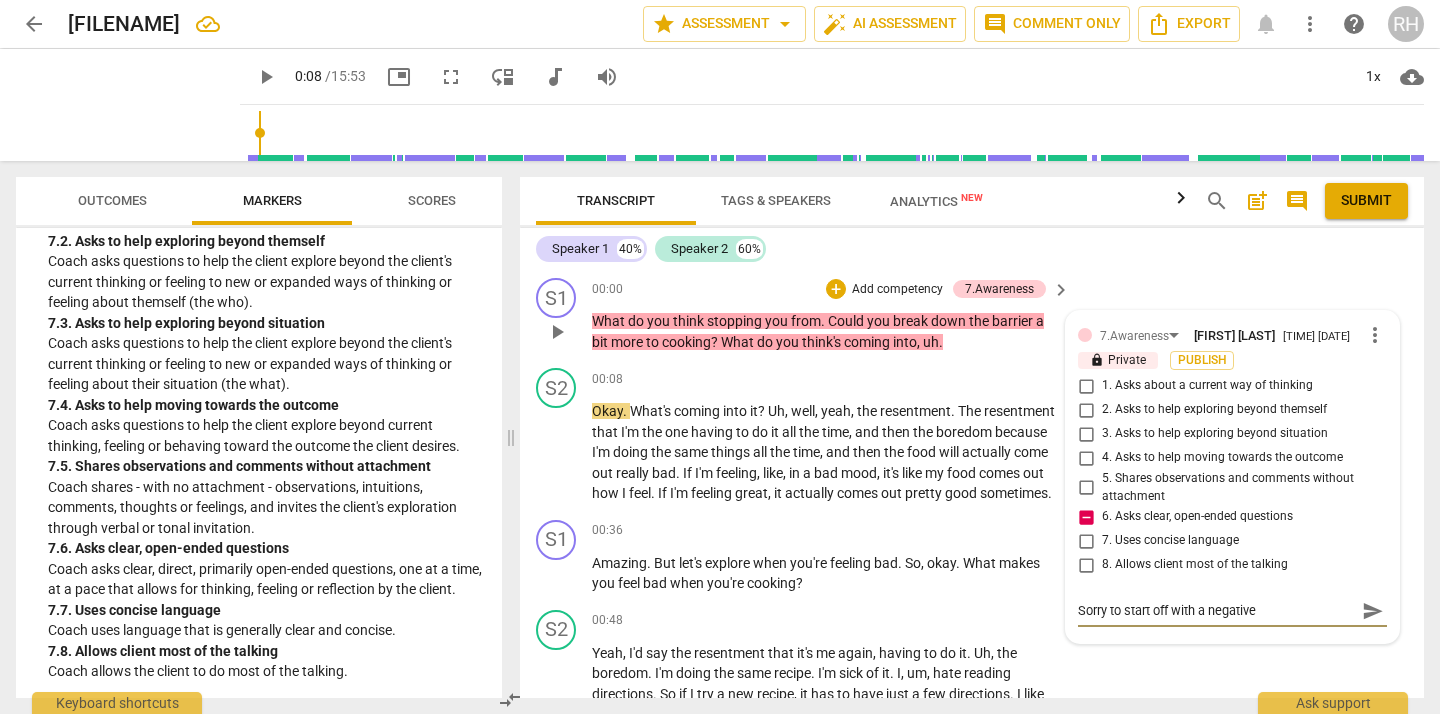 type on "Sorry to start off with a negative" 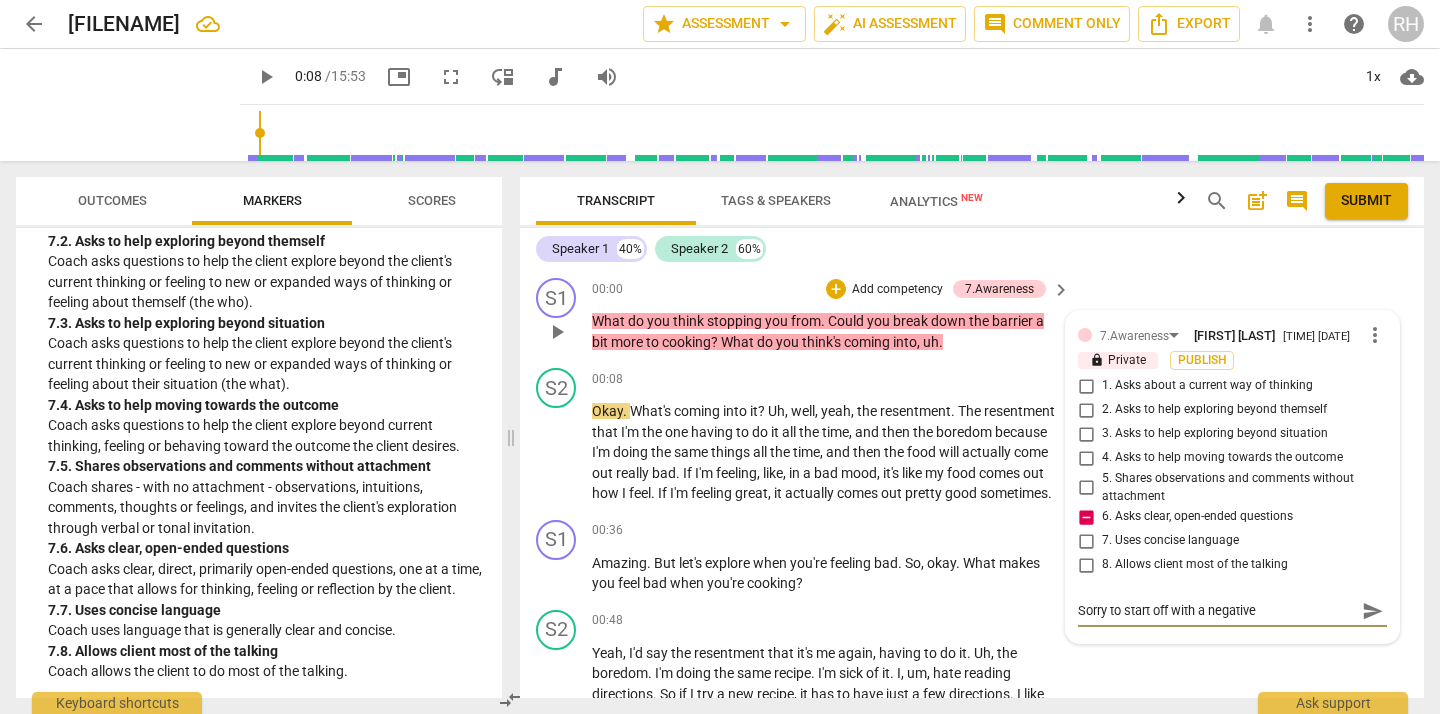 type on "Sorry to start off with a negative" 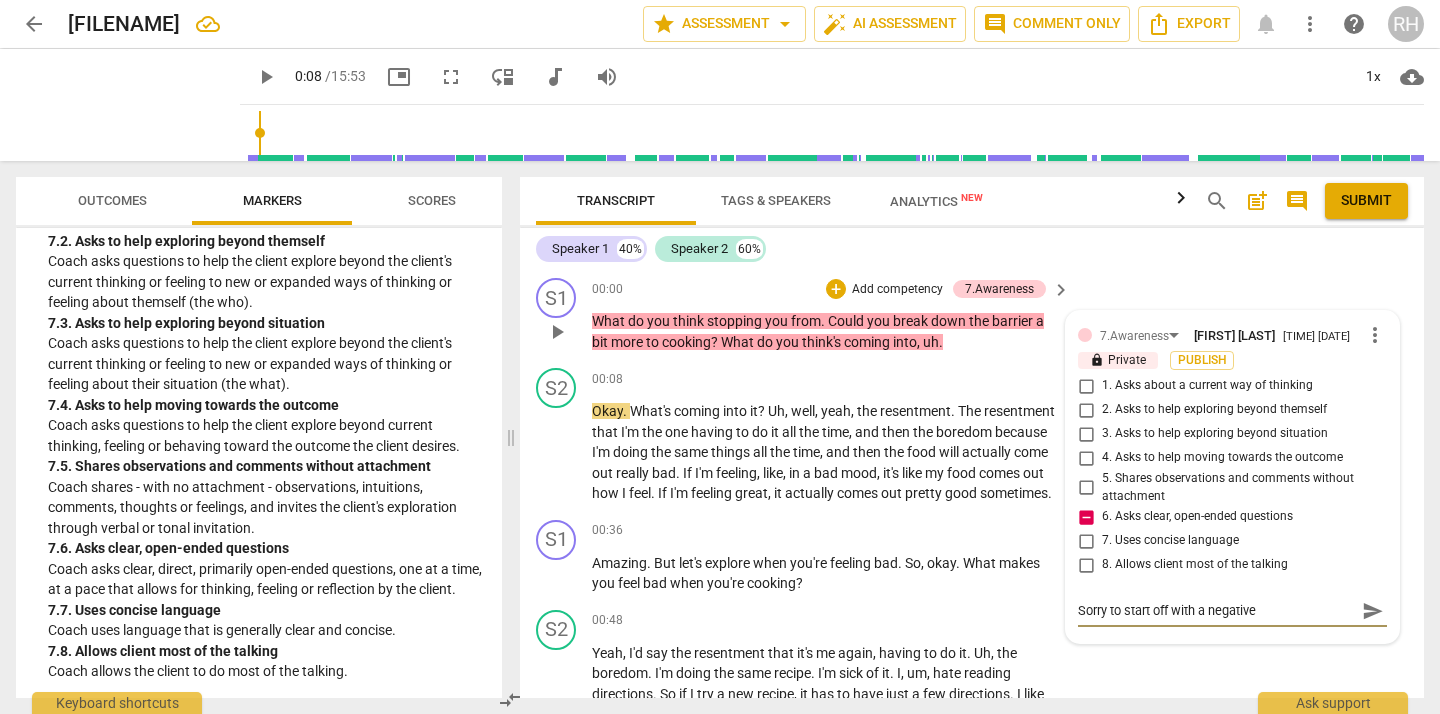 type on "Sorry to start off with a negative c" 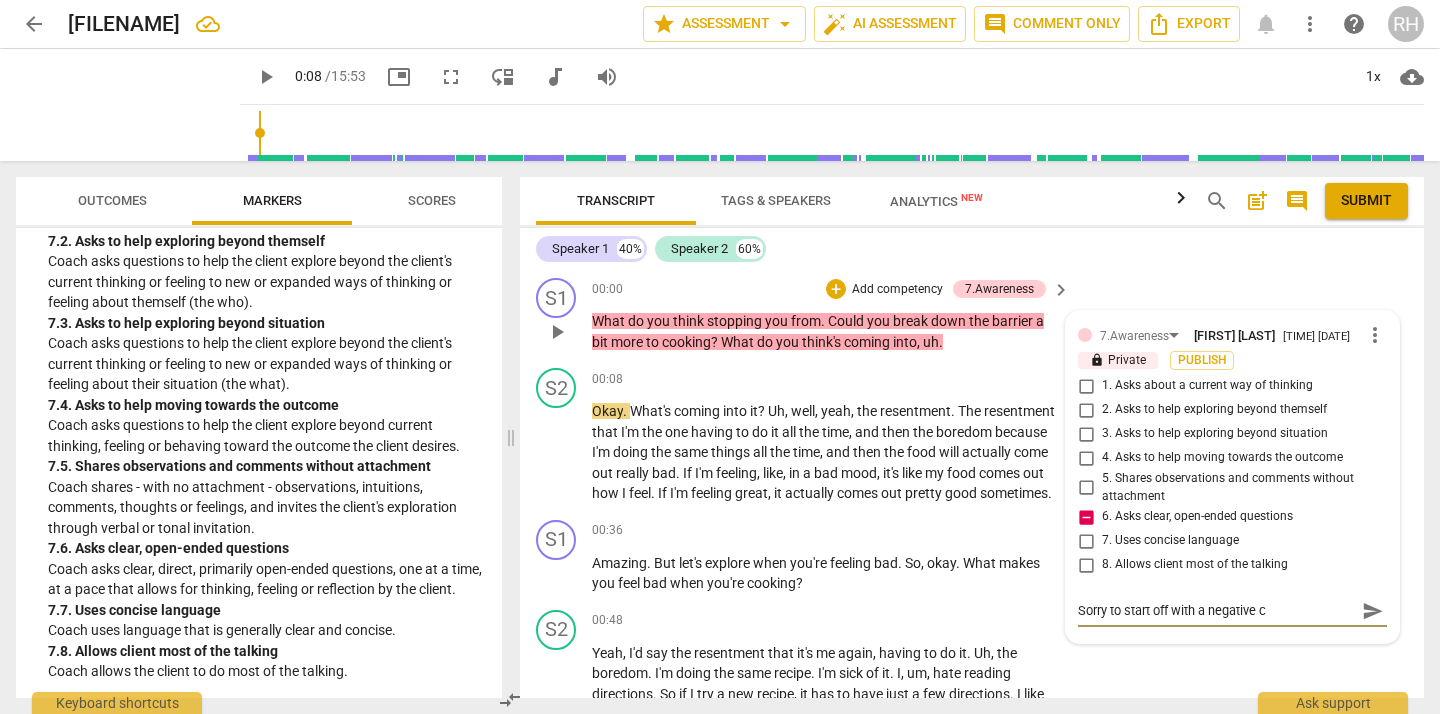type on "Sorry to start off with a negative co" 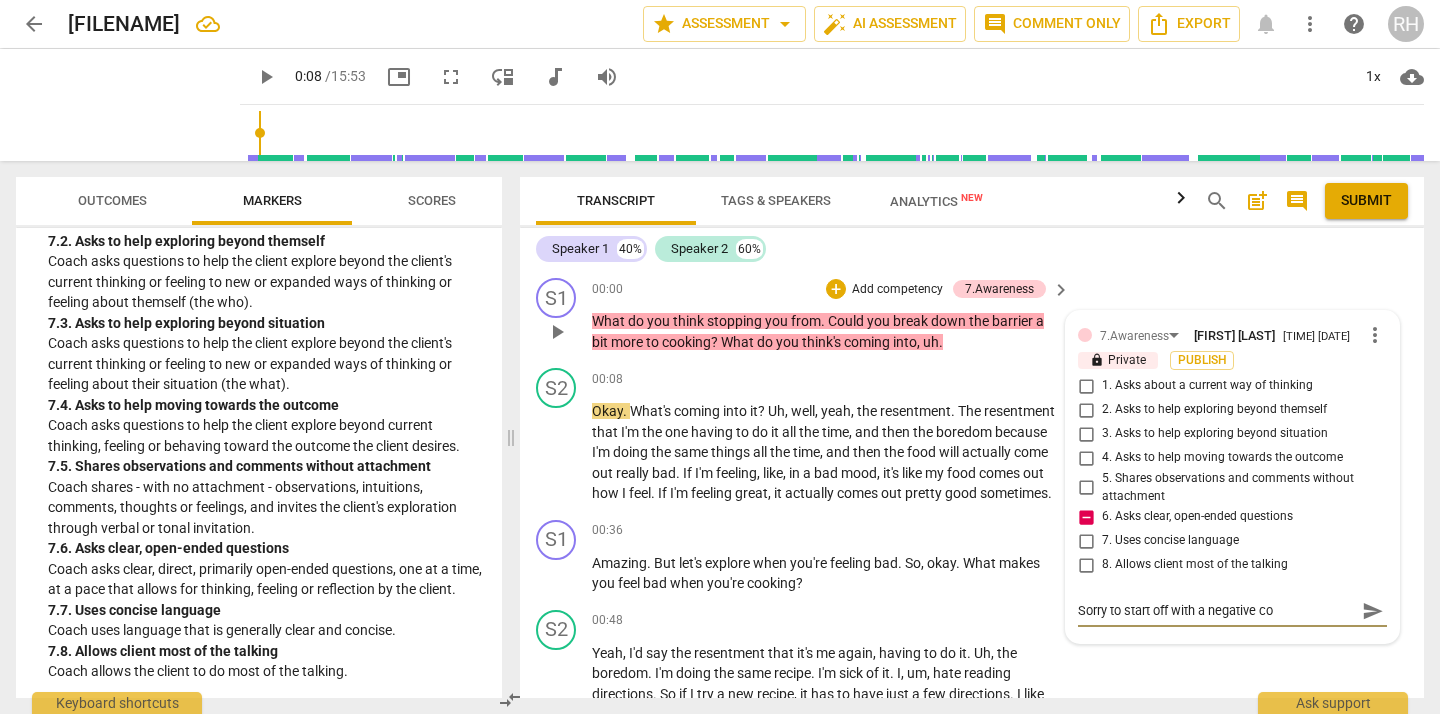 type on "Sorry to start off with a negative com" 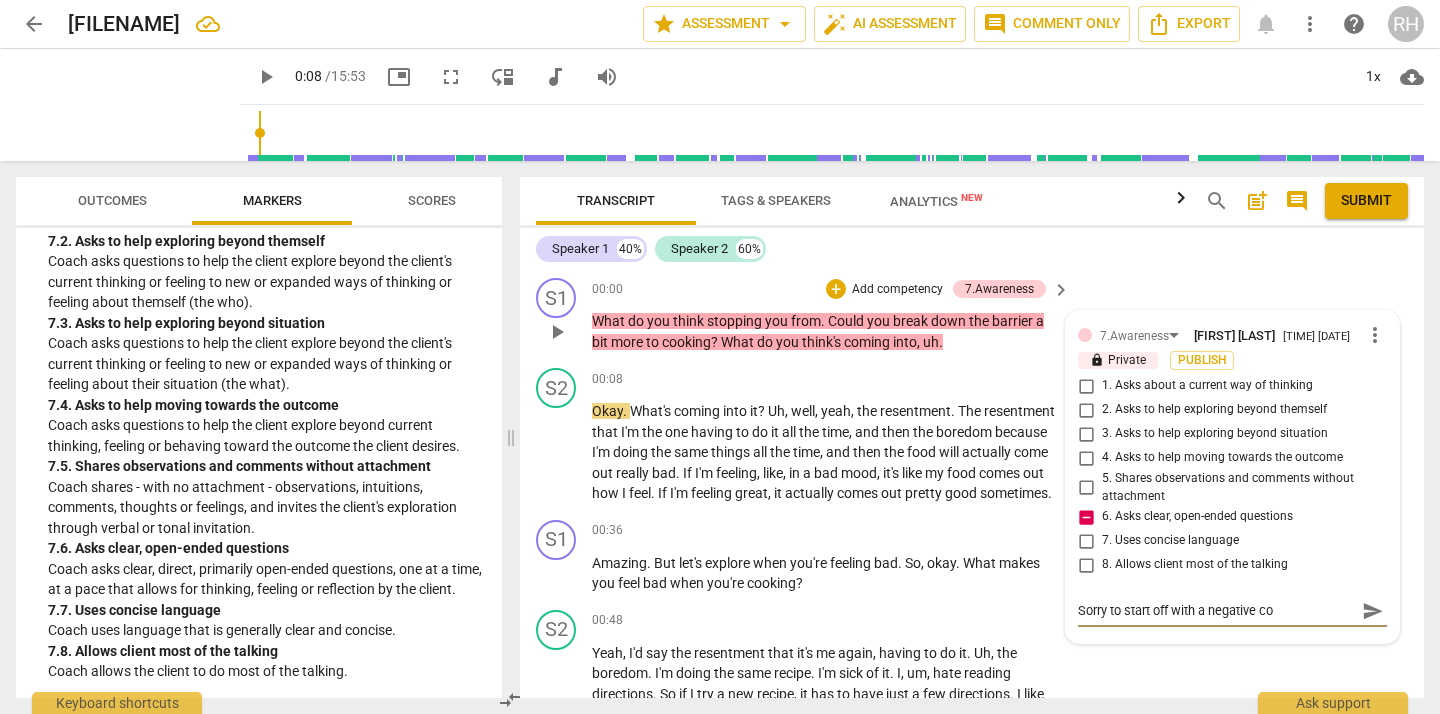 type on "Sorry to start off with a negative com" 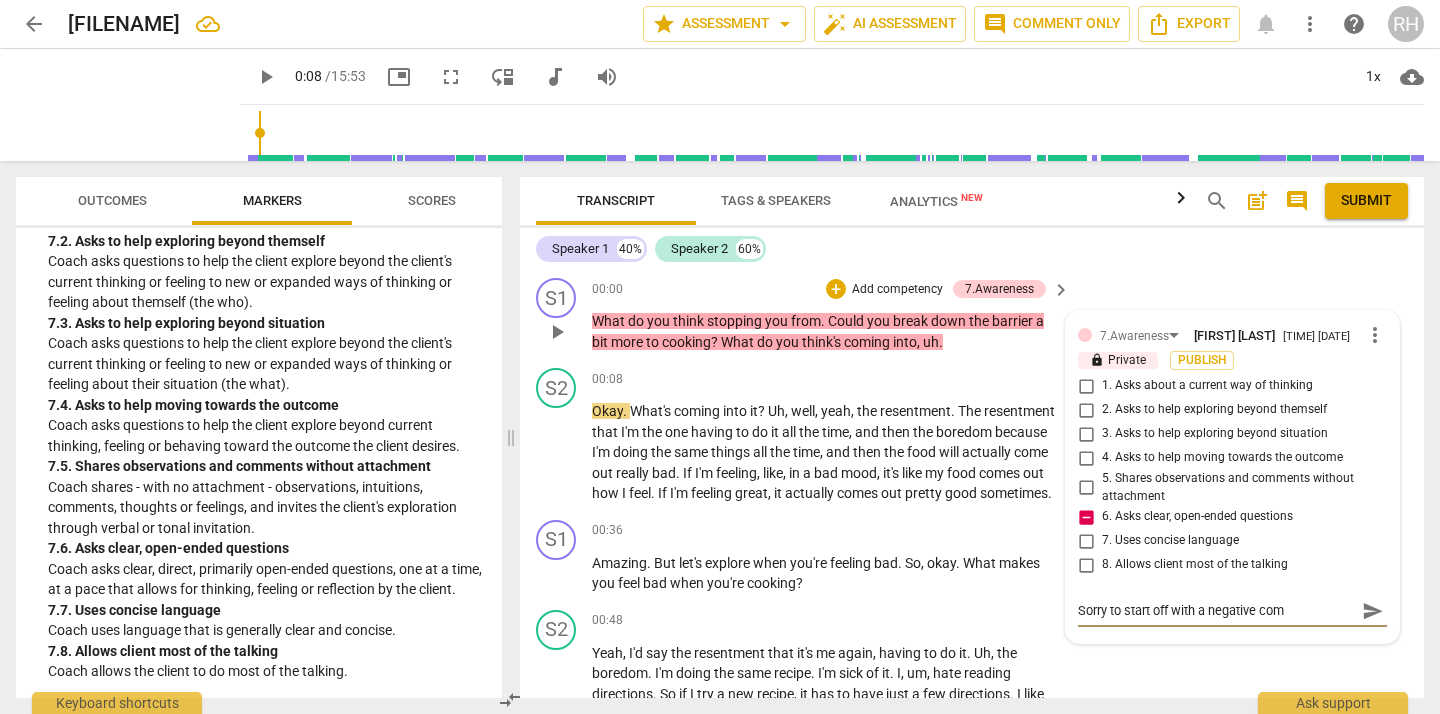 type on "Sorry to start off with a negative comm" 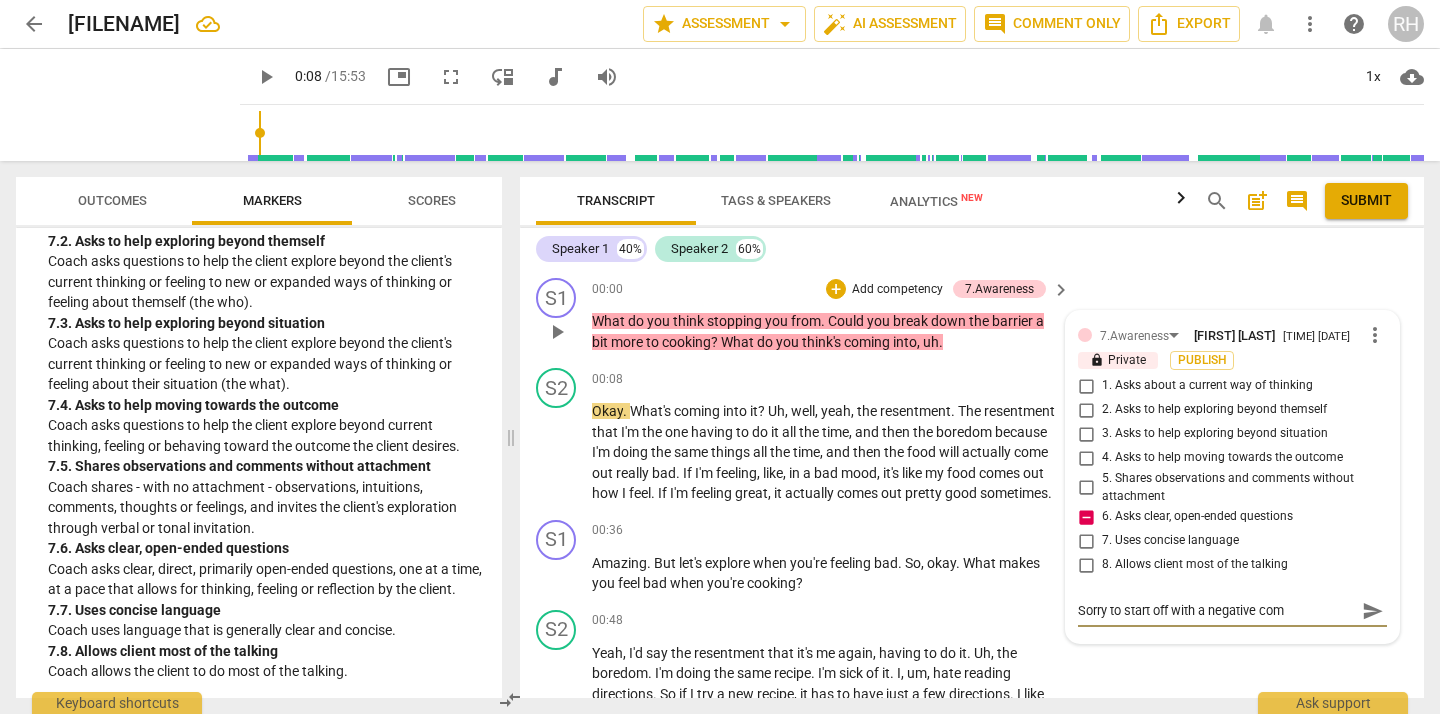 type on "Sorry to start off with a negative comm" 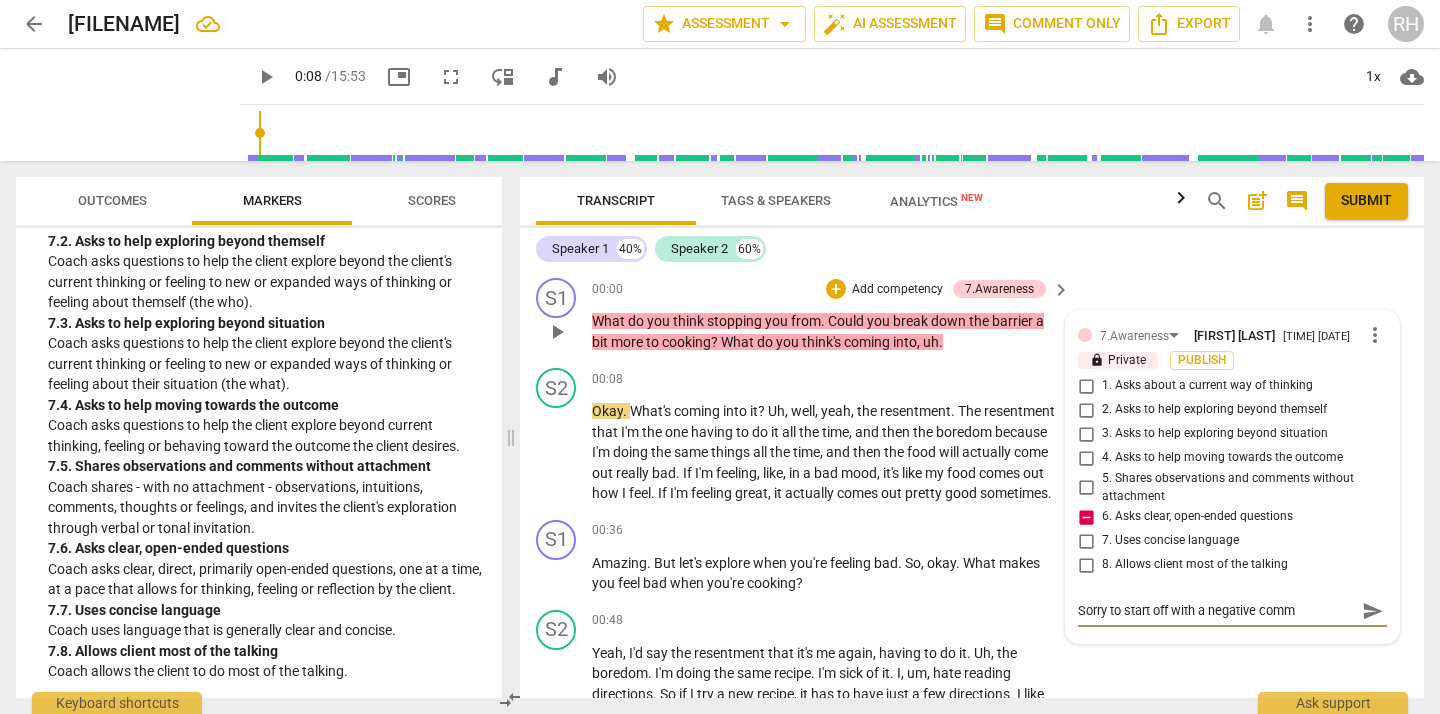 type on "Sorry to start off with a negative comme" 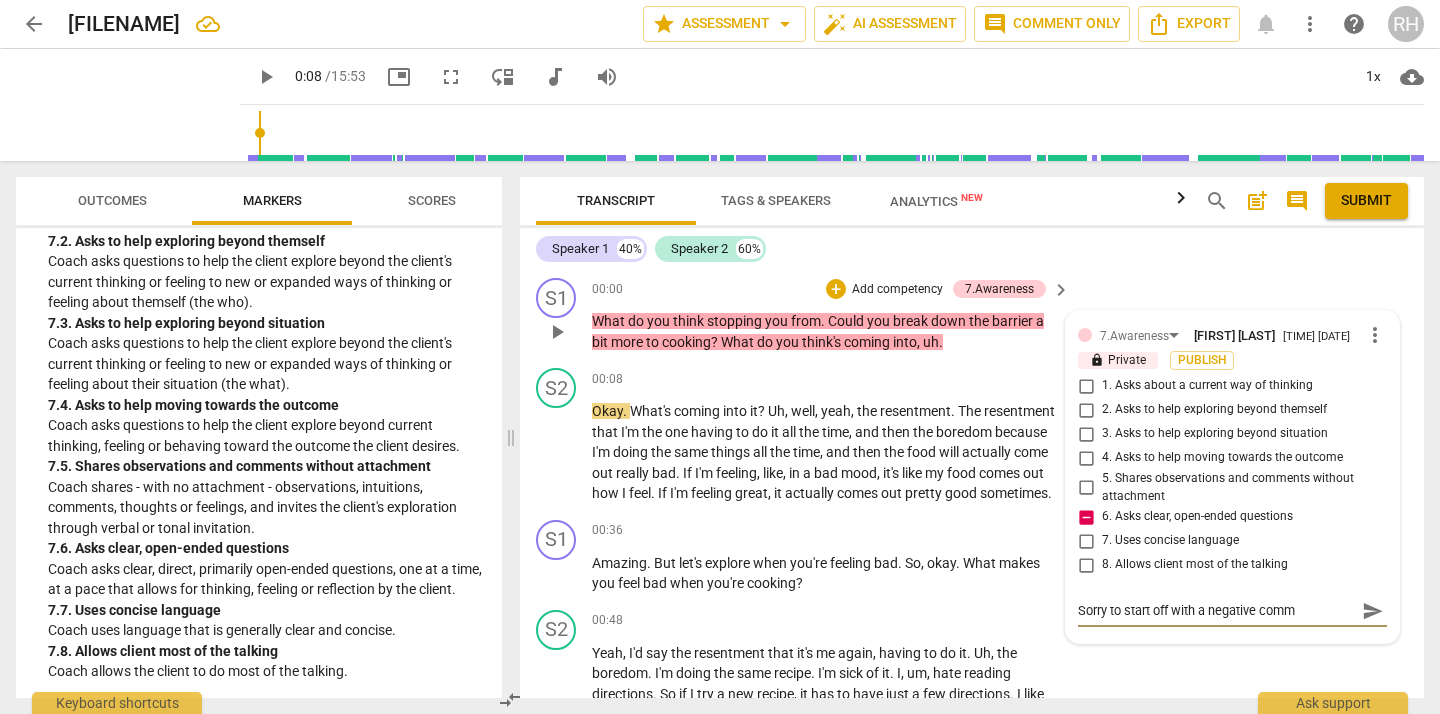 type on "Sorry to start off with a negative comme" 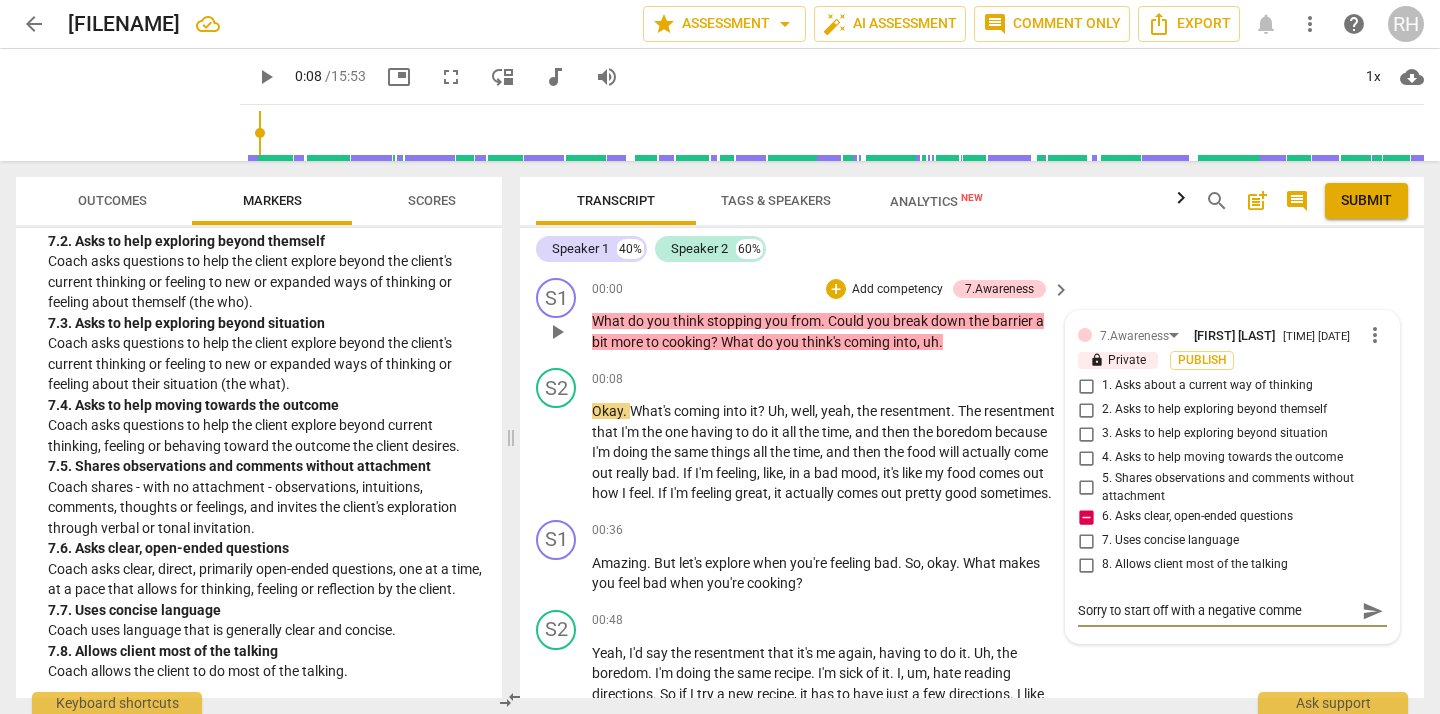 type on "Sorry to start off with a negative commen" 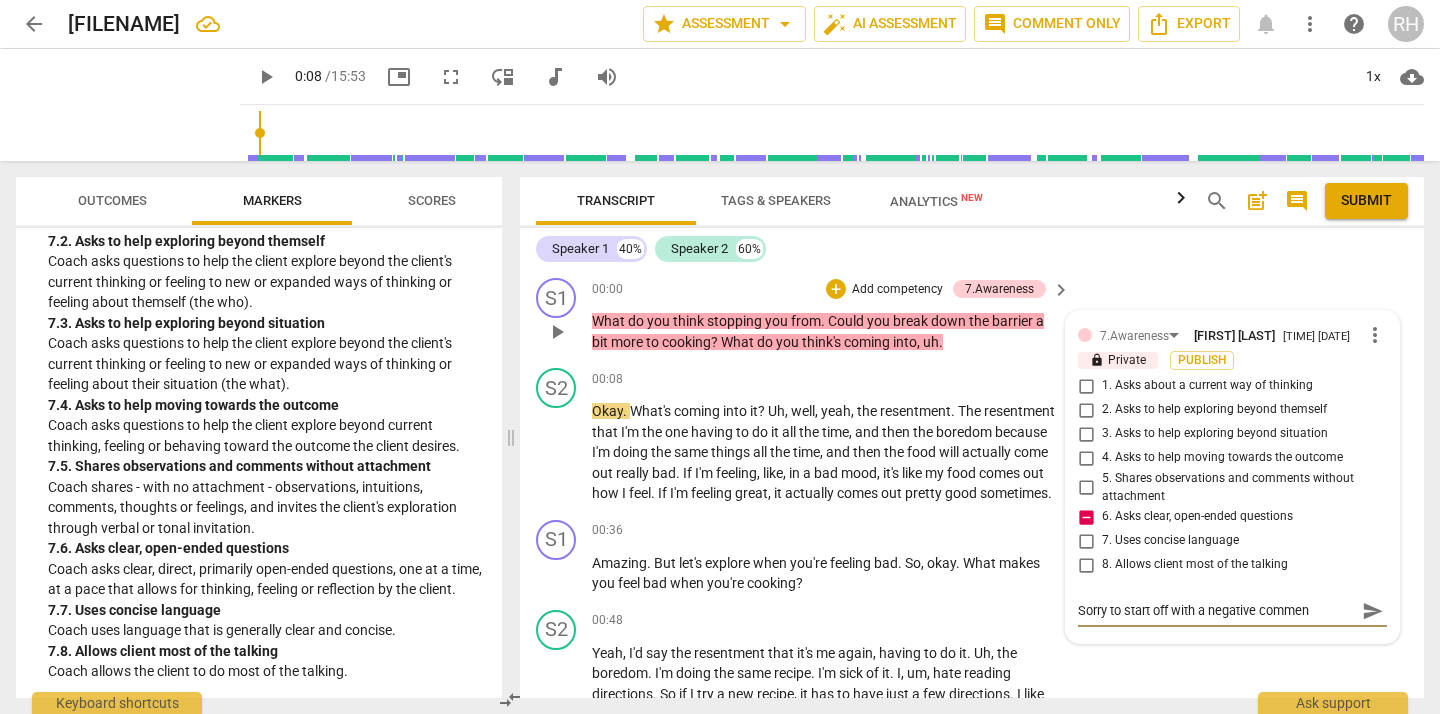type on "Sorry to start off with a negative comment" 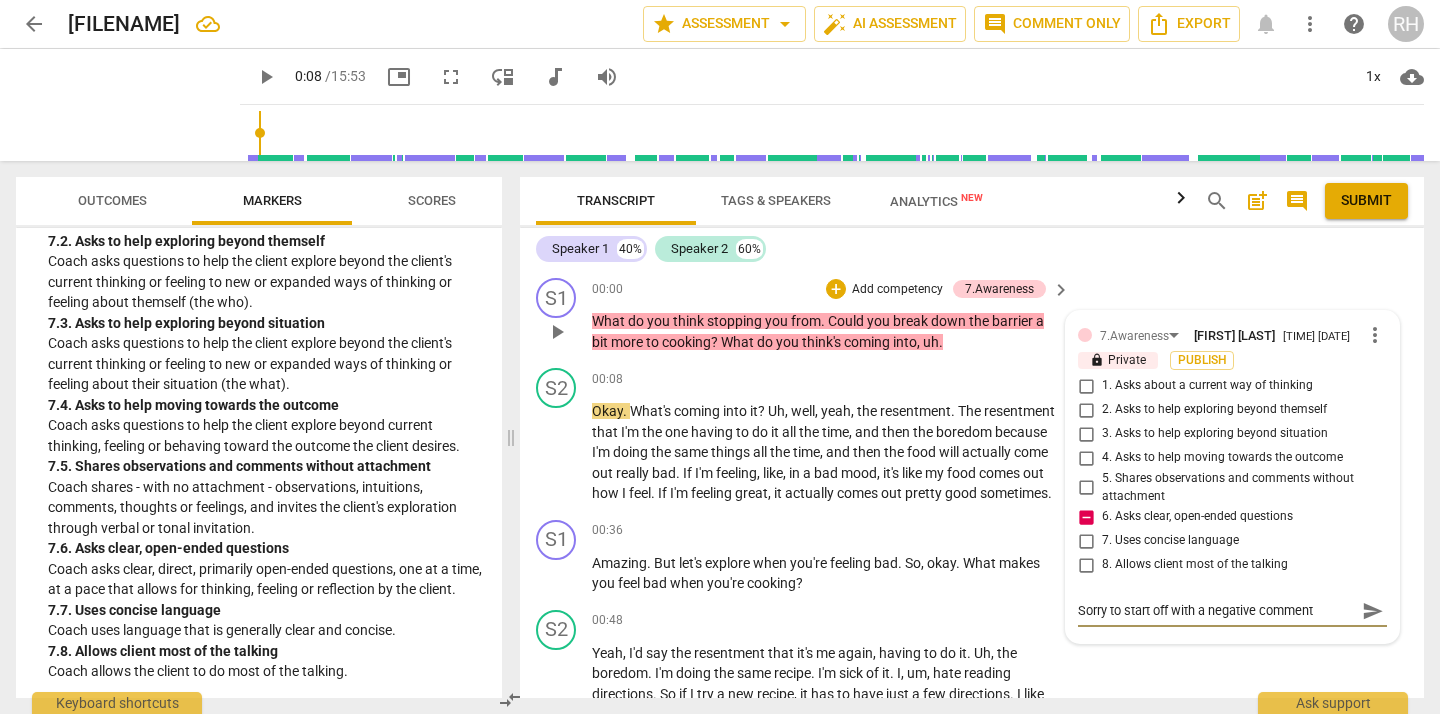 type on "Sorry to start off with a negative comment," 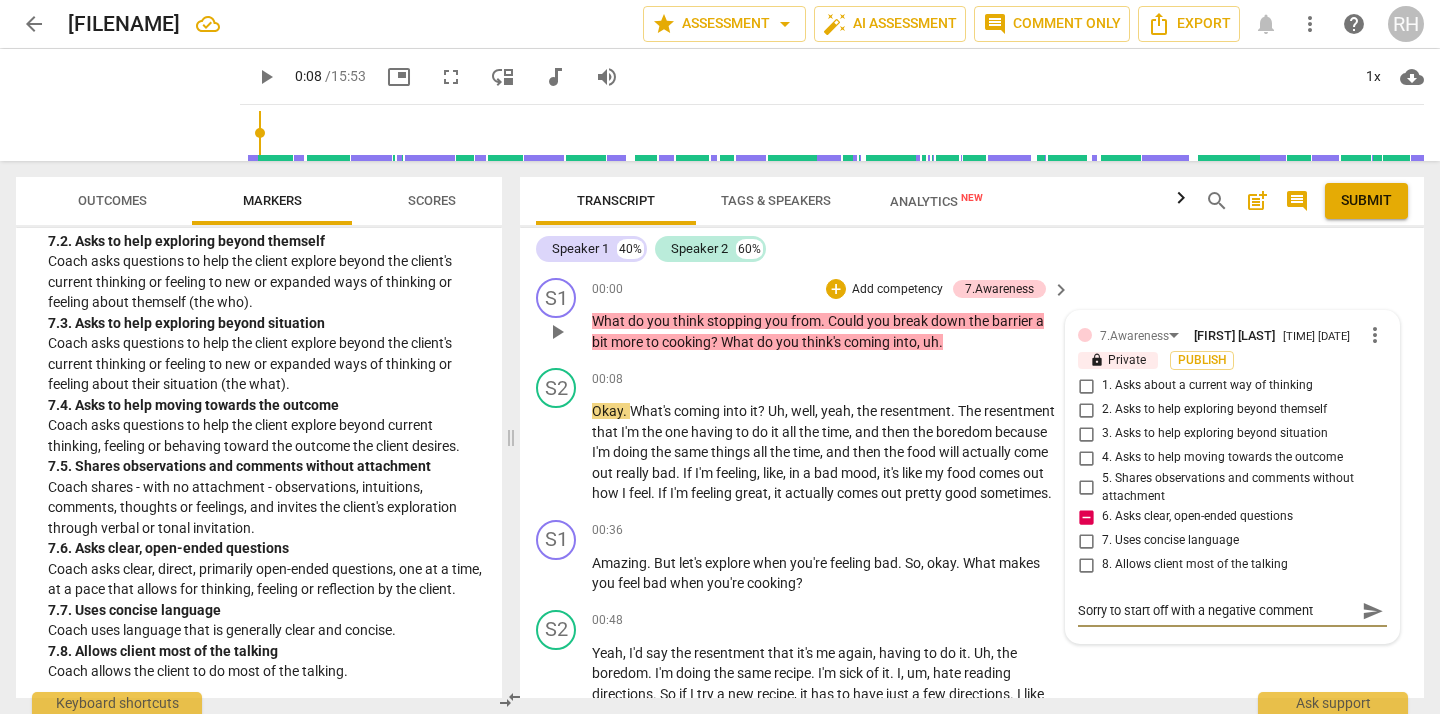 type on "Sorry to start off with a negative comment," 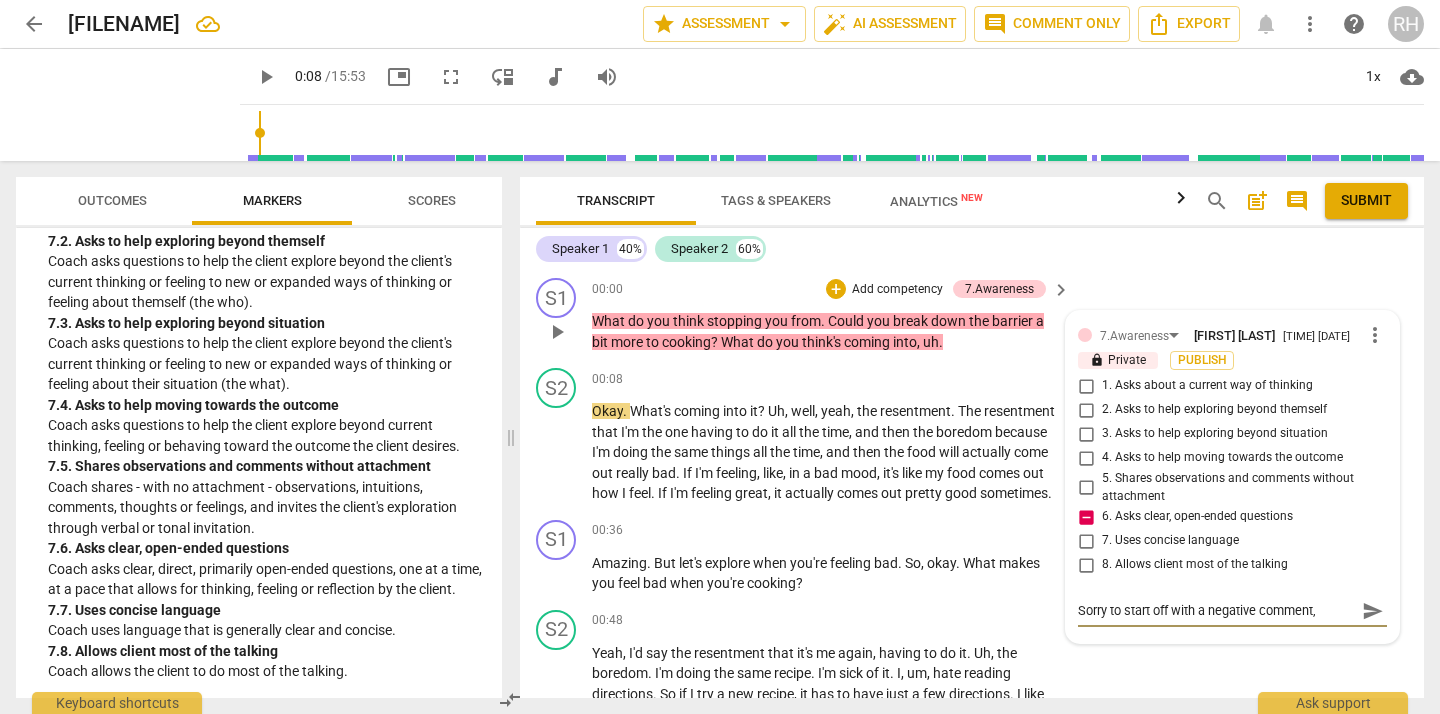 type on "Sorry to start off with a negative comment," 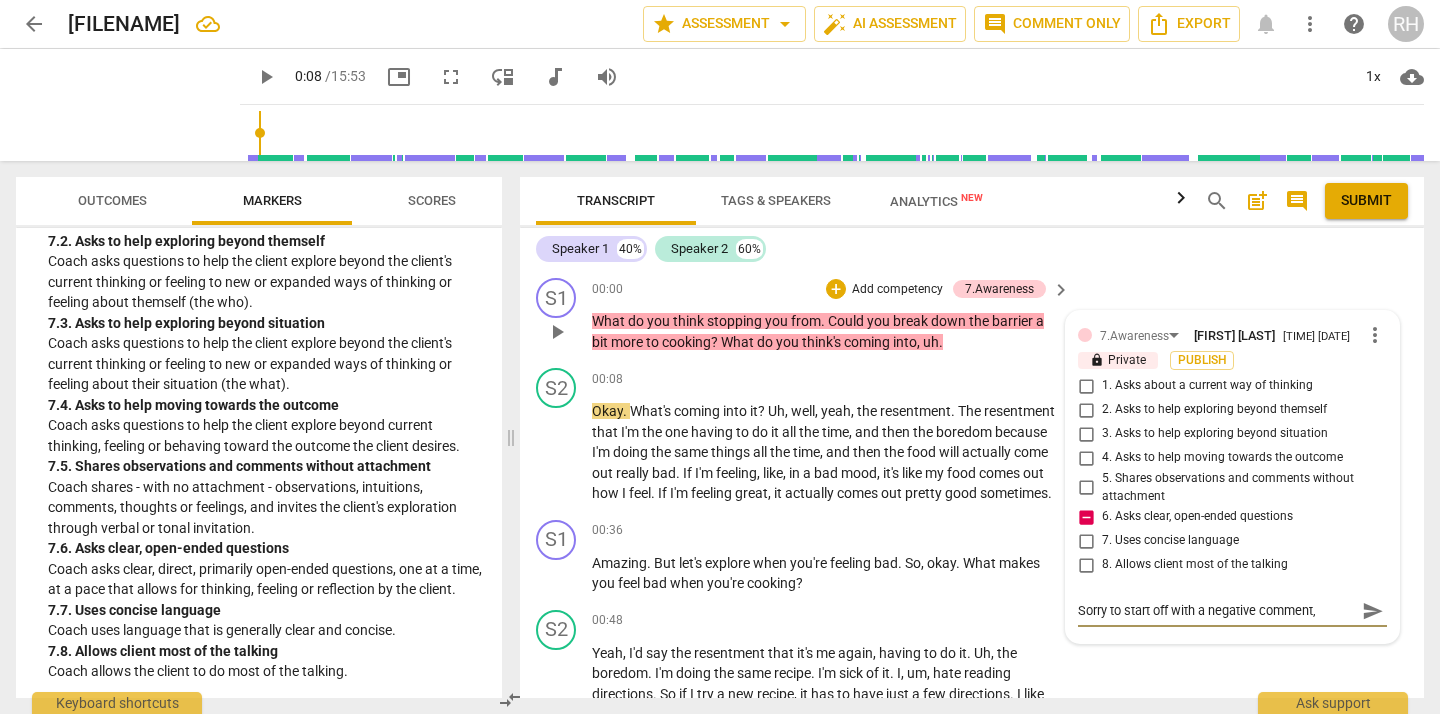 type on "Sorry to start off with a negative comment," 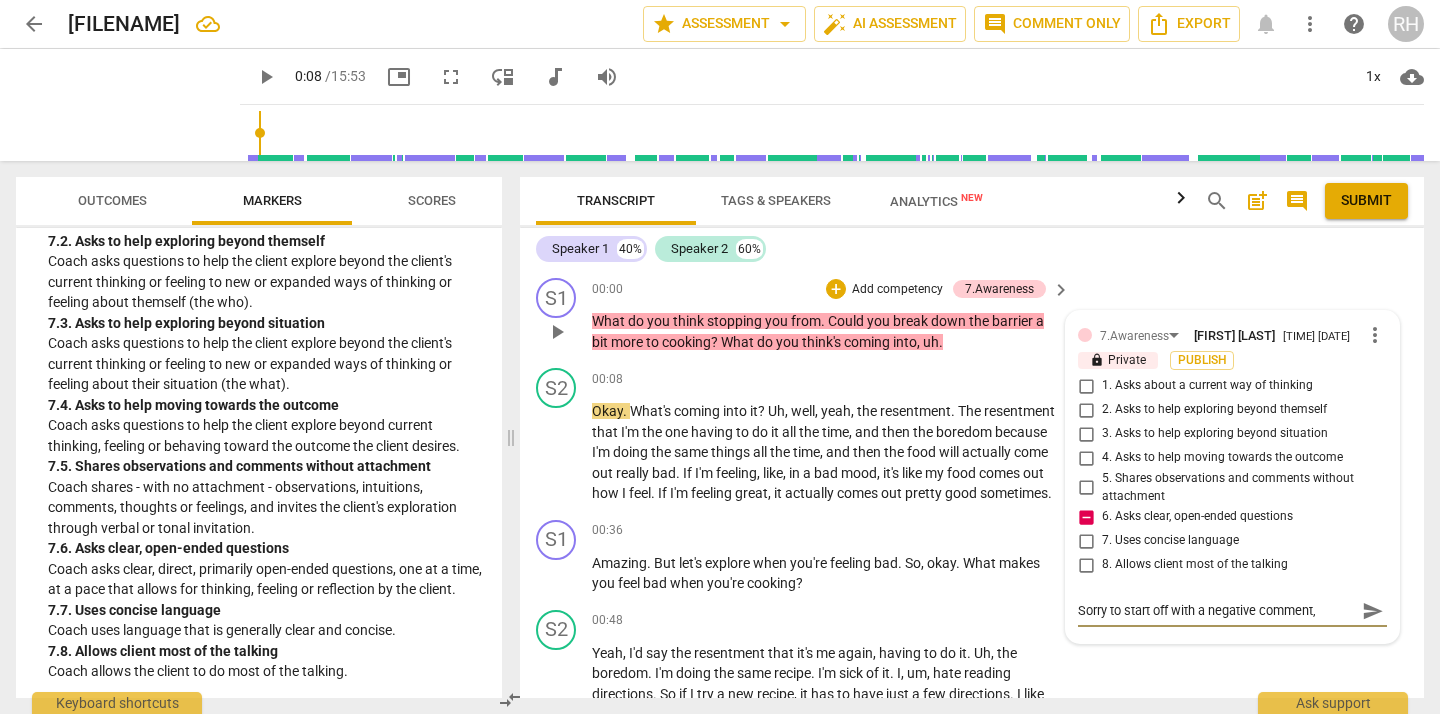 type on "Sorry to start off with a negative comment, b" 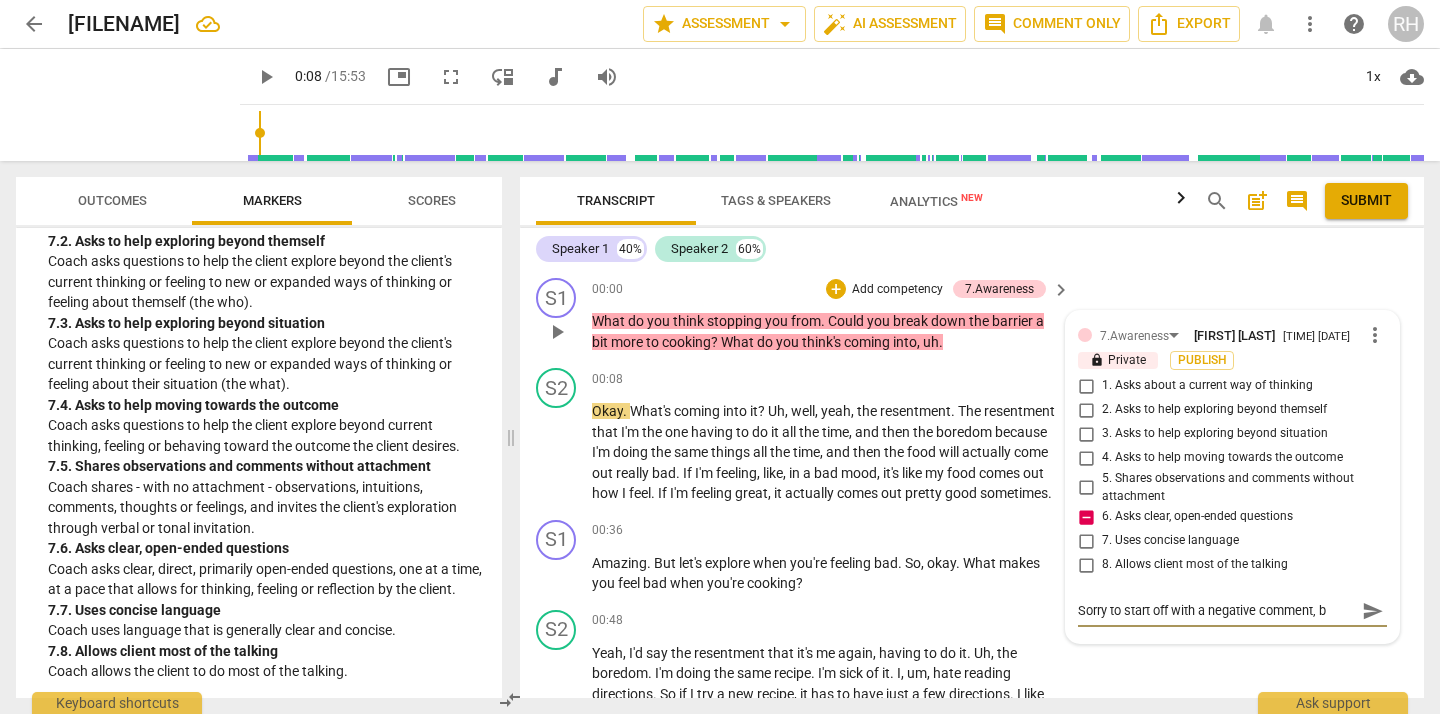 type on "Sorry to start off with a negative comment, bu" 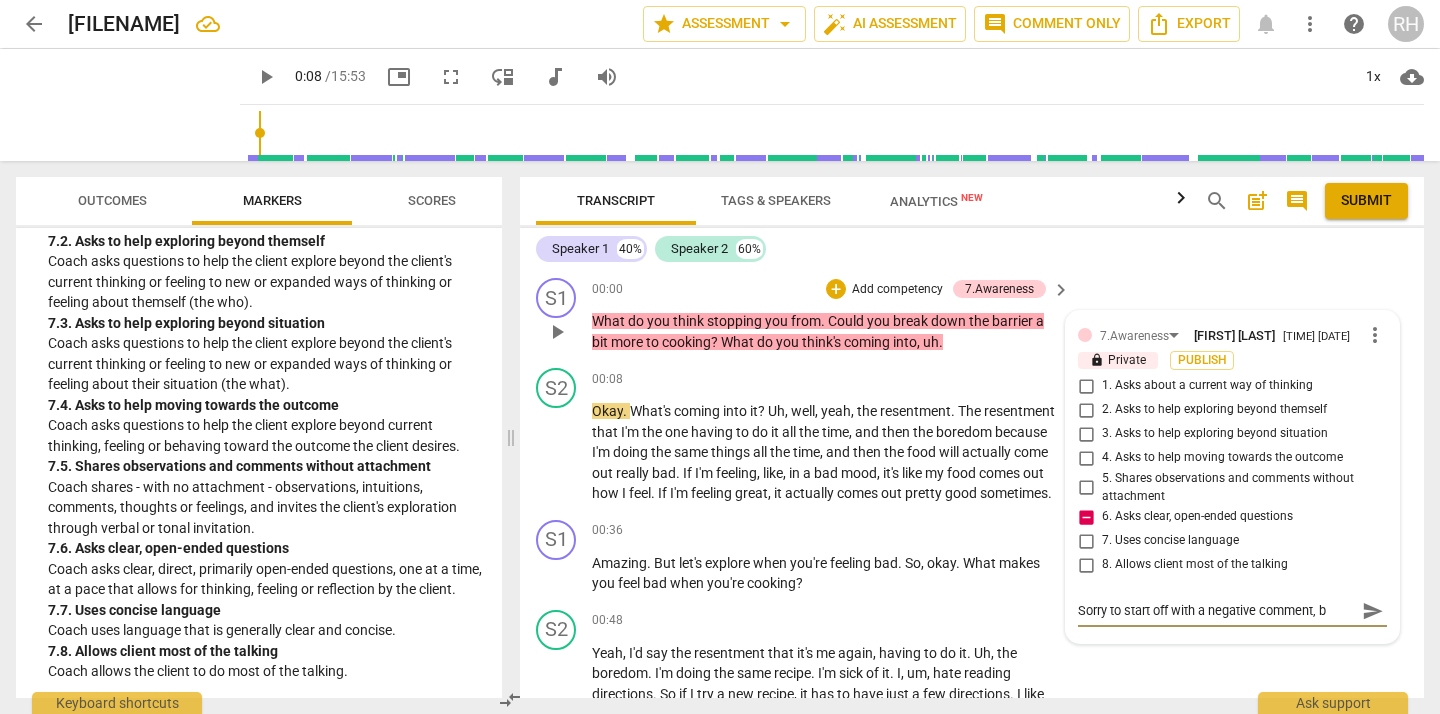 type on "Sorry to start off with a negative comment, bu" 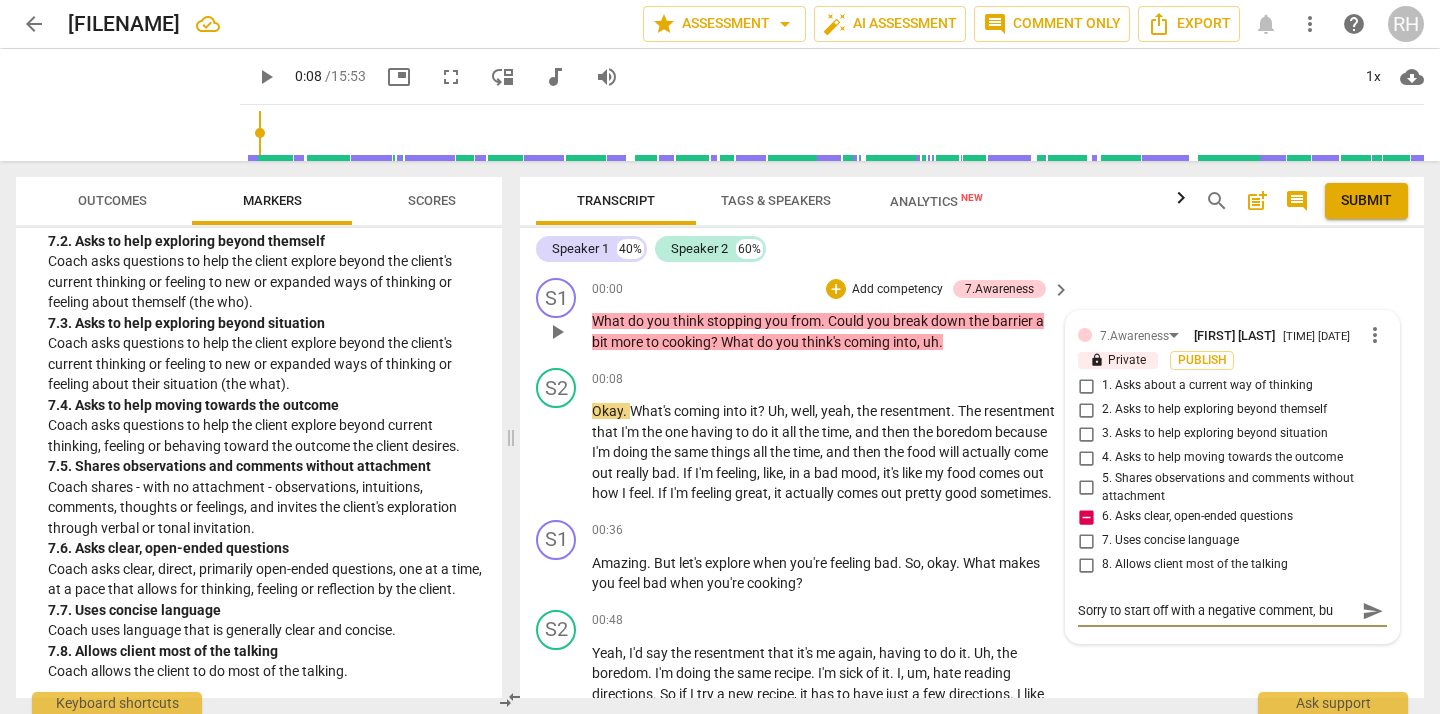 type on "Sorry to start off with a negative comment, but" 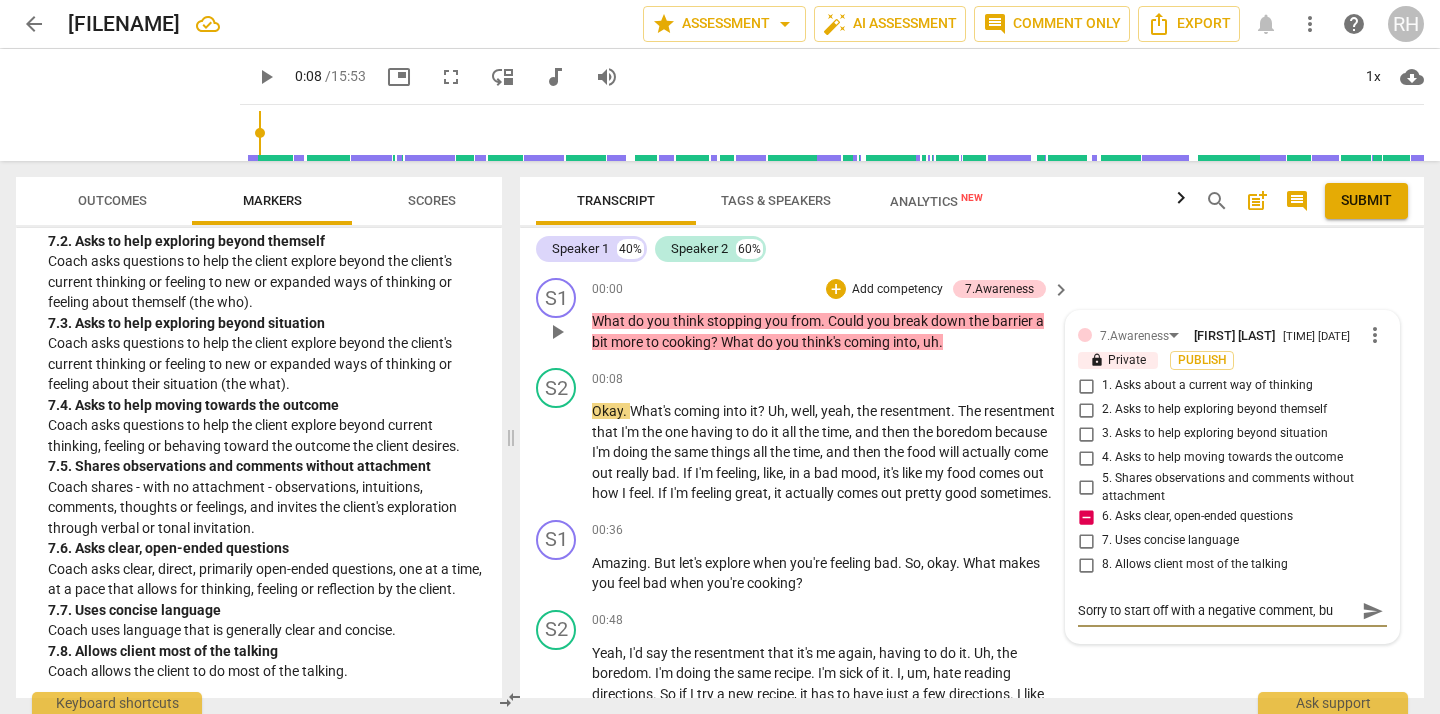 type on "Sorry to start off with a negative comment, but" 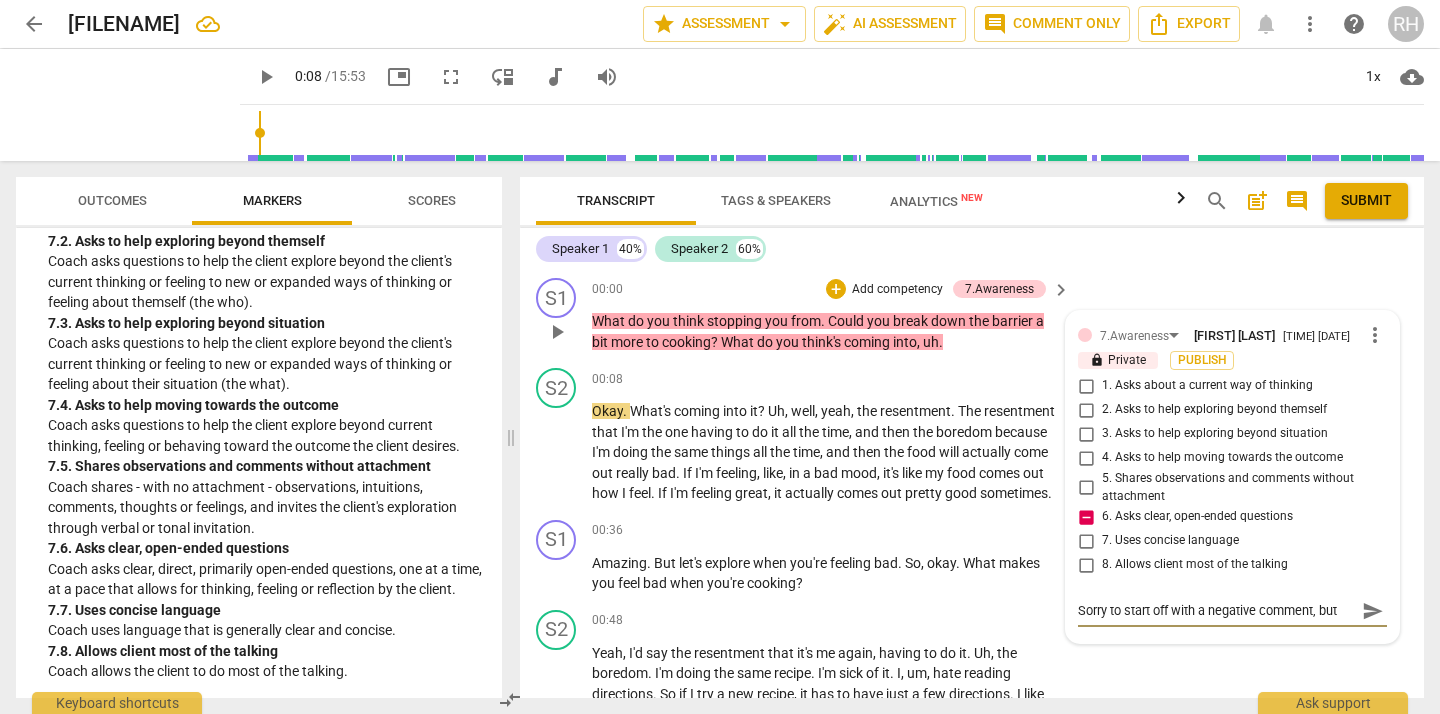 type on "Sorry to start off with a negative comment, but" 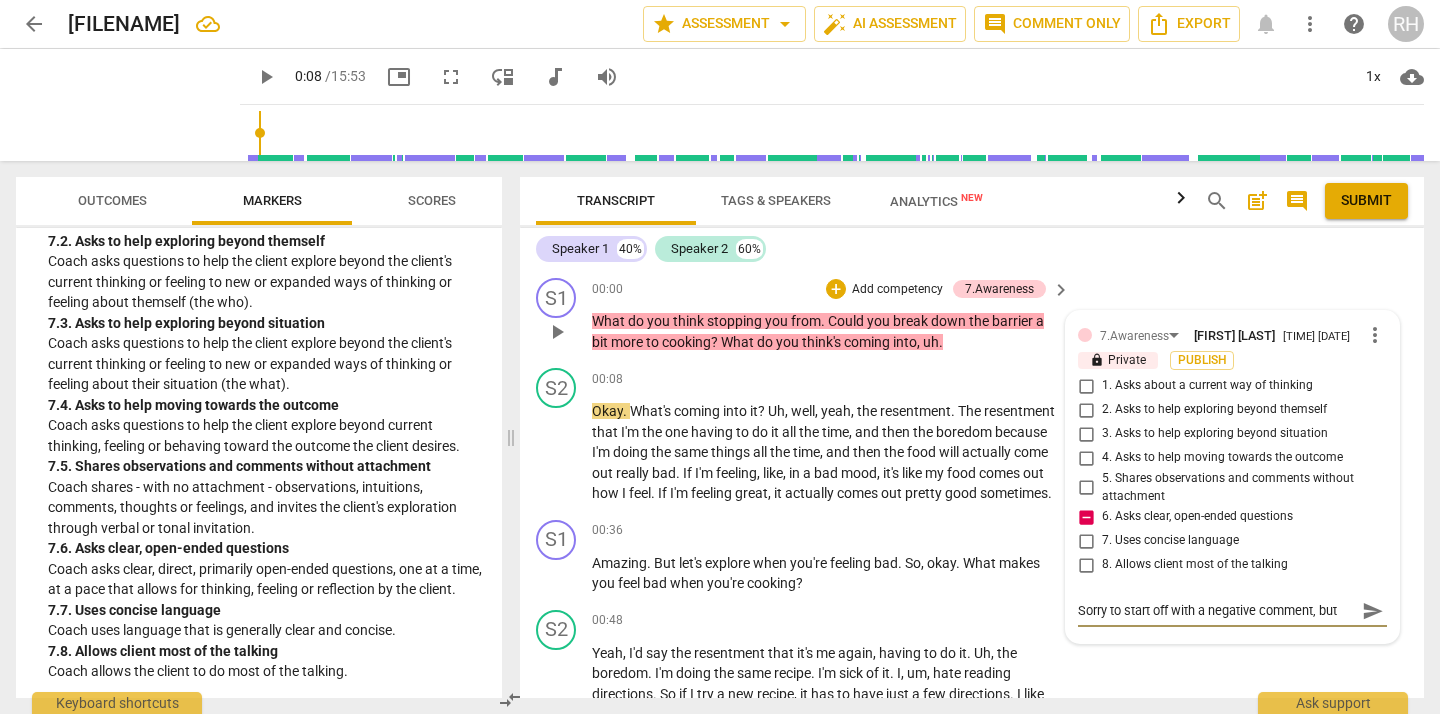 type on "Sorry to start off with a negative comment, but" 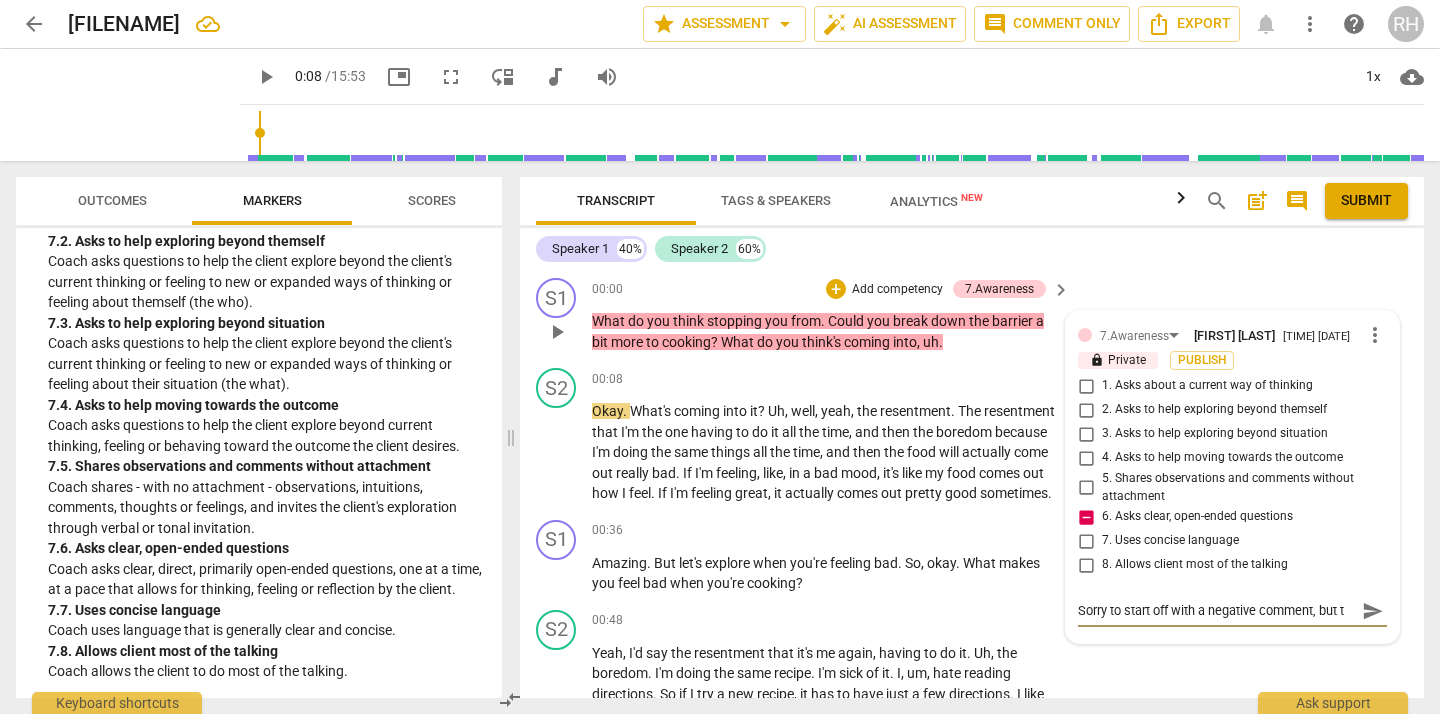 type on "Sorry to start off with a negative comment, but th" 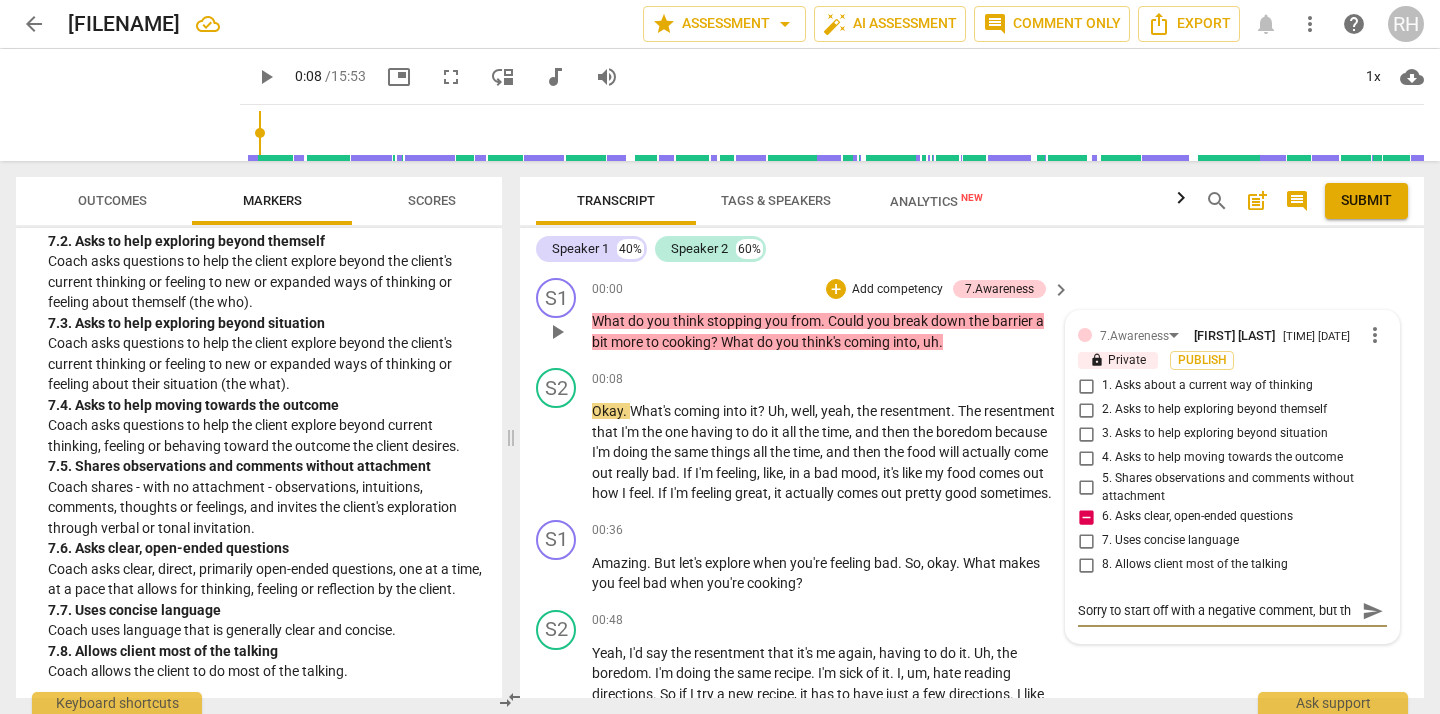scroll, scrollTop: 17, scrollLeft: 0, axis: vertical 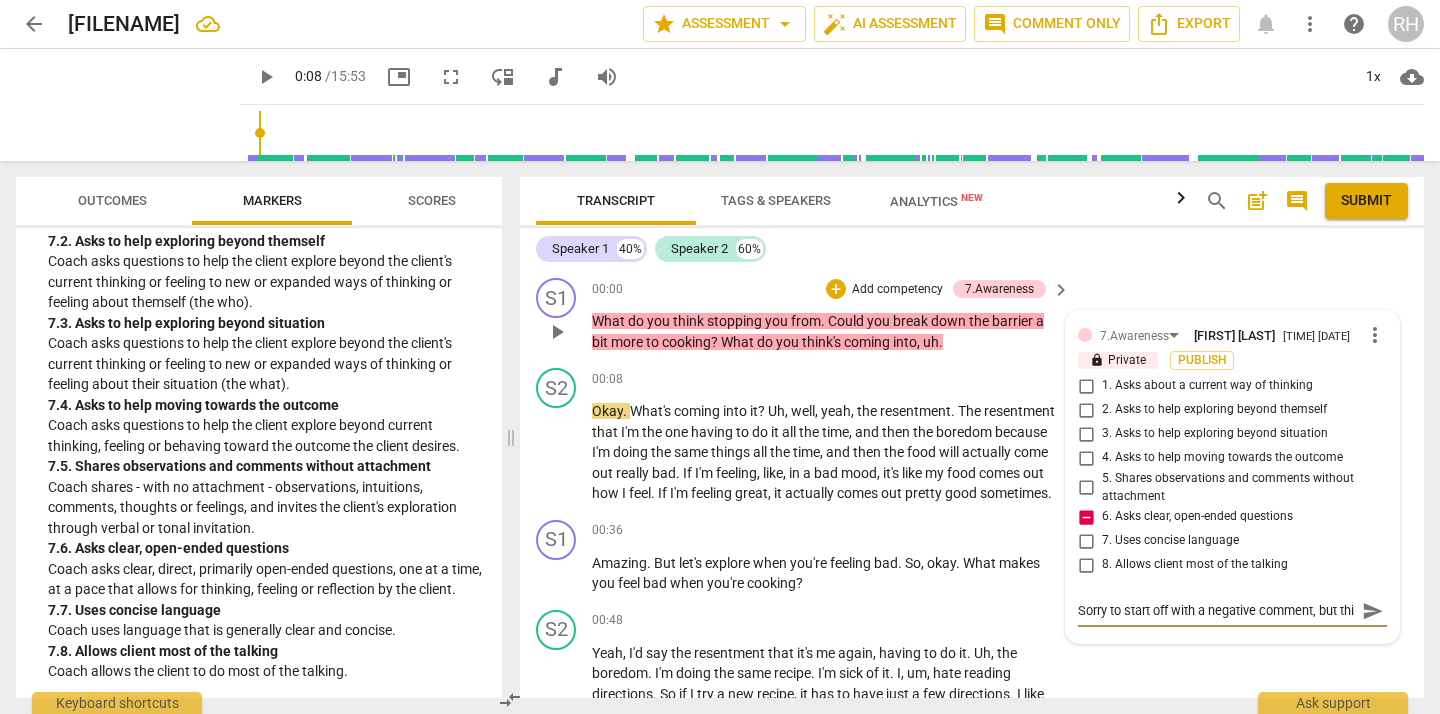 type on "Sorry to start off with a negative comment, but this" 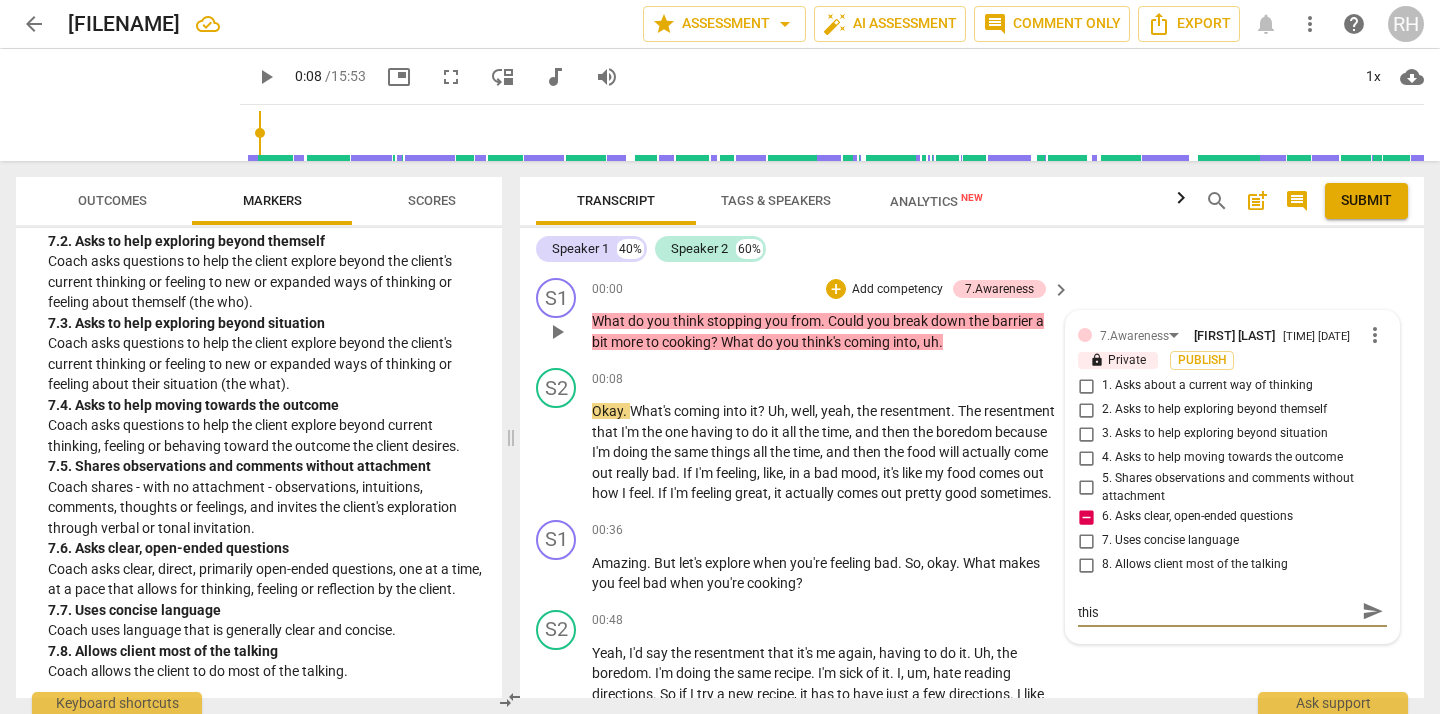 type on "Sorry to start off with a negative comment, but this" 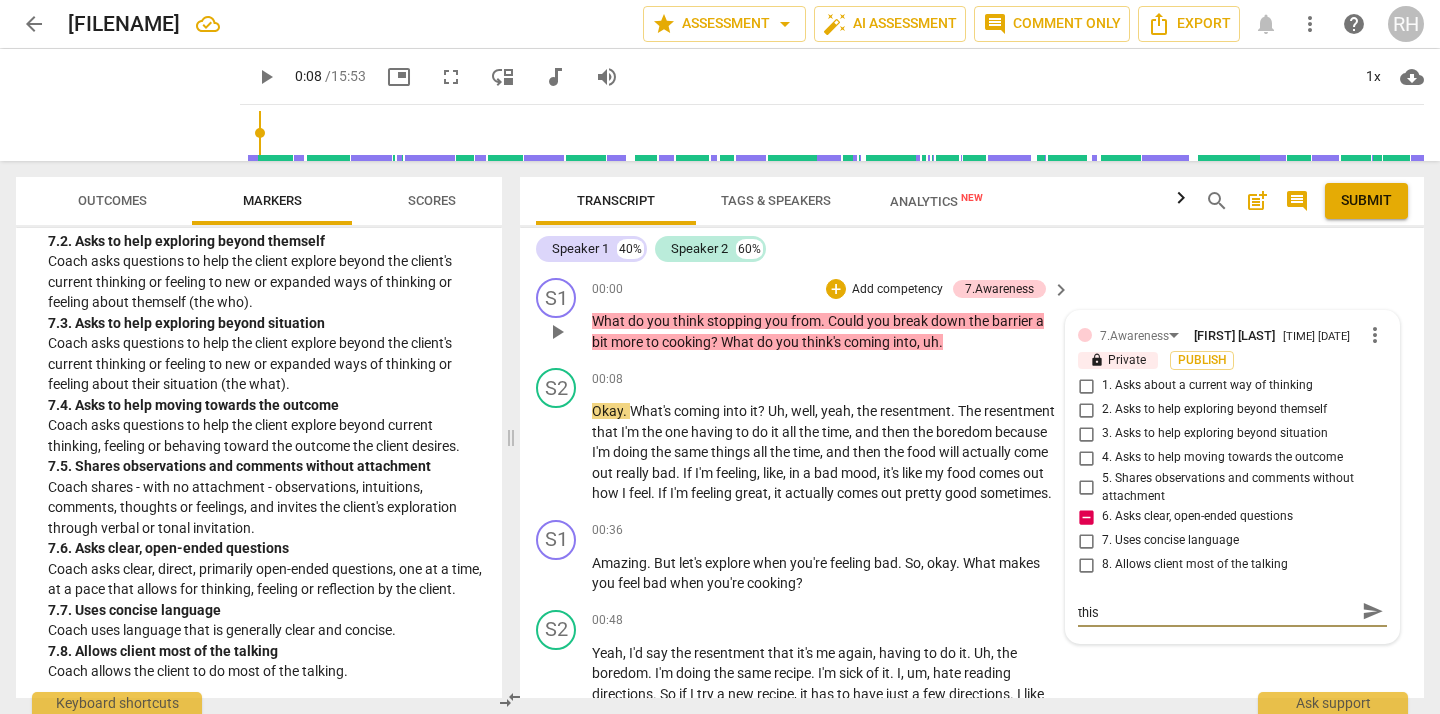 type on "Sorry to start off with a negative comment, but this" 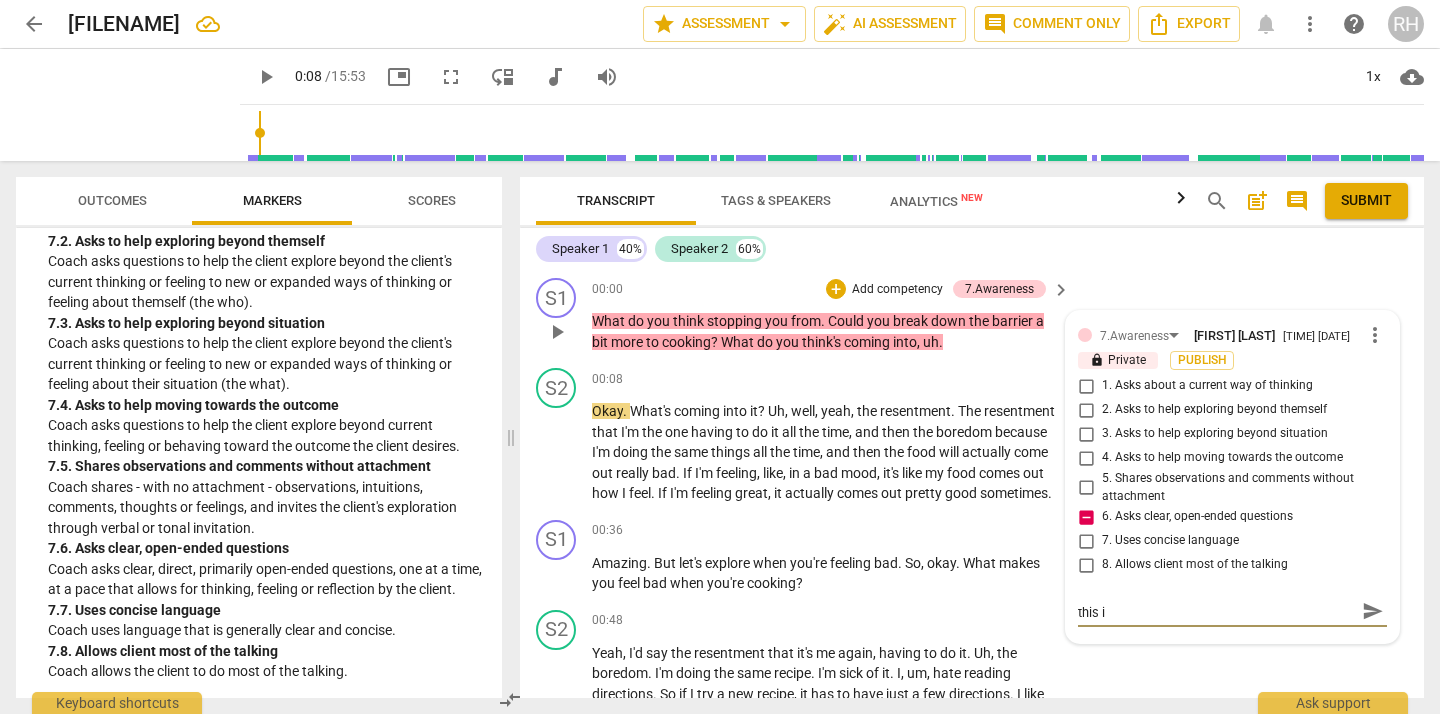type on "Sorry to start off with a negative comment, but this is" 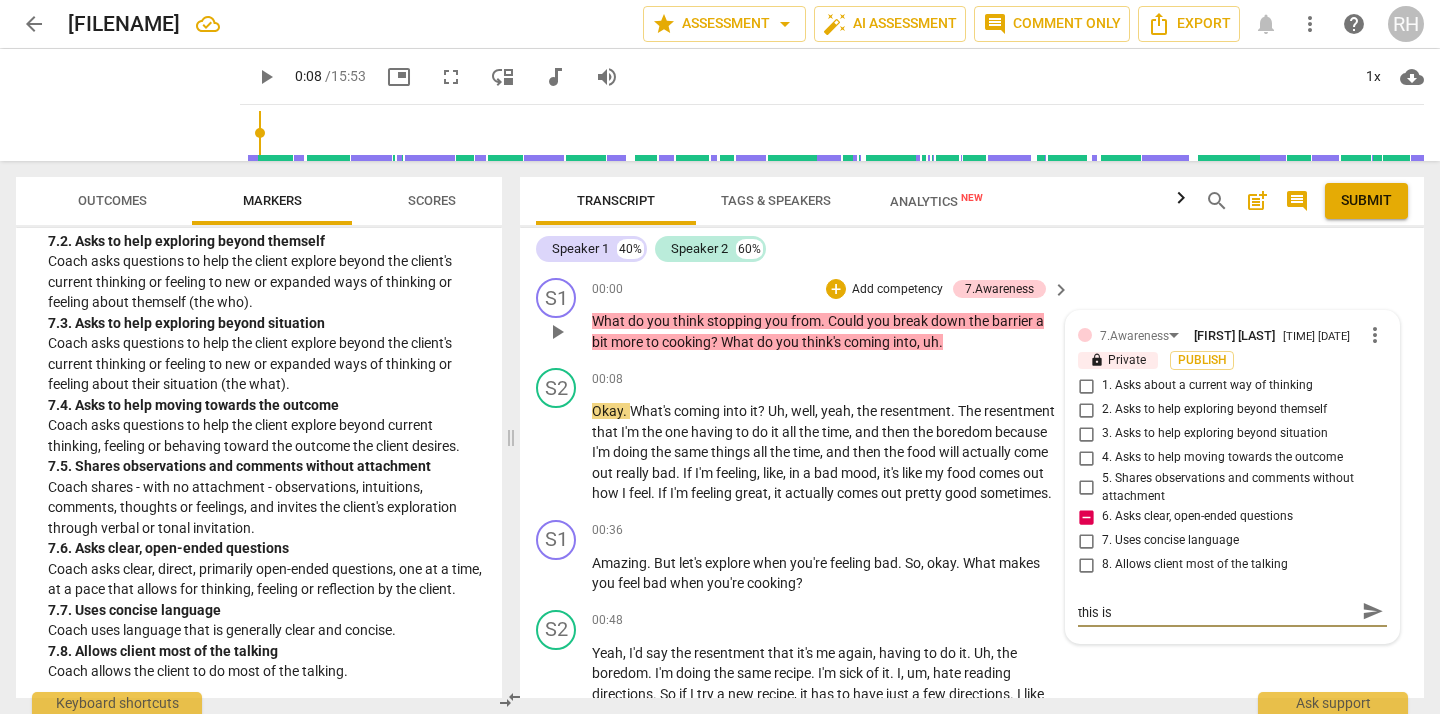 type on "Sorry to start off with a negative comment, but this is" 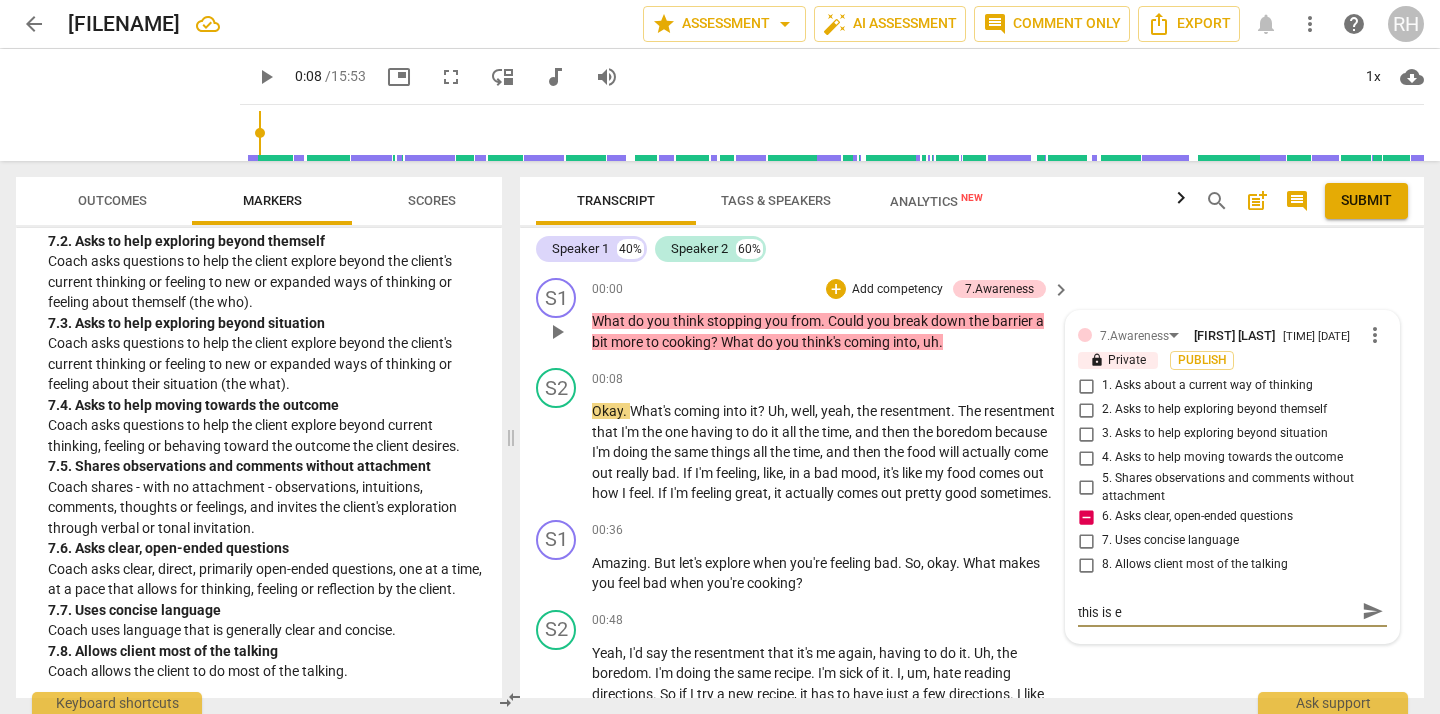 scroll, scrollTop: 0, scrollLeft: 0, axis: both 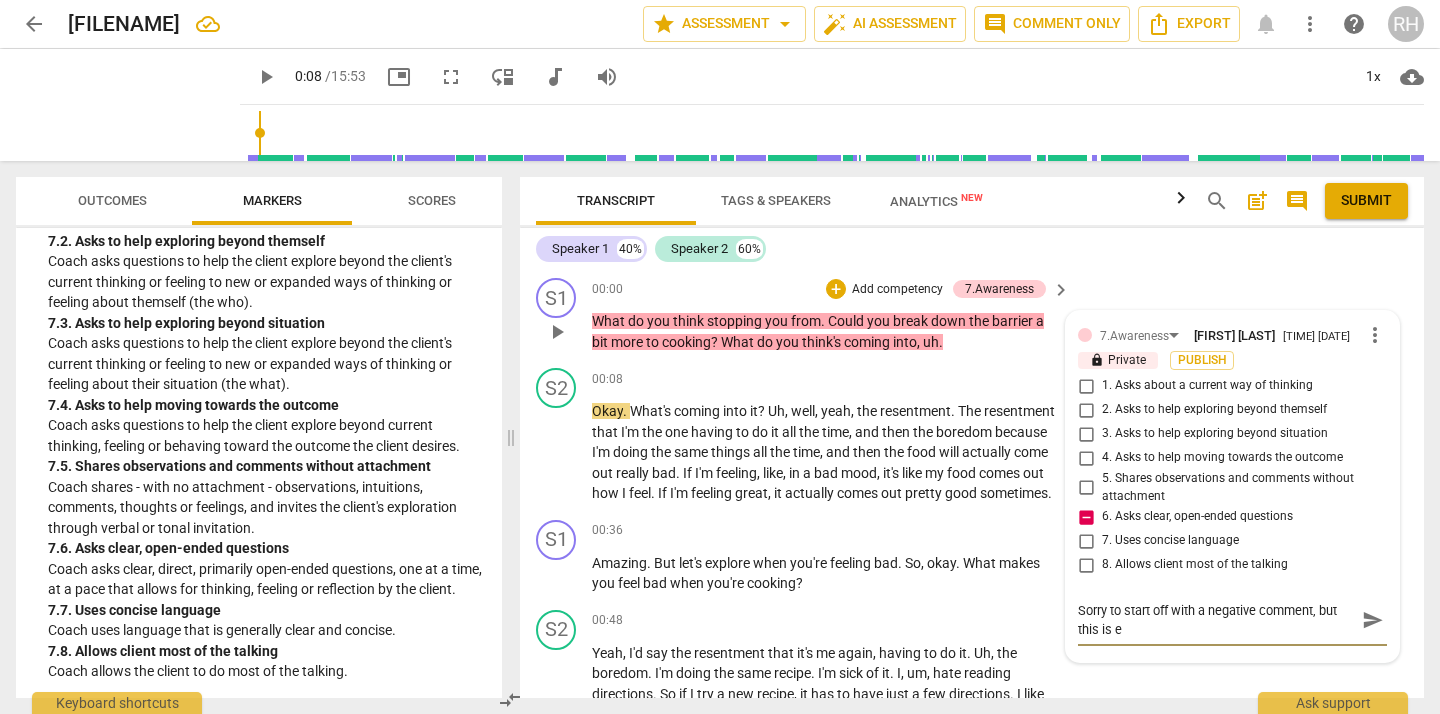type on "Sorry to start off with a negative comment, but this is ed" 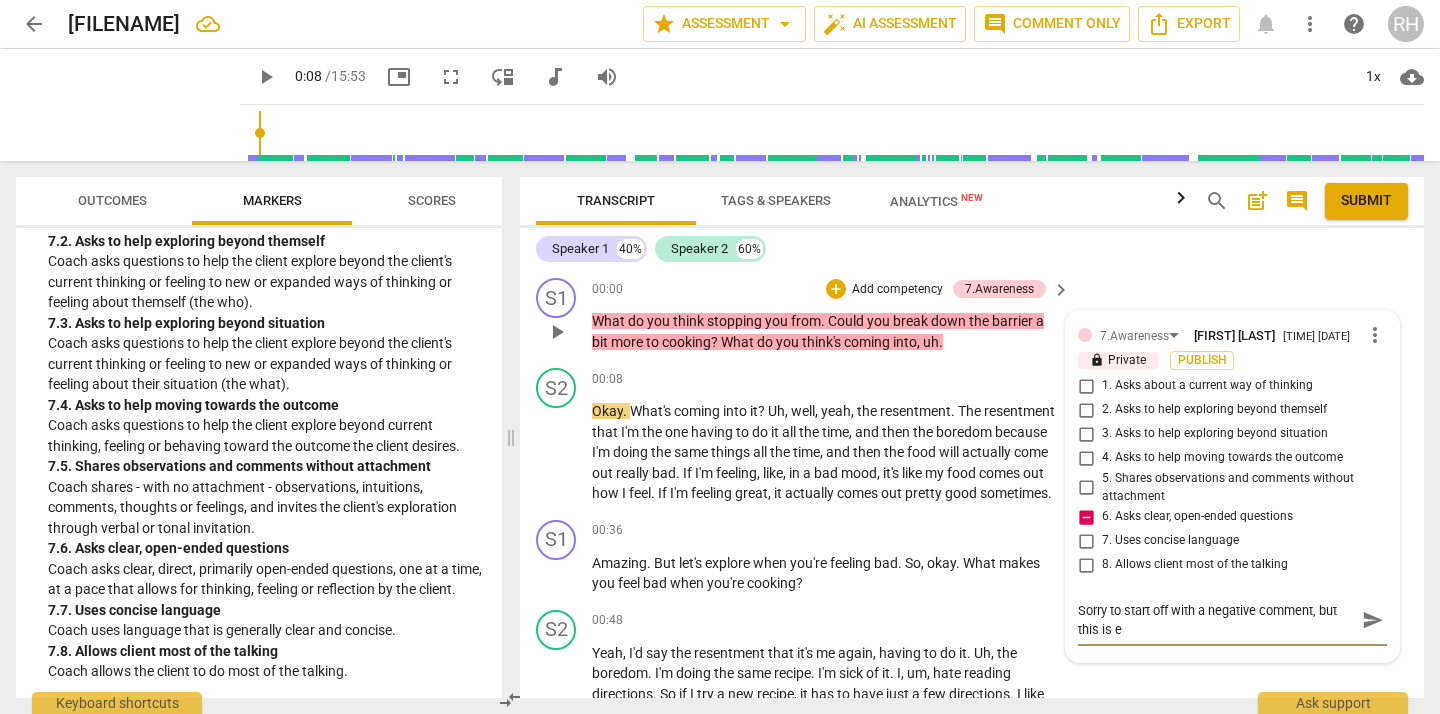 type on "Sorry to start off with a negative comment, but this is ed" 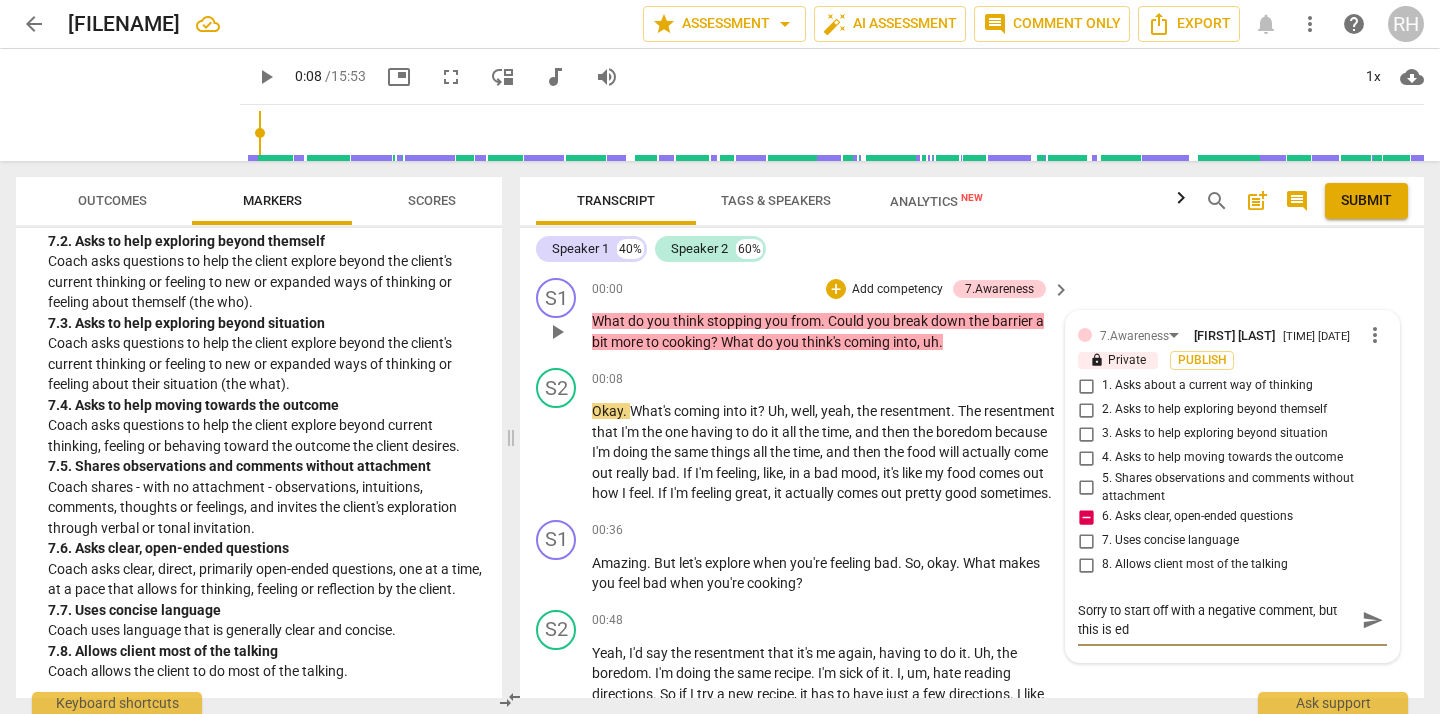 type on "Sorry to start off with a negative comment, but this is e" 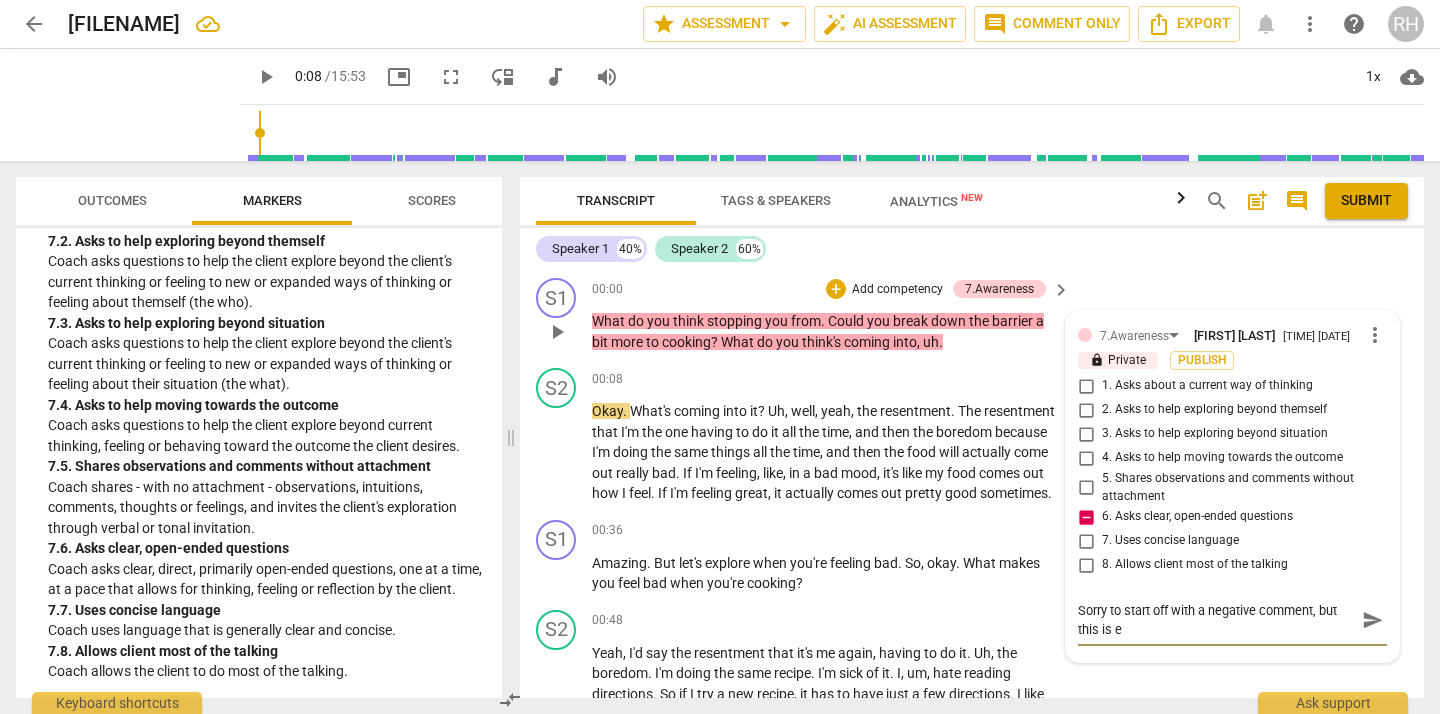 type on "Sorry to start off with a negative comment, but this is" 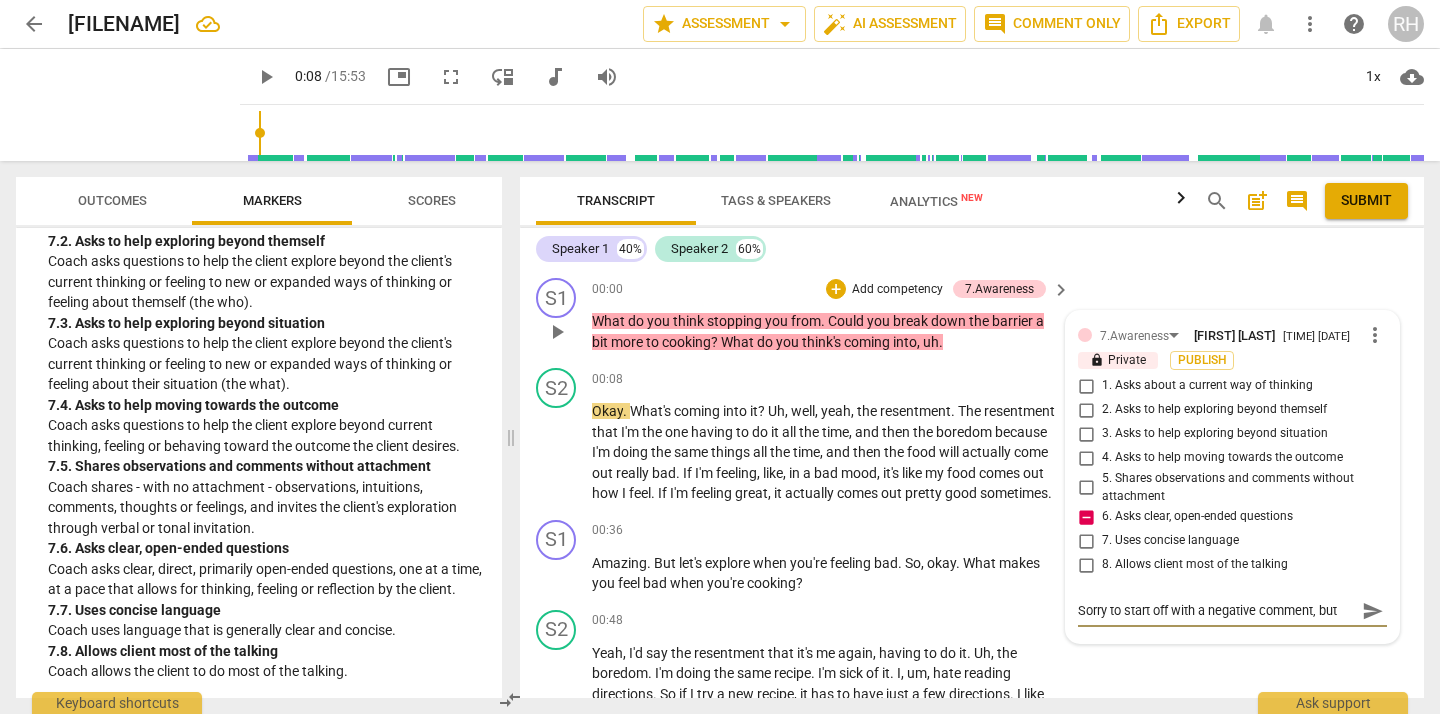 scroll, scrollTop: 17, scrollLeft: 0, axis: vertical 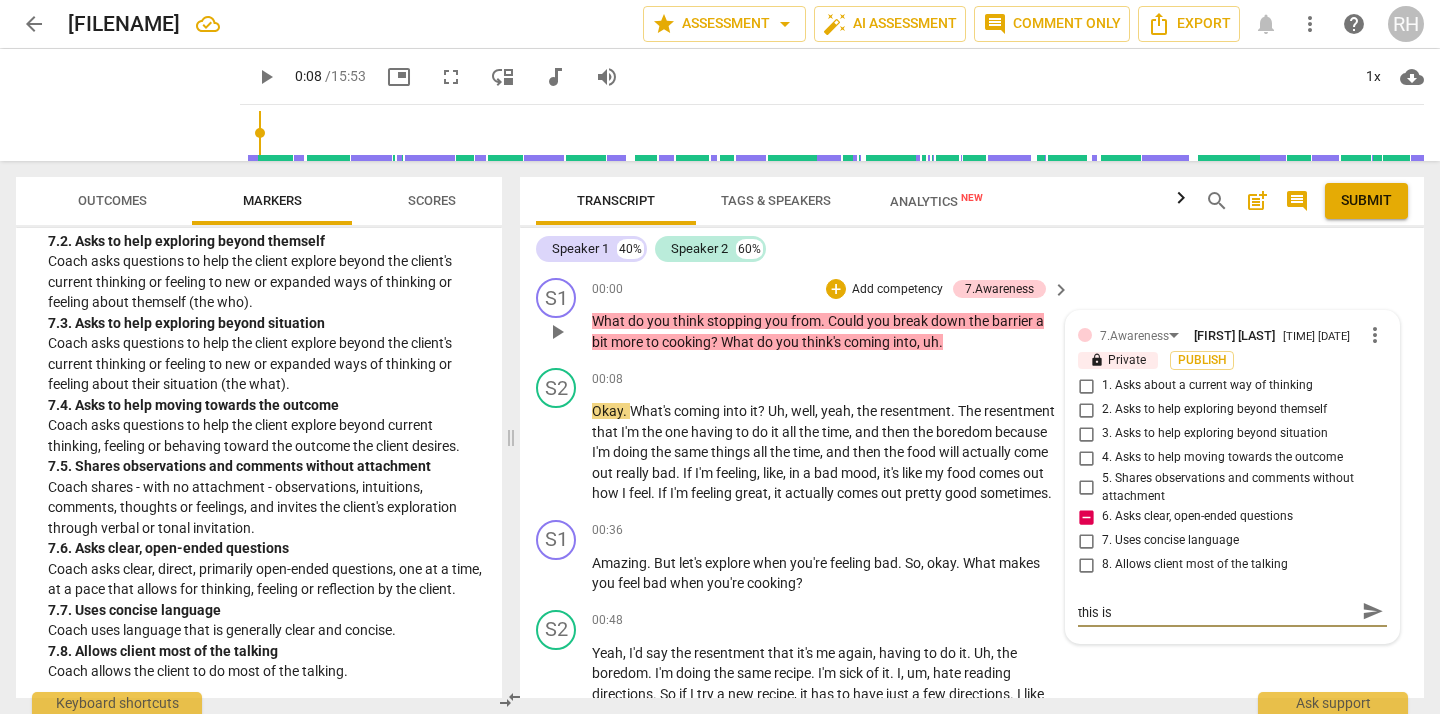 type on "Sorry to start off with a negative comment, but this is s" 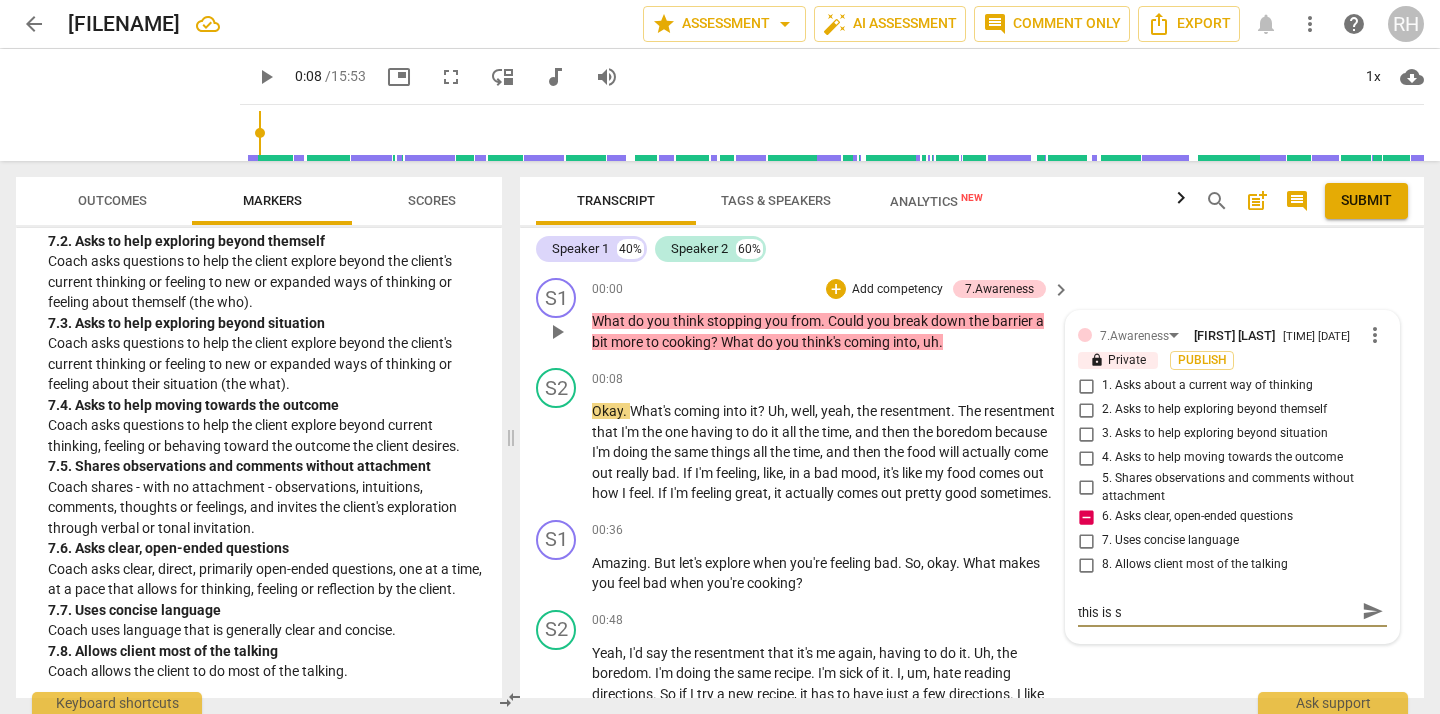 scroll, scrollTop: 0, scrollLeft: 0, axis: both 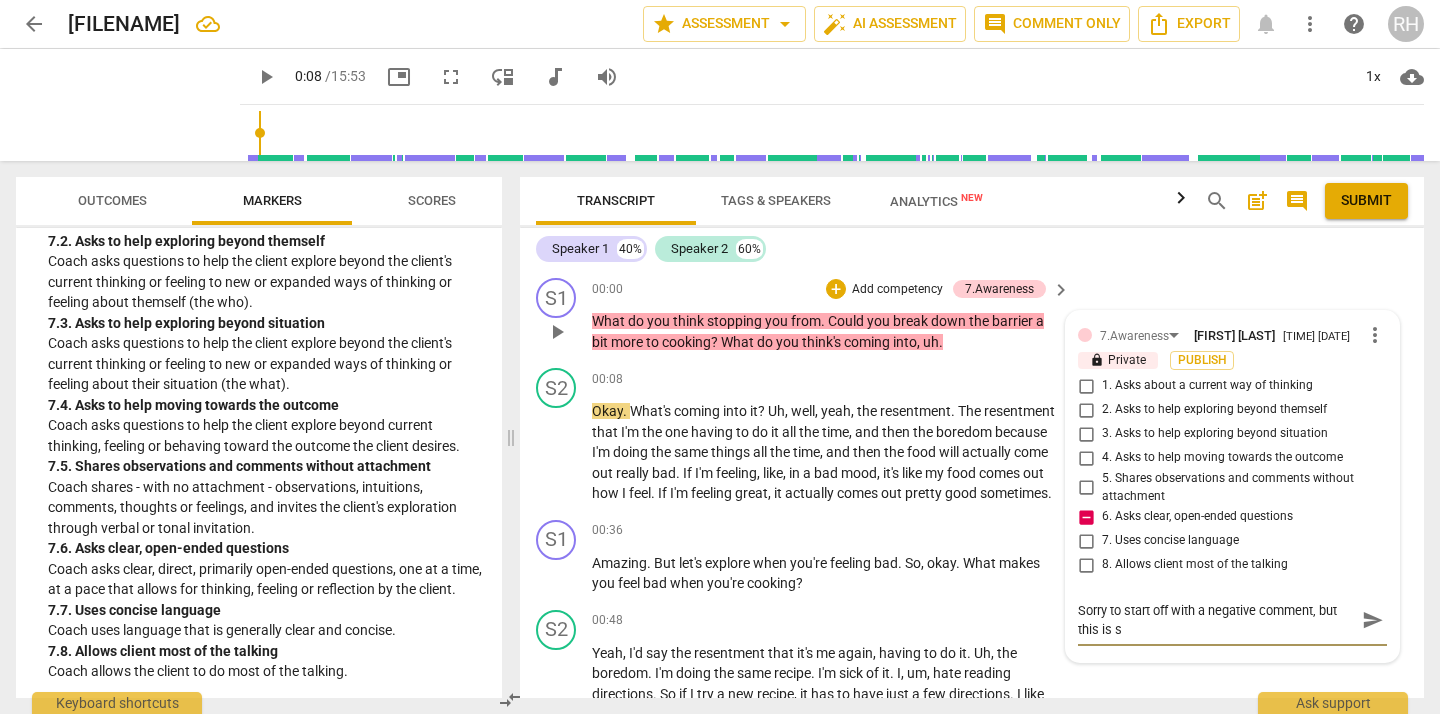 type on "Sorry to start off with a negative comment, but this is st" 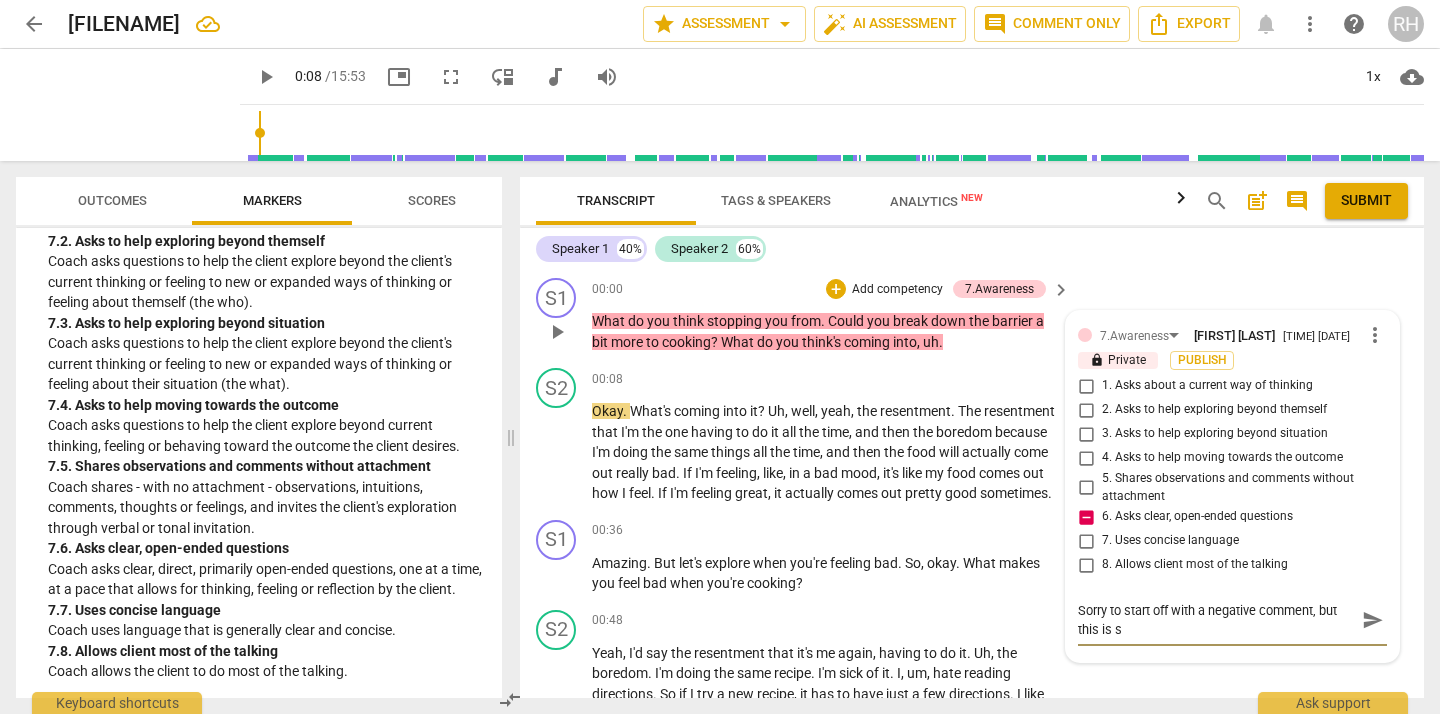 type on "Sorry to start off with a negative comment, but this is st" 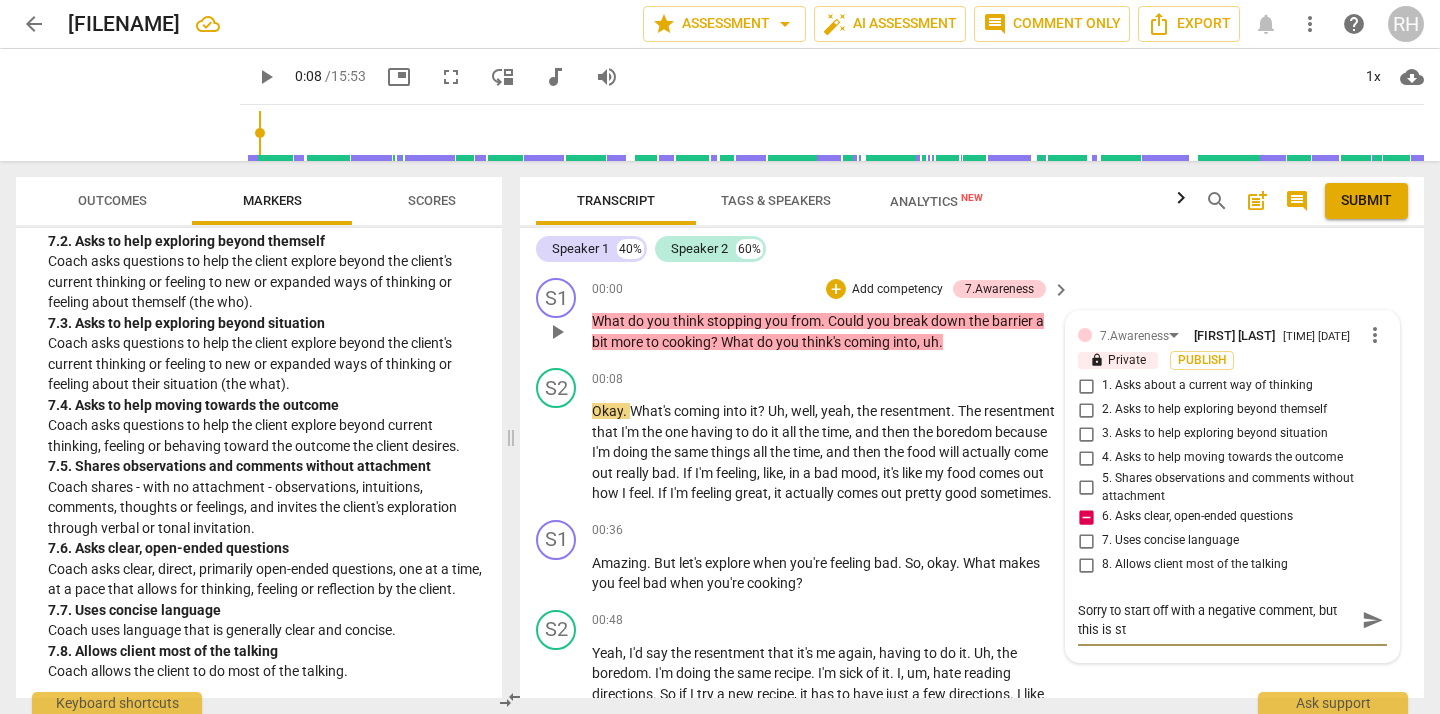 type on "Sorry to start off with a negative comment, but this is sta" 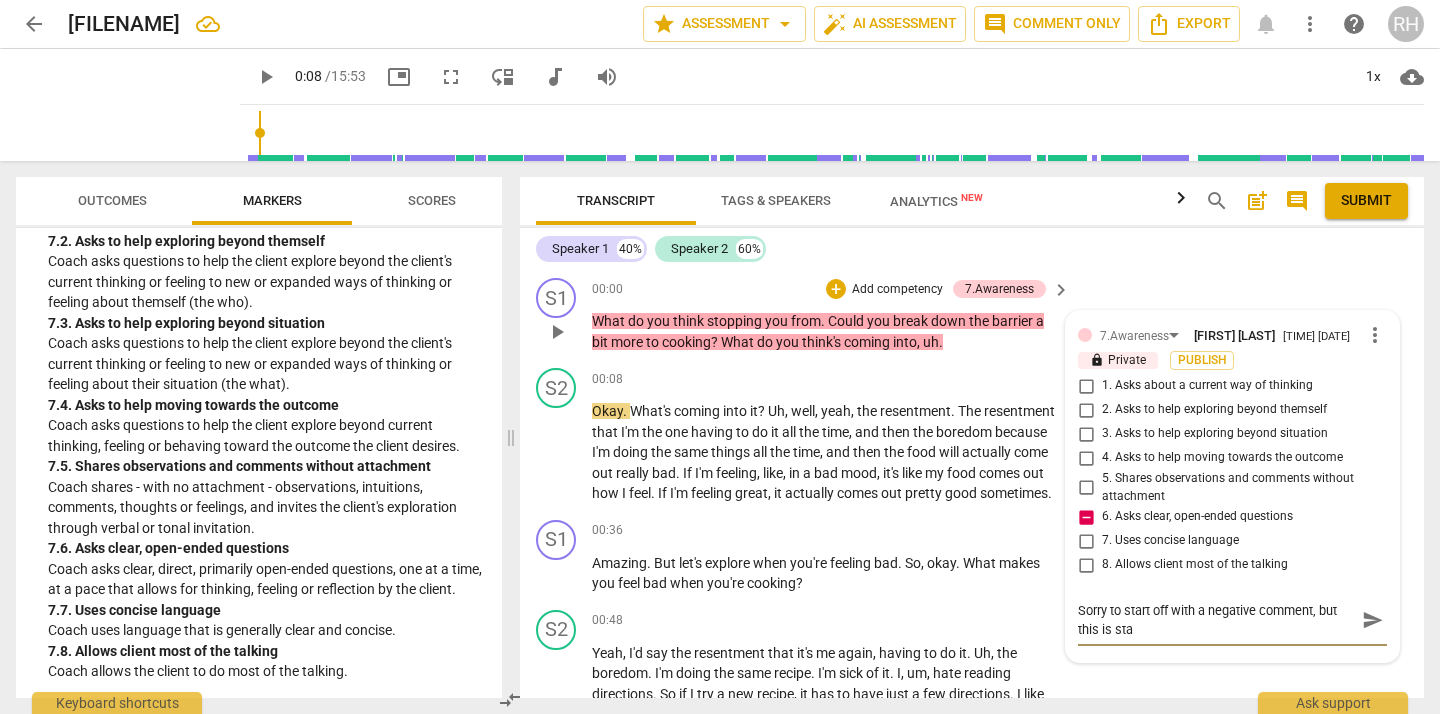 type on "Sorry to start off with a negative comment, but this is stak" 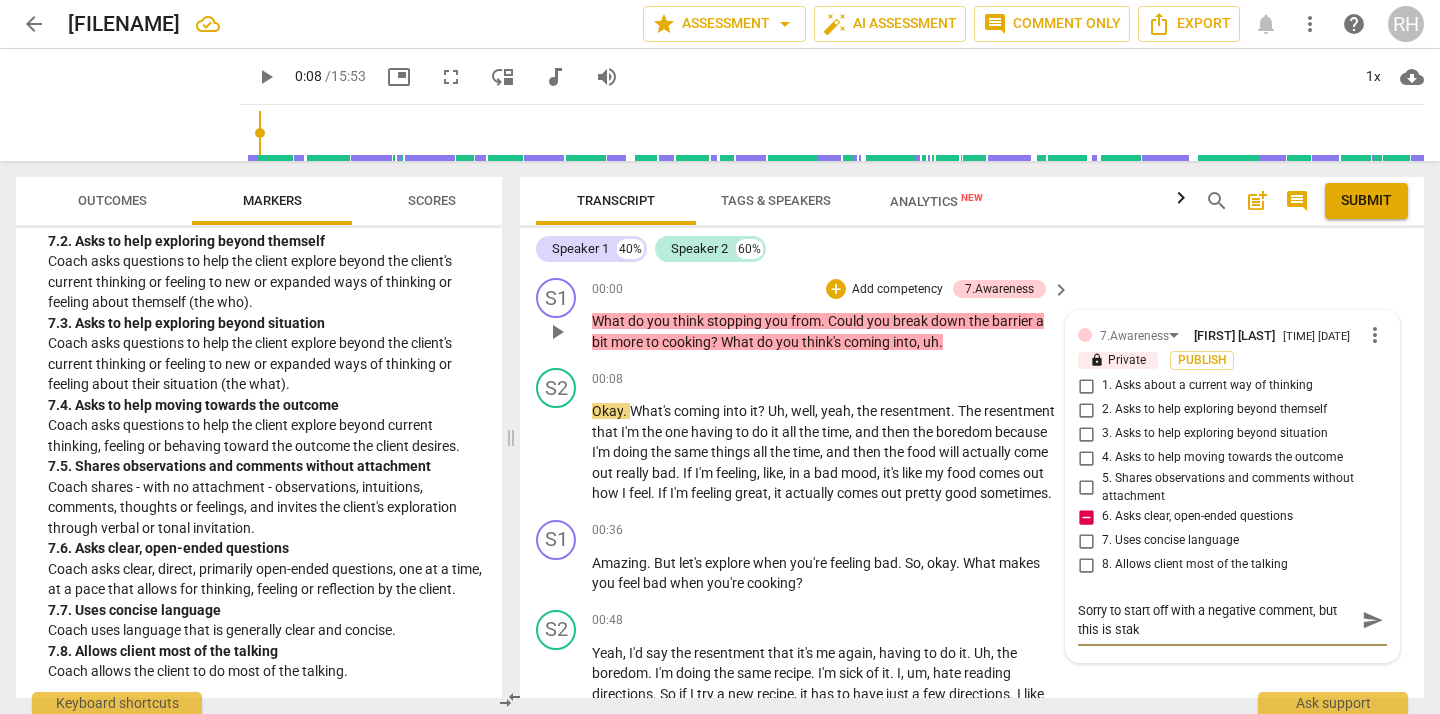 type on "Sorry to start off with a negative comment, but this is sta" 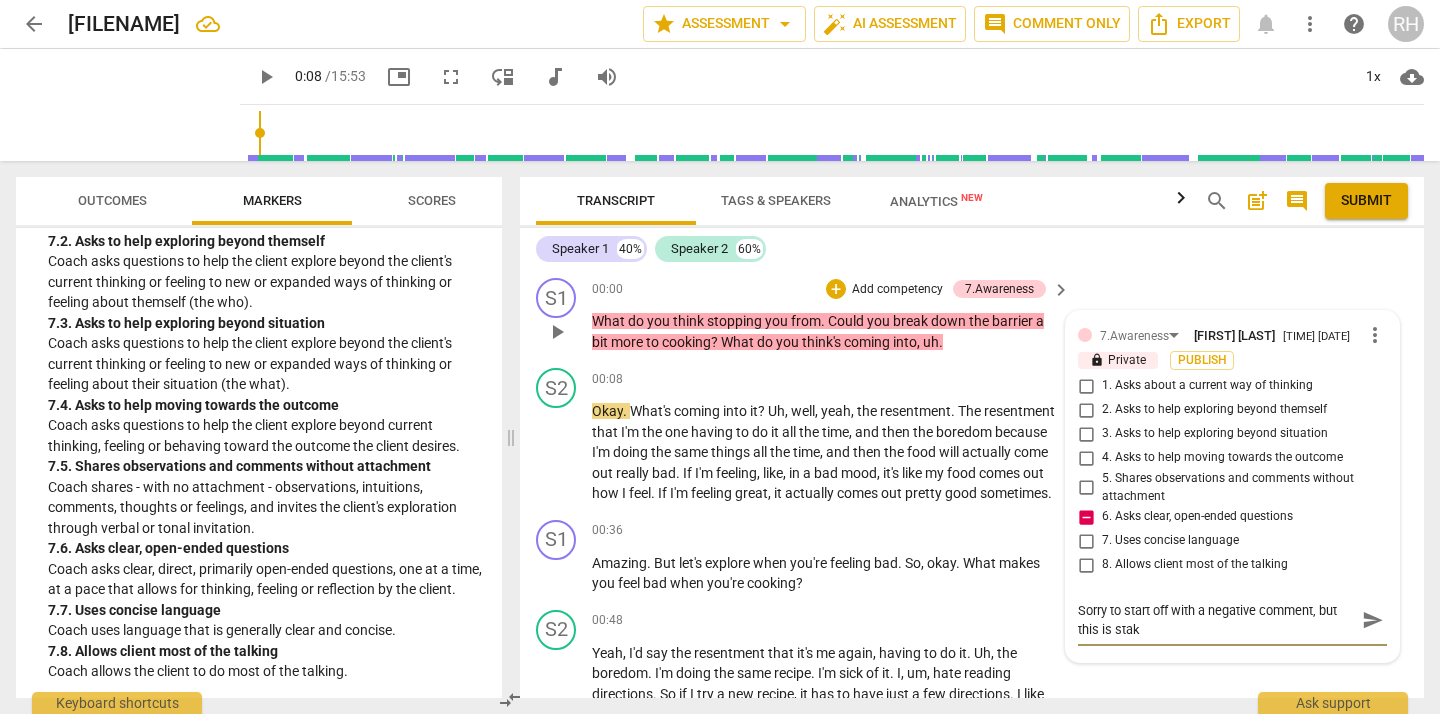 type on "Sorry to start off with a negative comment, but this is sta" 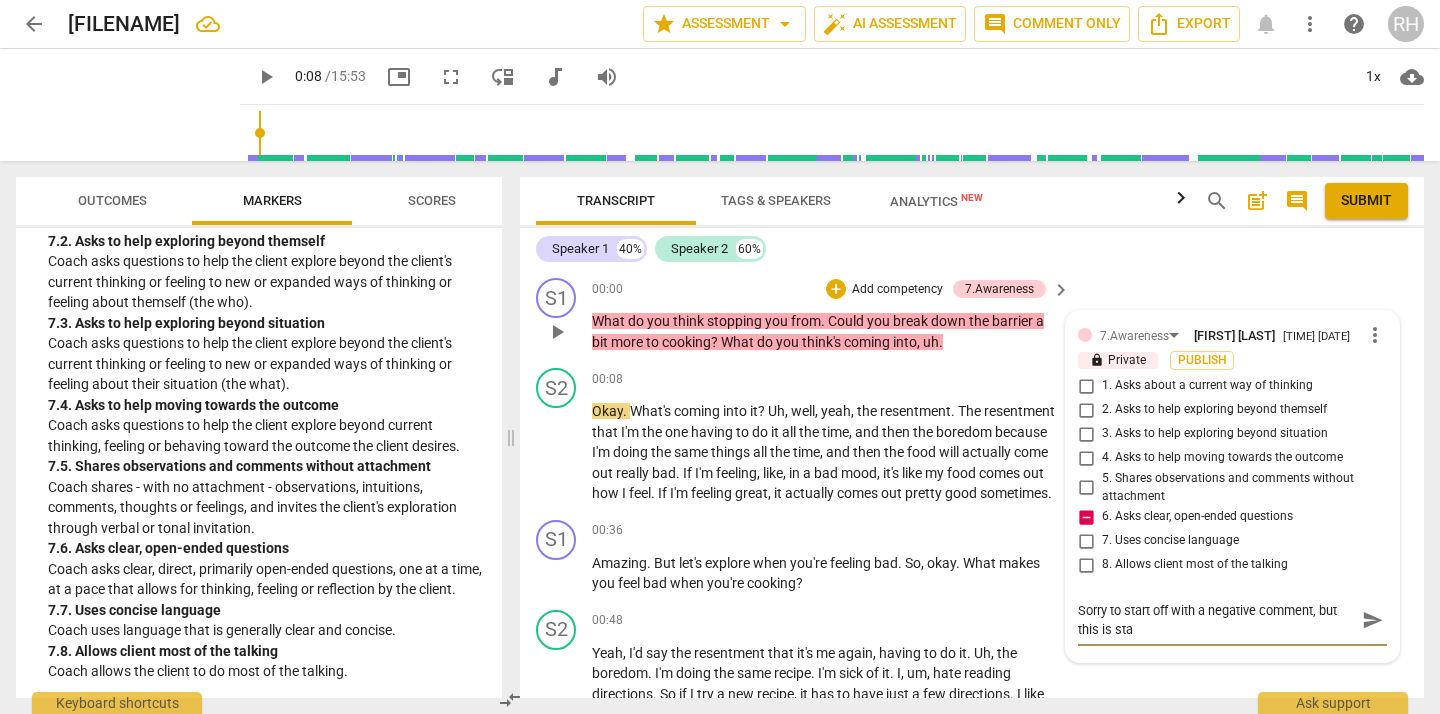 type on "Sorry to start off with a negative comment, but this is stac" 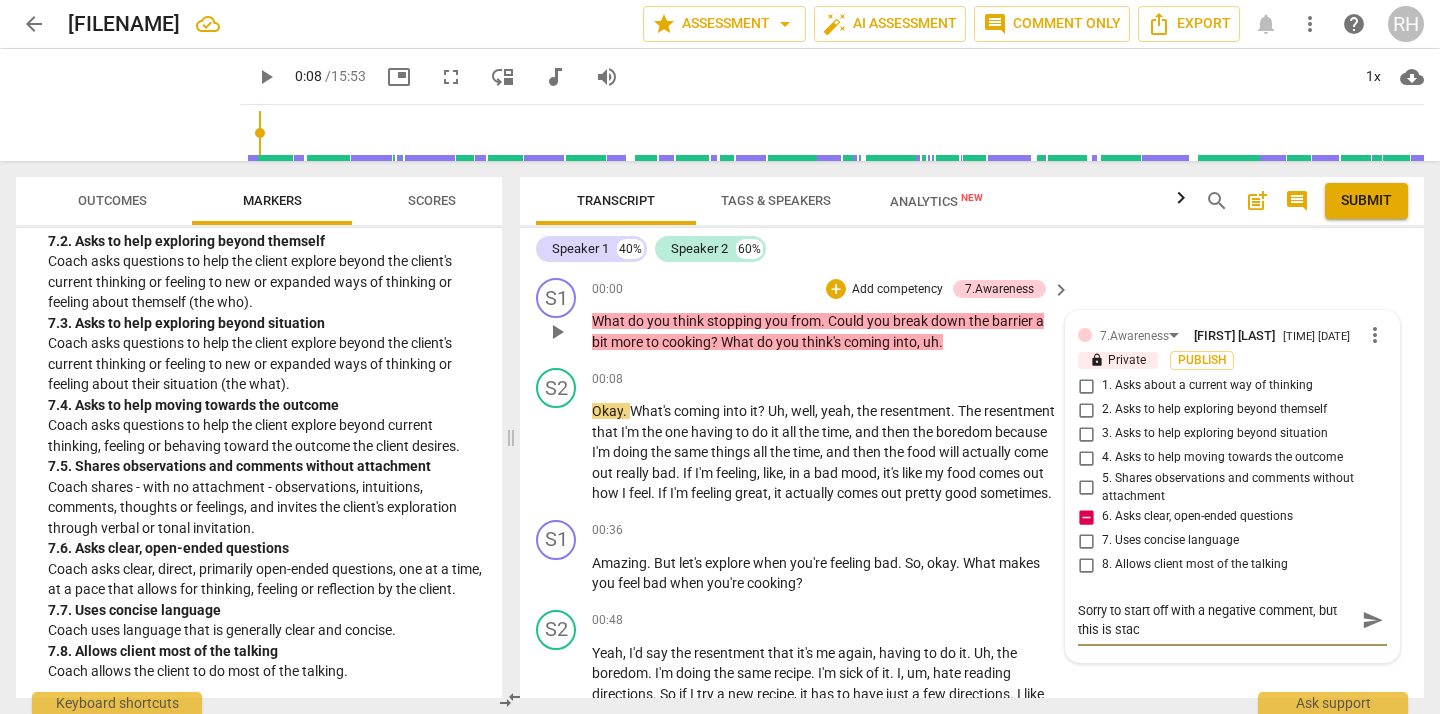 type on "Sorry to start off with a negative comment, but this is stack" 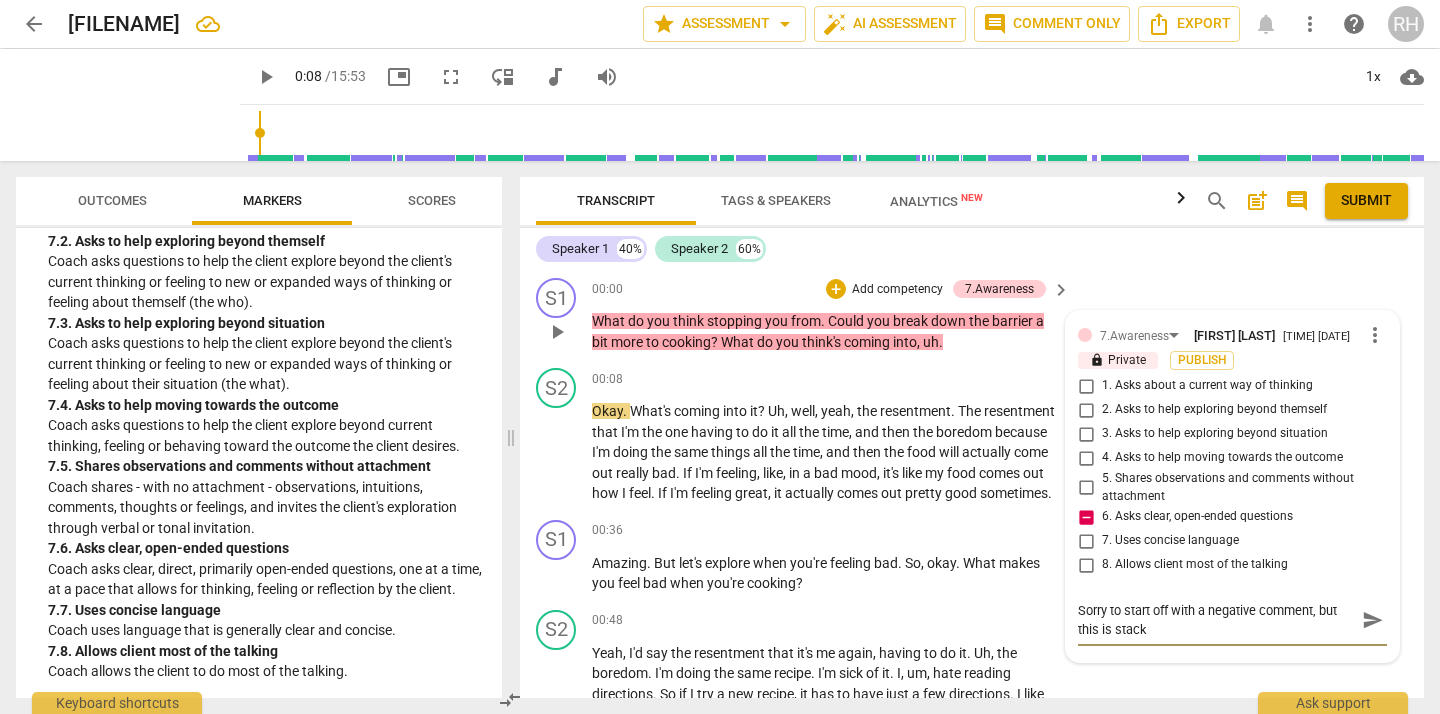type on "Sorry to start off with a negative comment, but this is stacking" 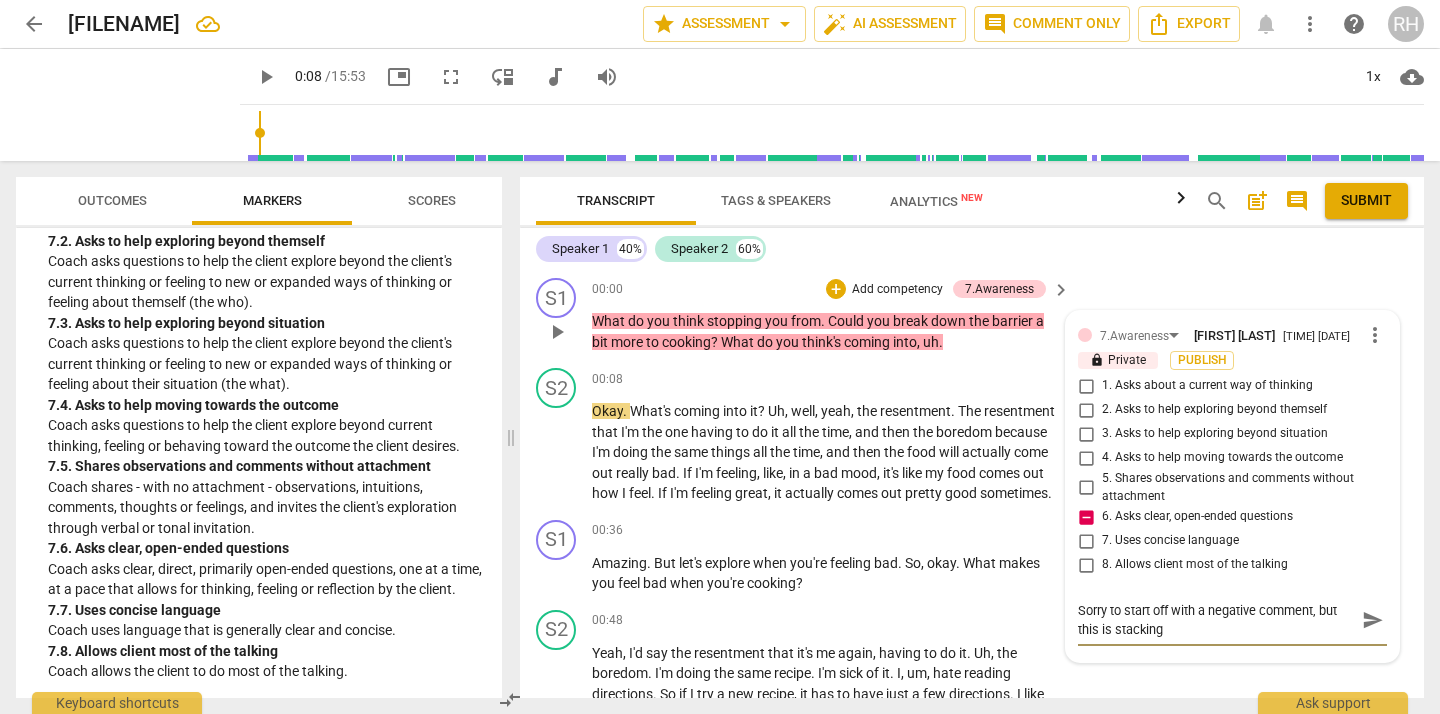 type on "Sorry to start off with a negative comment, but this is stackin" 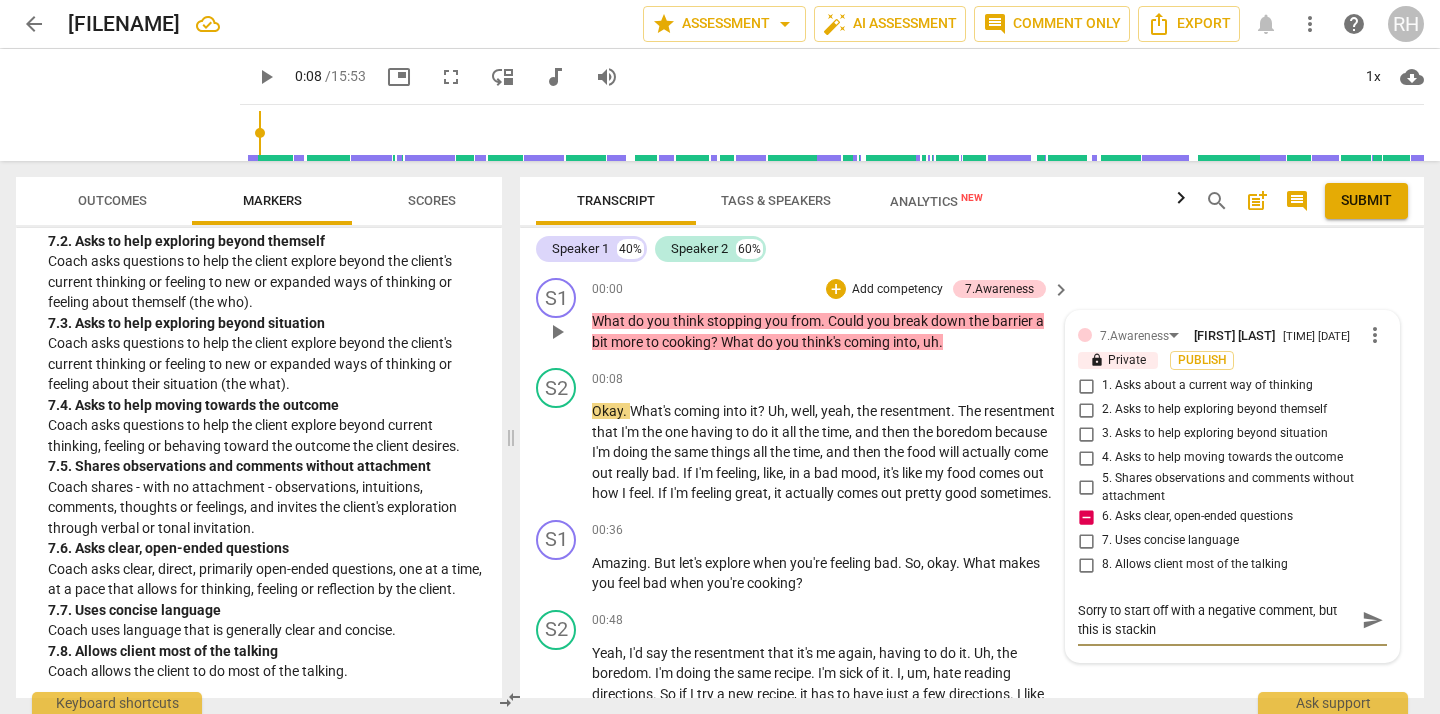 type on "Sorry to start off with a negative comment, but this is stacking" 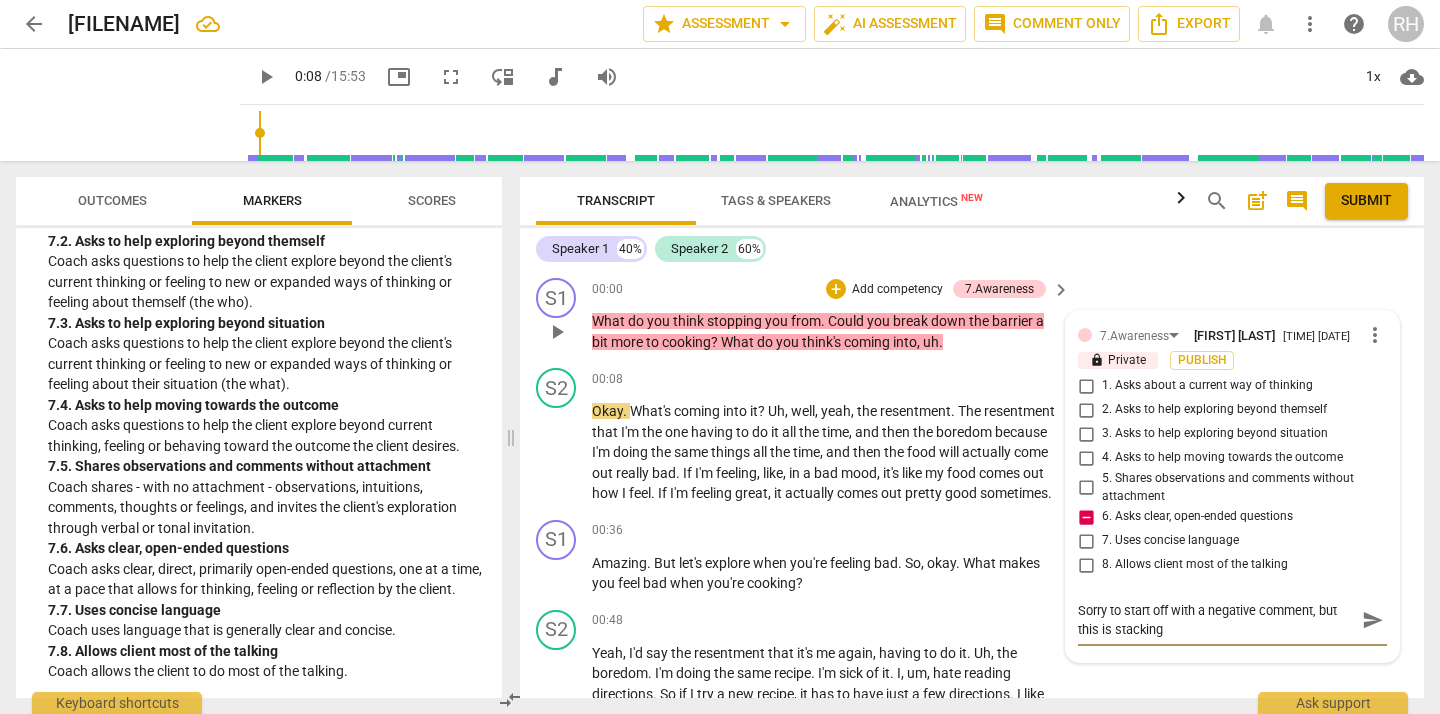 type on "Sorry to start off with a negative comment, but this is stacking." 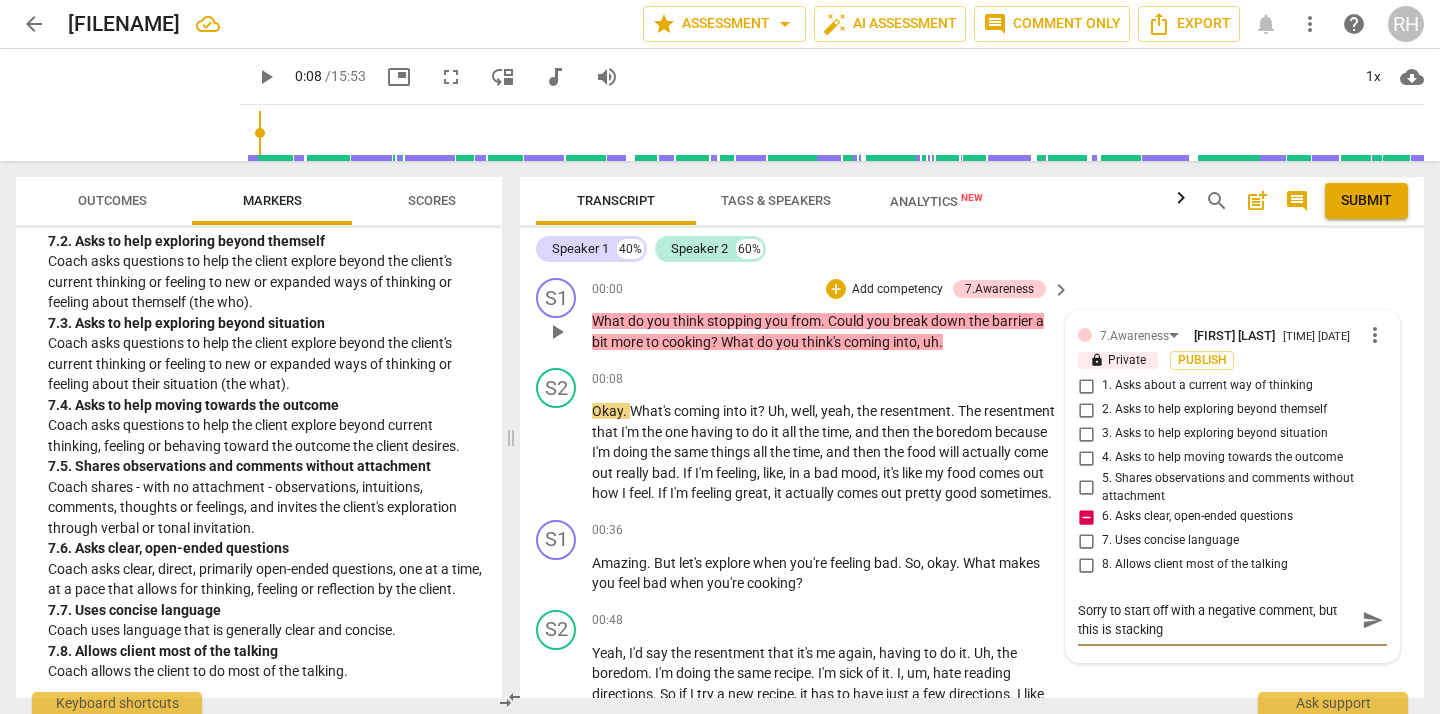type on "Sorry to start off with a negative comment, but this is stacking." 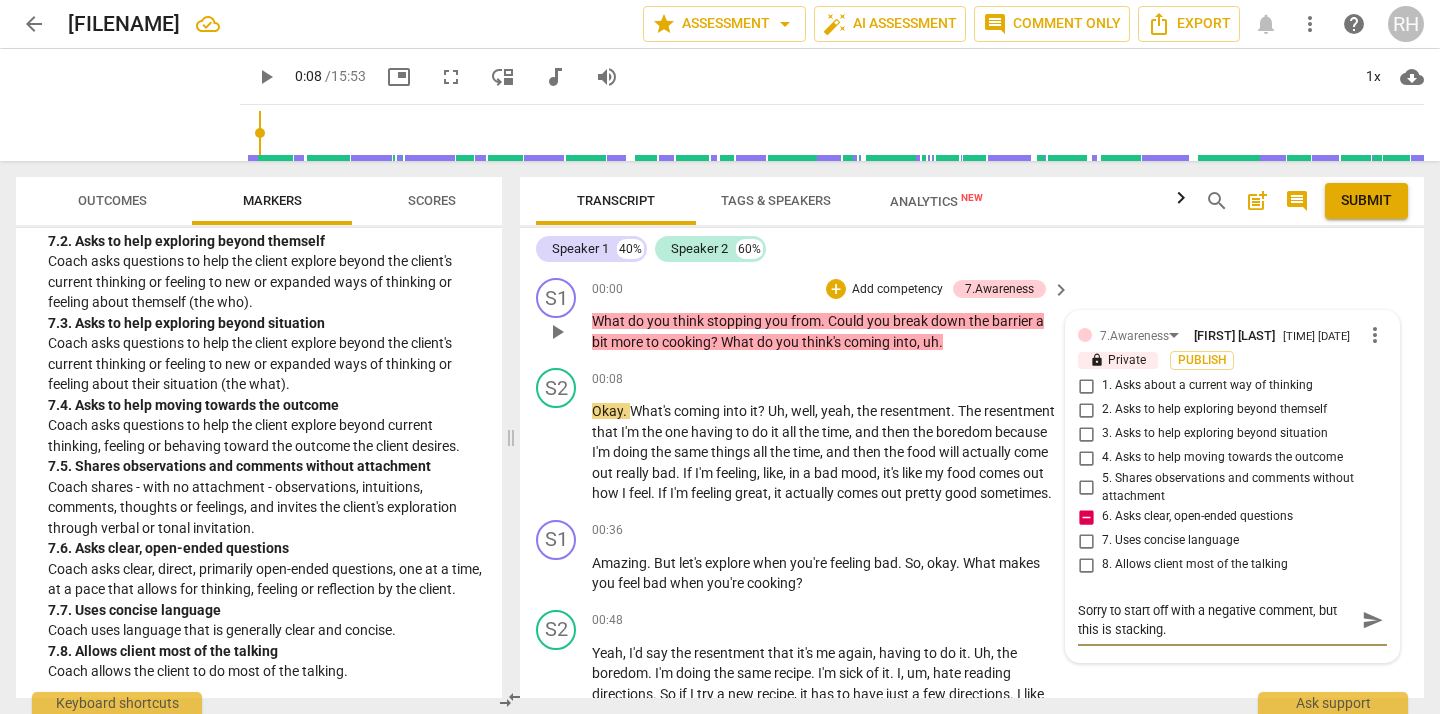 type on "Sorry to start off with a negative comment, but this is stacking." 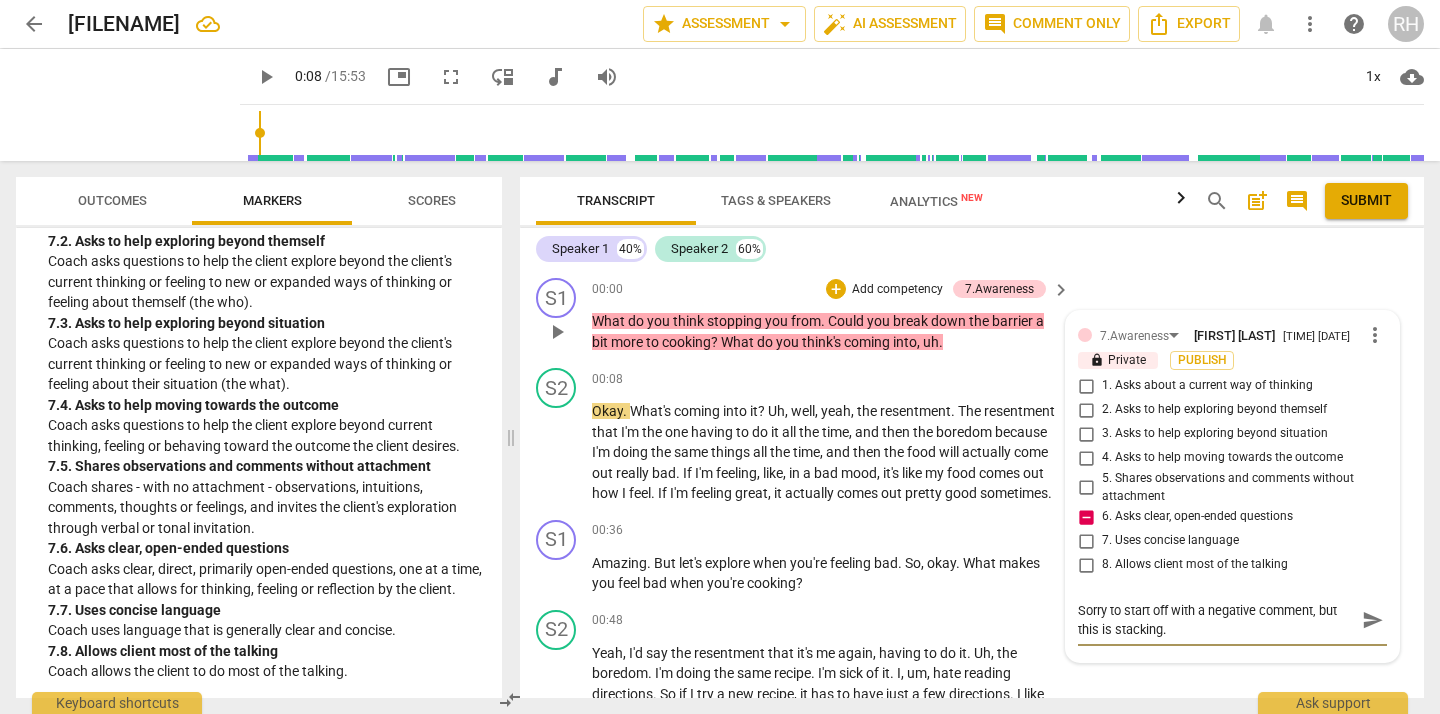 type on "Sorry to start off with a negative comment, but this is stacking. Y" 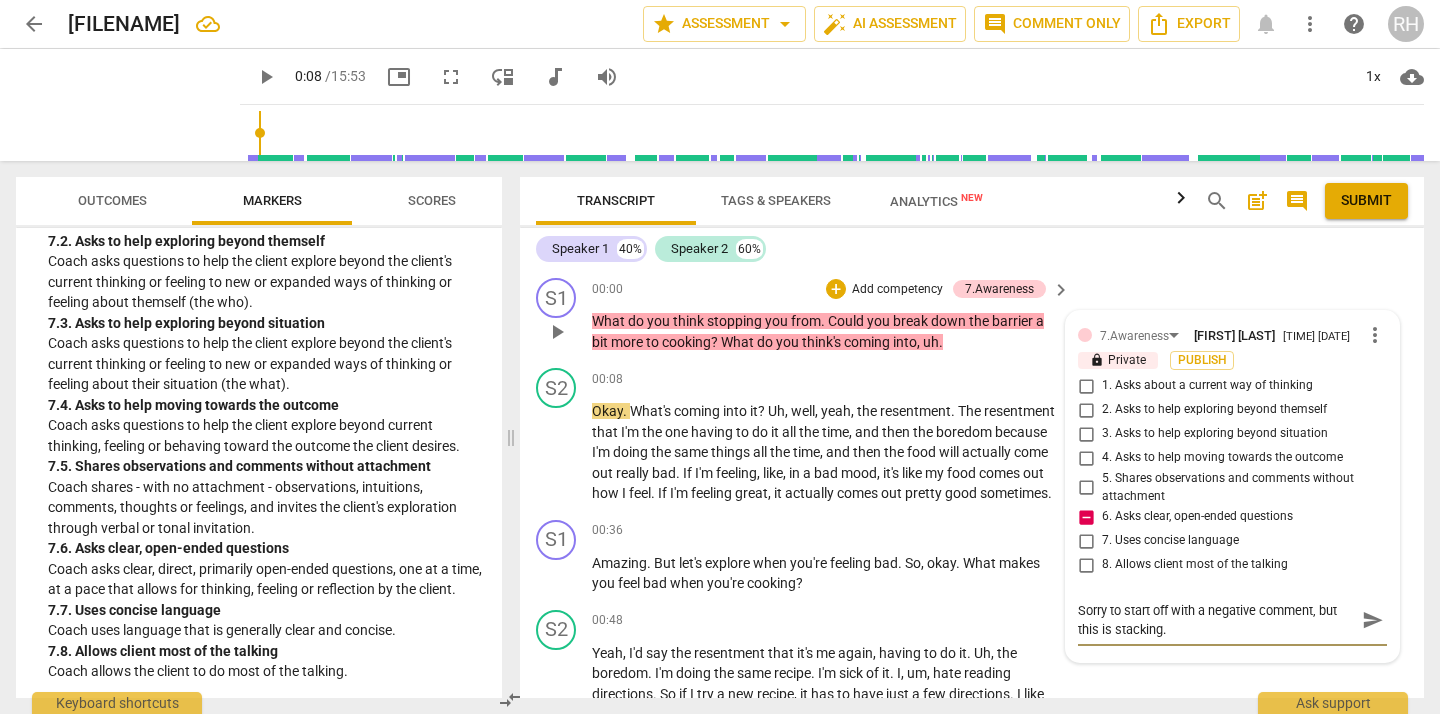 type on "Sorry to start off with a negative comment, but this is stacking. Y" 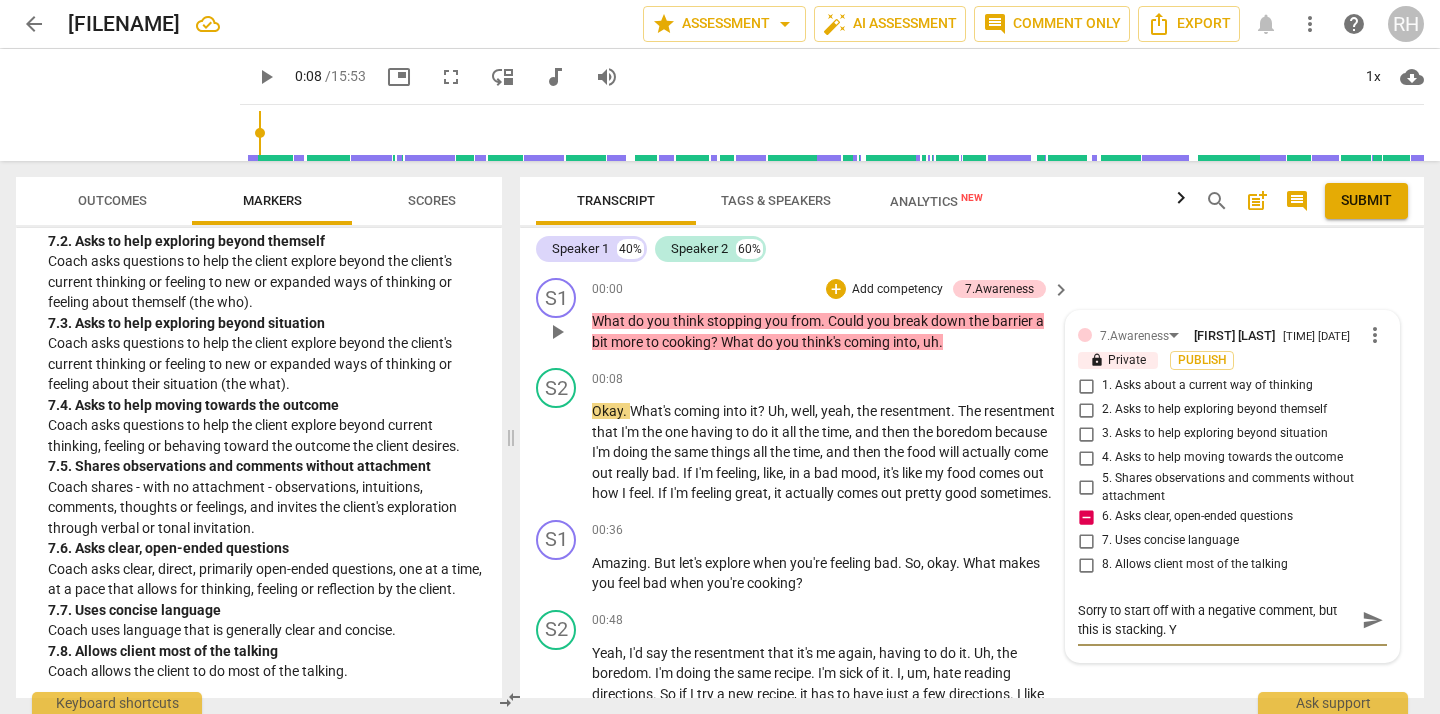 type on "Sorry to start off with a negative comment, but this is stacking. Yo" 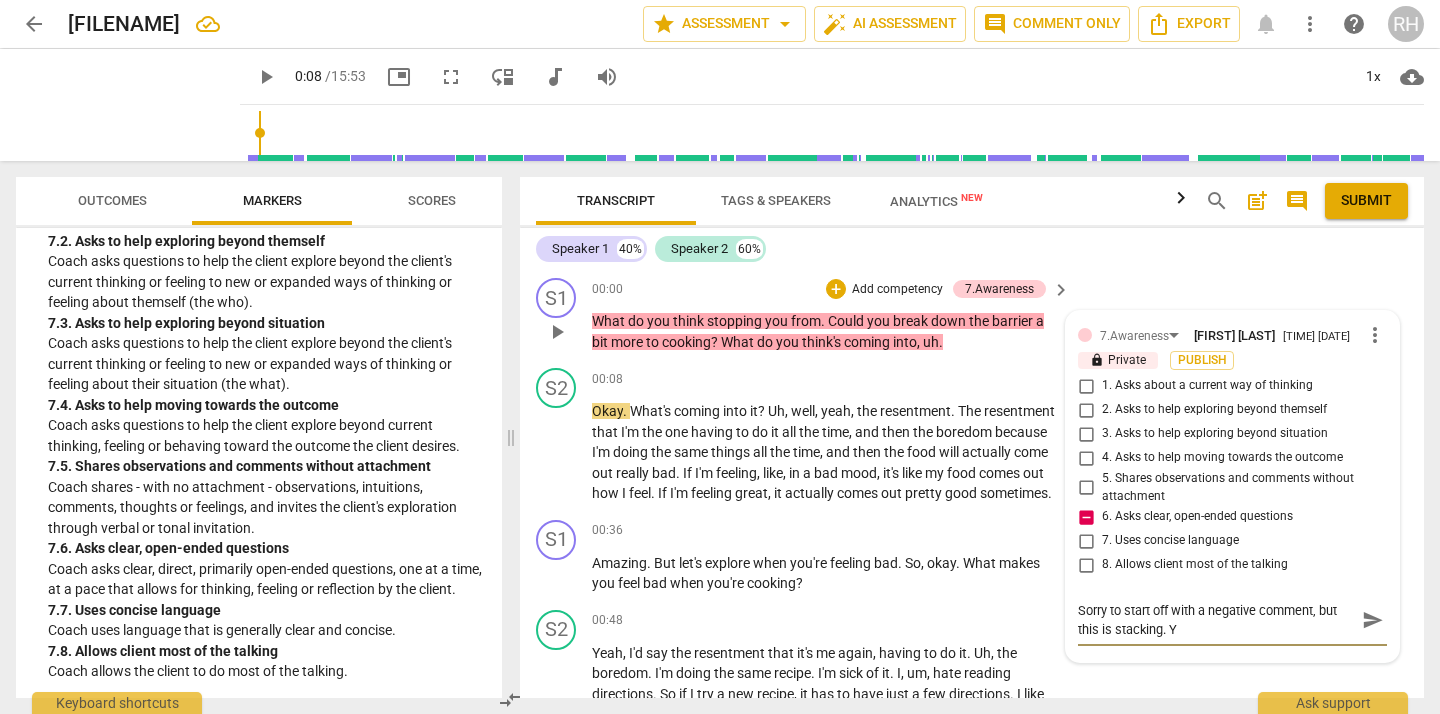 type on "Sorry to start off with a negative comment, but this is stacking. Yo" 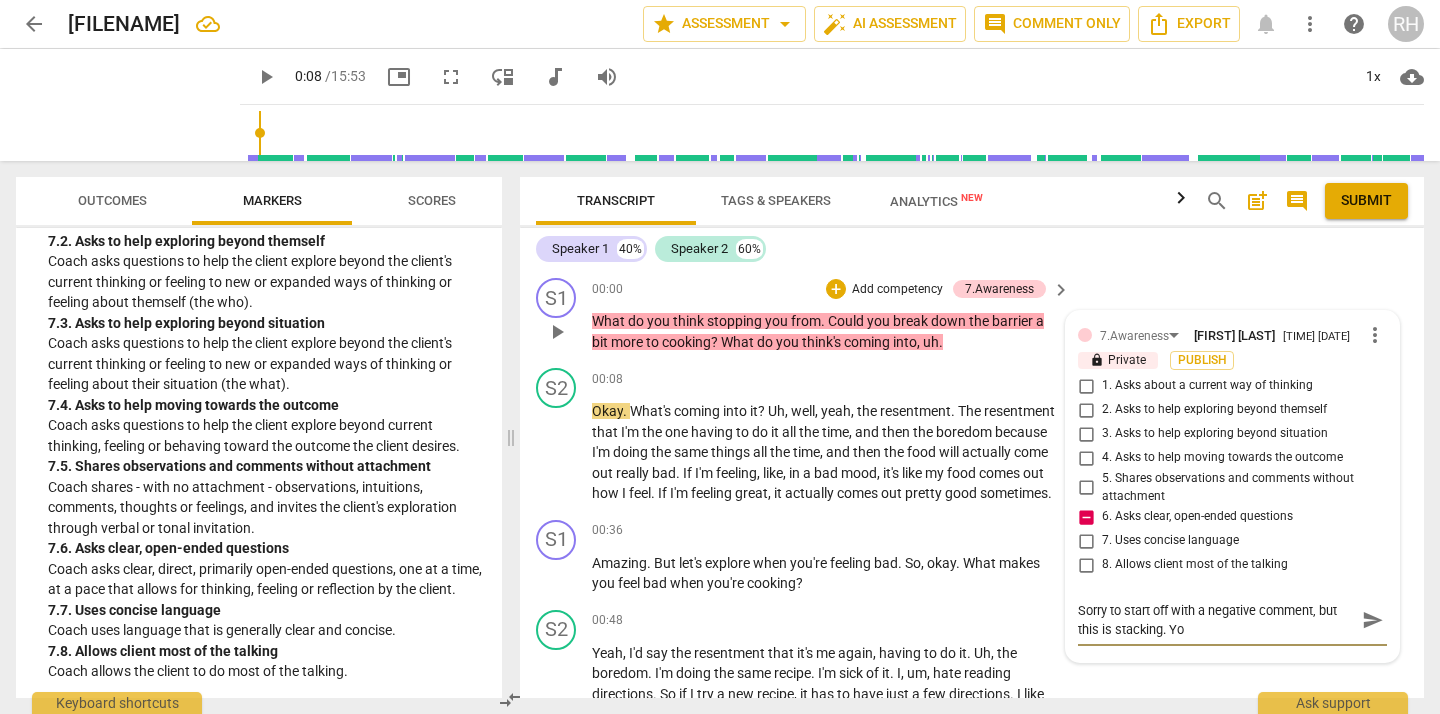 type on "Sorry to start off with a negative comment, but this is stacking. You" 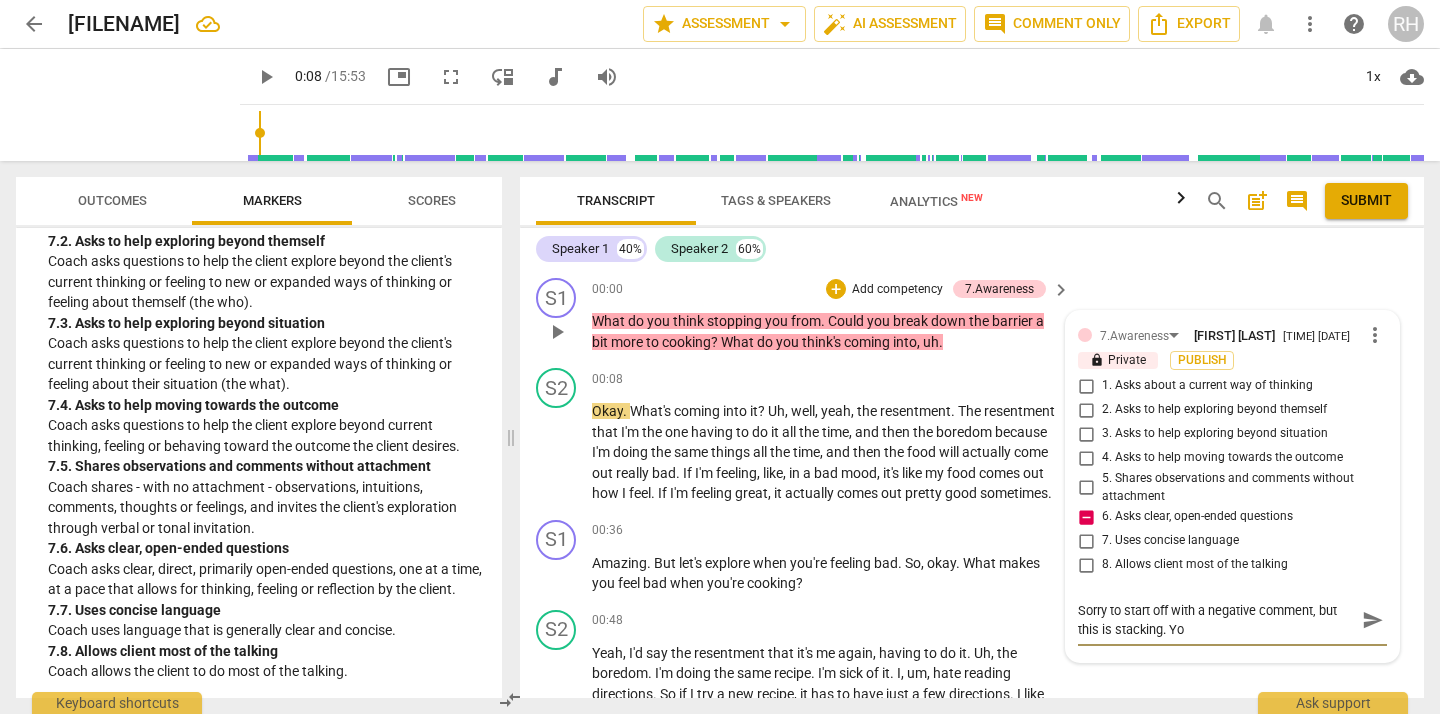 type on "Sorry to start off with a negative comment, but this is stacking. You" 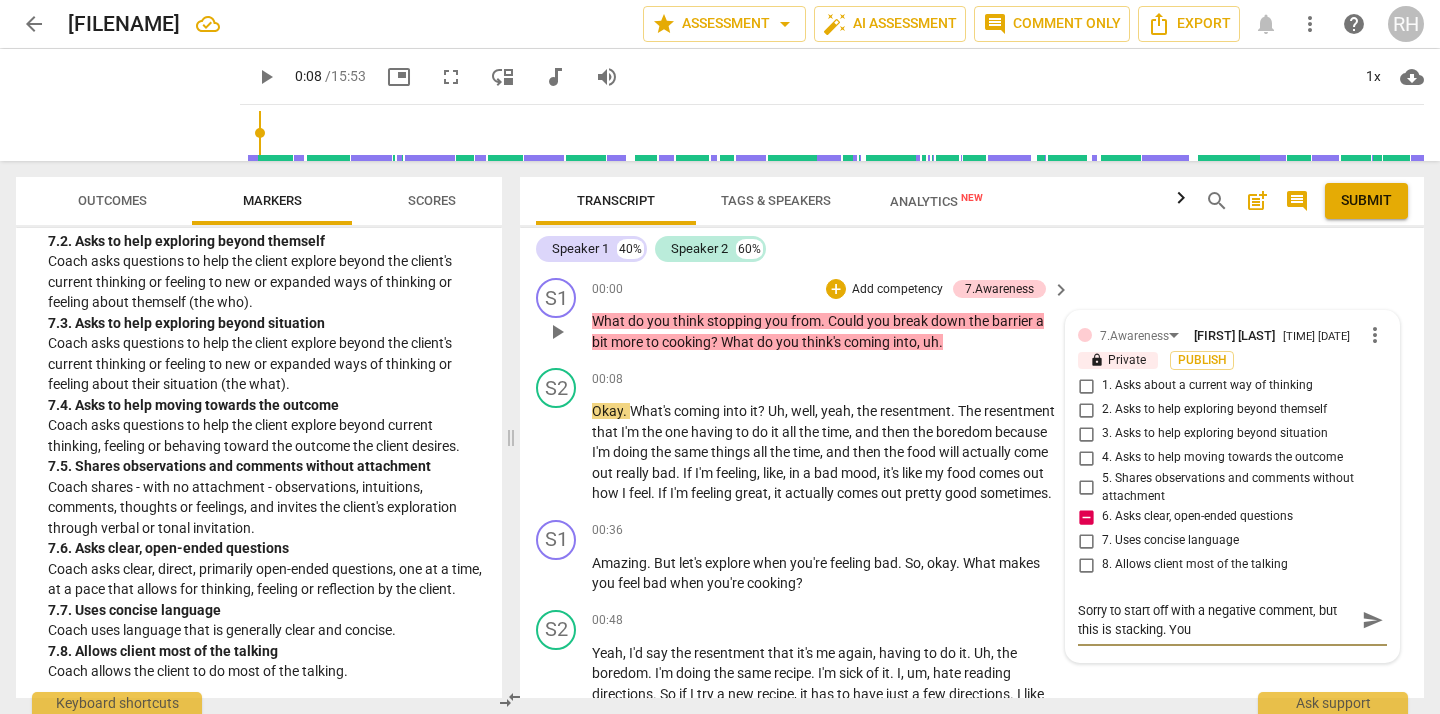 type on "Sorry to start off with a negative comment, but this is stacking. You" 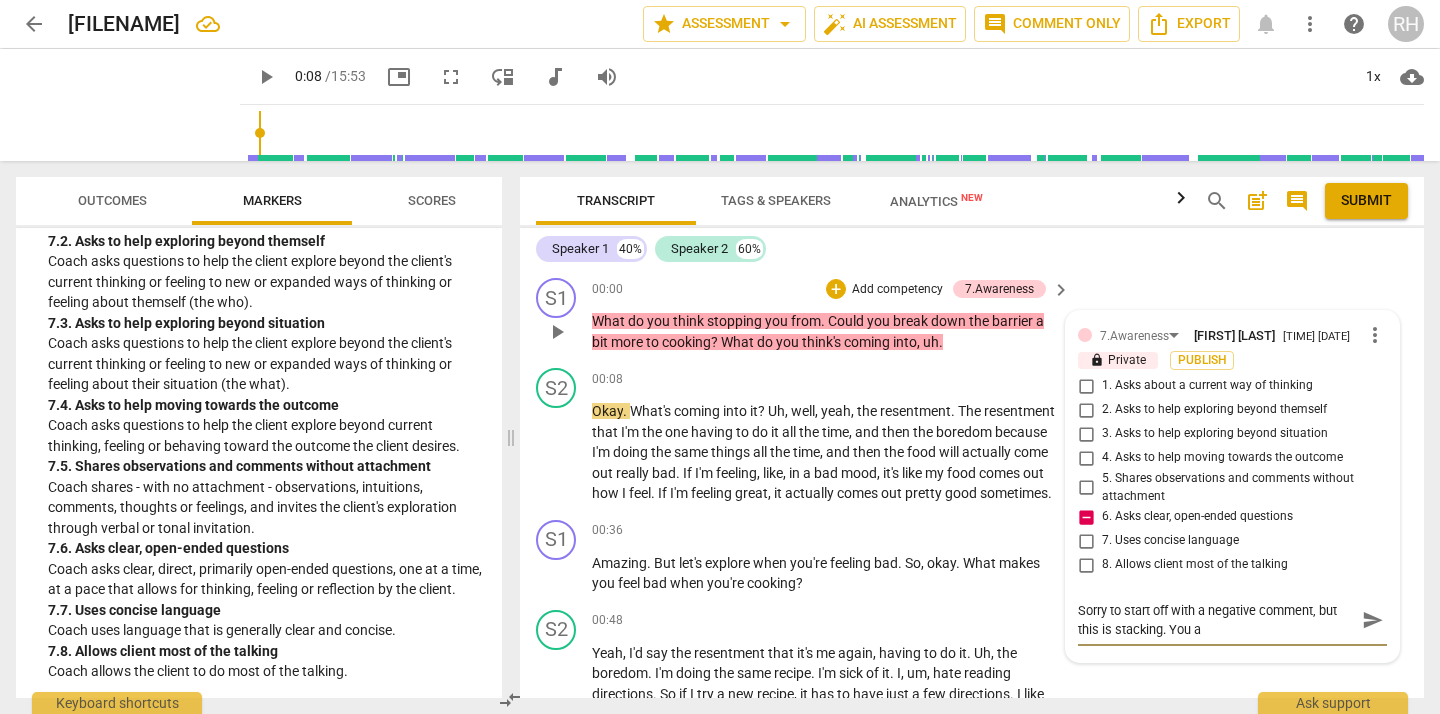 type on "Sorry to start off with a negative comment, but this is stacking. You ar" 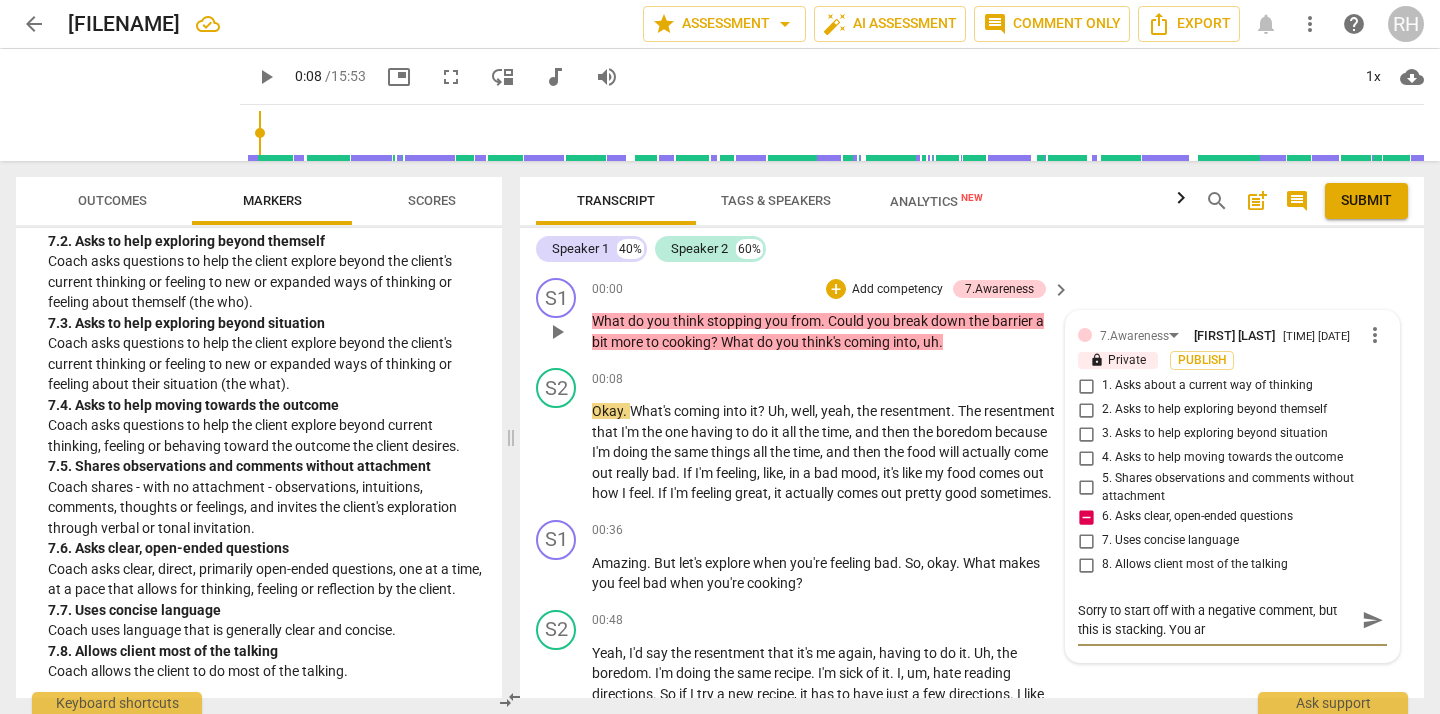 type on "Sorry to start off with a negative comment, but this is stacking. You are" 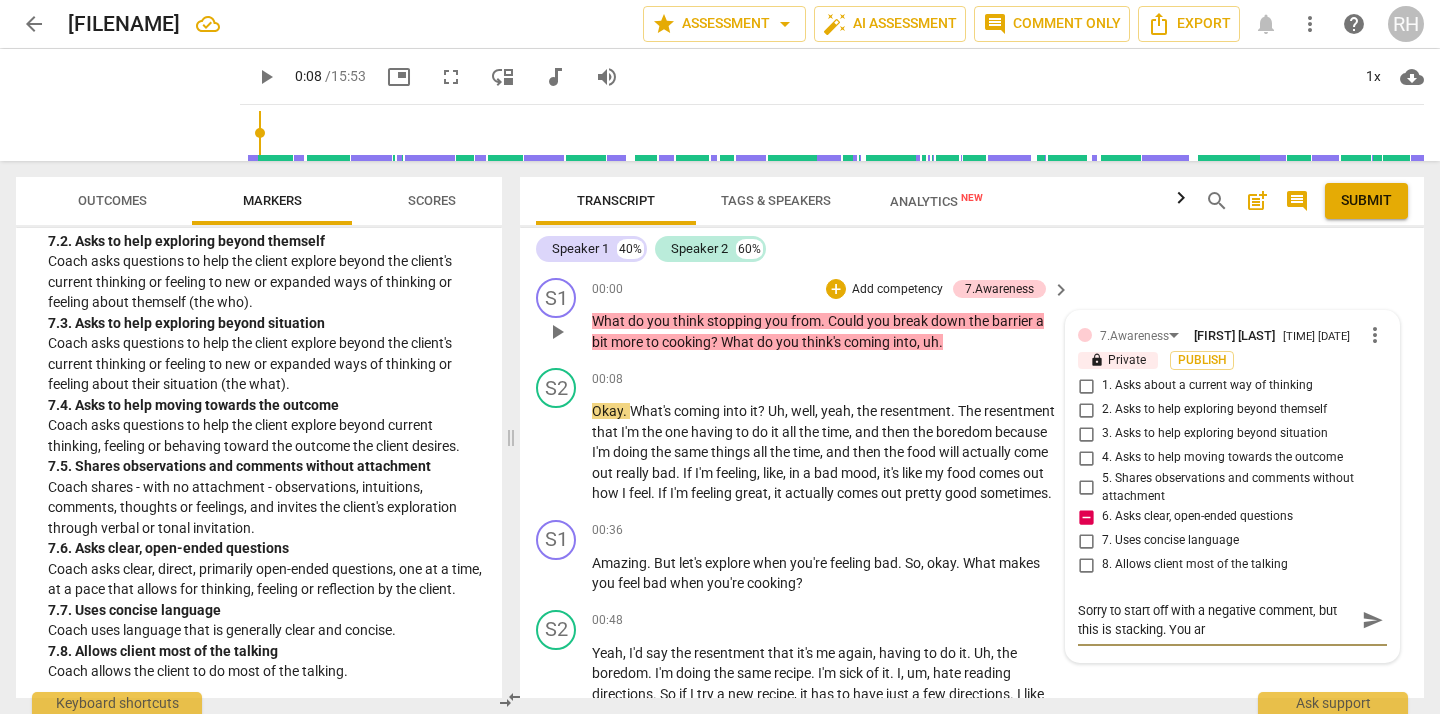 type on "Sorry to start off with a negative comment, but this is stacking. You are" 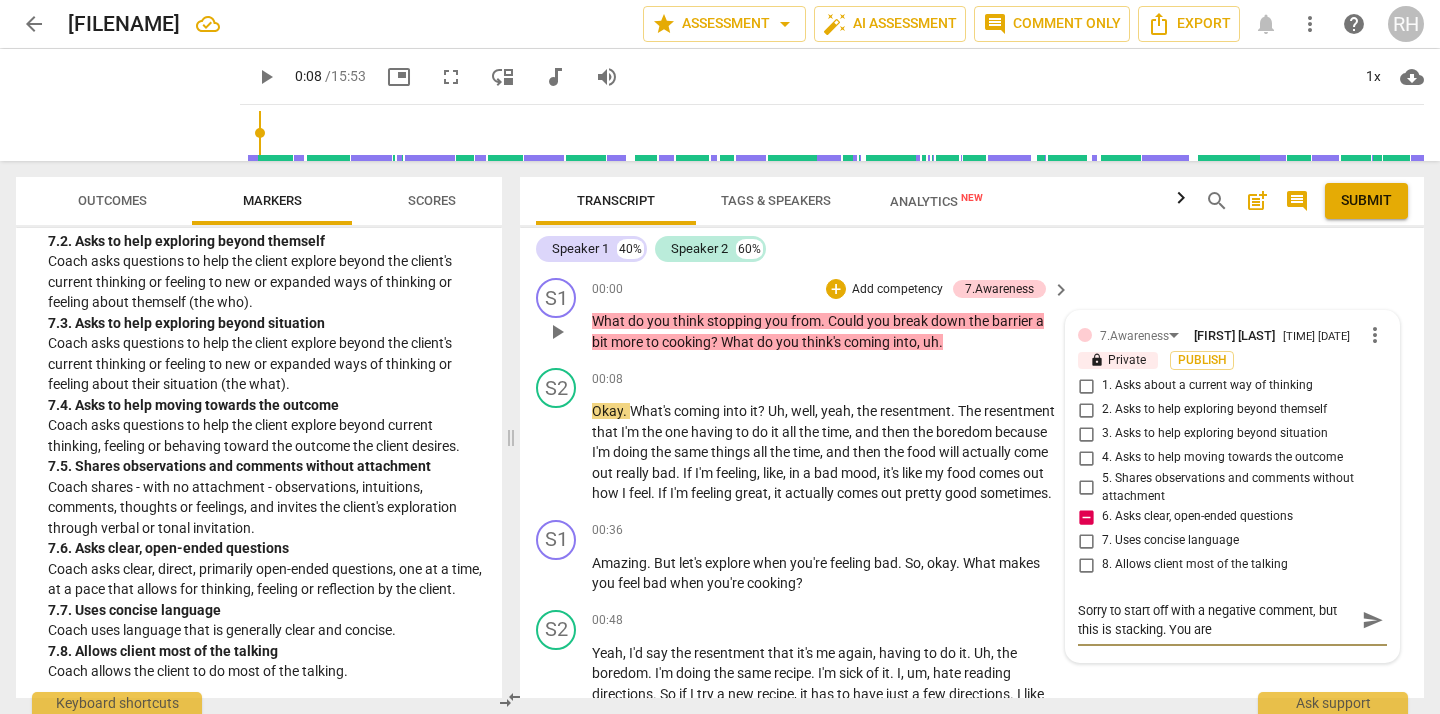 type on "Sorry to start off with a negative comment, but this is stacking. You are" 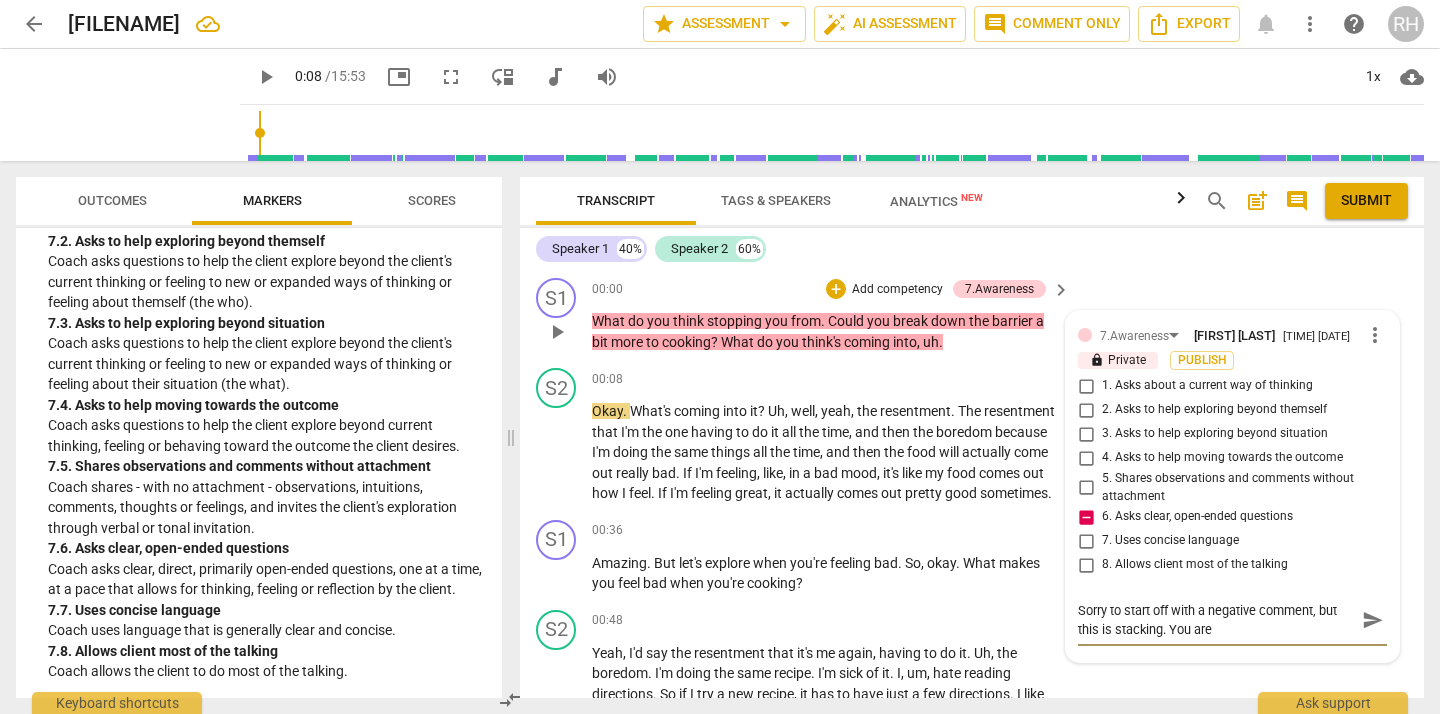 type on "Sorry to start off with a negative comment, but this is stacking. You are" 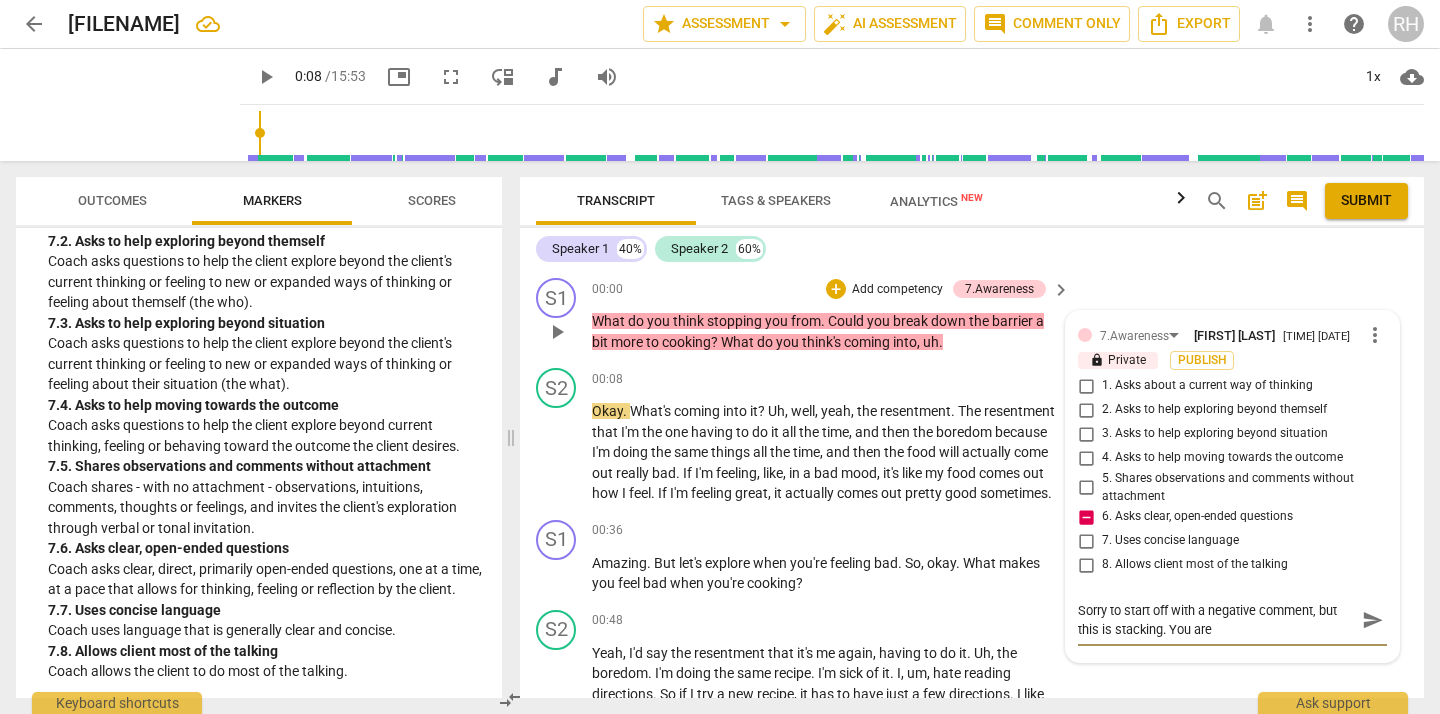 type on "Sorry to start off with a negative comment, but this is stacking. You are a" 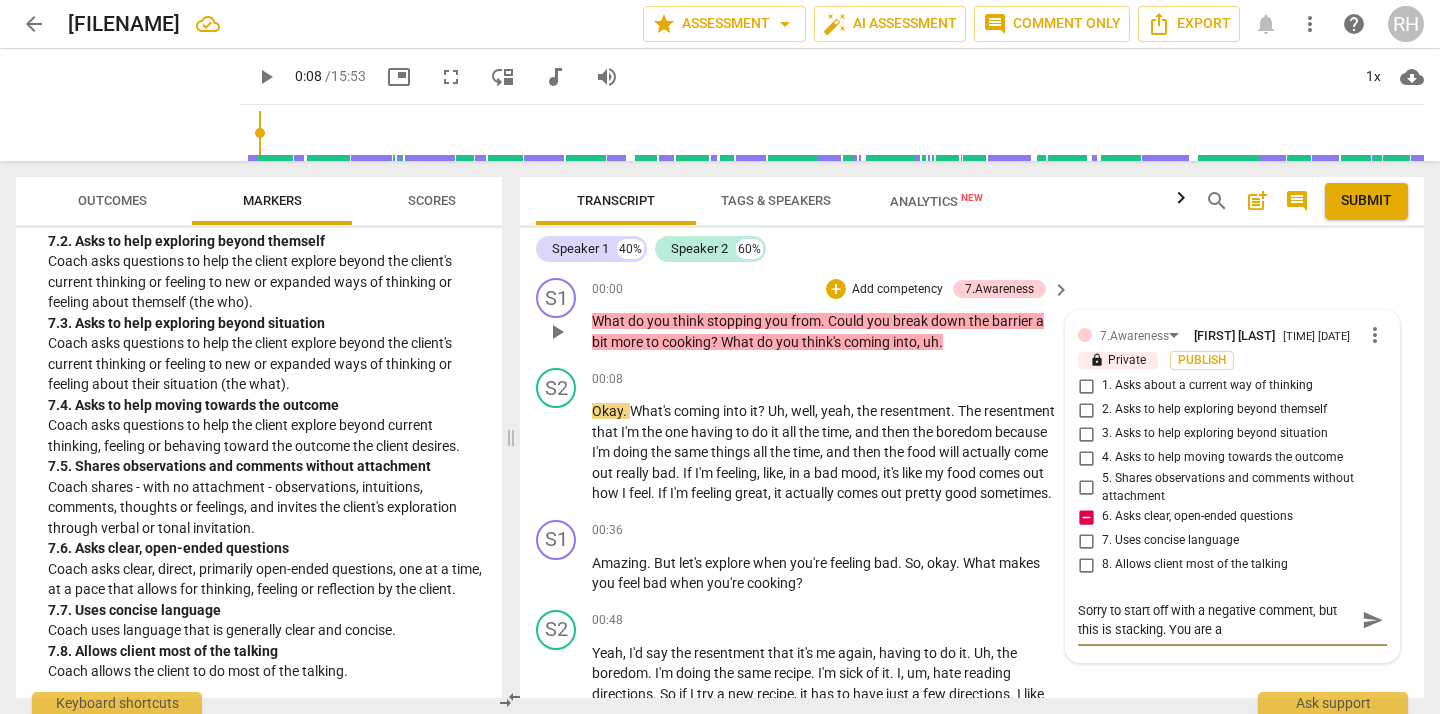 type on "Sorry to start off with a negative comment, but this is stacking. You are as" 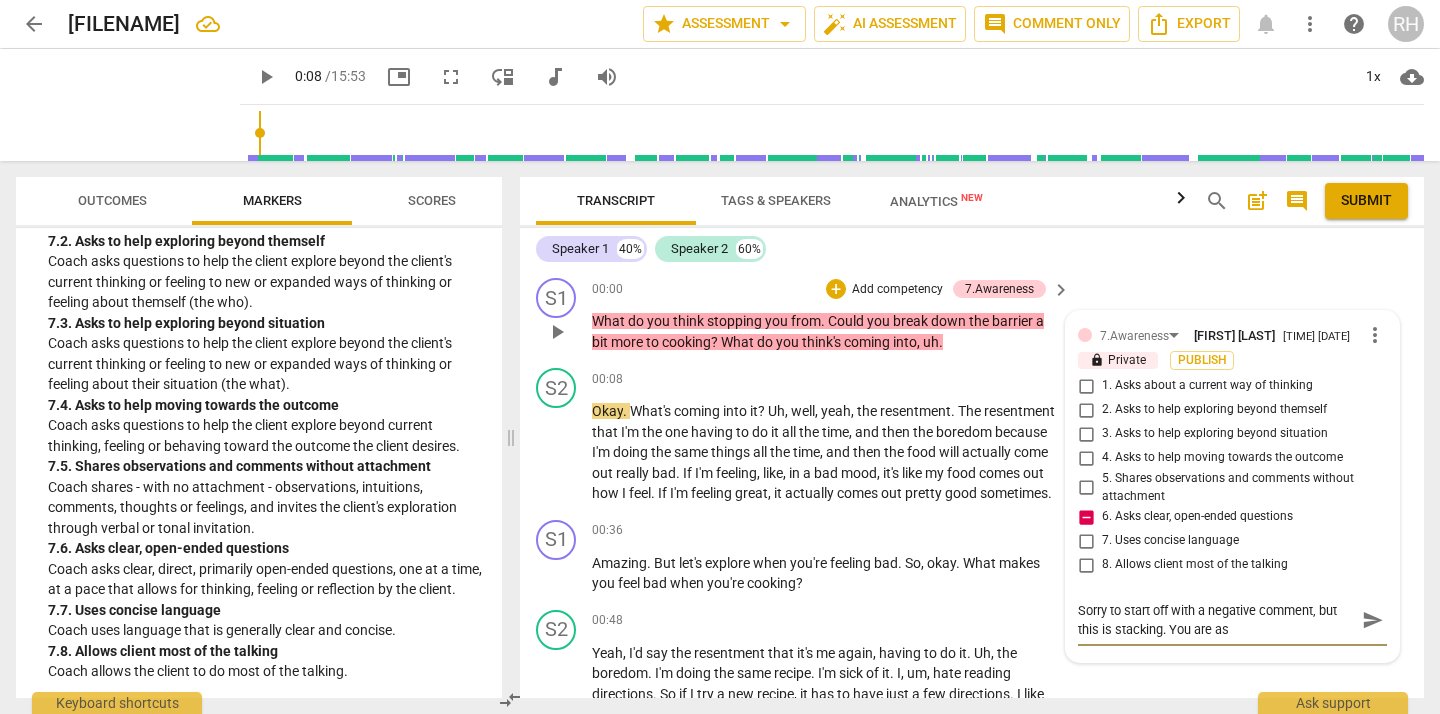 type on "Sorry to start off with a negative comment, but this is stacking. You are ask" 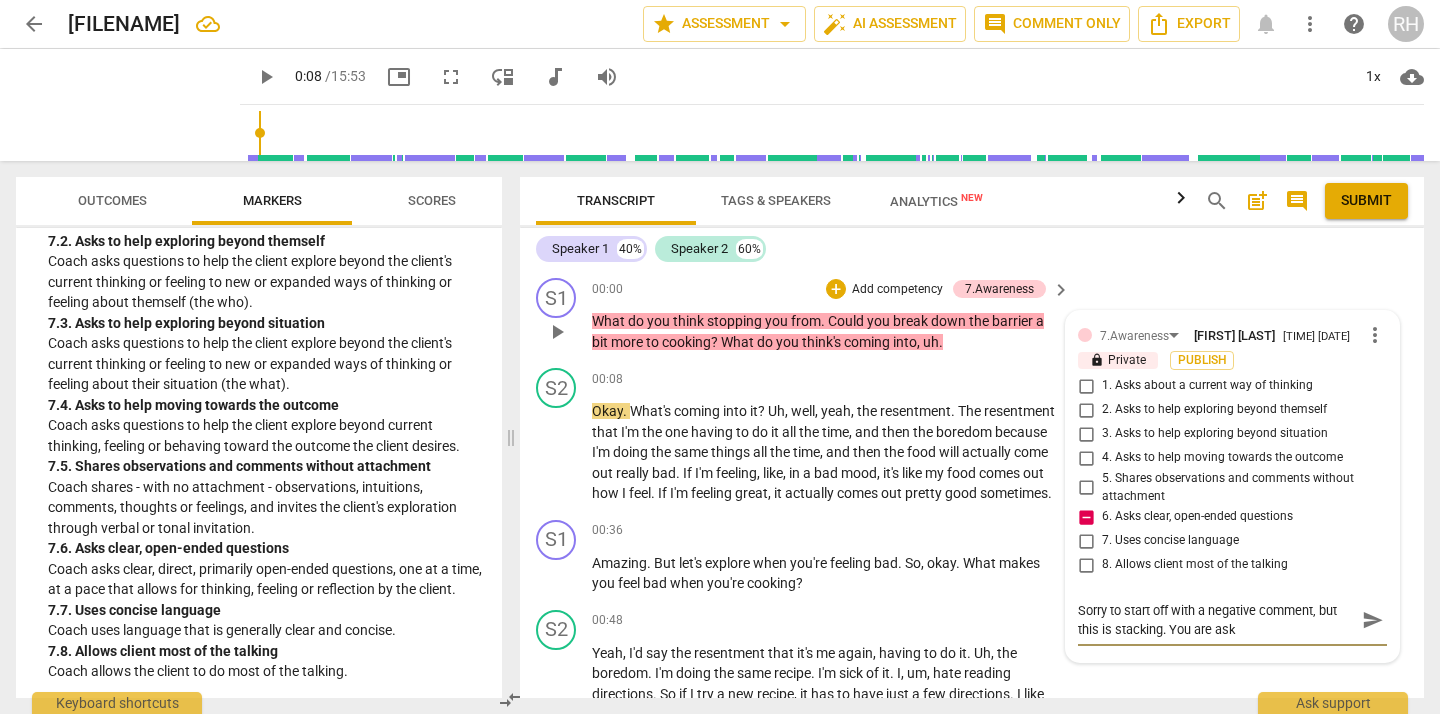 type on "Sorry to start off with a negative comment, but this is stacking. You are aski" 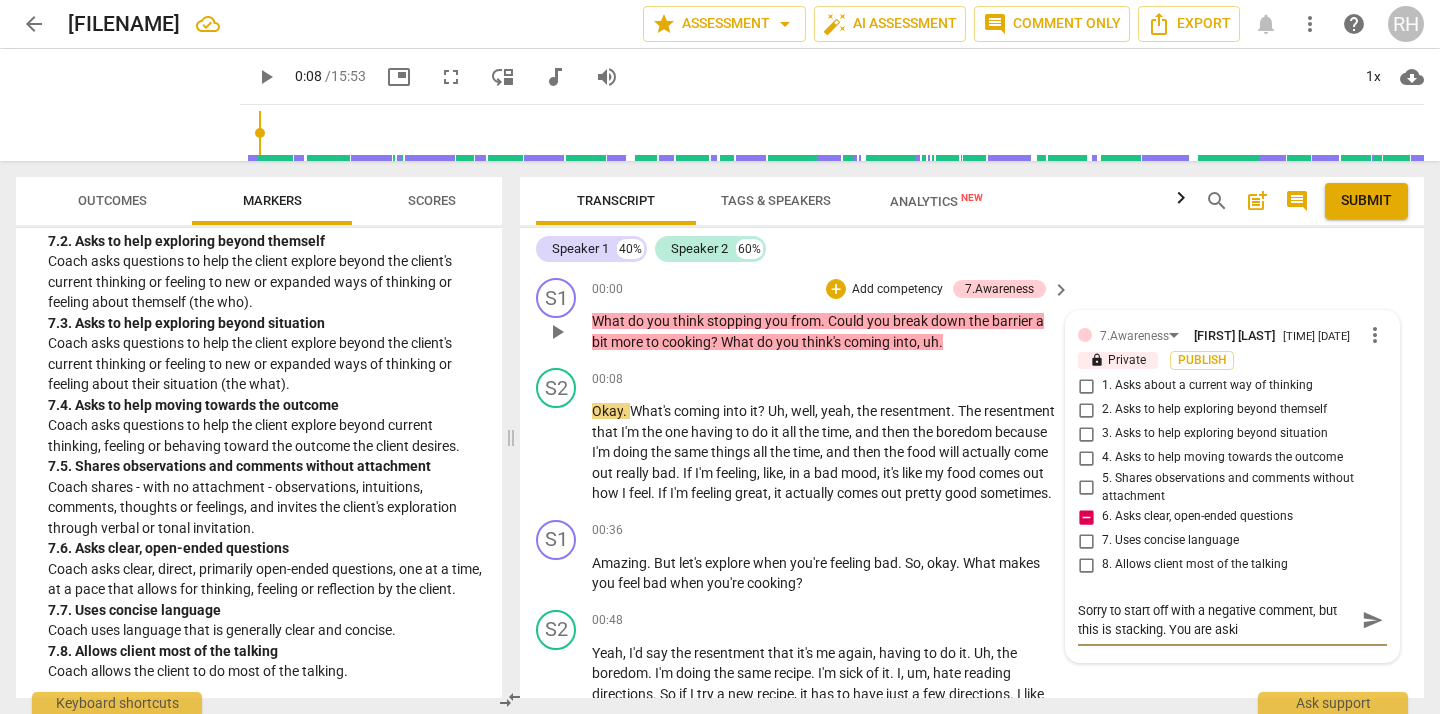 type on "Sorry to start off with a negative comment, but this is stacking. You are askin" 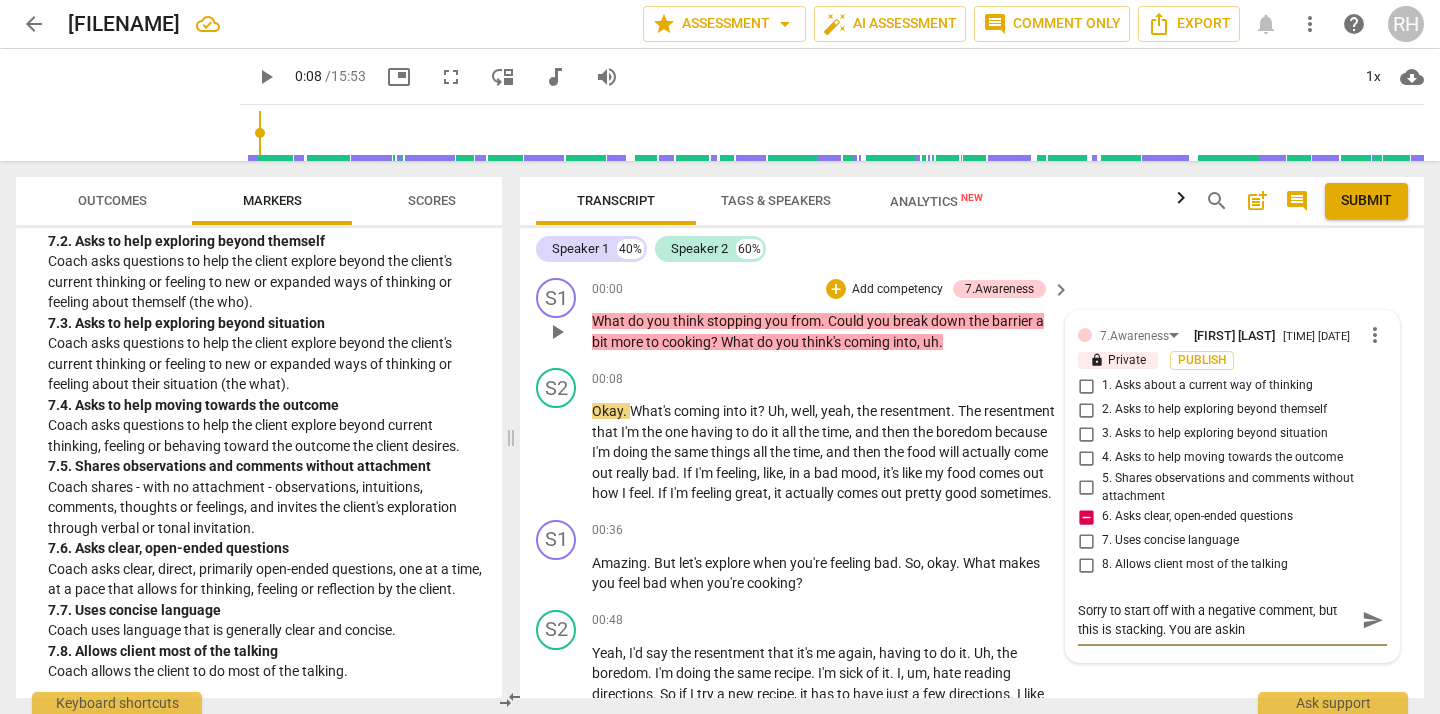 type on "Sorry to start off with a negative comment, but this is stacking. You are asking" 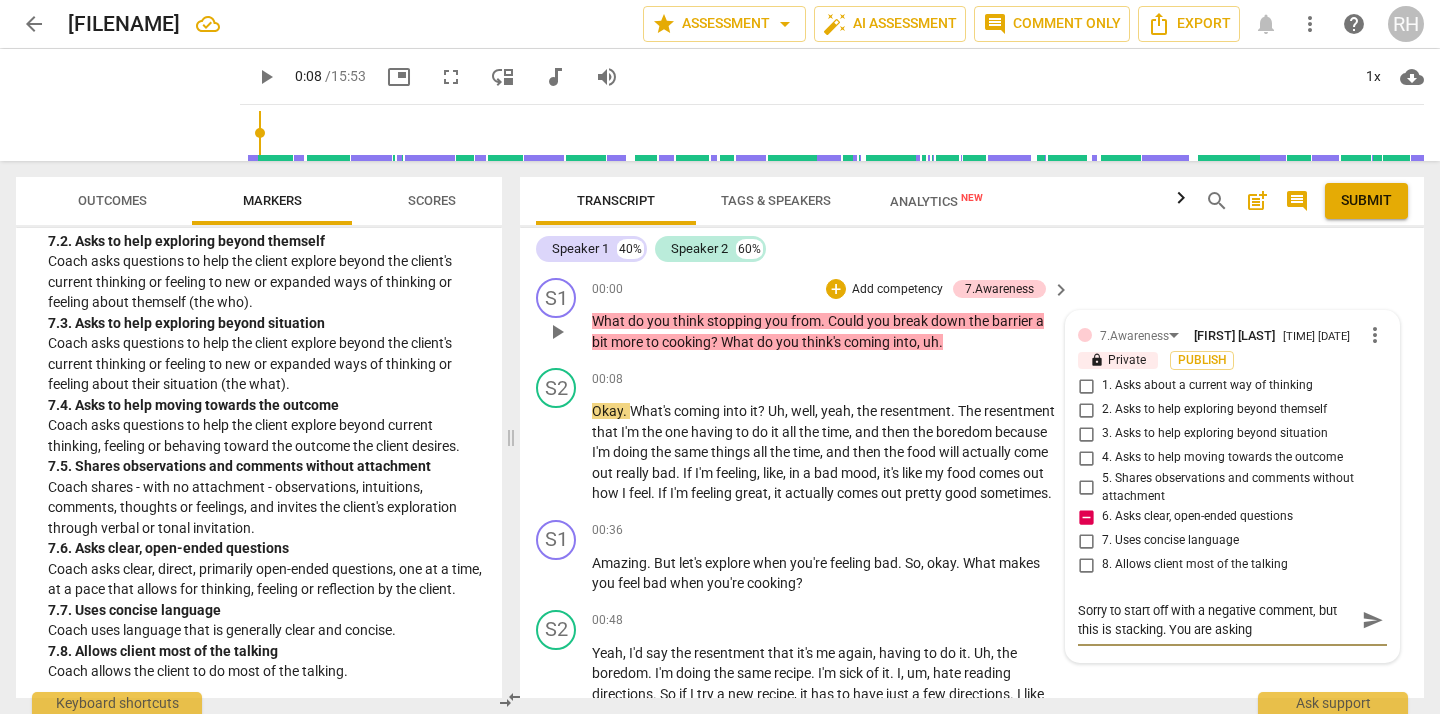 type on "Sorry to start off with a negative comment, but this is stacking. You are asking" 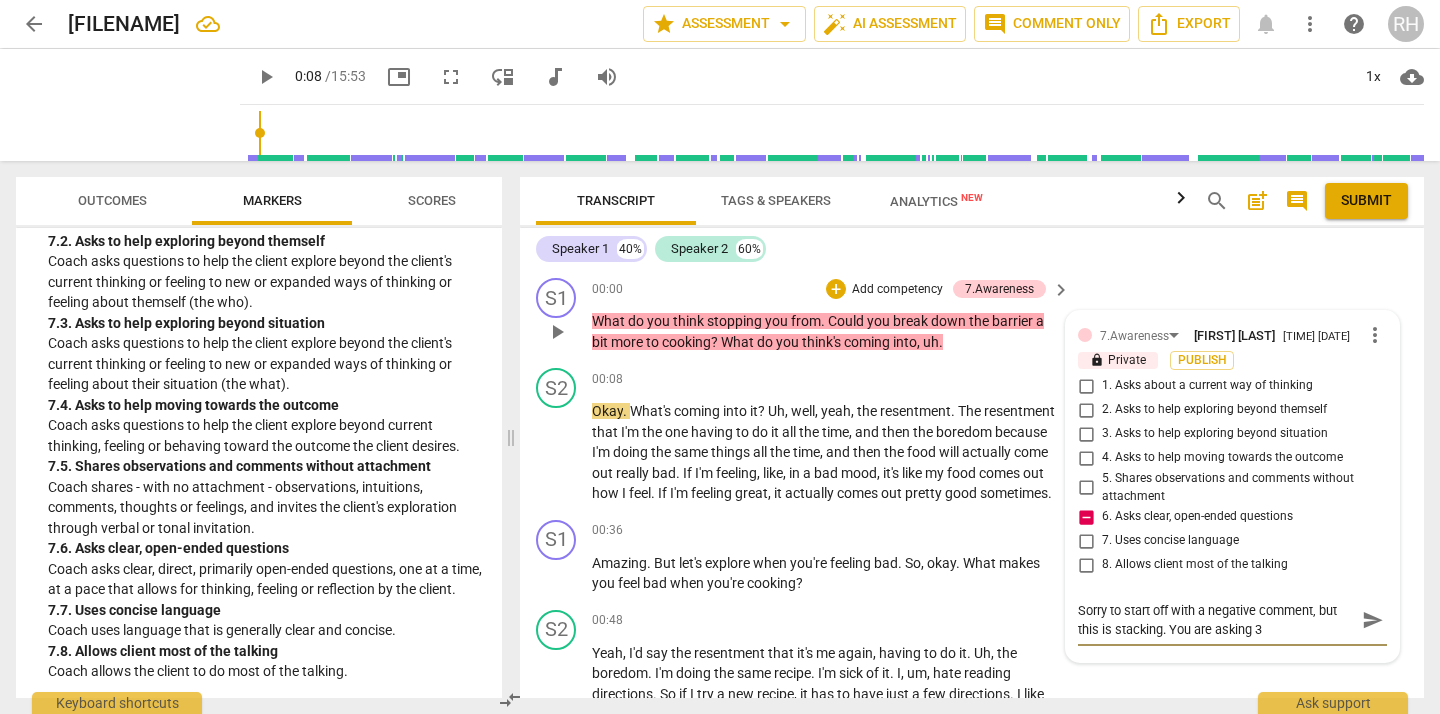 type on "Sorry to start off with a negative comment, but this is stacking. You are asking 3" 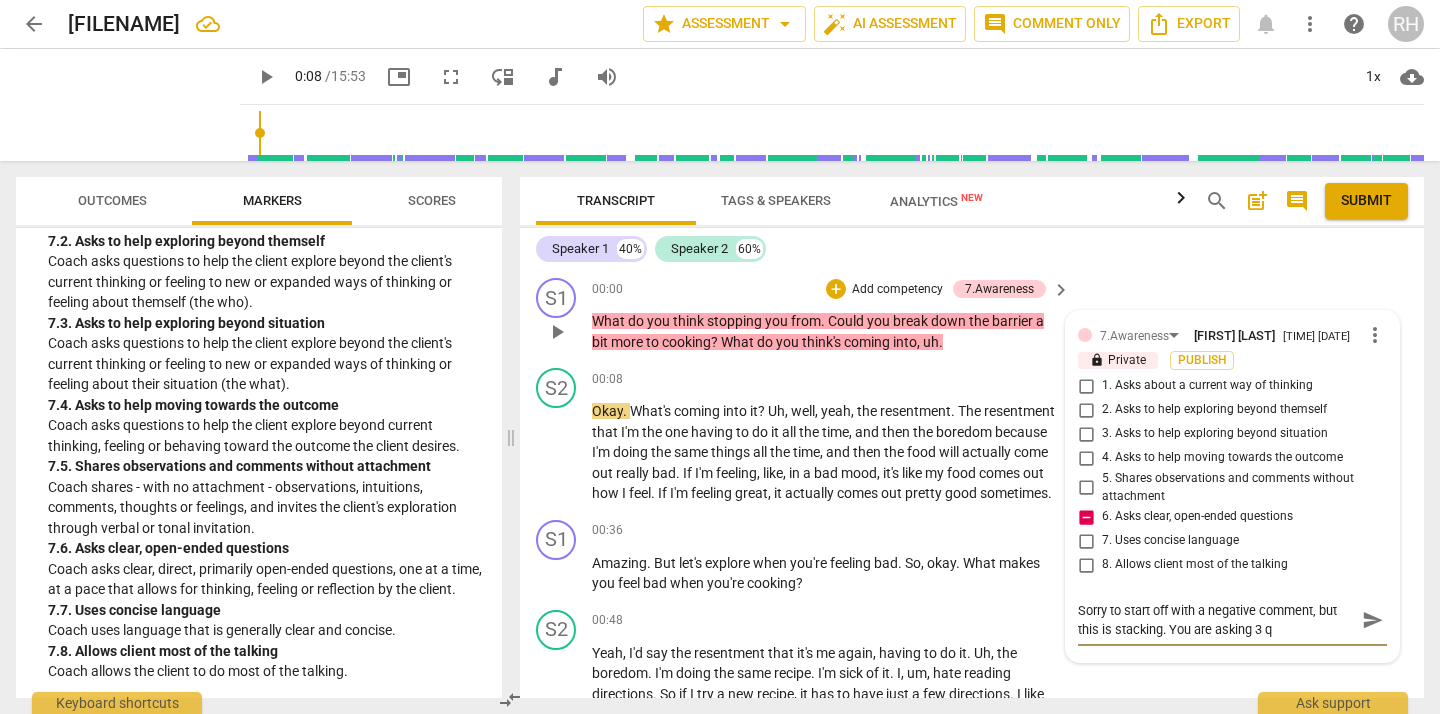 type on "Sorry to start off with a negative comment, but this is stacking. You are asking 3 qu" 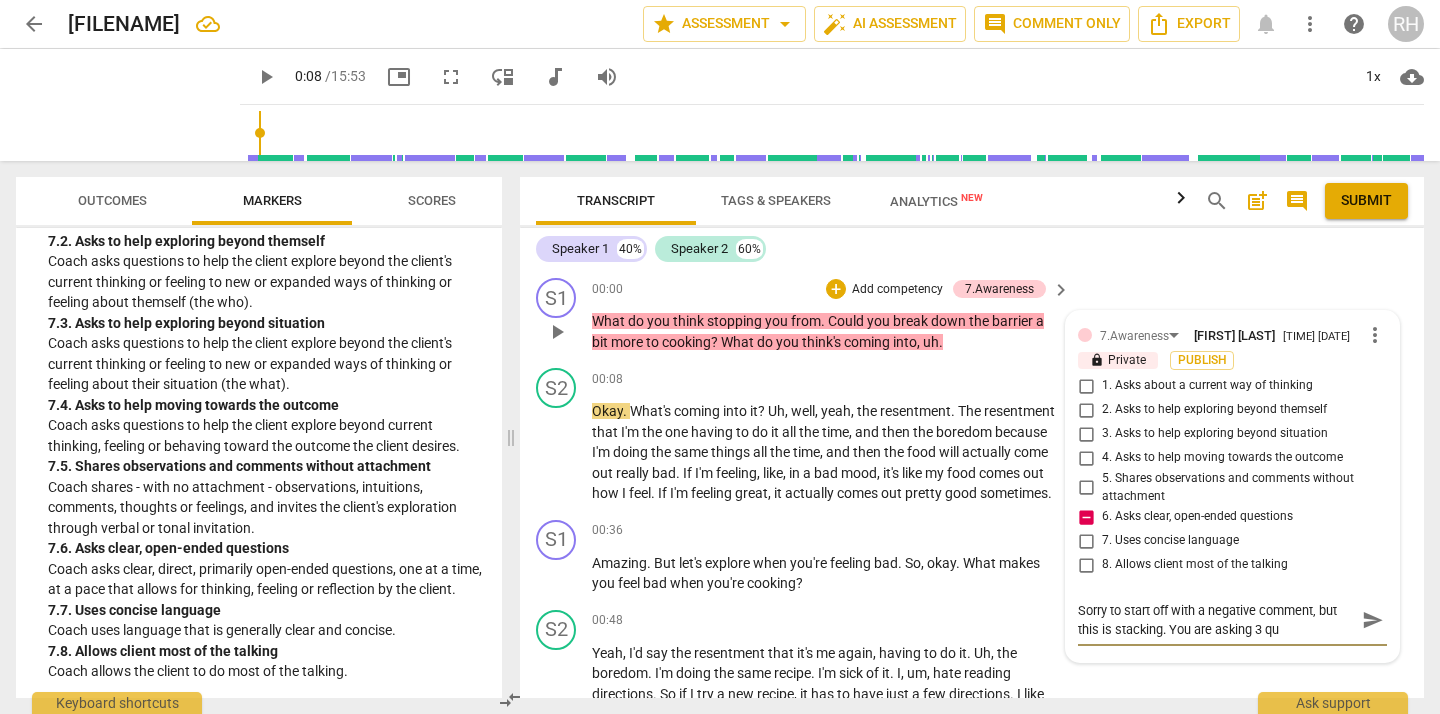 type 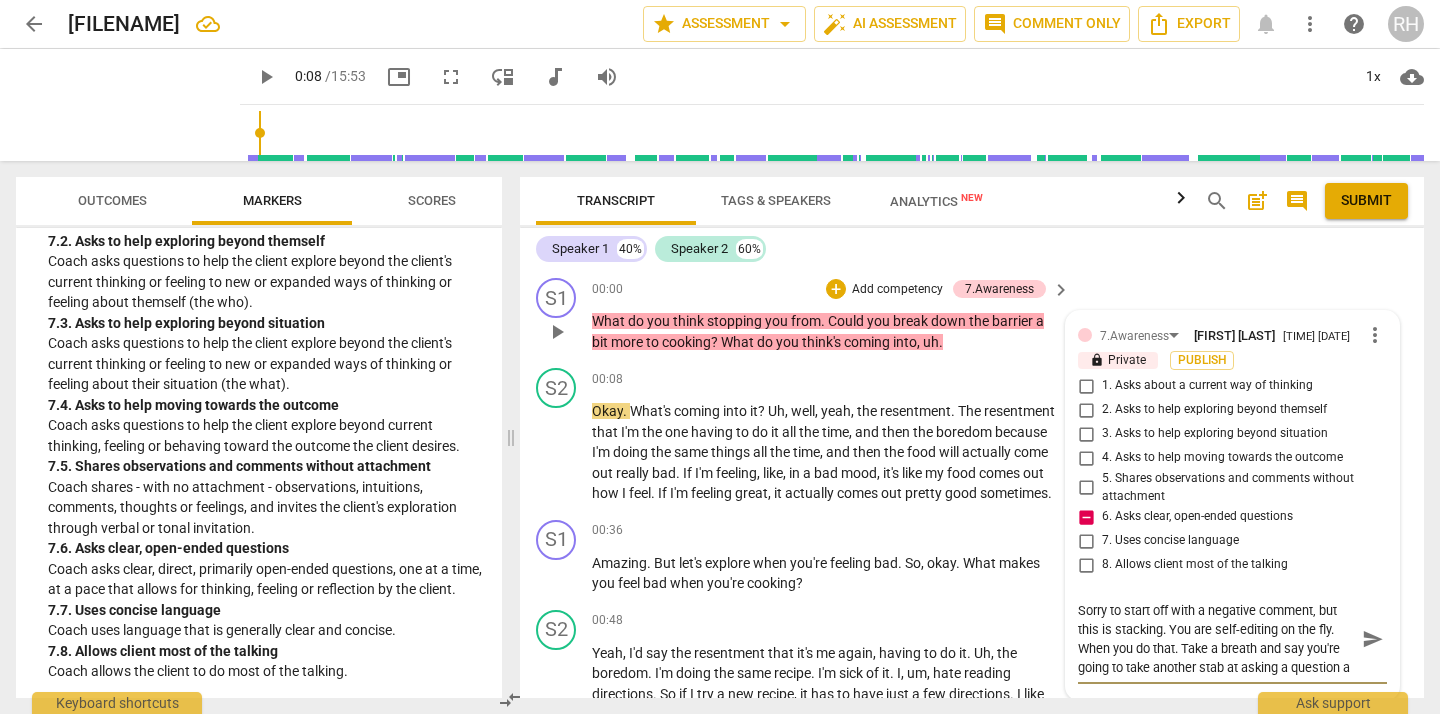scroll, scrollTop: 17, scrollLeft: 0, axis: vertical 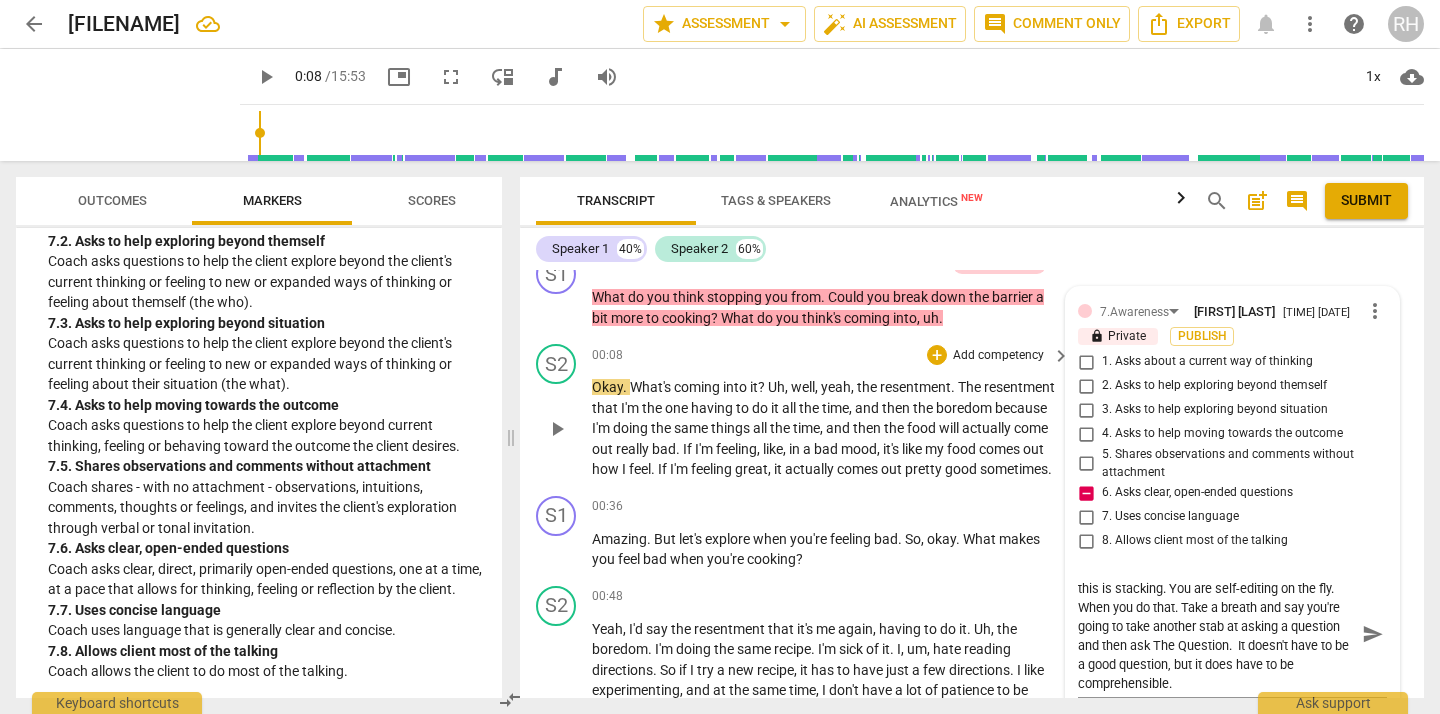 click on "Okay" at bounding box center (607, 387) 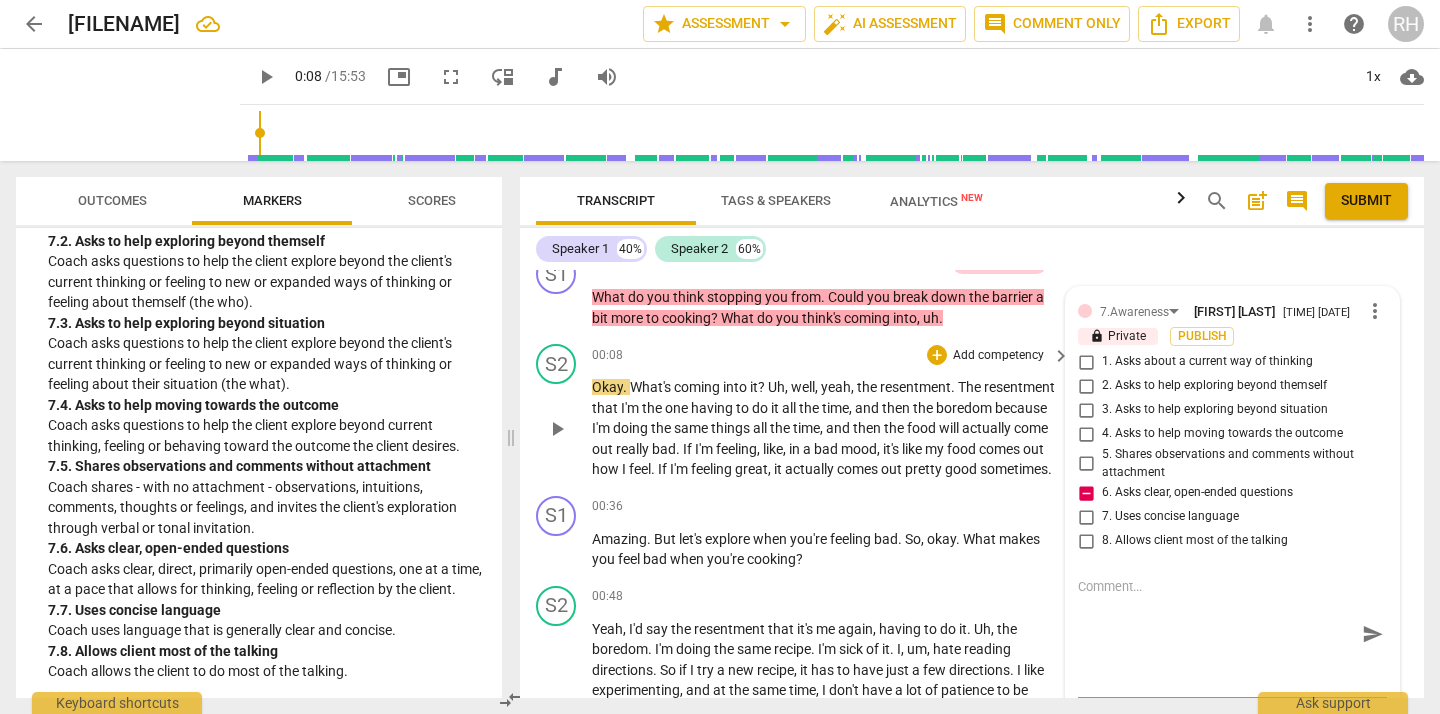 scroll, scrollTop: 0, scrollLeft: 0, axis: both 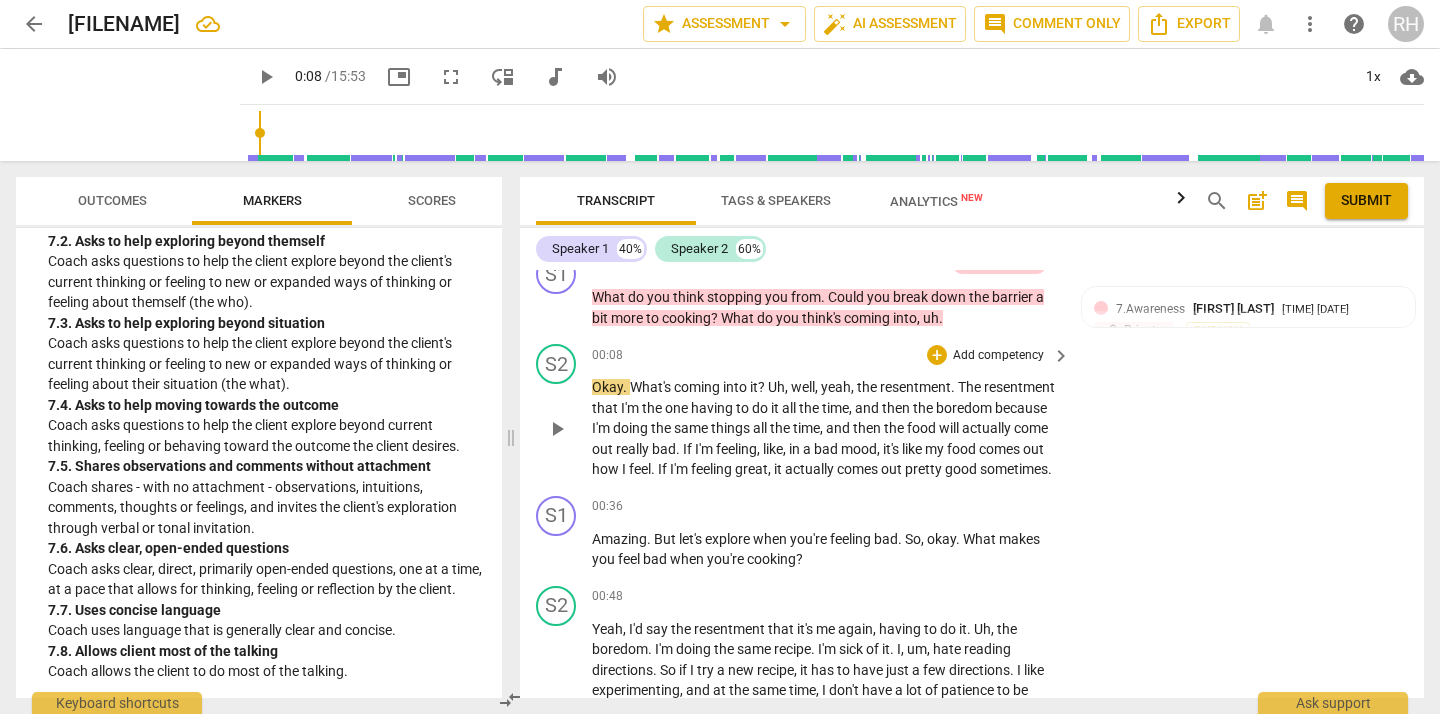 click on "play_arrow" at bounding box center [557, 429] 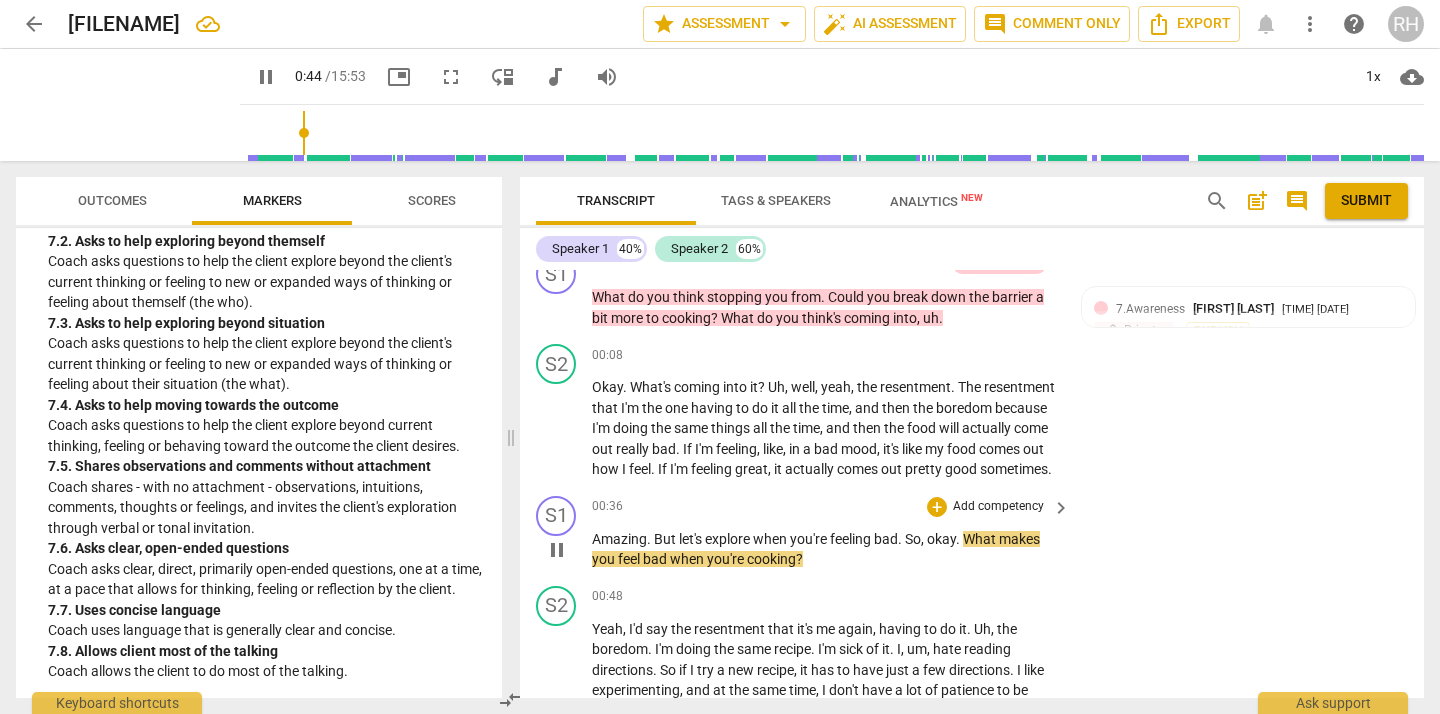 click on "pause" at bounding box center (557, 550) 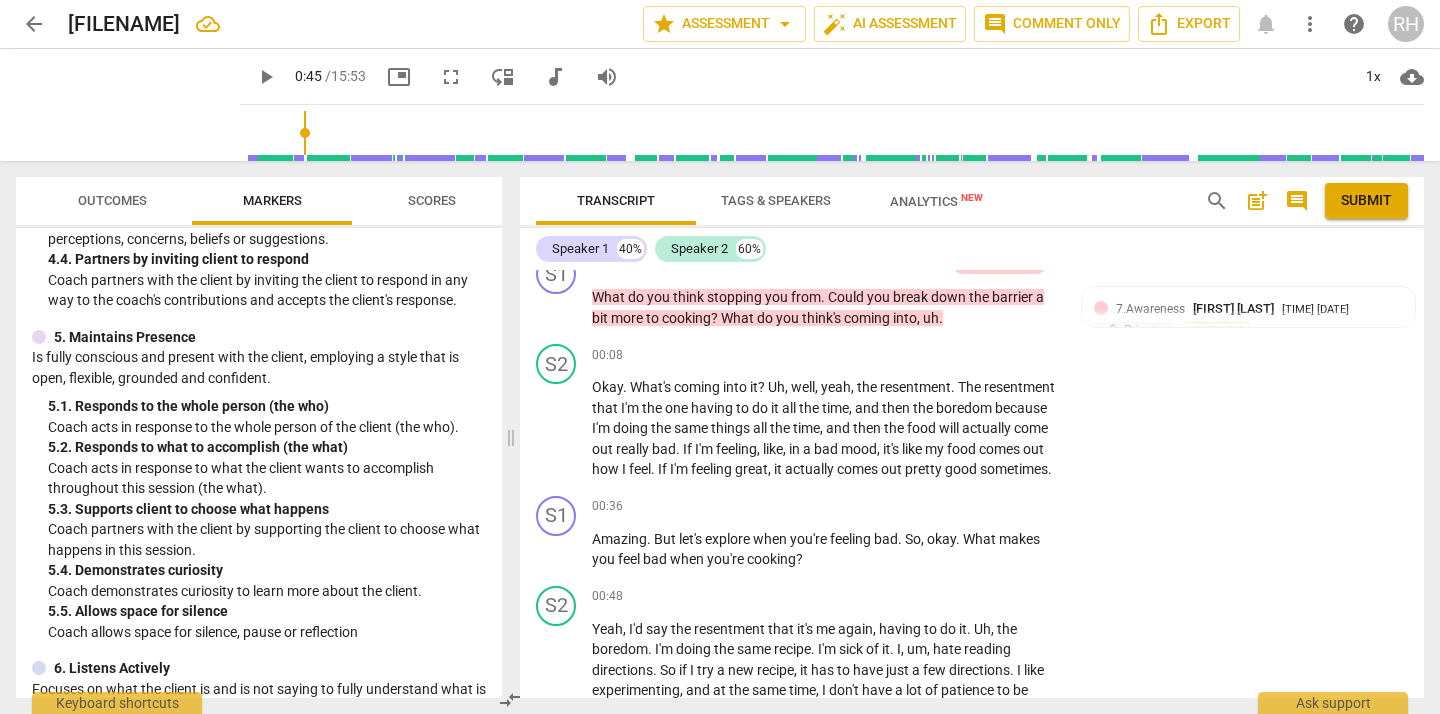 scroll, scrollTop: 841, scrollLeft: 0, axis: vertical 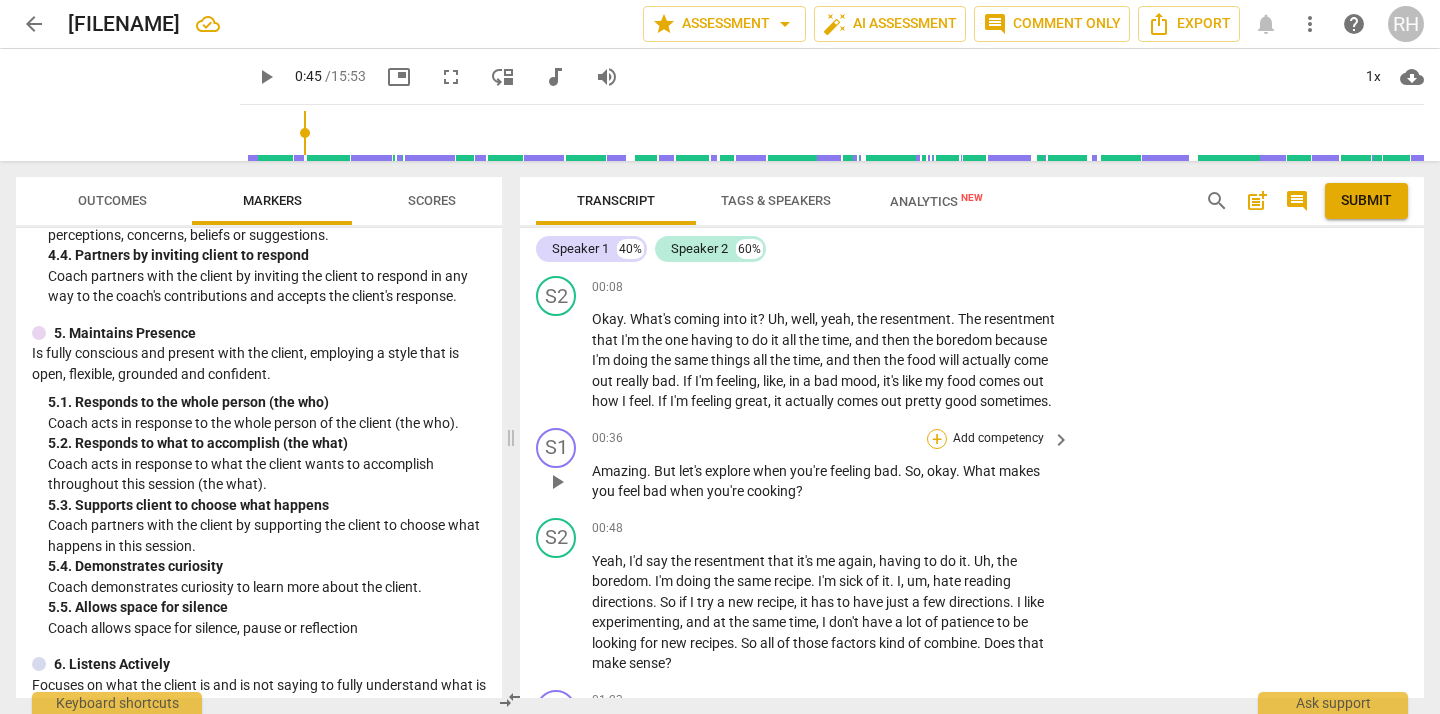 click on "+" at bounding box center [937, 439] 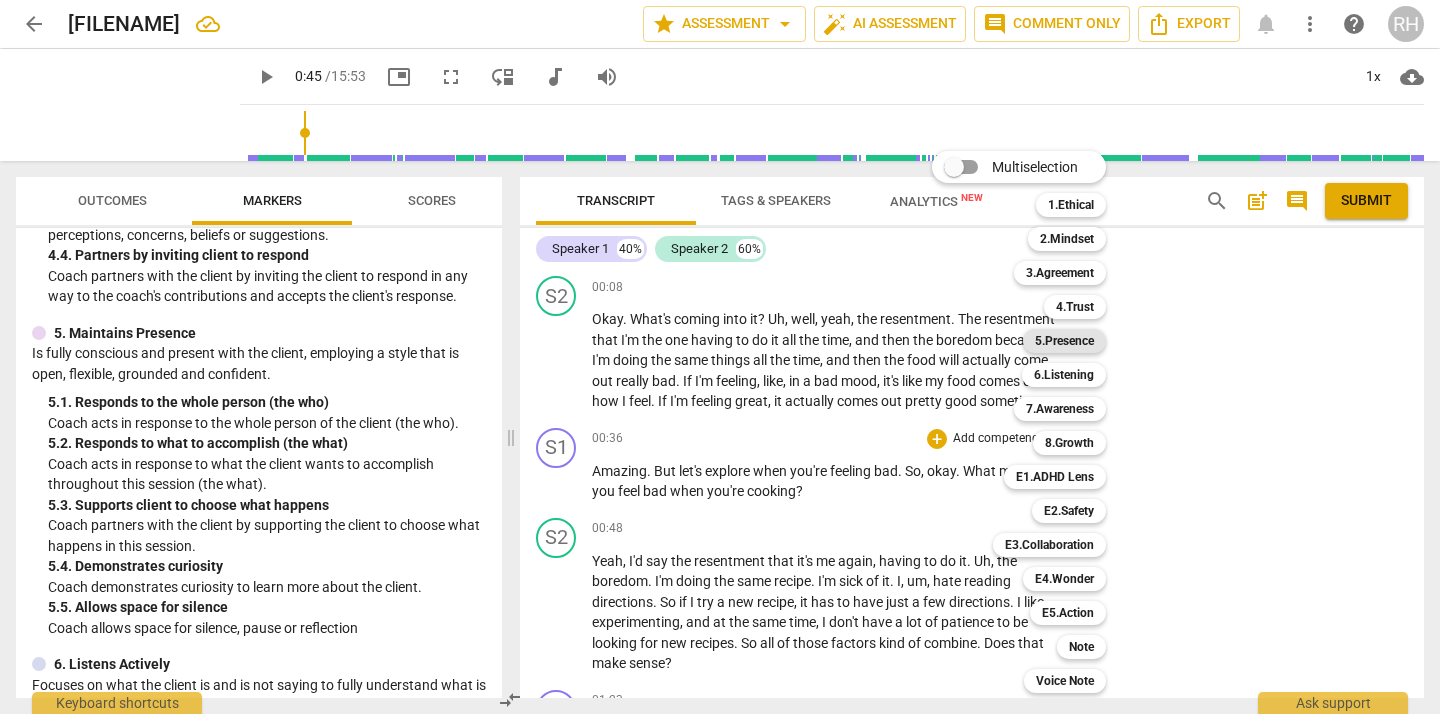 click on "5.Presence" at bounding box center [1064, 341] 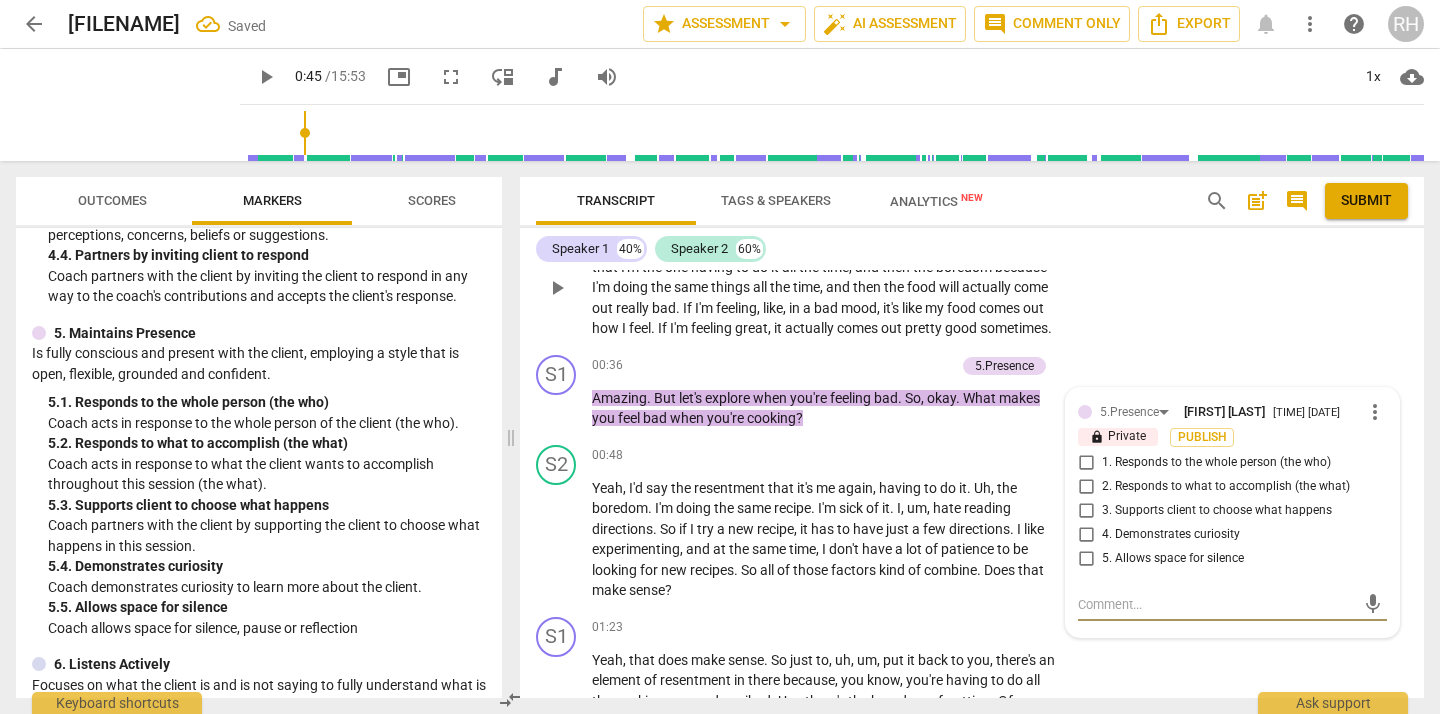 scroll, scrollTop: 169, scrollLeft: 0, axis: vertical 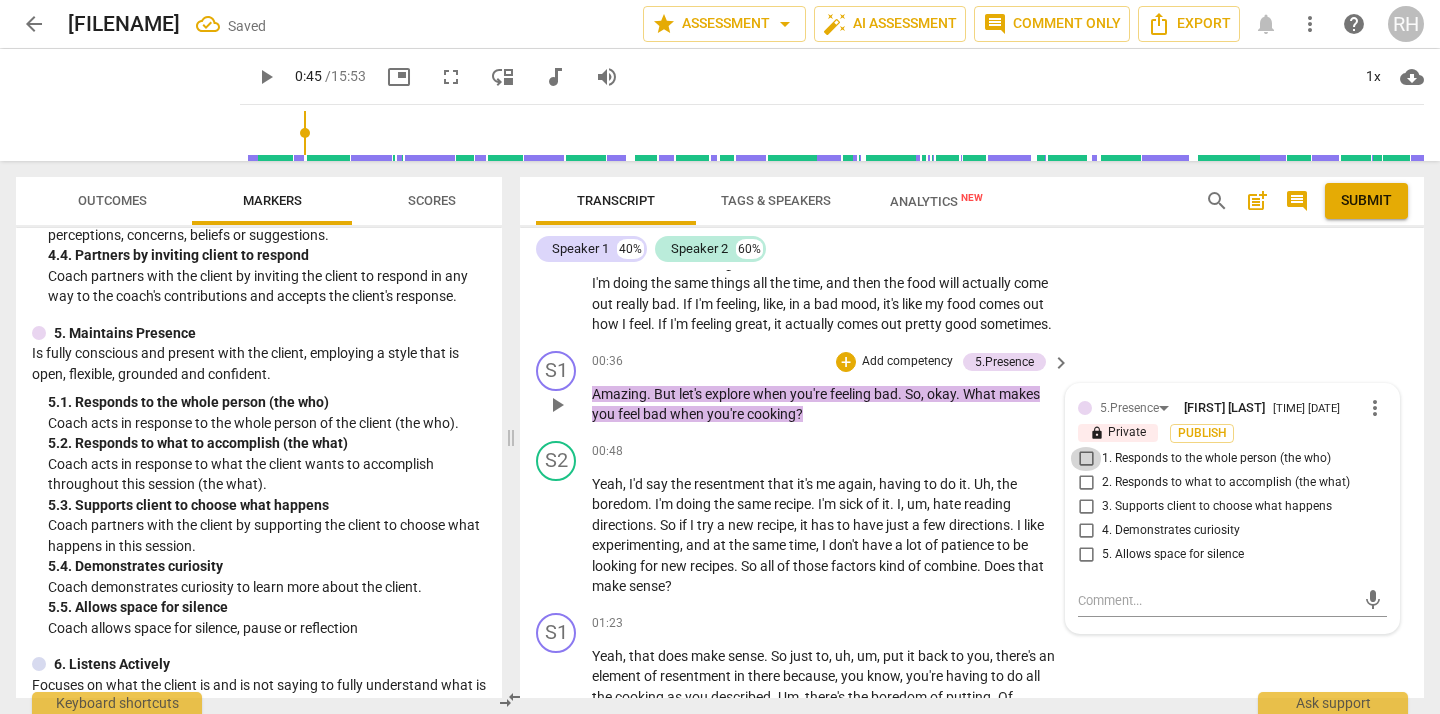 click on "1. Responds to the whole person (the who)" at bounding box center [1086, 459] 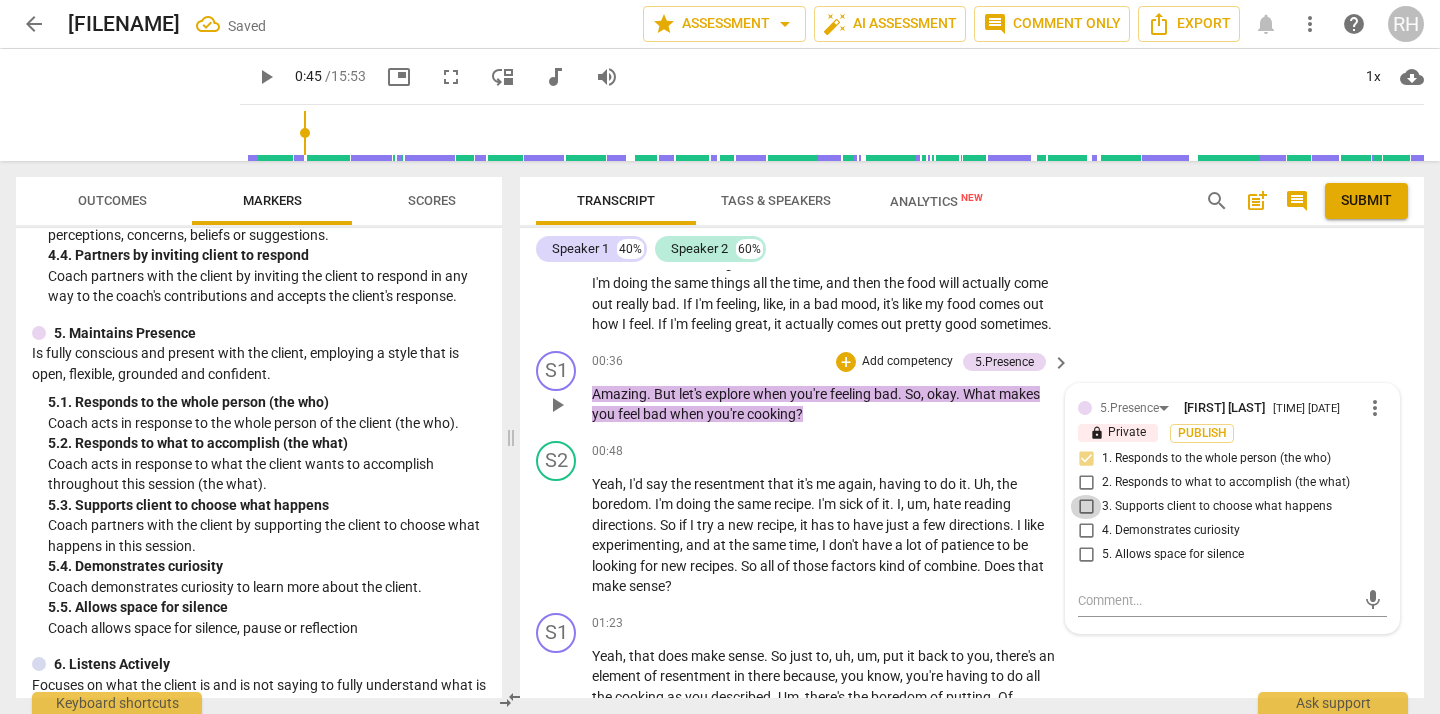 click on "3. Supports client to choose what happens" at bounding box center (1086, 507) 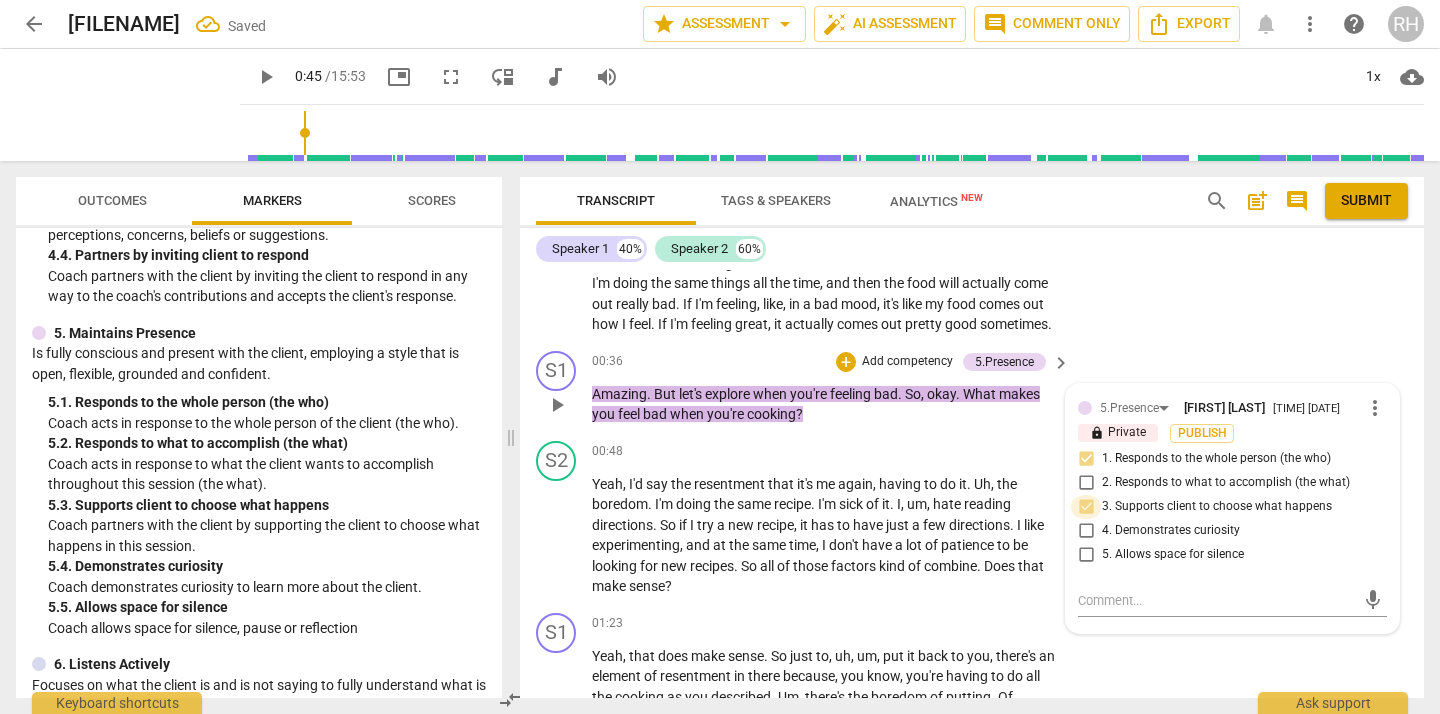 click on "3. Supports client to choose what happens" at bounding box center [1086, 507] 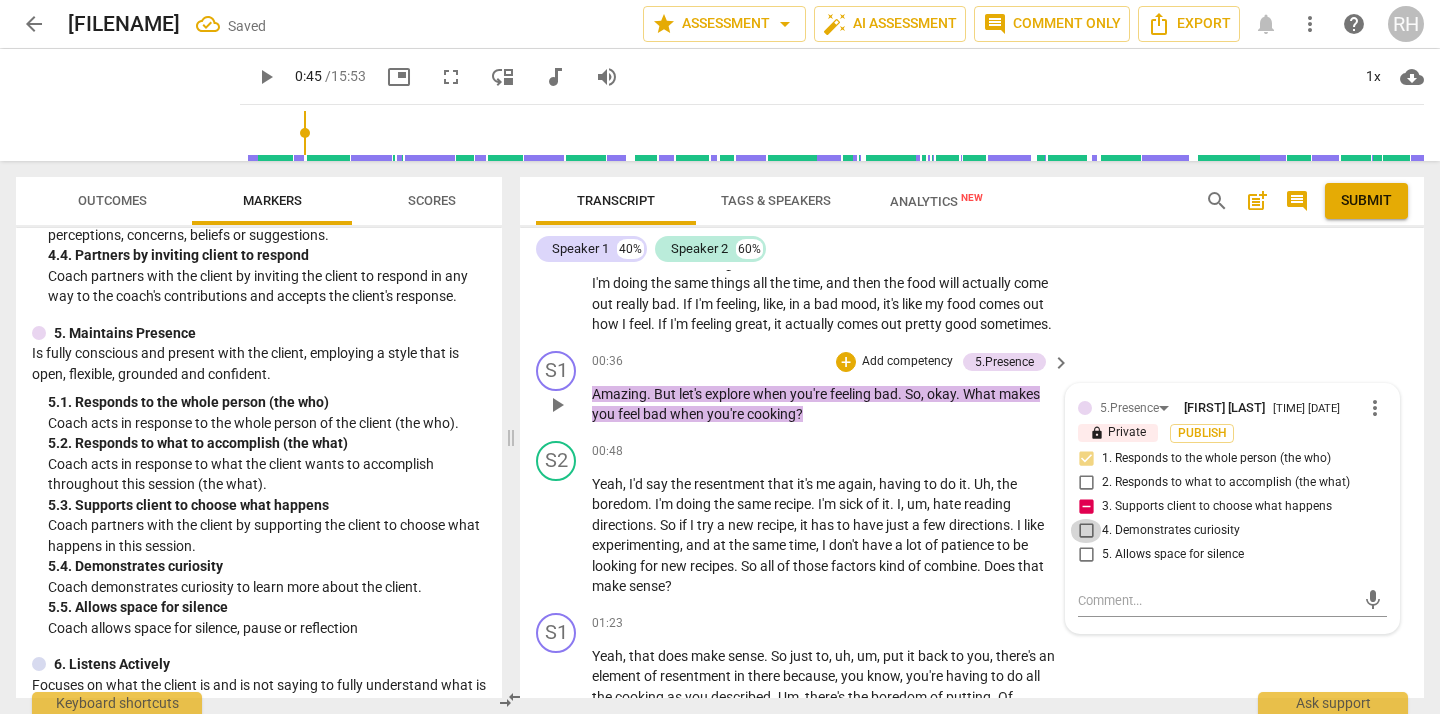 click on "4. Demonstrates curiosity" at bounding box center (1086, 531) 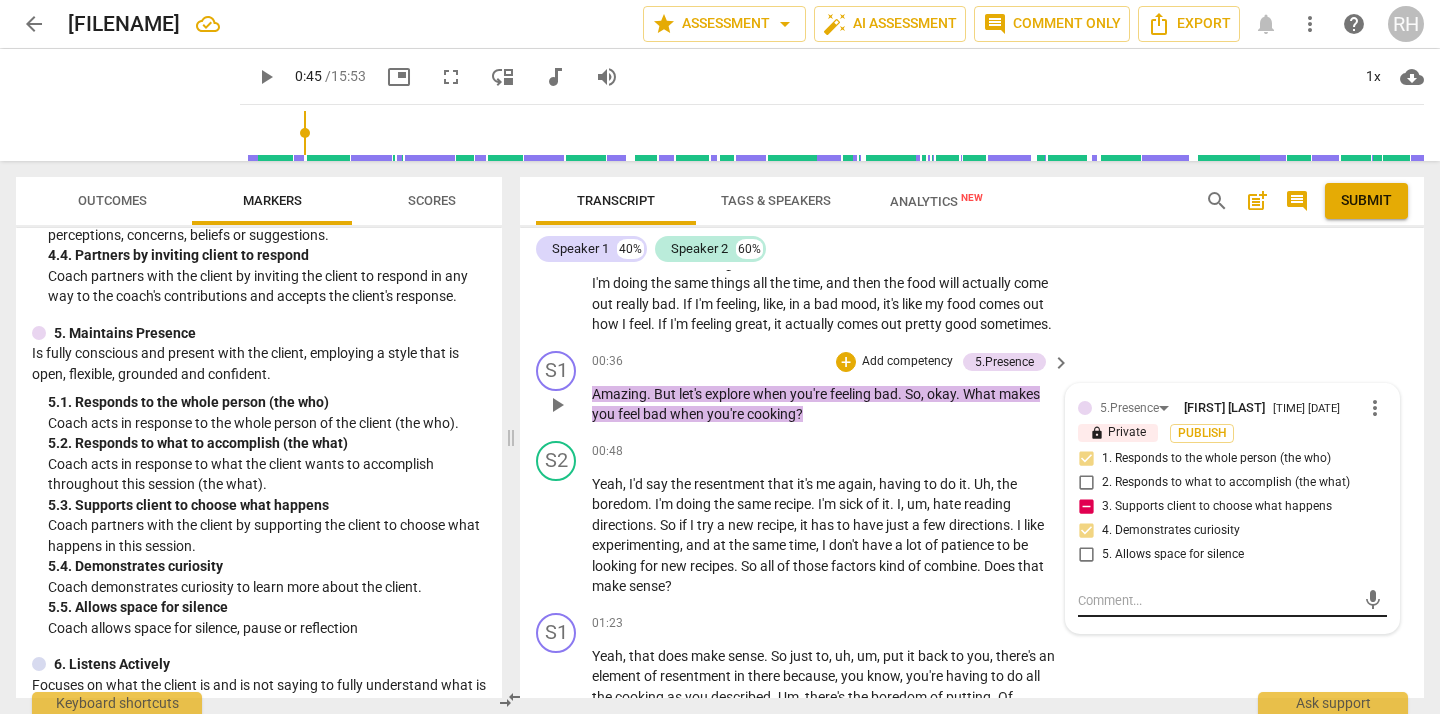 click at bounding box center (1216, 600) 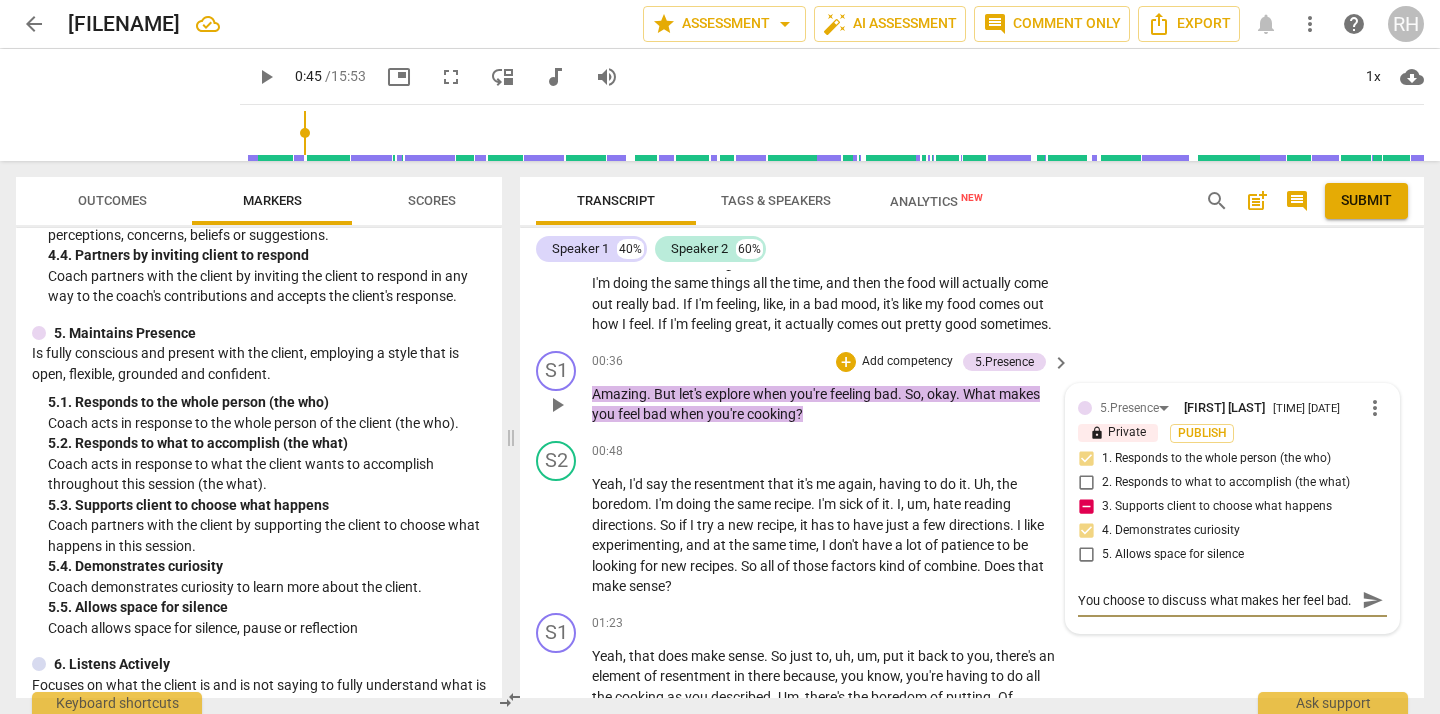 scroll, scrollTop: 0, scrollLeft: 0, axis: both 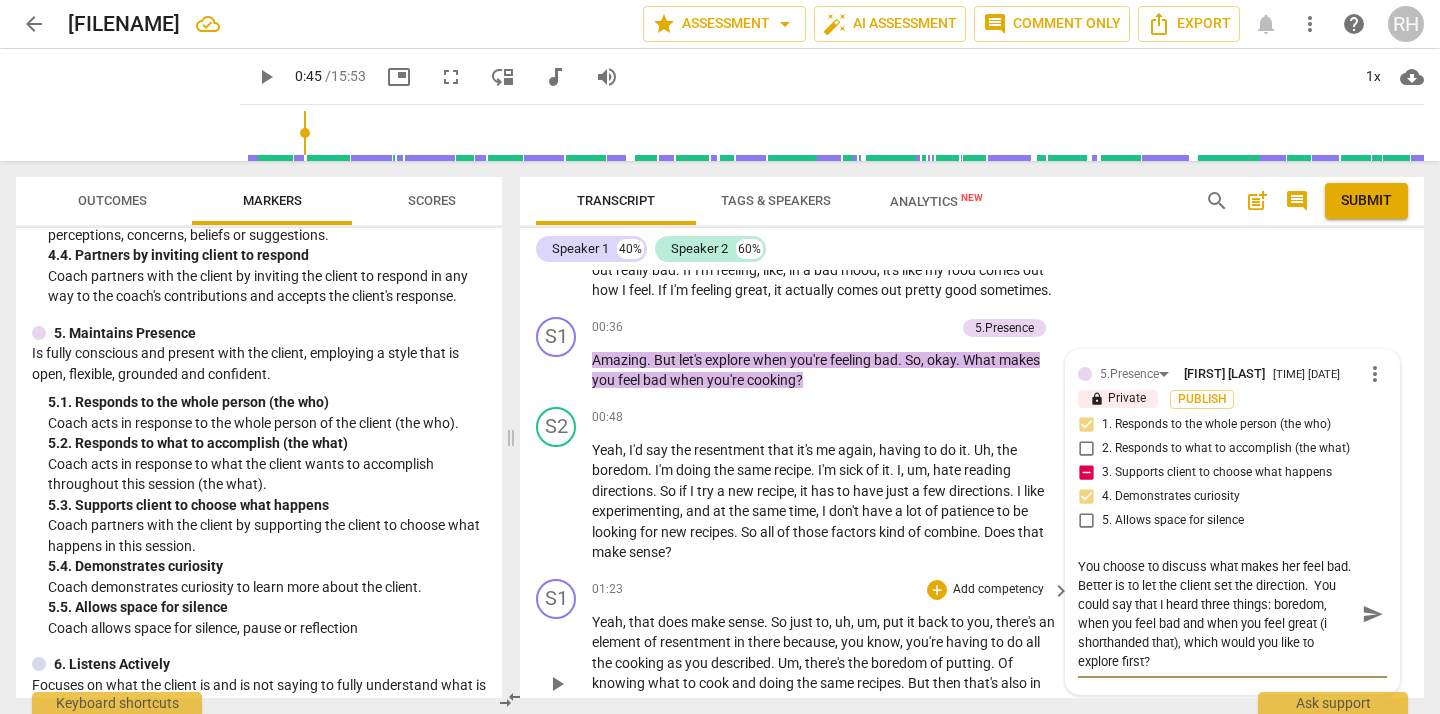 click on "send" at bounding box center (1373, 614) 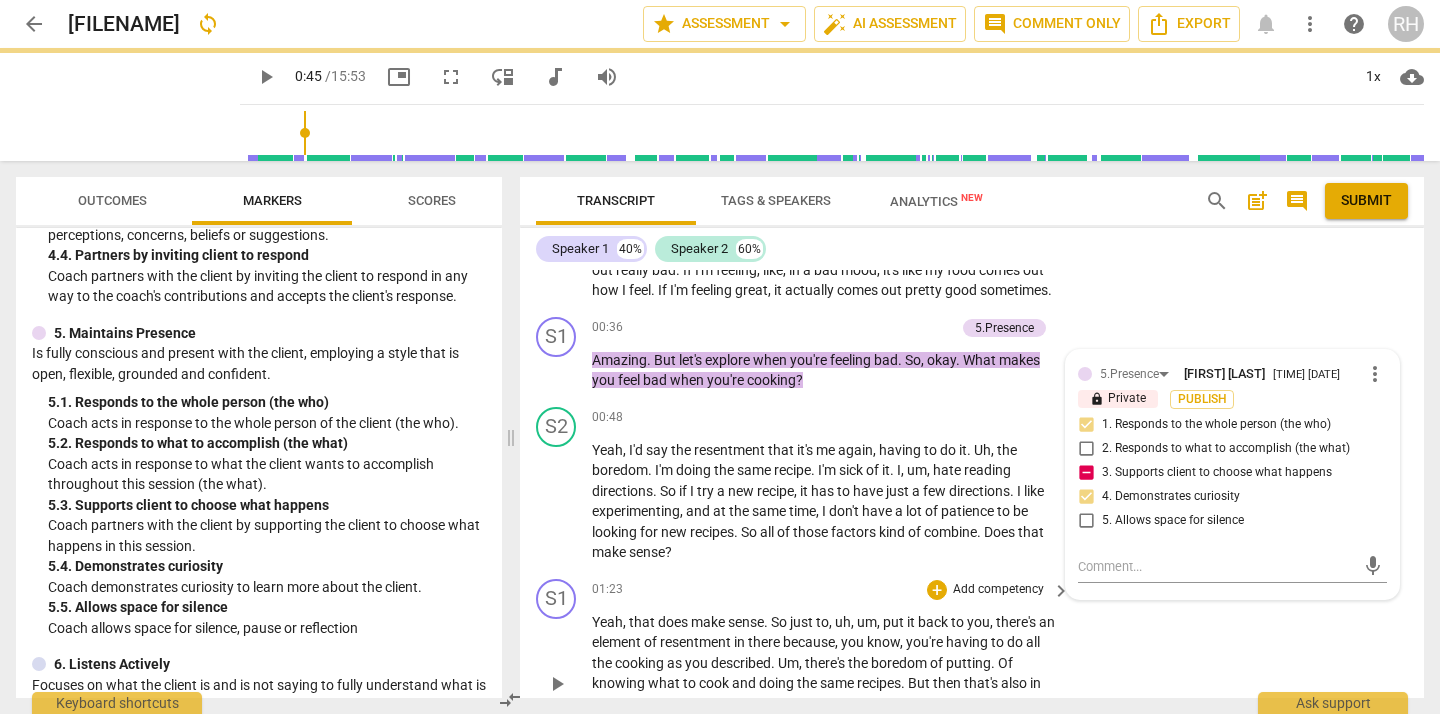 scroll, scrollTop: 0, scrollLeft: 0, axis: both 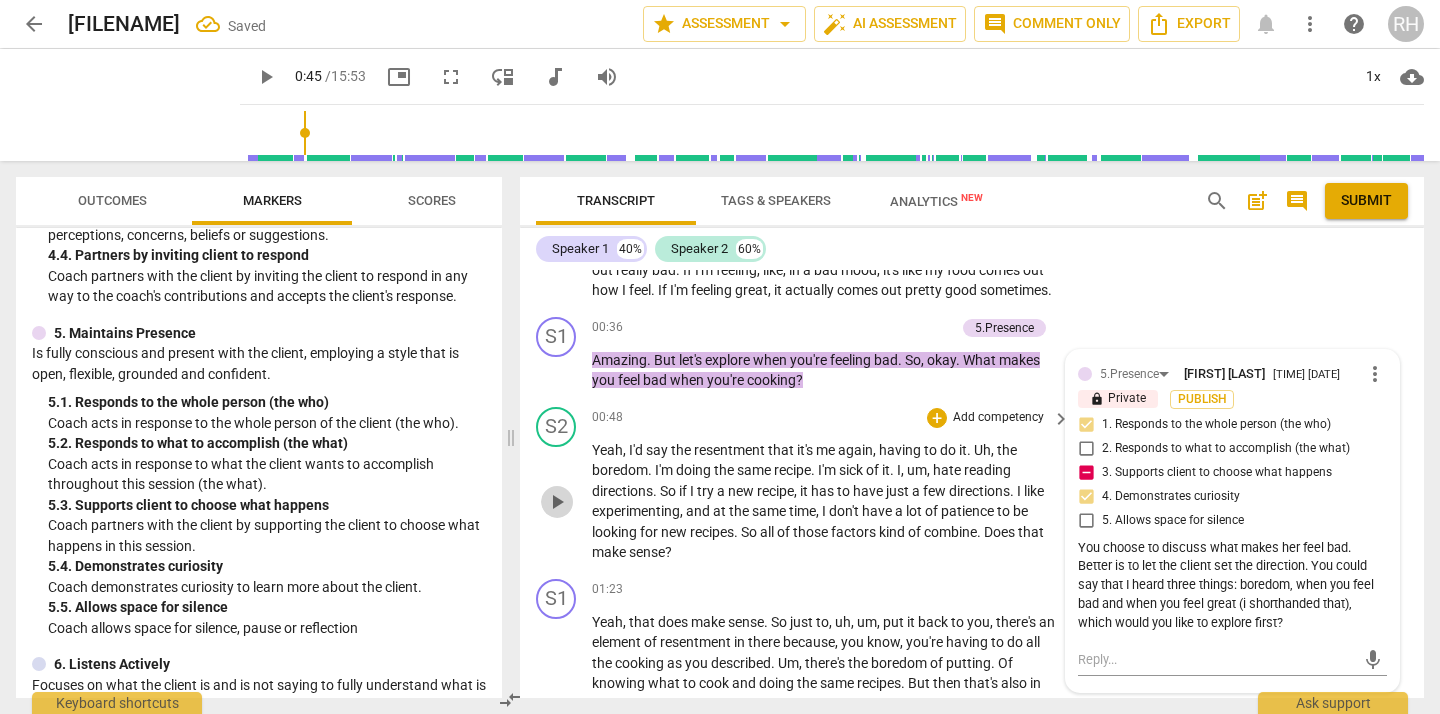 click on "play_arrow" at bounding box center (557, 502) 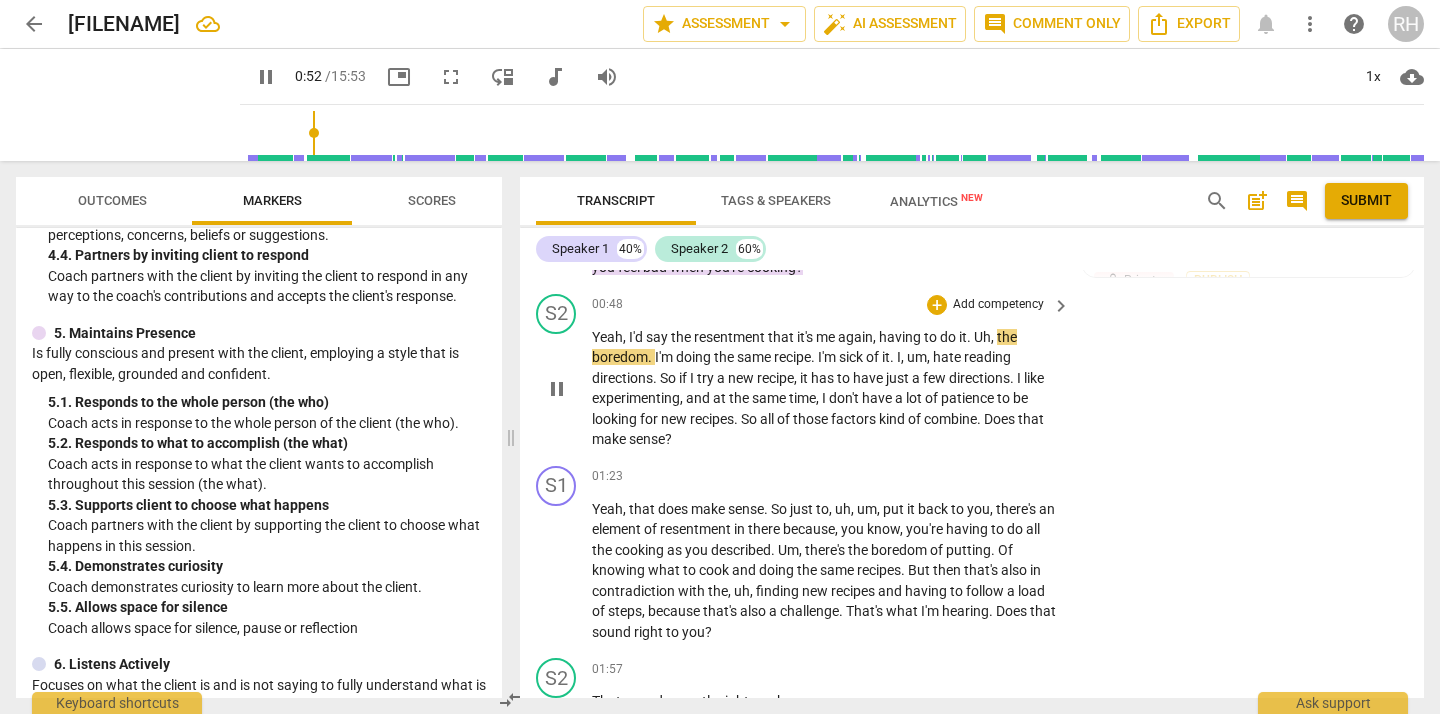 scroll, scrollTop: 351, scrollLeft: 0, axis: vertical 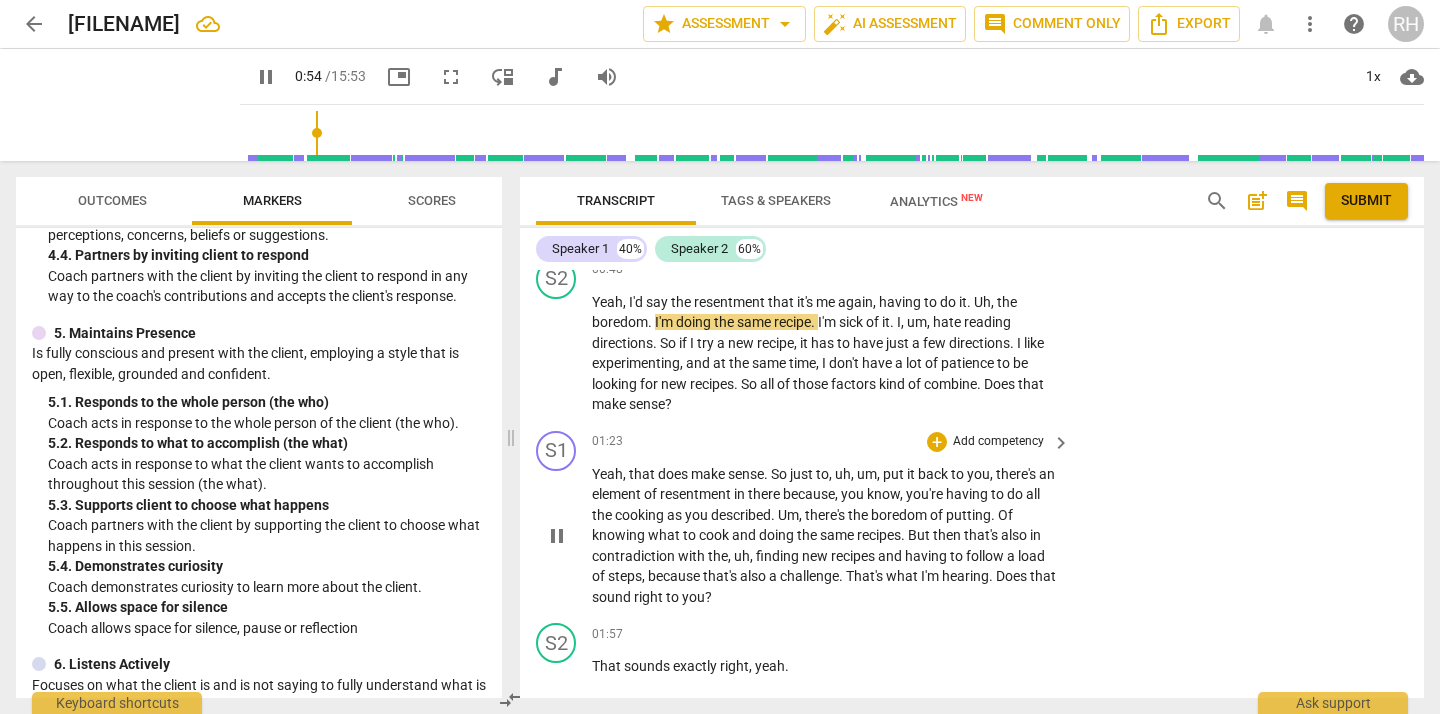 click on "play_arrow pause" at bounding box center [566, 536] 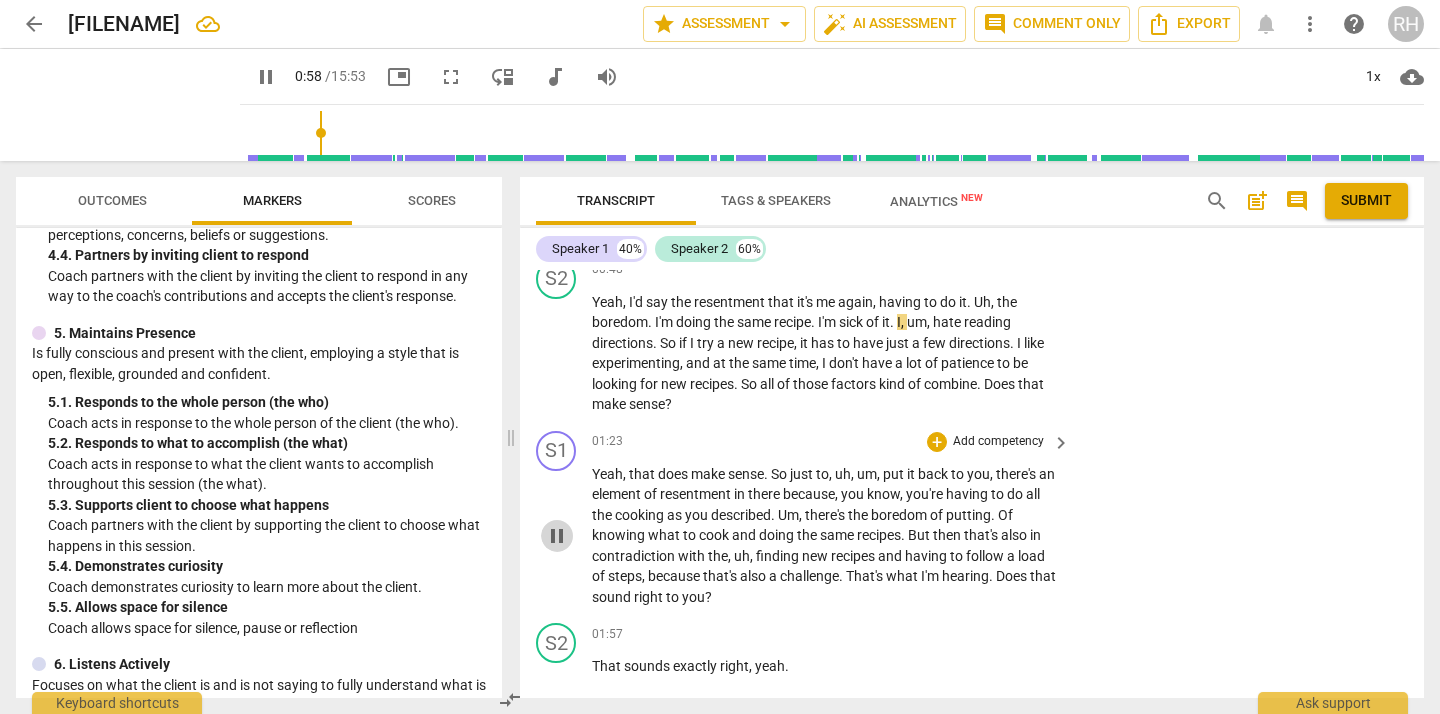 click on "pause" at bounding box center [557, 536] 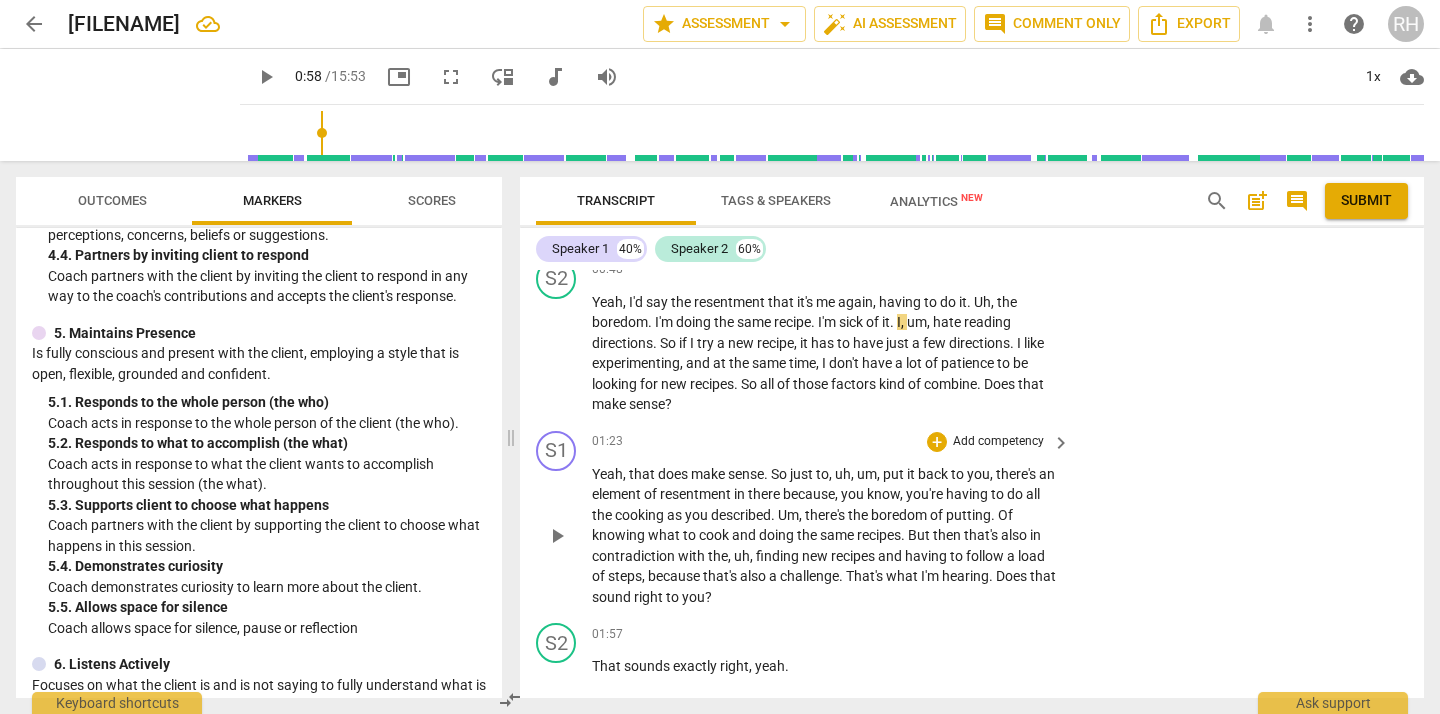 click on "play_arrow" at bounding box center (557, 536) 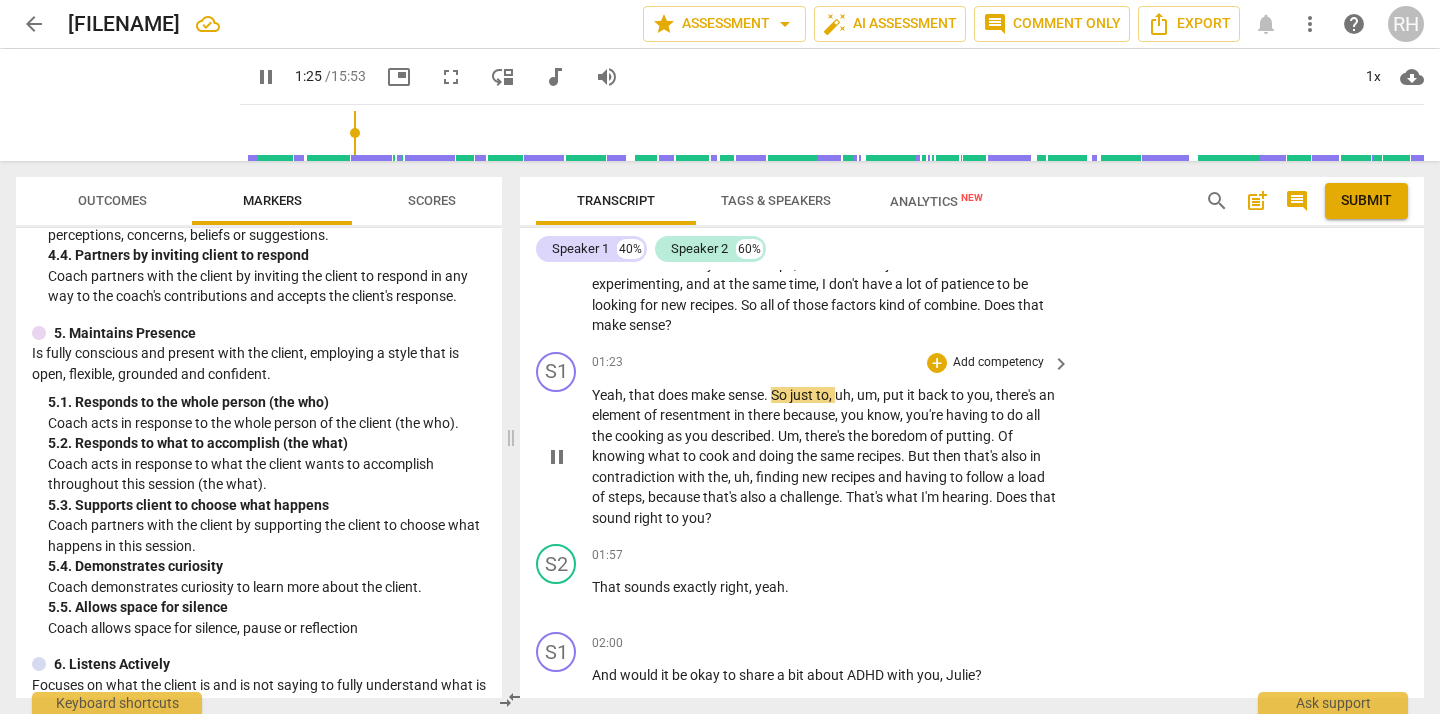 scroll, scrollTop: 431, scrollLeft: 0, axis: vertical 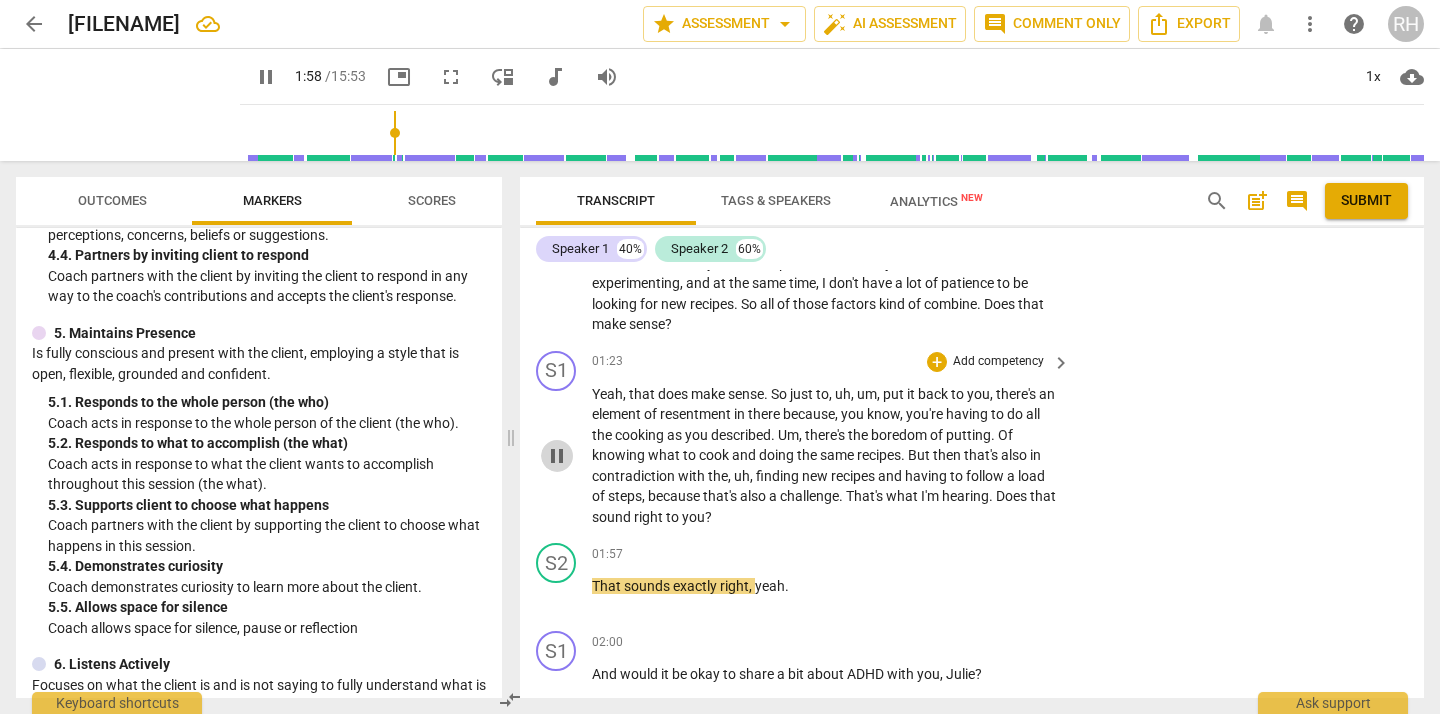 click on "pause" at bounding box center (557, 456) 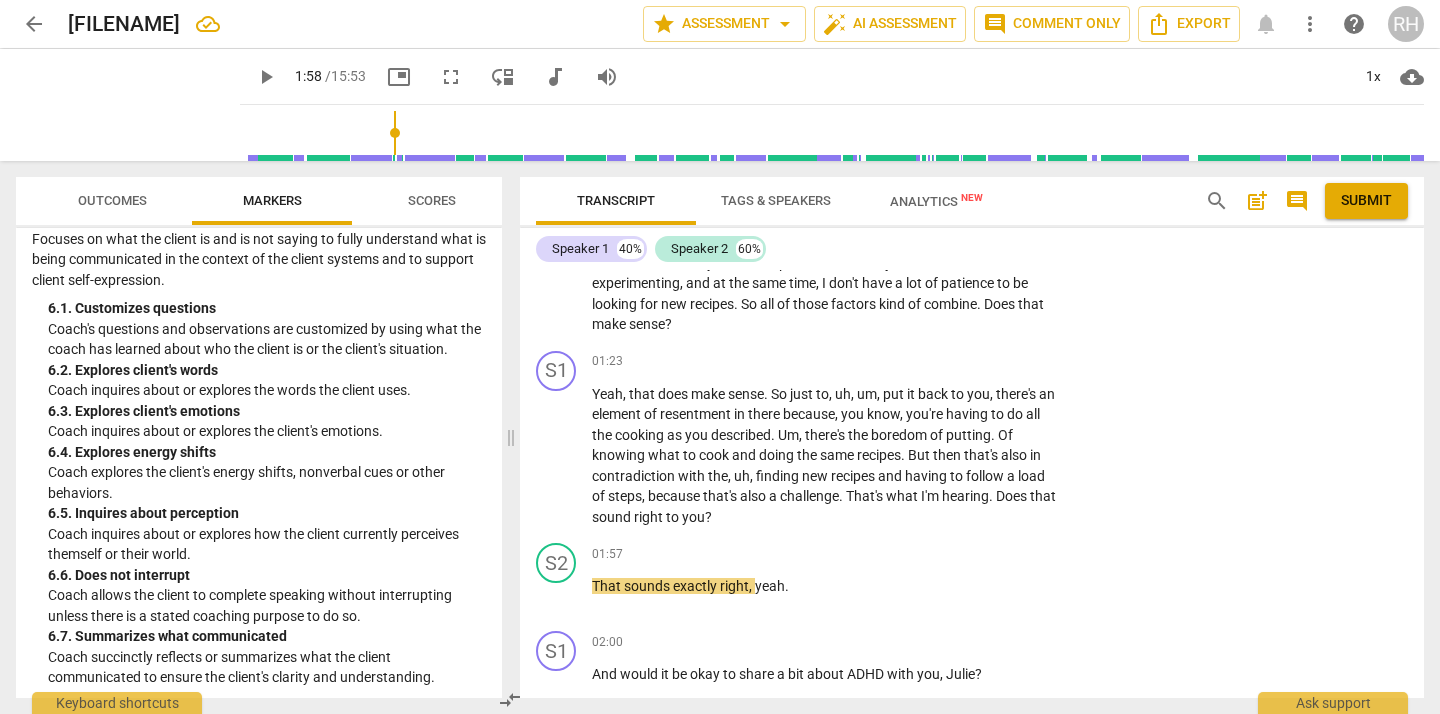 scroll, scrollTop: 1288, scrollLeft: 0, axis: vertical 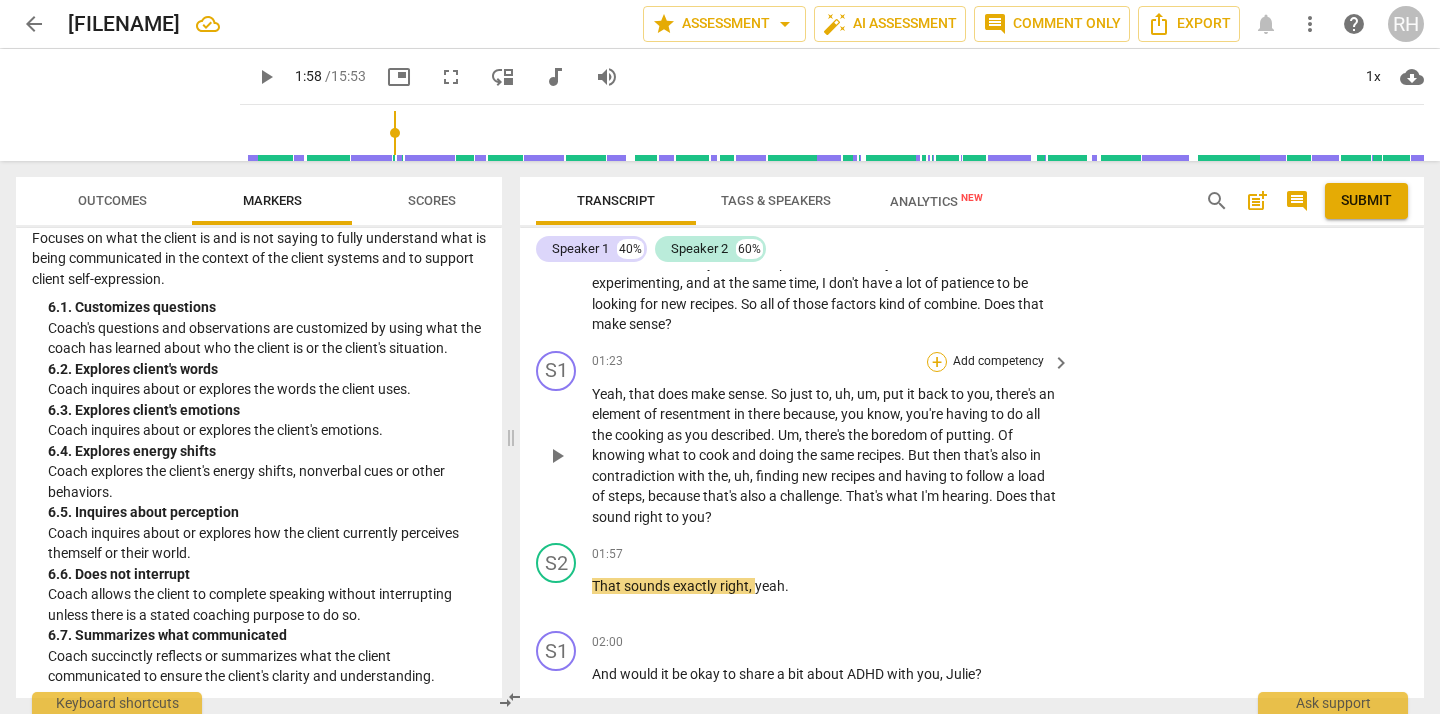 click on "+" at bounding box center [937, 362] 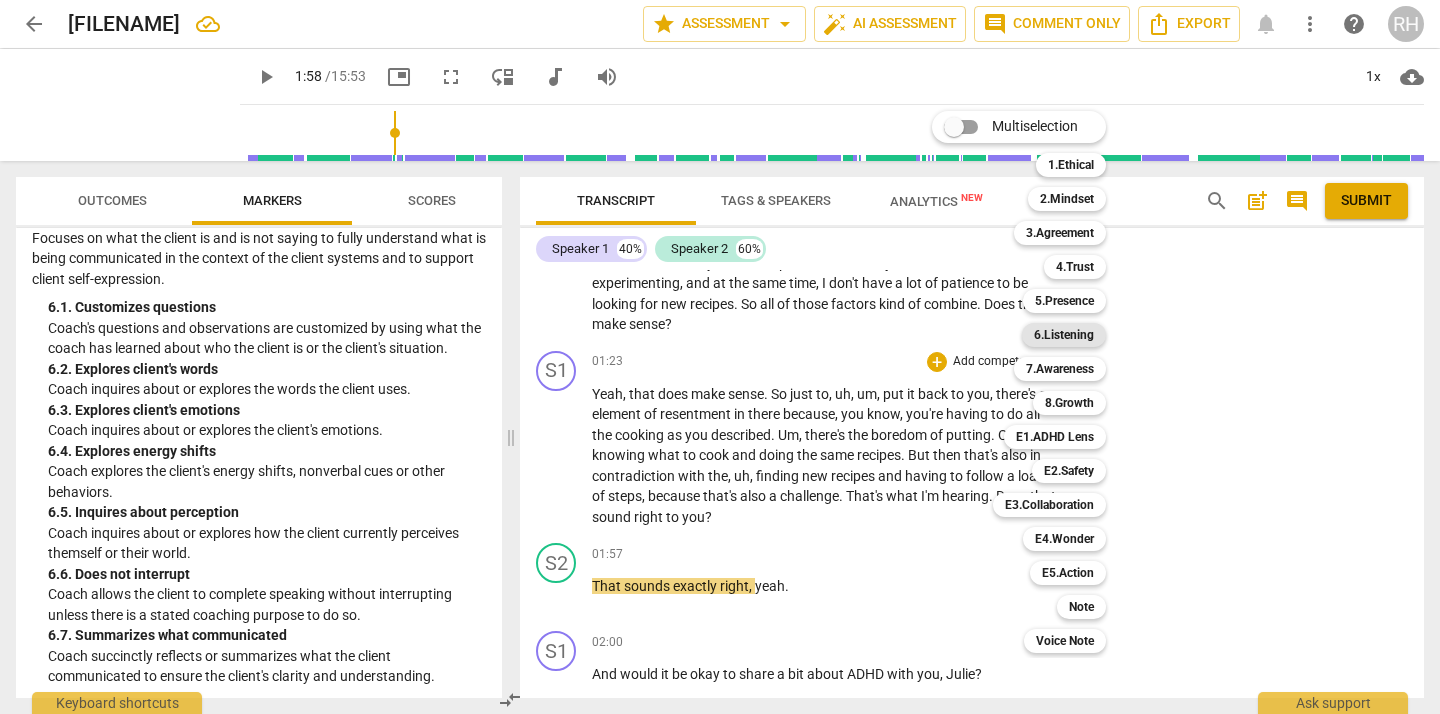 click on "6.Listening" at bounding box center (1064, 335) 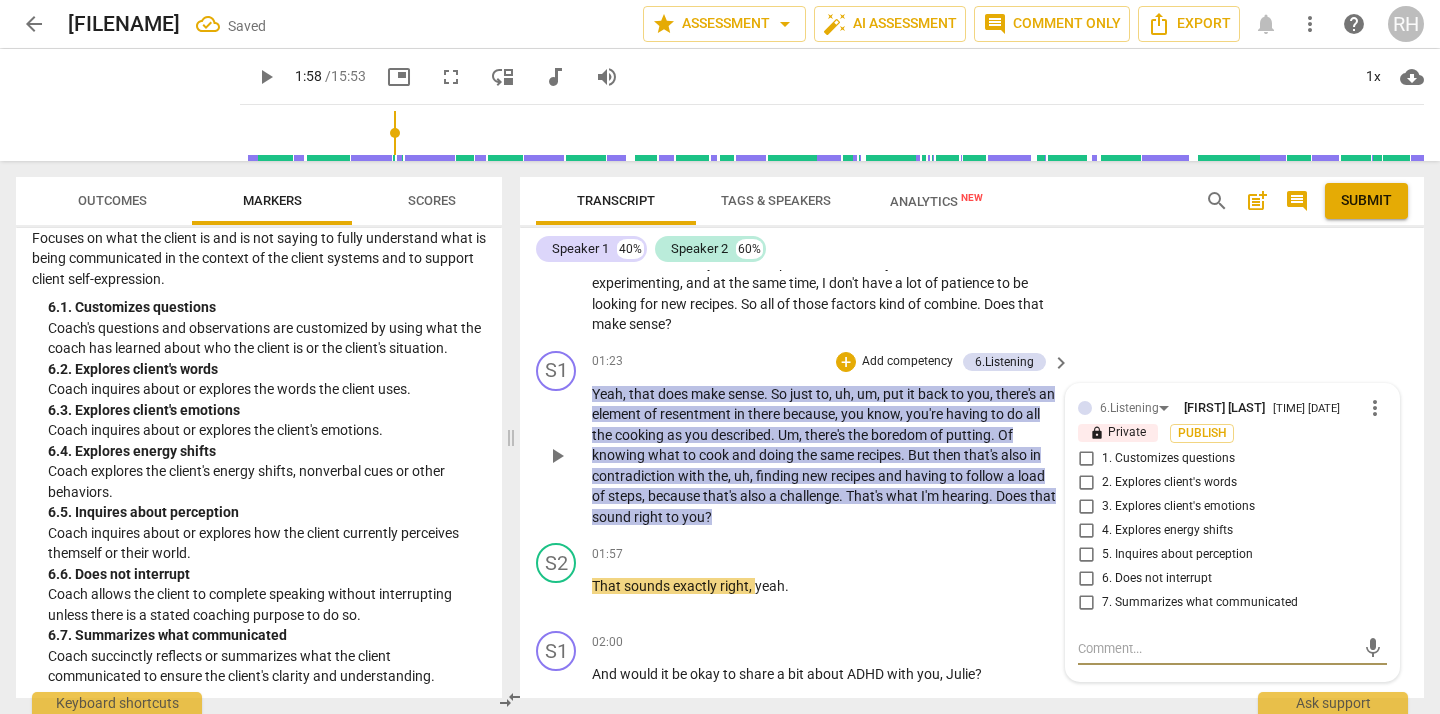 click on "7. Summarizes what communicated" at bounding box center (1086, 603) 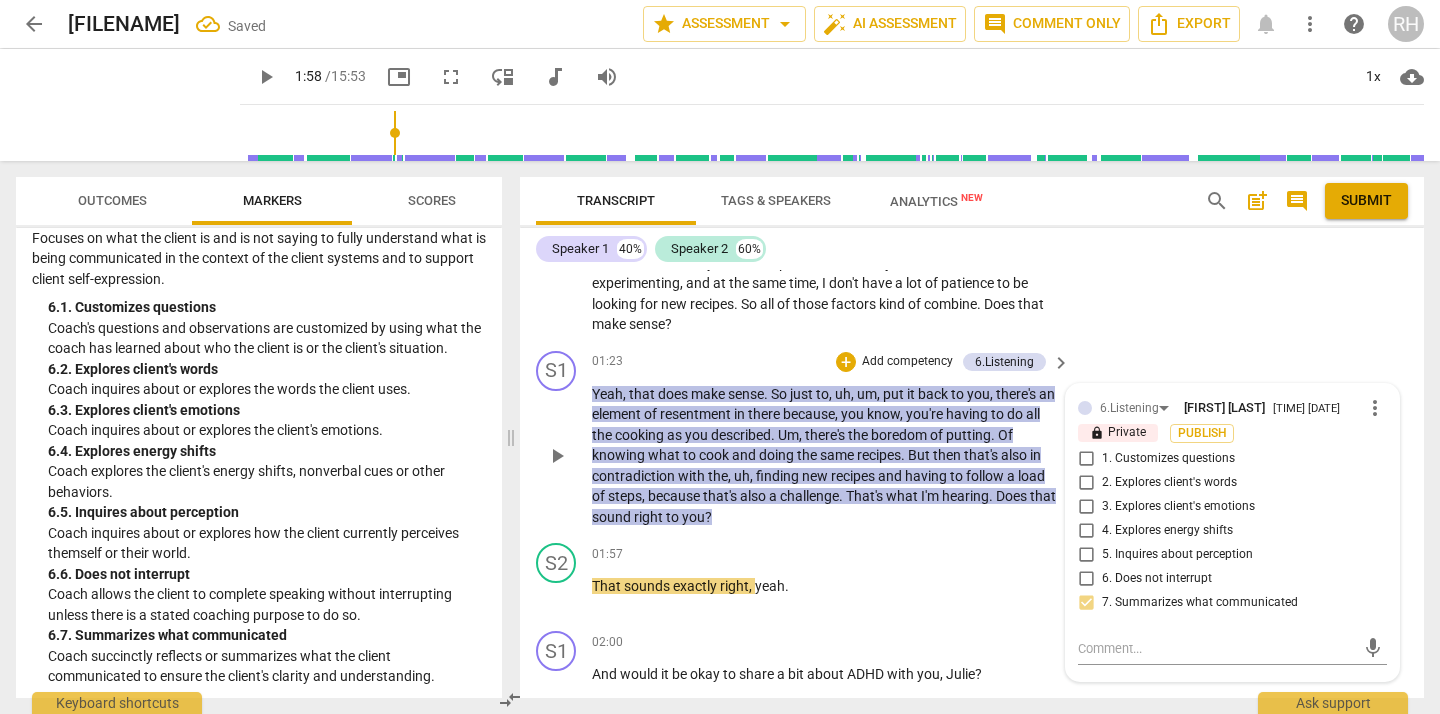 click on "3. Explores client's emotions" at bounding box center [1086, 507] 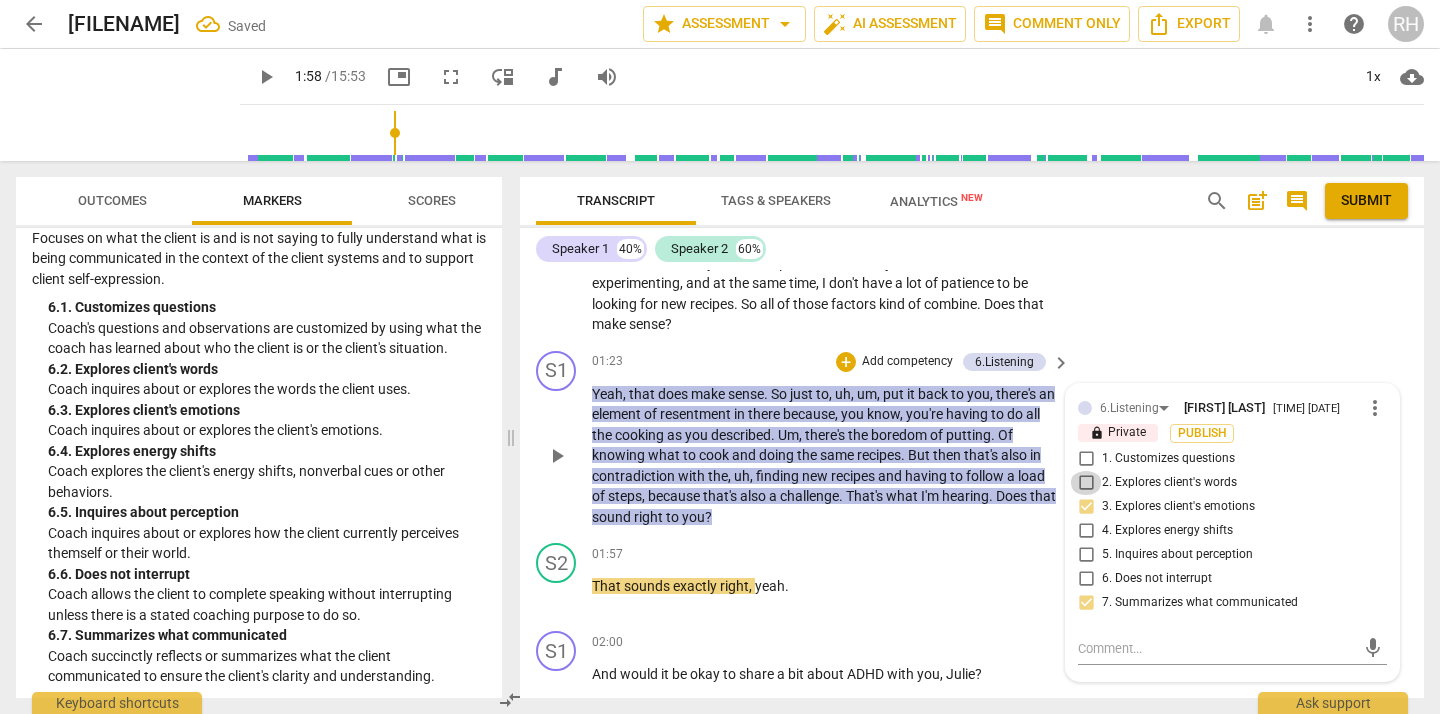 click on "2. Explores client's words" at bounding box center (1086, 483) 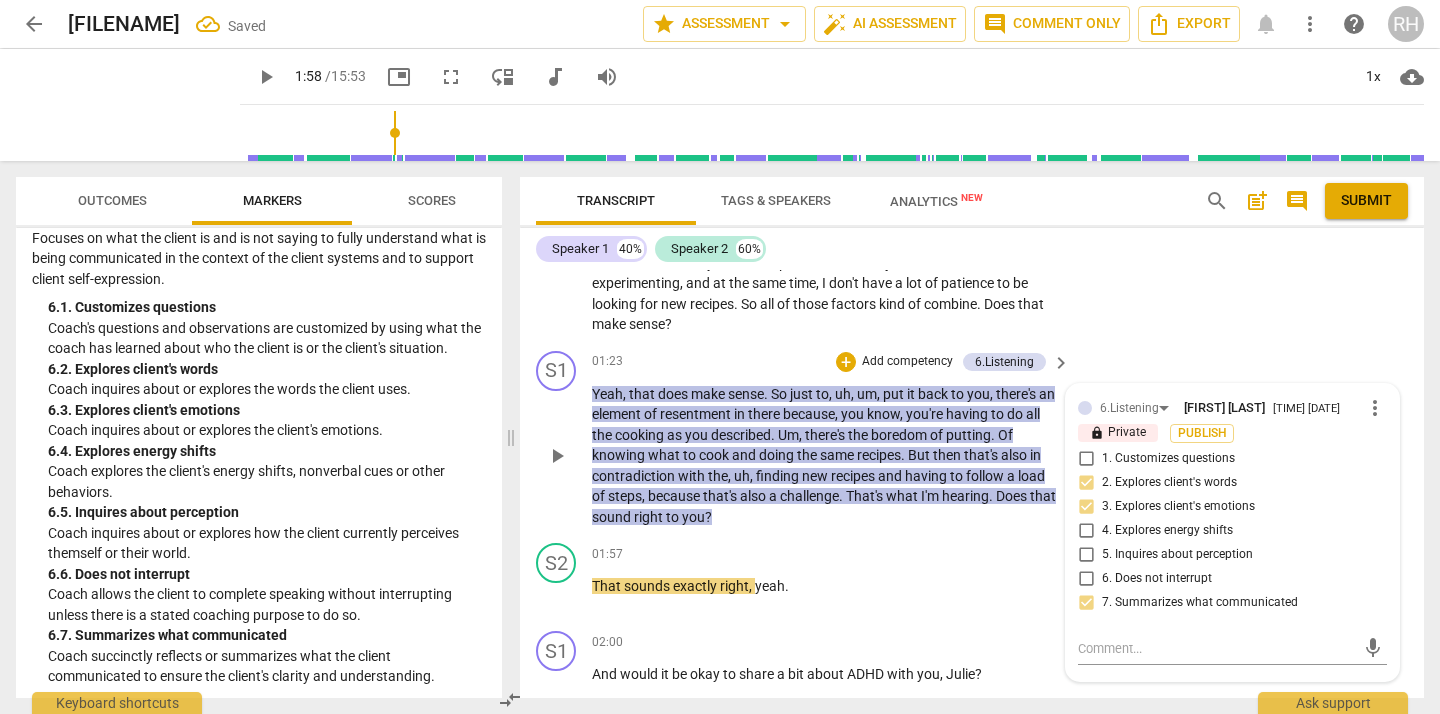 click on "1. Customizes questions" at bounding box center [1086, 459] 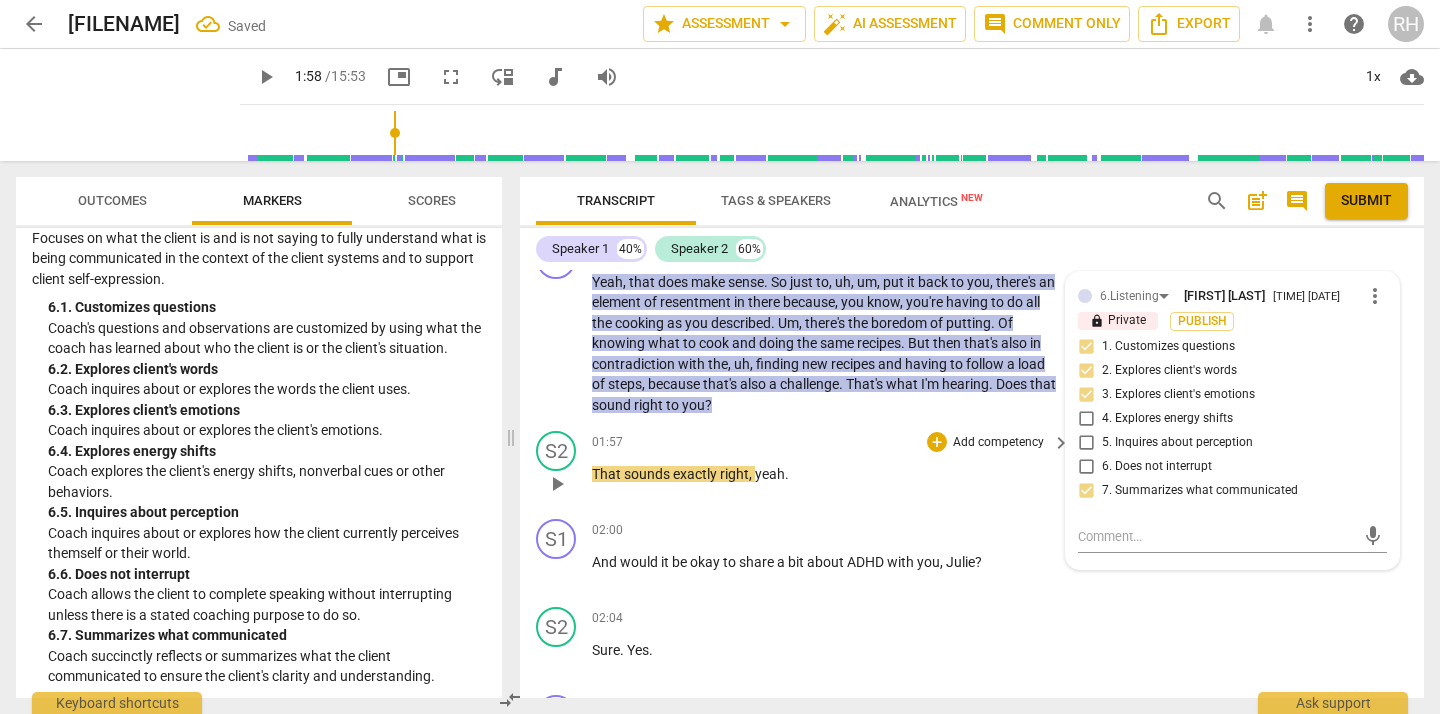 scroll, scrollTop: 545, scrollLeft: 0, axis: vertical 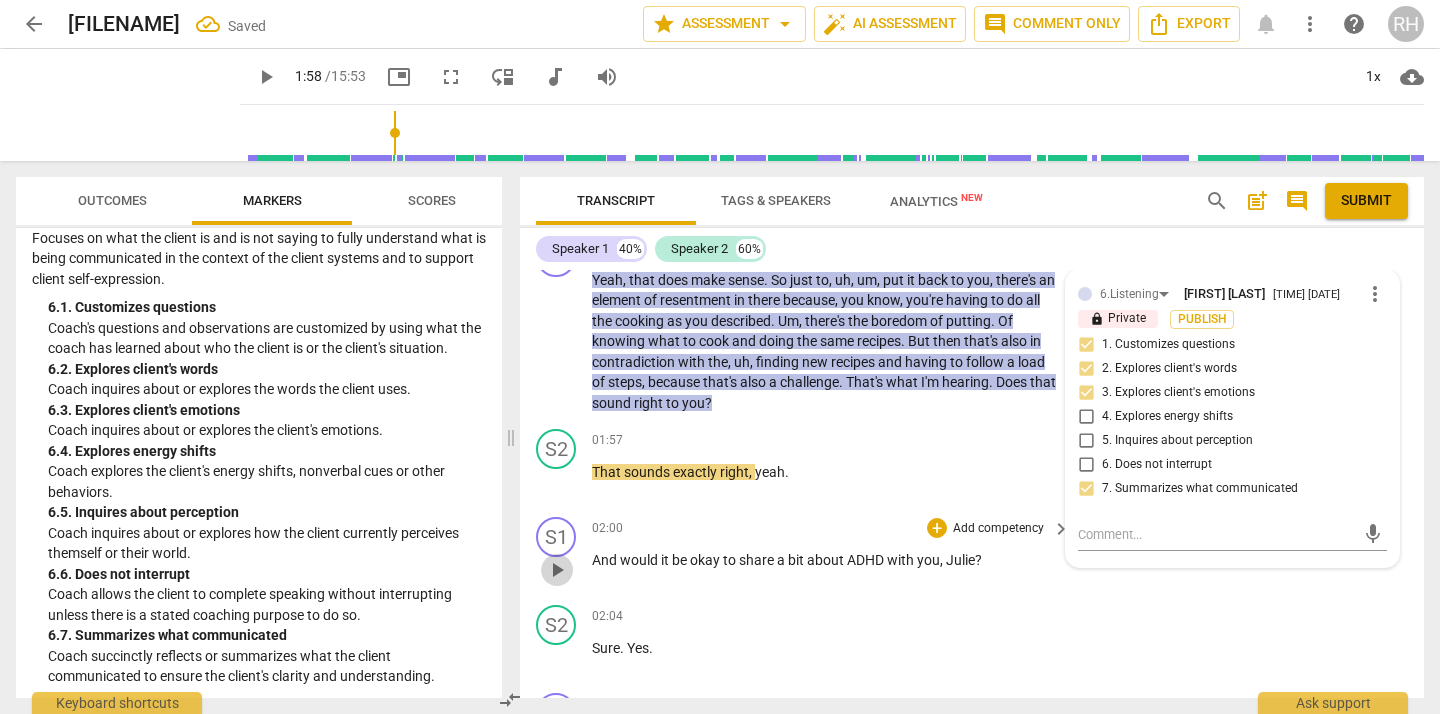 click on "play_arrow" at bounding box center (557, 570) 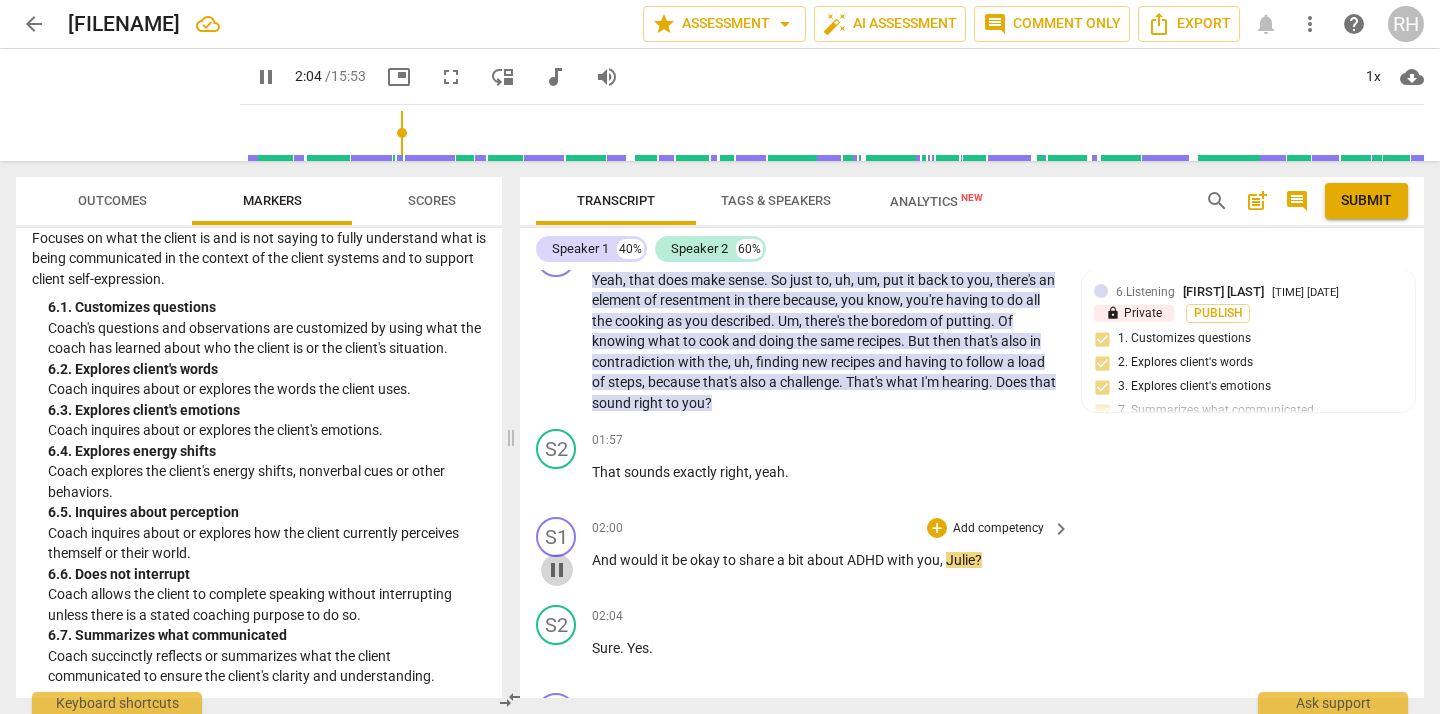 click on "pause" at bounding box center (557, 570) 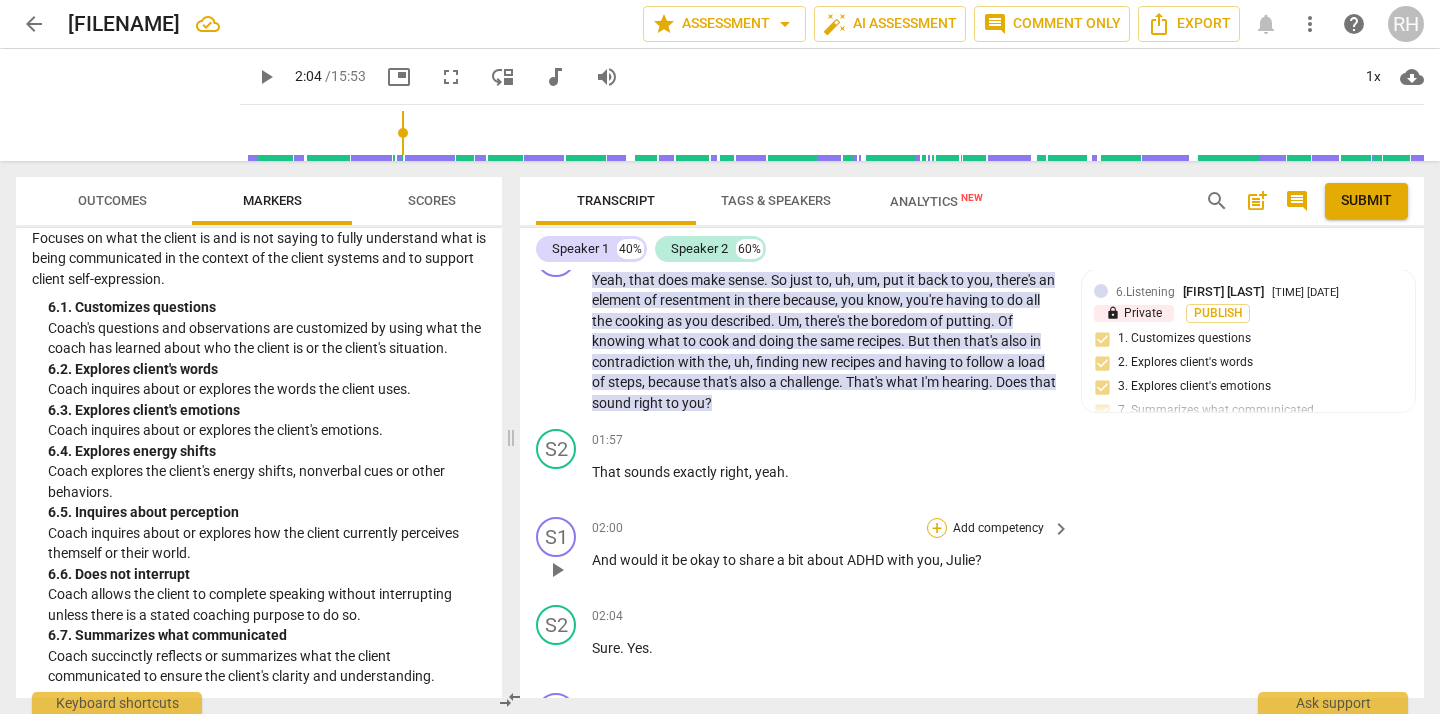 click on "+" at bounding box center [937, 528] 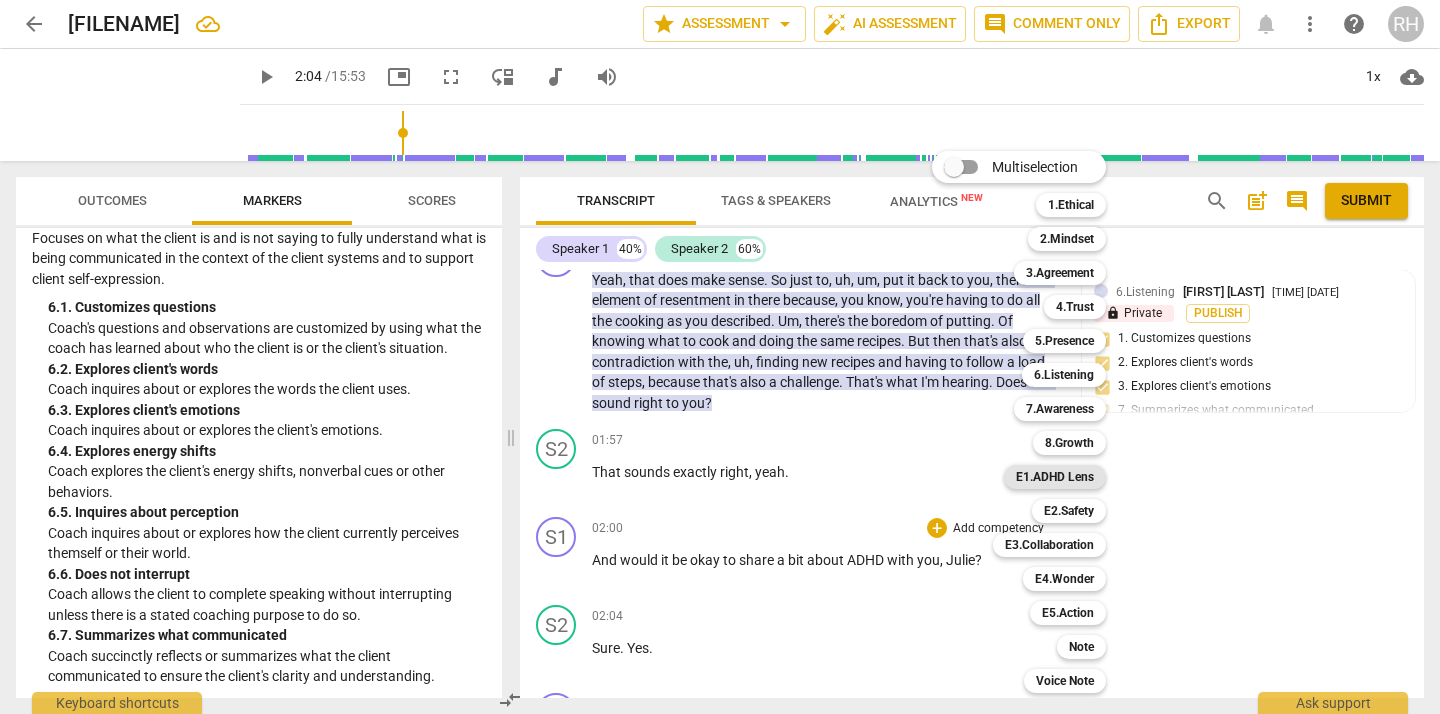 click on "E1.ADHD Lens" at bounding box center (1055, 477) 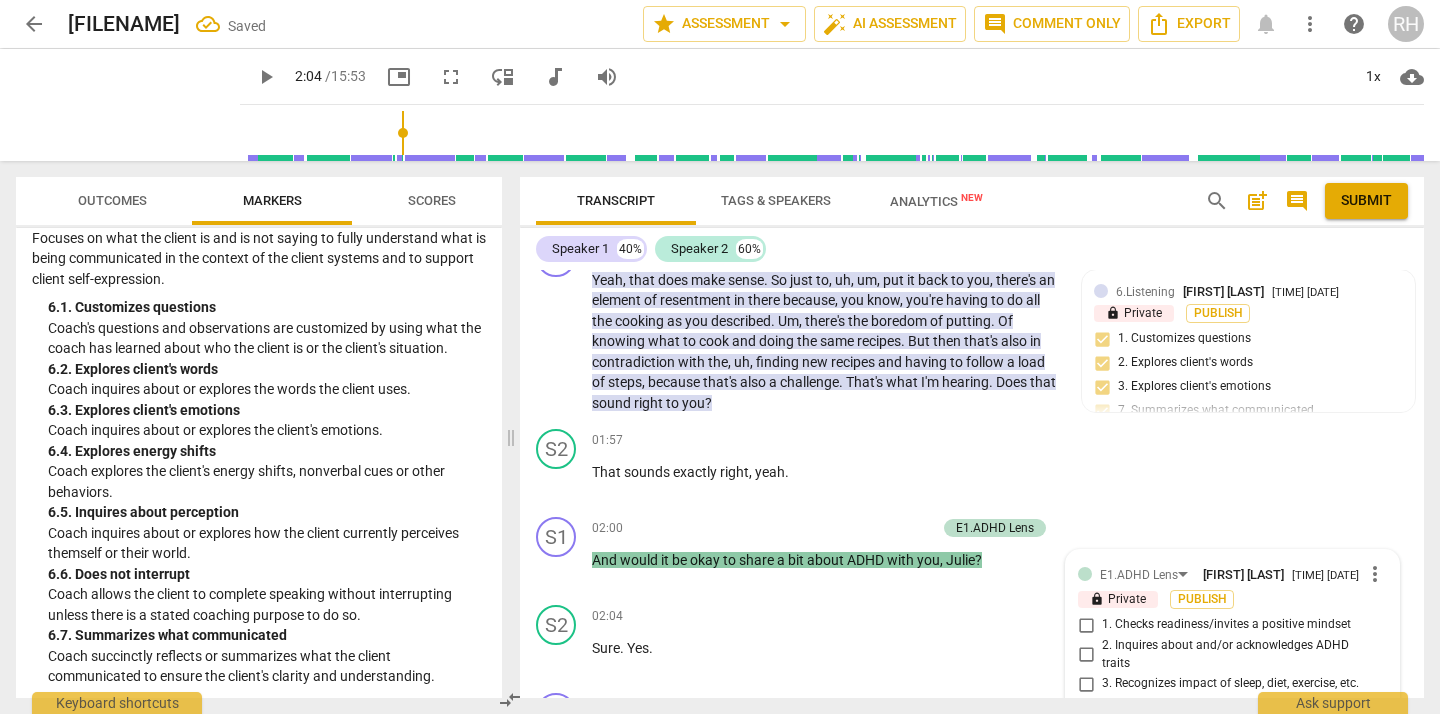 scroll, scrollTop: 1031, scrollLeft: 0, axis: vertical 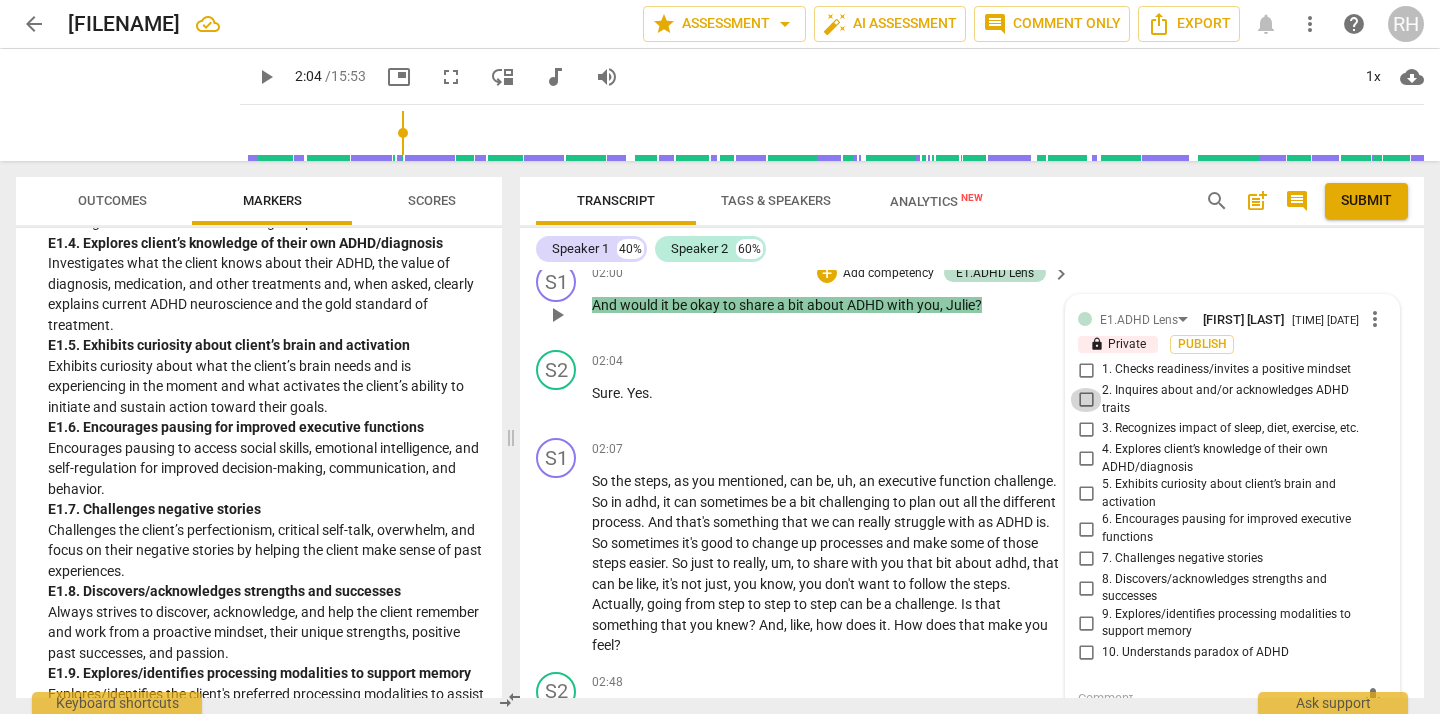 click on "2. Inquires about and/or acknowledges ADHD traits" at bounding box center [1086, 400] 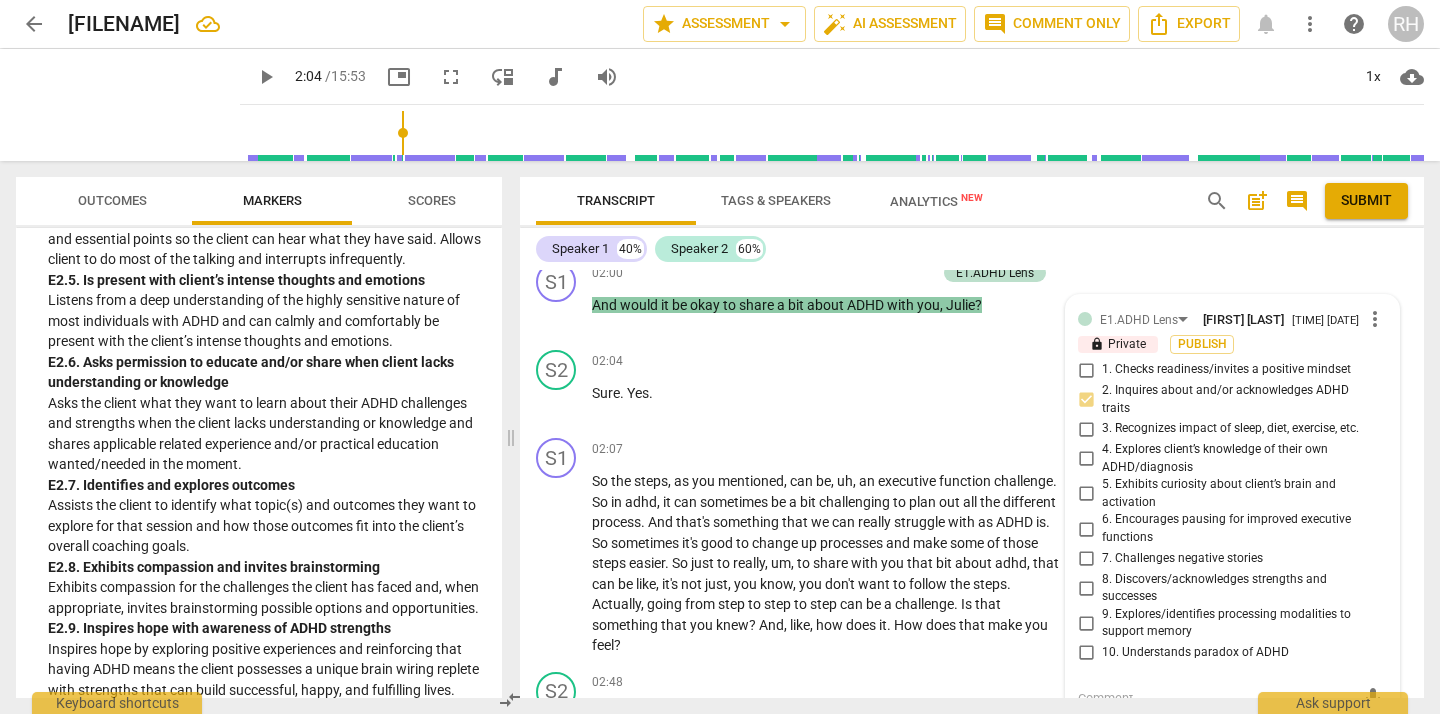 scroll, scrollTop: 4350, scrollLeft: 0, axis: vertical 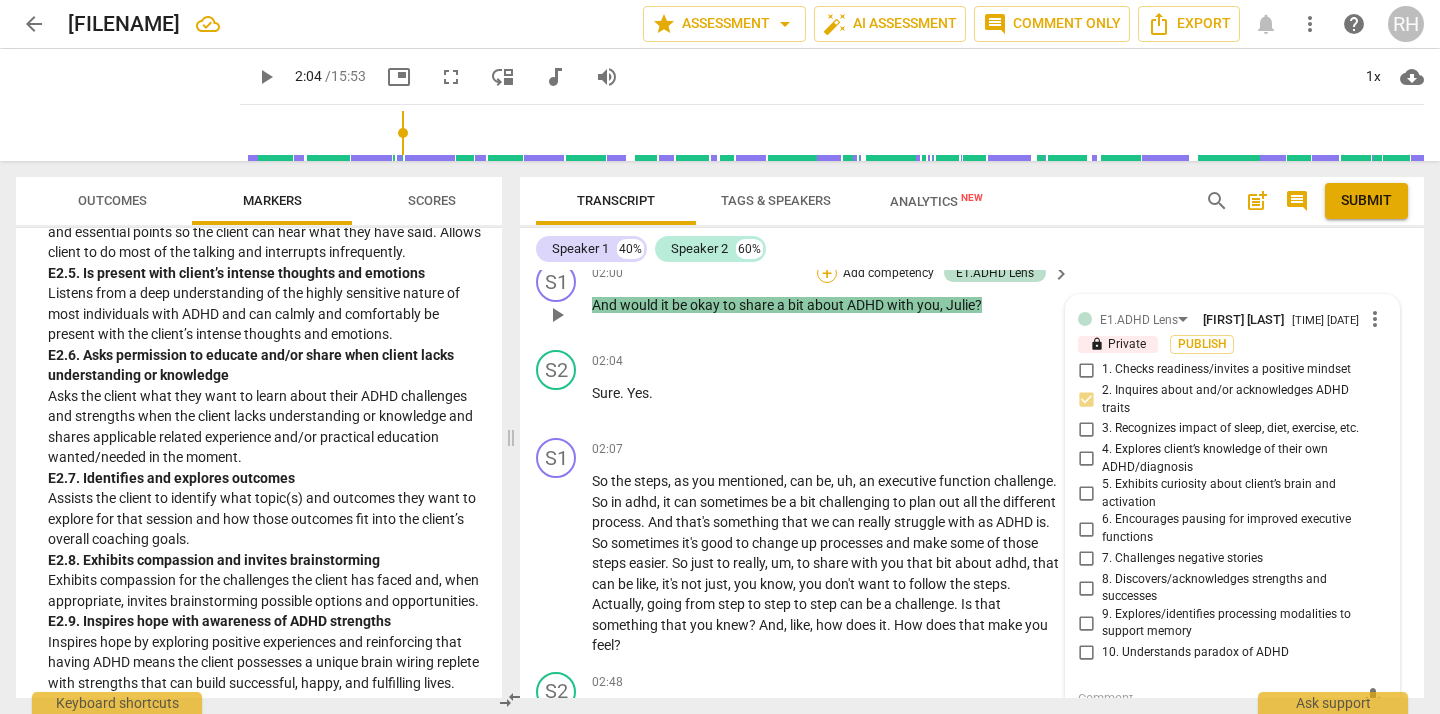 click on "+" at bounding box center (827, 273) 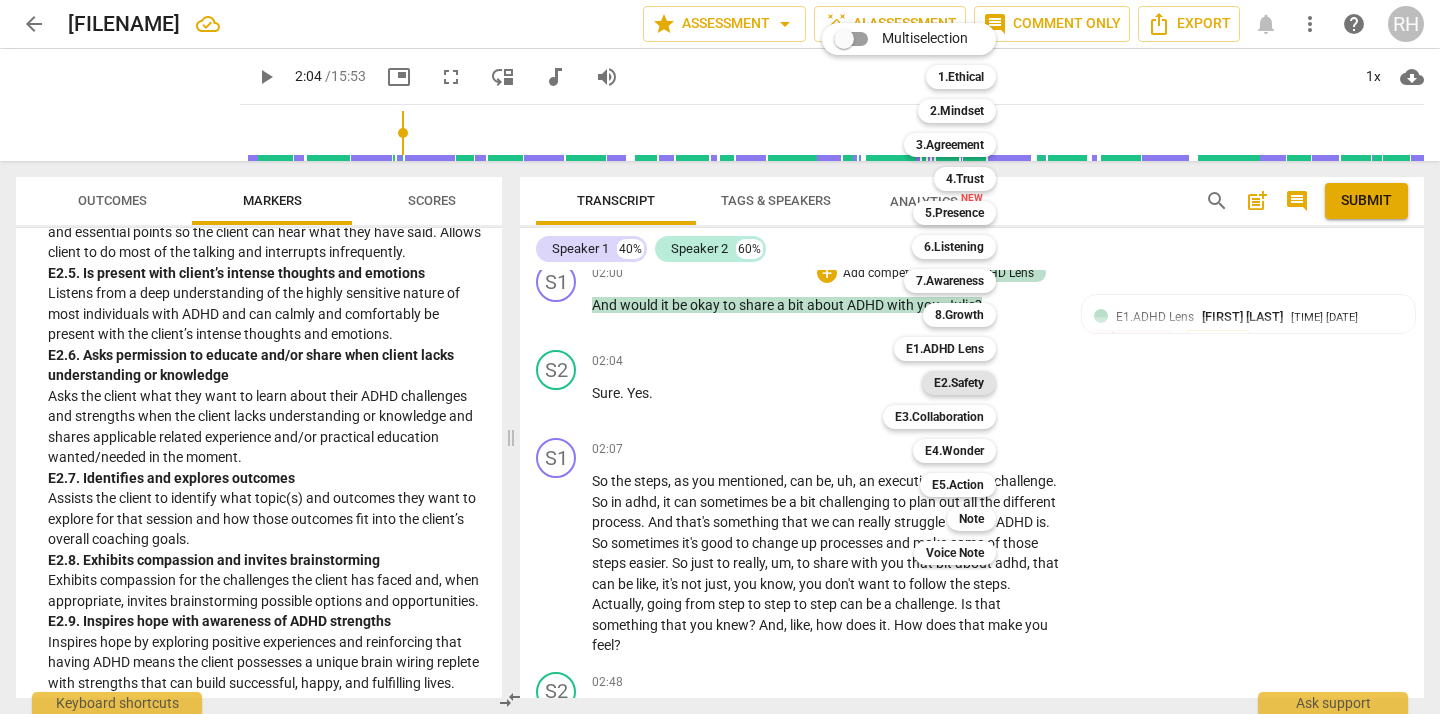 click on "E2.Safety" at bounding box center (959, 383) 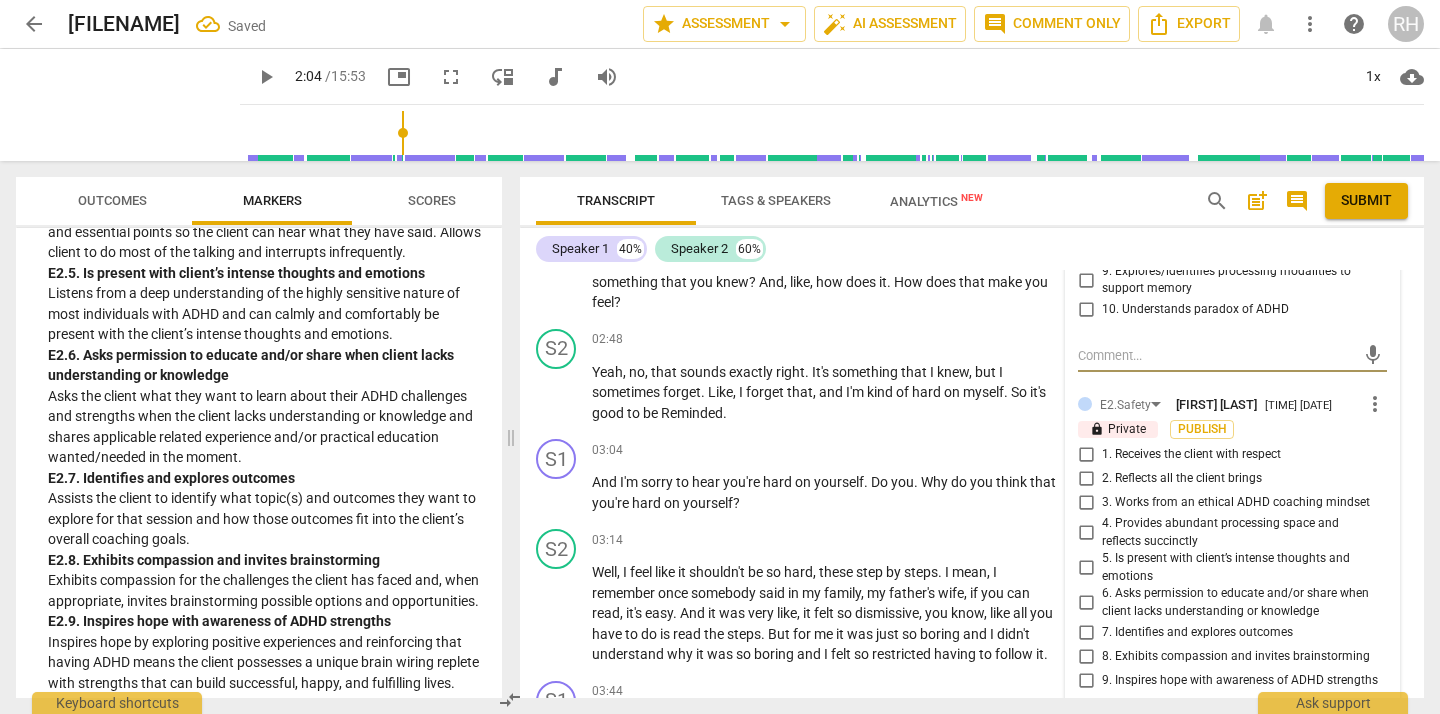 scroll, scrollTop: 1154, scrollLeft: 0, axis: vertical 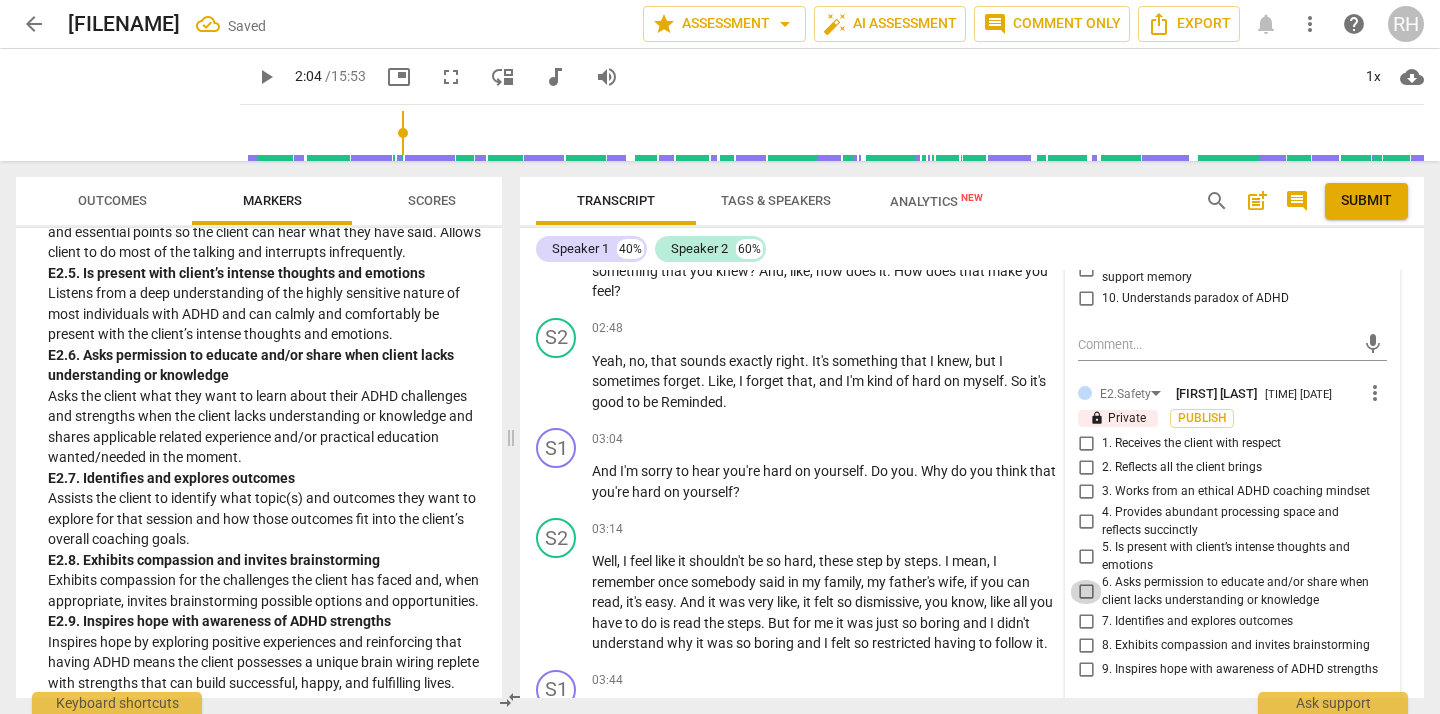 click on "6. Asks permission to educate and/or share when client lacks understanding or knowledge" at bounding box center [1086, 592] 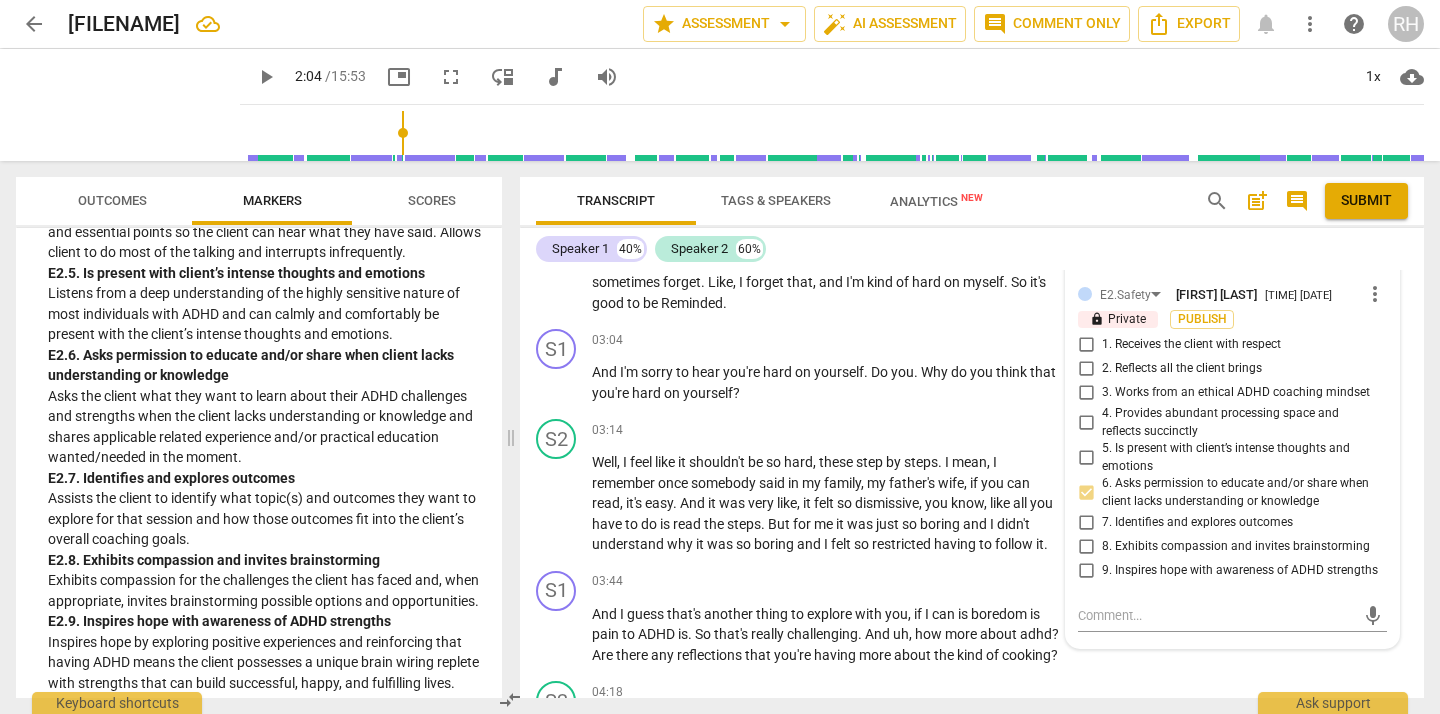 scroll, scrollTop: 1284, scrollLeft: 0, axis: vertical 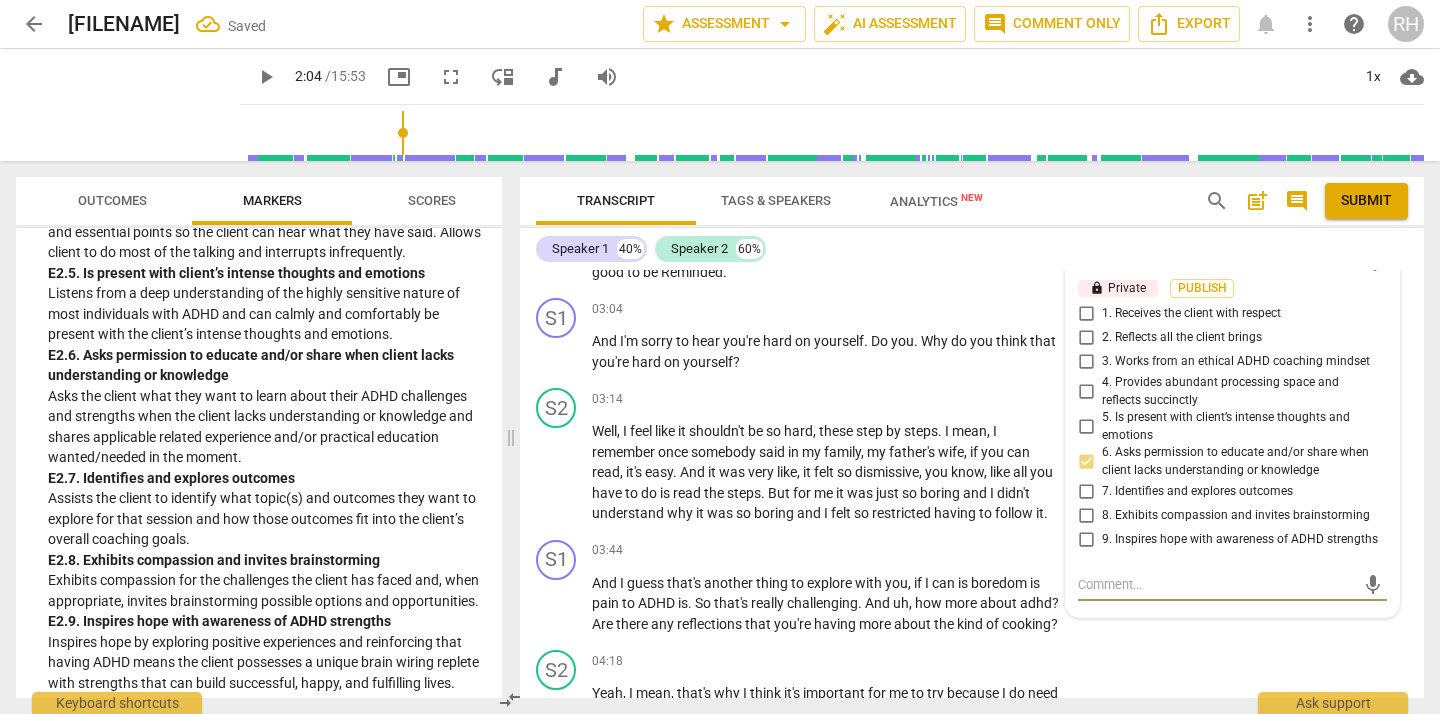 click at bounding box center (1216, 584) 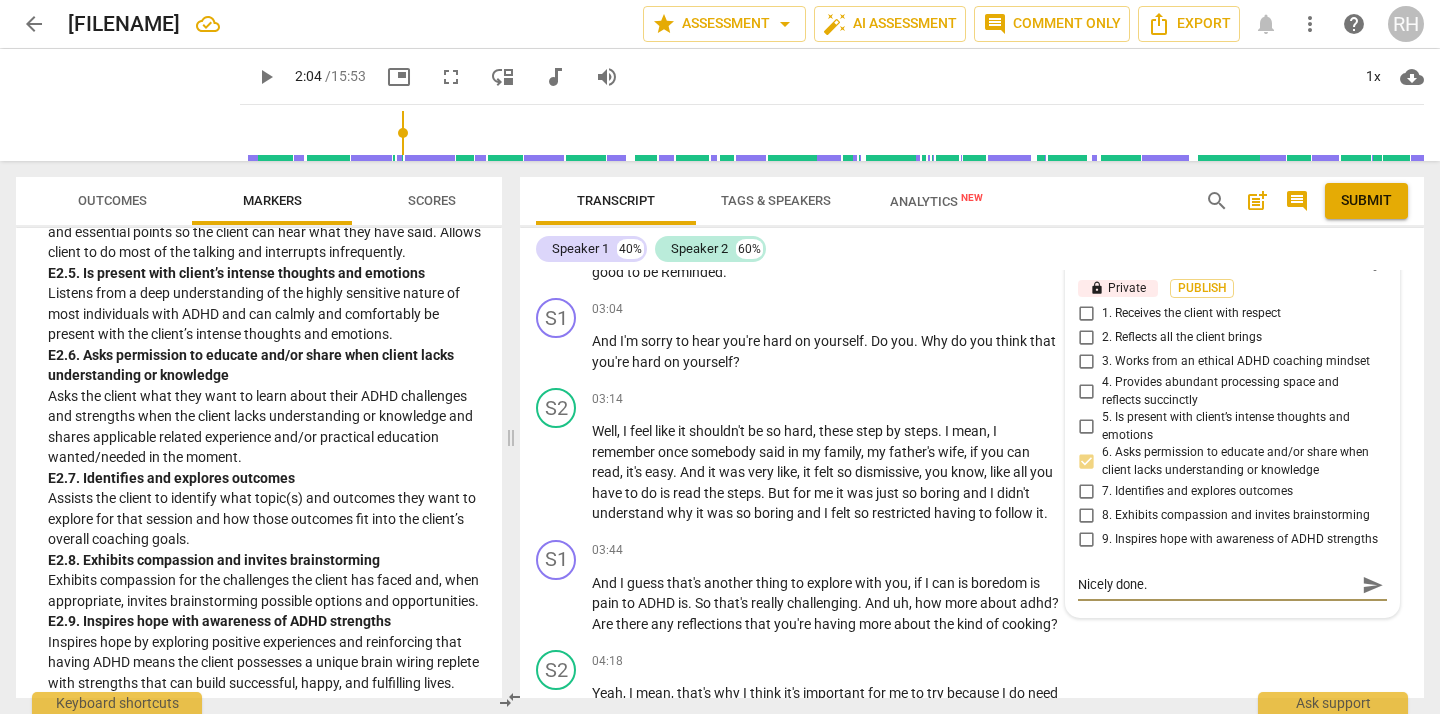 click on "send" at bounding box center [1373, 585] 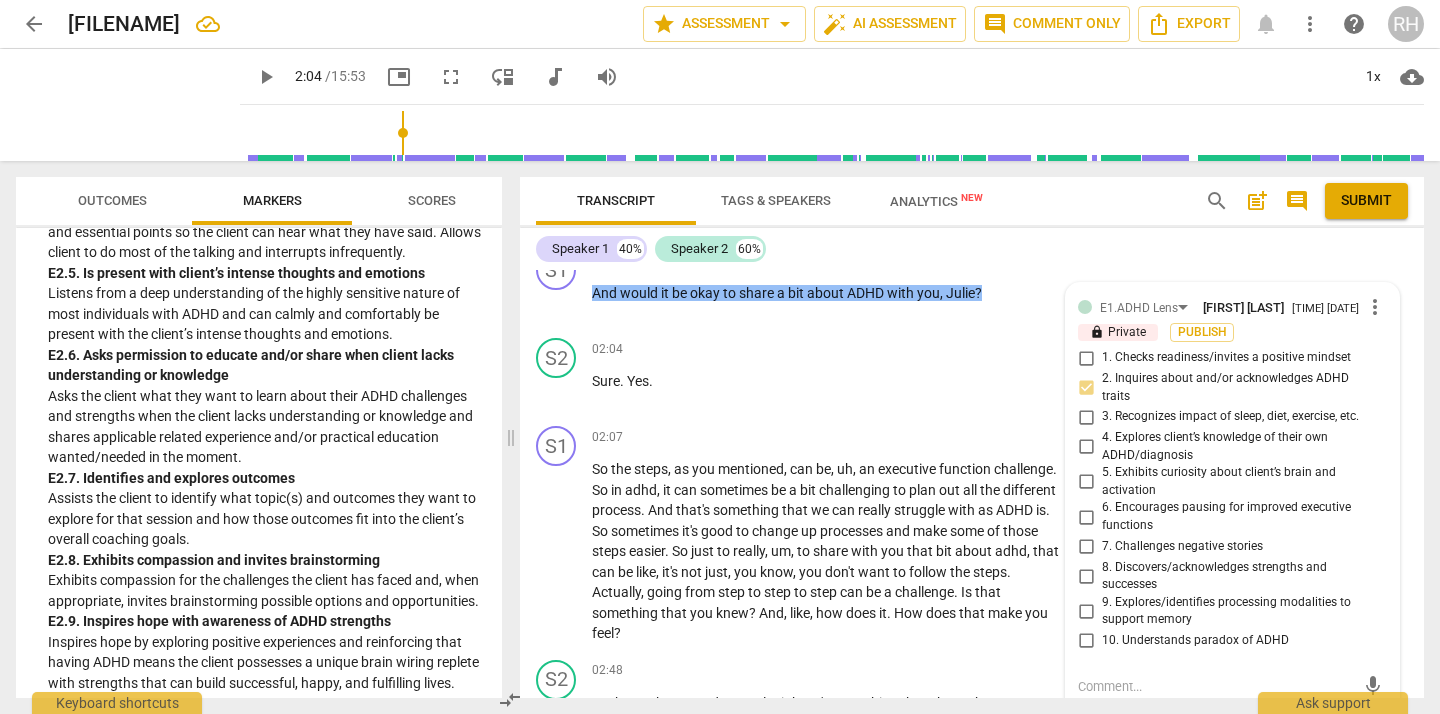 scroll, scrollTop: 802, scrollLeft: 0, axis: vertical 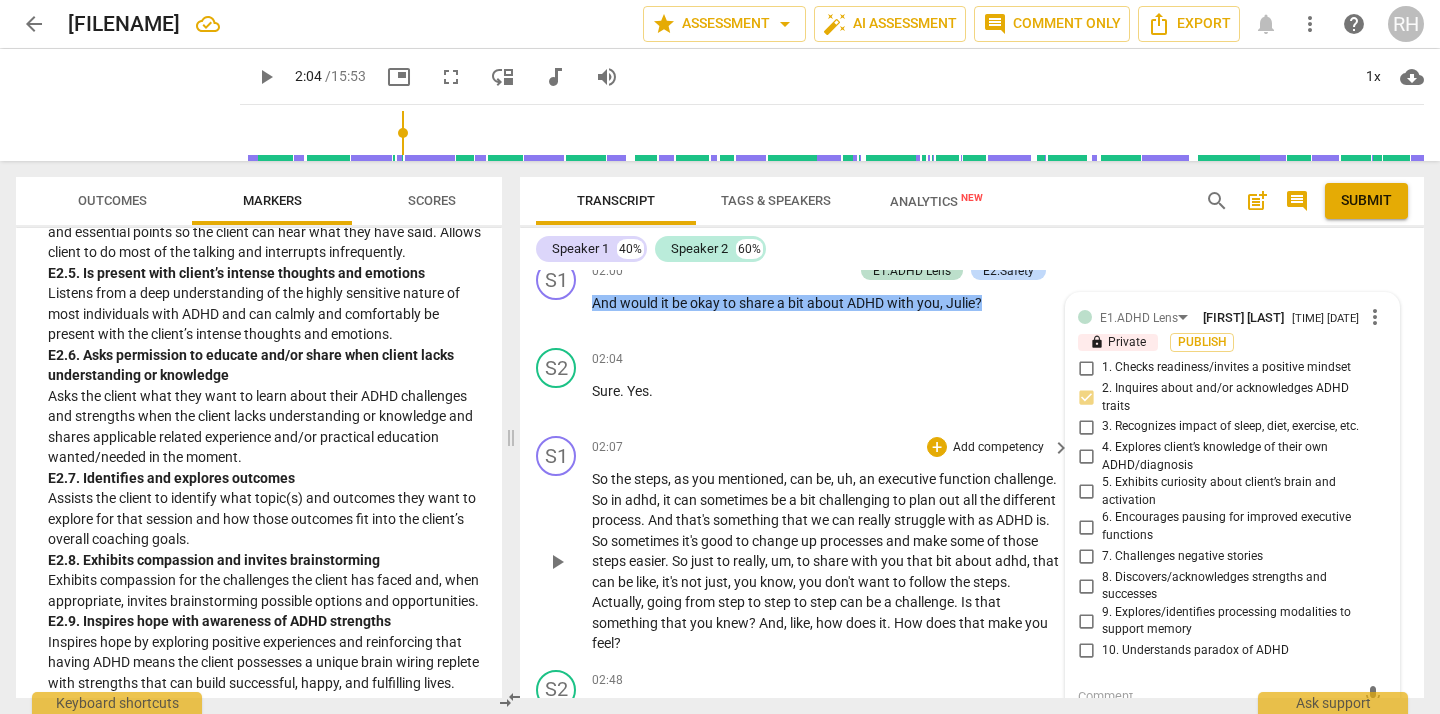 click on "So" at bounding box center [601, 479] 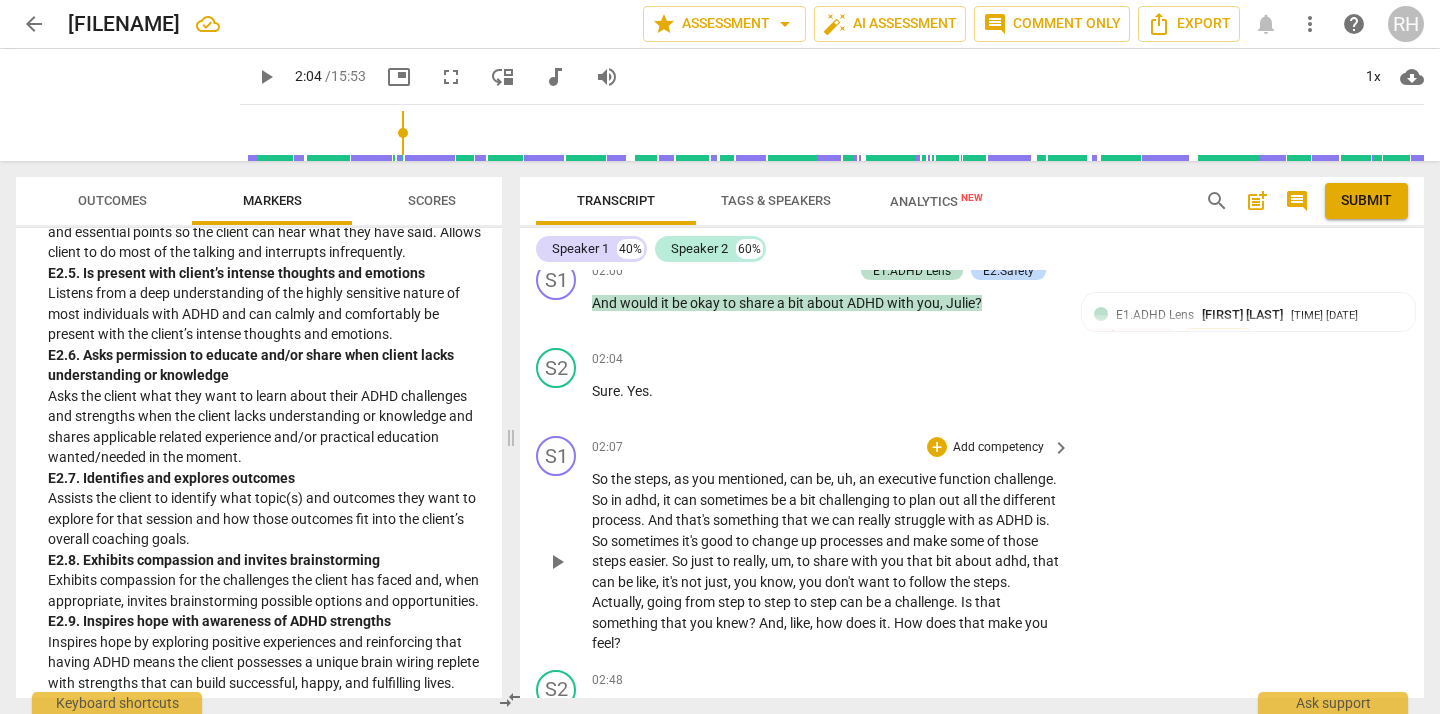 click on "play_arrow" at bounding box center (557, 562) 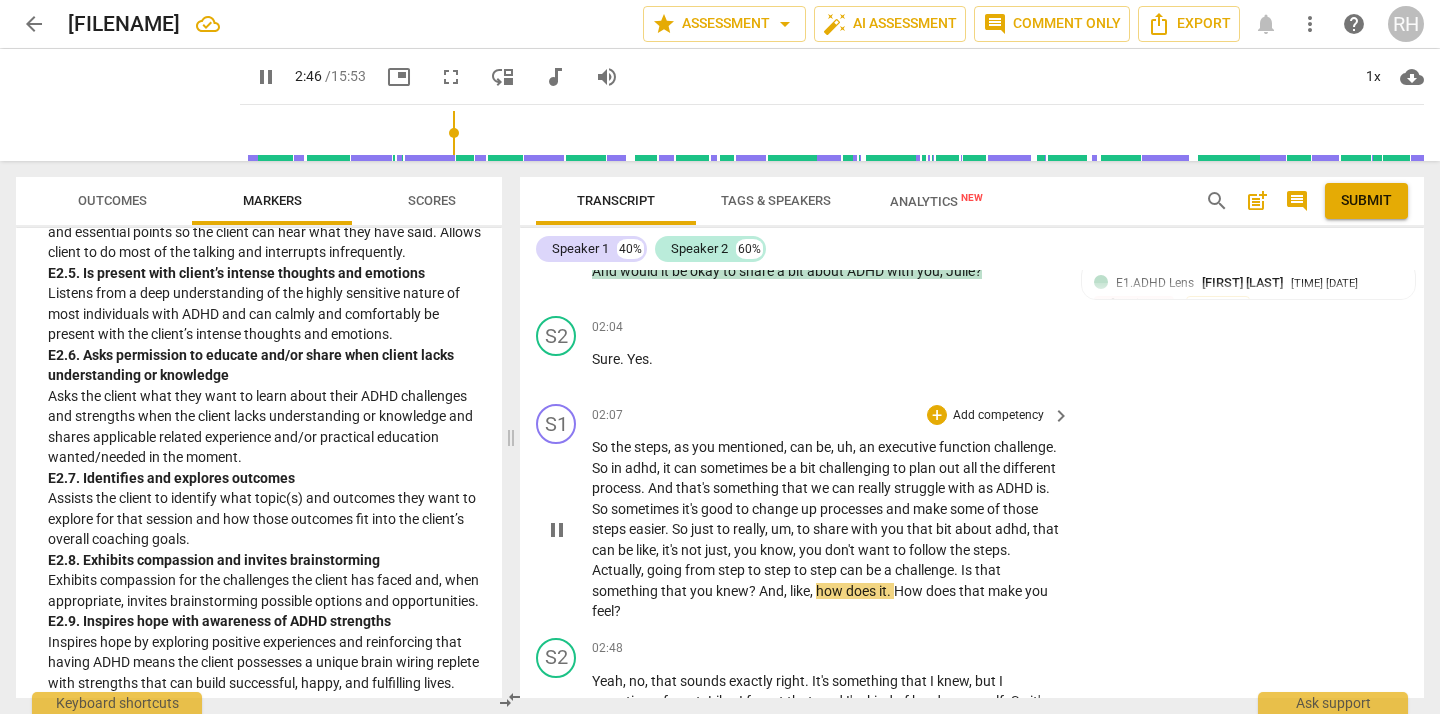 scroll, scrollTop: 840, scrollLeft: 0, axis: vertical 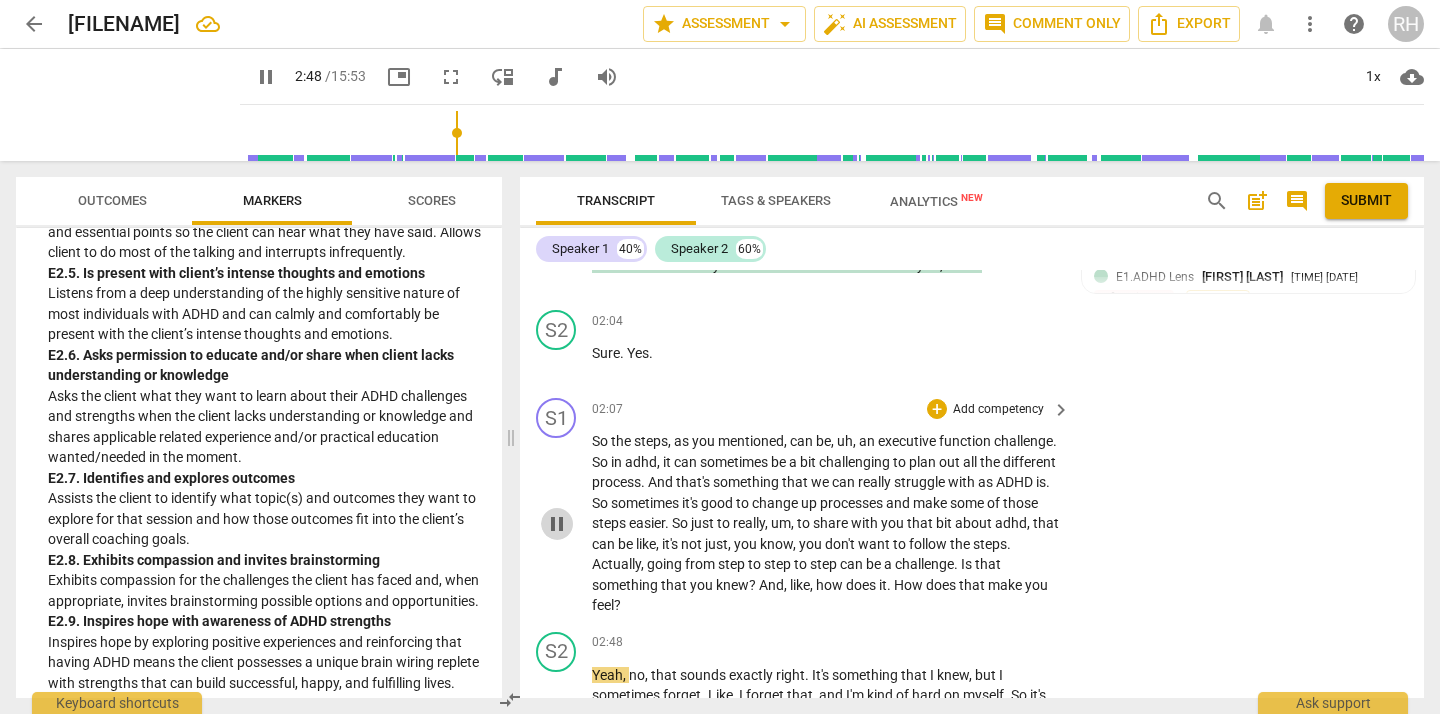click on "pause" at bounding box center [557, 524] 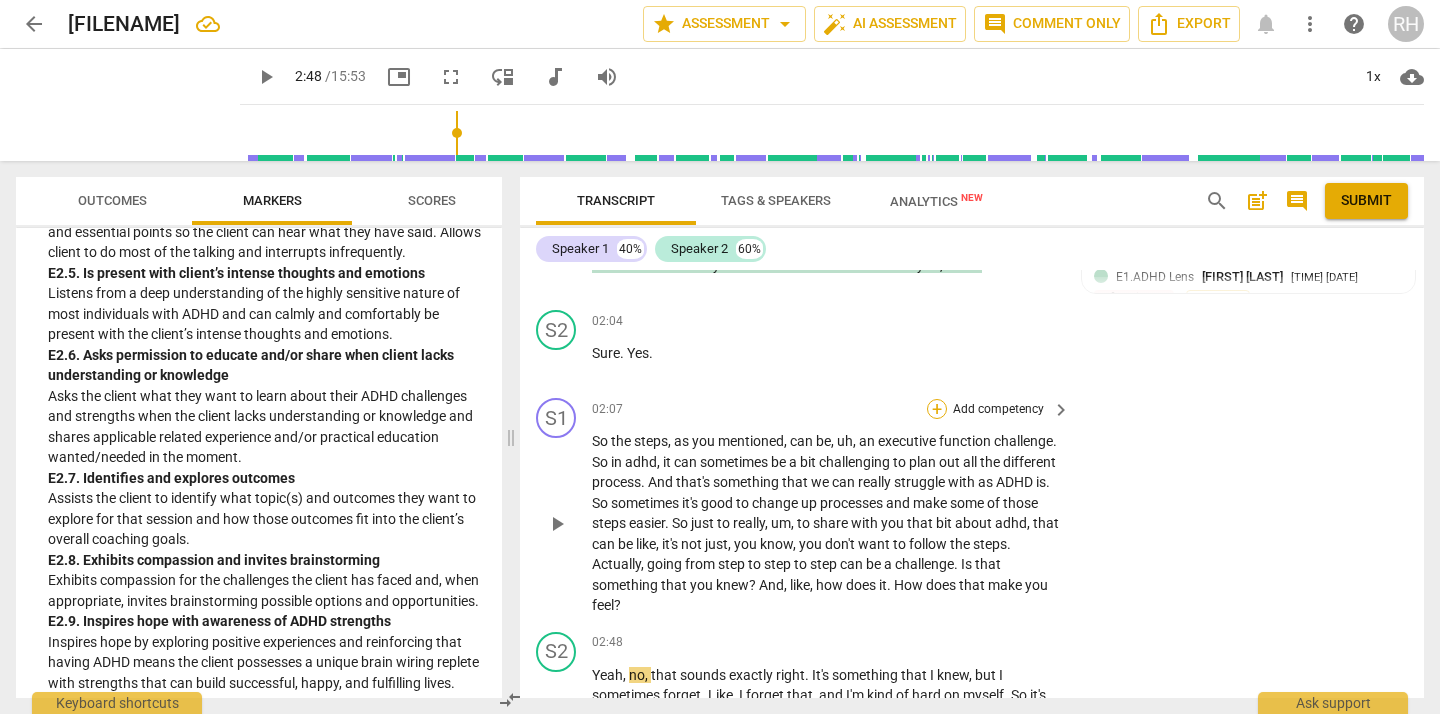 click on "+" at bounding box center (937, 409) 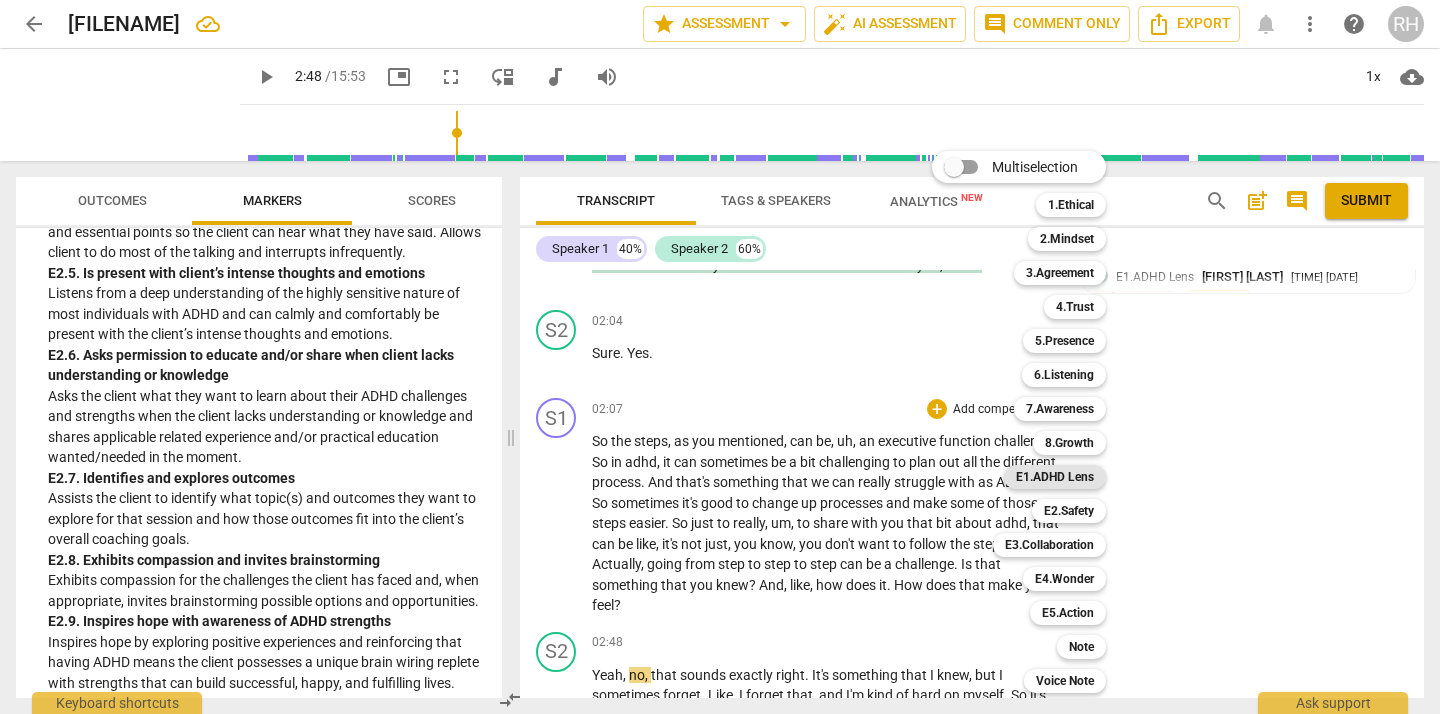 click on "E1.ADHD Lens" at bounding box center (1055, 477) 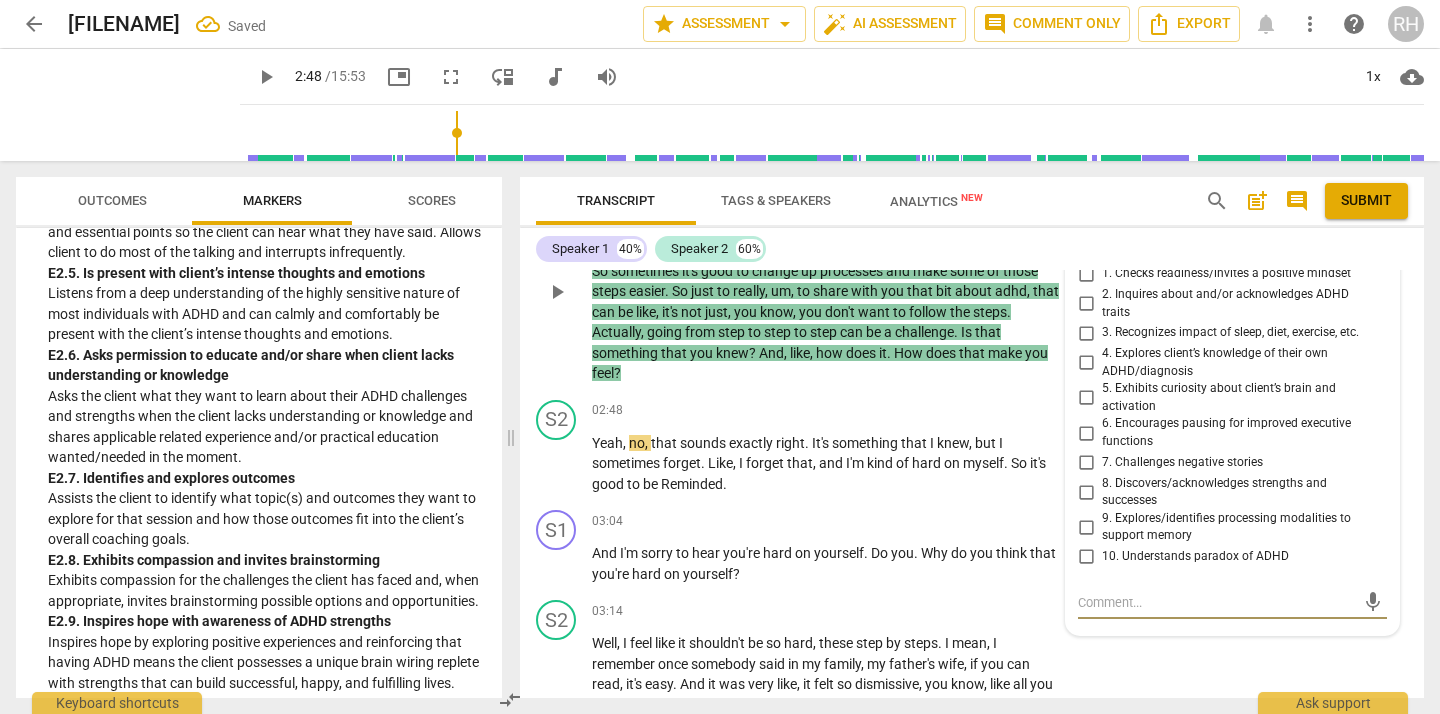 scroll, scrollTop: 1066, scrollLeft: 0, axis: vertical 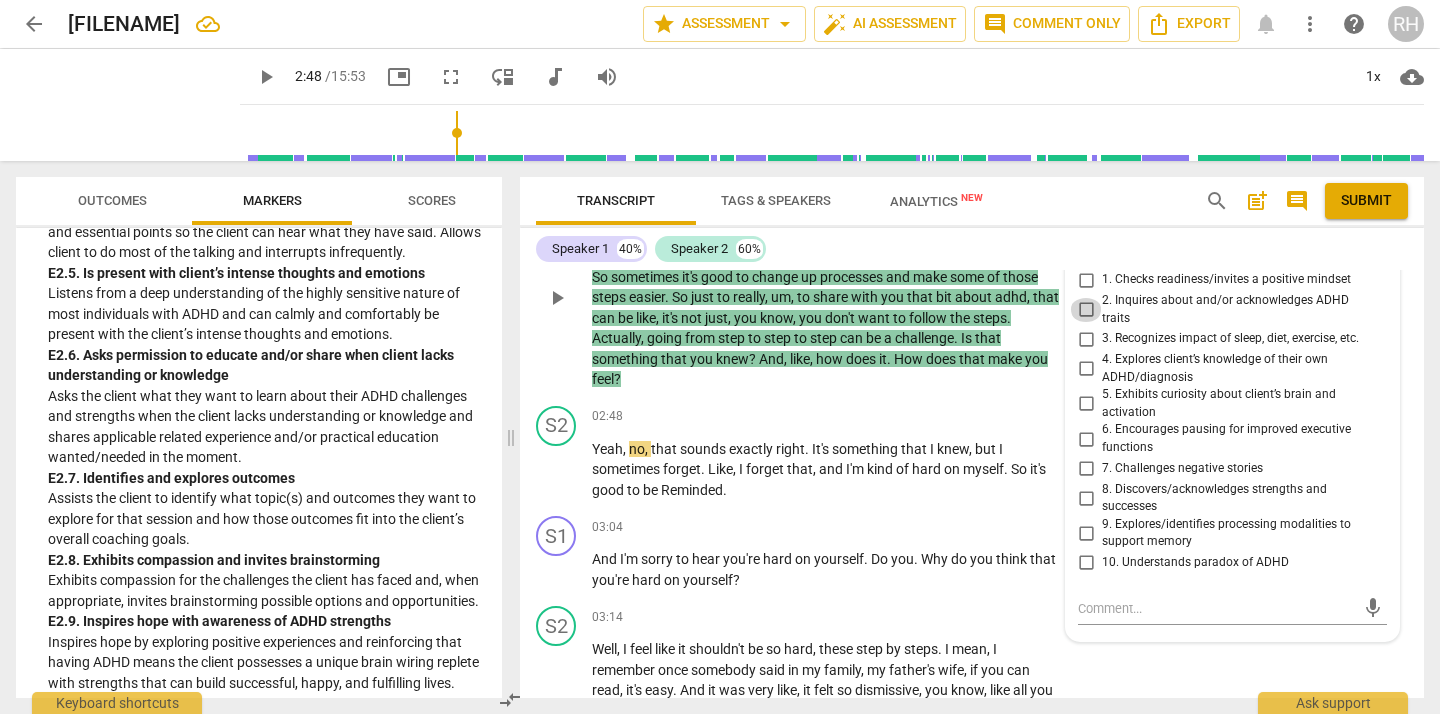 click on "2. Inquires about and/or acknowledges ADHD traits" at bounding box center [1086, 310] 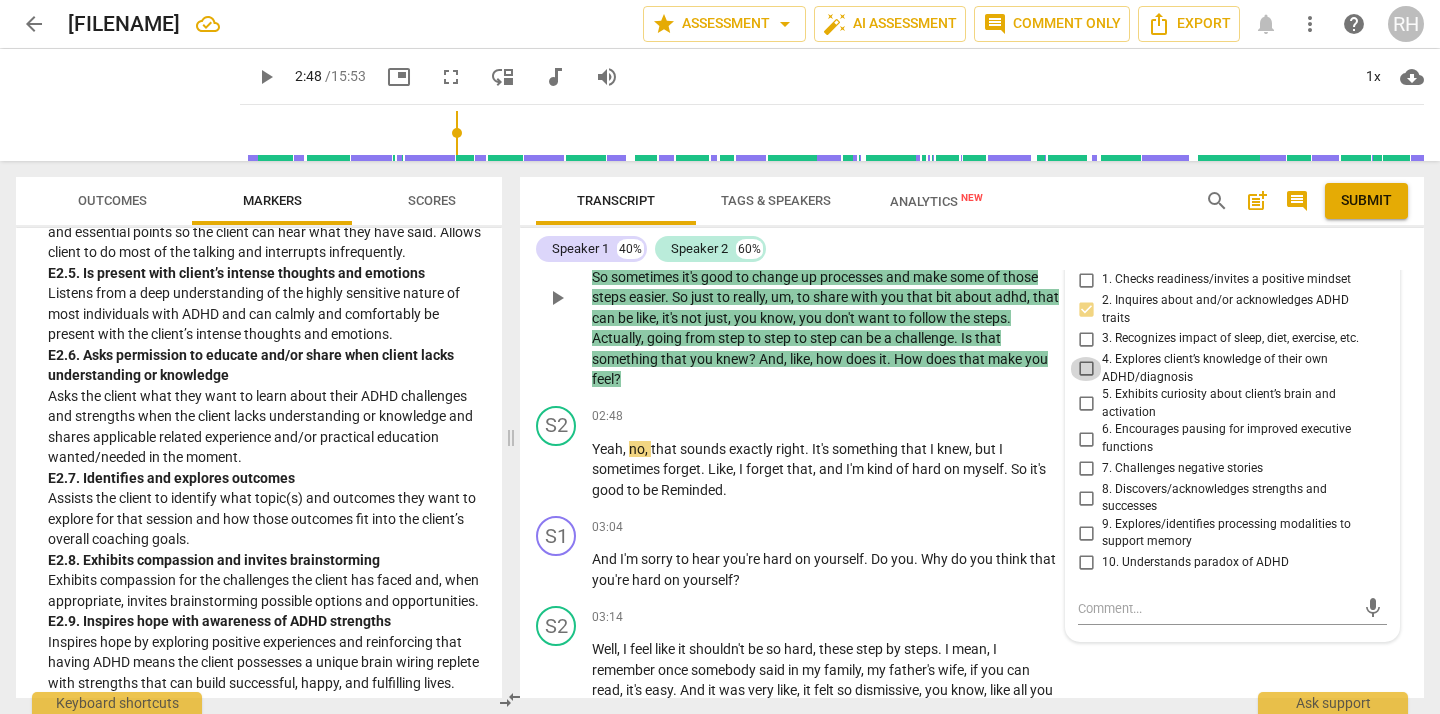 click on "4. Explores client’s knowledge of their own ADHD/diagnosis" at bounding box center [1086, 369] 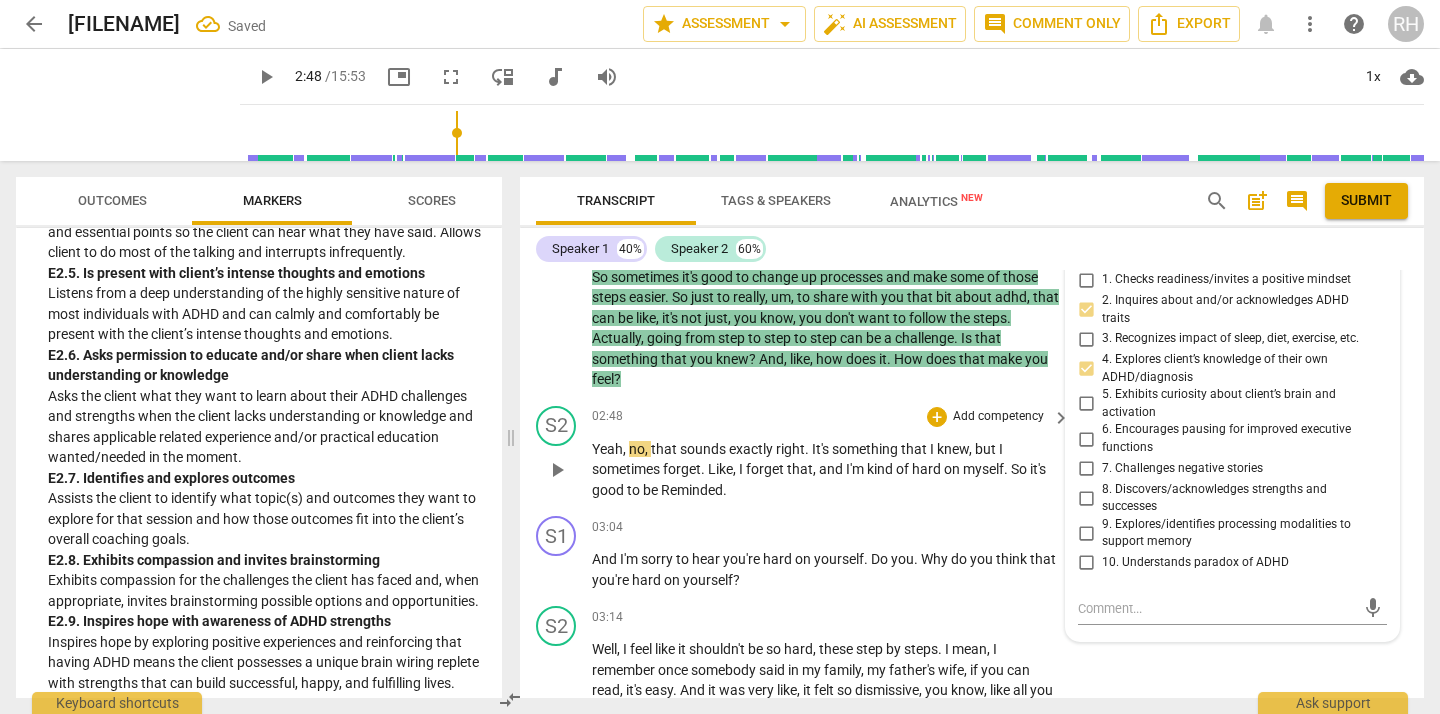 click on "play_arrow" at bounding box center (557, 470) 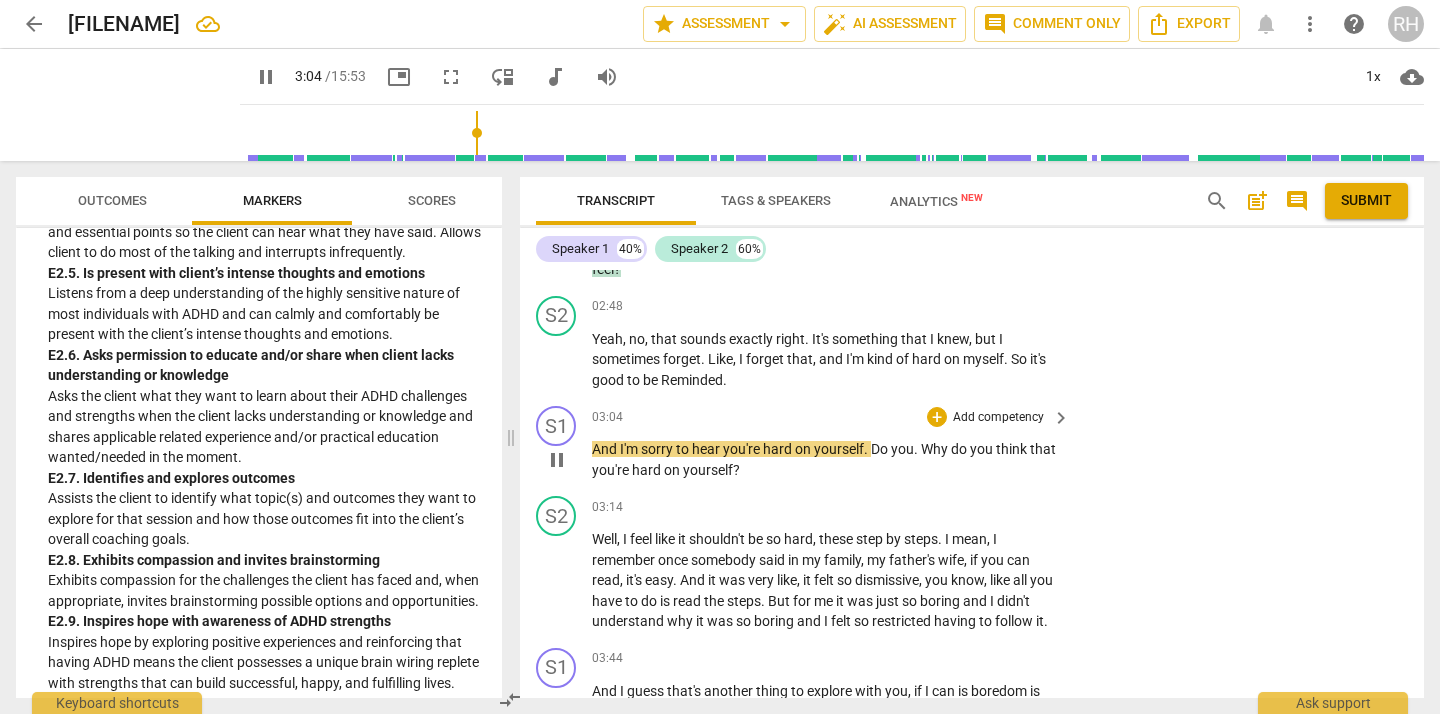 scroll, scrollTop: 1164, scrollLeft: 0, axis: vertical 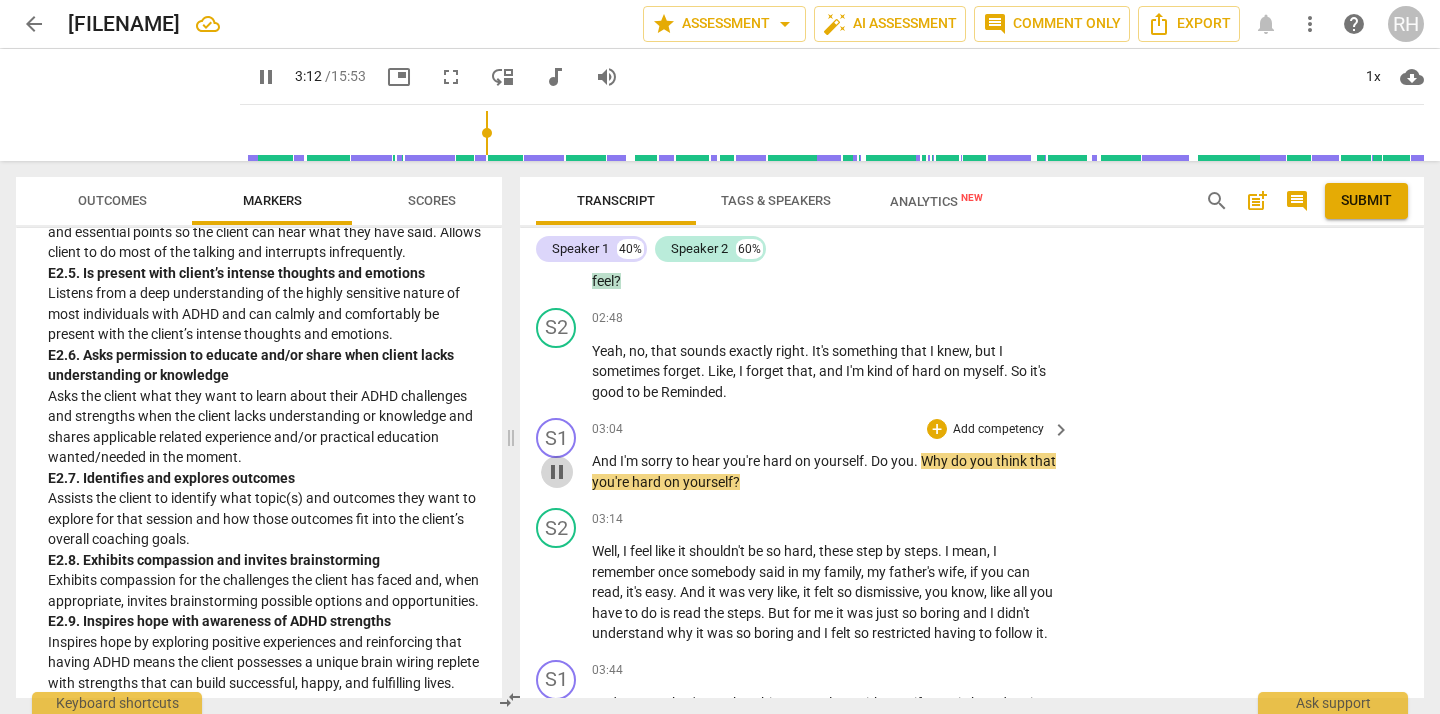 click on "pause" at bounding box center (557, 472) 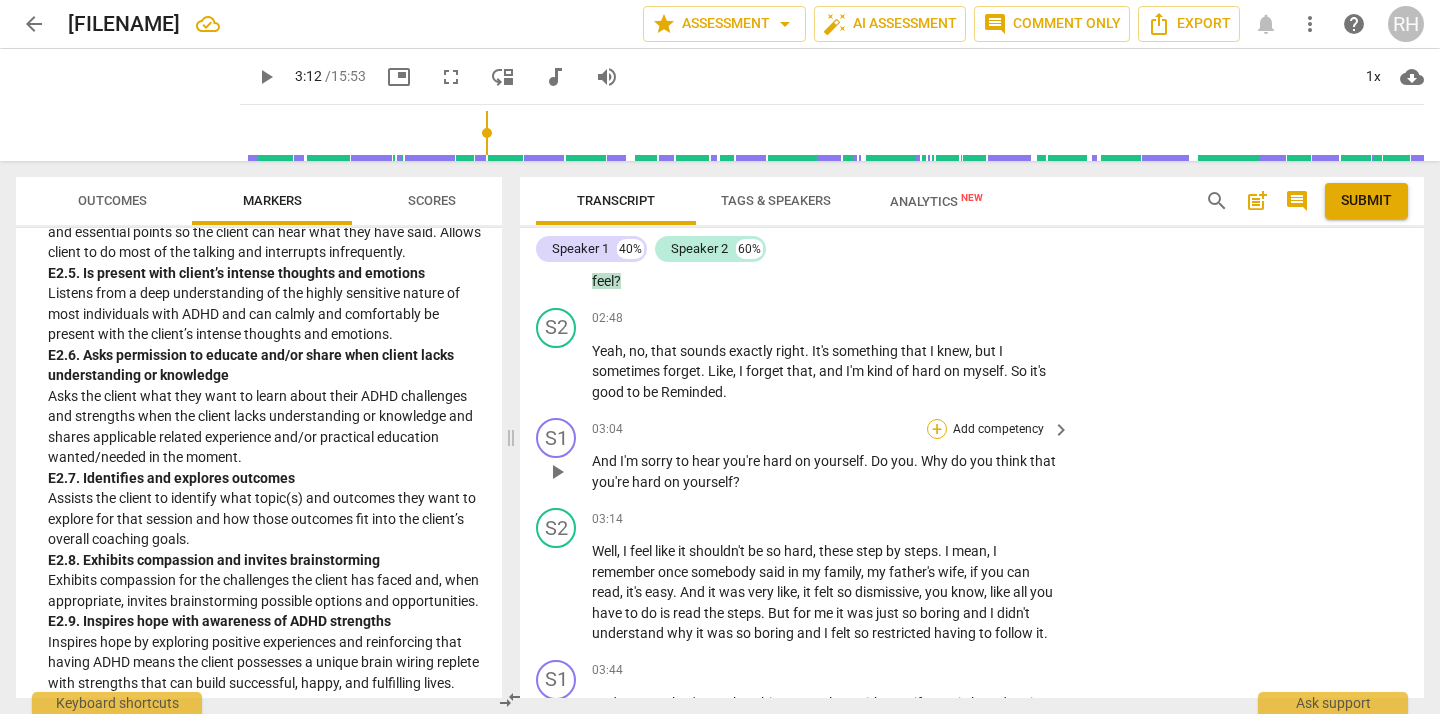 click on "+" at bounding box center (937, 429) 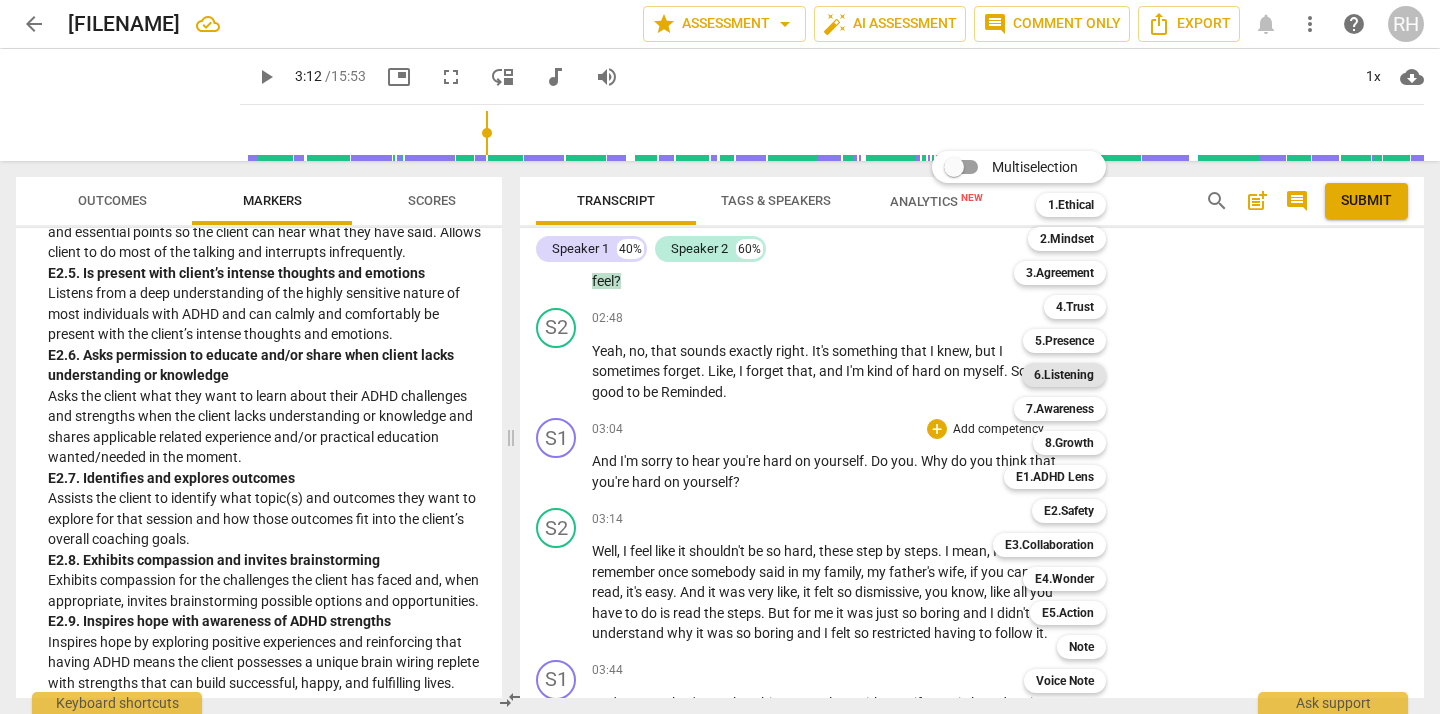 click on "6.Listening" at bounding box center [1064, 375] 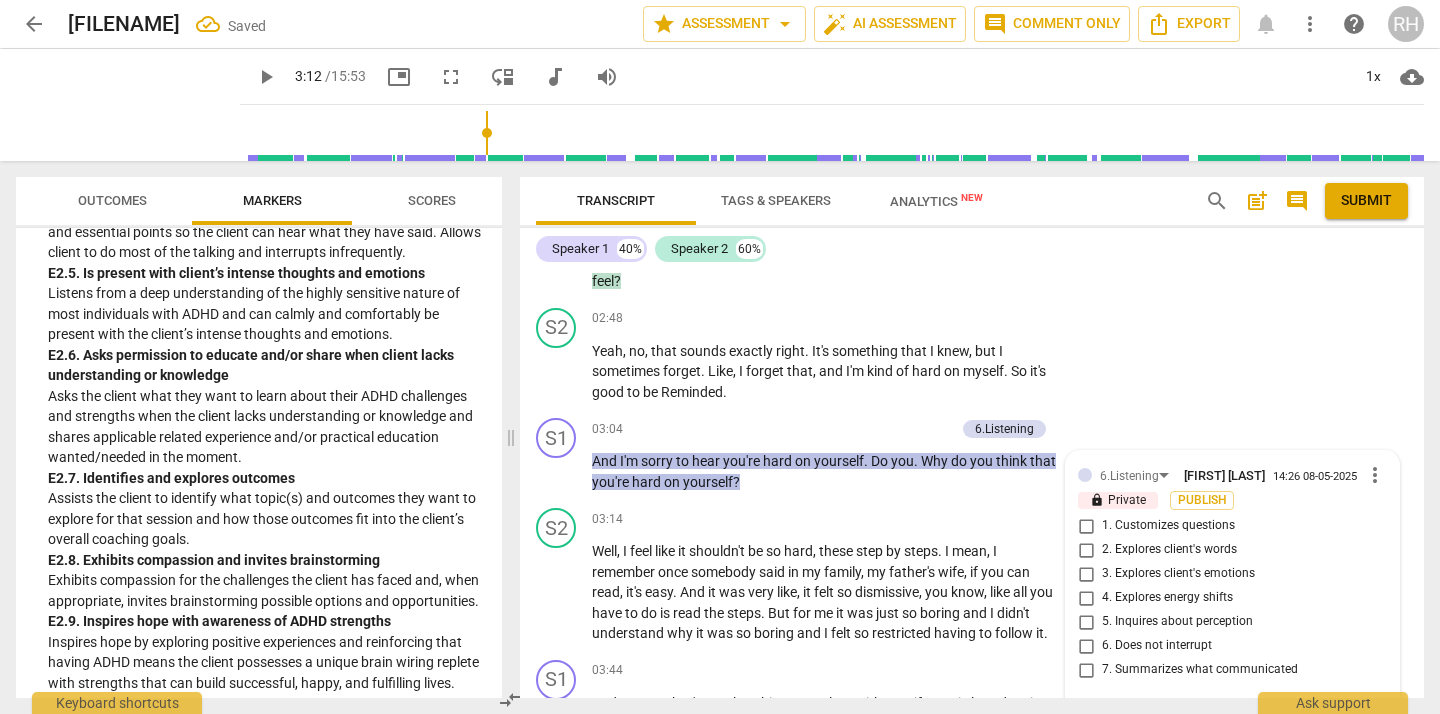 scroll, scrollTop: 1423, scrollLeft: 0, axis: vertical 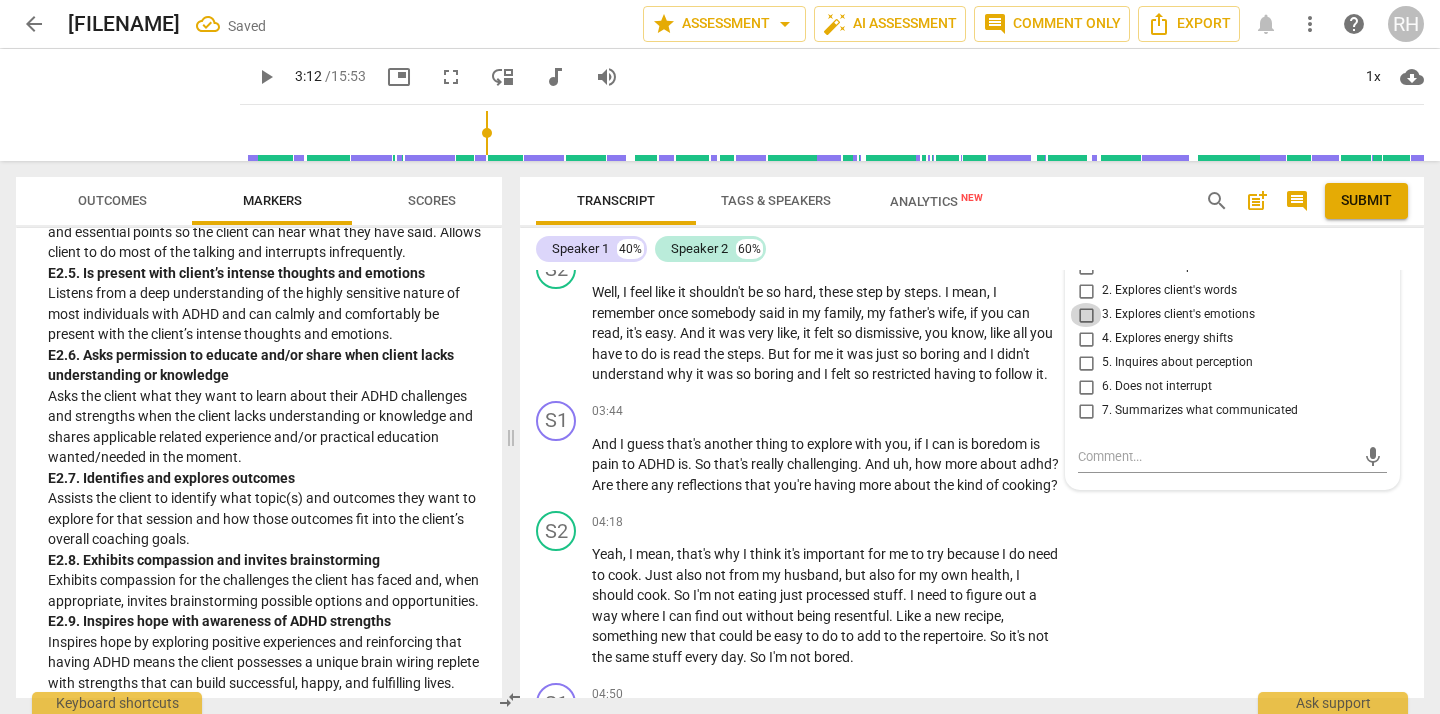 click on "3. Explores client's emotions" at bounding box center (1086, 315) 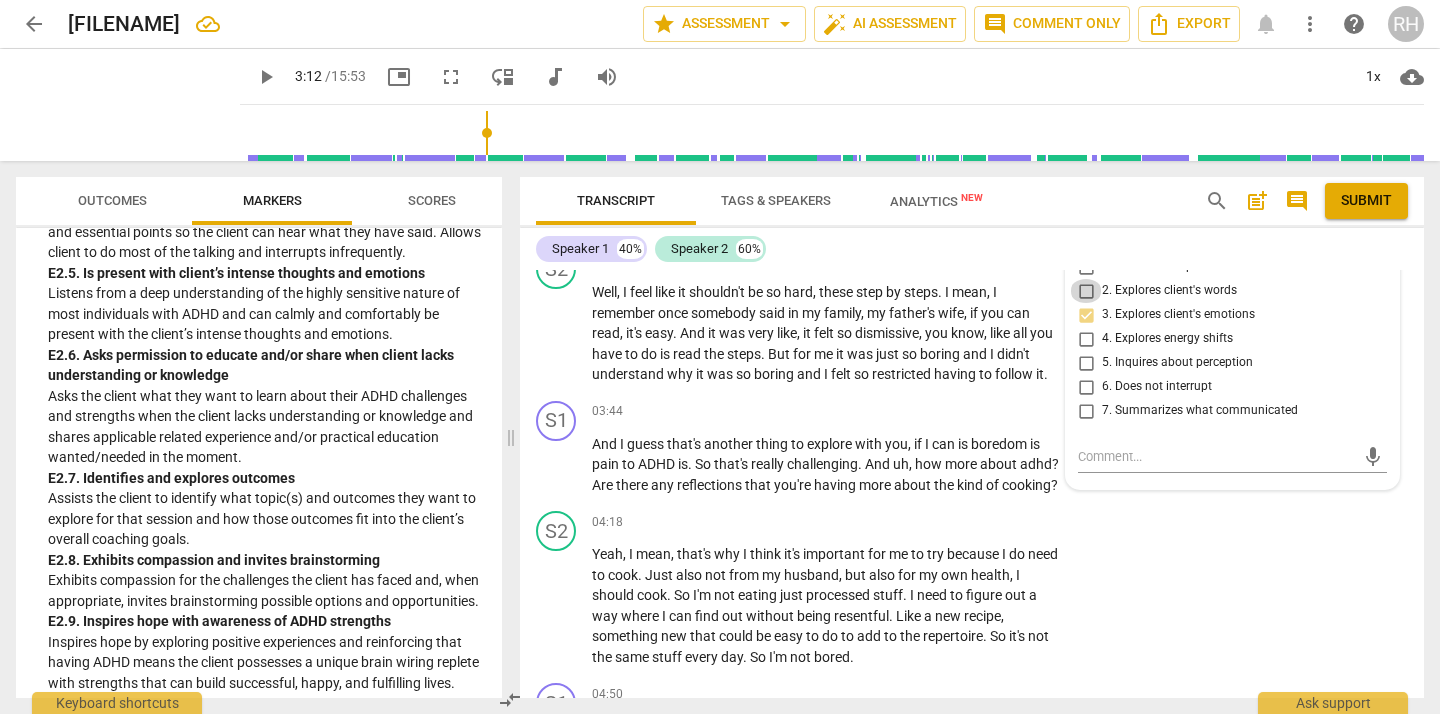 click on "2. Explores client's words" at bounding box center [1086, 291] 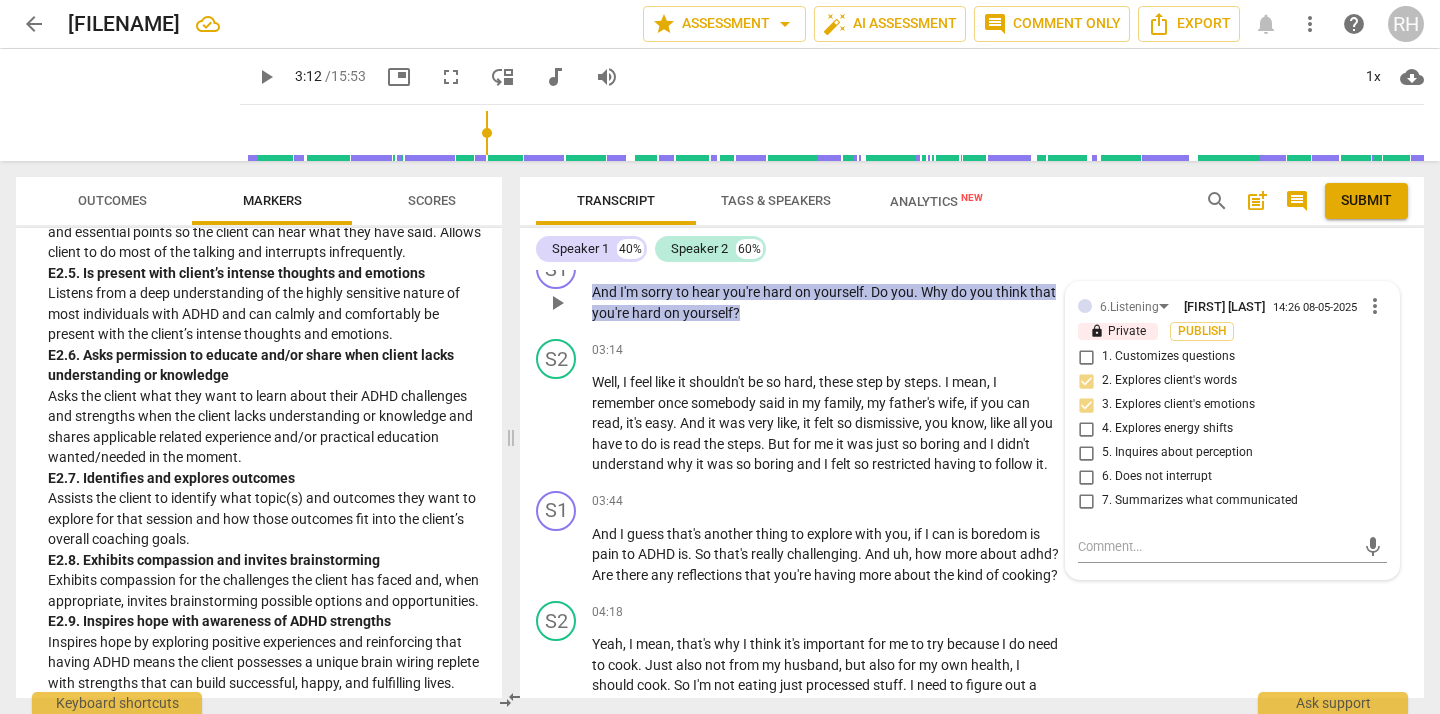 scroll, scrollTop: 1334, scrollLeft: 0, axis: vertical 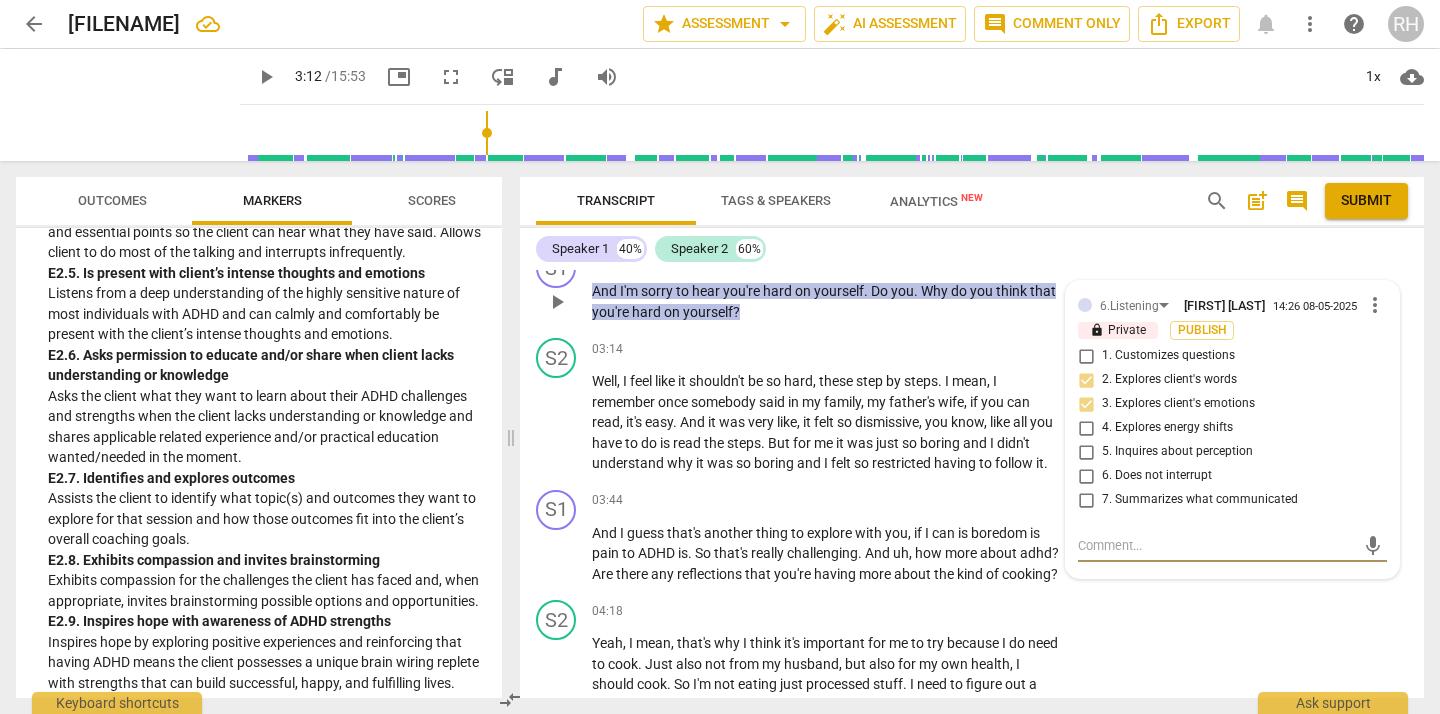 click at bounding box center [1216, 545] 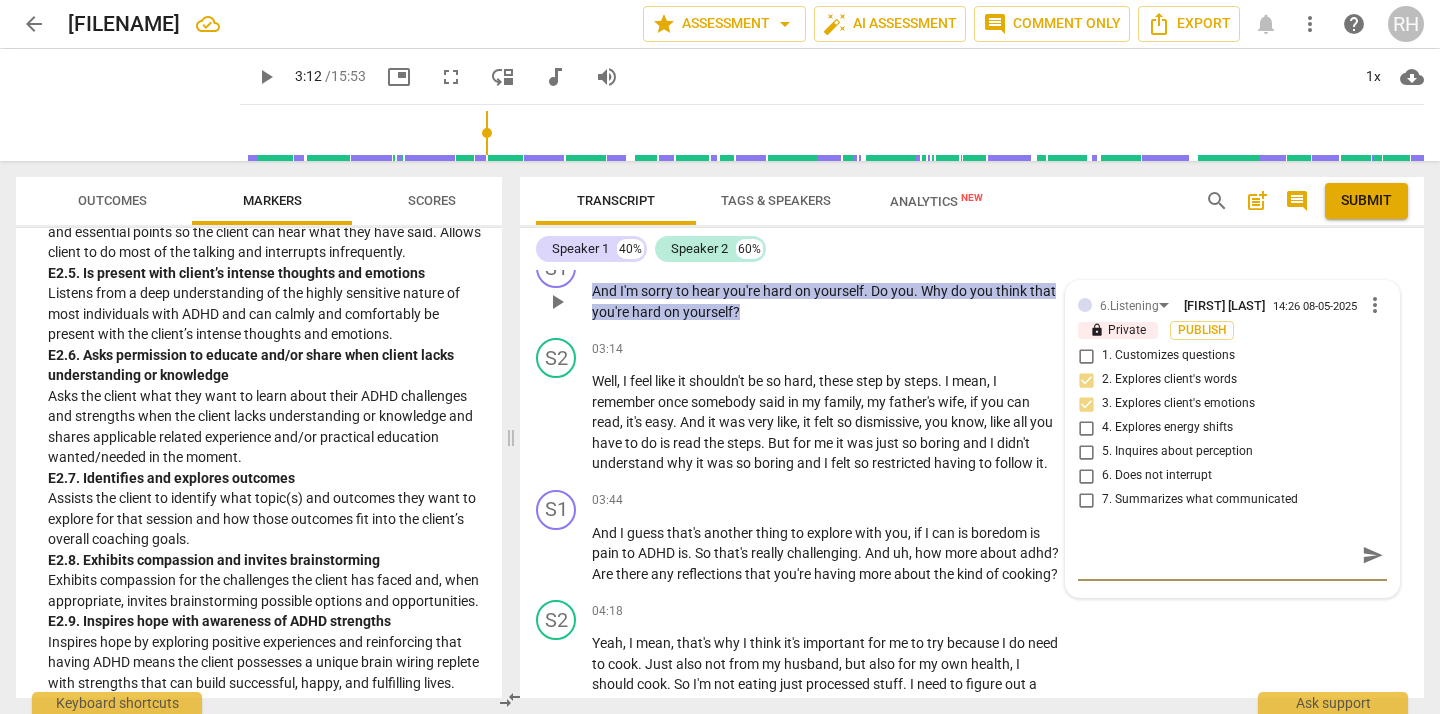 click on "send" at bounding box center (1373, 555) 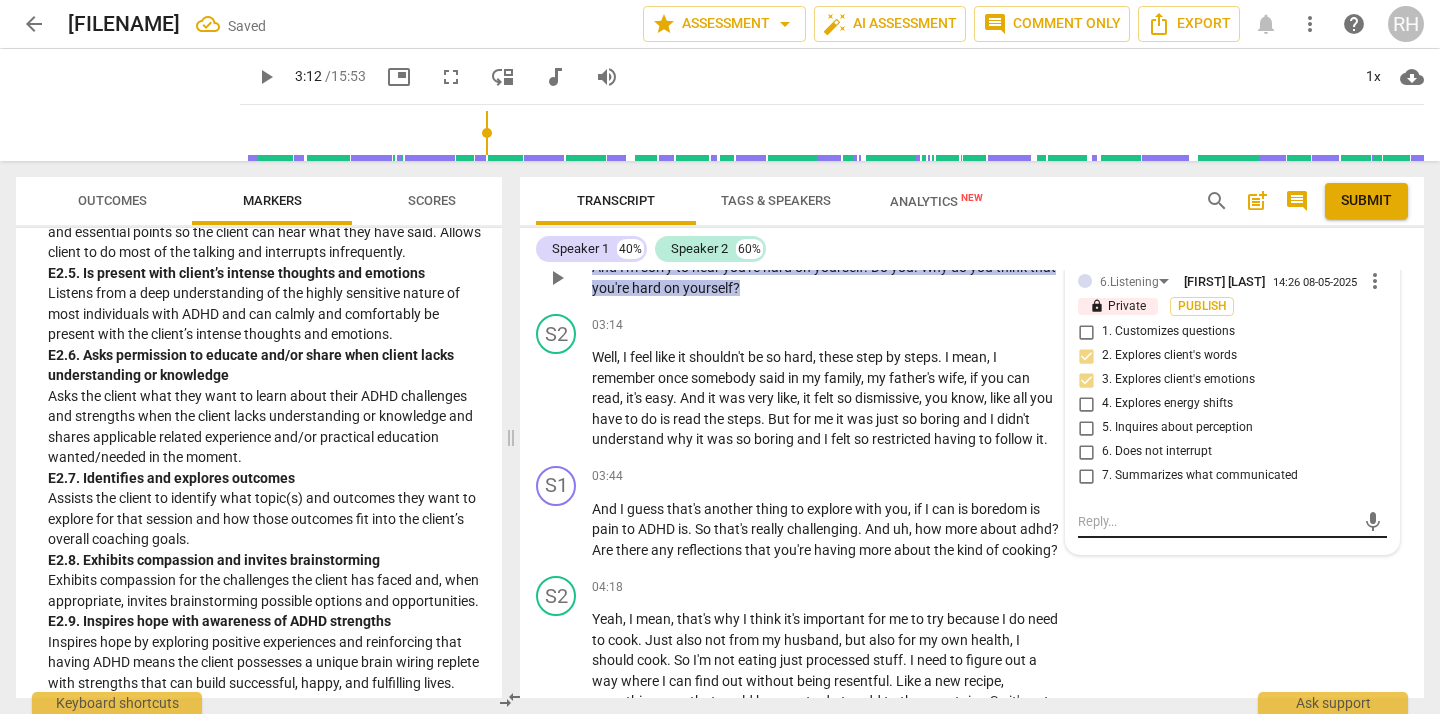 scroll, scrollTop: 1360, scrollLeft: 0, axis: vertical 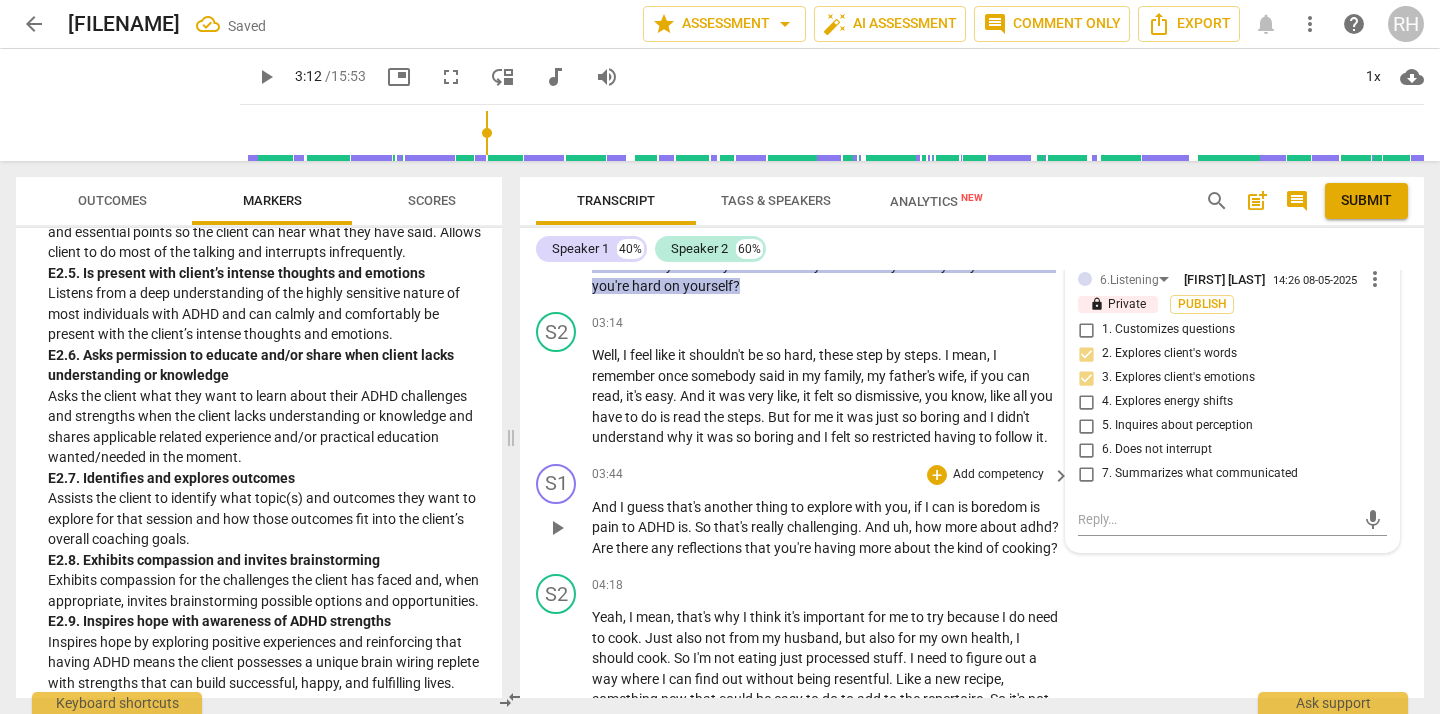 click on "S1 play_arrow pause [TIME] + Add competency keyboard_arrow_right And I guess that's another thing to explore with you , if I can is boredom is pain to ADHD is . So that's really challenging . And uh , how more about adhd ? Are there any reflections that you're having more about the kind of cooking ?" at bounding box center [972, 511] 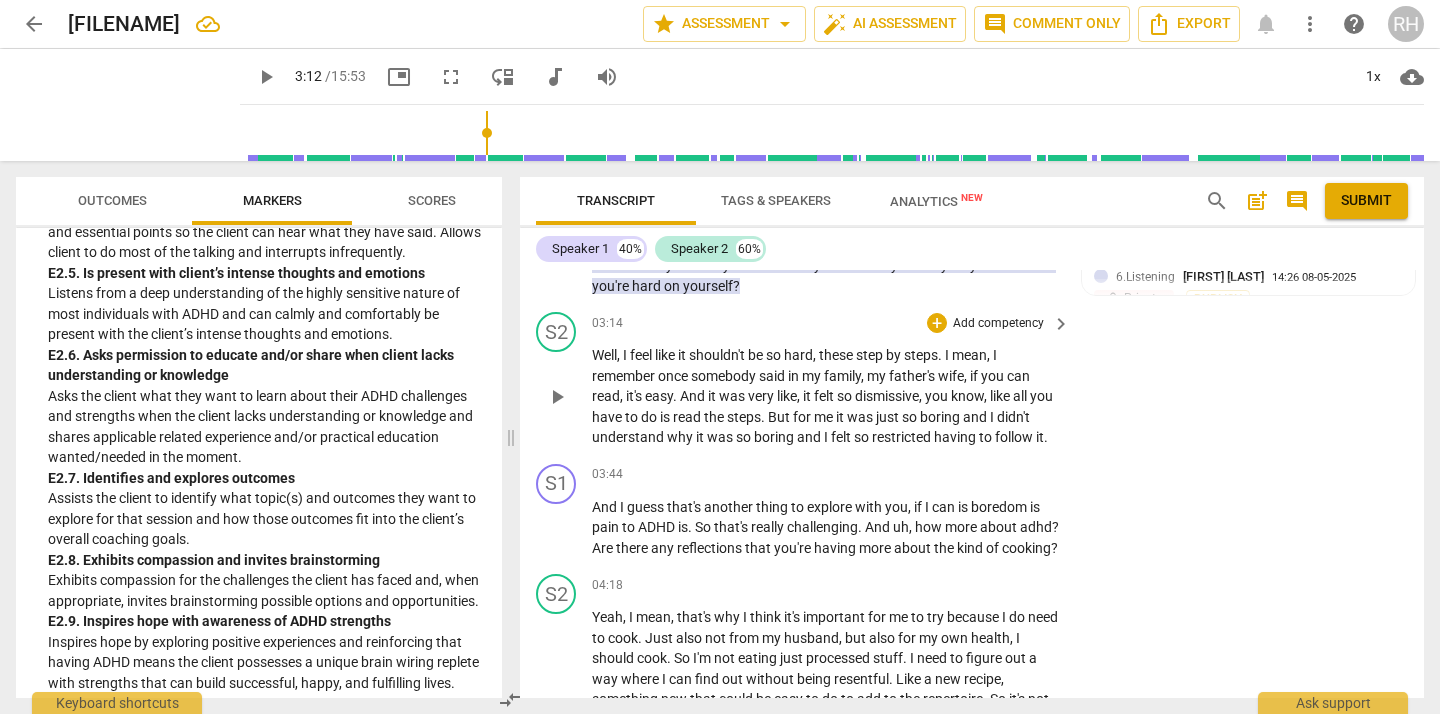 click on "play_arrow" at bounding box center (557, 397) 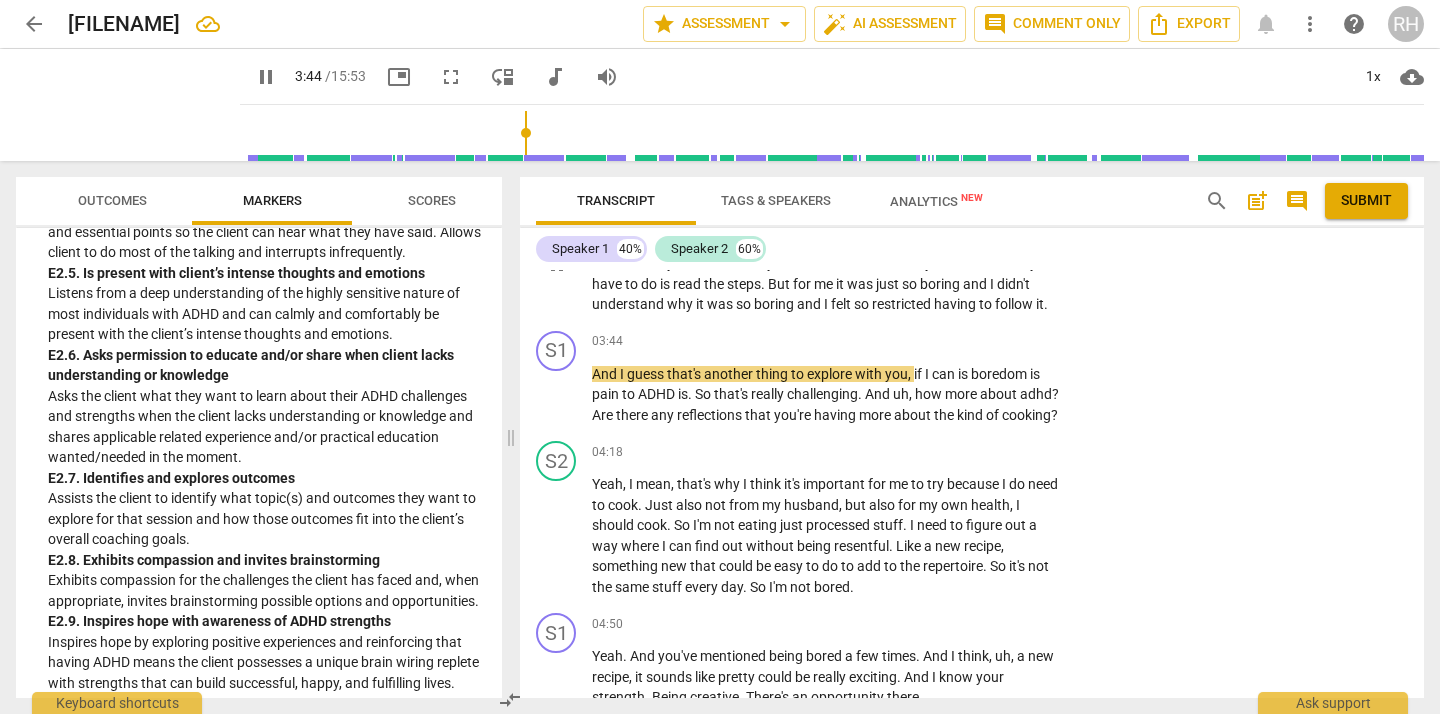 scroll, scrollTop: 1490, scrollLeft: 0, axis: vertical 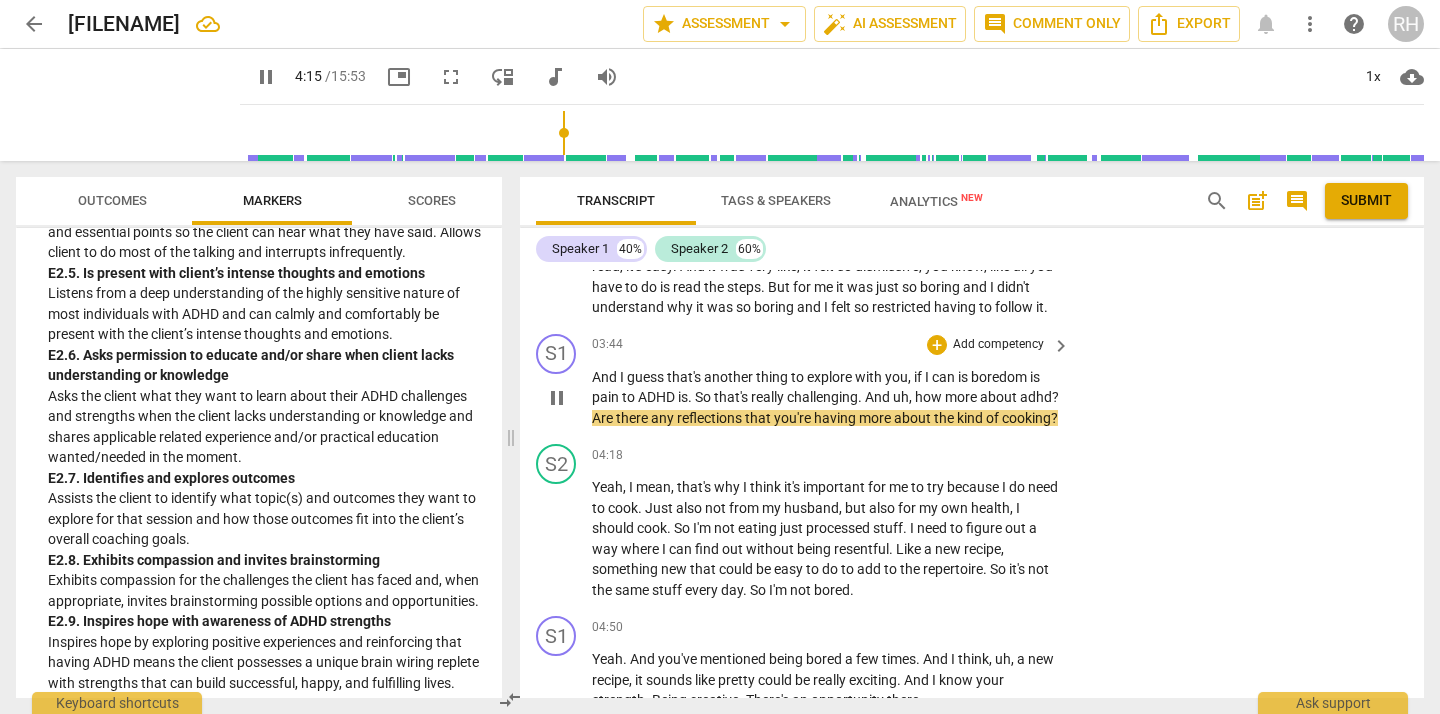 click on "pause" at bounding box center (557, 398) 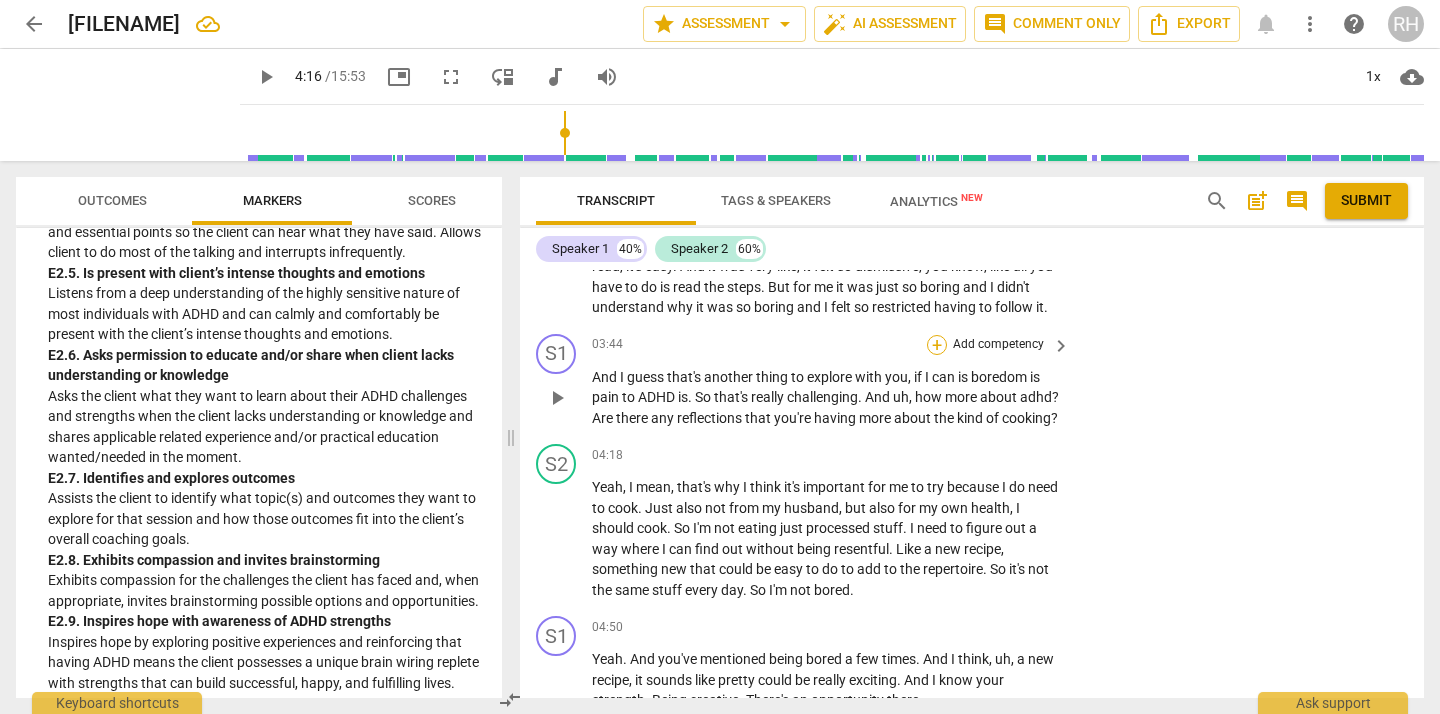 click on "+" at bounding box center (937, 345) 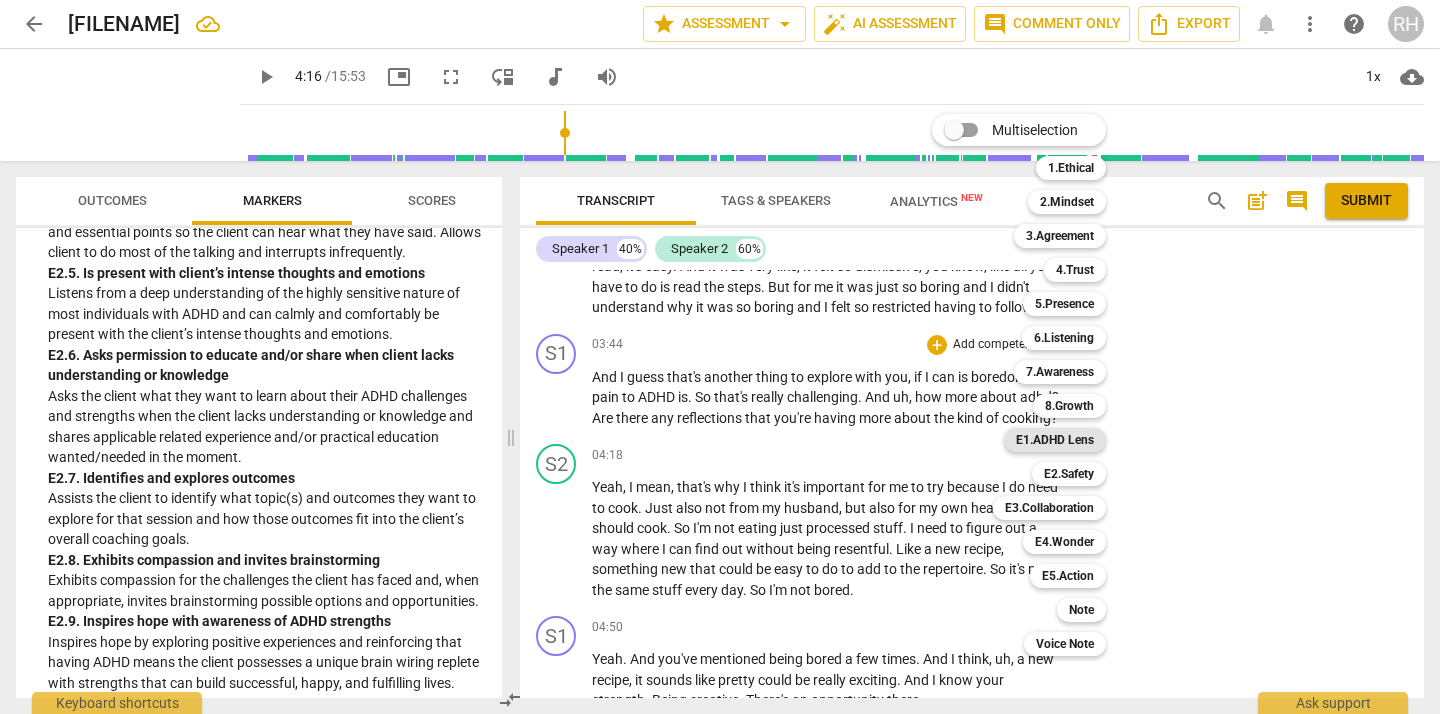 click on "E1.ADHD Lens" at bounding box center (1055, 440) 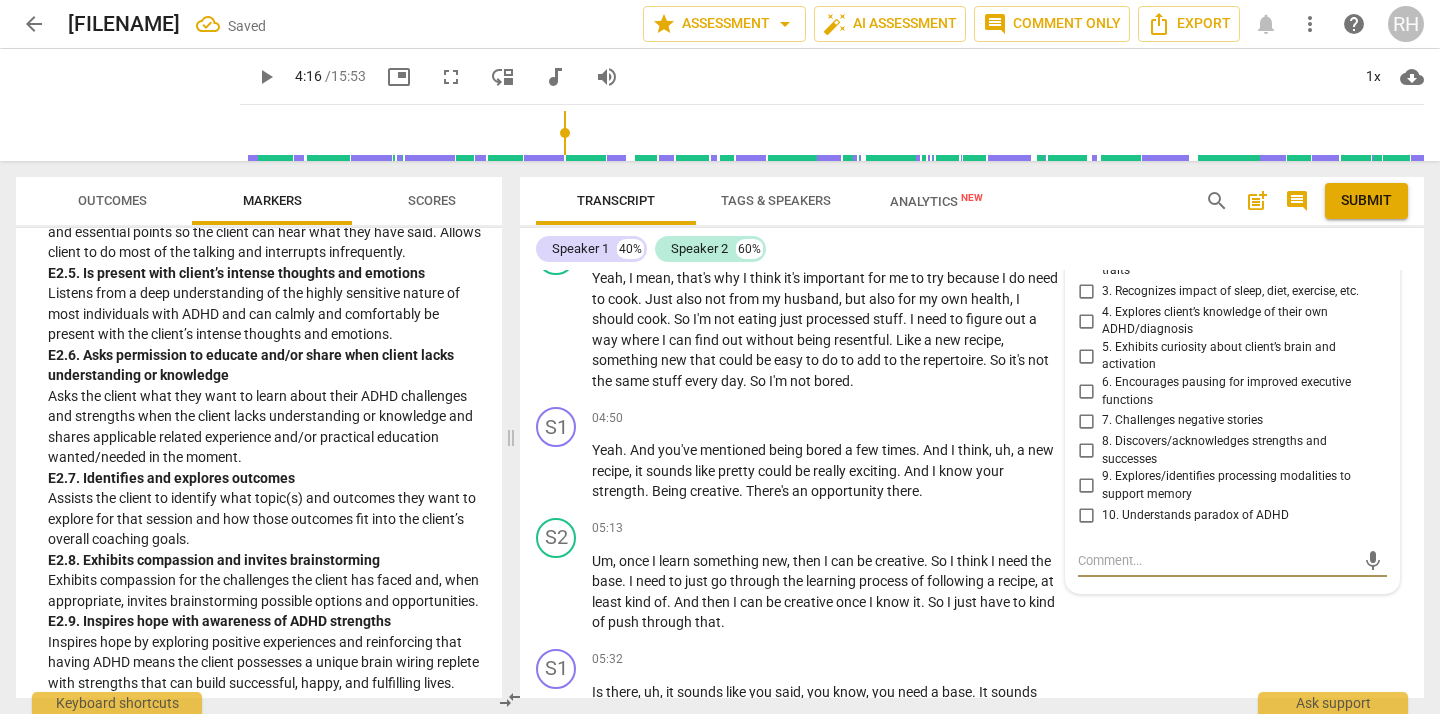 scroll, scrollTop: 1686, scrollLeft: 0, axis: vertical 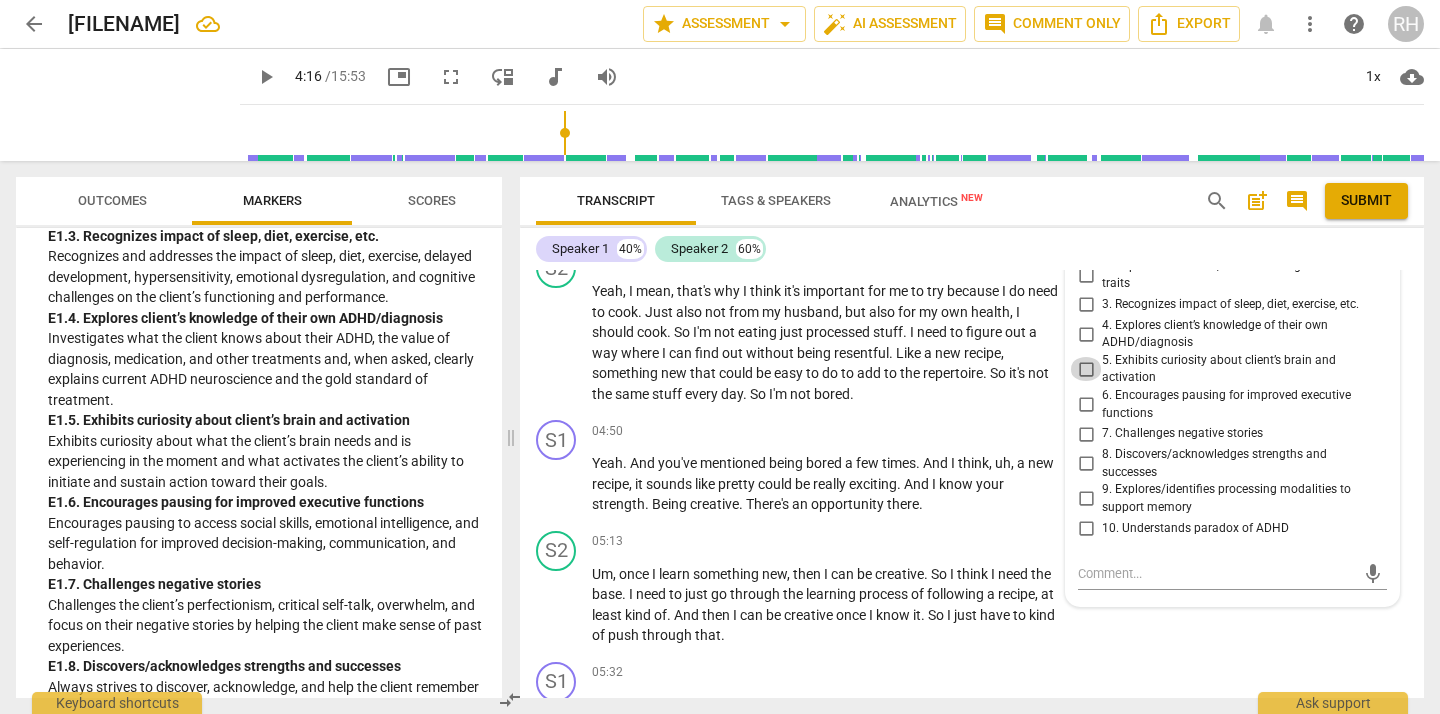 click on "5. Exhibits curiosity about client’s brain and activation" at bounding box center [1086, 369] 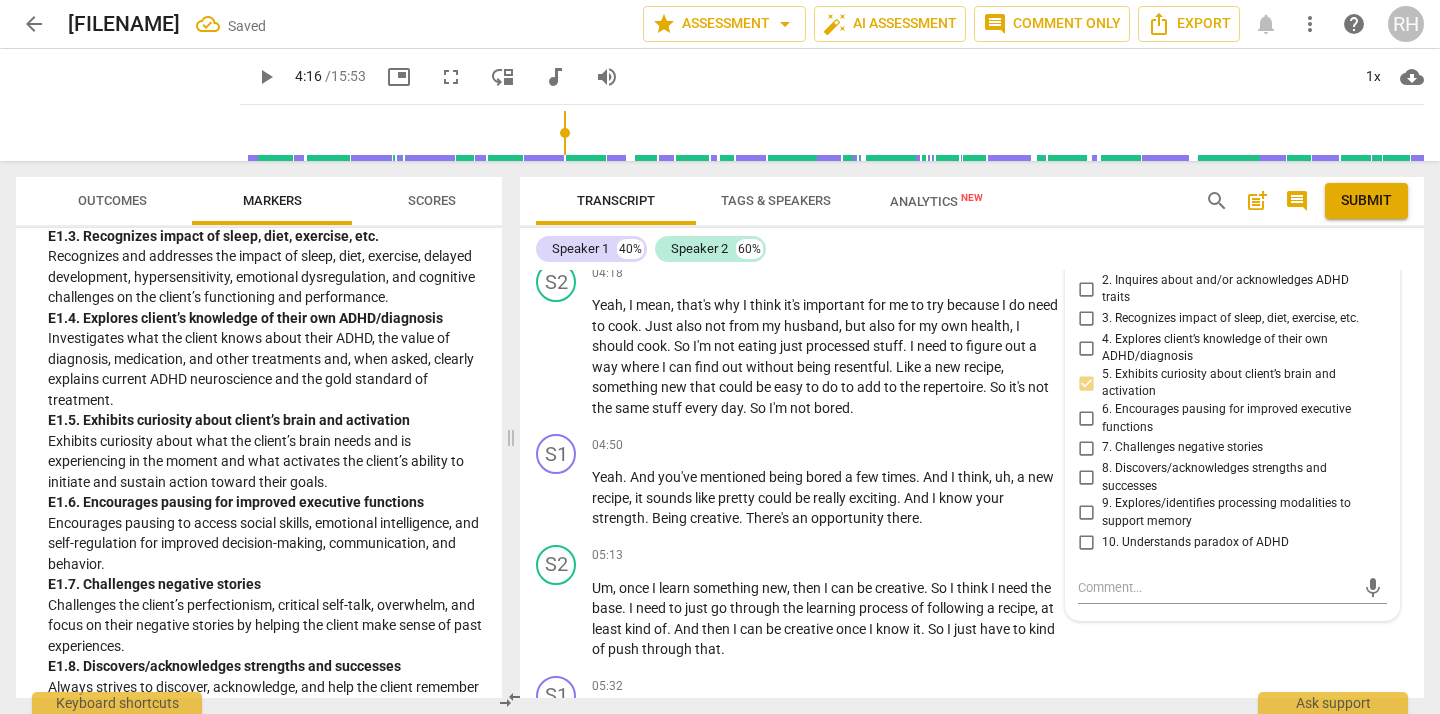 scroll, scrollTop: 1665, scrollLeft: 0, axis: vertical 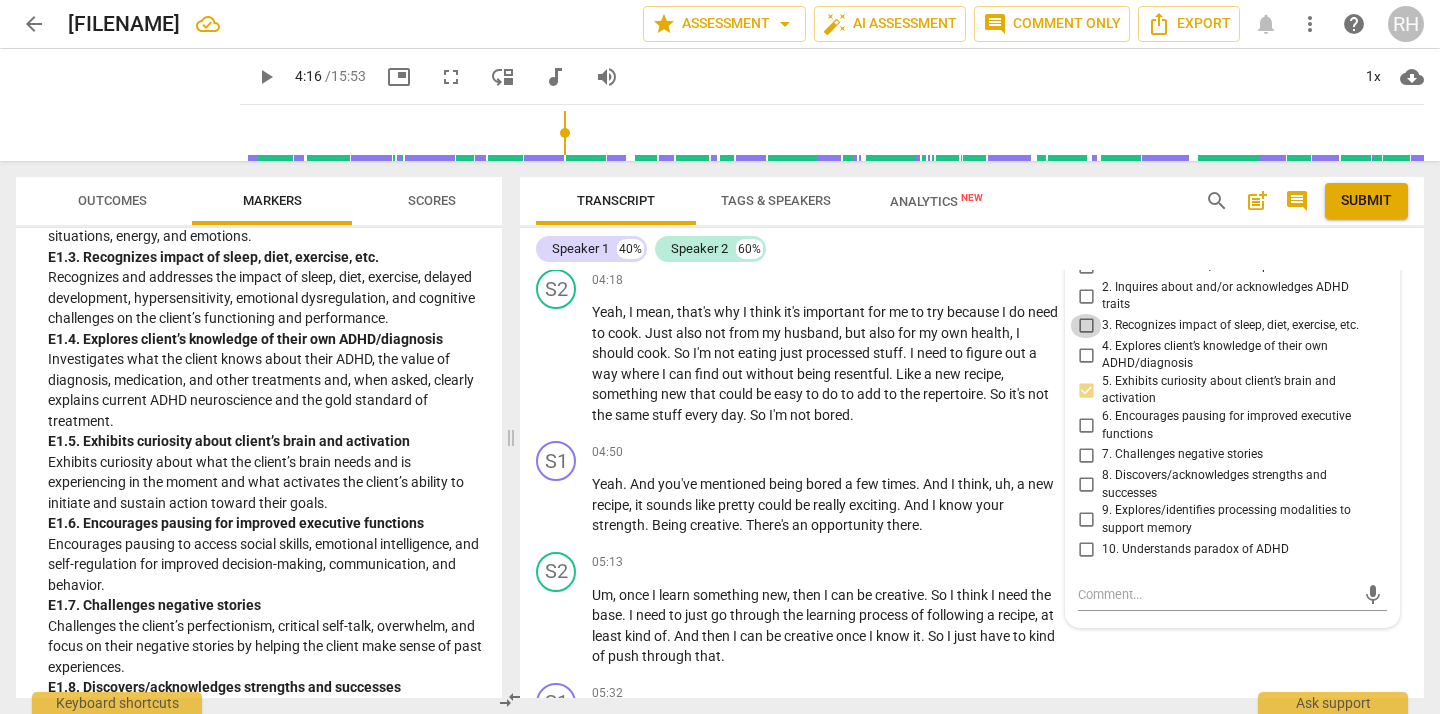 click on "3. Recognizes impact of sleep, diet, exercise, etc." at bounding box center [1086, 326] 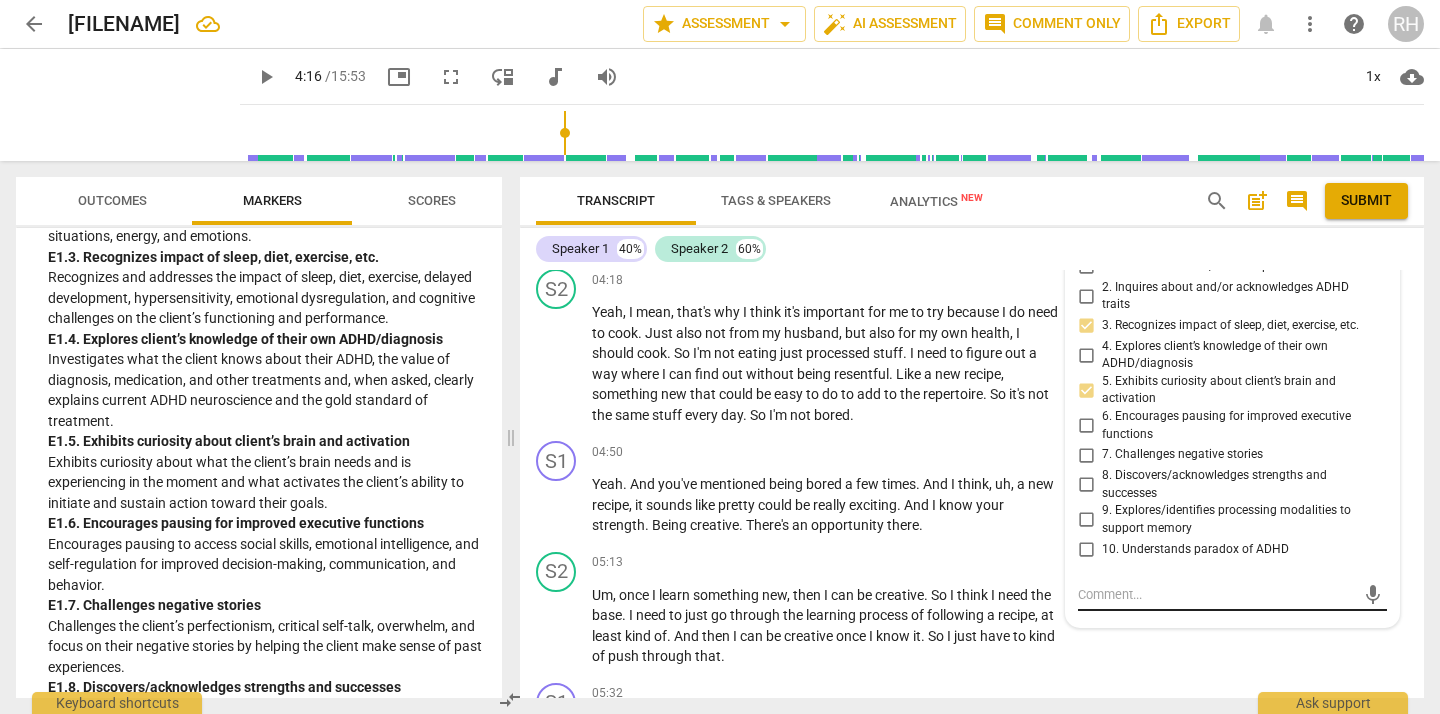 click at bounding box center [1216, 594] 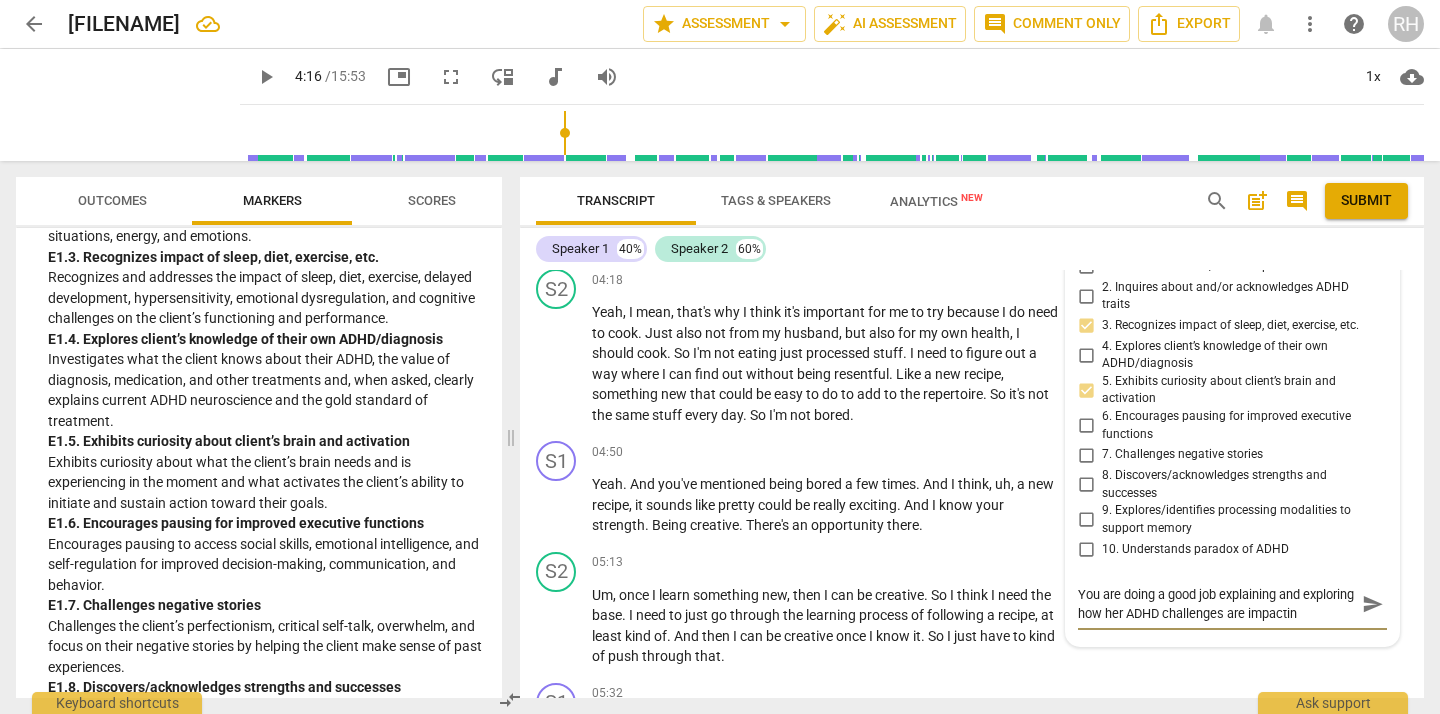 scroll, scrollTop: 17, scrollLeft: 0, axis: vertical 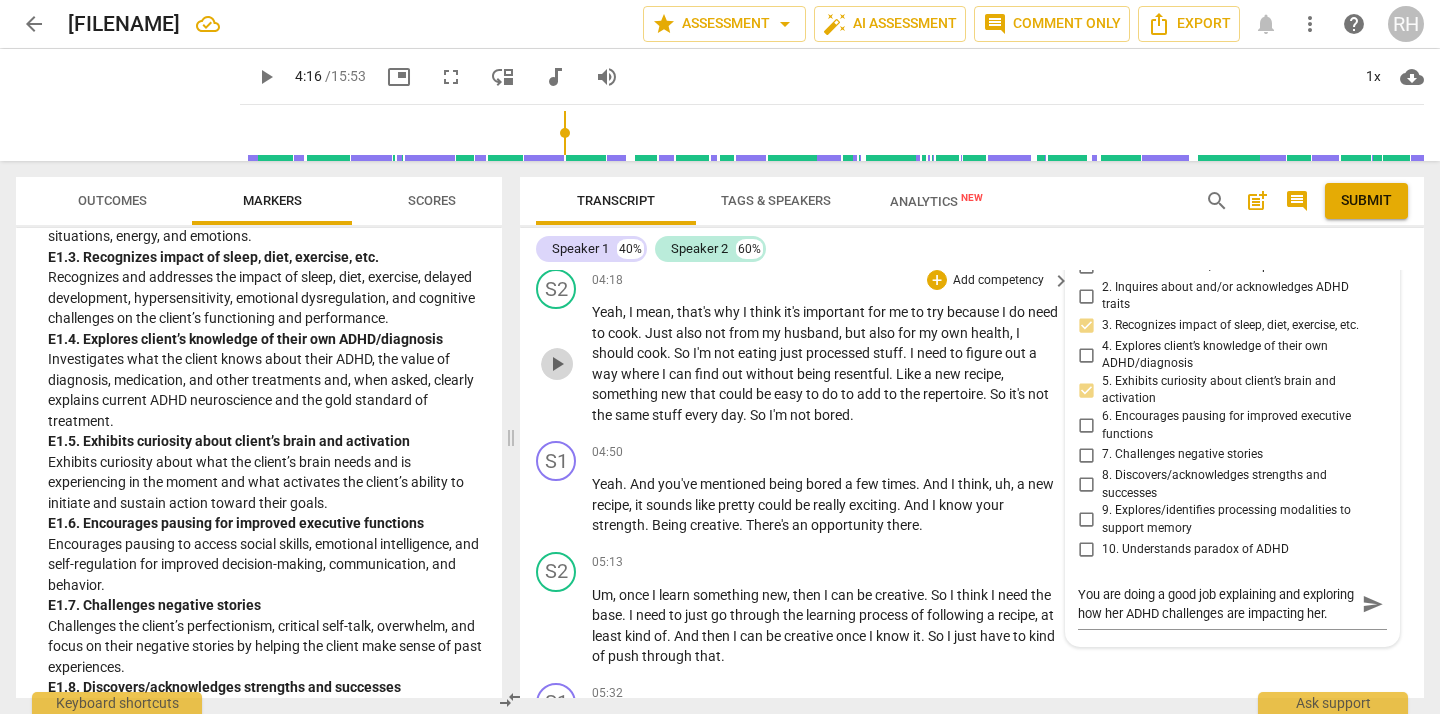 click on "play_arrow" at bounding box center [557, 364] 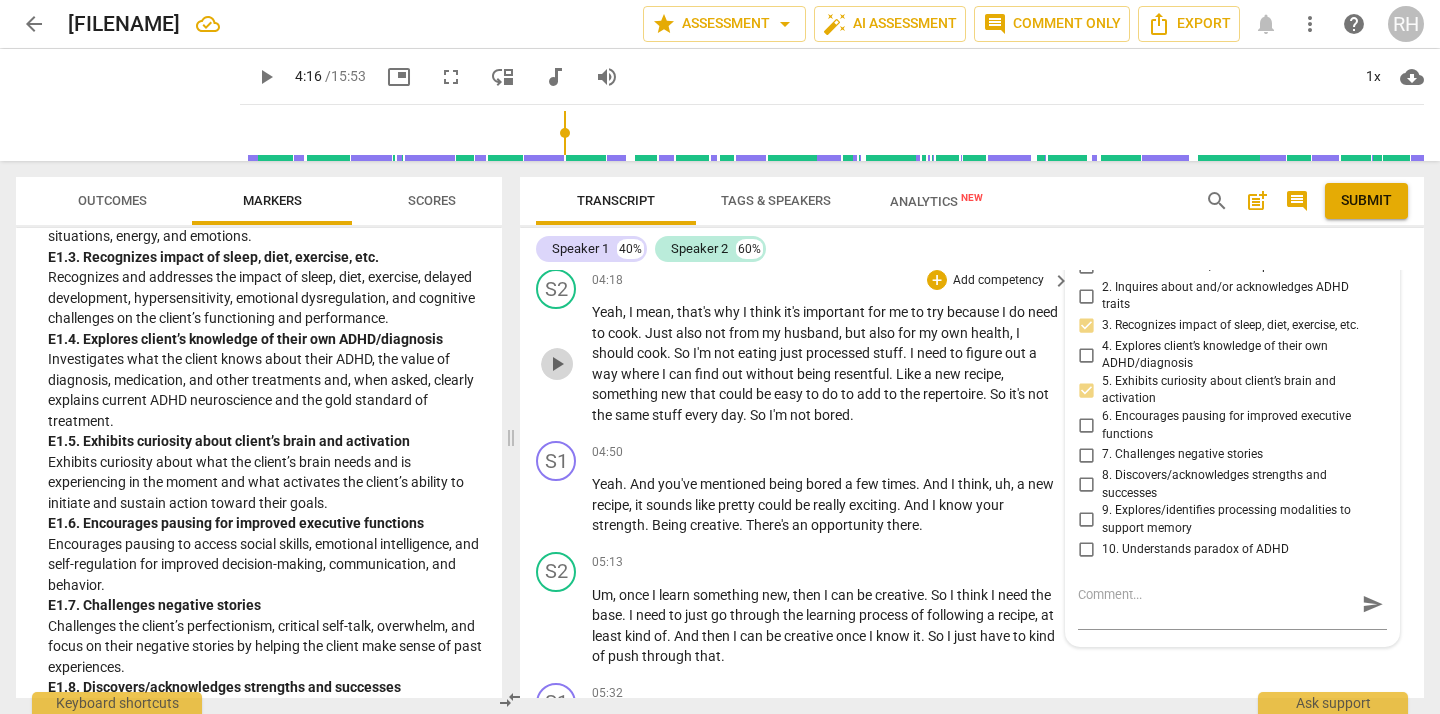 scroll, scrollTop: 0, scrollLeft: 0, axis: both 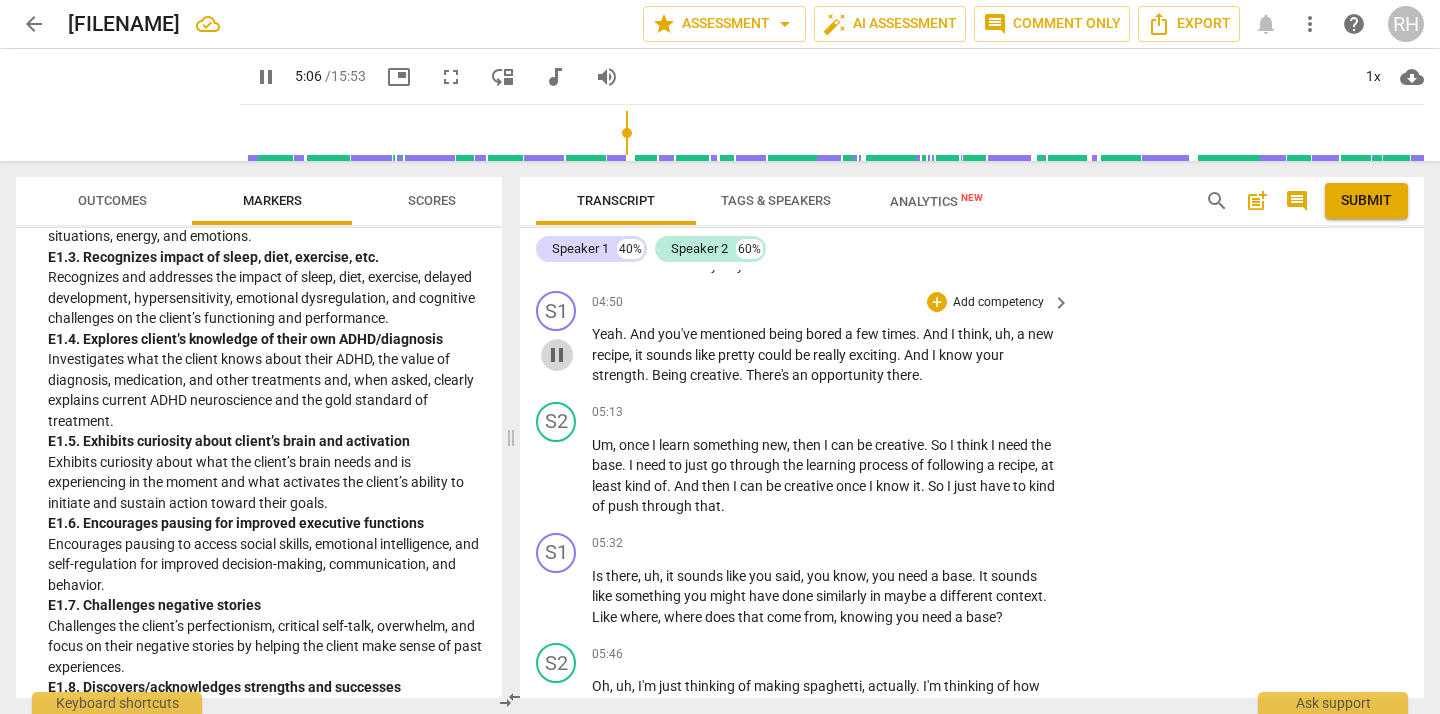 click on "pause" at bounding box center (557, 355) 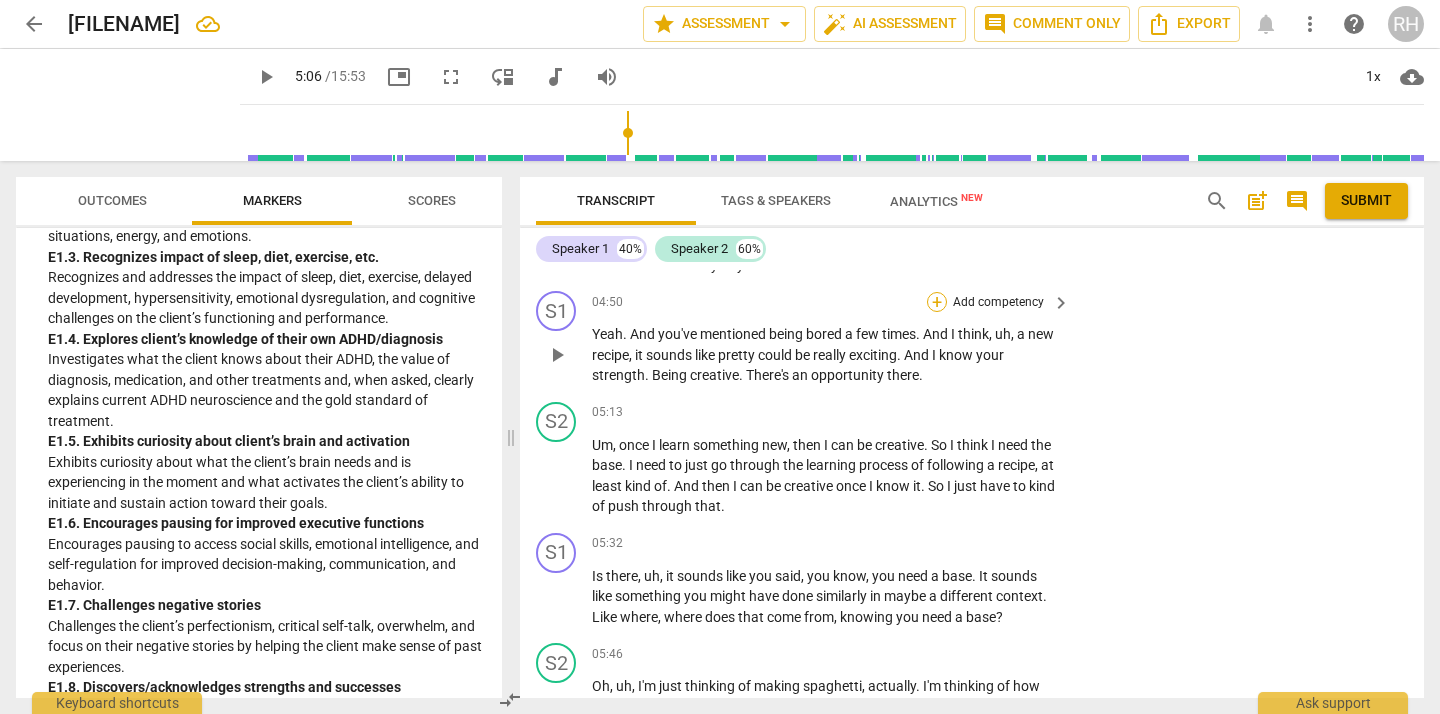 click on "+" at bounding box center (937, 302) 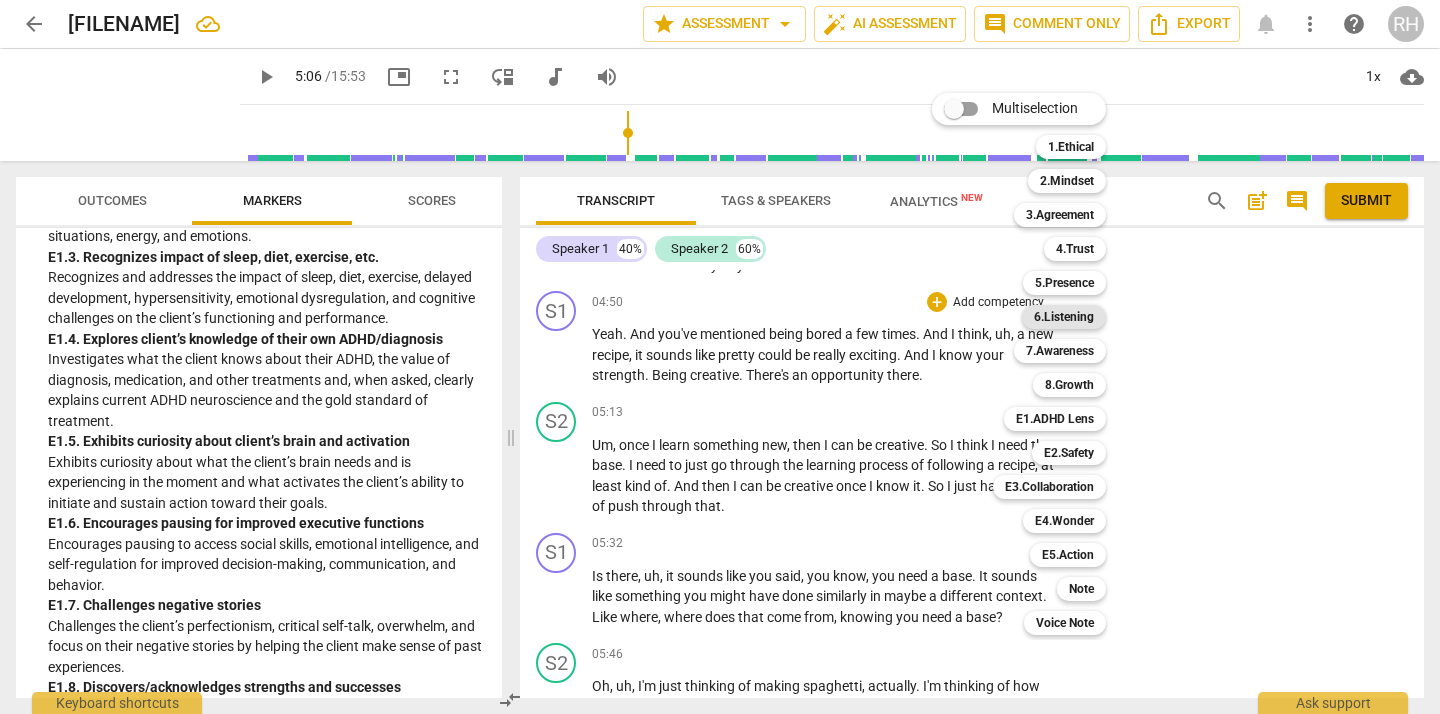 click on "6.Listening" at bounding box center (1064, 317) 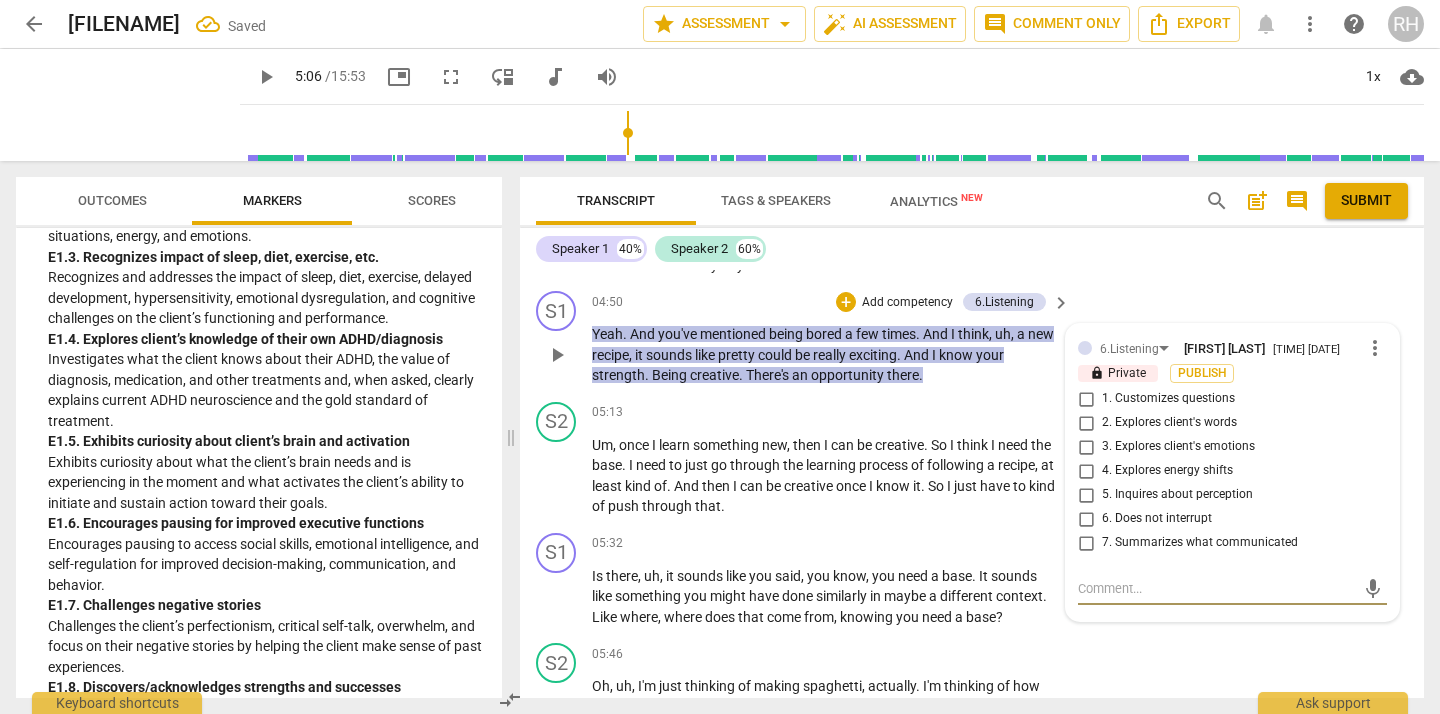 click on "1. Customizes questions" at bounding box center [1086, 399] 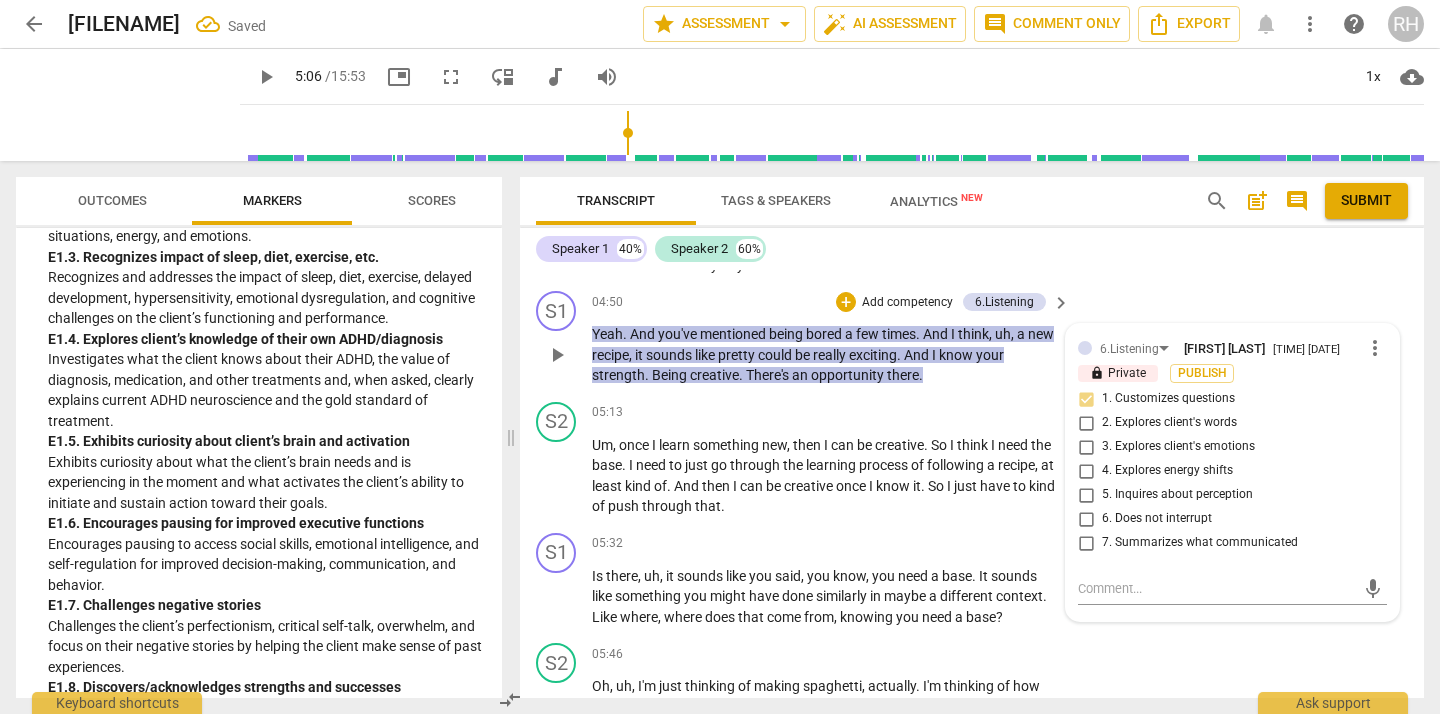 click on "2. Explores client's words" at bounding box center (1086, 423) 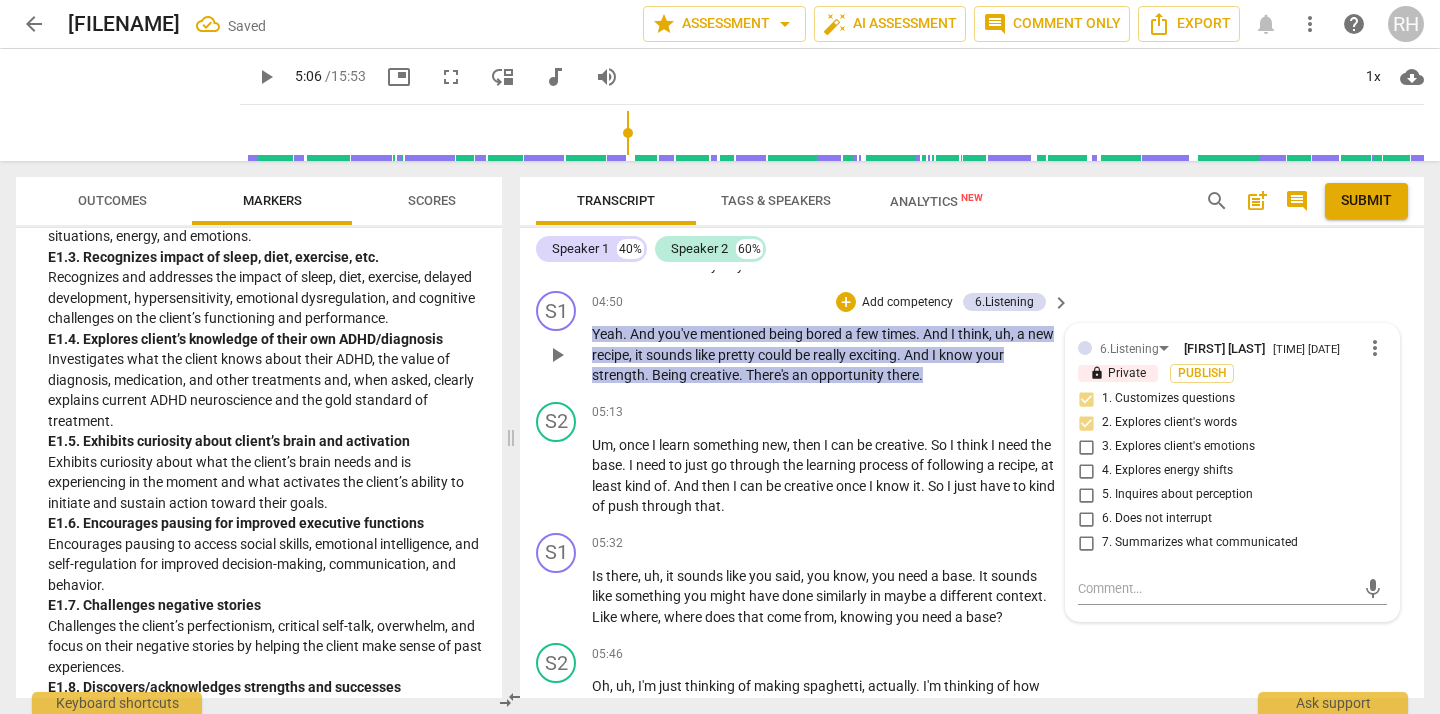 click on "3. Explores client's emotions" at bounding box center [1086, 447] 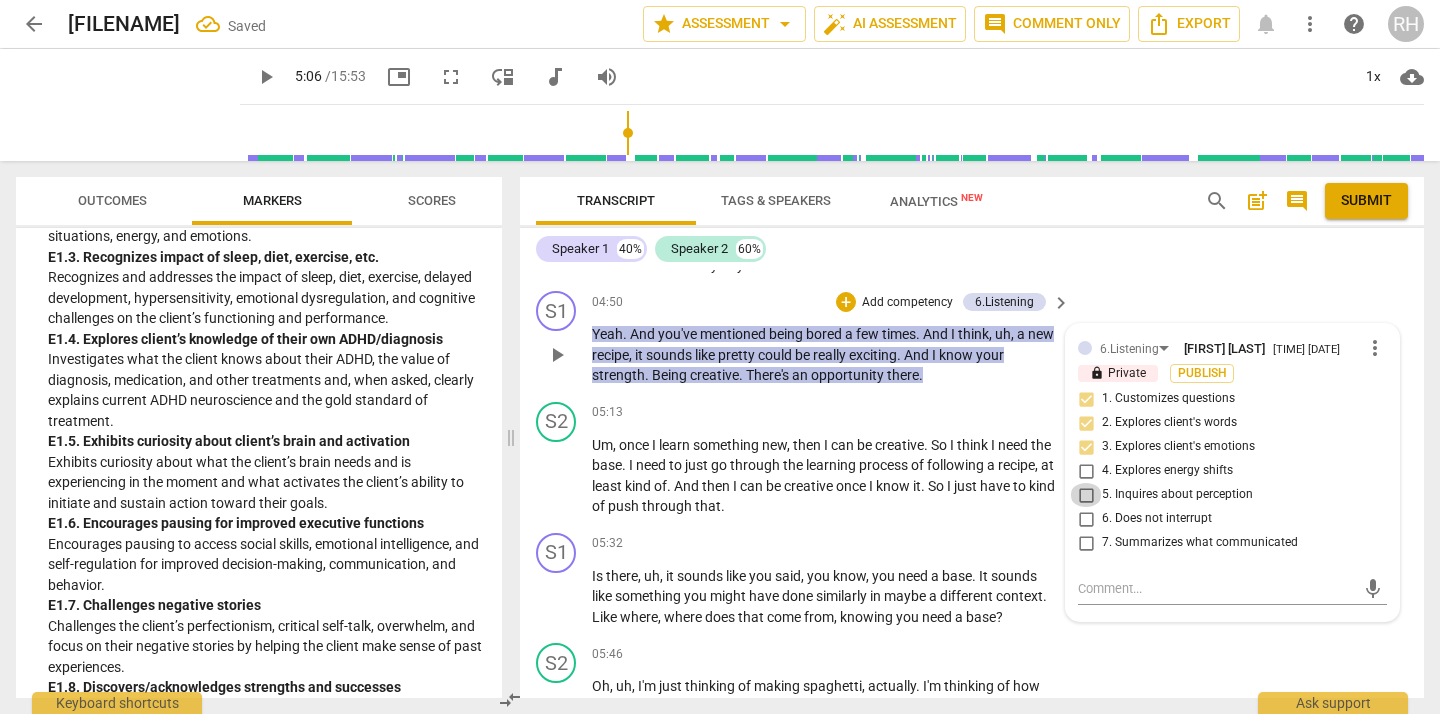 click on "5. Inquires about perception" at bounding box center (1086, 495) 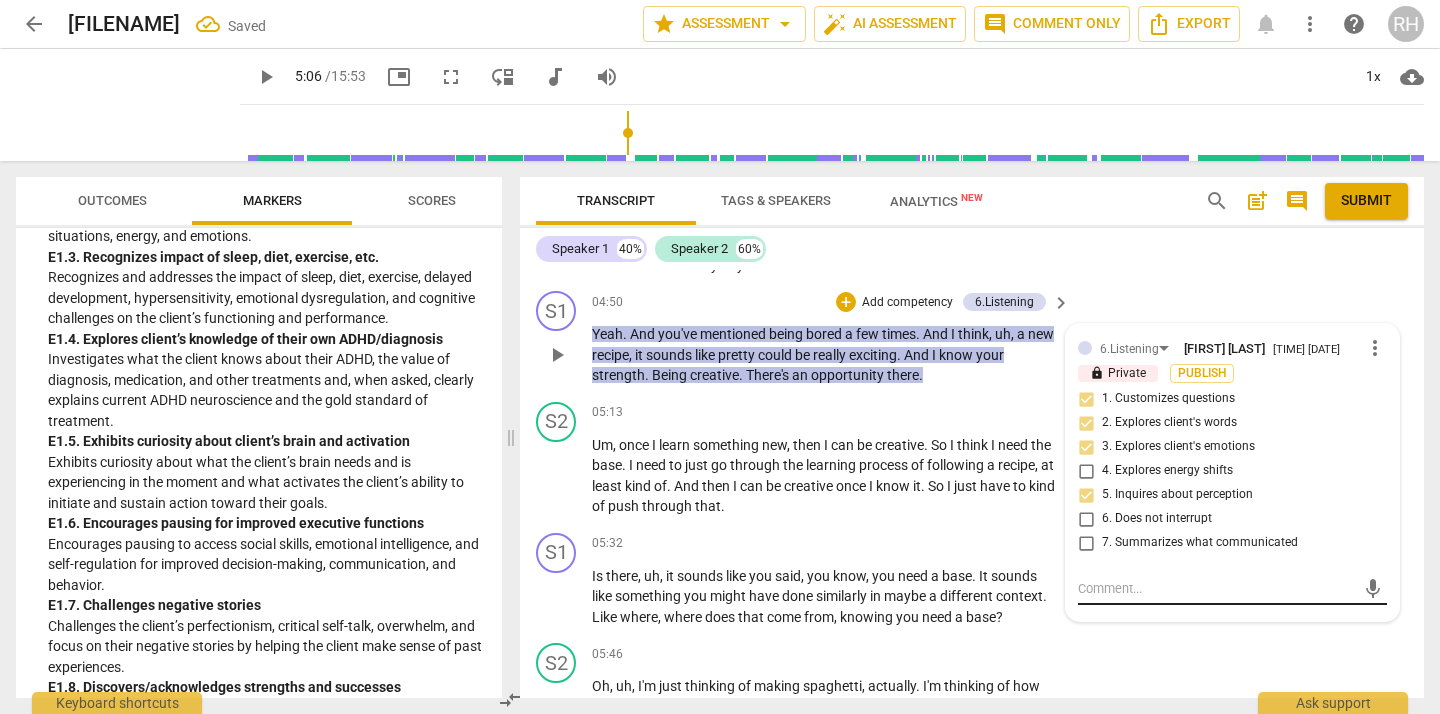 click at bounding box center (1216, 588) 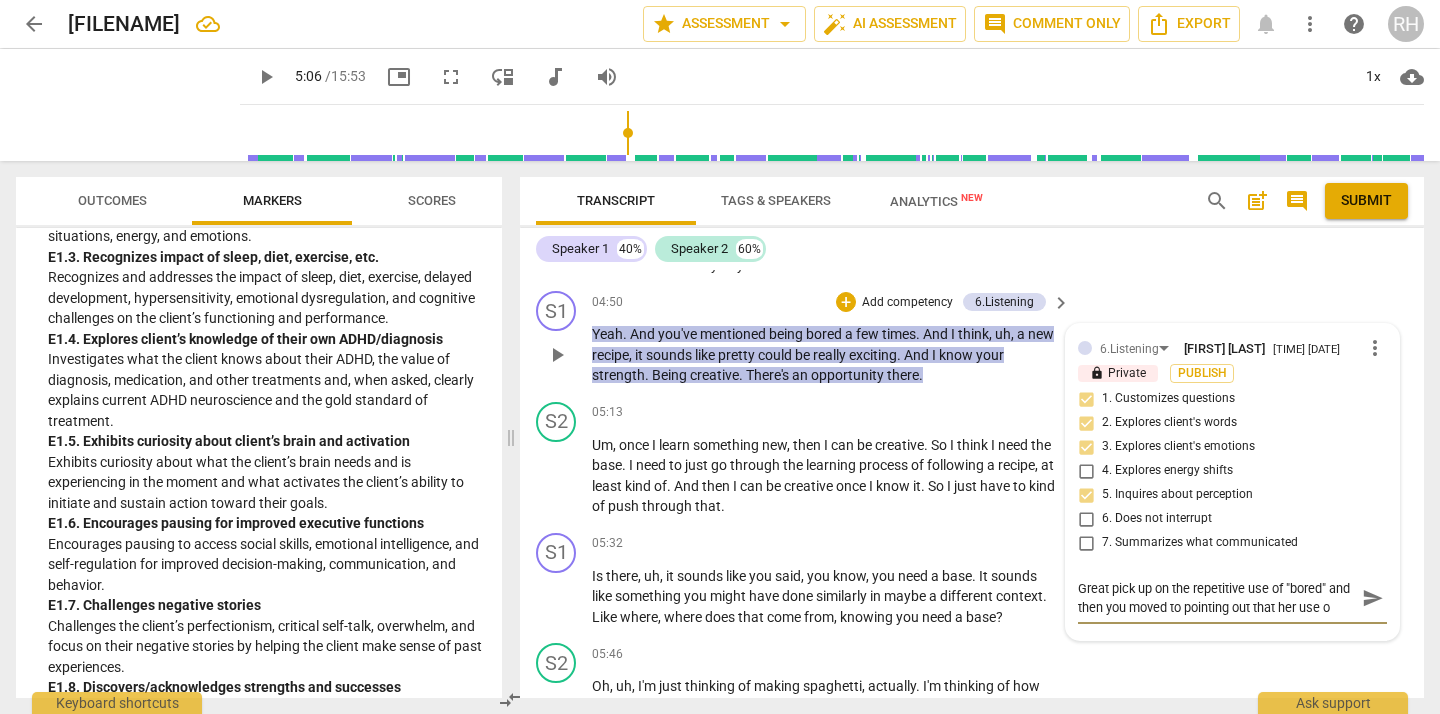 scroll, scrollTop: 17, scrollLeft: 0, axis: vertical 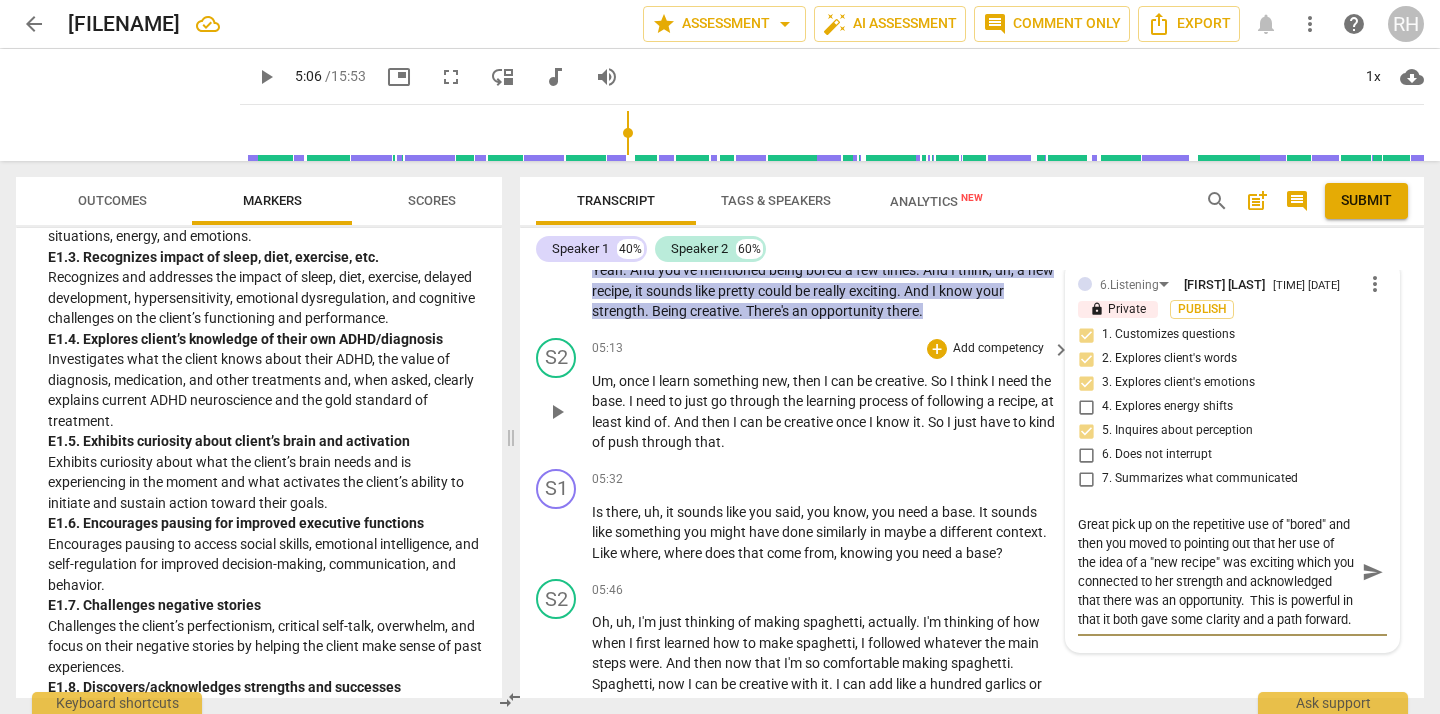 click on "play_arrow" at bounding box center (557, 412) 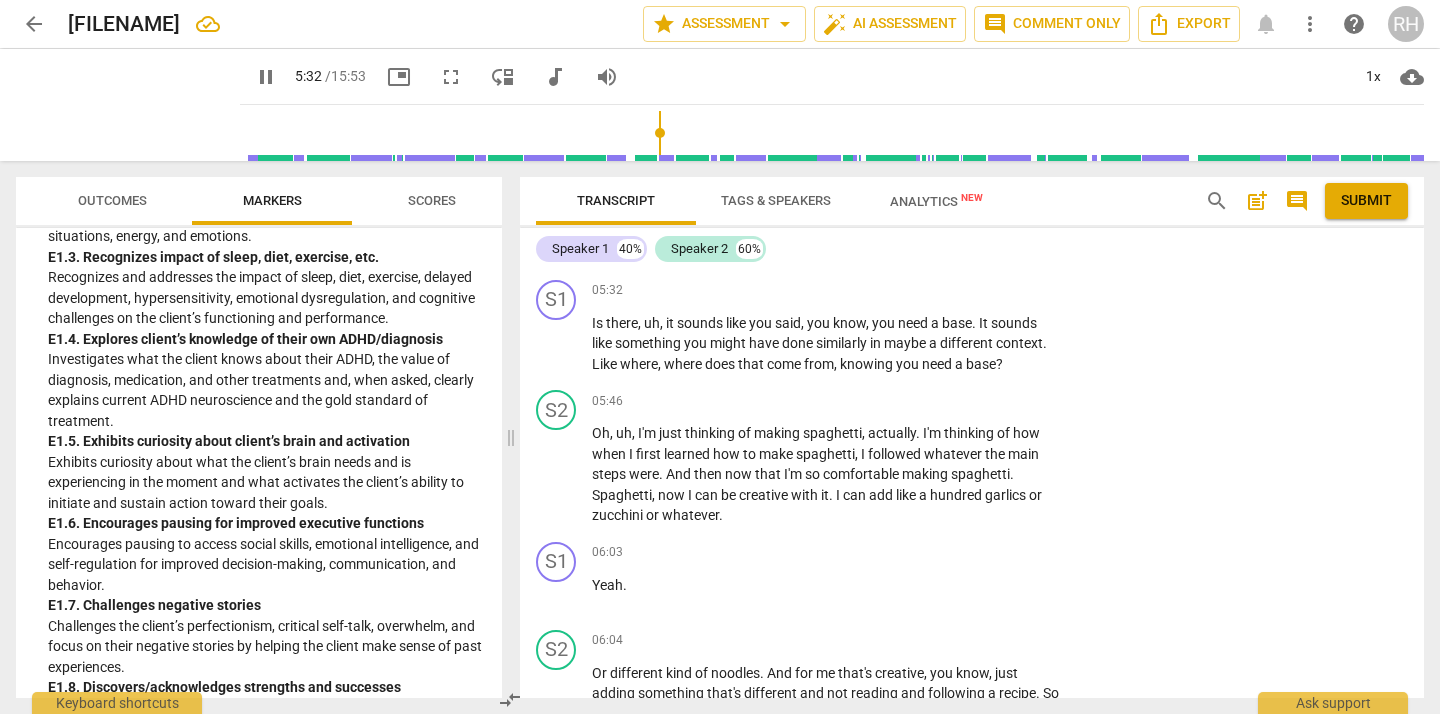 scroll, scrollTop: 2071, scrollLeft: 0, axis: vertical 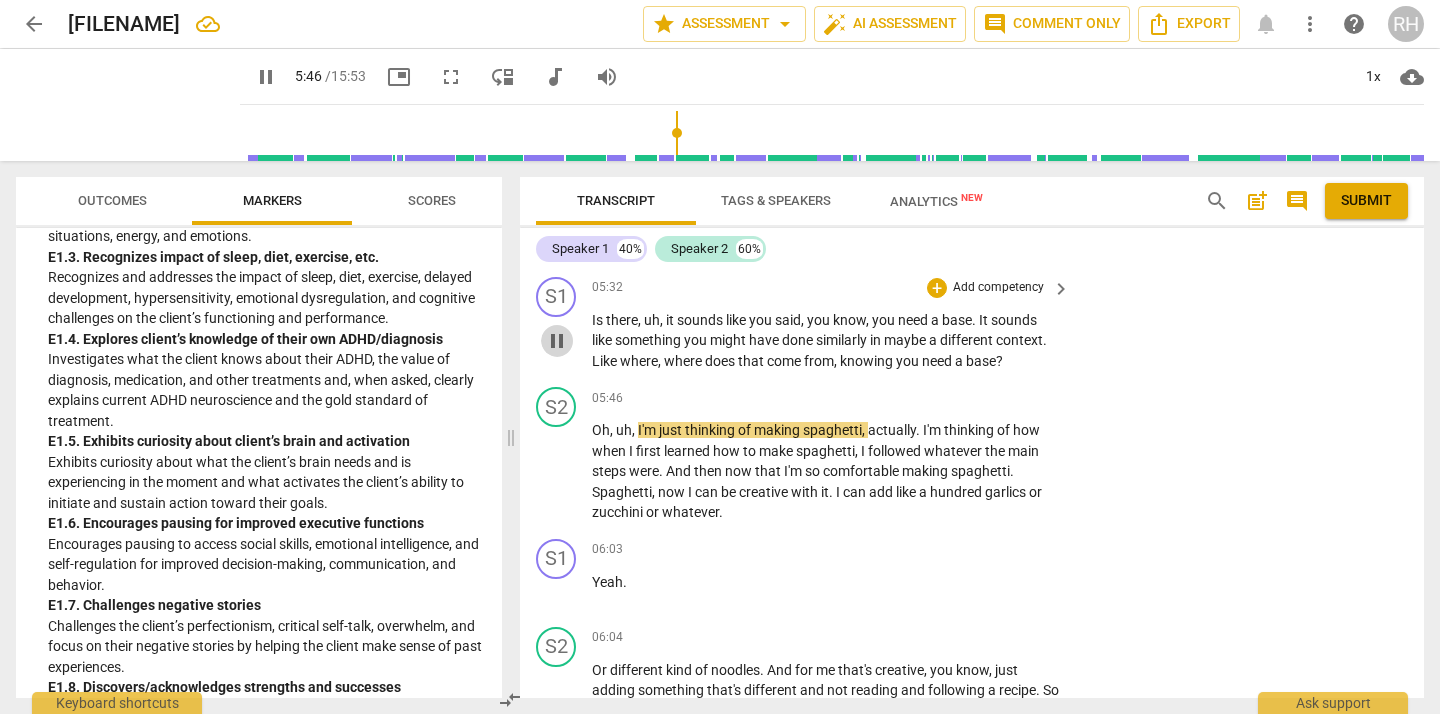click on "pause" at bounding box center [557, 341] 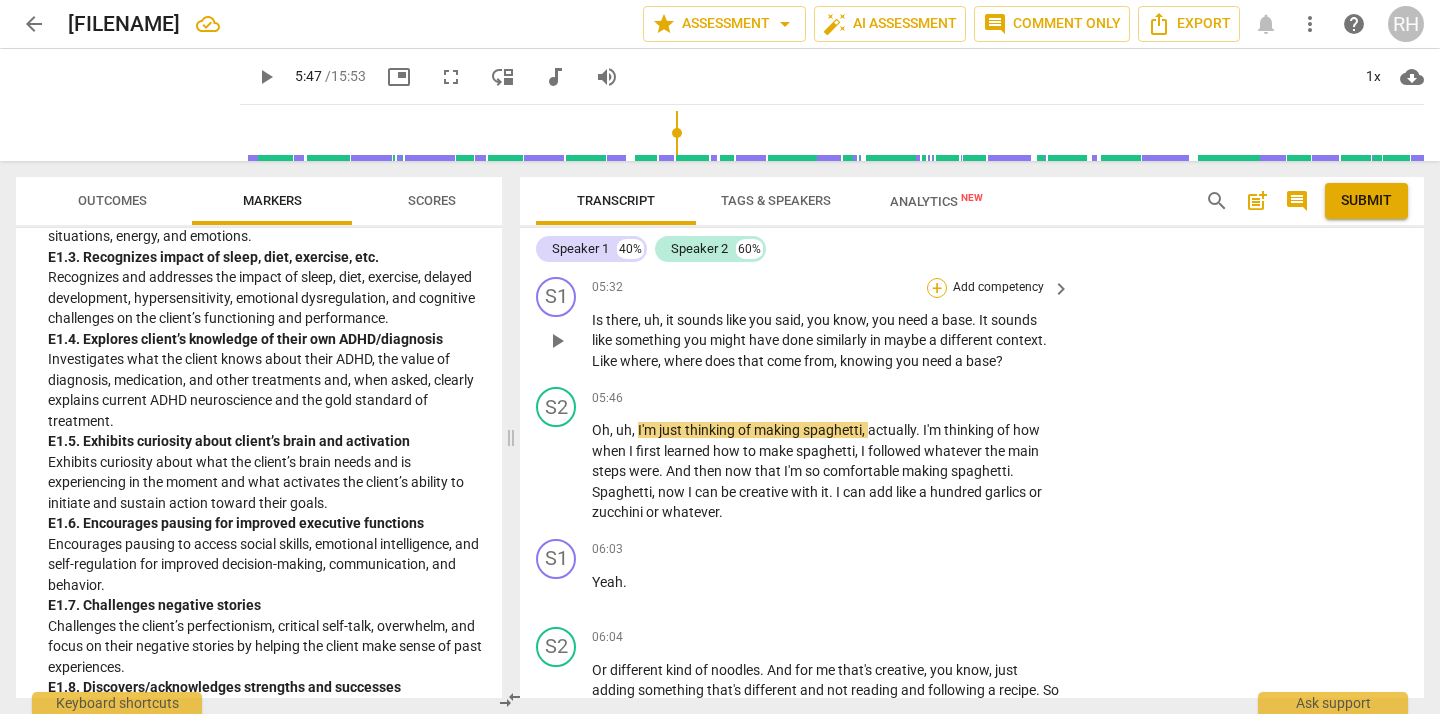 click on "+" at bounding box center [937, 288] 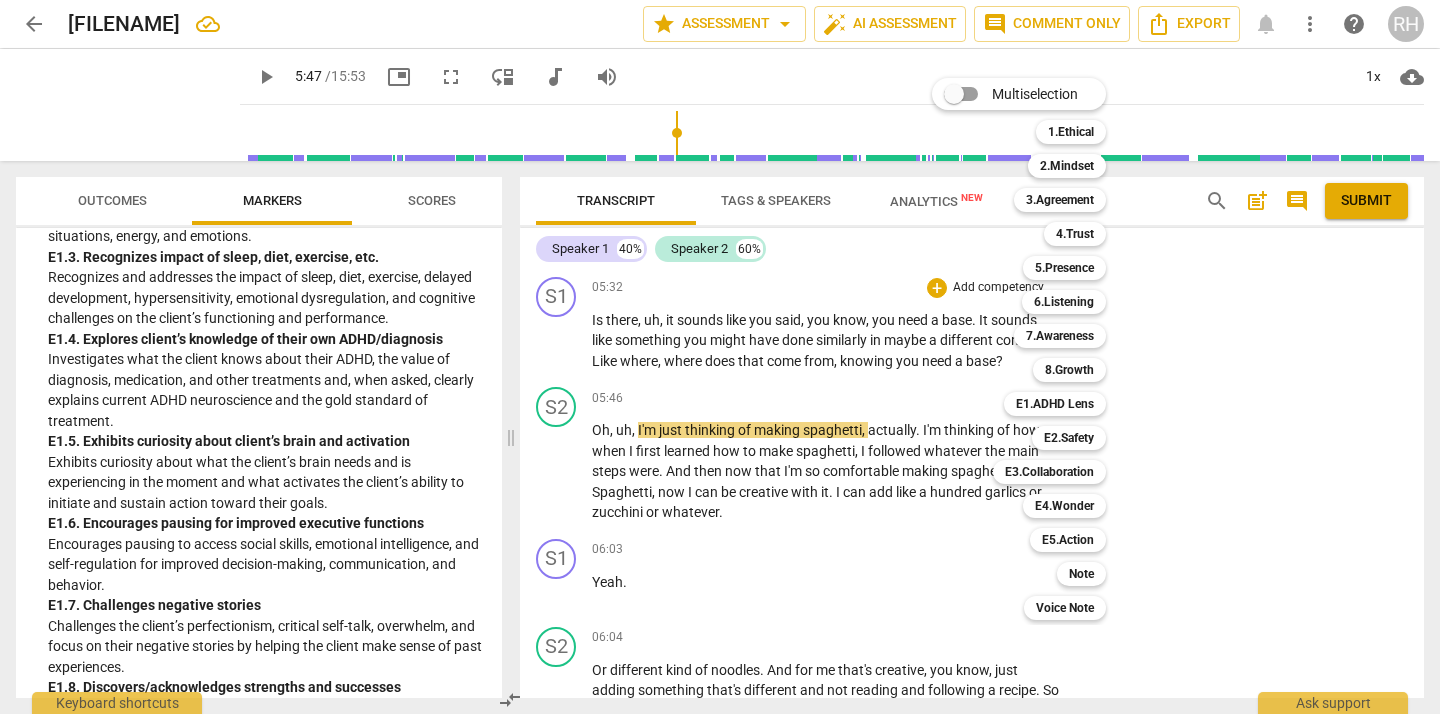 click at bounding box center [720, 357] 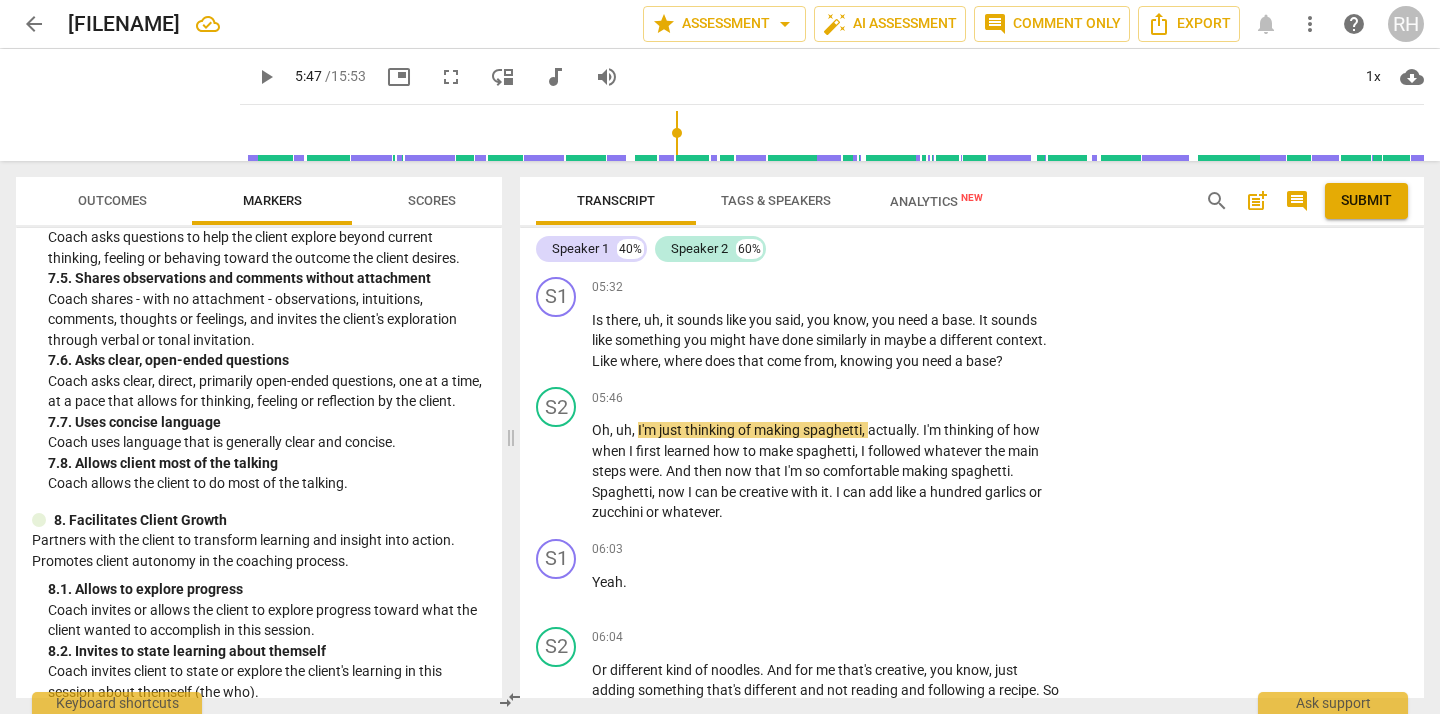 scroll, scrollTop: 2077, scrollLeft: 0, axis: vertical 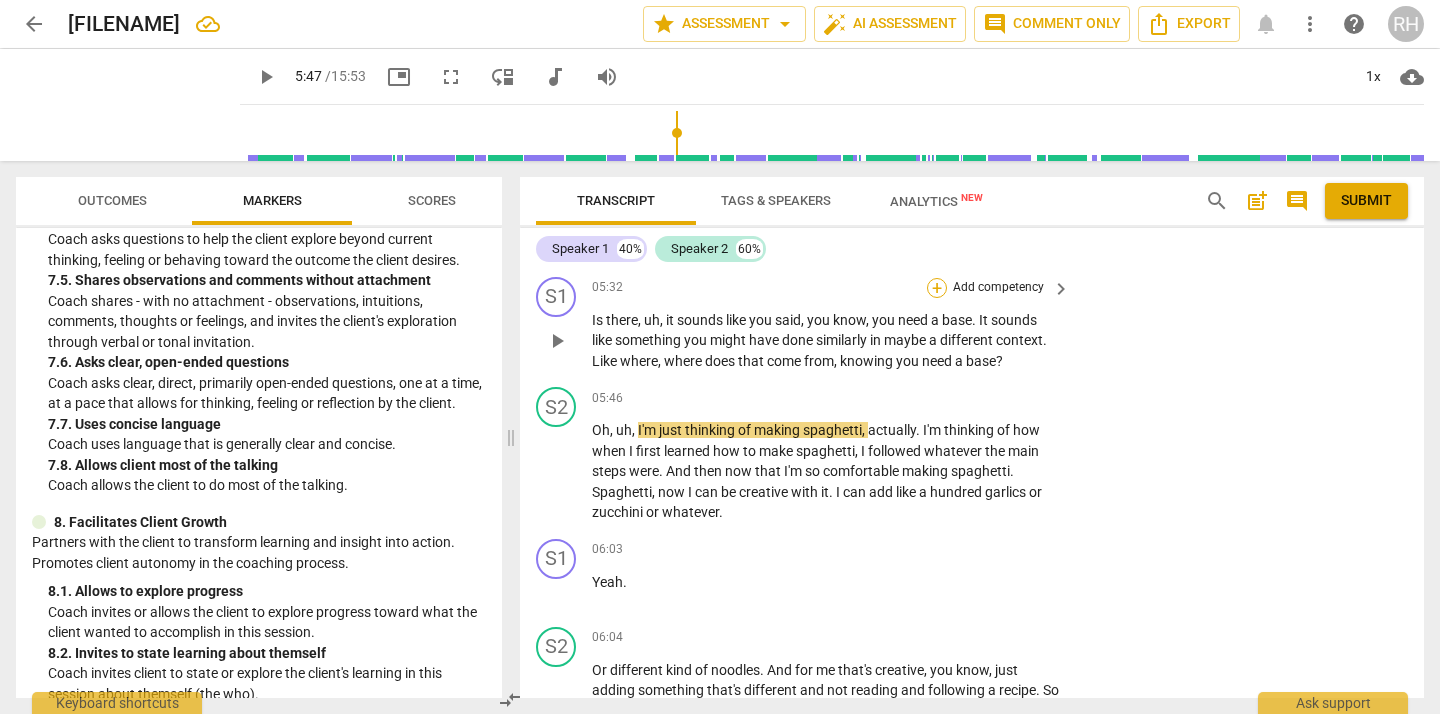 click on "+" at bounding box center [937, 288] 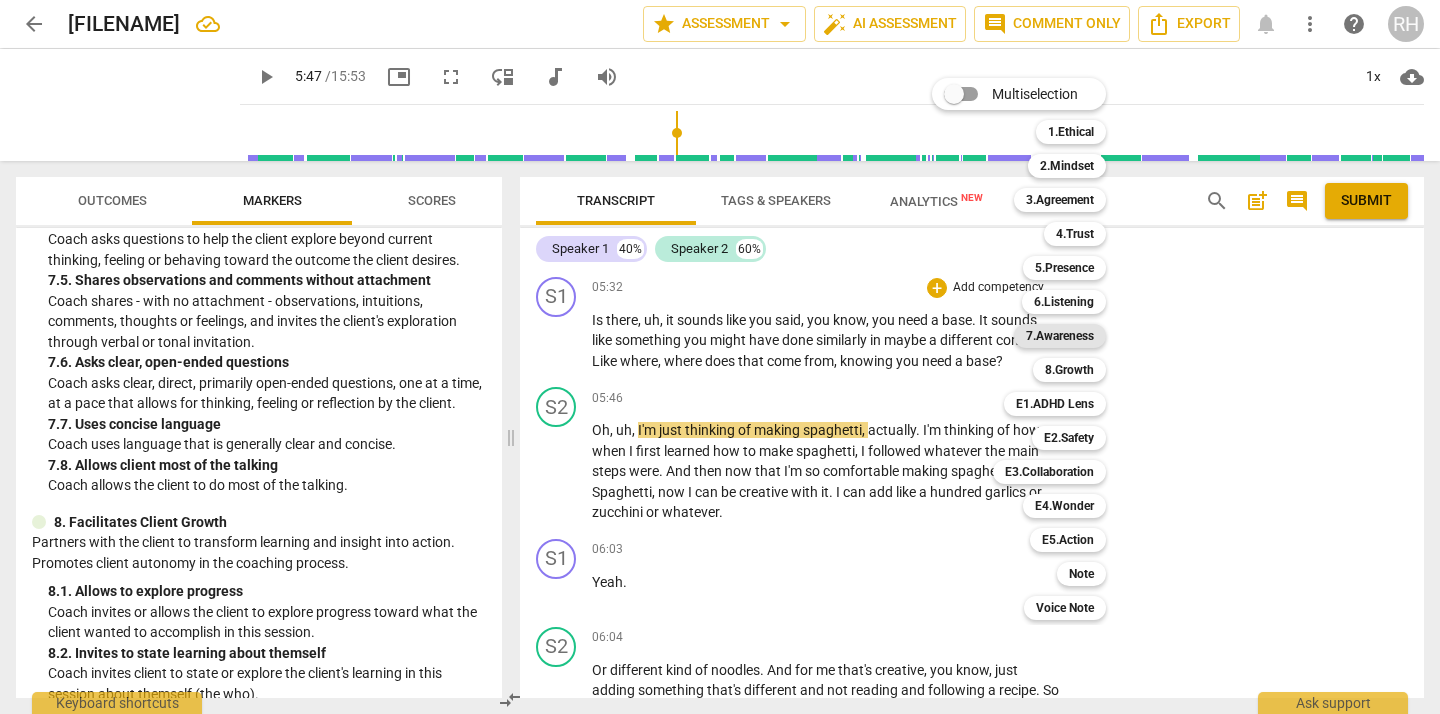 click on "7.Awareness" at bounding box center (1060, 336) 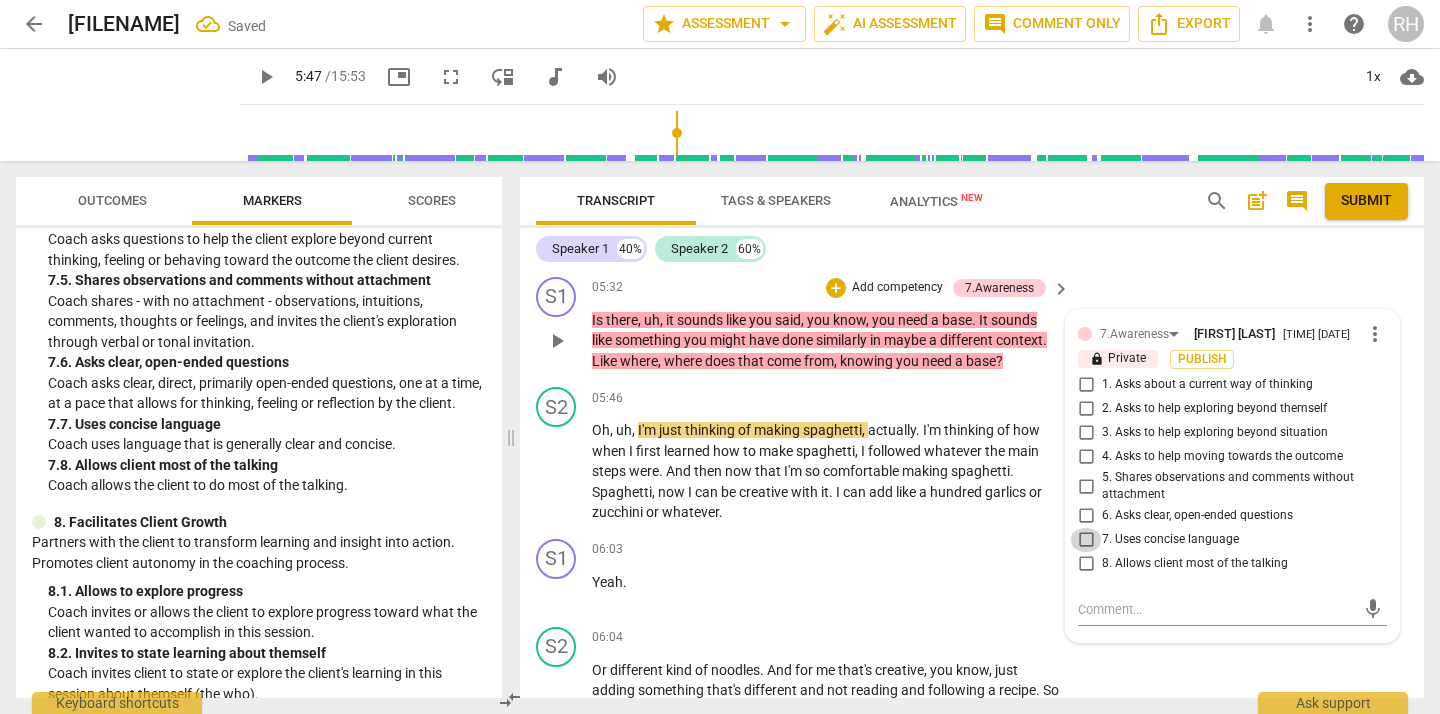 click on "7. Uses concise language" at bounding box center [1086, 540] 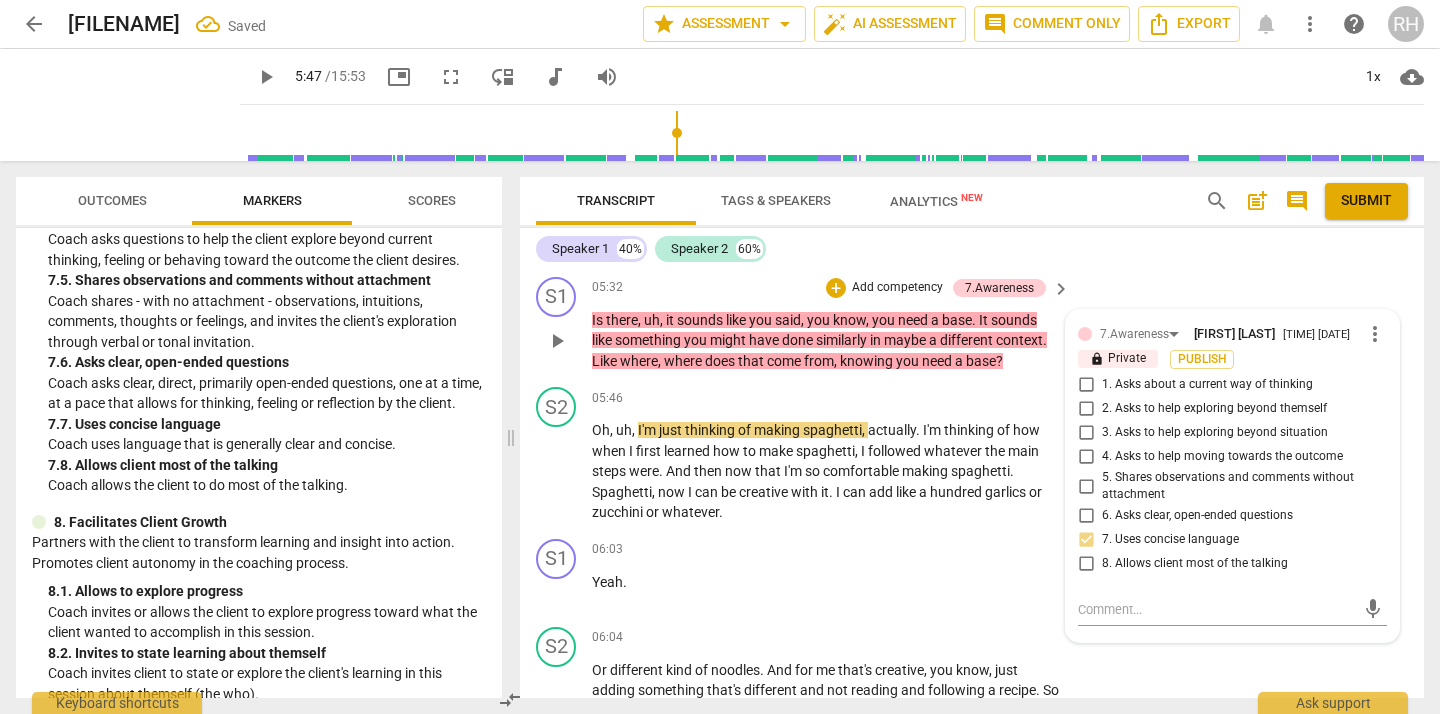 click on "7. Uses concise language" at bounding box center (1086, 540) 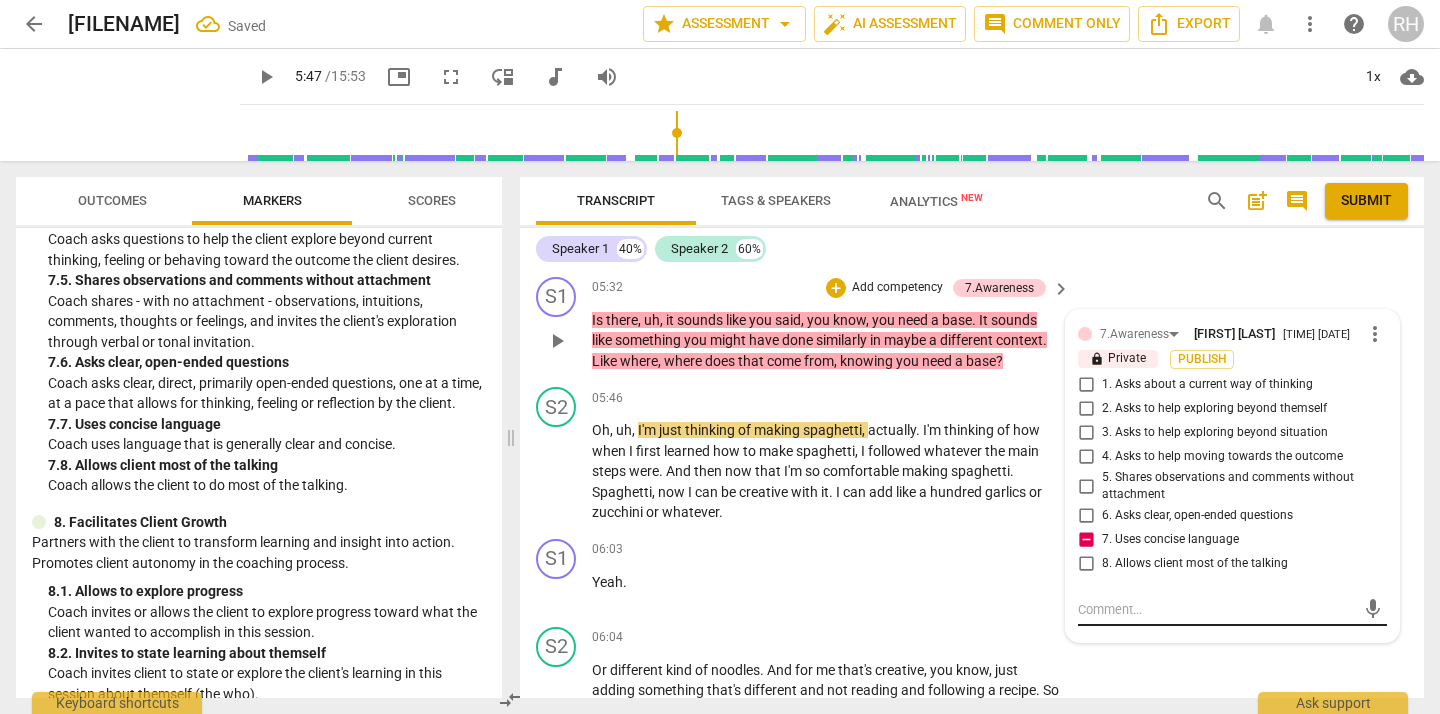 click on "mic" at bounding box center (1232, 610) 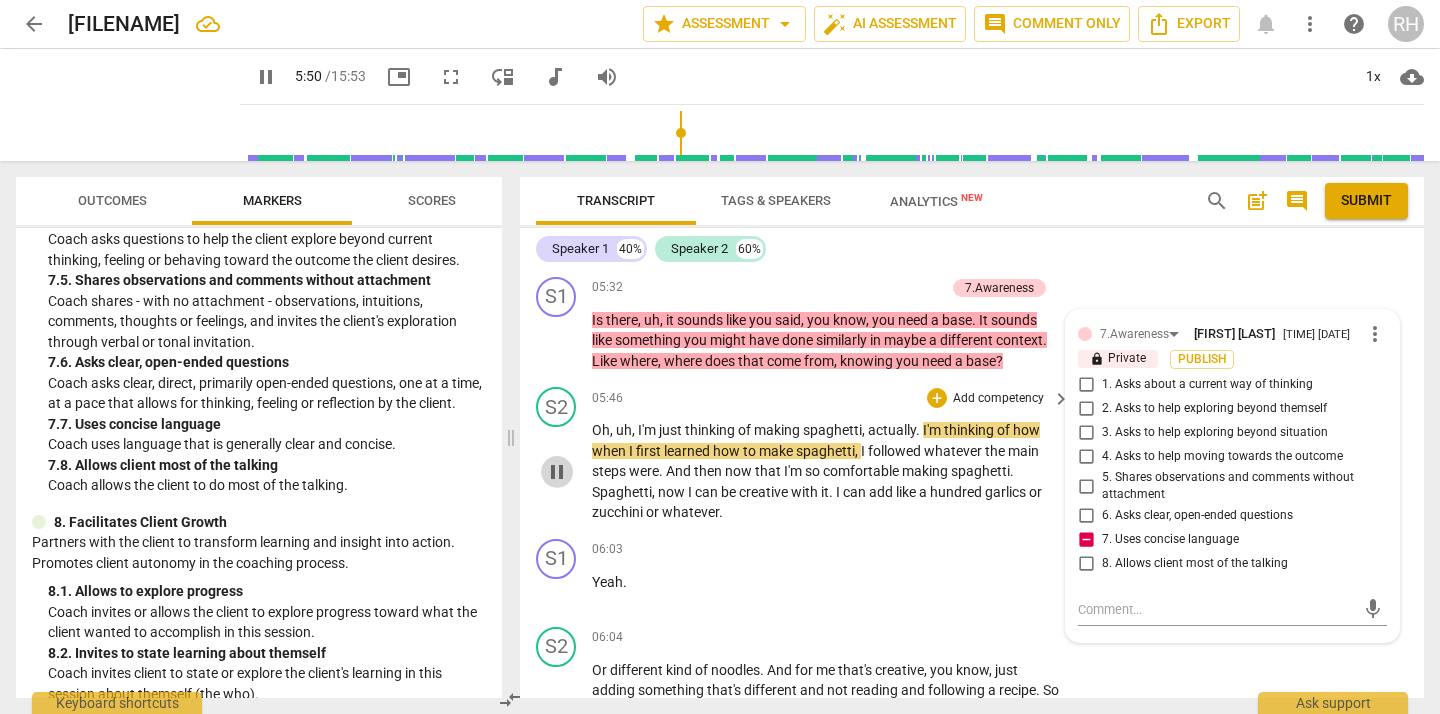 click on "pause" at bounding box center [557, 472] 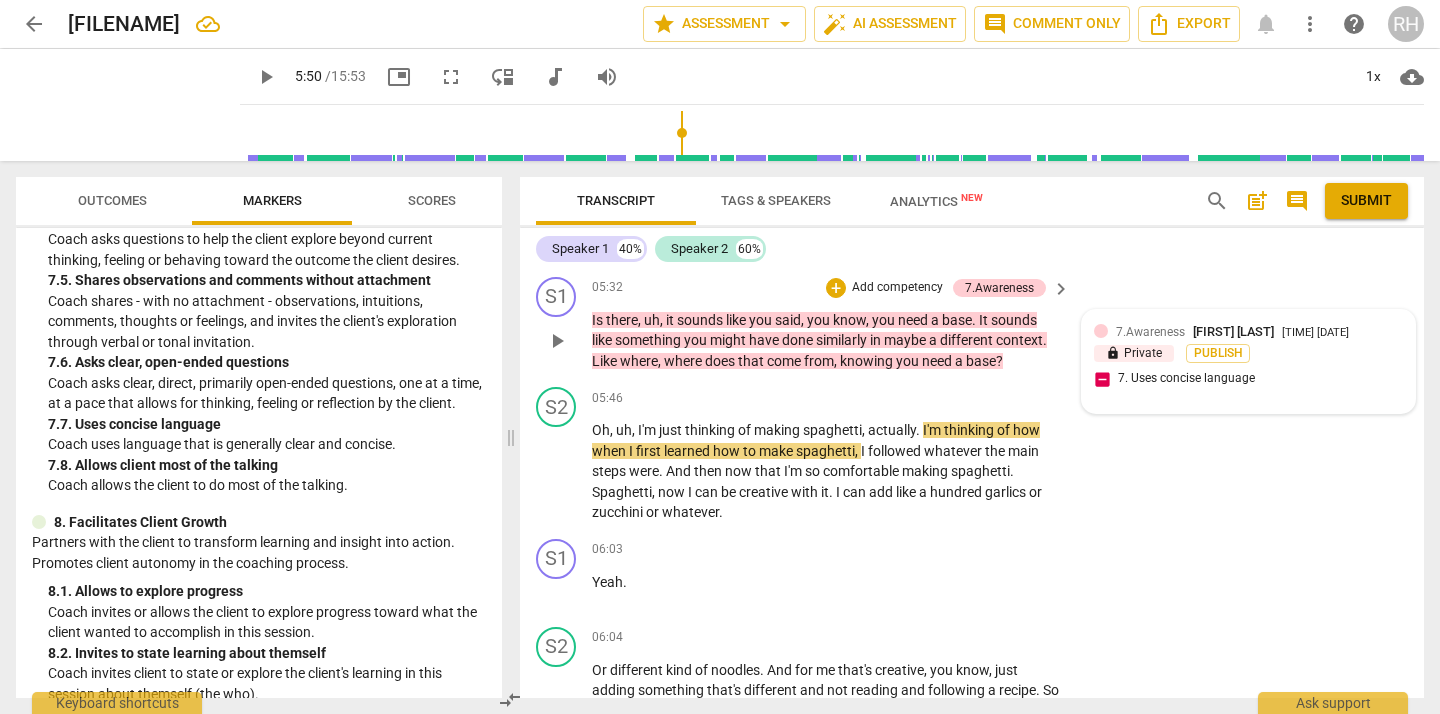 click on "7.Awareness [FIRST] [LAST] 14:32 08-05-2025 lock Private Publish 7. Uses concise language" at bounding box center (1248, 362) 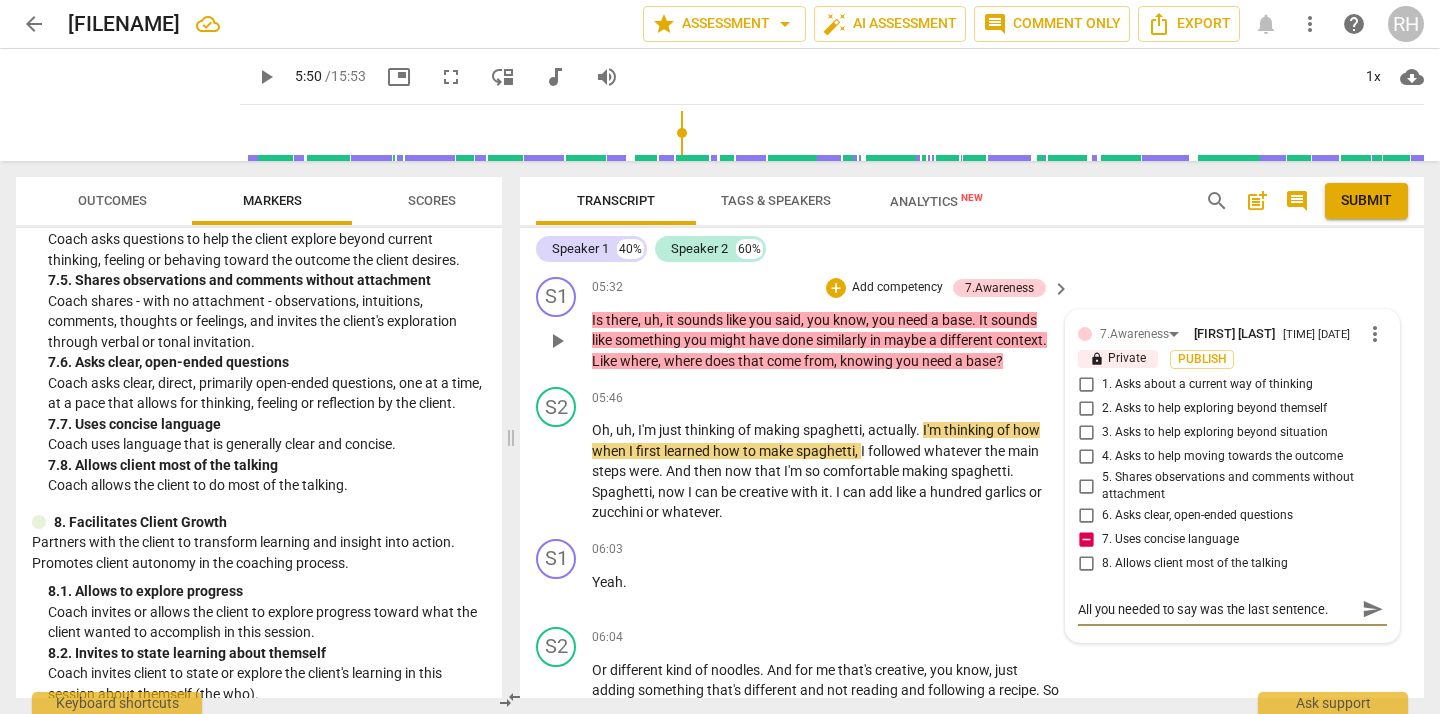 scroll, scrollTop: 17, scrollLeft: 0, axis: vertical 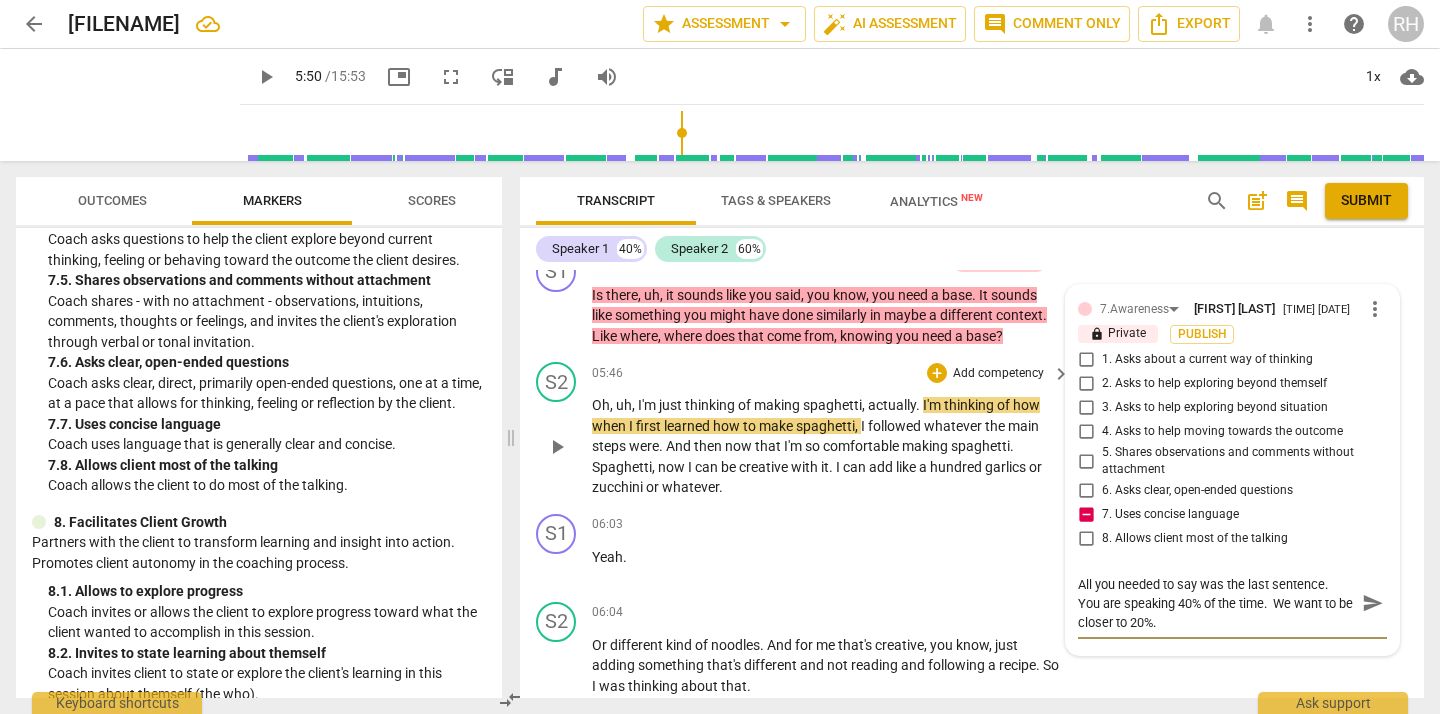 click on "play_arrow" at bounding box center (557, 447) 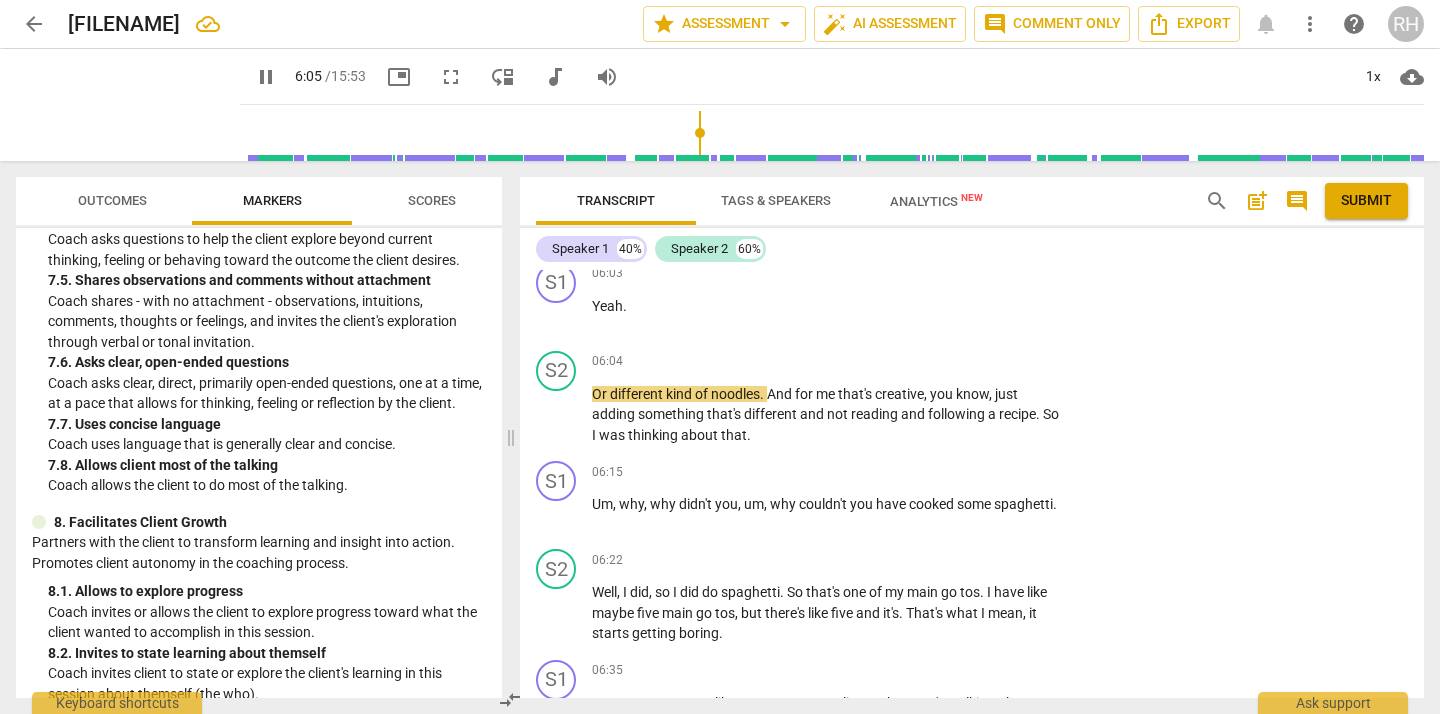 scroll, scrollTop: 2352, scrollLeft: 0, axis: vertical 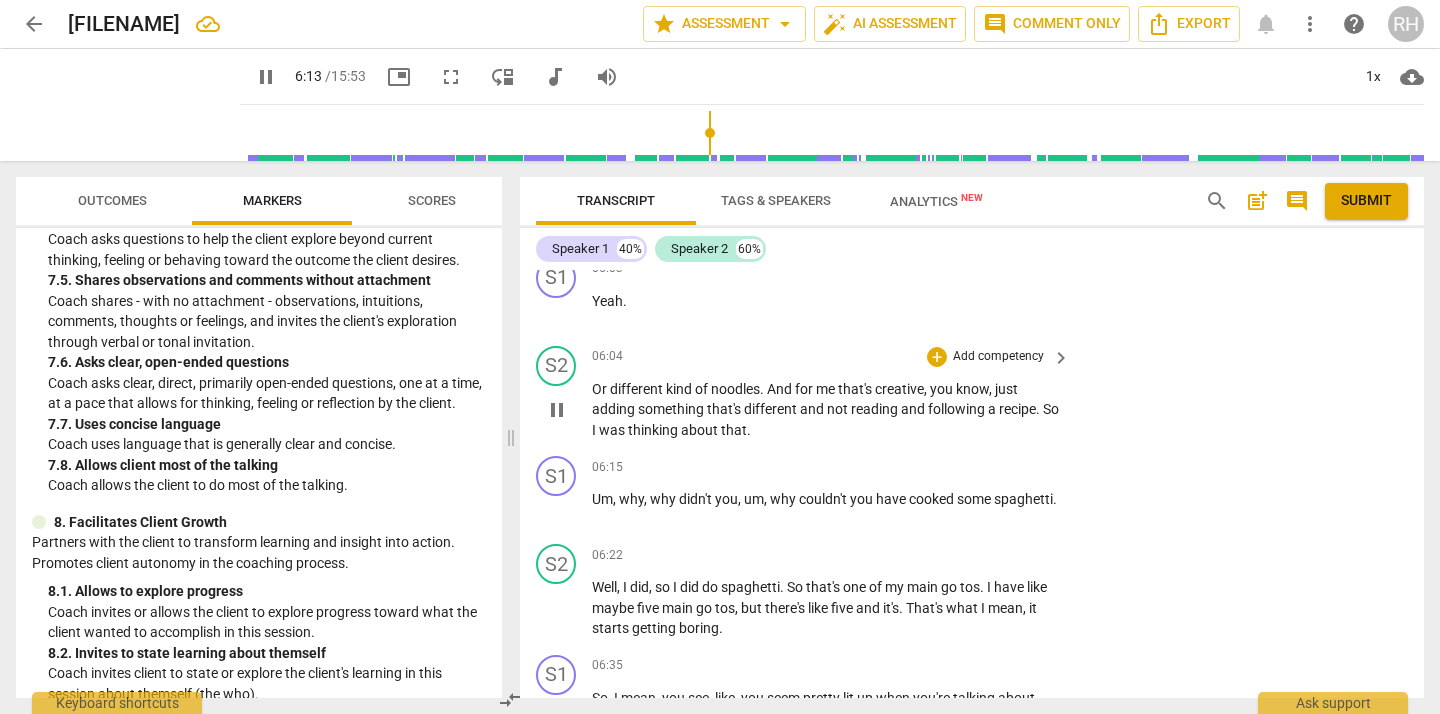 click on "pause" at bounding box center (557, 410) 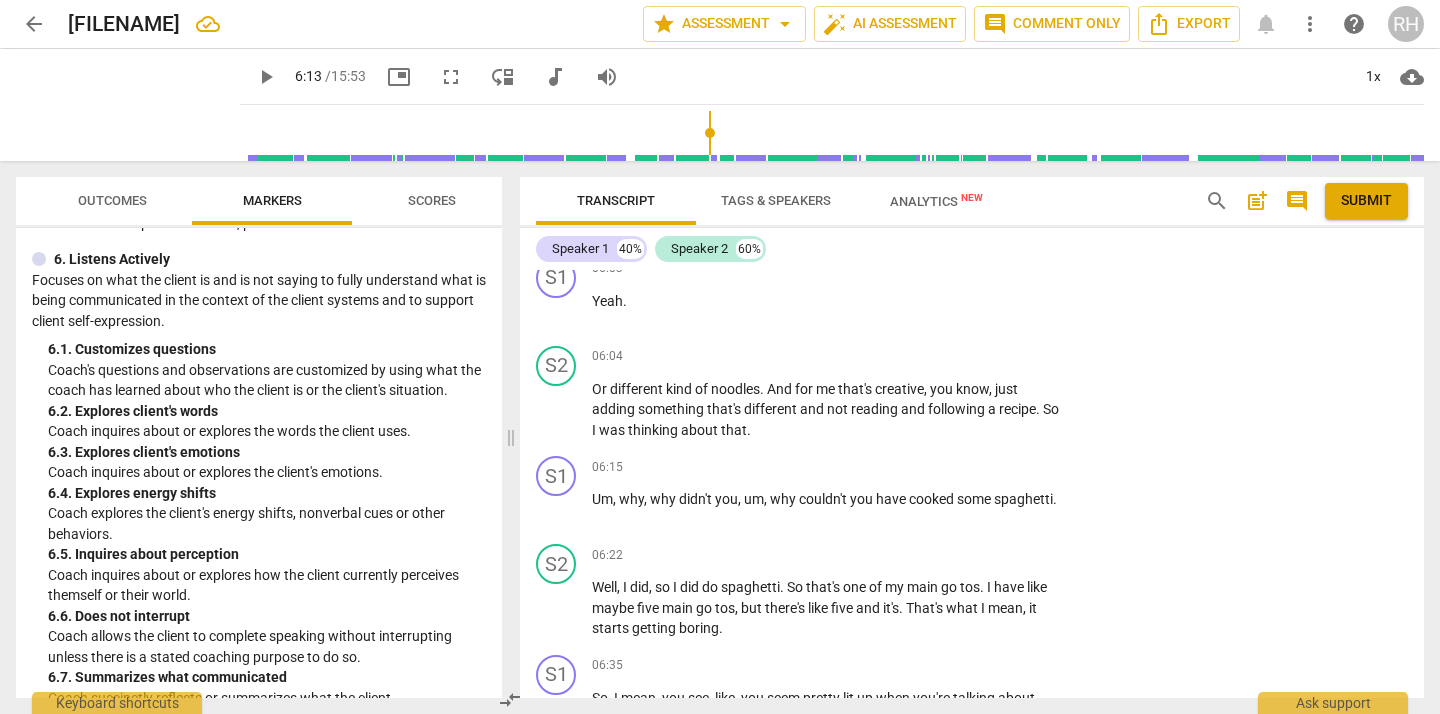 scroll, scrollTop: 1245, scrollLeft: 0, axis: vertical 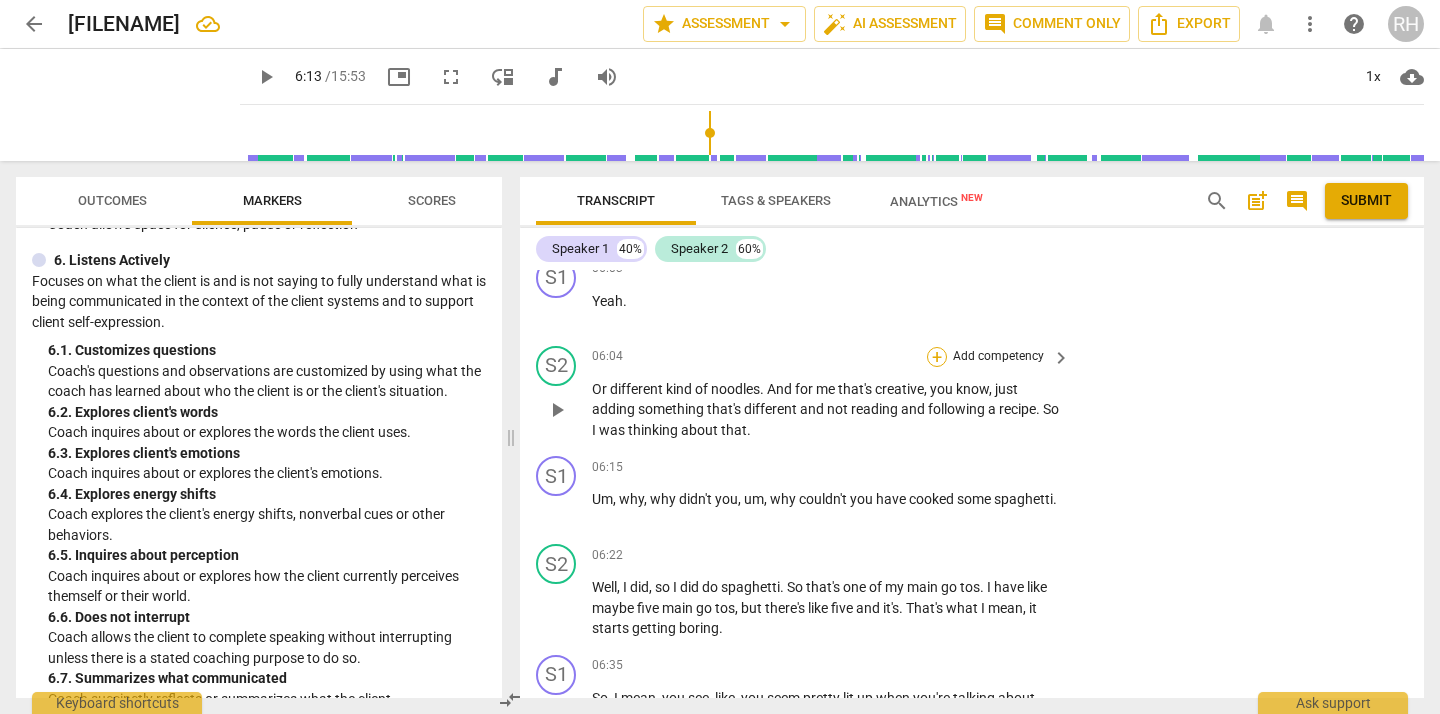 click on "+" at bounding box center [937, 357] 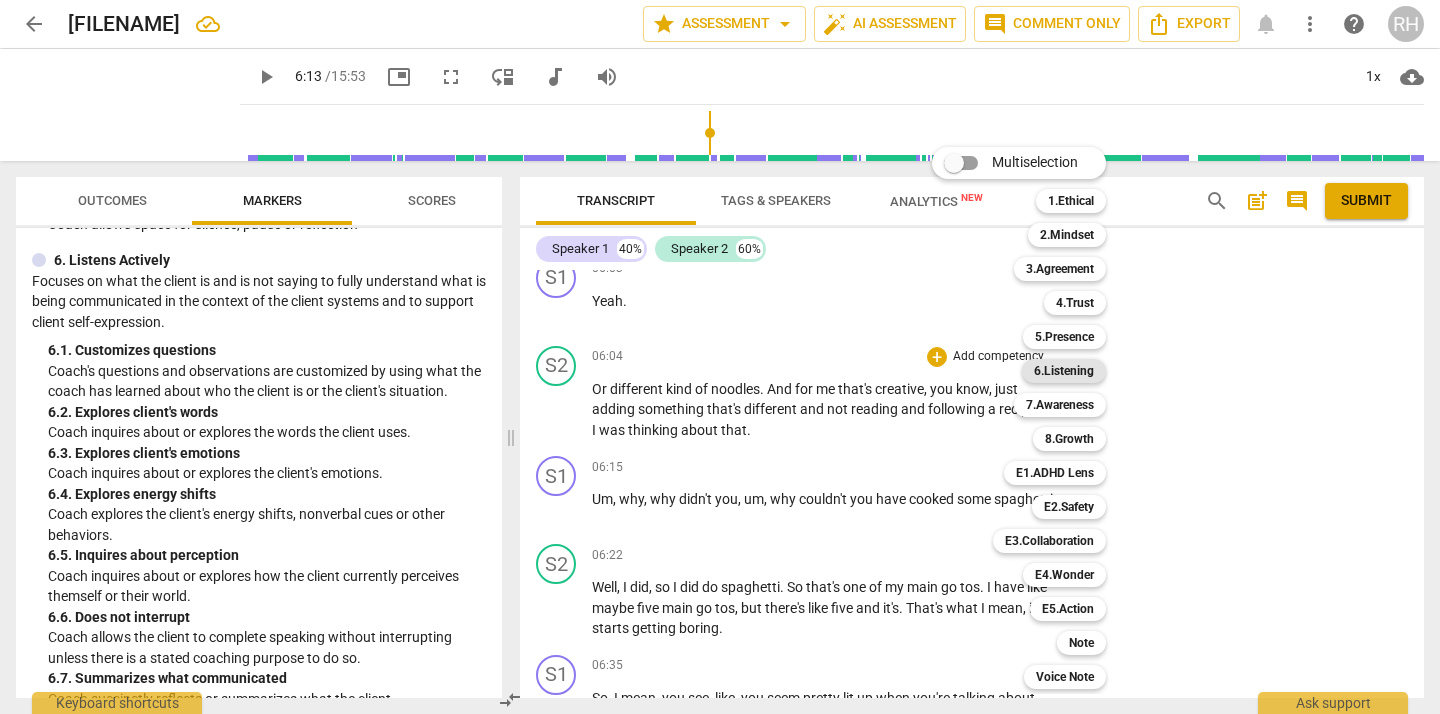 click on "6.Listening" at bounding box center (1064, 371) 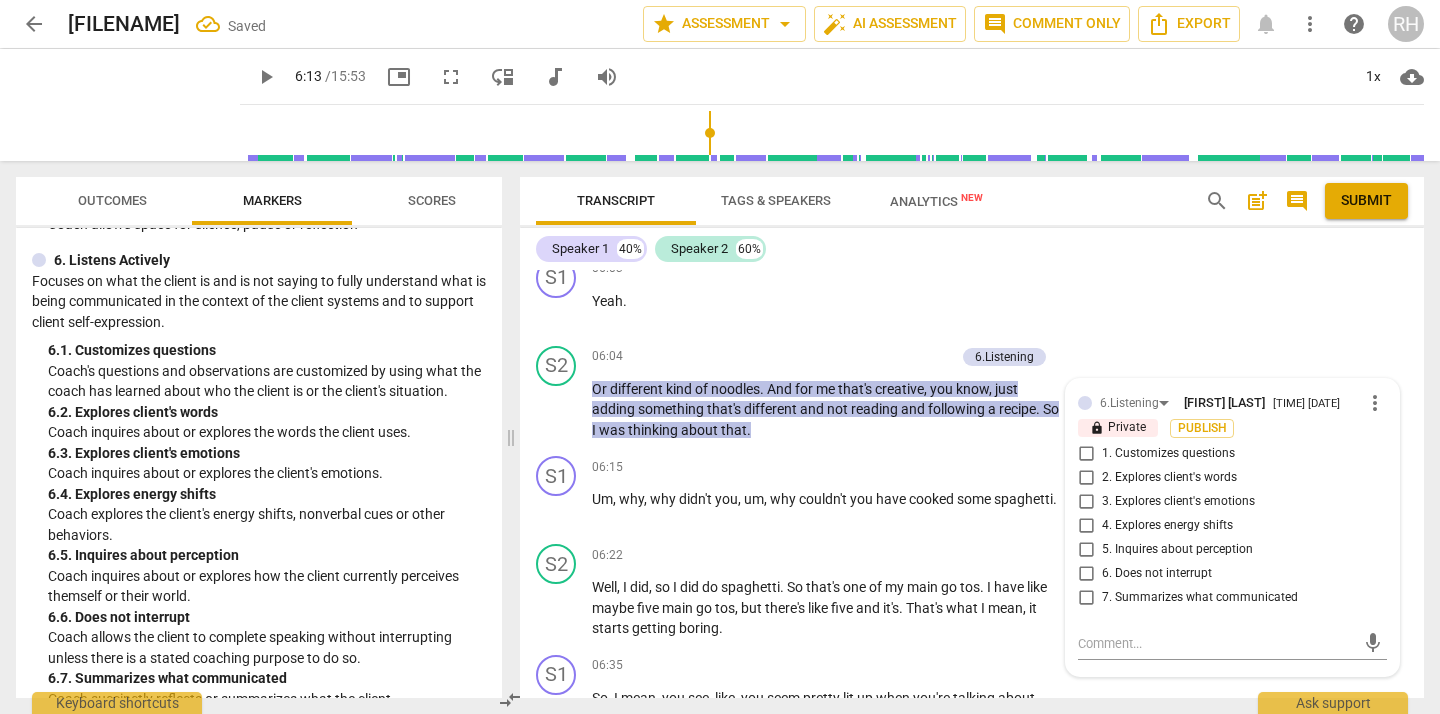scroll, scrollTop: 2580, scrollLeft: 0, axis: vertical 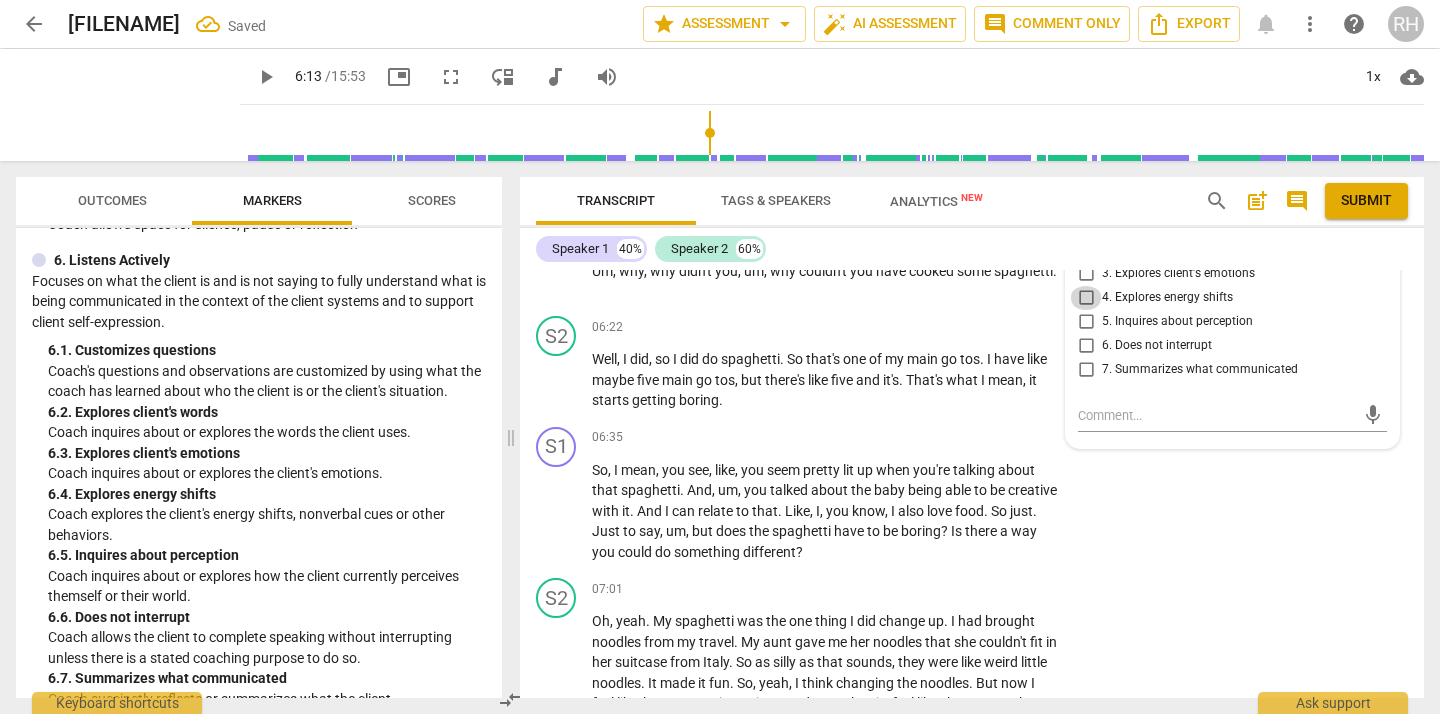 click on "4. Explores energy shifts" at bounding box center [1086, 298] 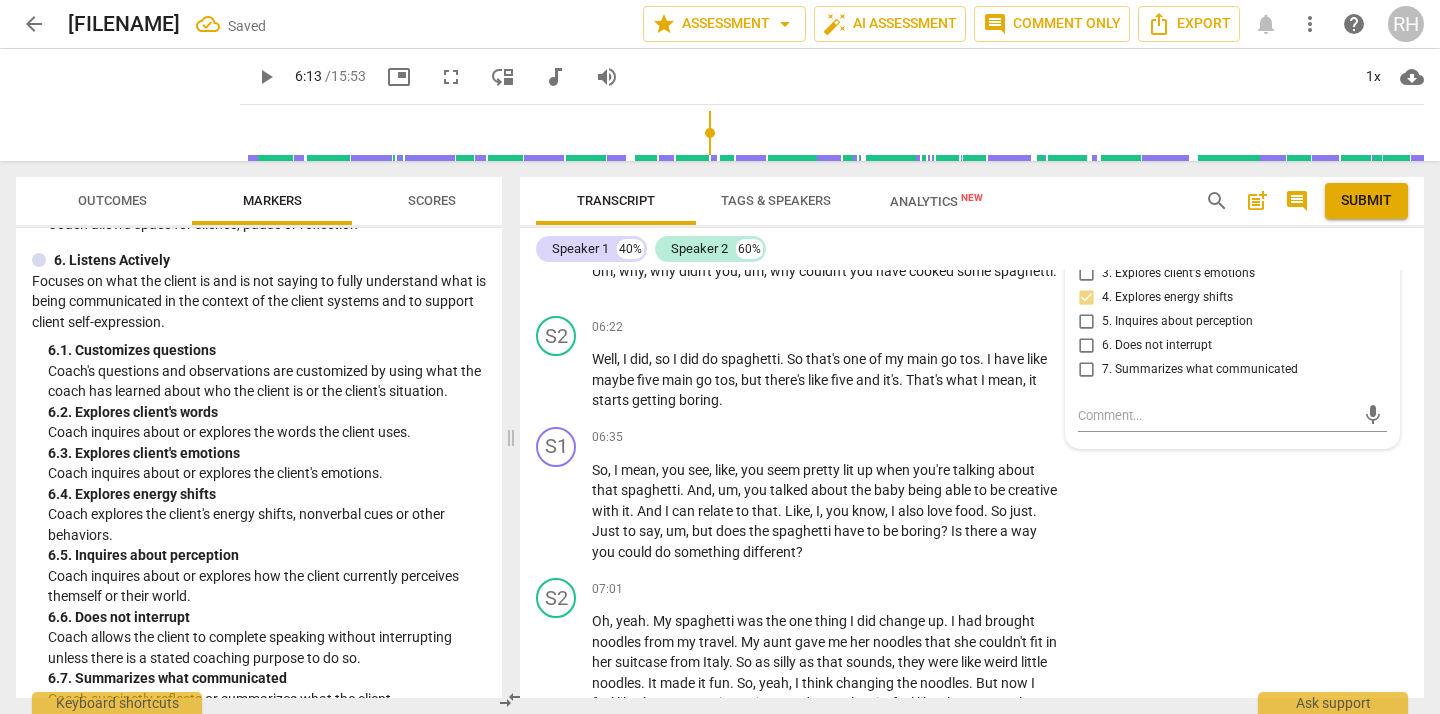 click on "4. Explores energy shifts" at bounding box center (1086, 298) 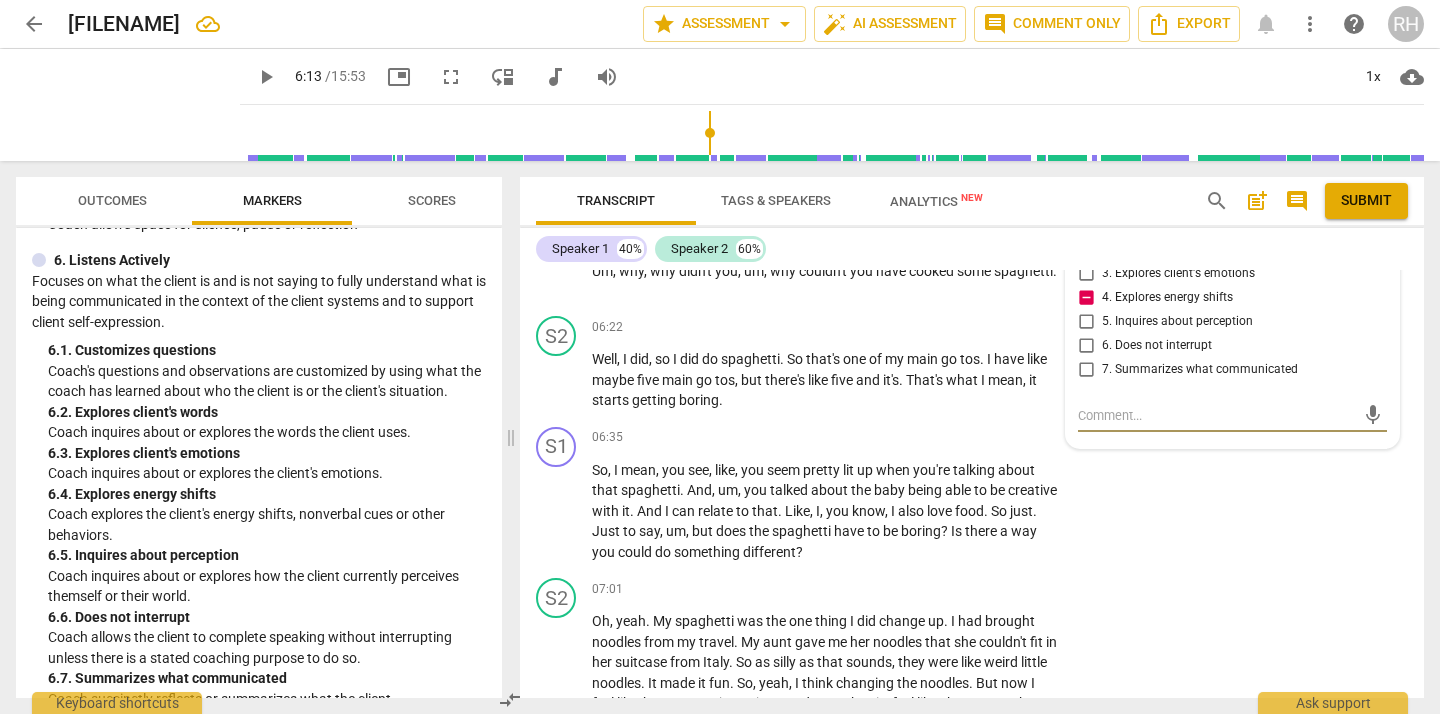 click at bounding box center [1216, 415] 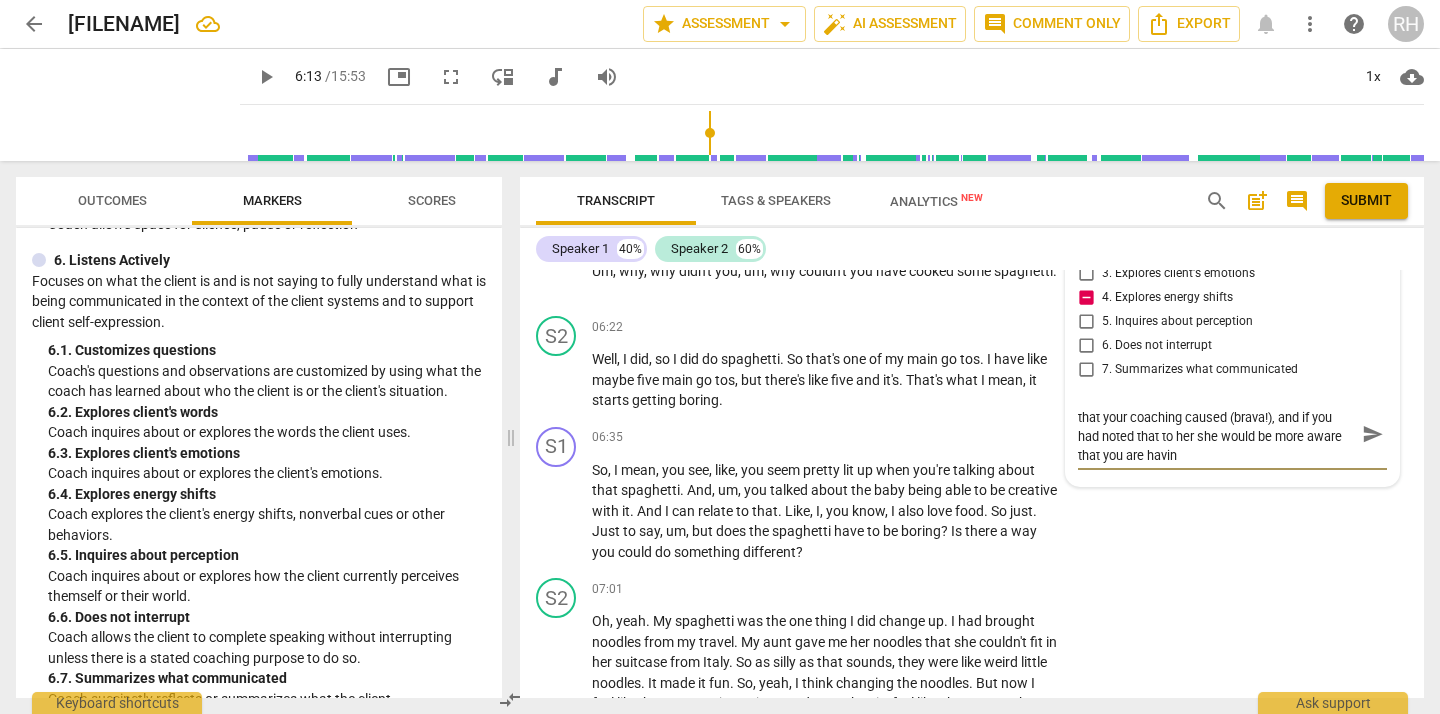 scroll, scrollTop: 0, scrollLeft: 0, axis: both 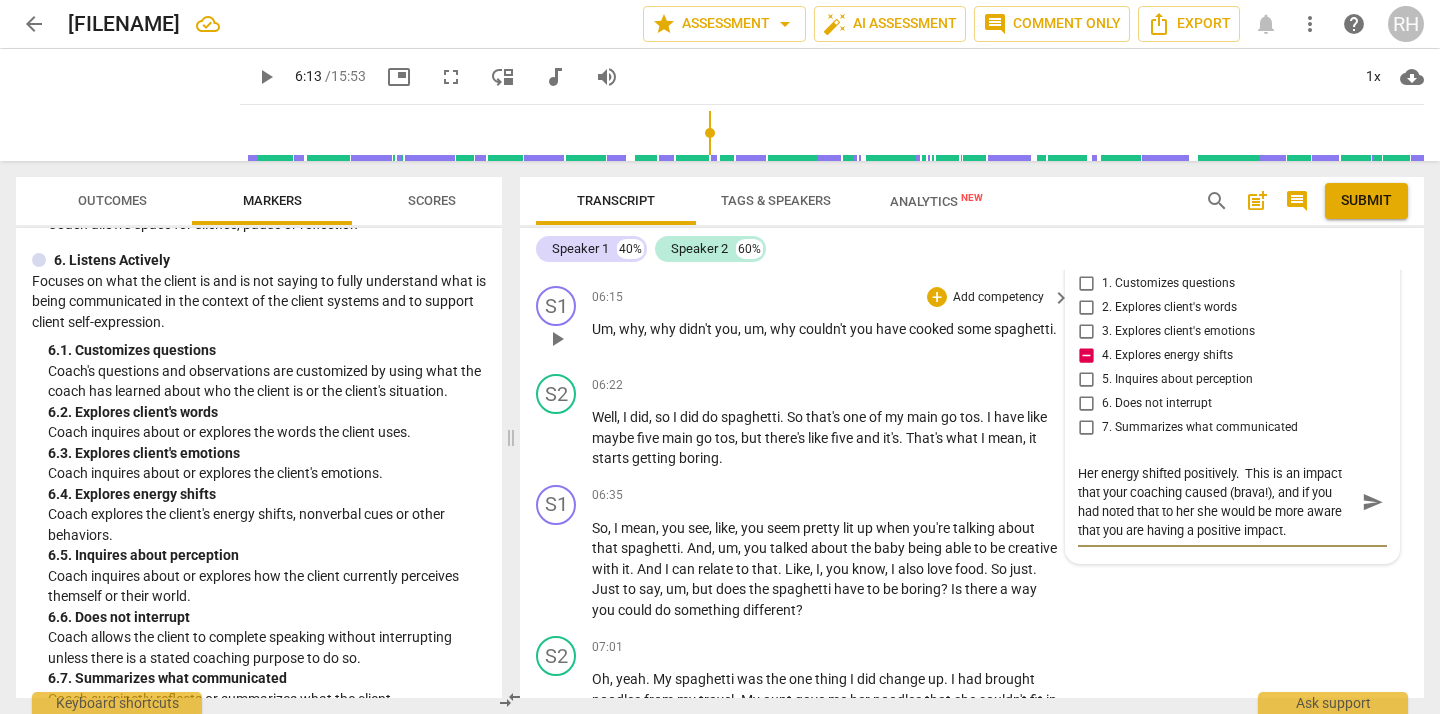 click on "play_arrow" at bounding box center [557, 339] 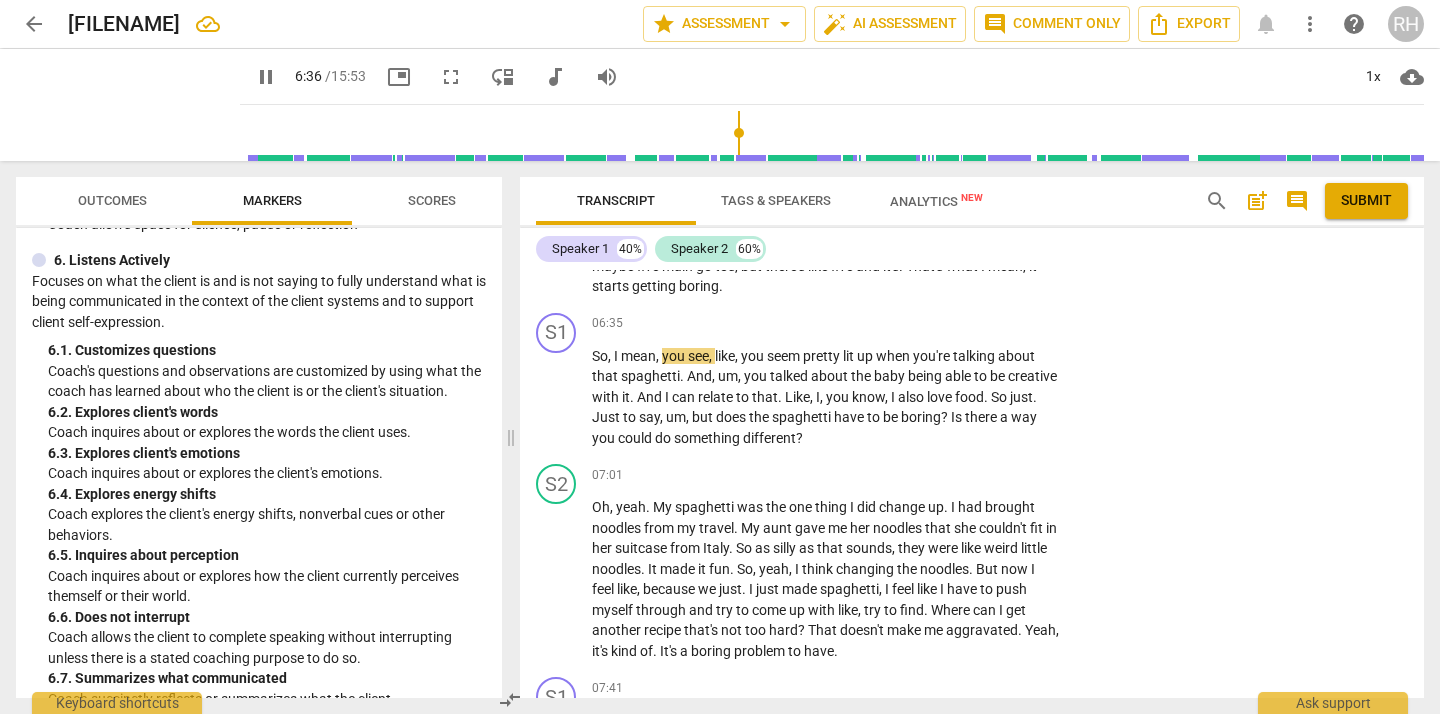 scroll, scrollTop: 2690, scrollLeft: 0, axis: vertical 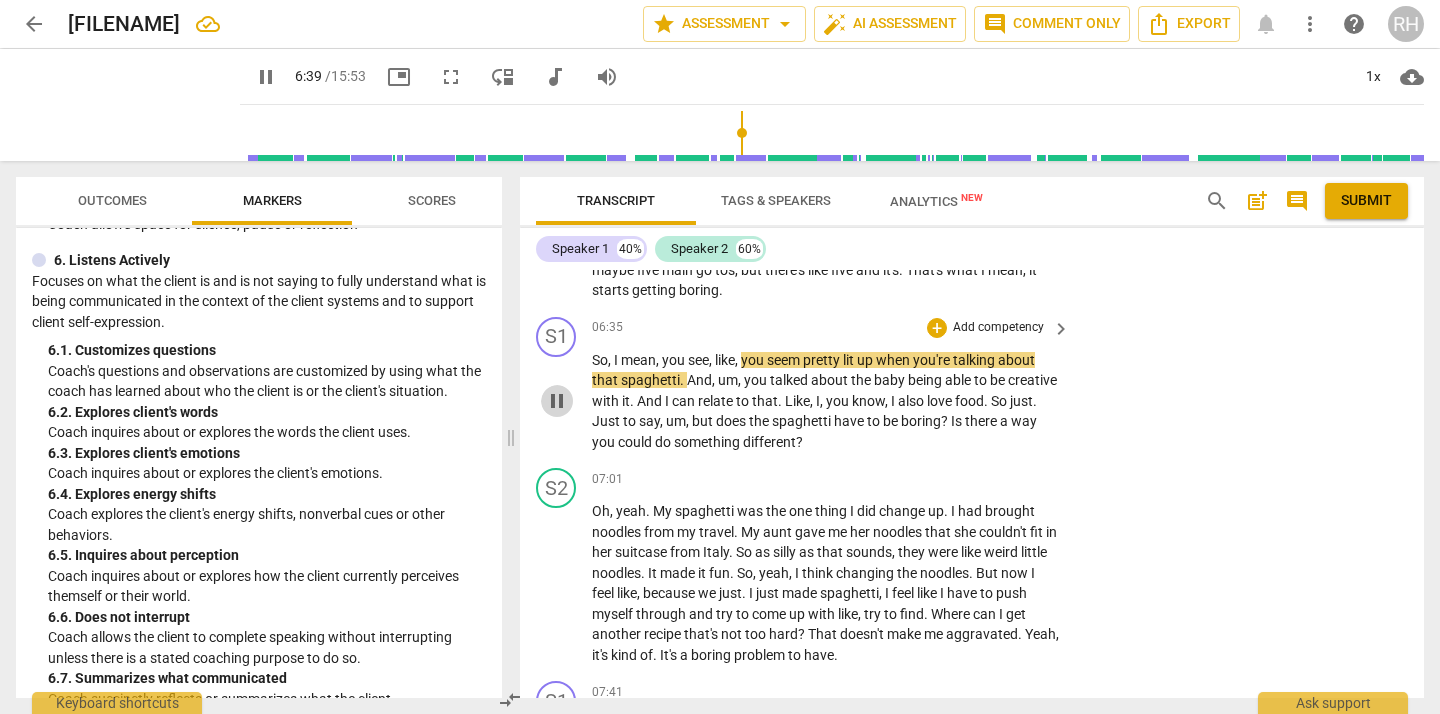click on "pause" at bounding box center [557, 401] 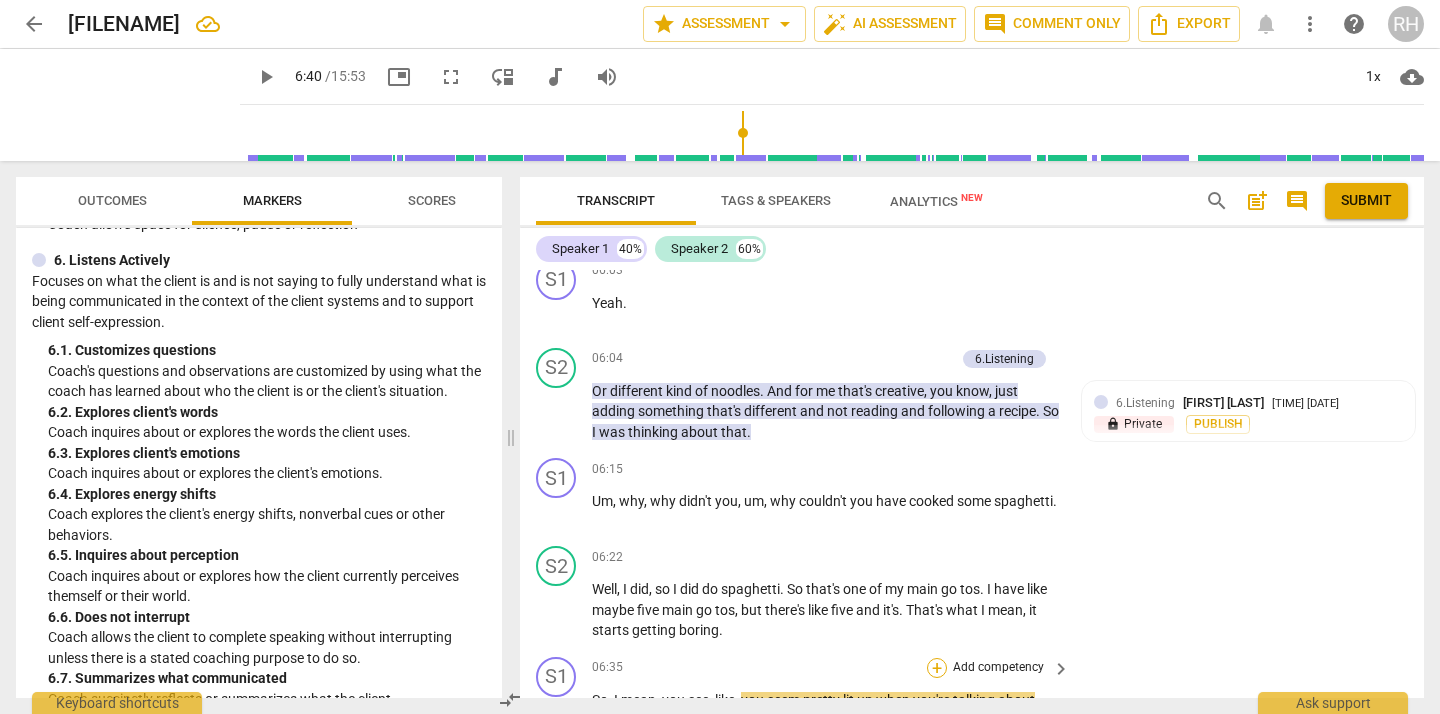 scroll, scrollTop: 2367, scrollLeft: 0, axis: vertical 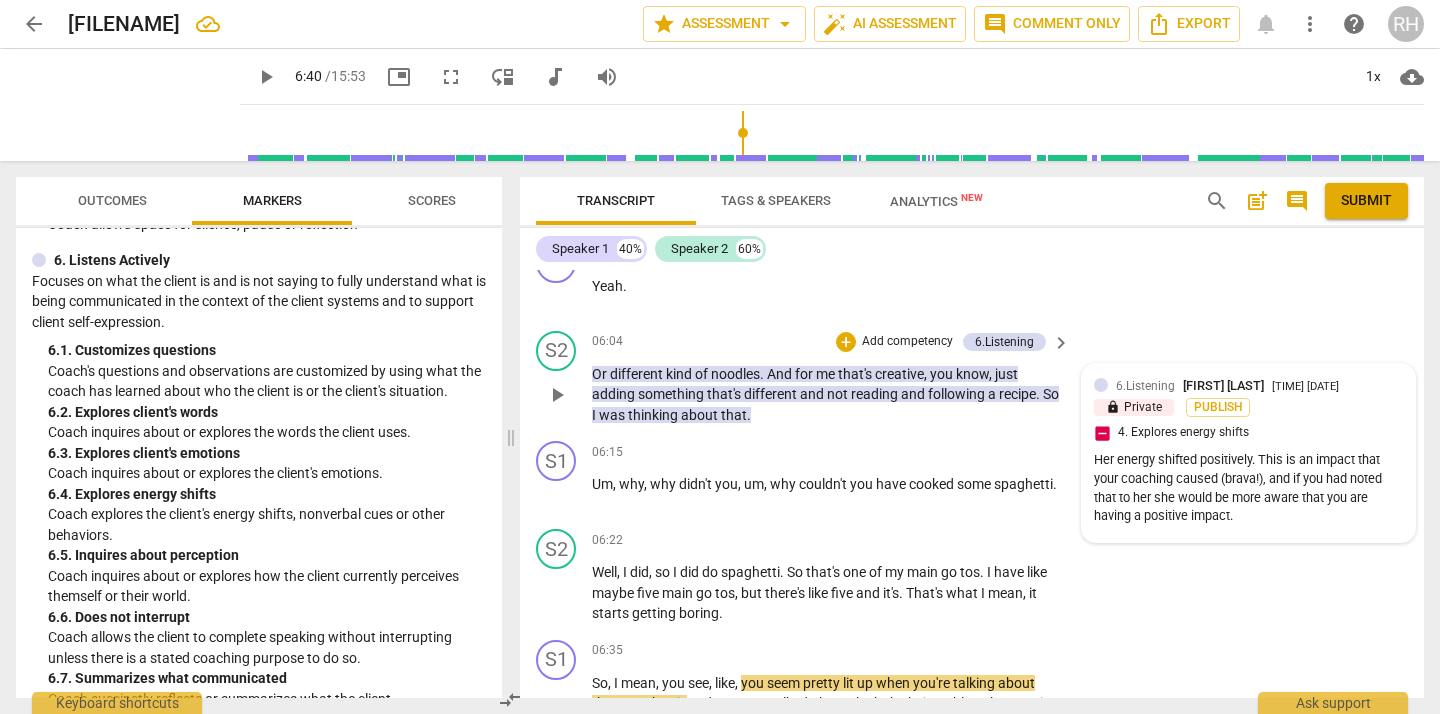click on "6.Listening" at bounding box center [1145, 386] 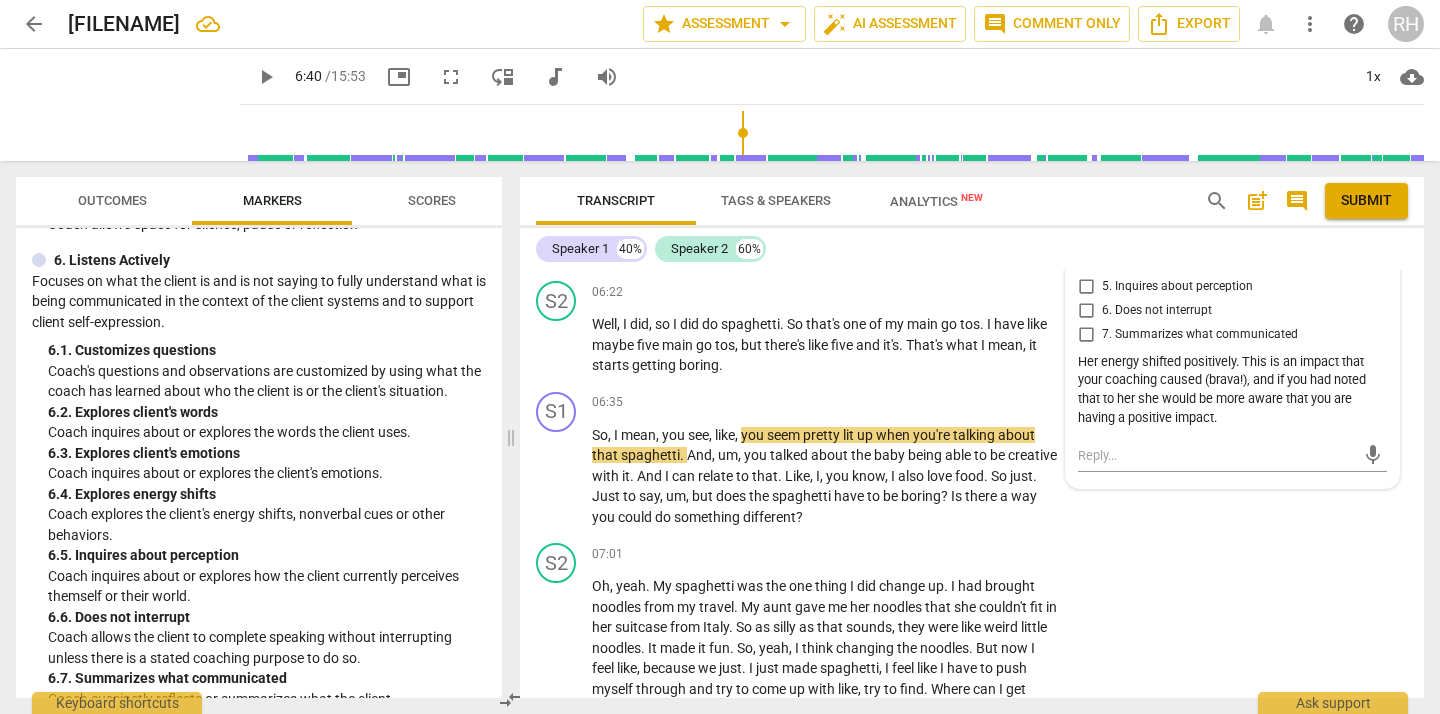 scroll, scrollTop: 2617, scrollLeft: 0, axis: vertical 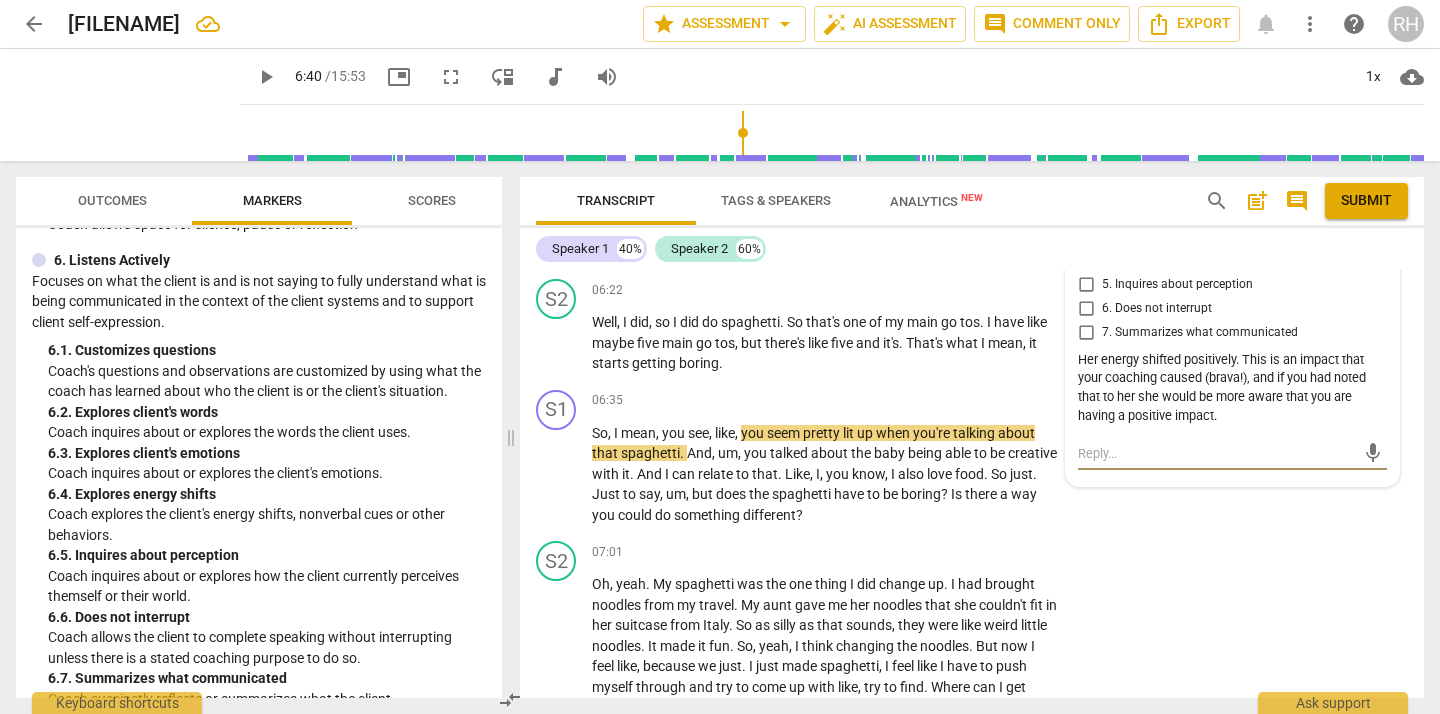 click at bounding box center (1216, 453) 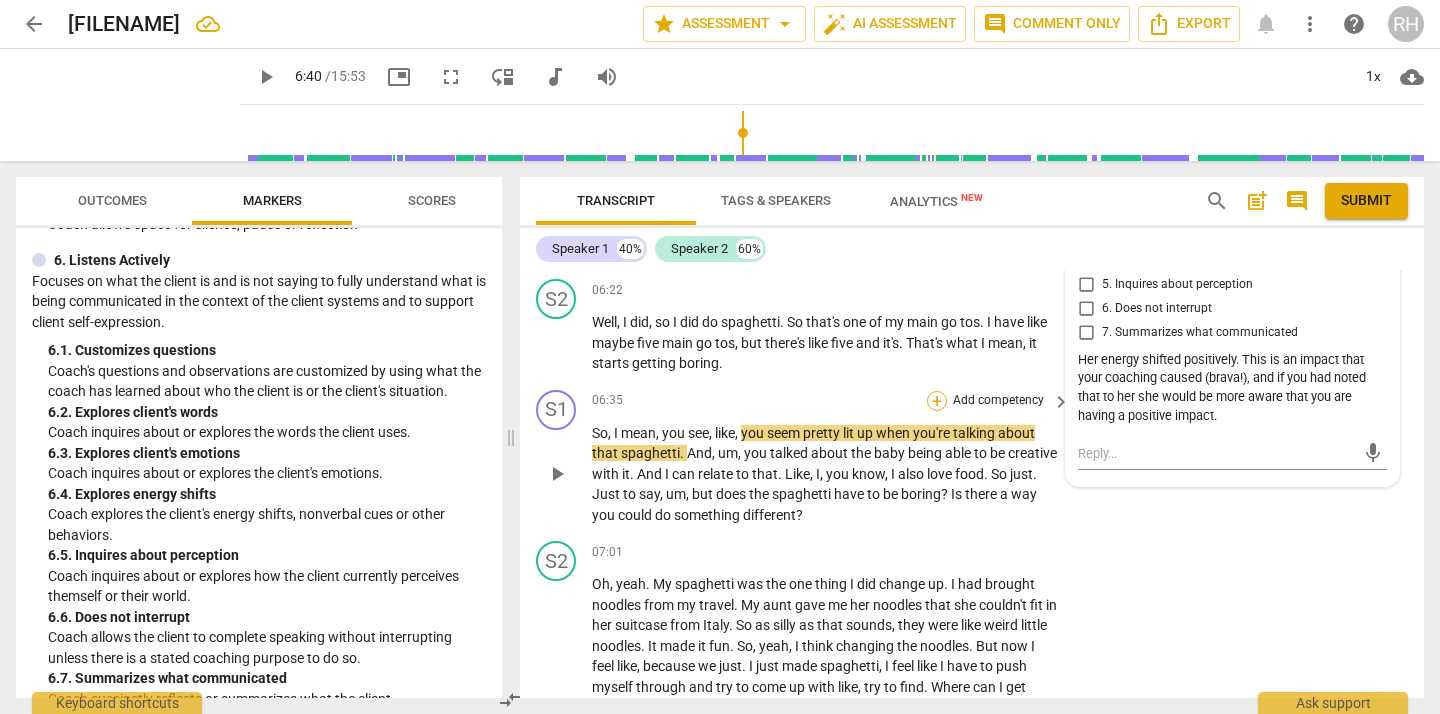 click on "+" at bounding box center [937, 401] 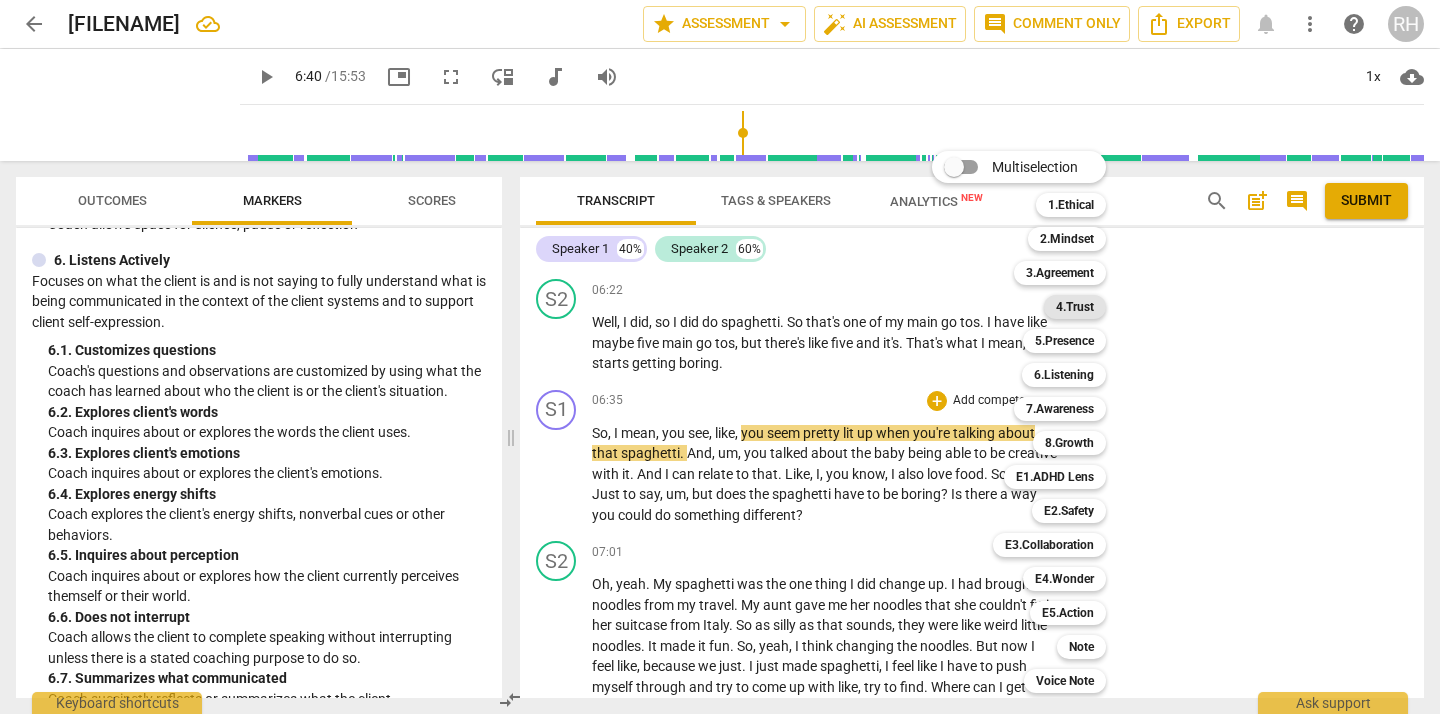 click on "4.Trust" at bounding box center [1075, 307] 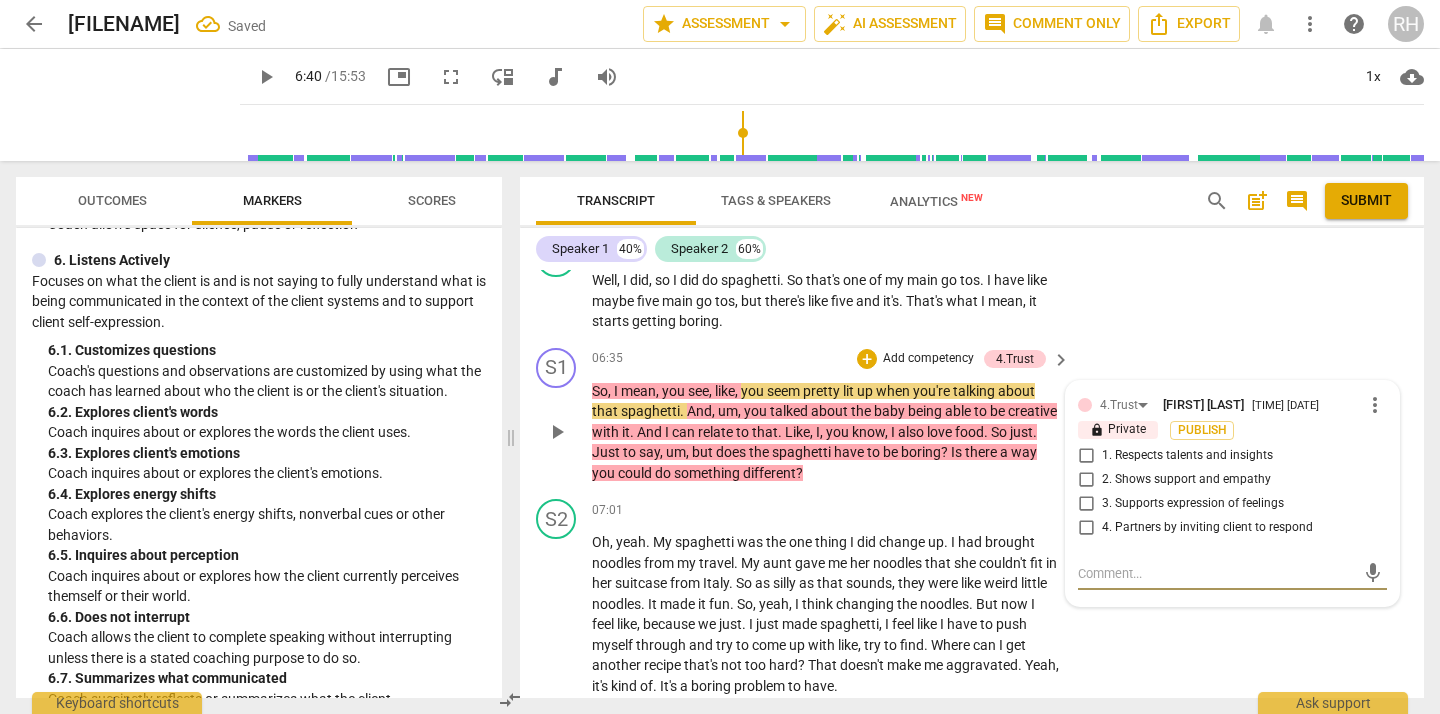 scroll, scrollTop: 2643, scrollLeft: 0, axis: vertical 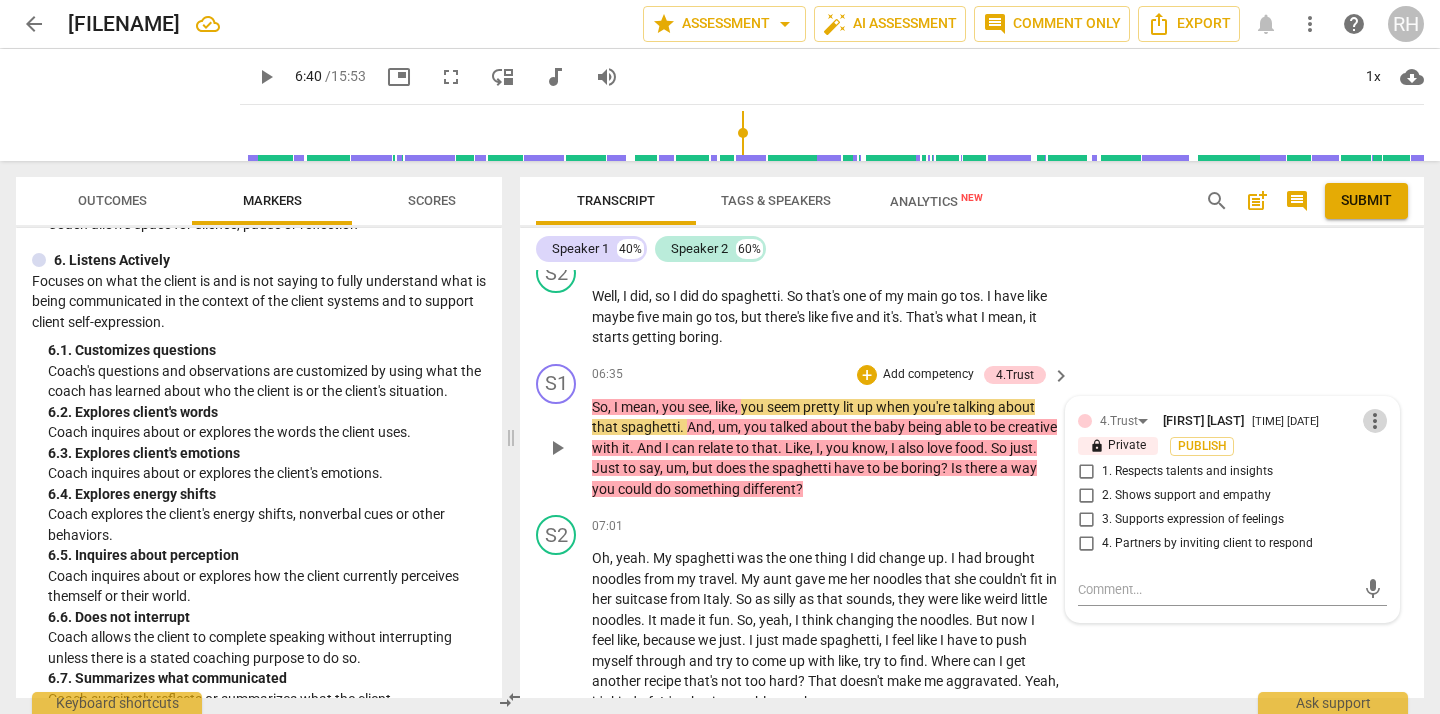 click on "more_vert" at bounding box center [1375, 421] 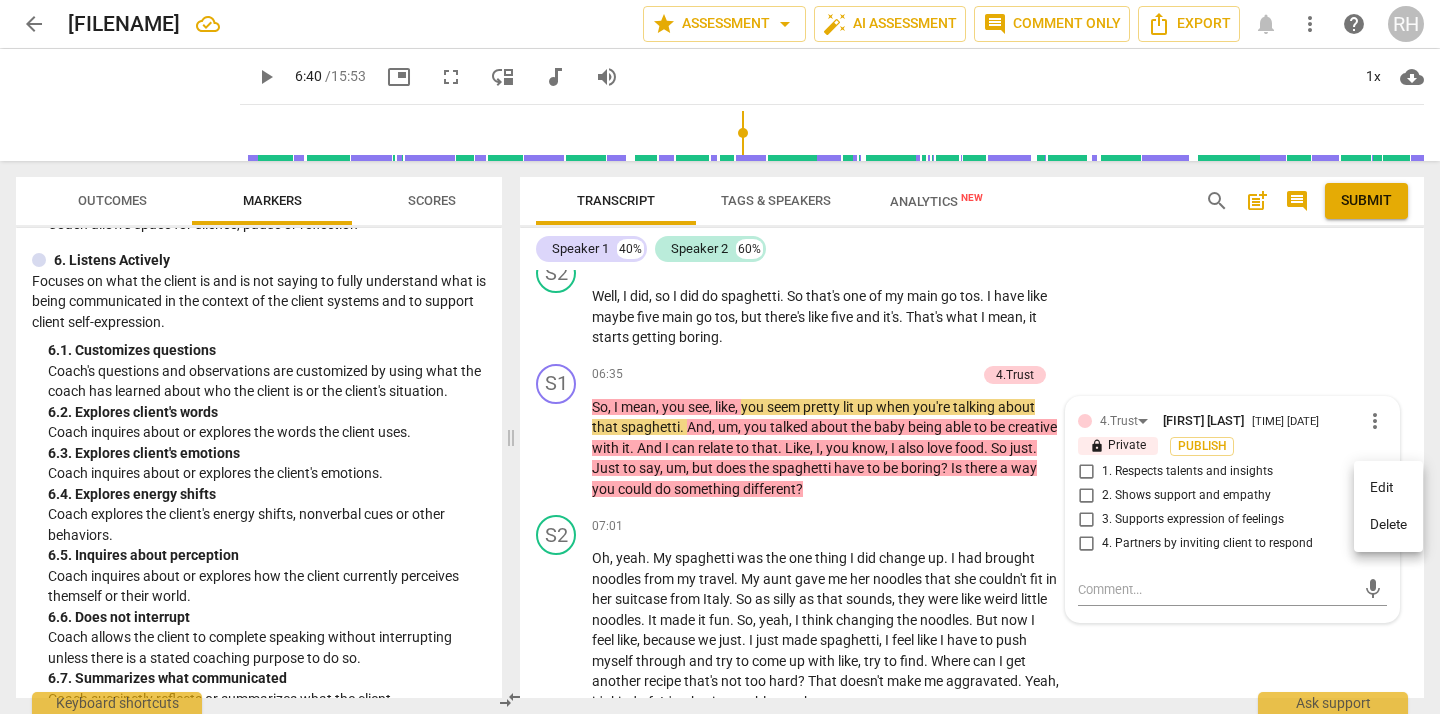 click on "Delete" at bounding box center [1388, 525] 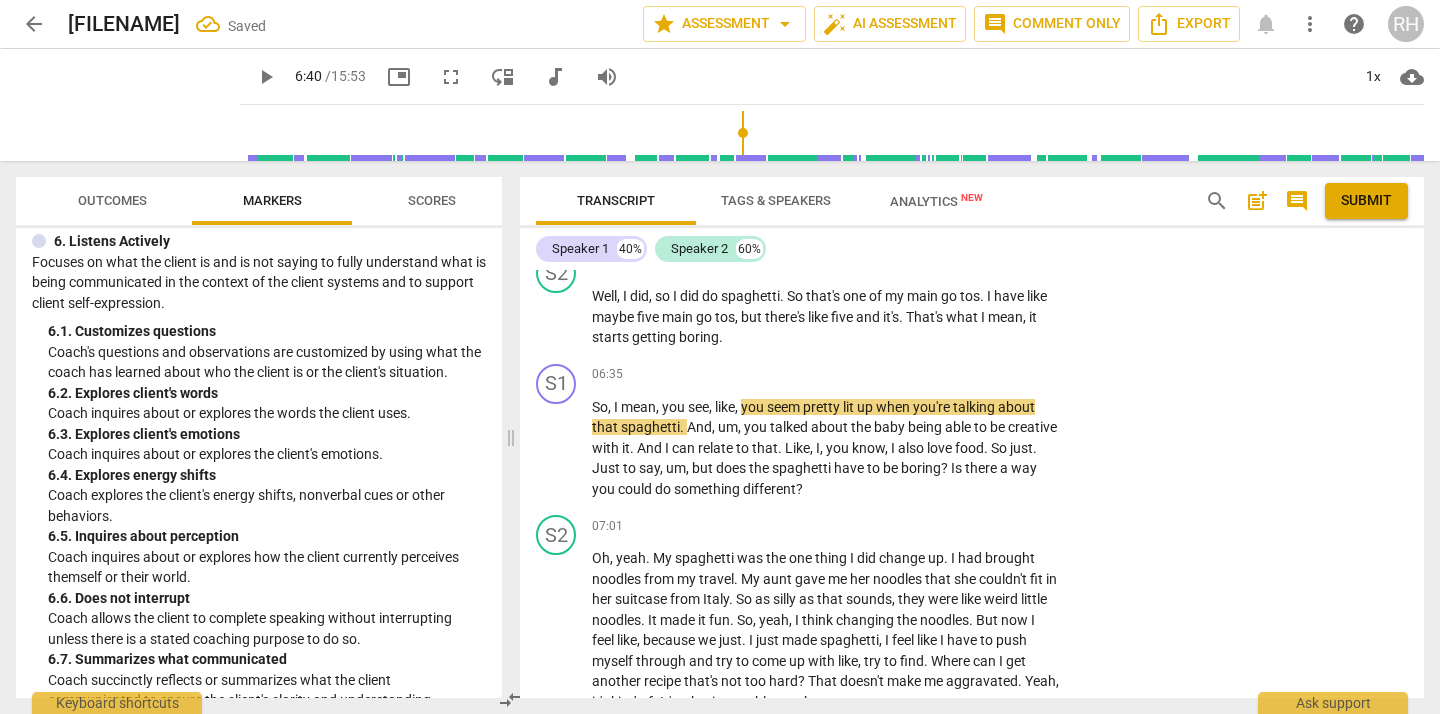 scroll, scrollTop: 1265, scrollLeft: 0, axis: vertical 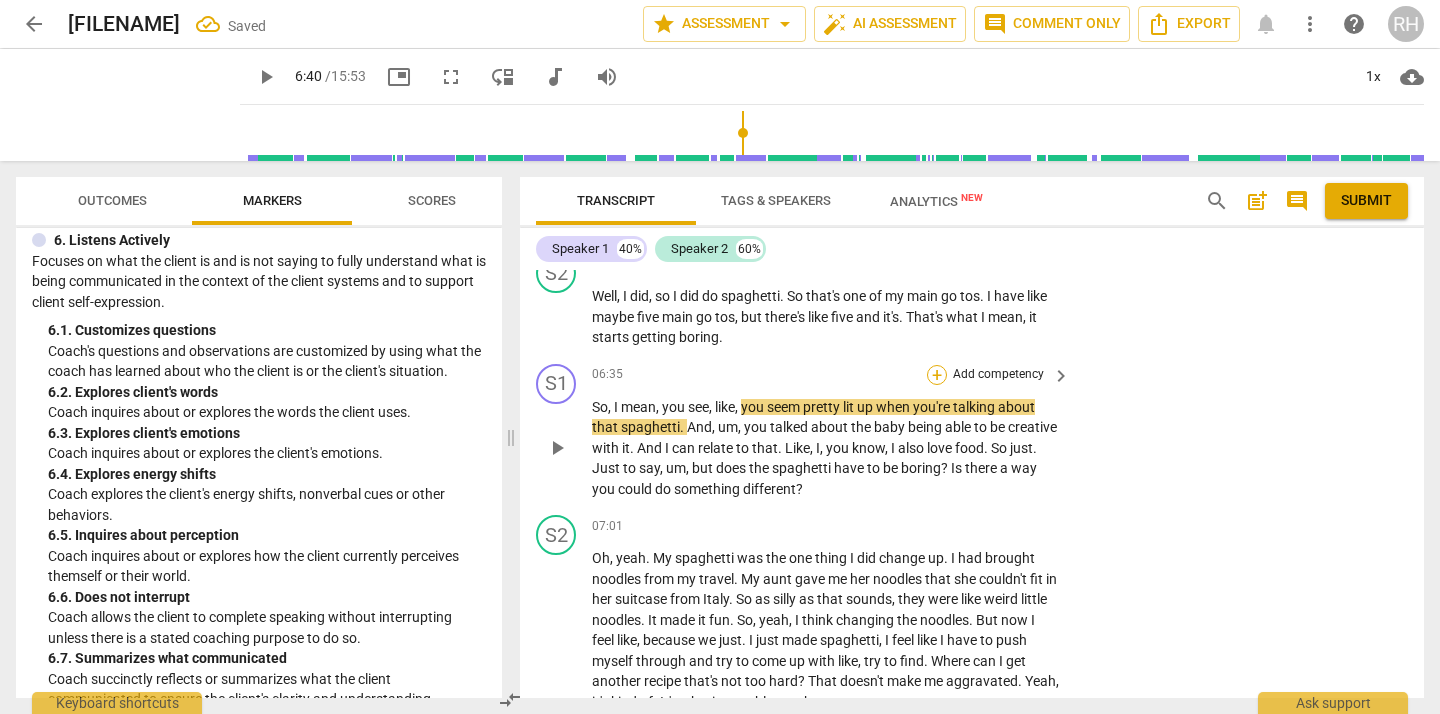 click on "+" at bounding box center (937, 375) 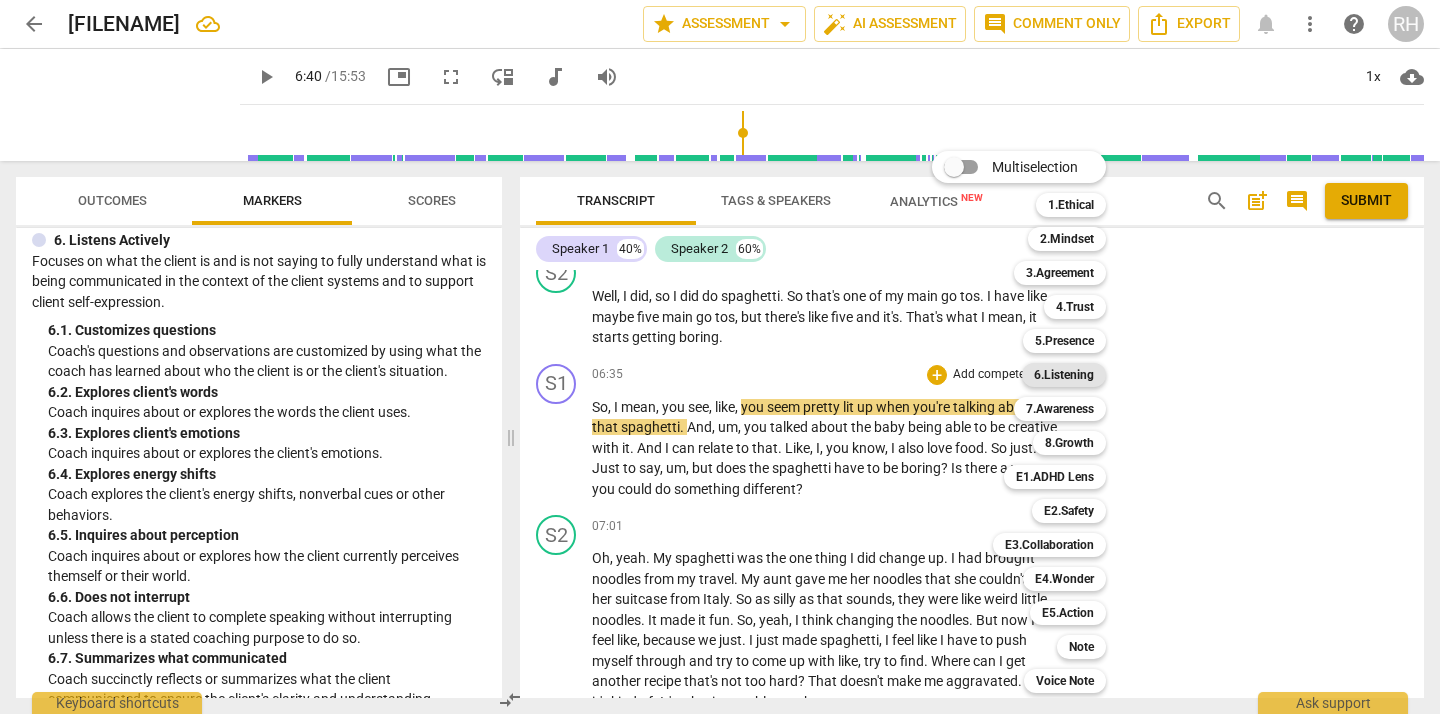click on "6.Listening" at bounding box center [1064, 375] 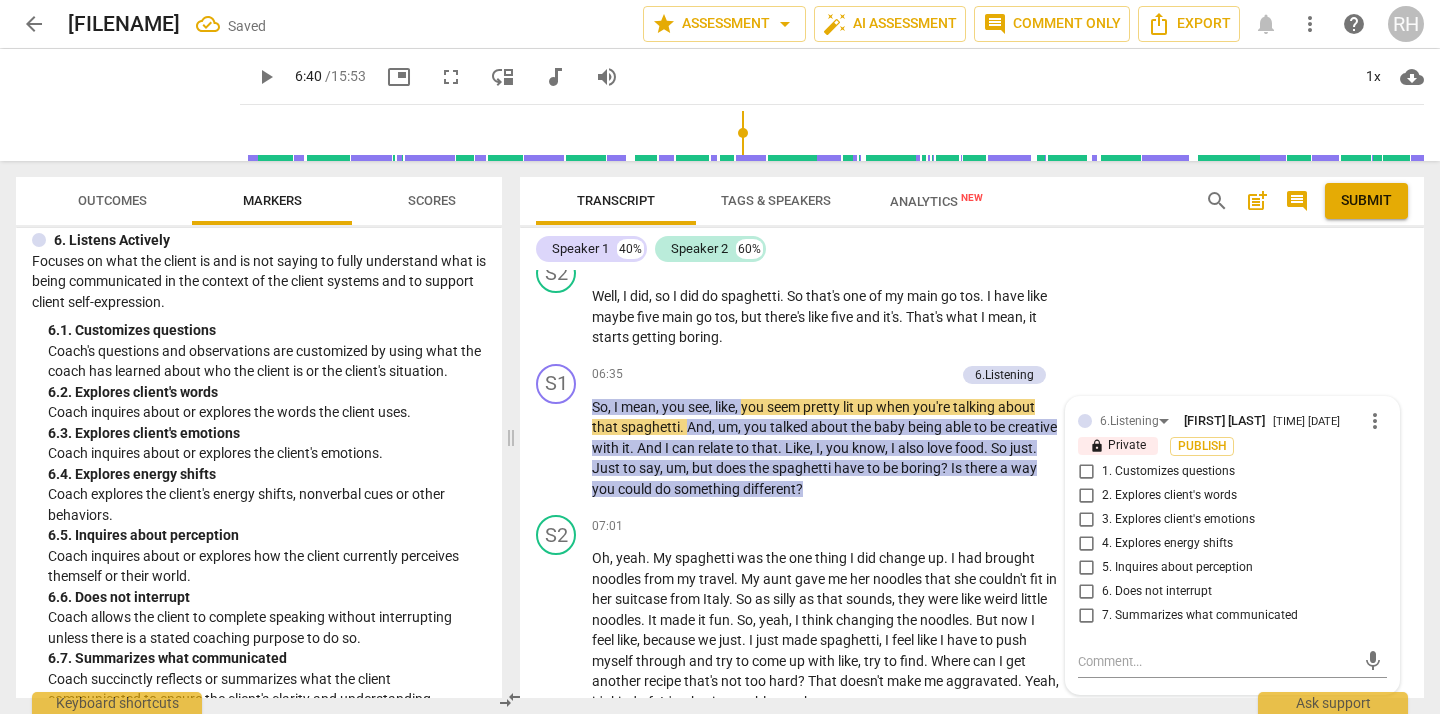 scroll, scrollTop: 2891, scrollLeft: 0, axis: vertical 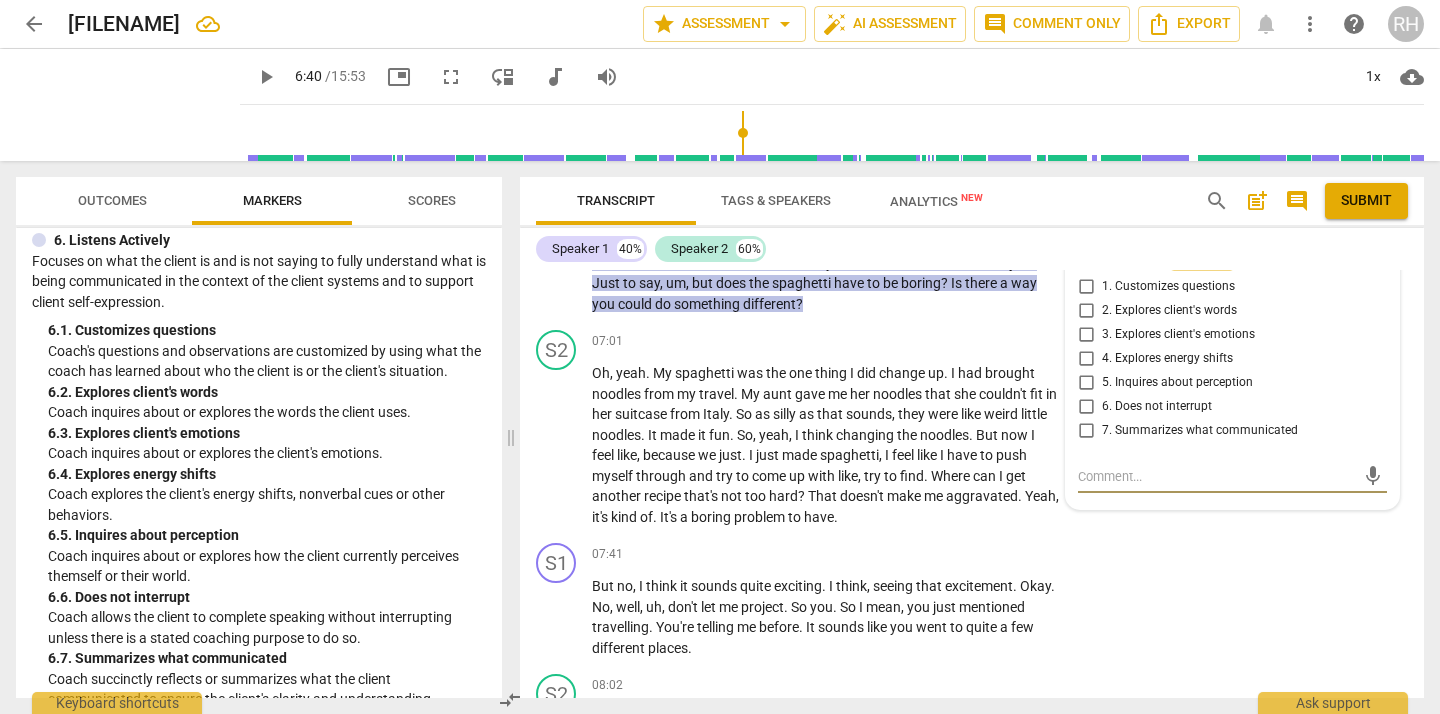 click on "4. Explores energy shifts" at bounding box center (1086, 359) 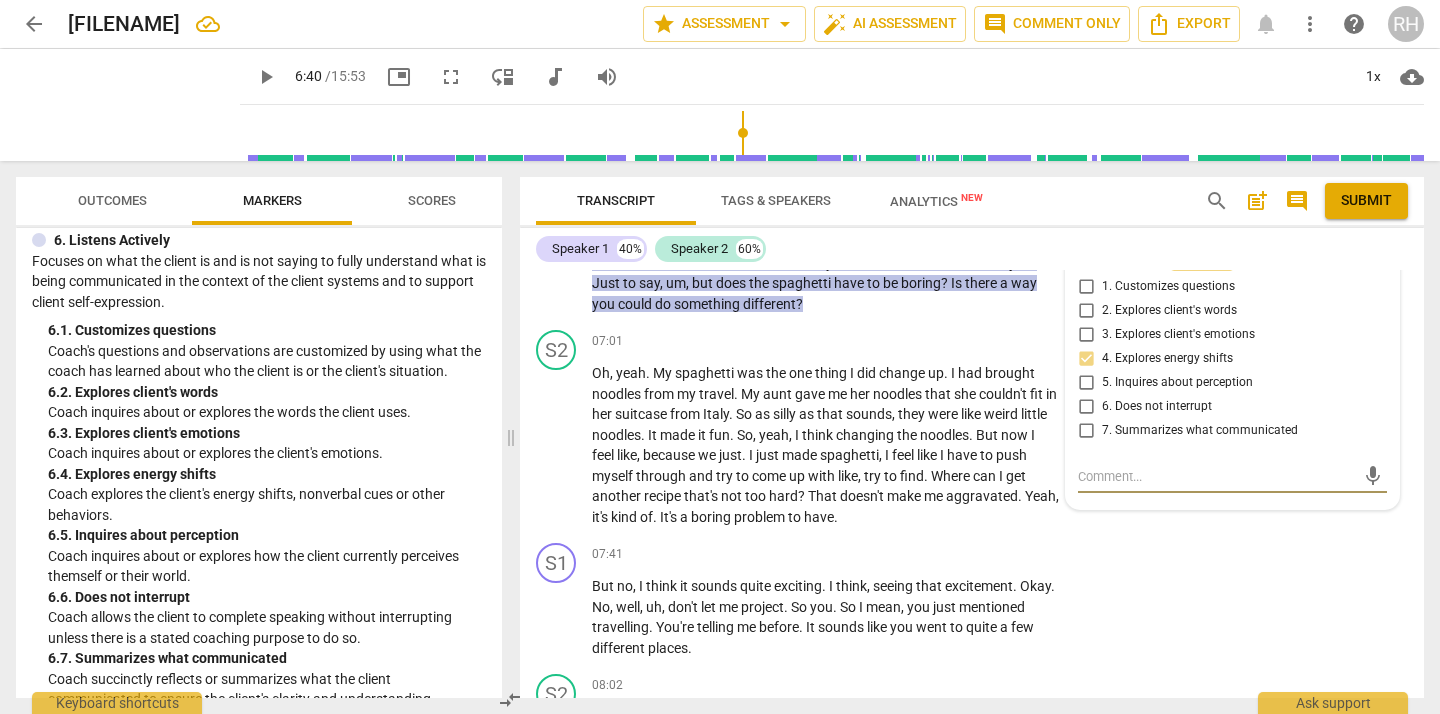 click at bounding box center [1216, 476] 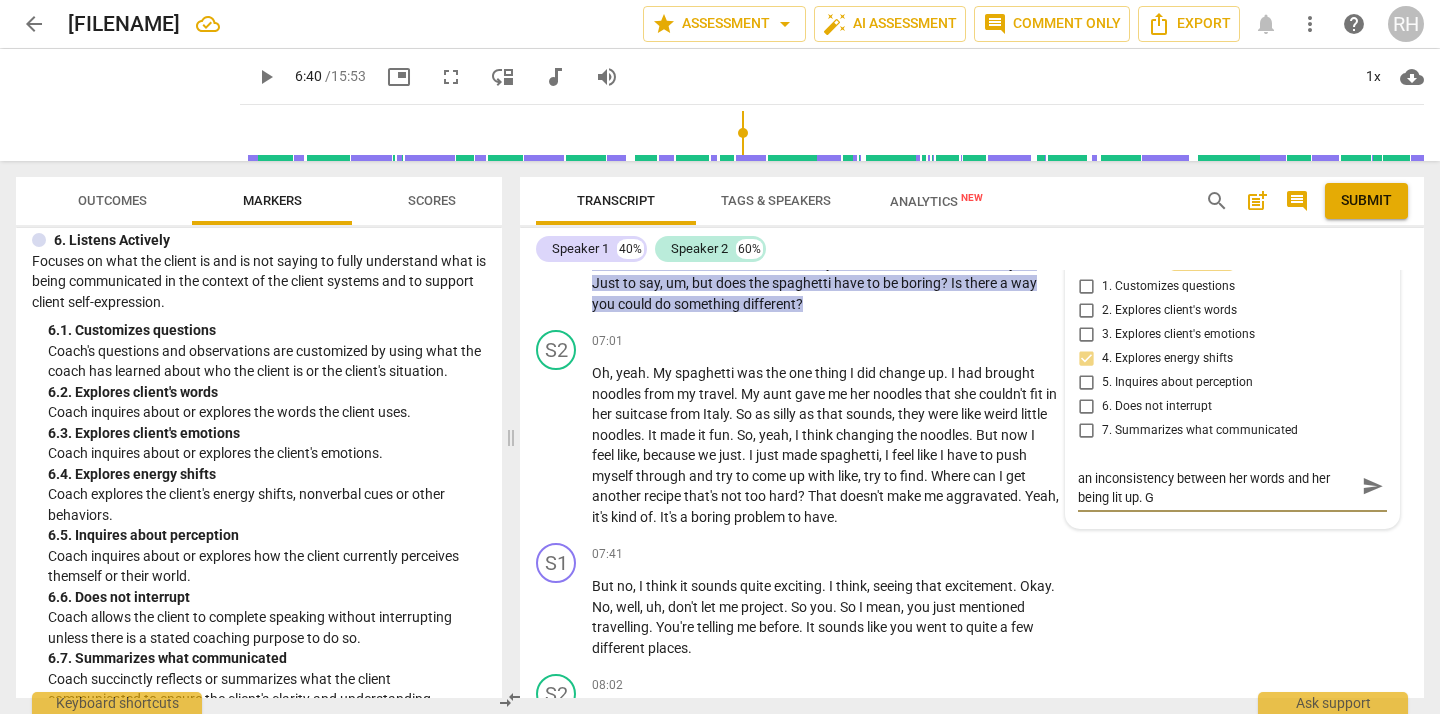 scroll, scrollTop: 0, scrollLeft: 0, axis: both 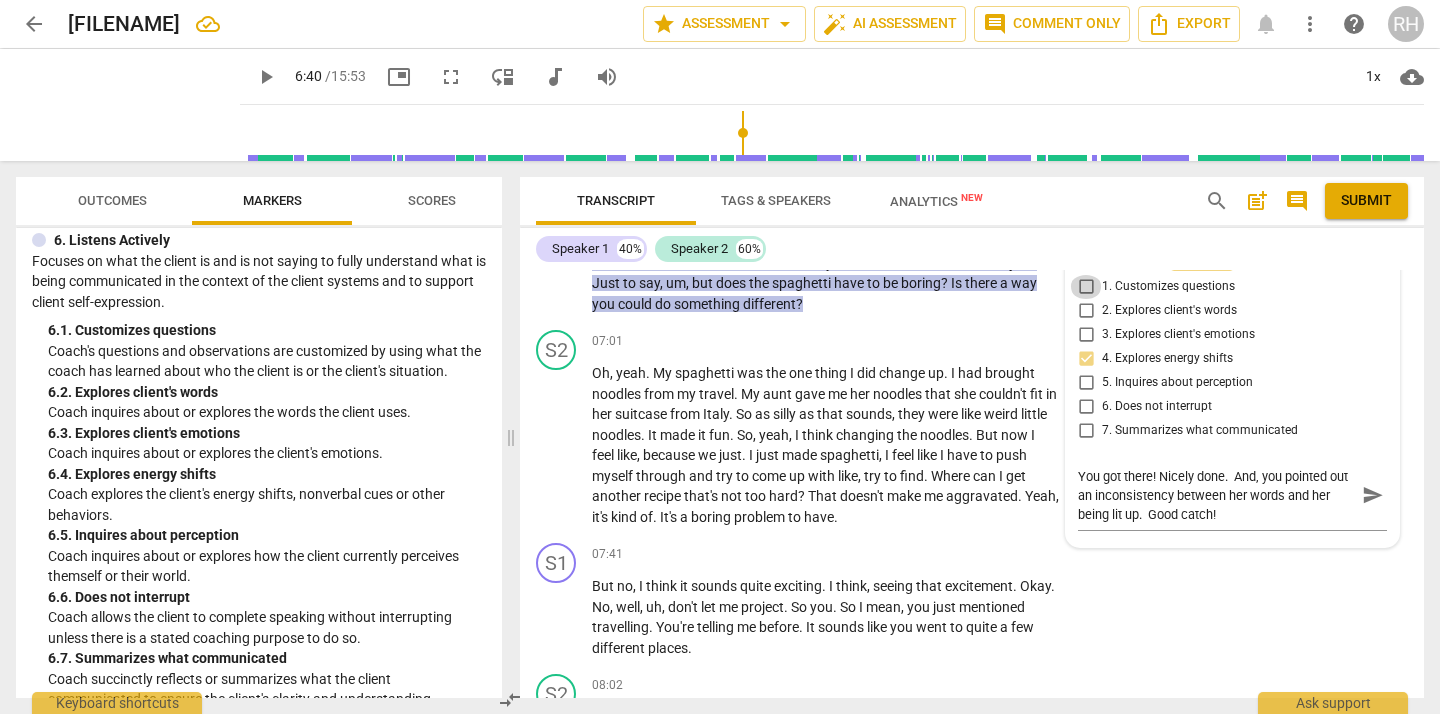 click on "1. Customizes questions" at bounding box center (1086, 287) 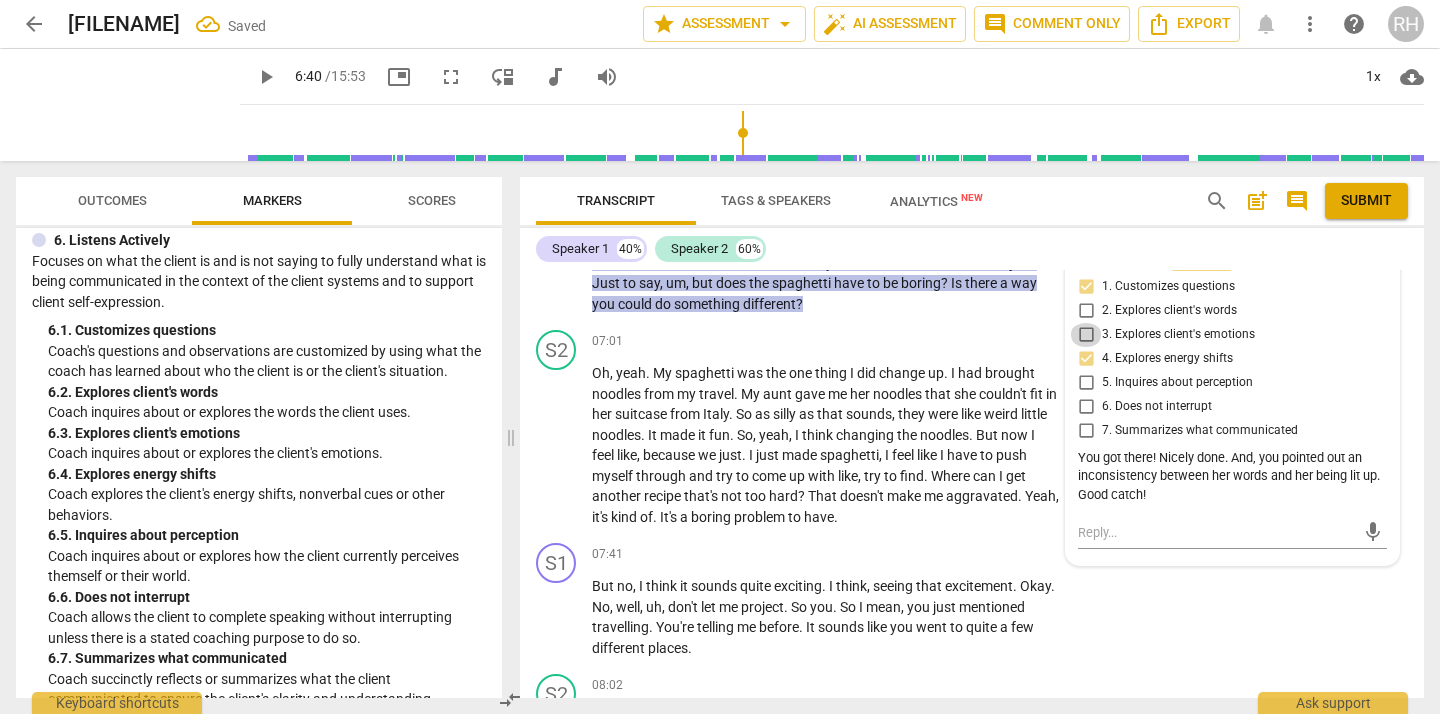 click on "3. Explores client's emotions" at bounding box center (1086, 335) 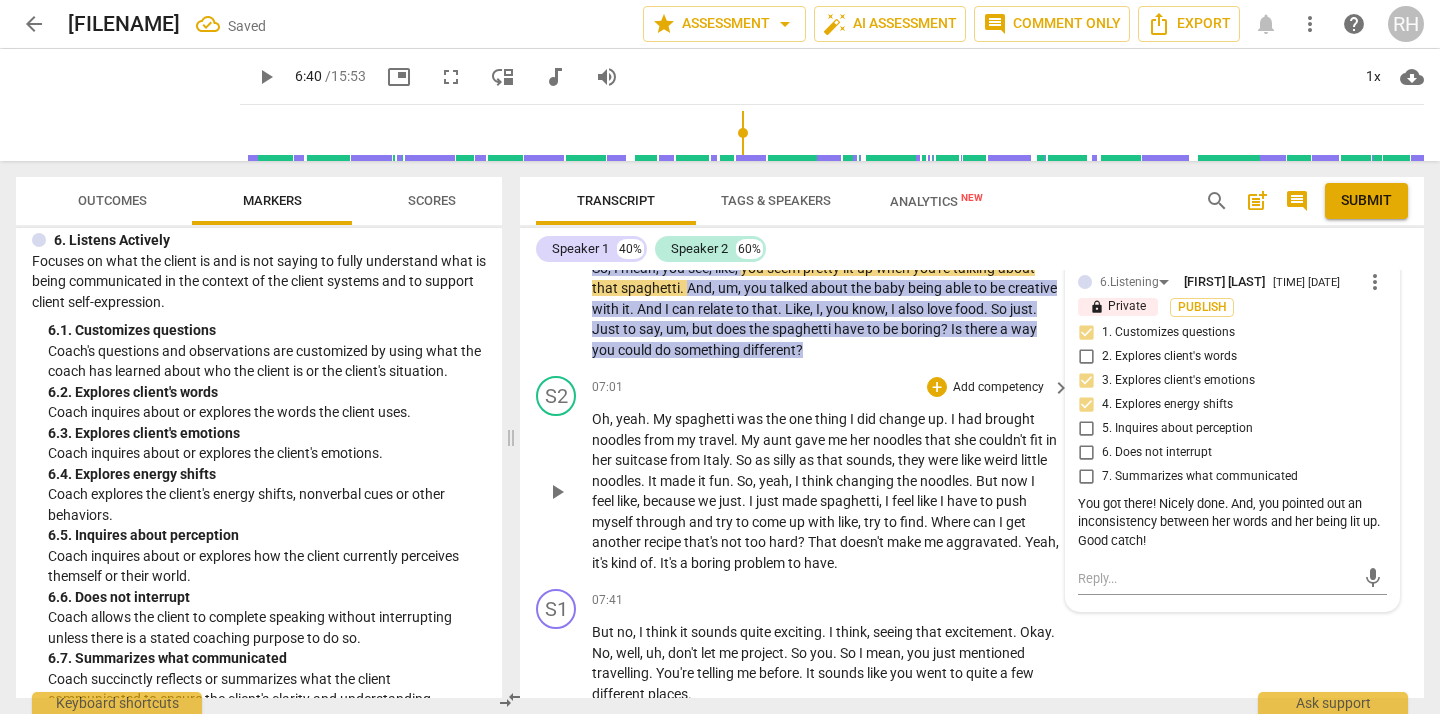 scroll, scrollTop: 2778, scrollLeft: 0, axis: vertical 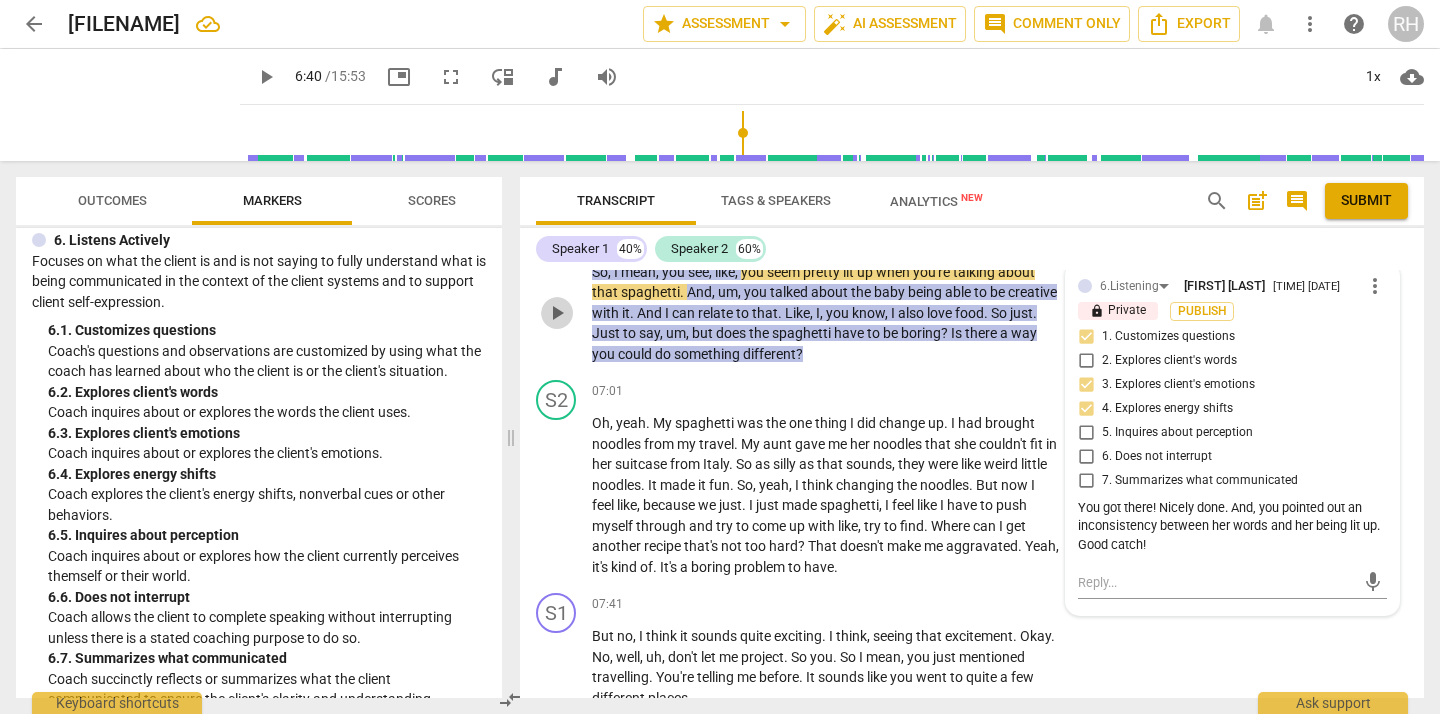 click on "play_arrow" at bounding box center [557, 313] 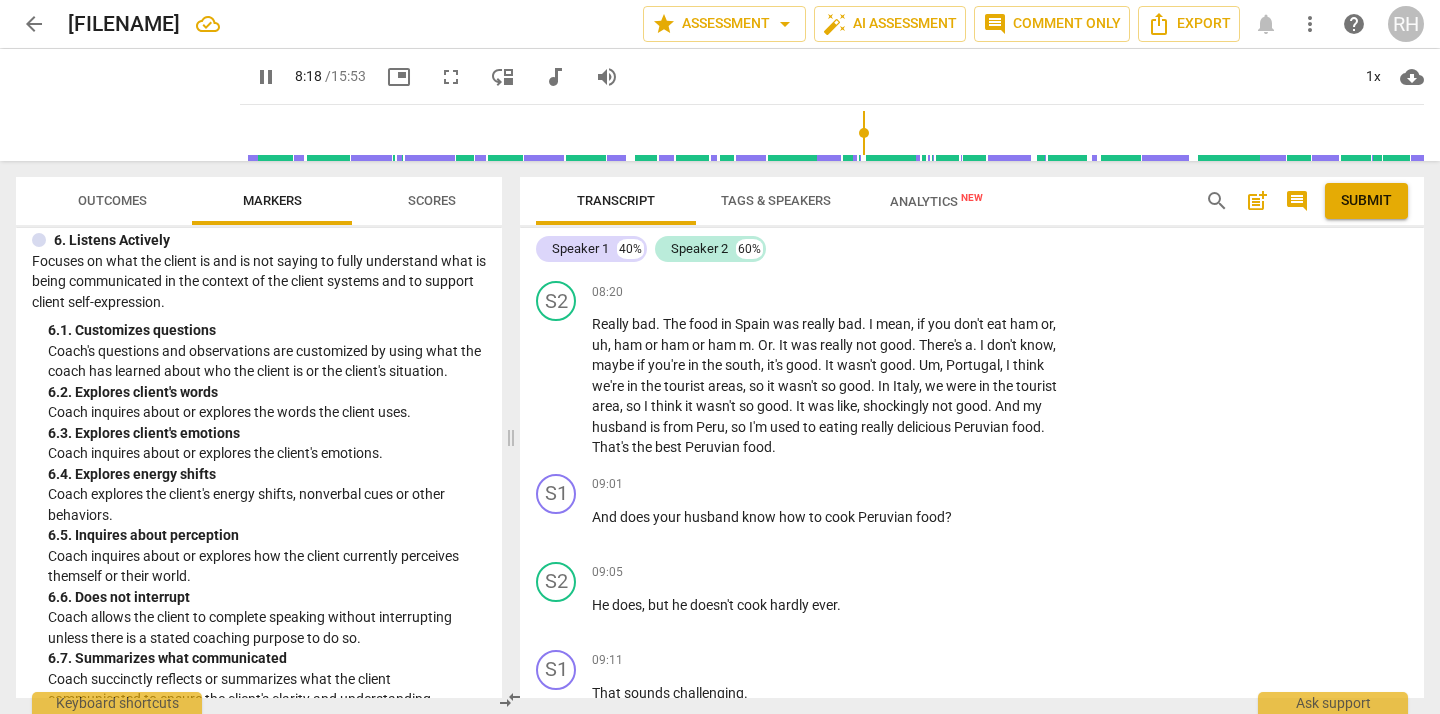 scroll, scrollTop: 3579, scrollLeft: 0, axis: vertical 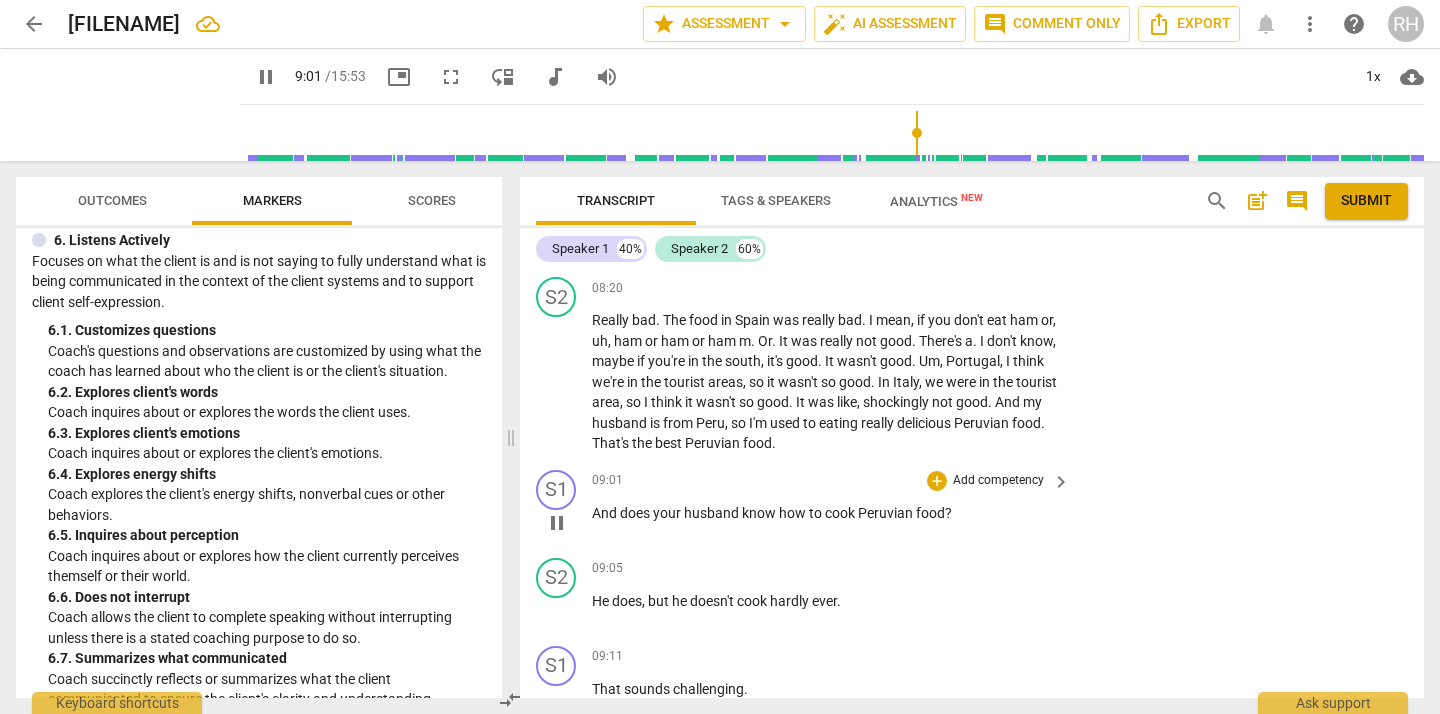 click on "pause" at bounding box center (557, 523) 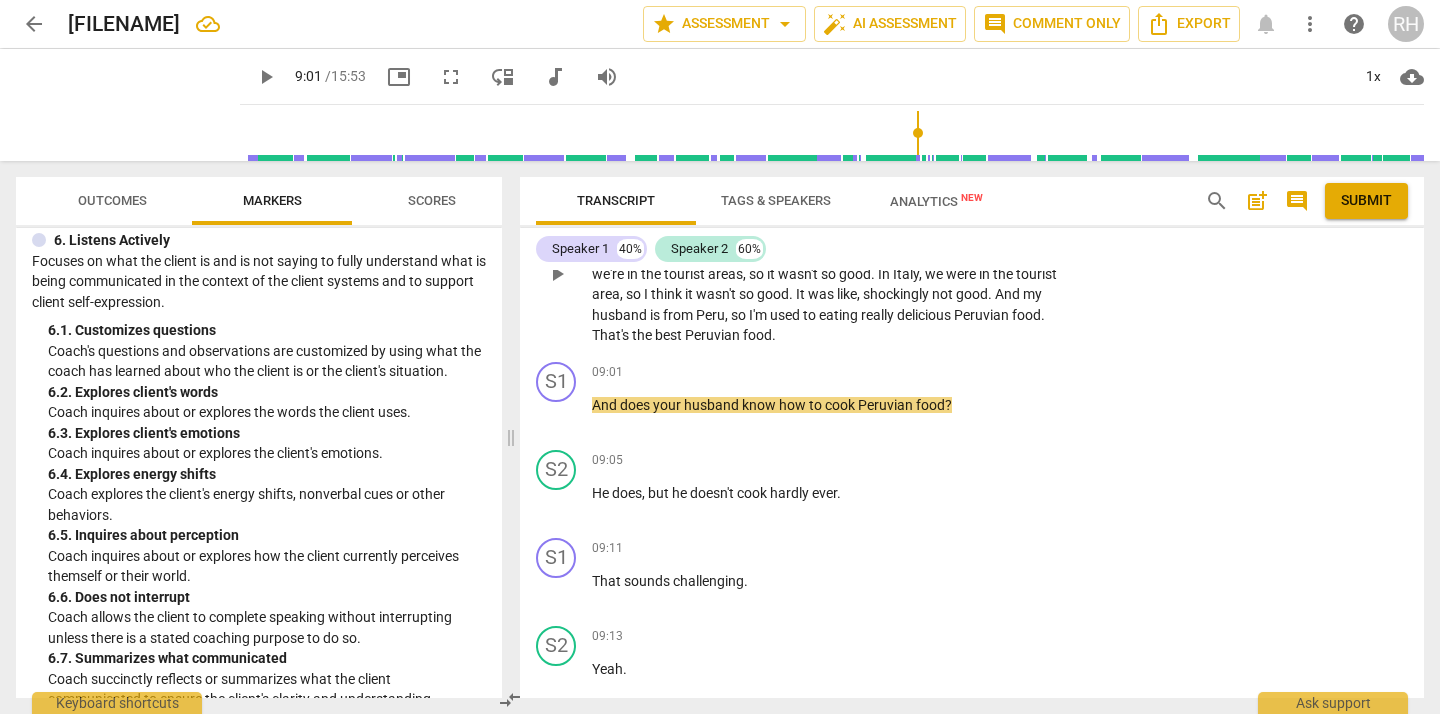 scroll, scrollTop: 3710, scrollLeft: 0, axis: vertical 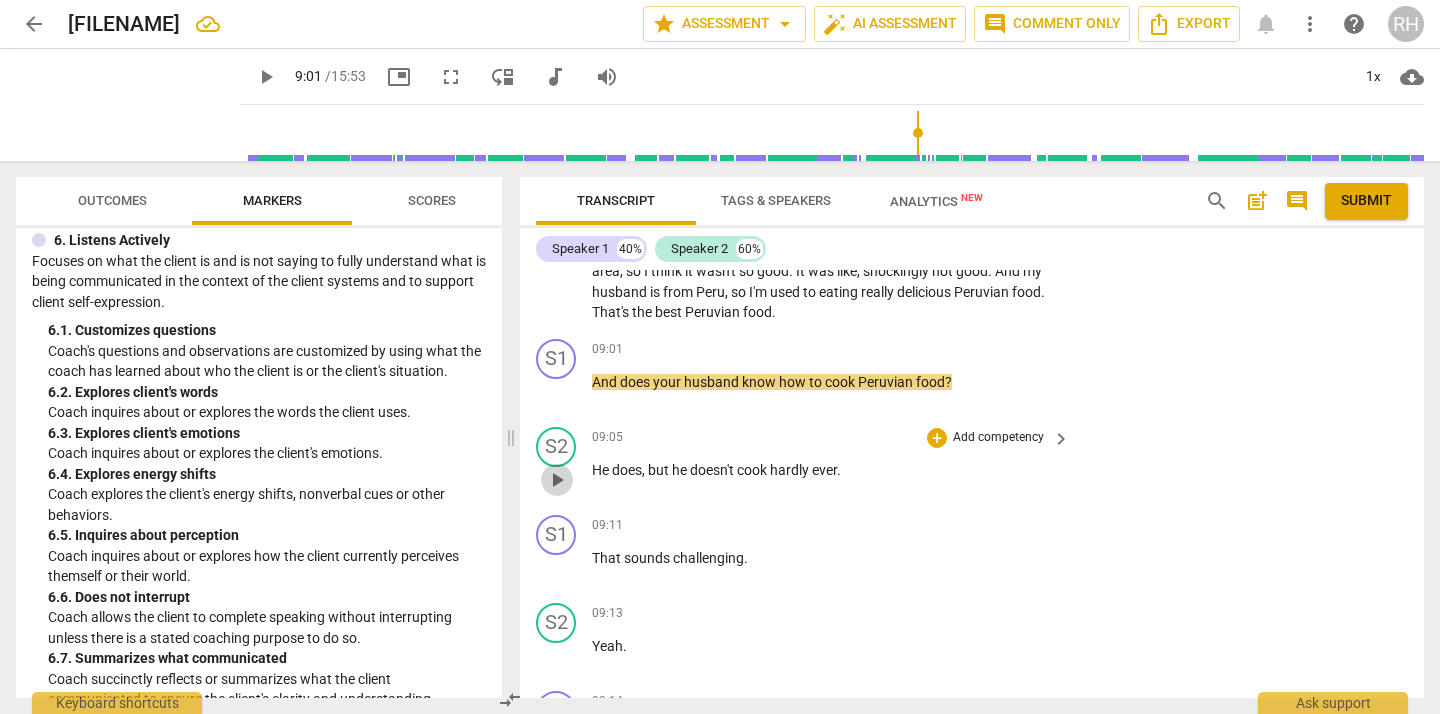 click on "play_arrow" at bounding box center (557, 480) 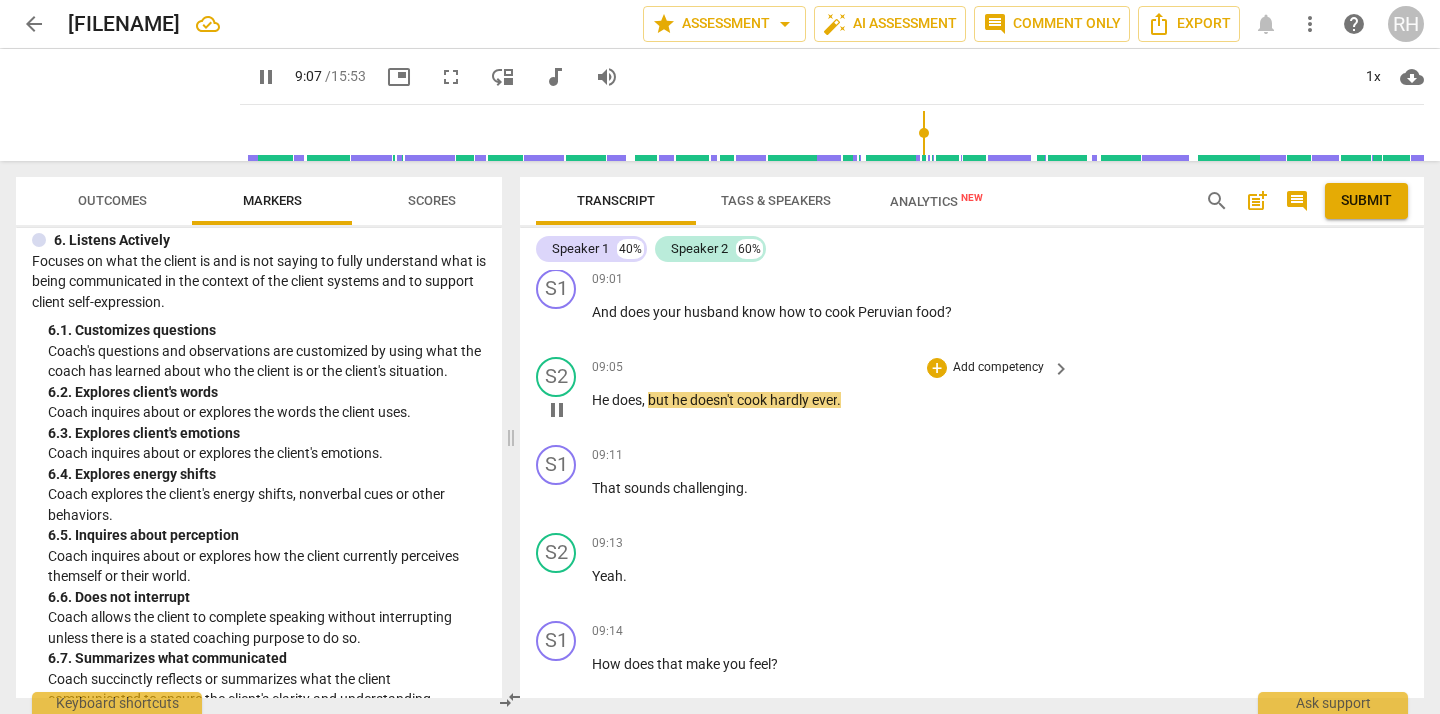 scroll, scrollTop: 3782, scrollLeft: 0, axis: vertical 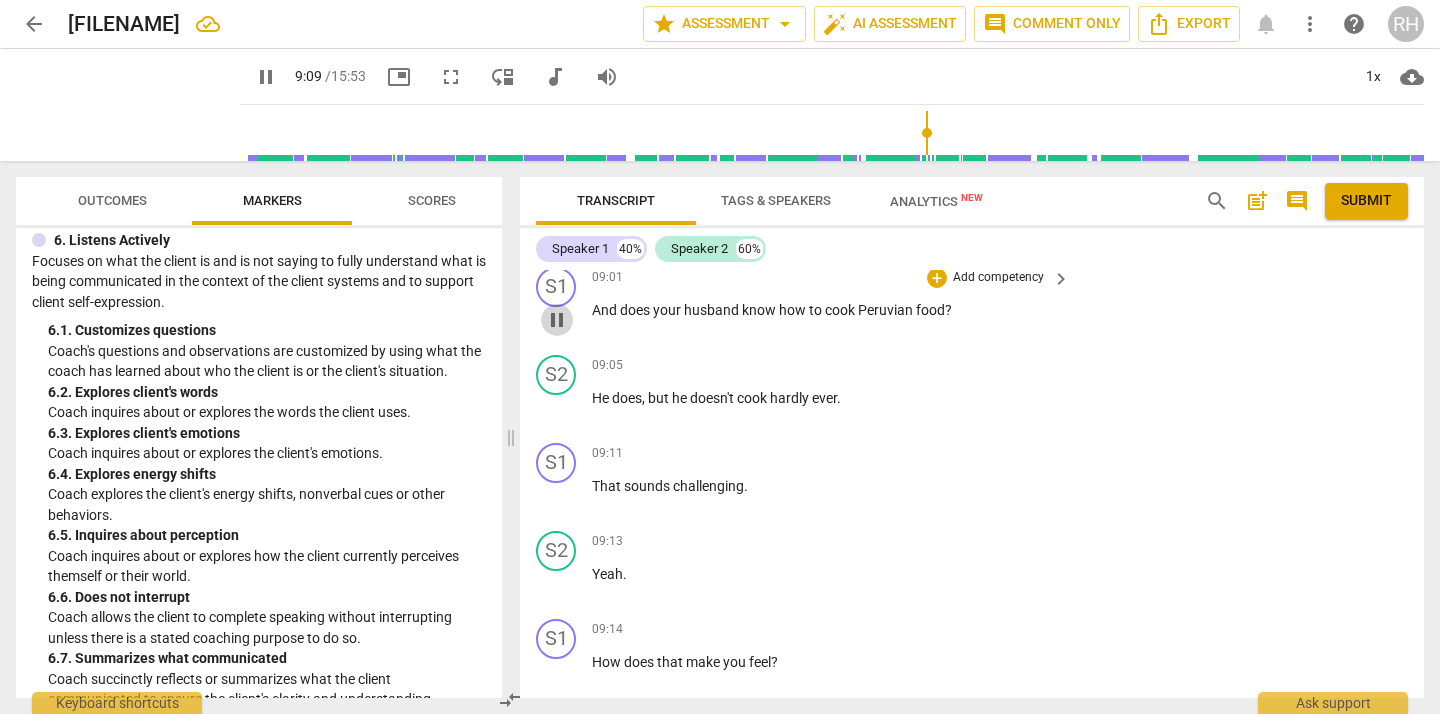 click on "pause" at bounding box center (557, 320) 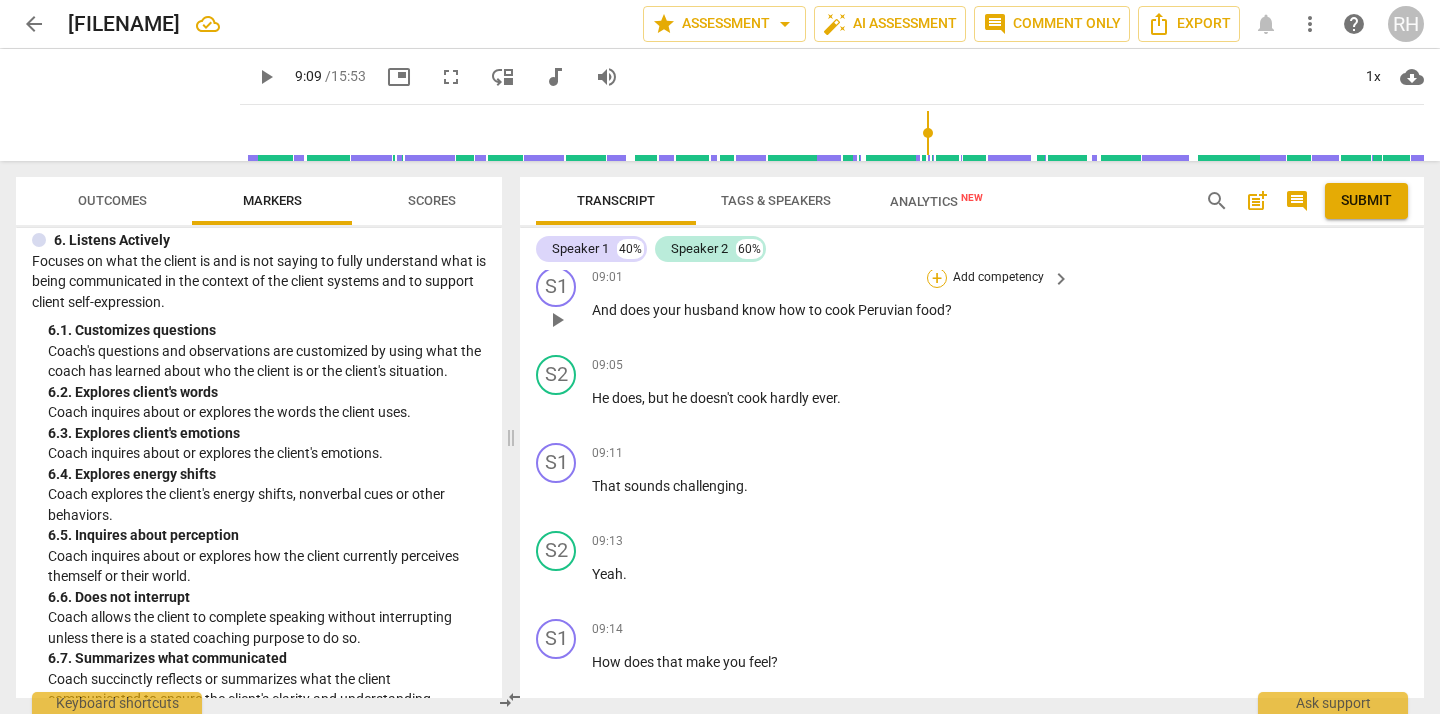 click on "+" at bounding box center (937, 278) 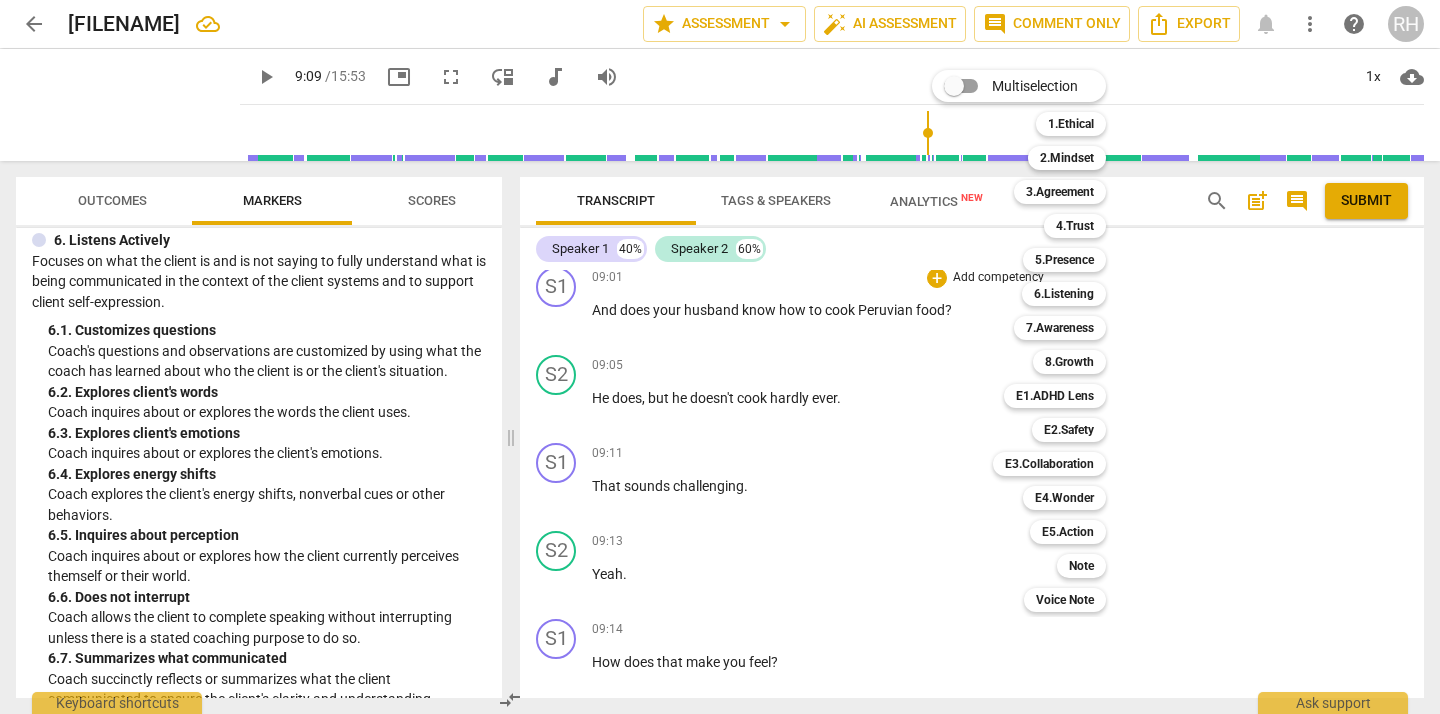 click at bounding box center [720, 357] 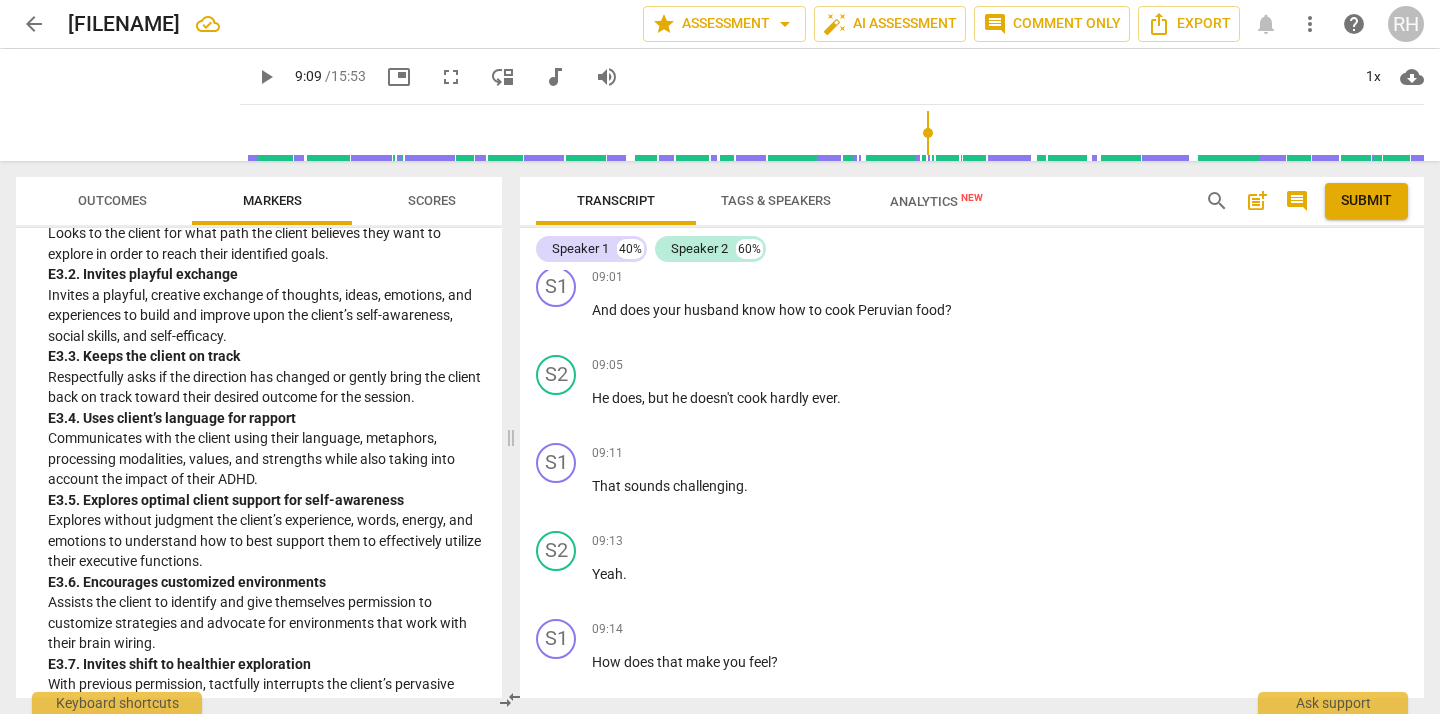 scroll, scrollTop: 4973, scrollLeft: 0, axis: vertical 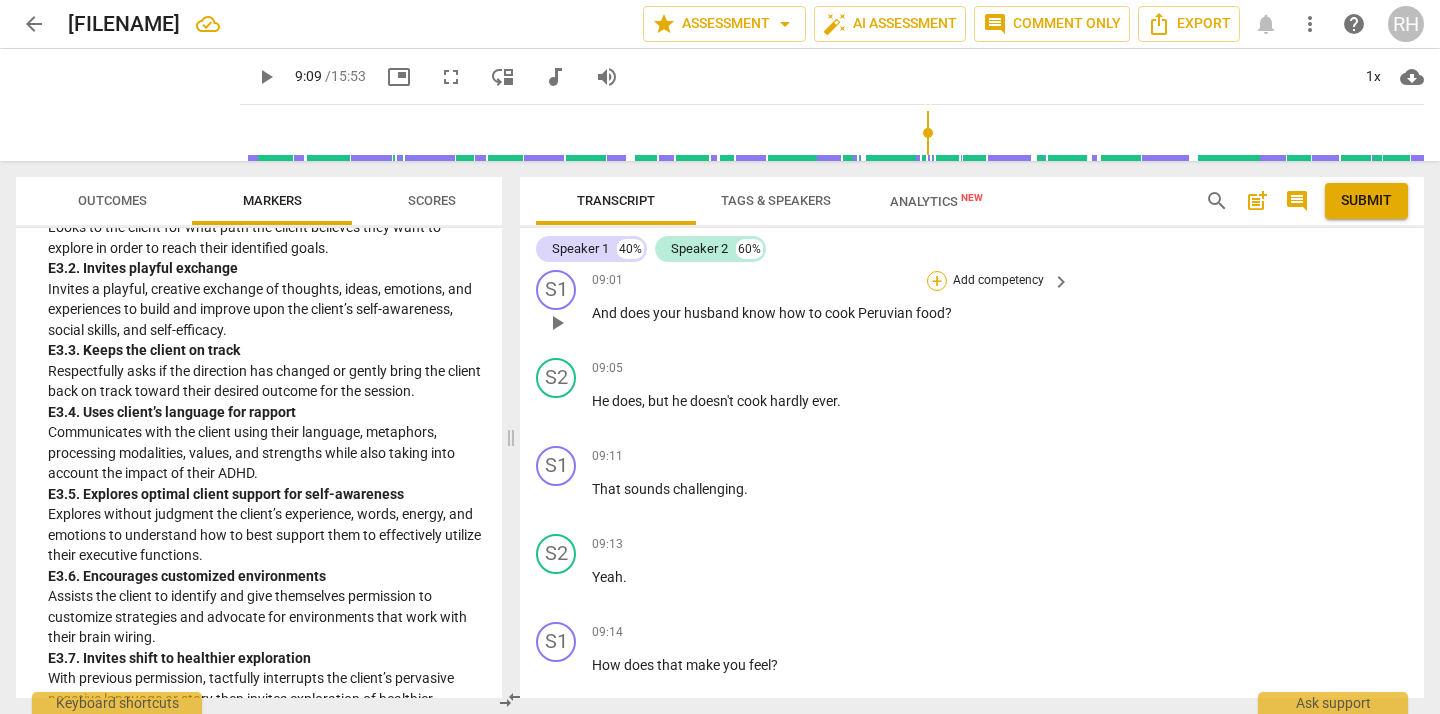 click on "+" at bounding box center [937, 281] 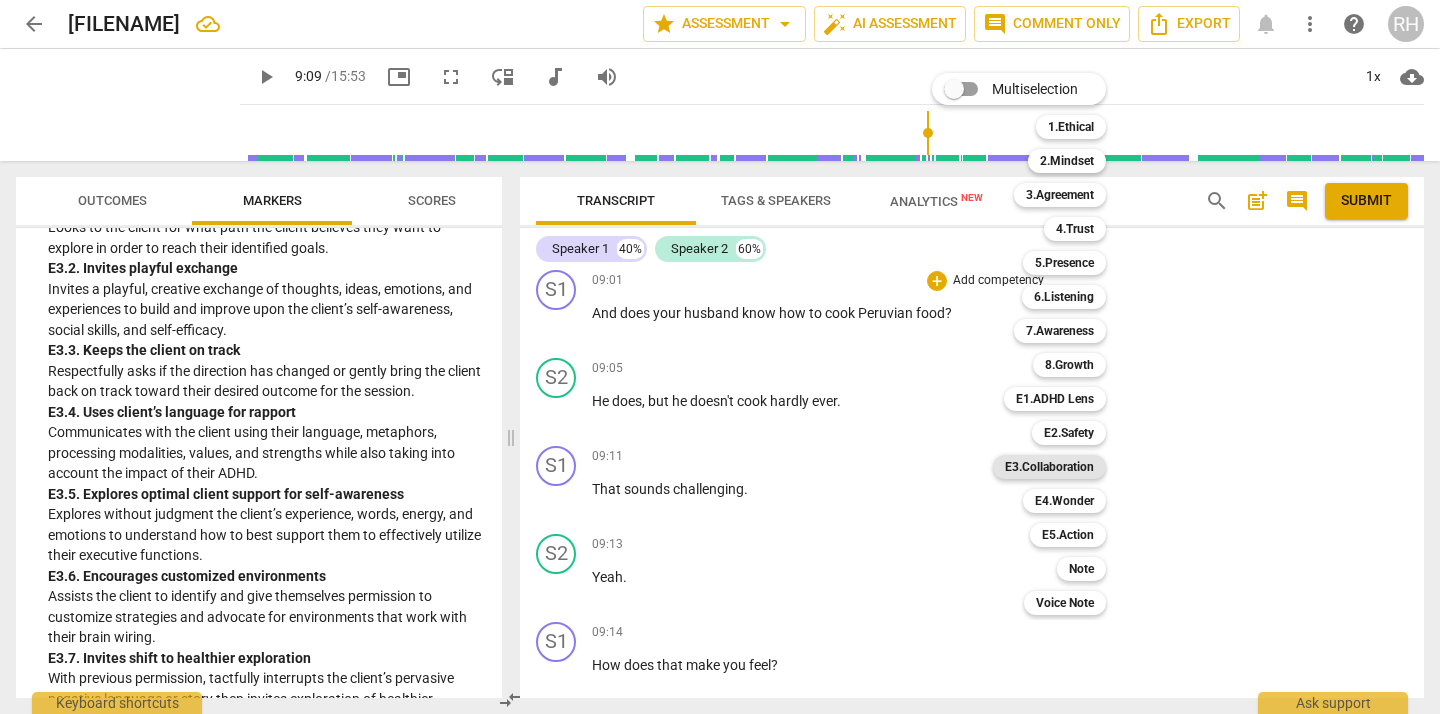 click on "E3.Collaboration" at bounding box center (1049, 467) 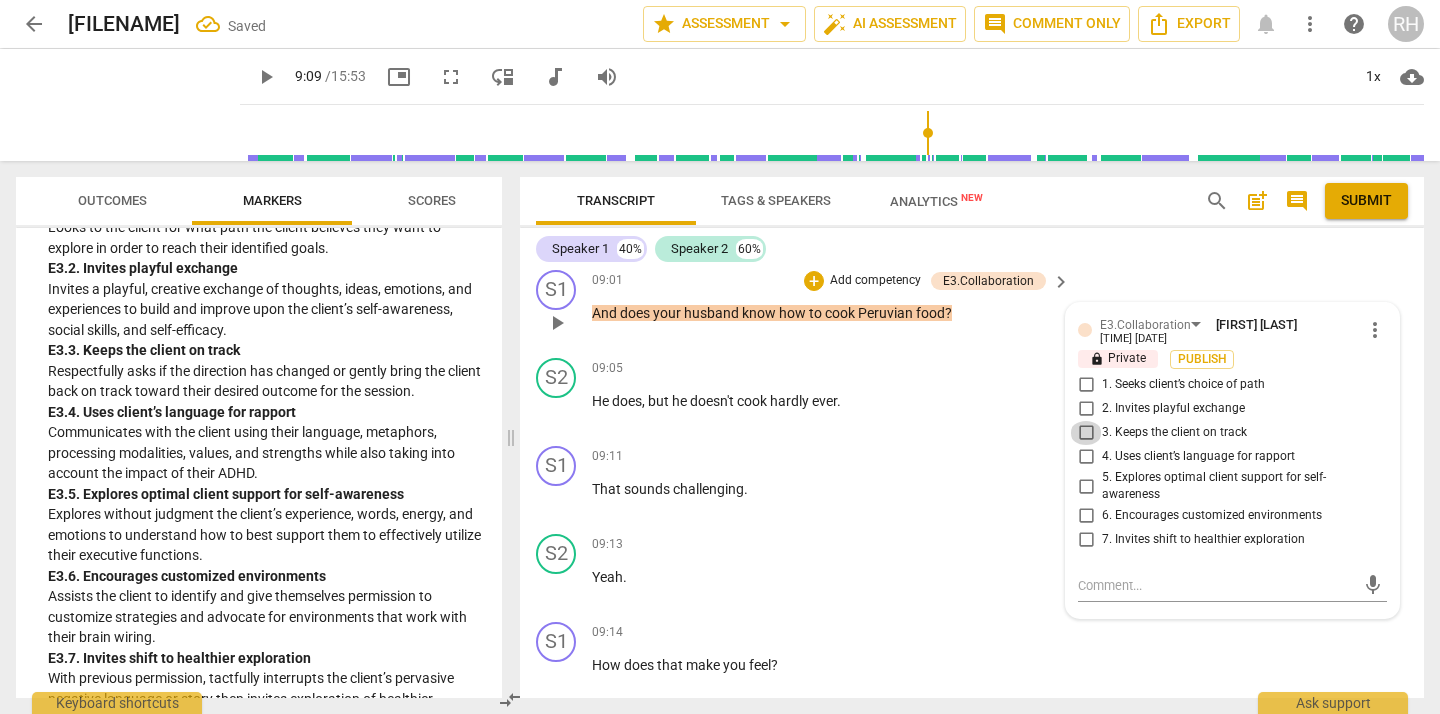 click on "3. Keeps the client on track" at bounding box center [1086, 433] 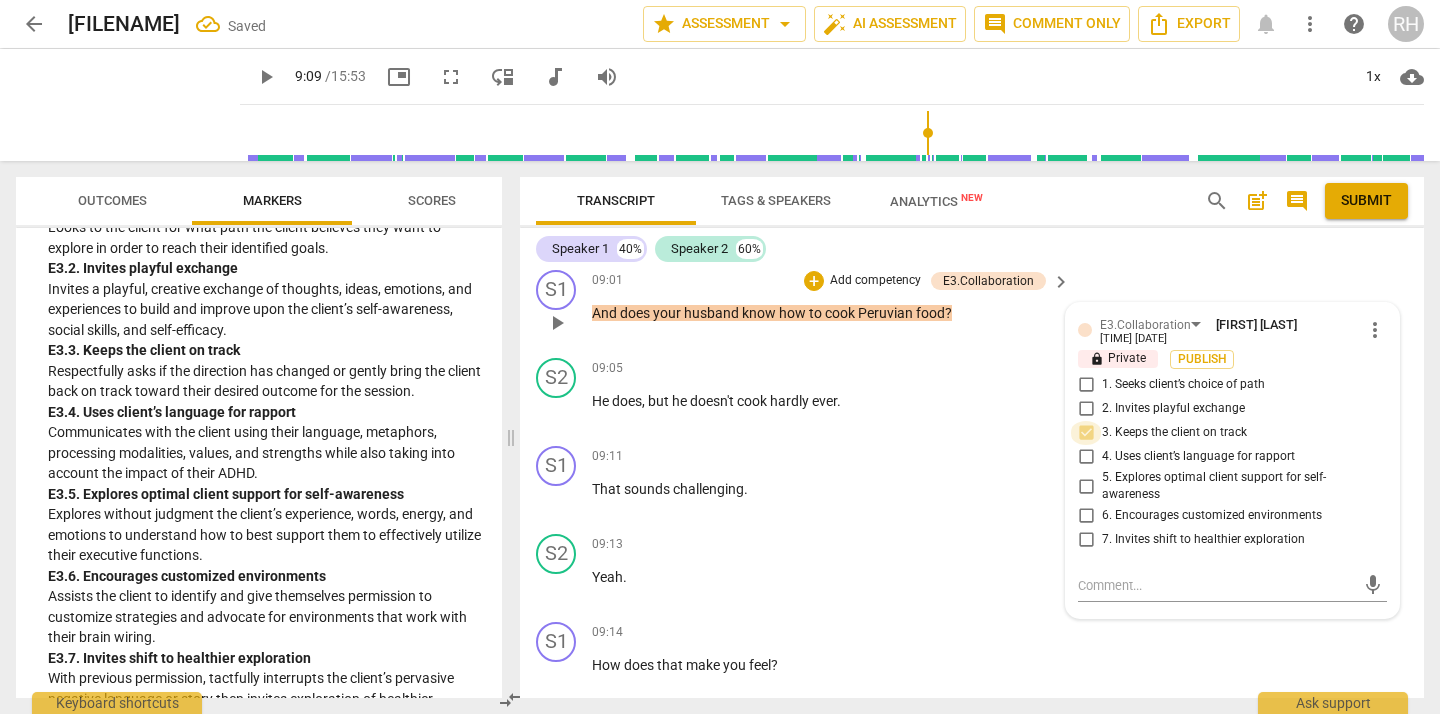 click on "3. Keeps the client on track" at bounding box center (1086, 433) 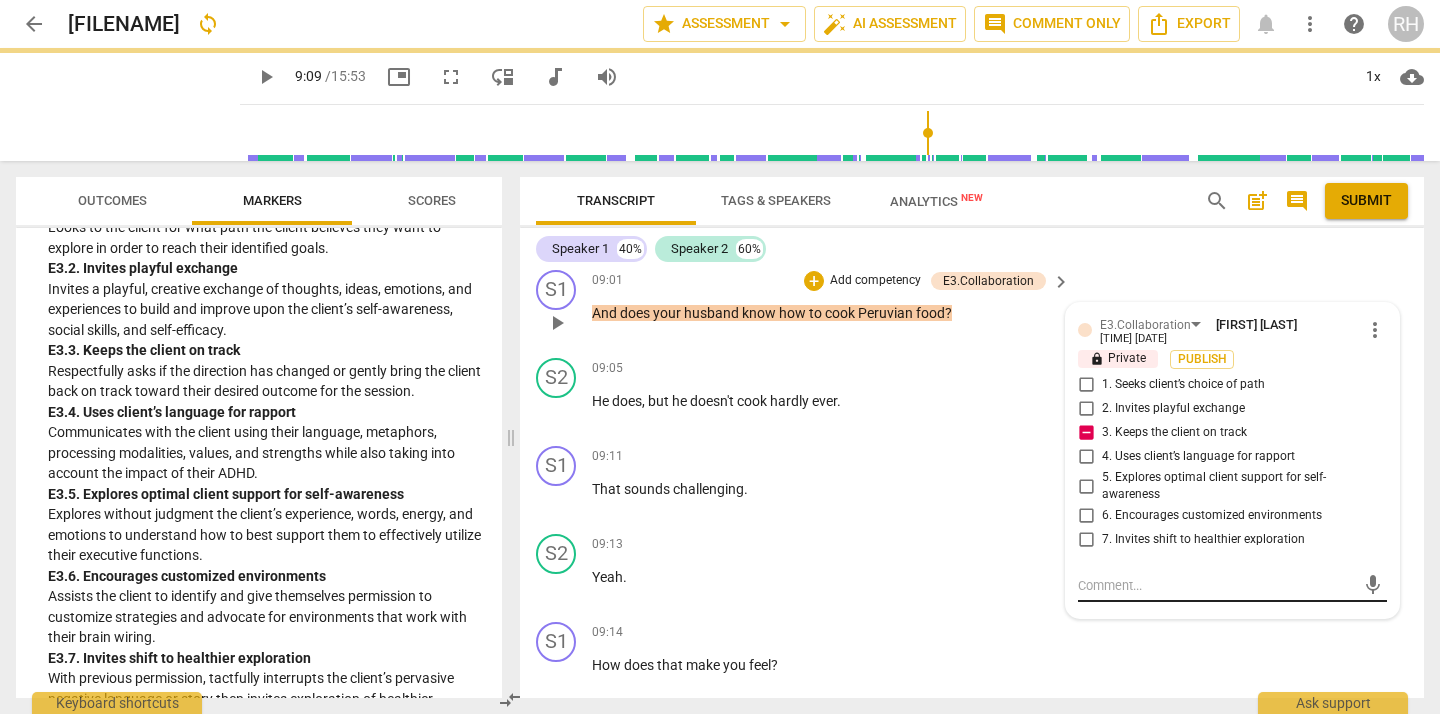 click on "mic" at bounding box center (1232, 586) 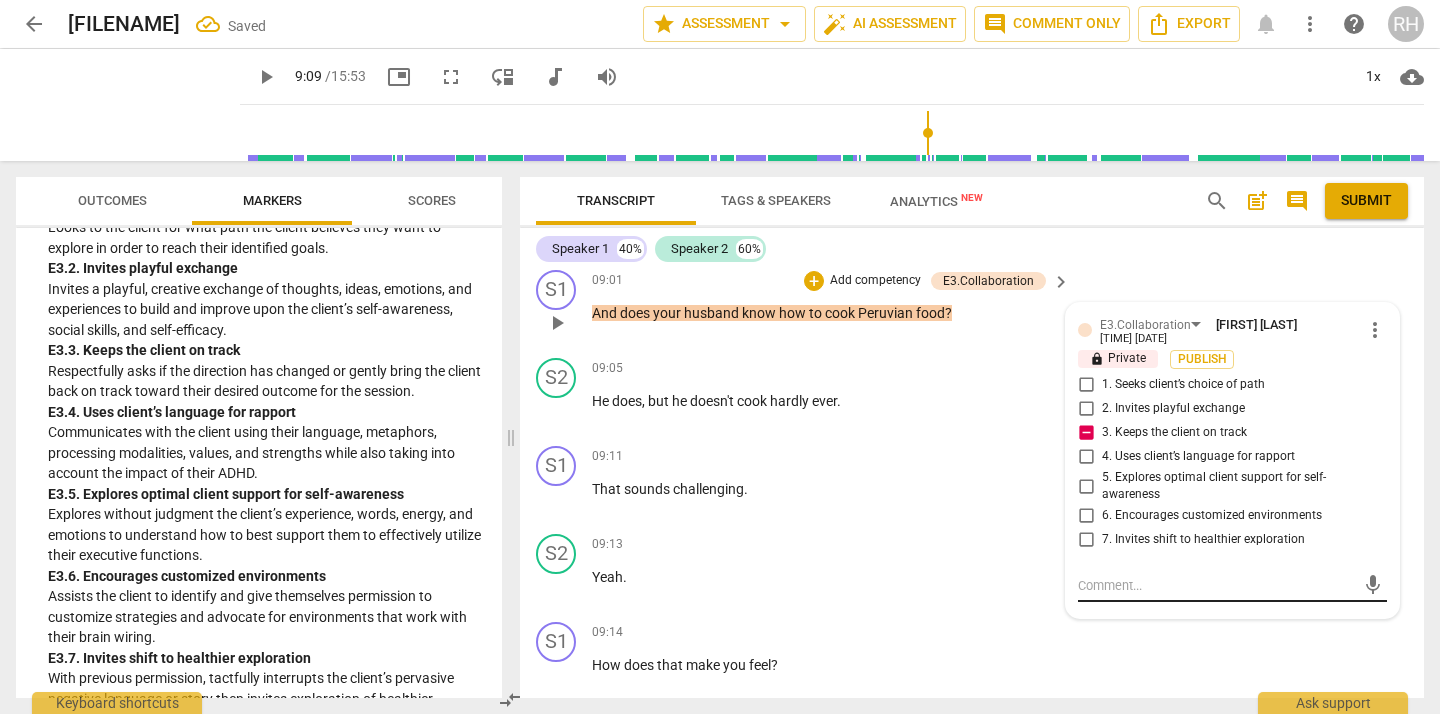 click on "mic" at bounding box center [1232, 586] 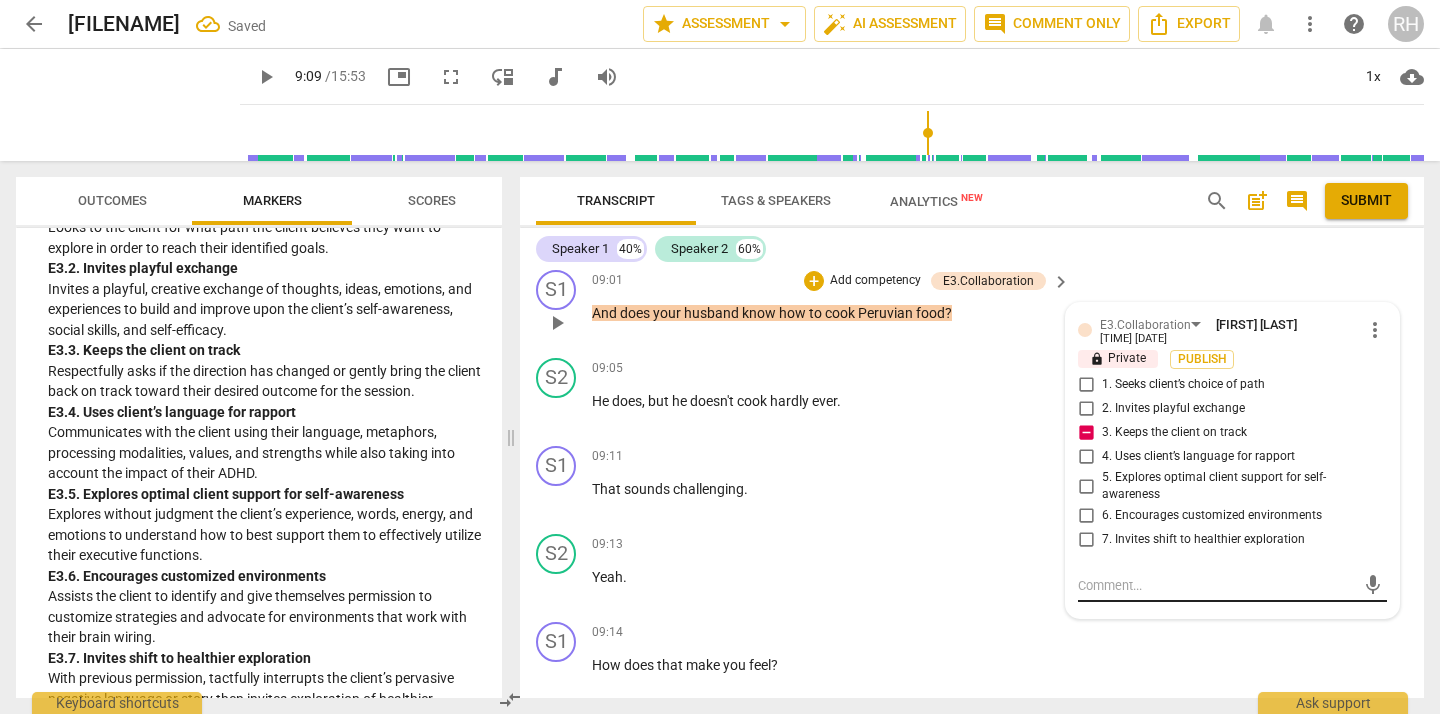 click at bounding box center (1216, 585) 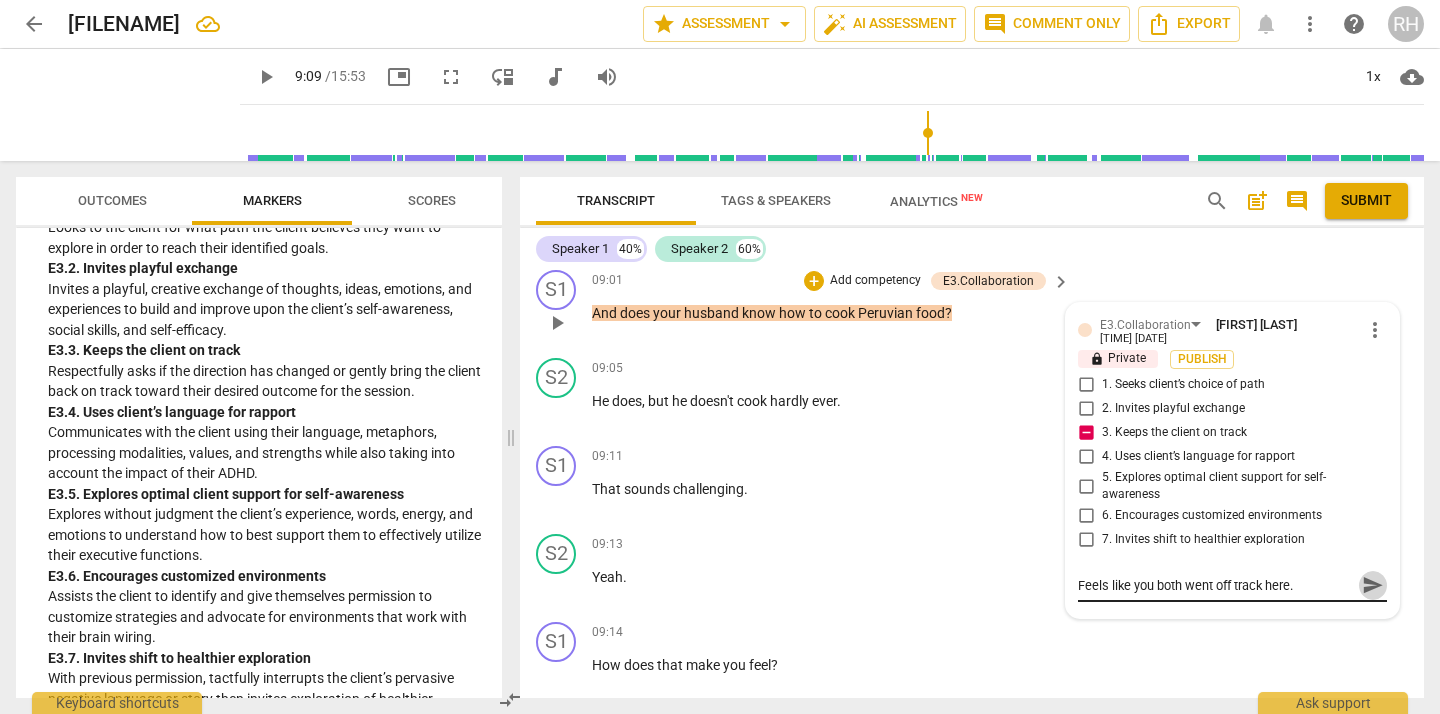 click on "send" at bounding box center (1373, 586) 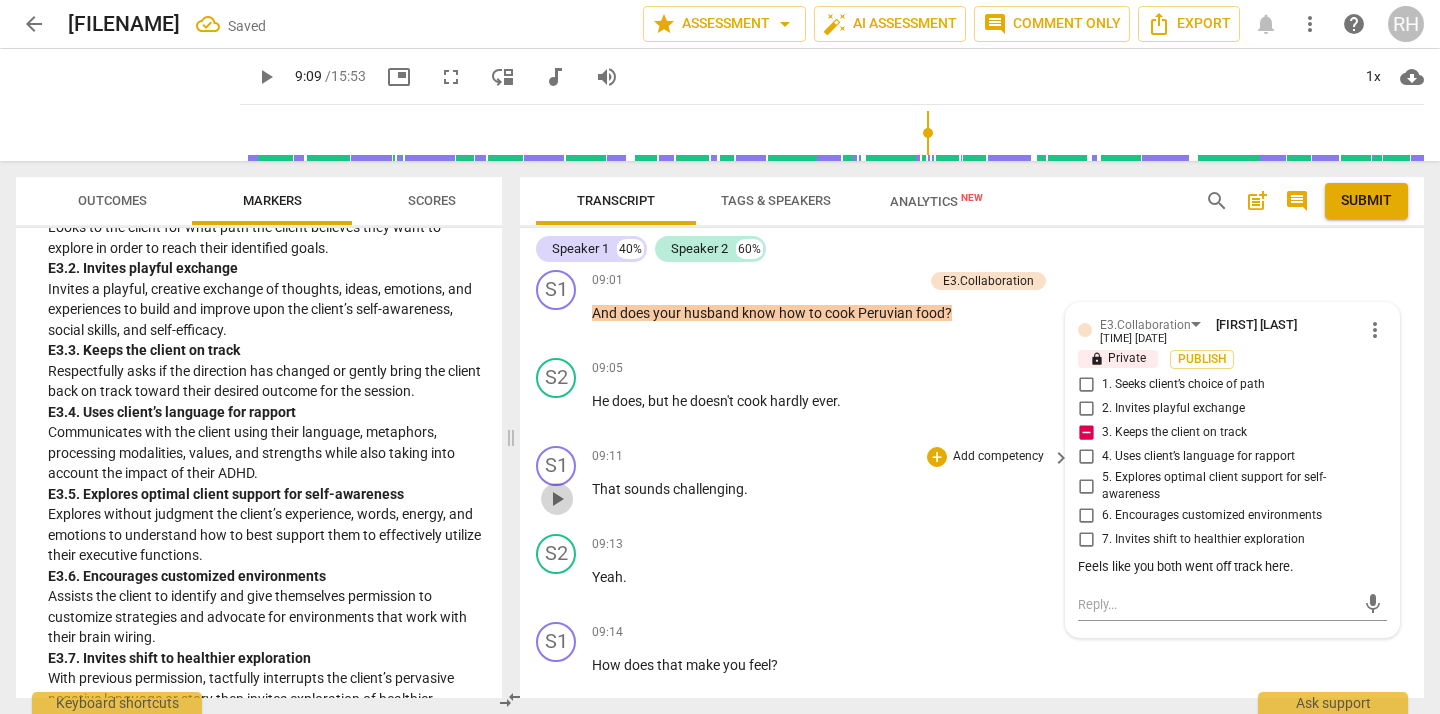 click on "play_arrow" at bounding box center (557, 499) 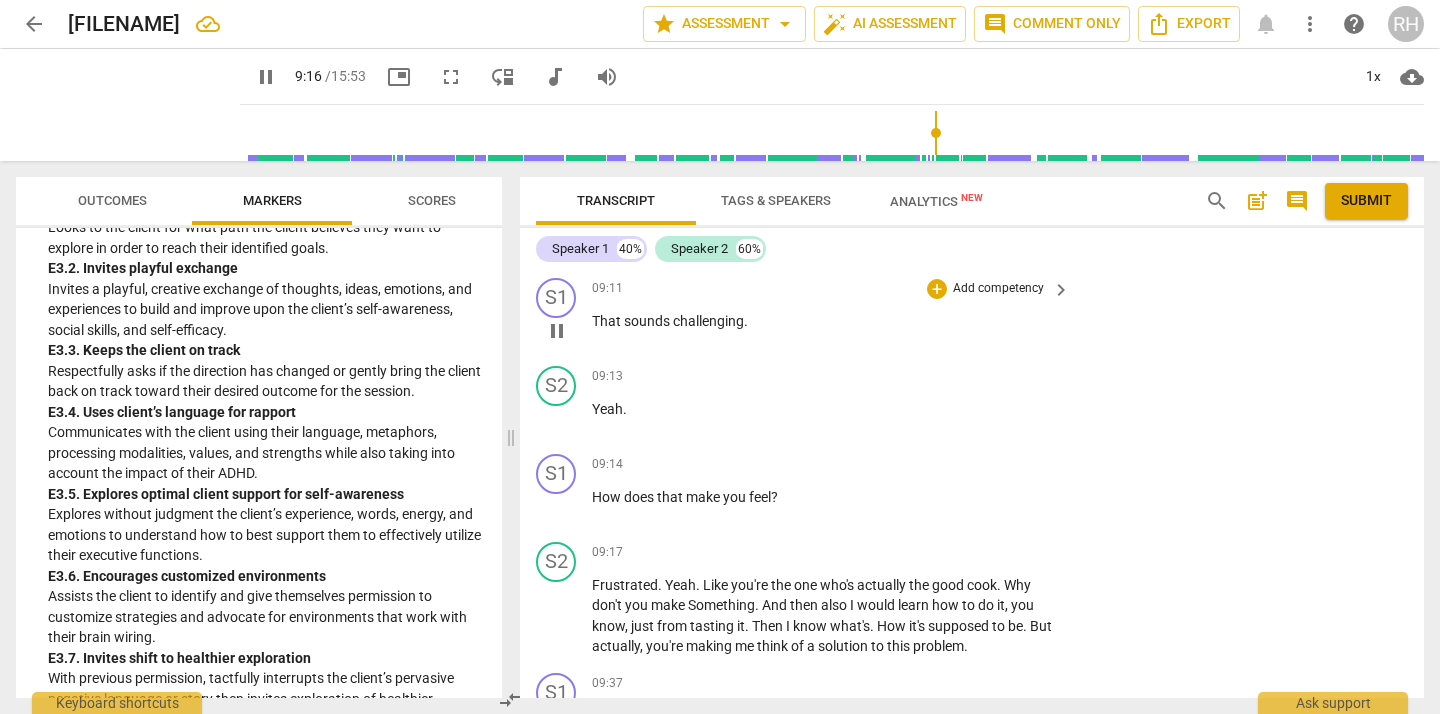 scroll, scrollTop: 3952, scrollLeft: 0, axis: vertical 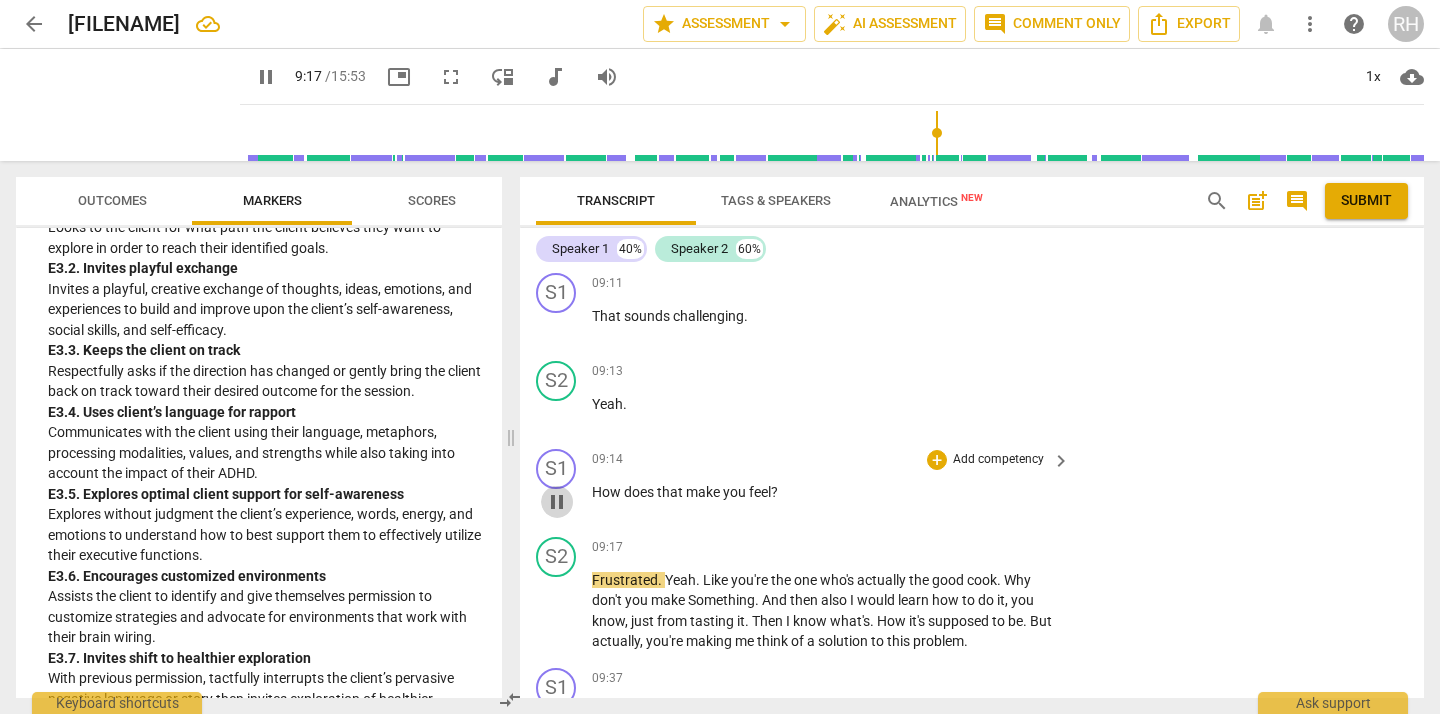 click on "pause" at bounding box center (557, 502) 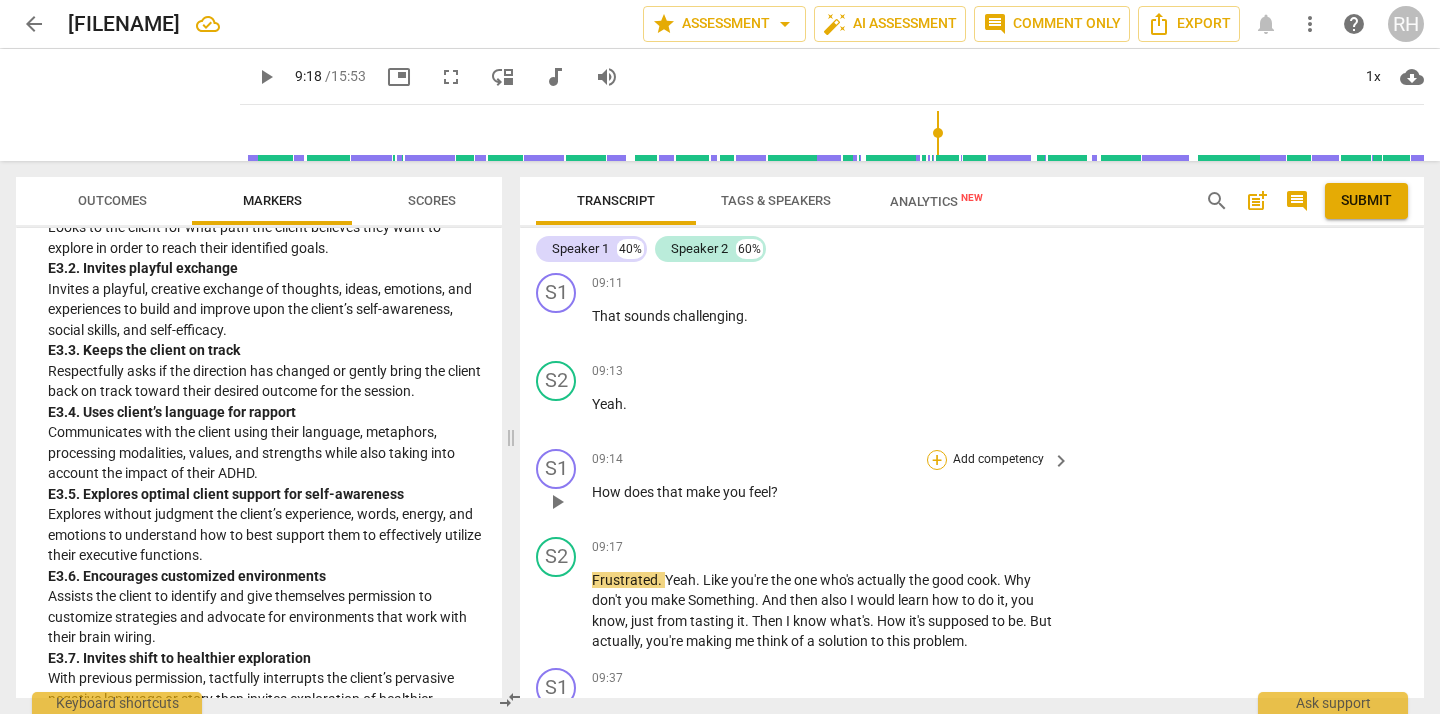 click on "+" at bounding box center [937, 460] 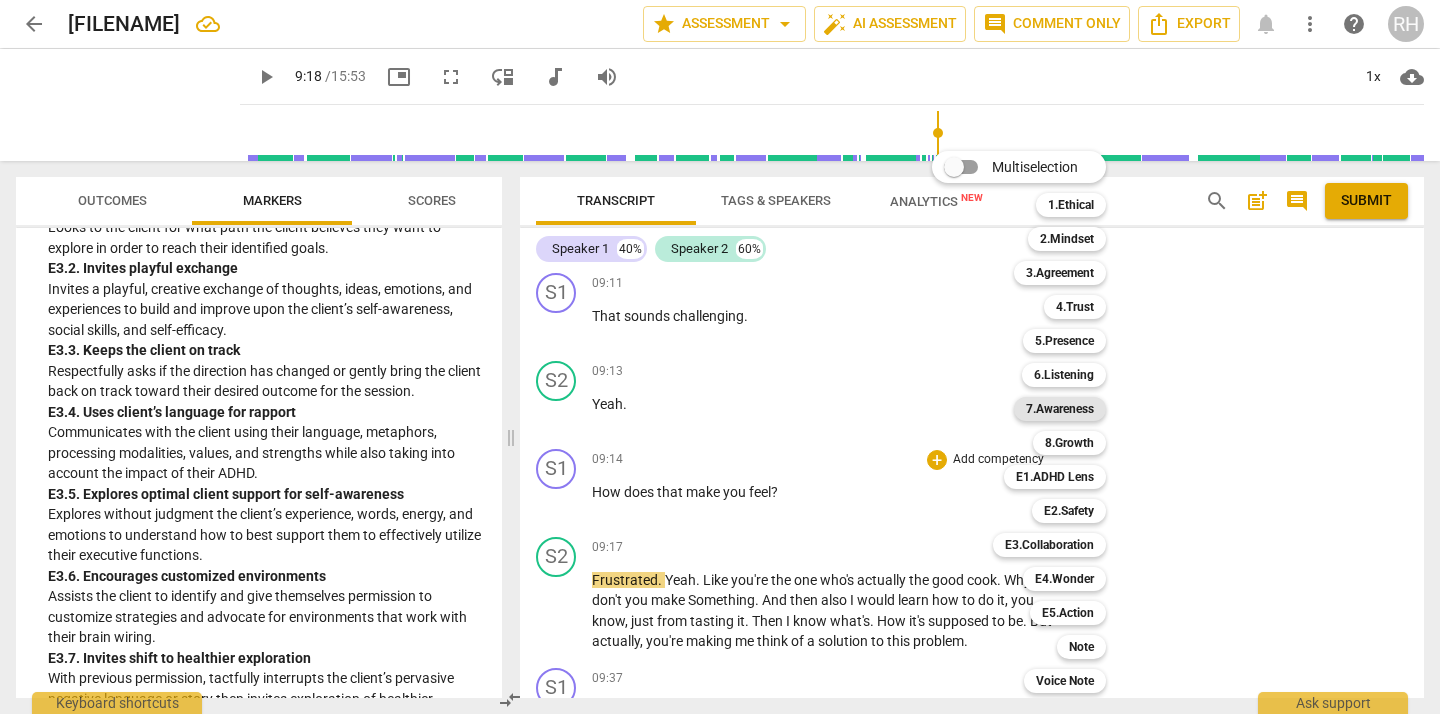 click on "7.Awareness" at bounding box center (1060, 409) 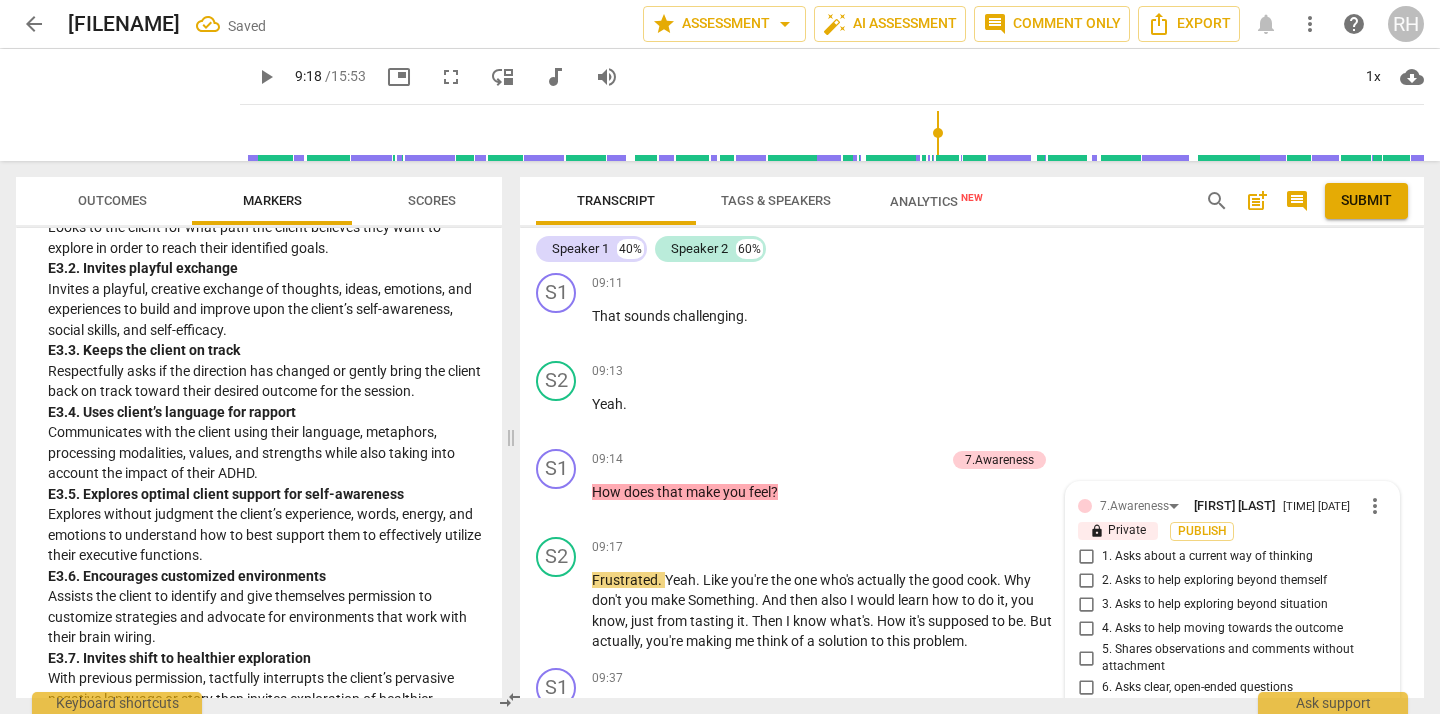 scroll, scrollTop: 4320, scrollLeft: 0, axis: vertical 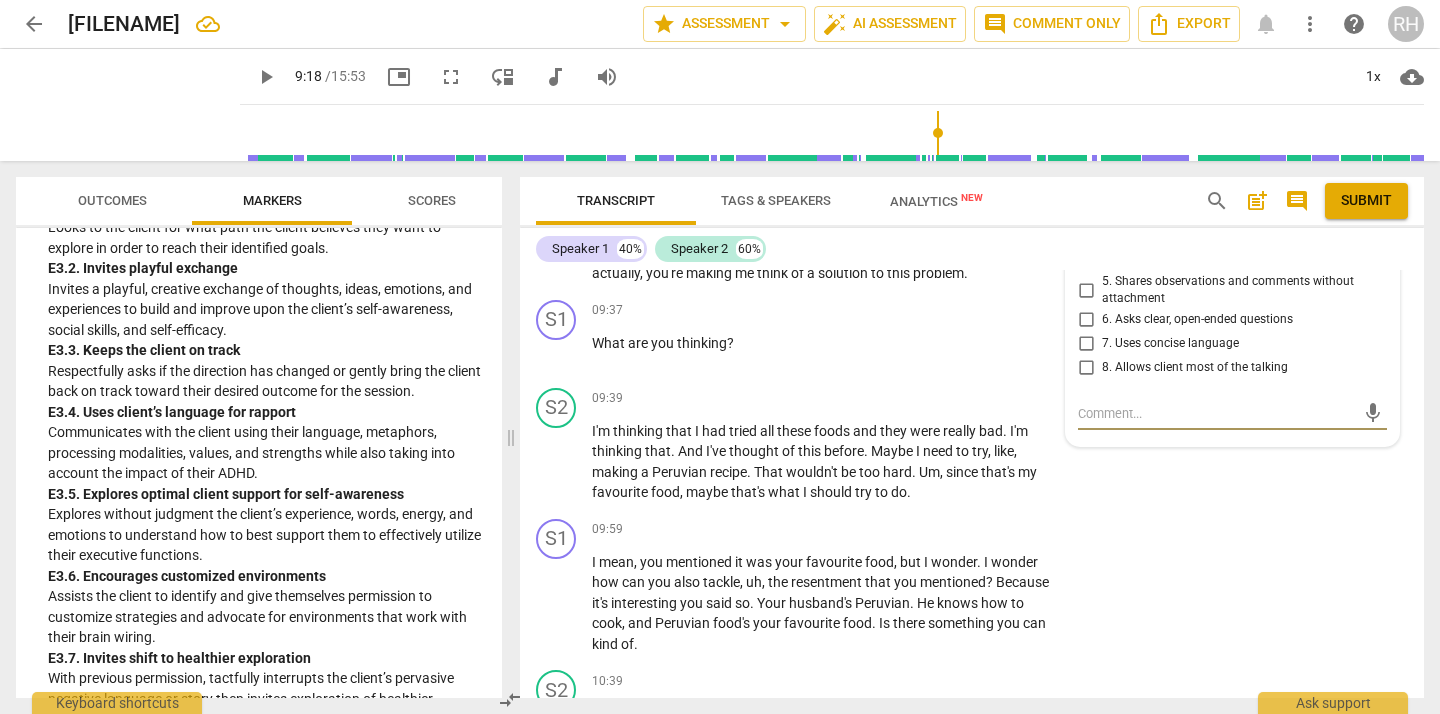 click on "3. Asks to help exploring beyond situation" at bounding box center (1086, 237) 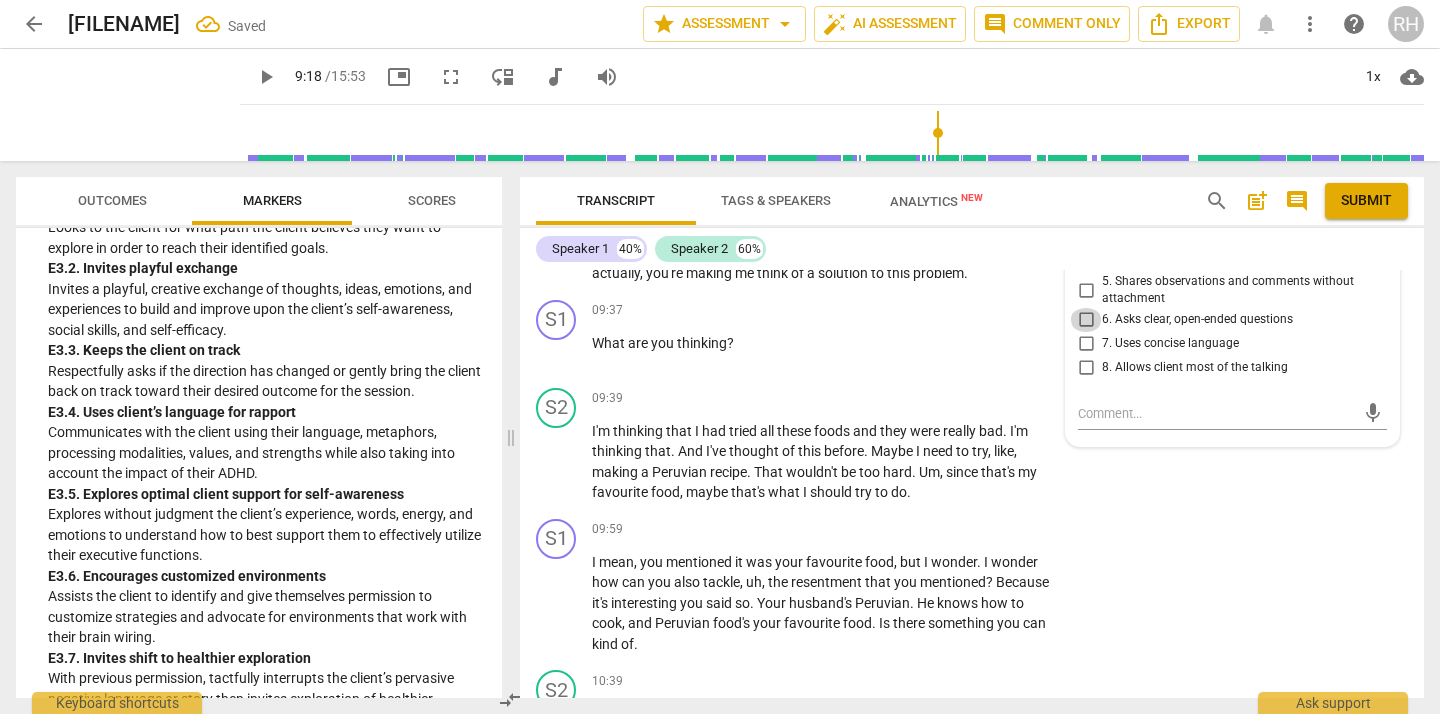 click on "6. Asks clear, open-ended questions" at bounding box center [1086, 320] 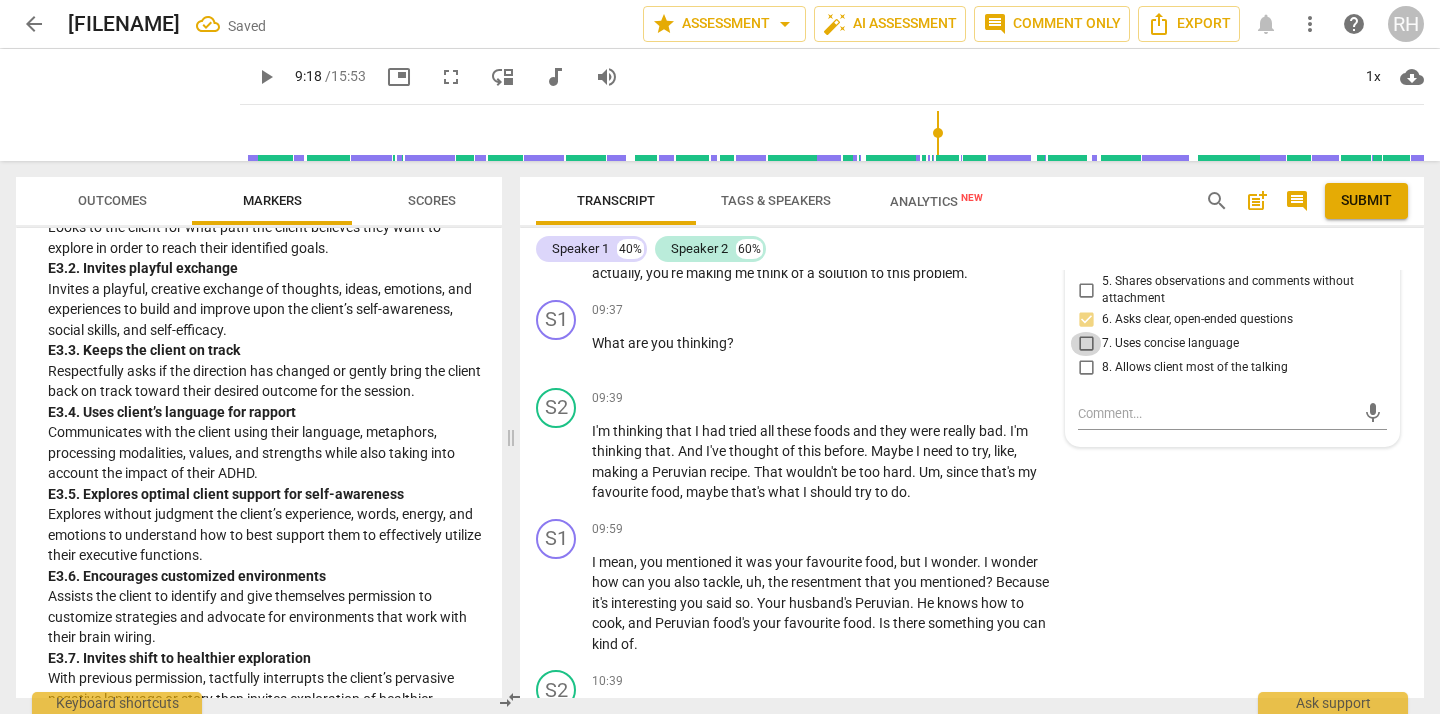 click on "7. Uses concise language" at bounding box center (1086, 344) 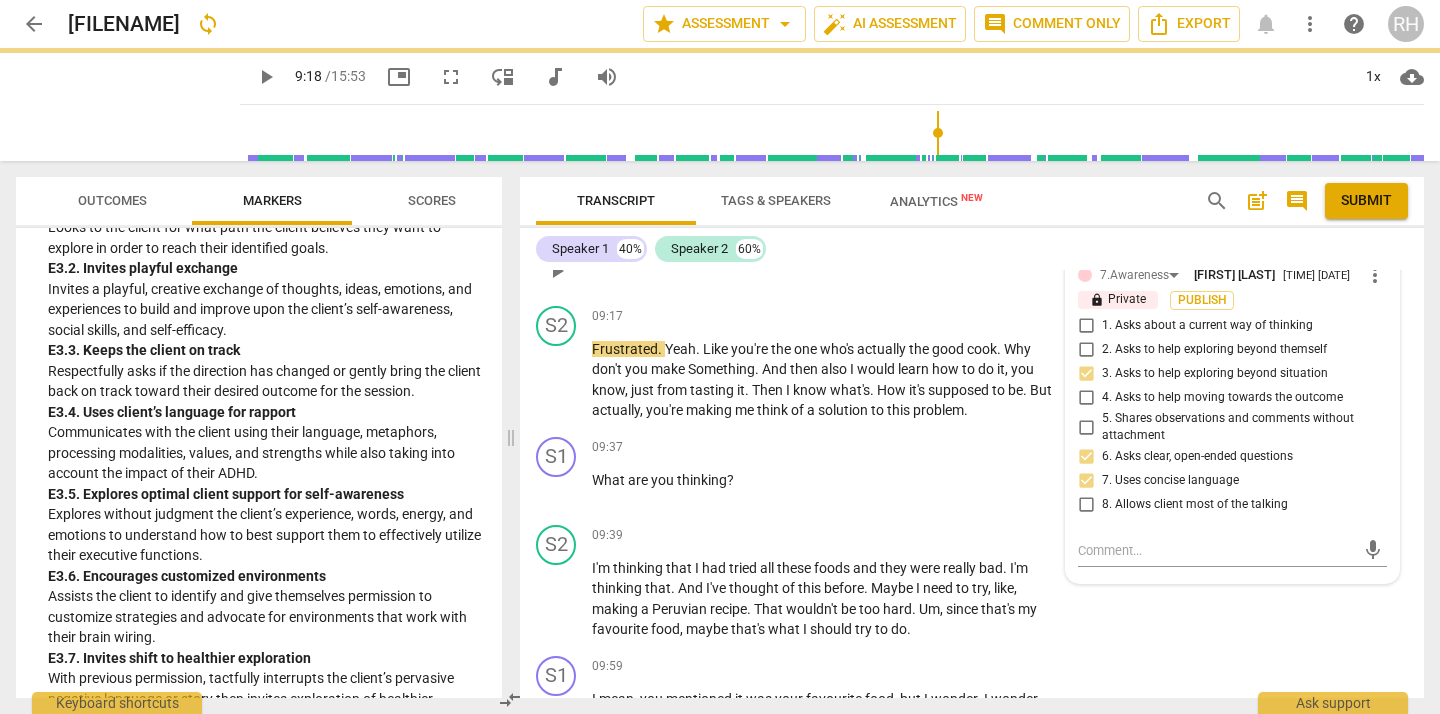 scroll, scrollTop: 4155, scrollLeft: 0, axis: vertical 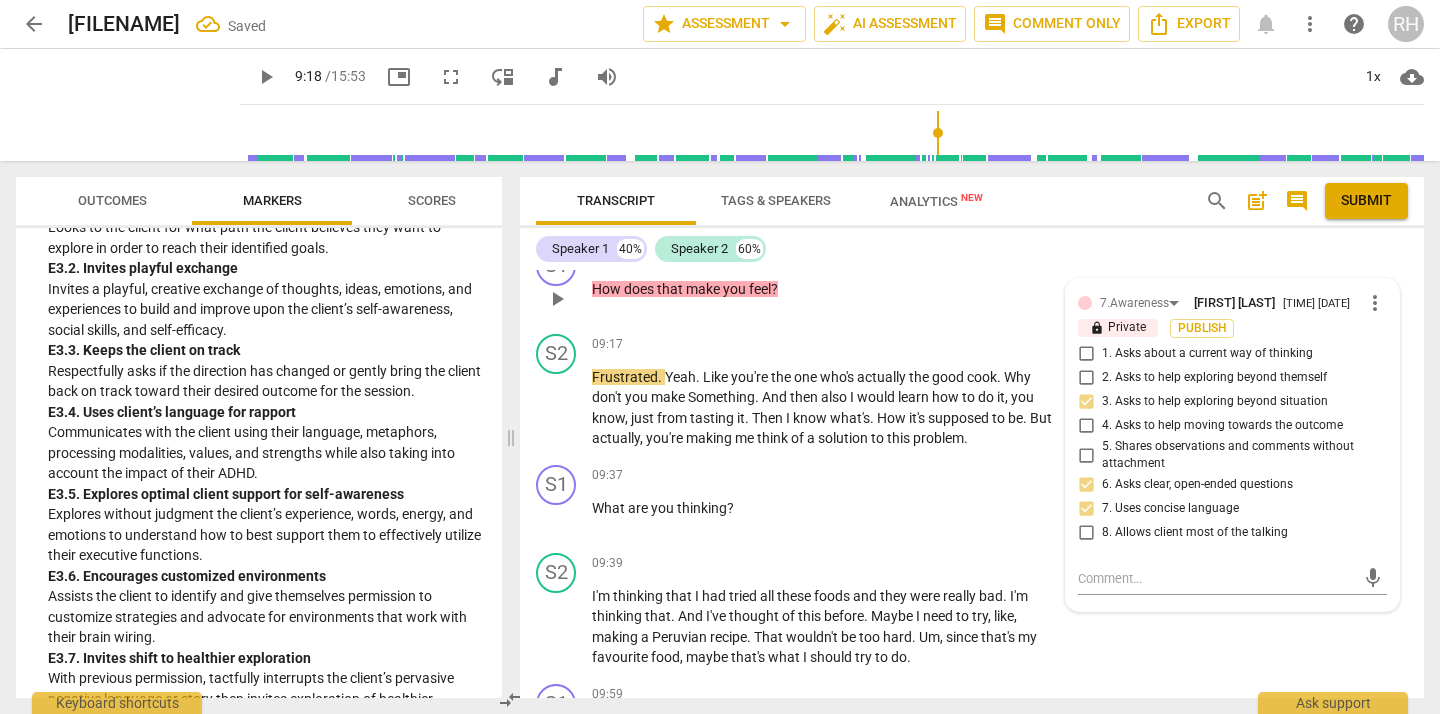 click on "+" at bounding box center (836, 257) 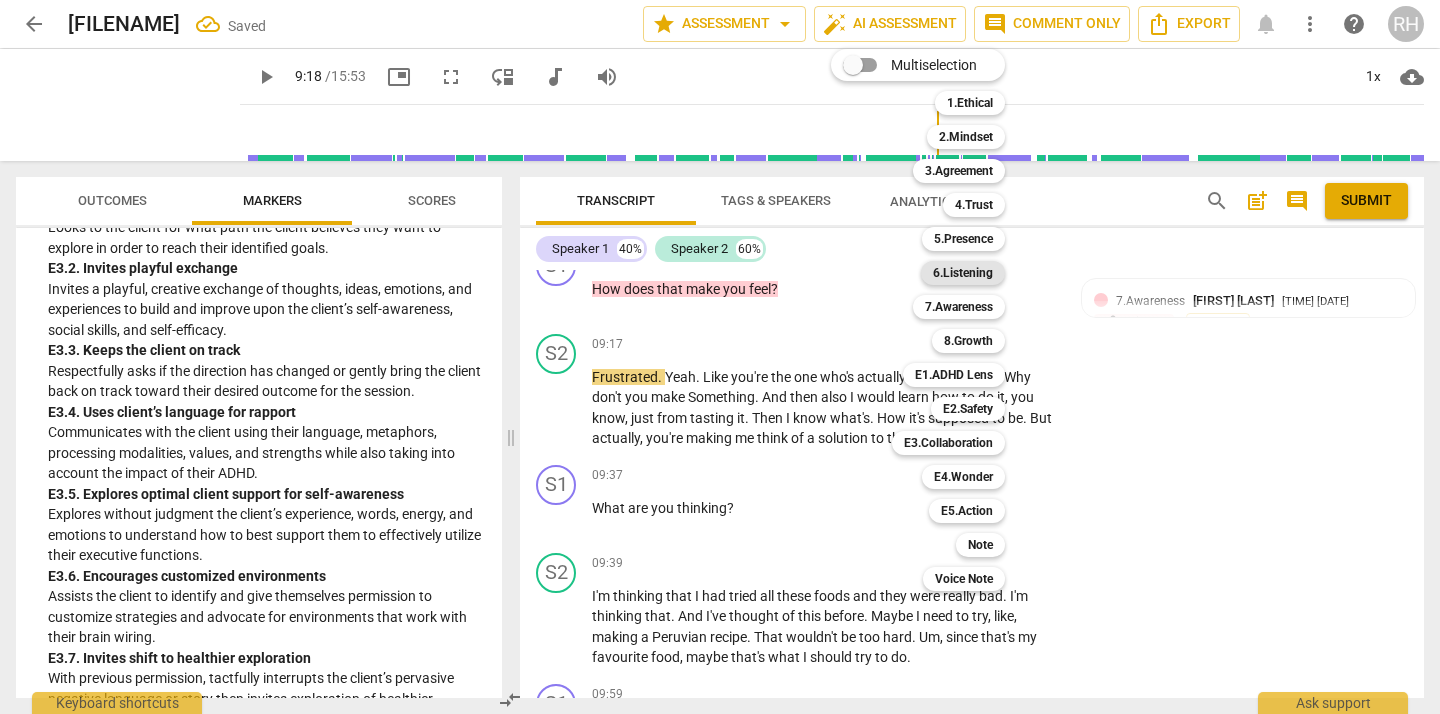 click on "6.Listening" at bounding box center [963, 273] 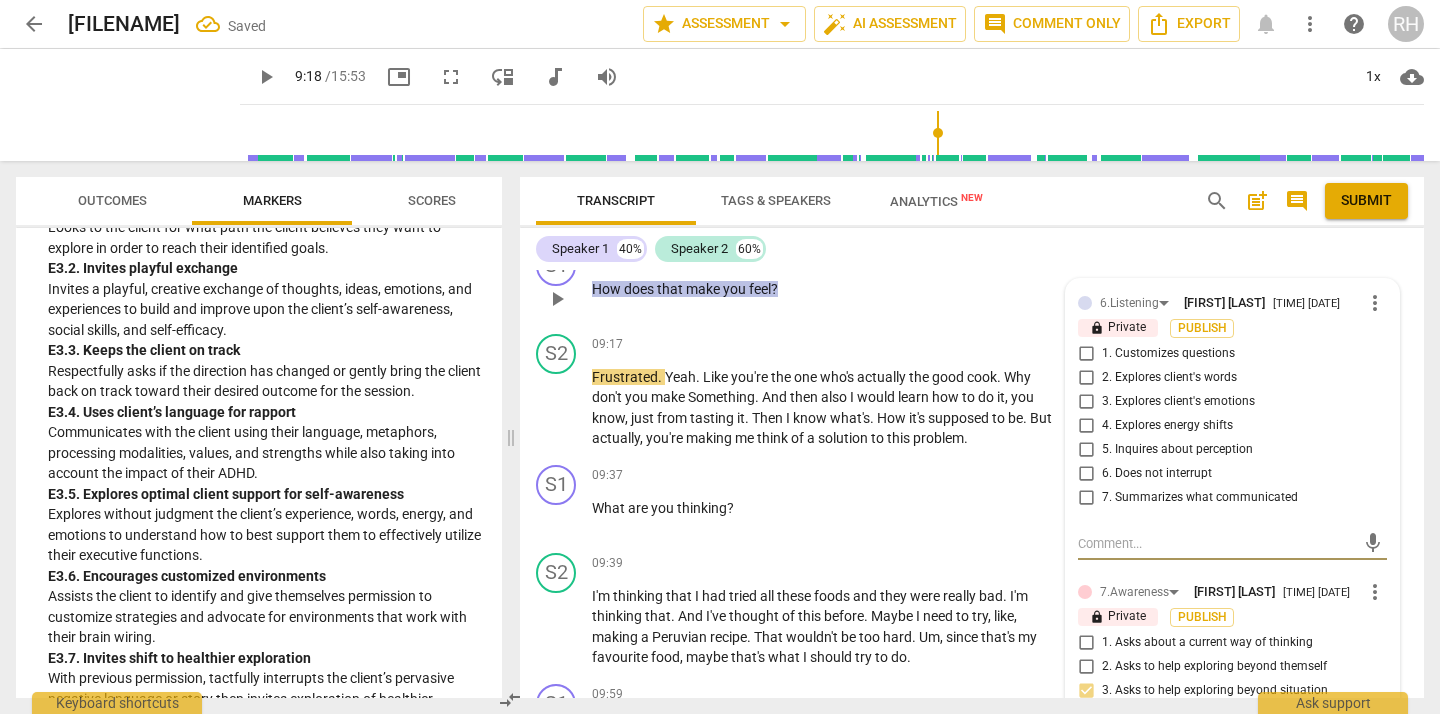 click on "1. Customizes questions" at bounding box center (1086, 354) 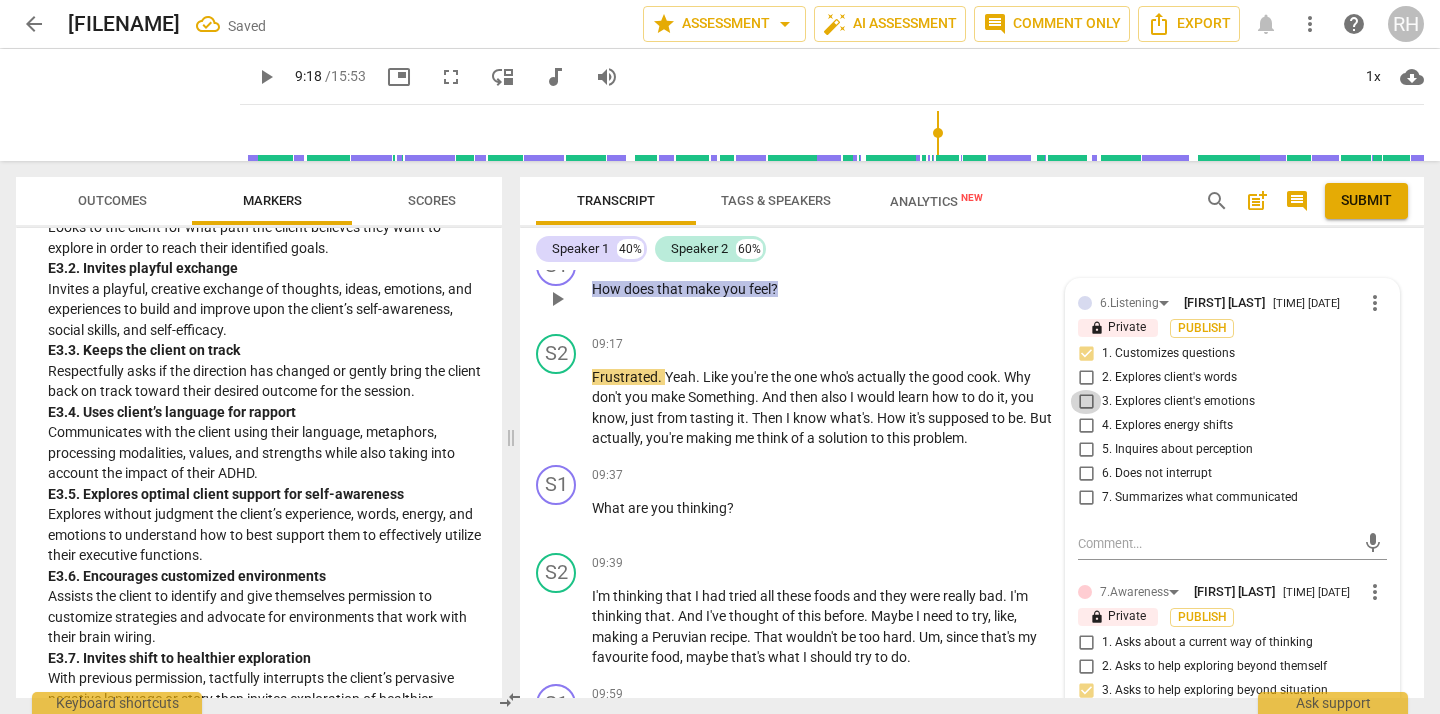 click on "3. Explores client's emotions" at bounding box center (1086, 402) 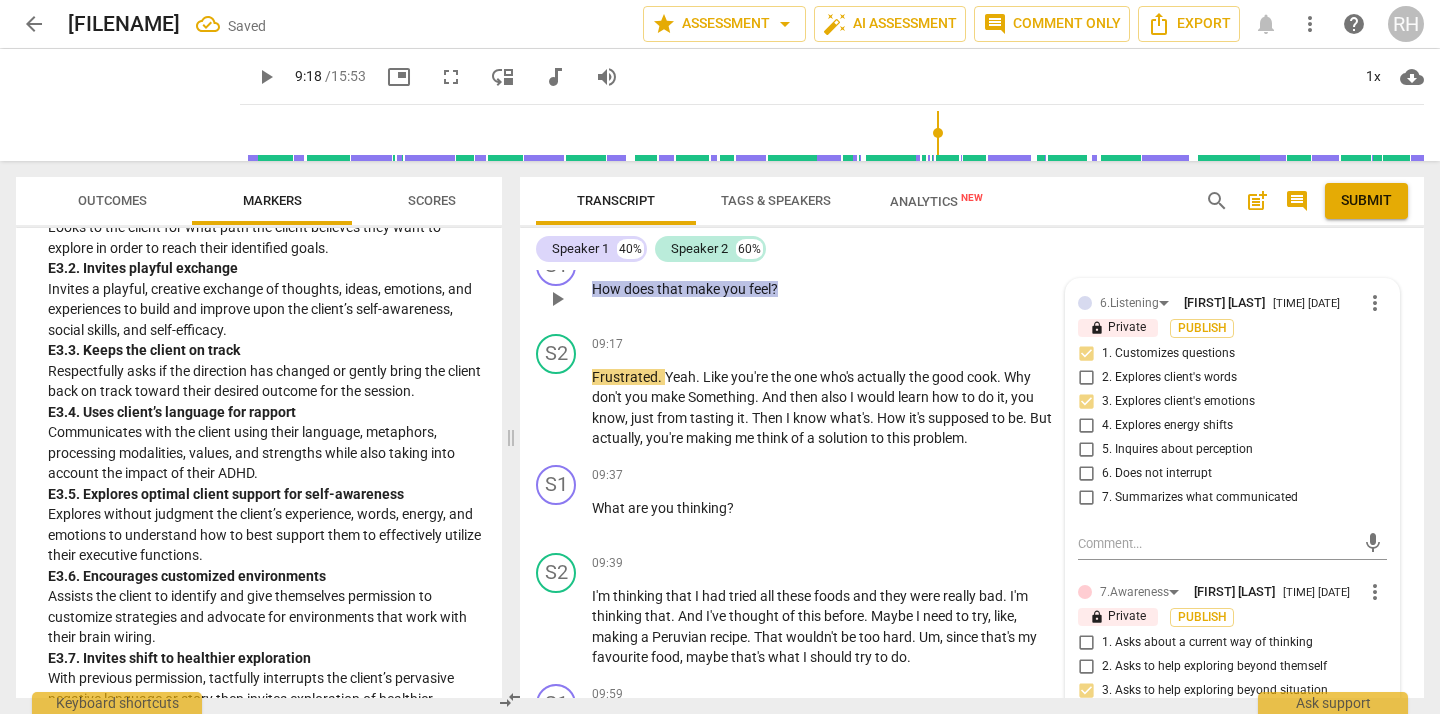 click on "5. Inquires about perception" at bounding box center [1086, 450] 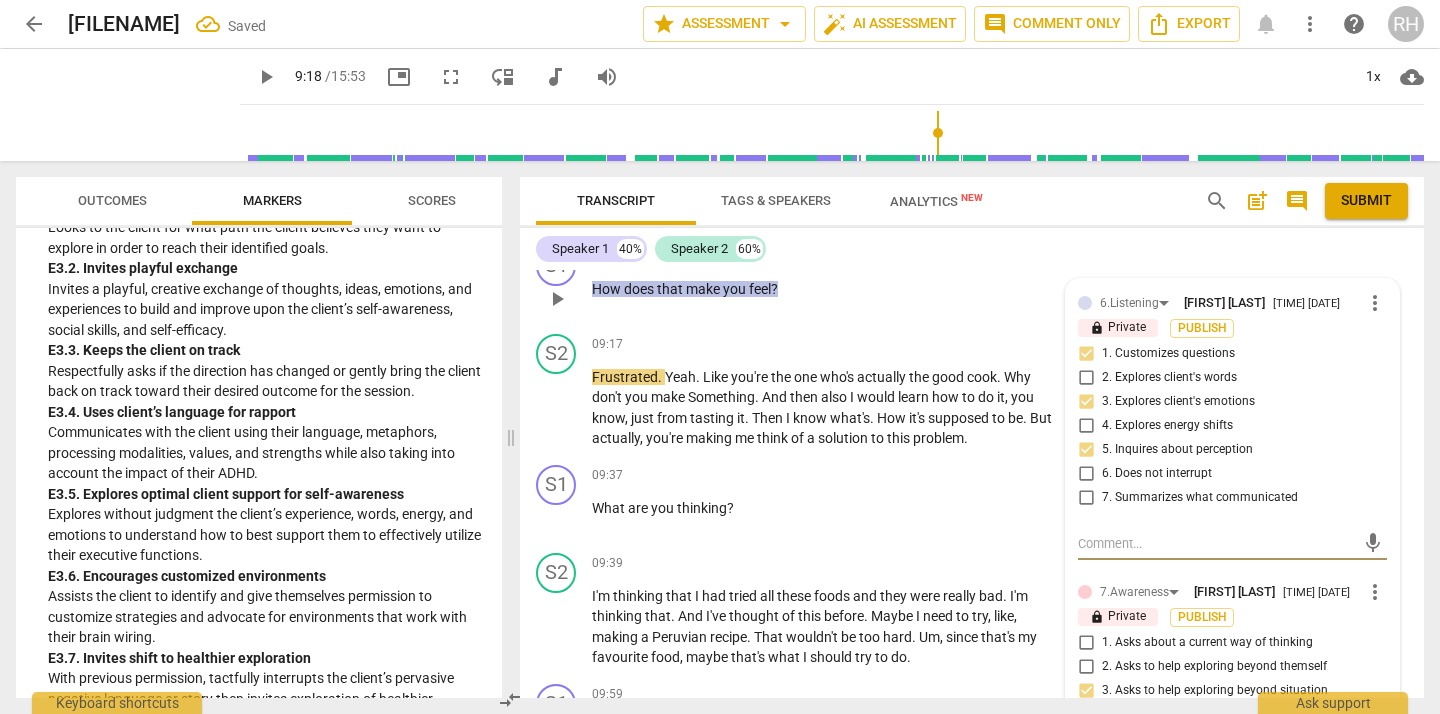 click at bounding box center (1216, 543) 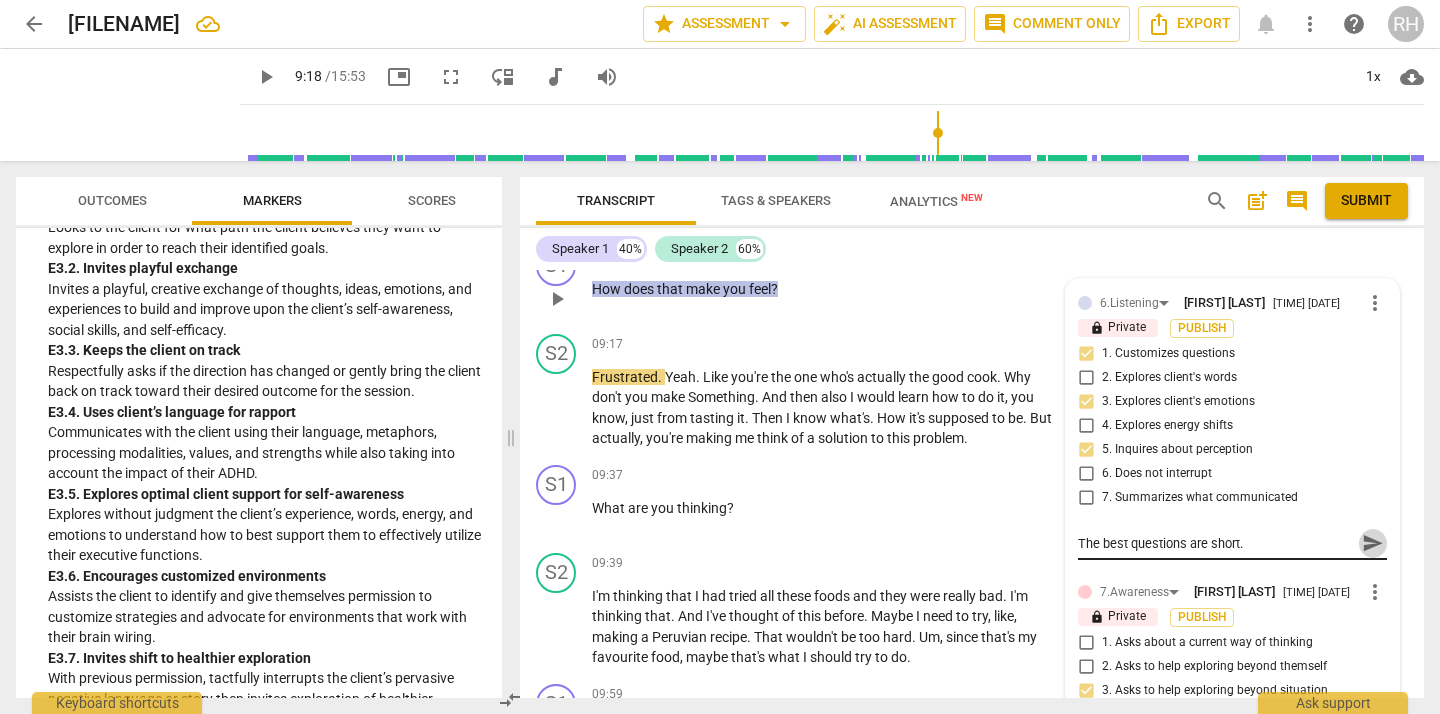 click on "send" at bounding box center (1373, 543) 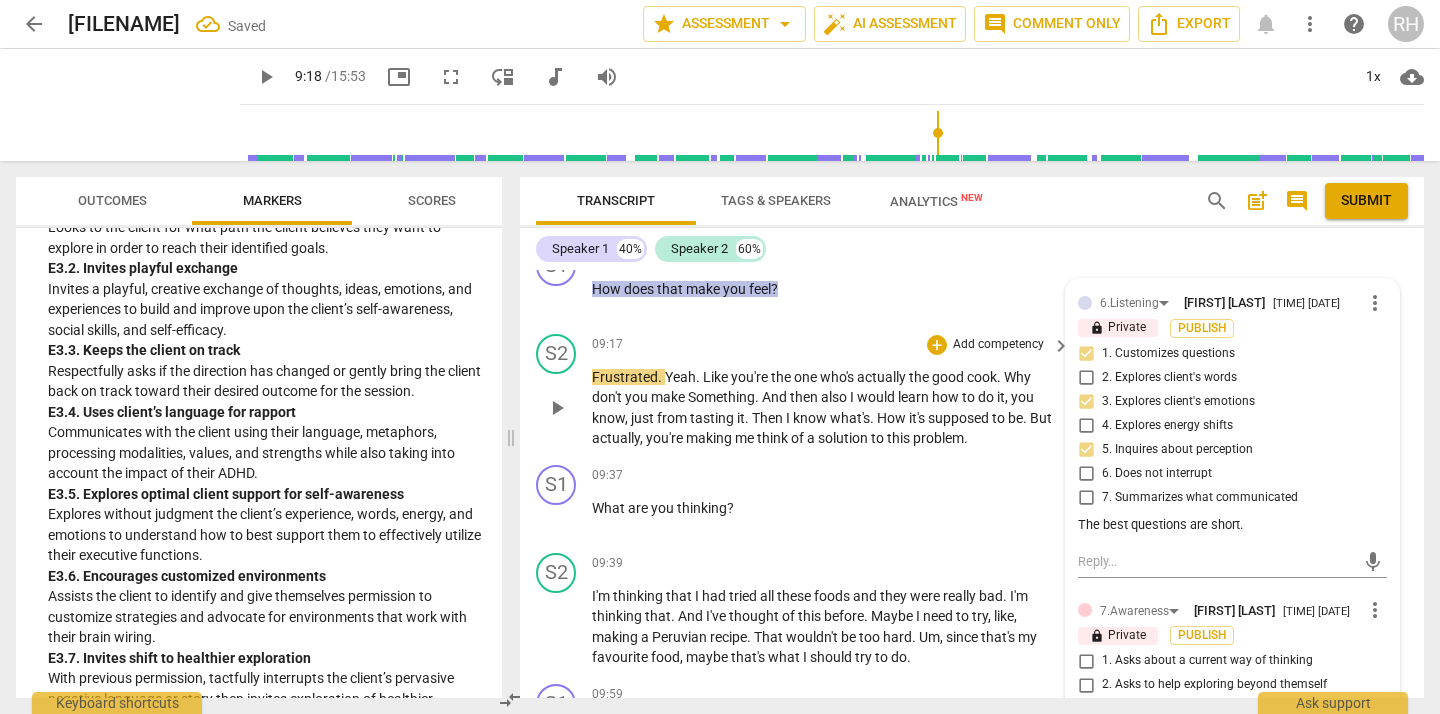 click on "play_arrow" at bounding box center [557, 408] 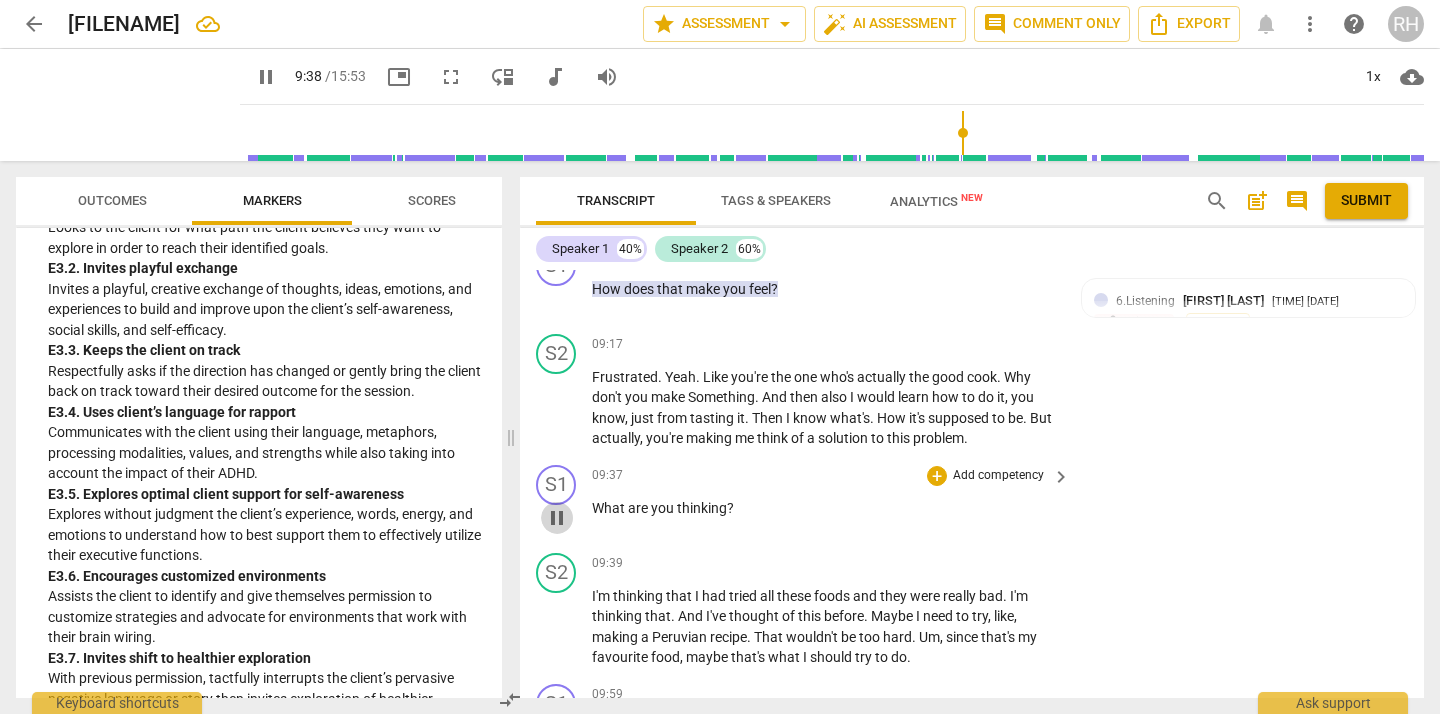 click on "pause" at bounding box center (557, 518) 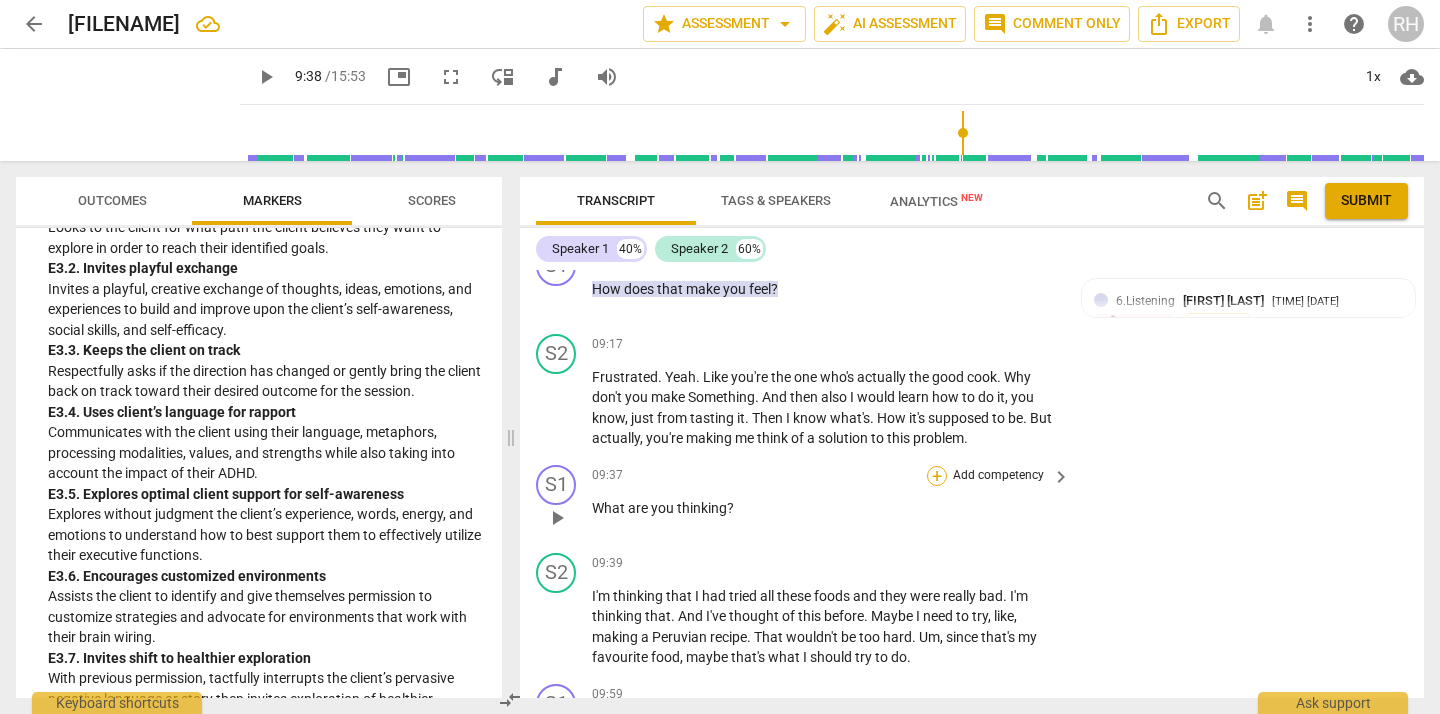 click on "+" at bounding box center (937, 476) 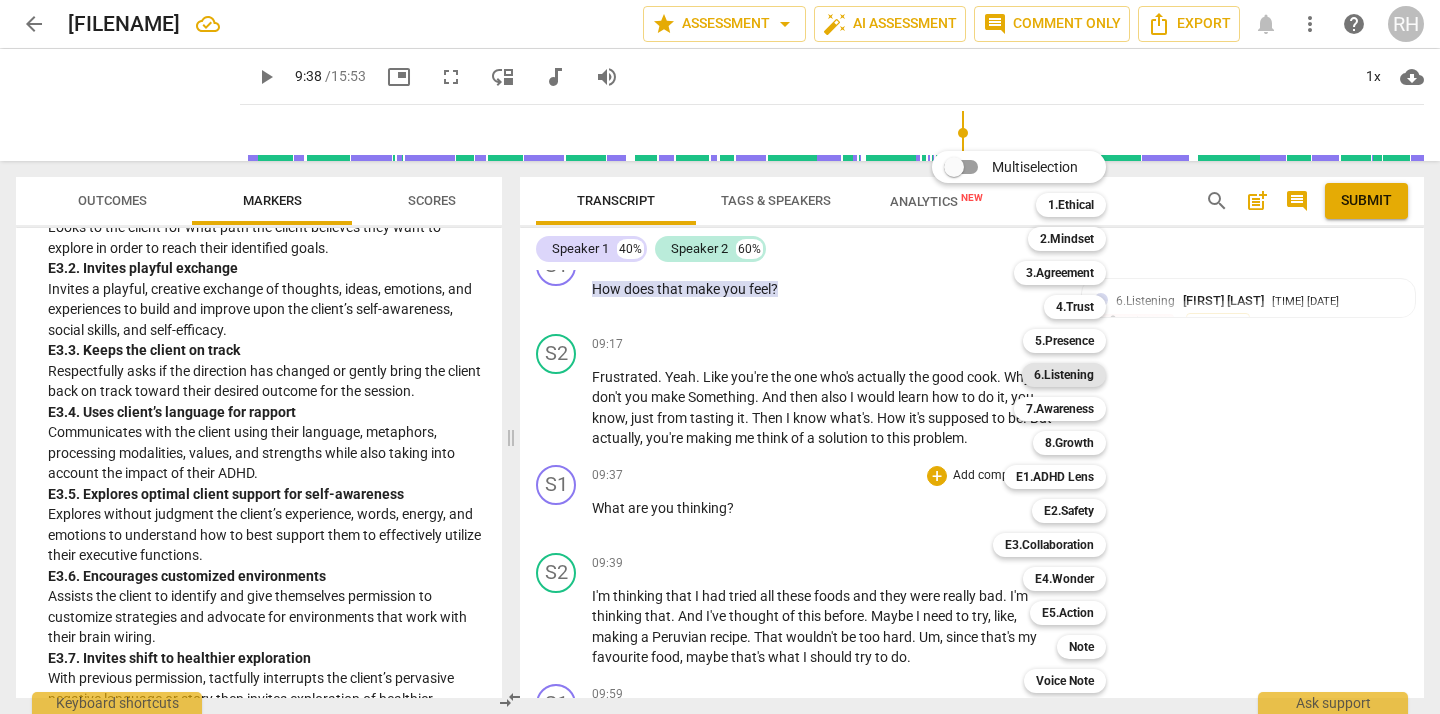 click on "6.Listening" at bounding box center (1064, 375) 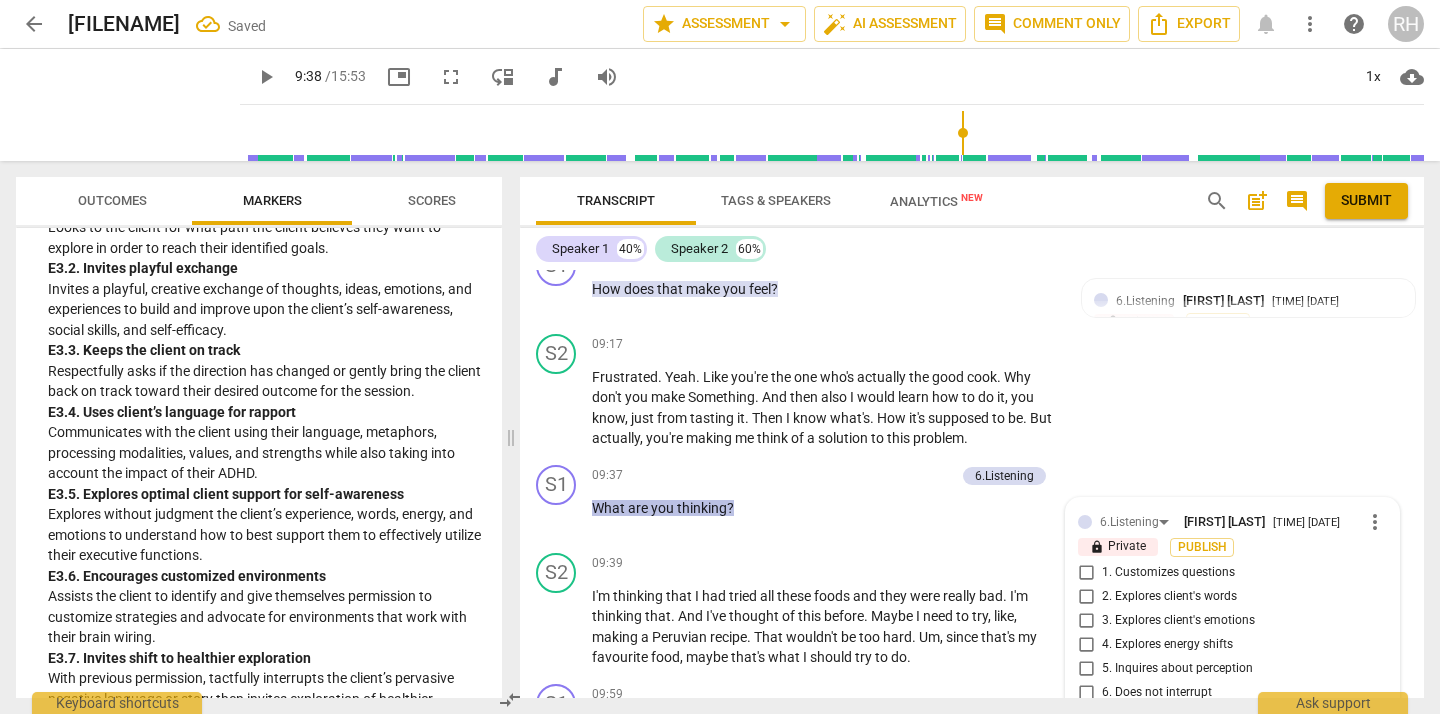 scroll, scrollTop: 4504, scrollLeft: 0, axis: vertical 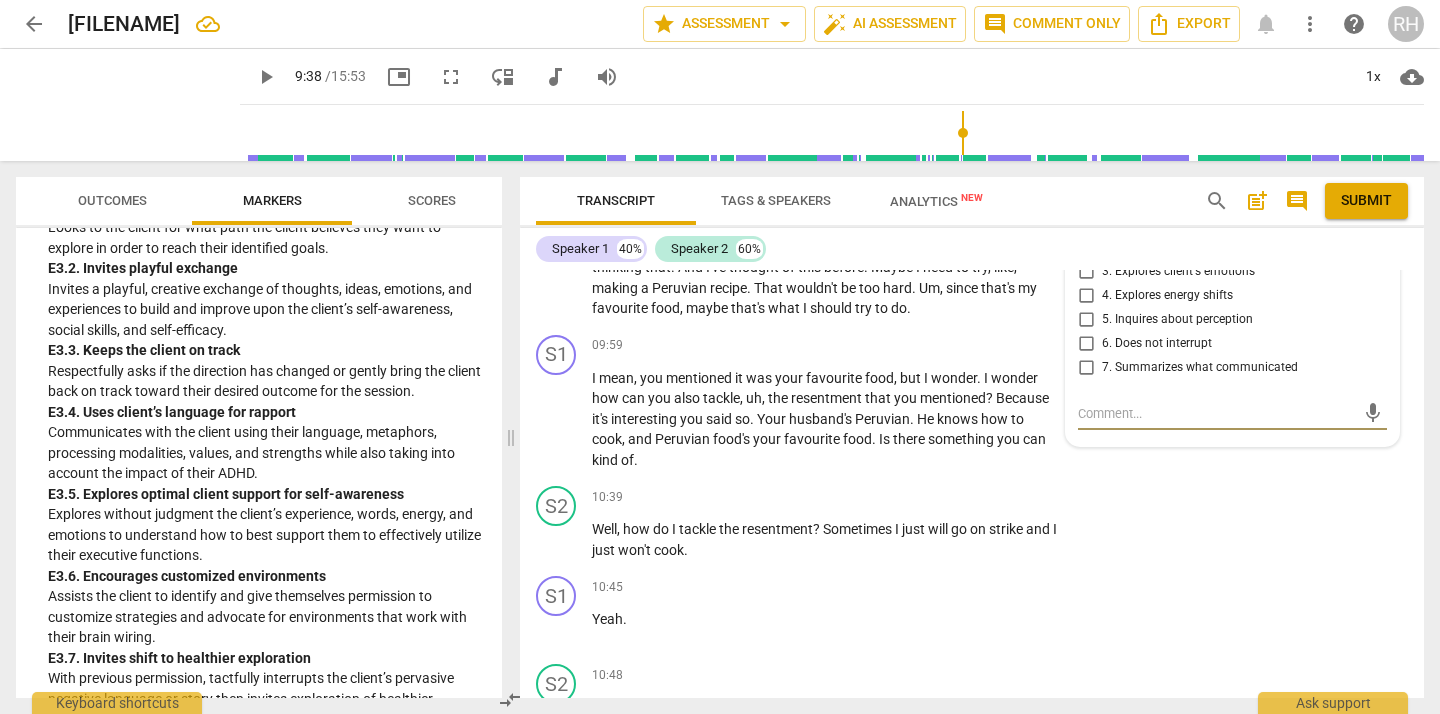 click on "5. Inquires about perception" at bounding box center [1086, 320] 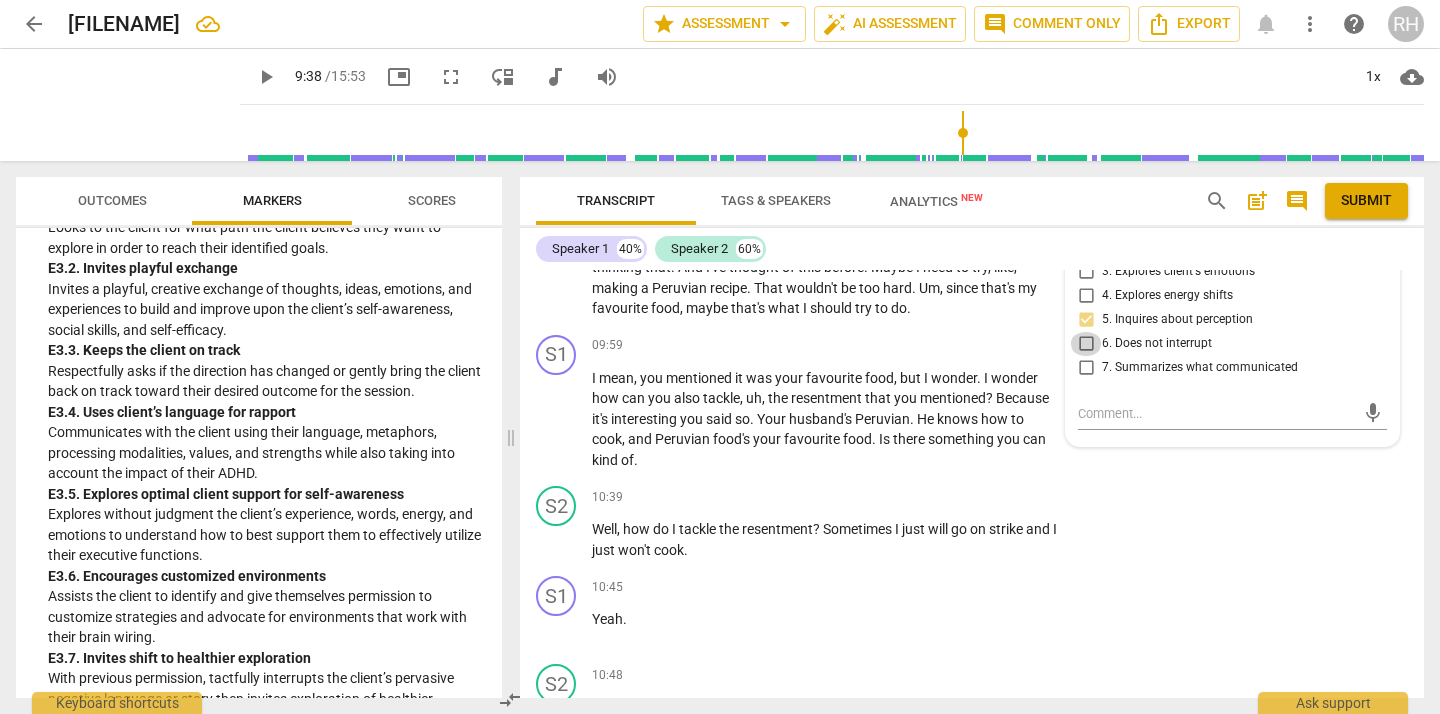 click on "6. Does not interrupt" at bounding box center (1086, 344) 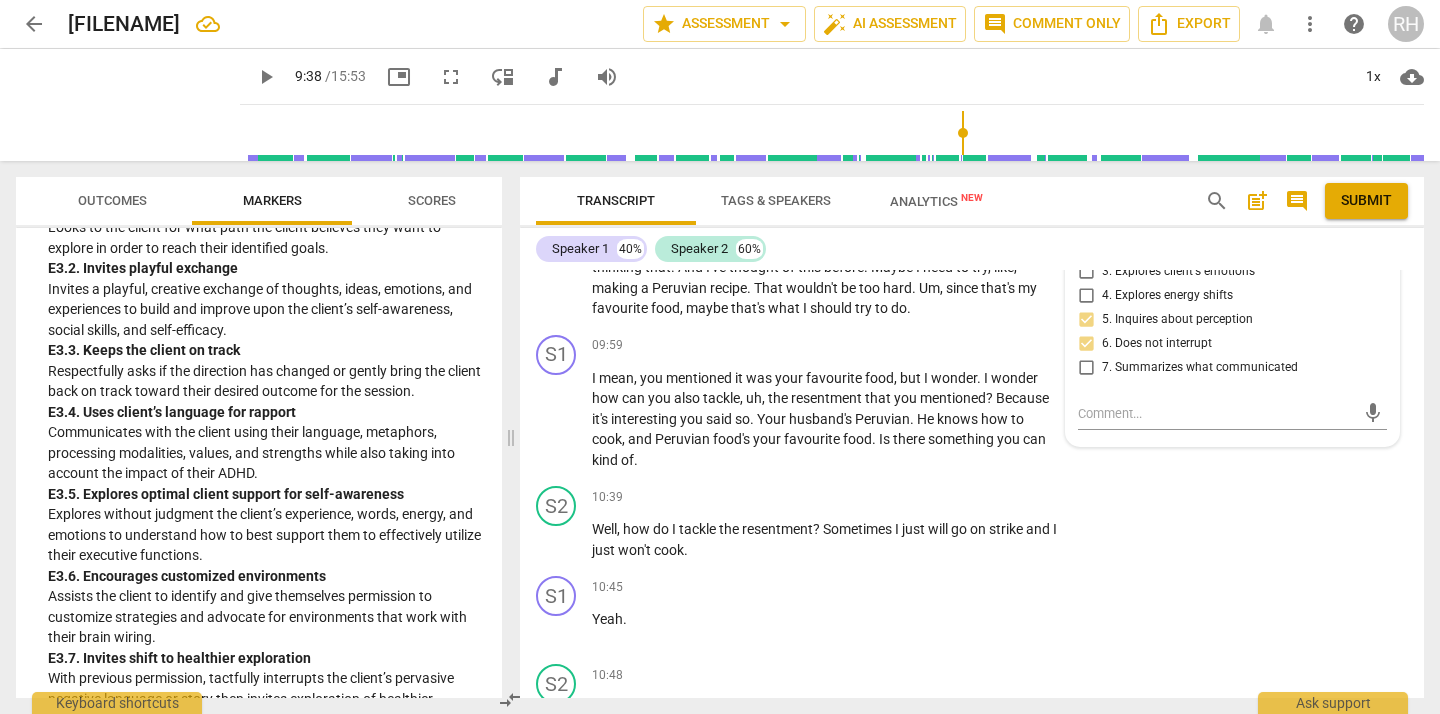 click on "1. Customizes questions" at bounding box center (1086, 224) 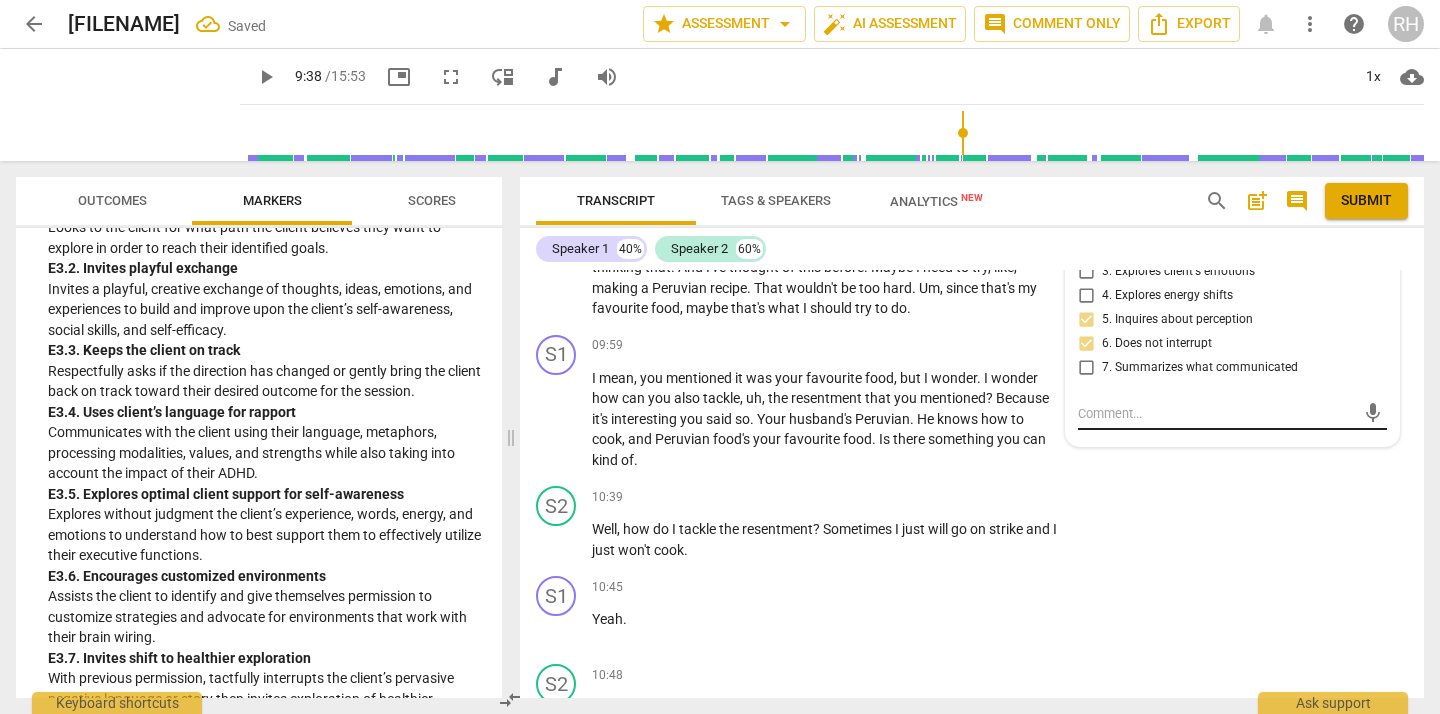 click at bounding box center [1216, 413] 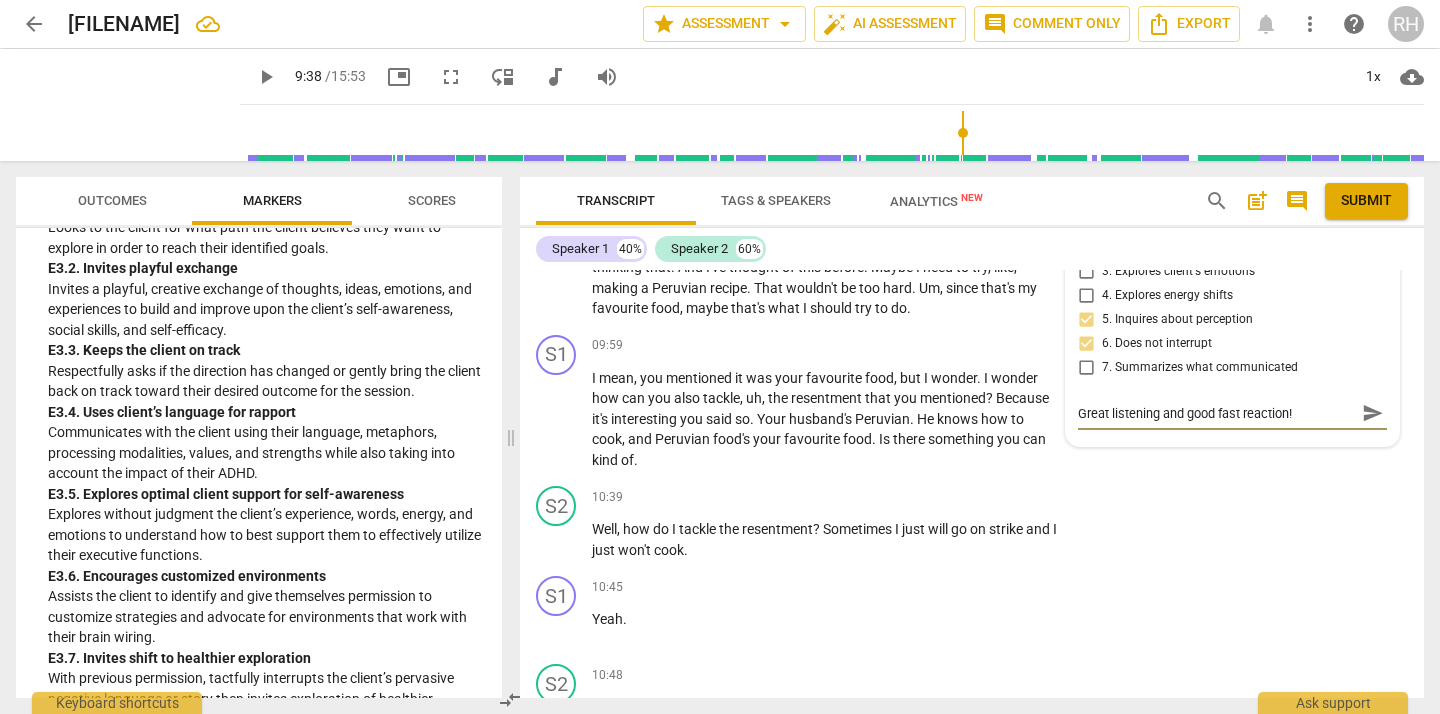 click on "send" at bounding box center [1373, 413] 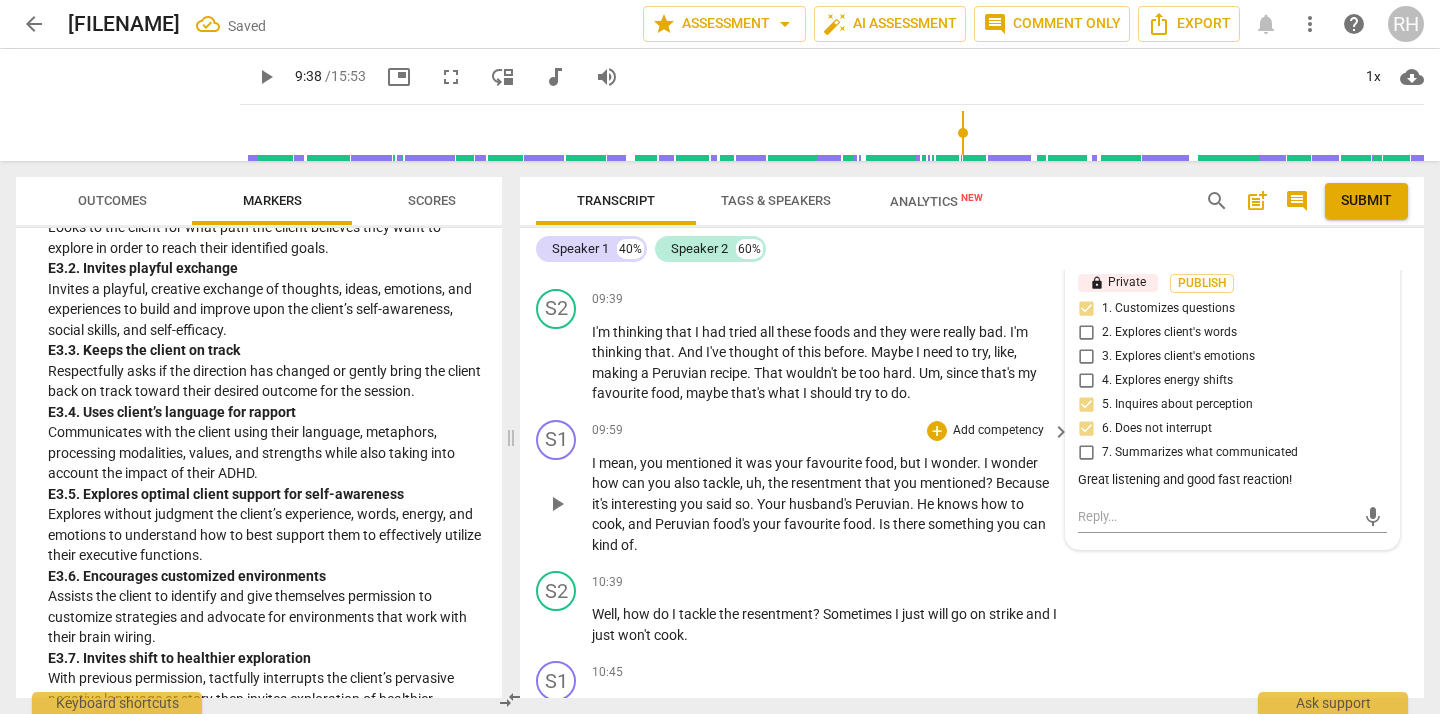 scroll, scrollTop: 4399, scrollLeft: 0, axis: vertical 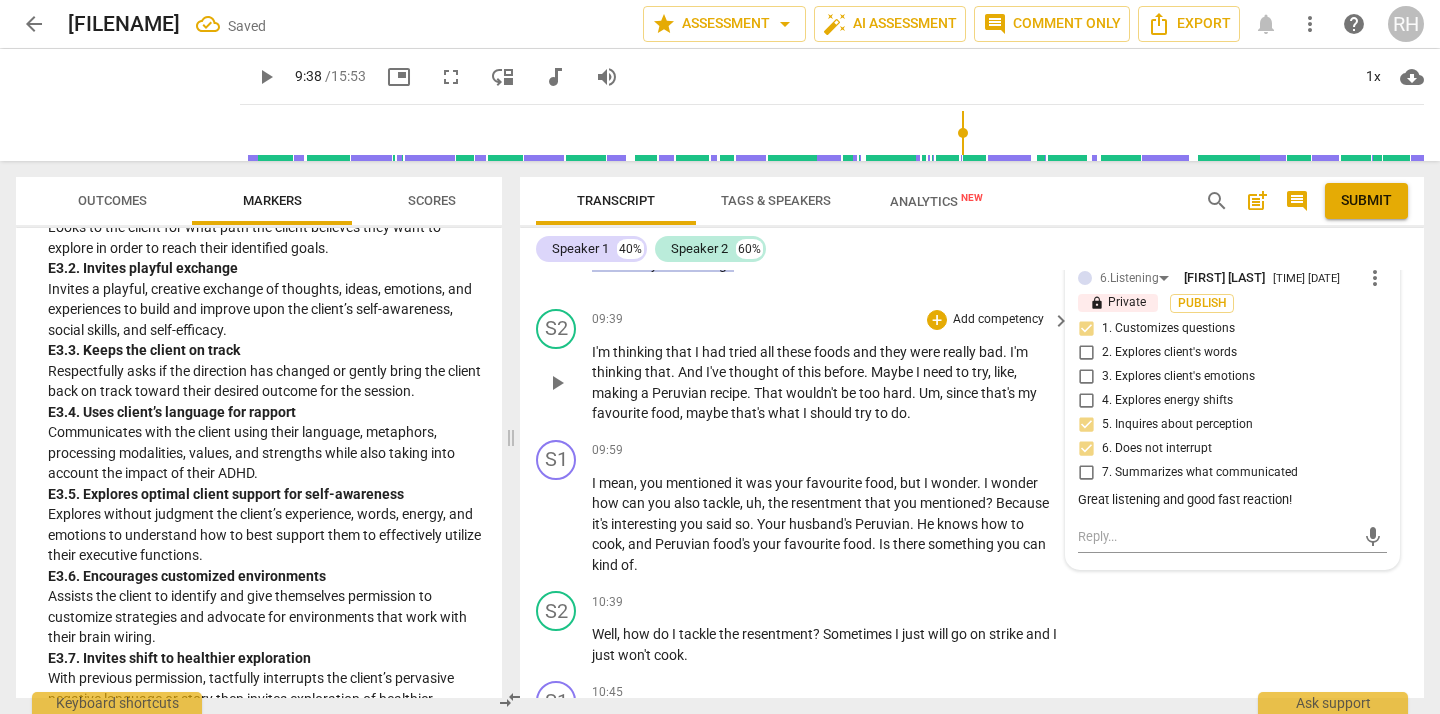 click on "play_arrow" at bounding box center (557, 383) 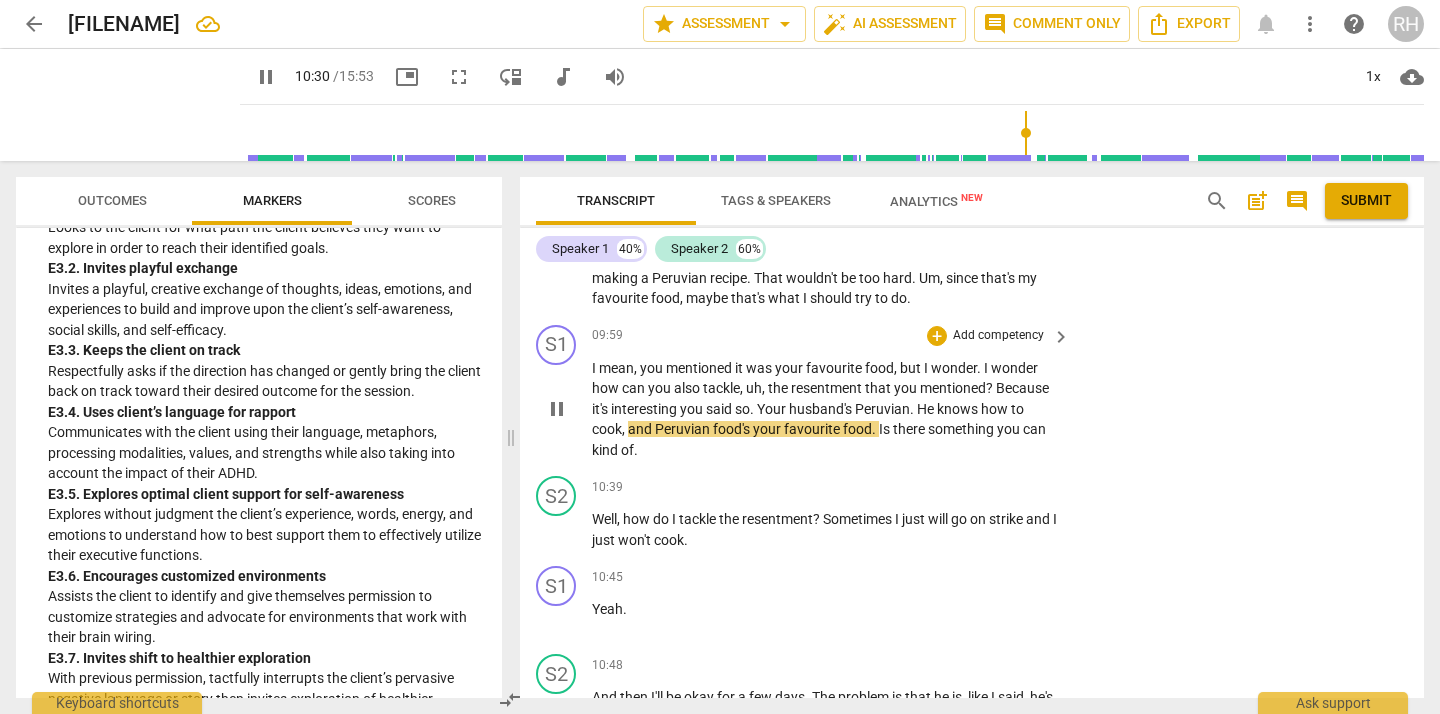 scroll, scrollTop: 4518, scrollLeft: 0, axis: vertical 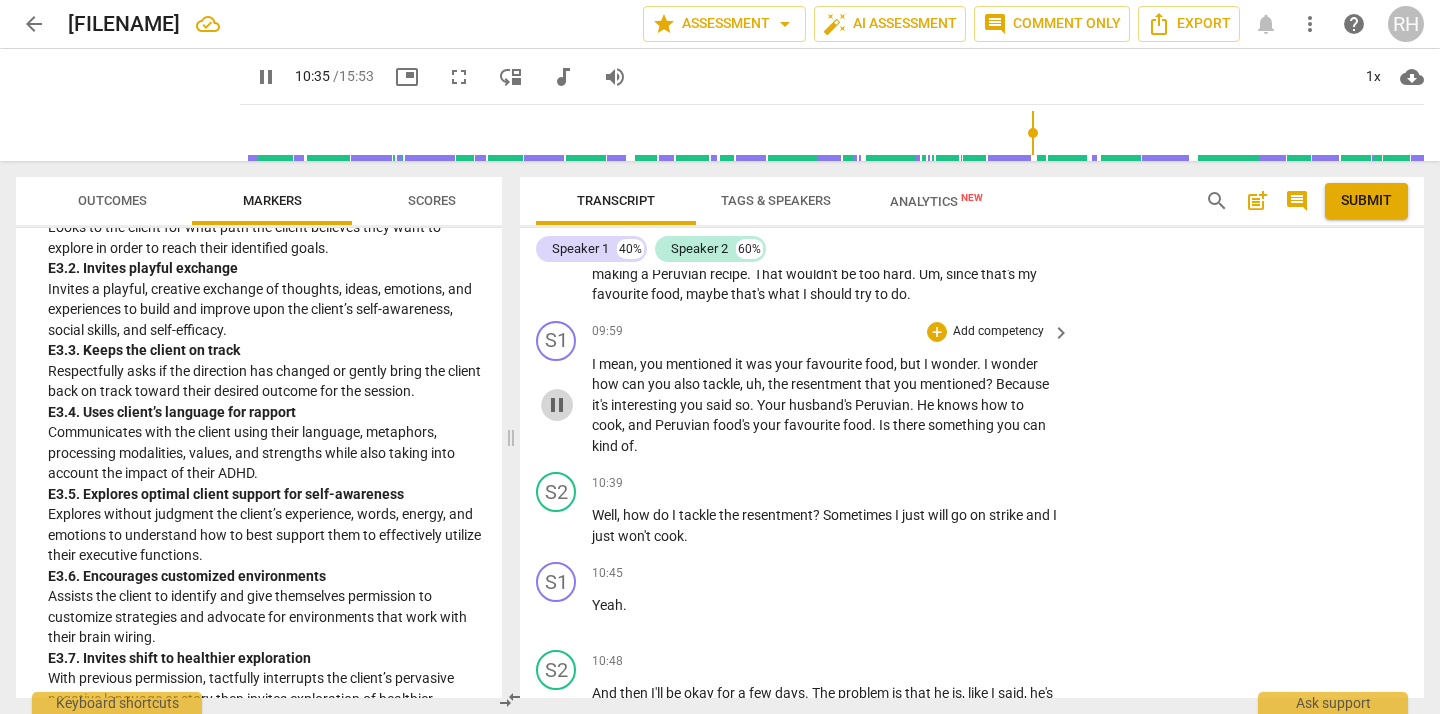 click on "pause" at bounding box center [557, 405] 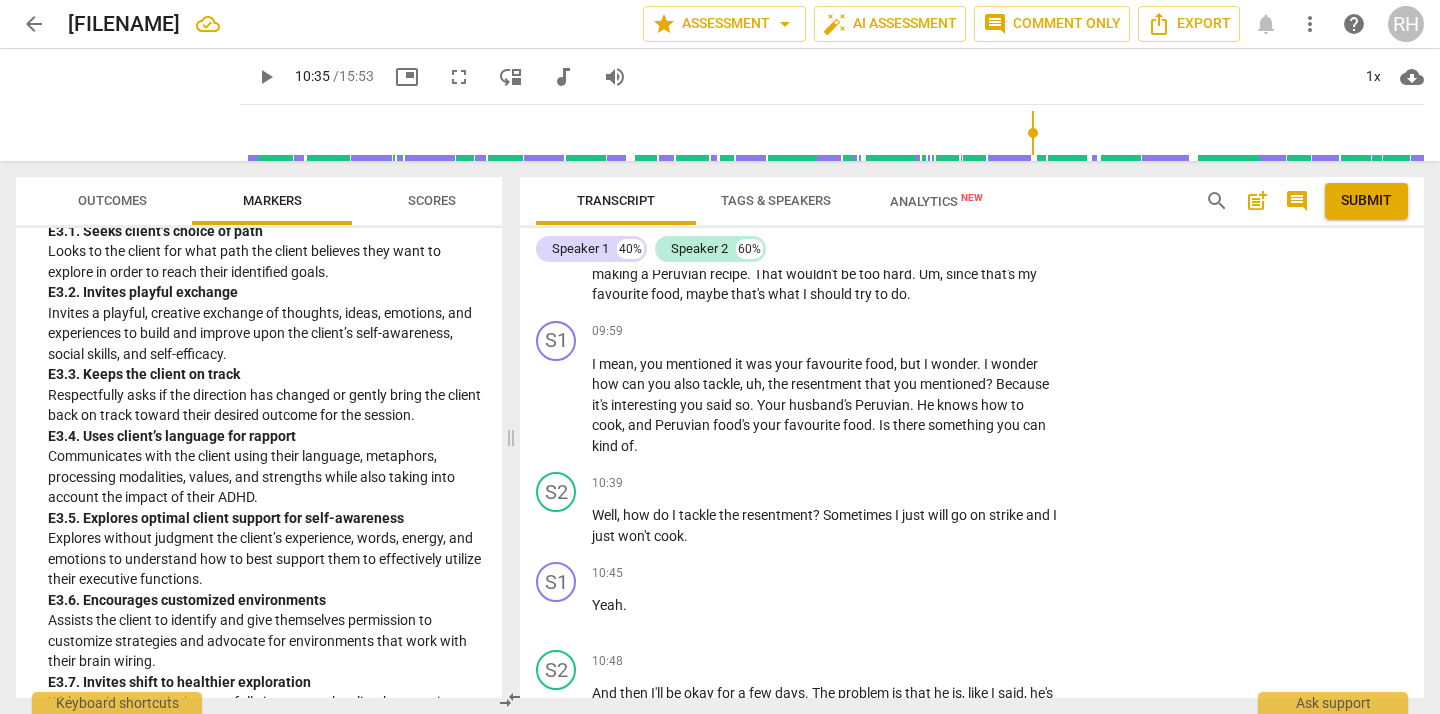 scroll, scrollTop: 4948, scrollLeft: 0, axis: vertical 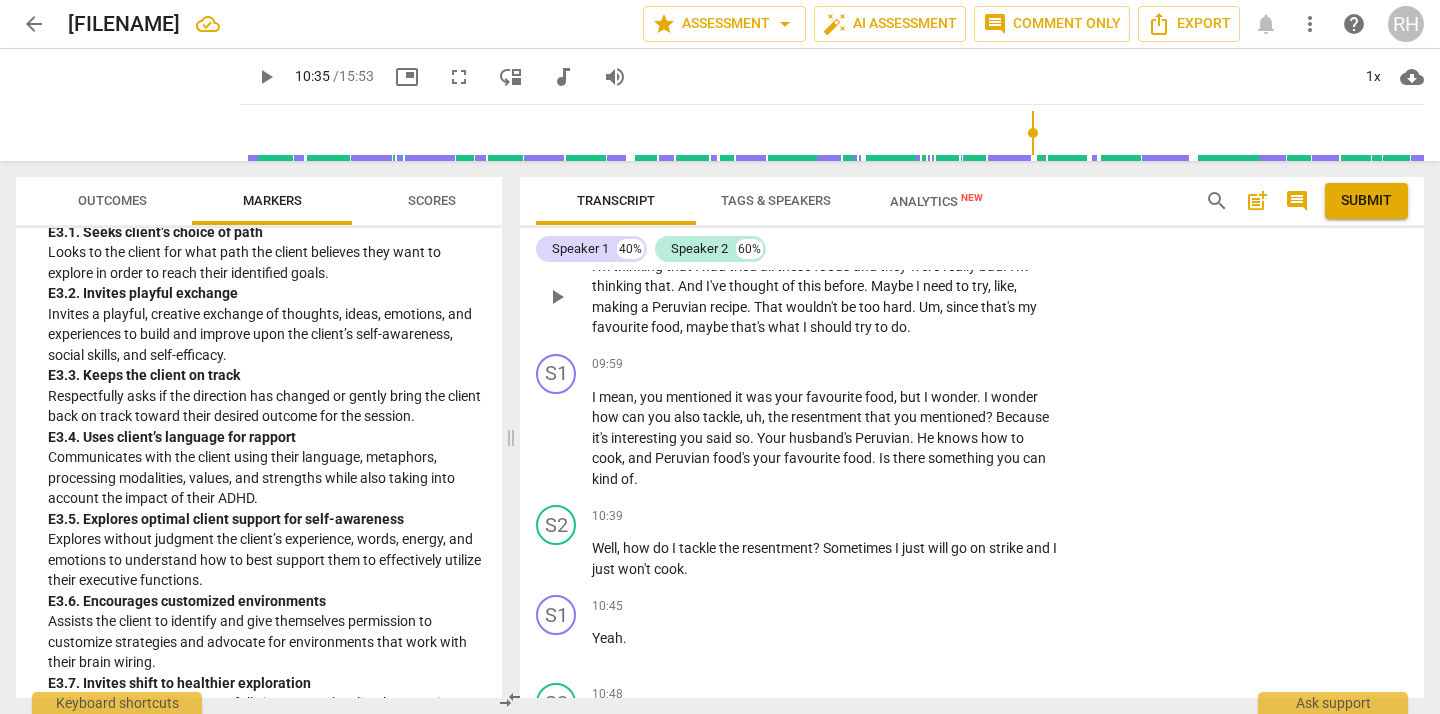click on "+" at bounding box center (937, 234) 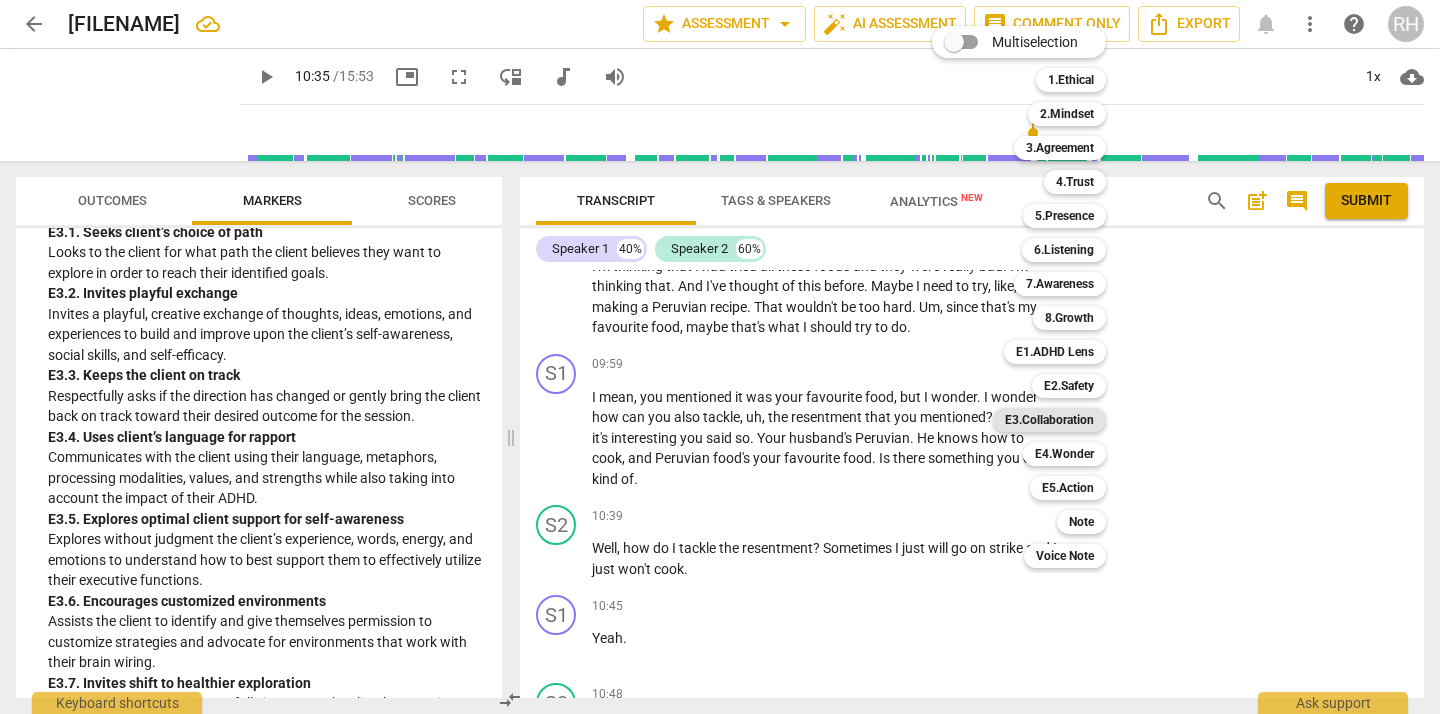 click on "E3.Collaboration" at bounding box center (1049, 420) 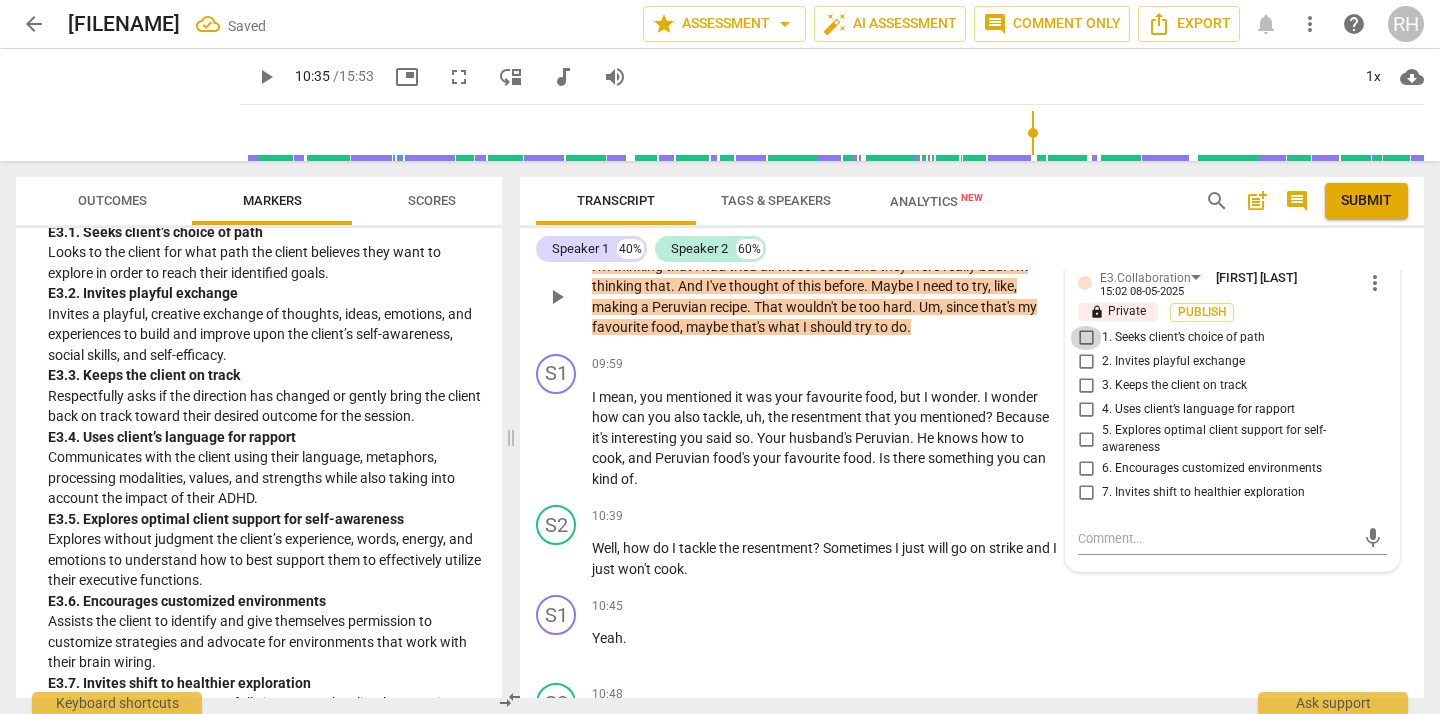 click on "1. Seeks client’s choice of path" at bounding box center (1086, 338) 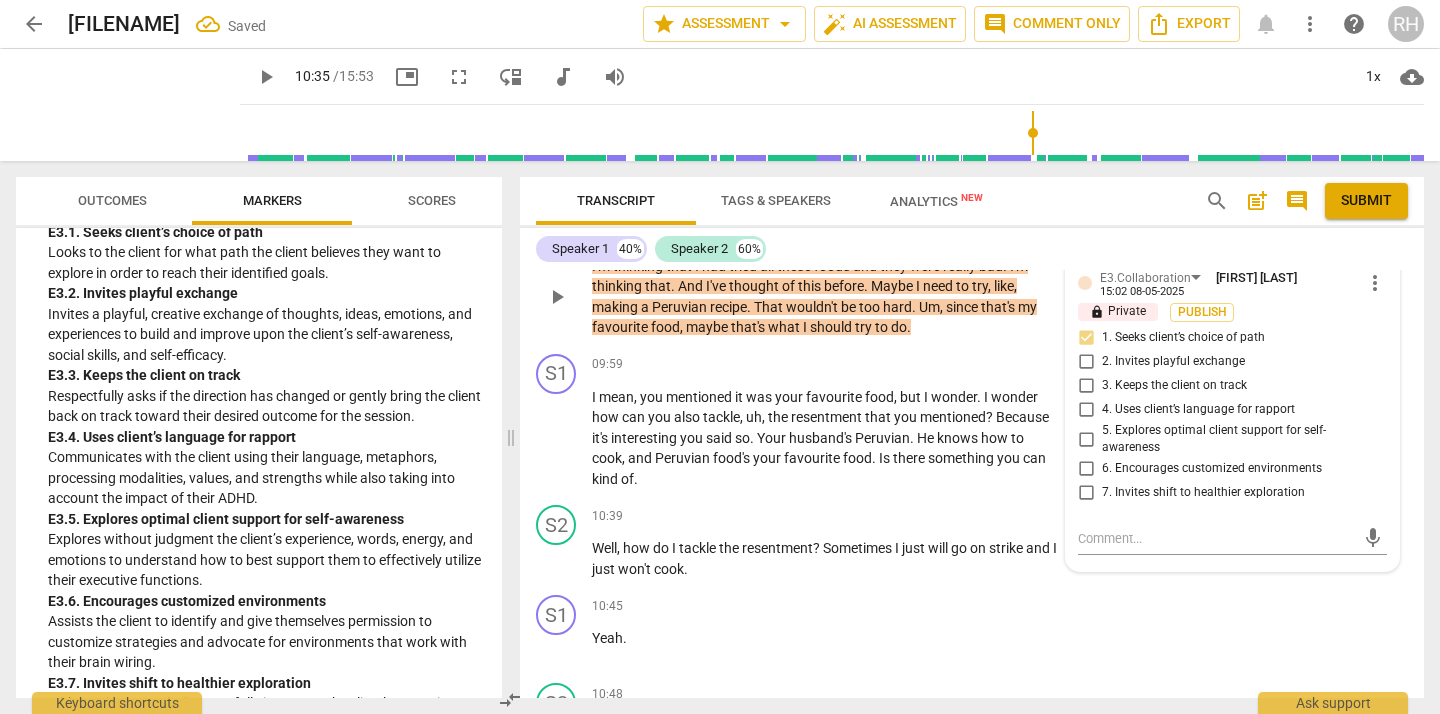 click on "1. Seeks client’s choice of path" at bounding box center (1086, 338) 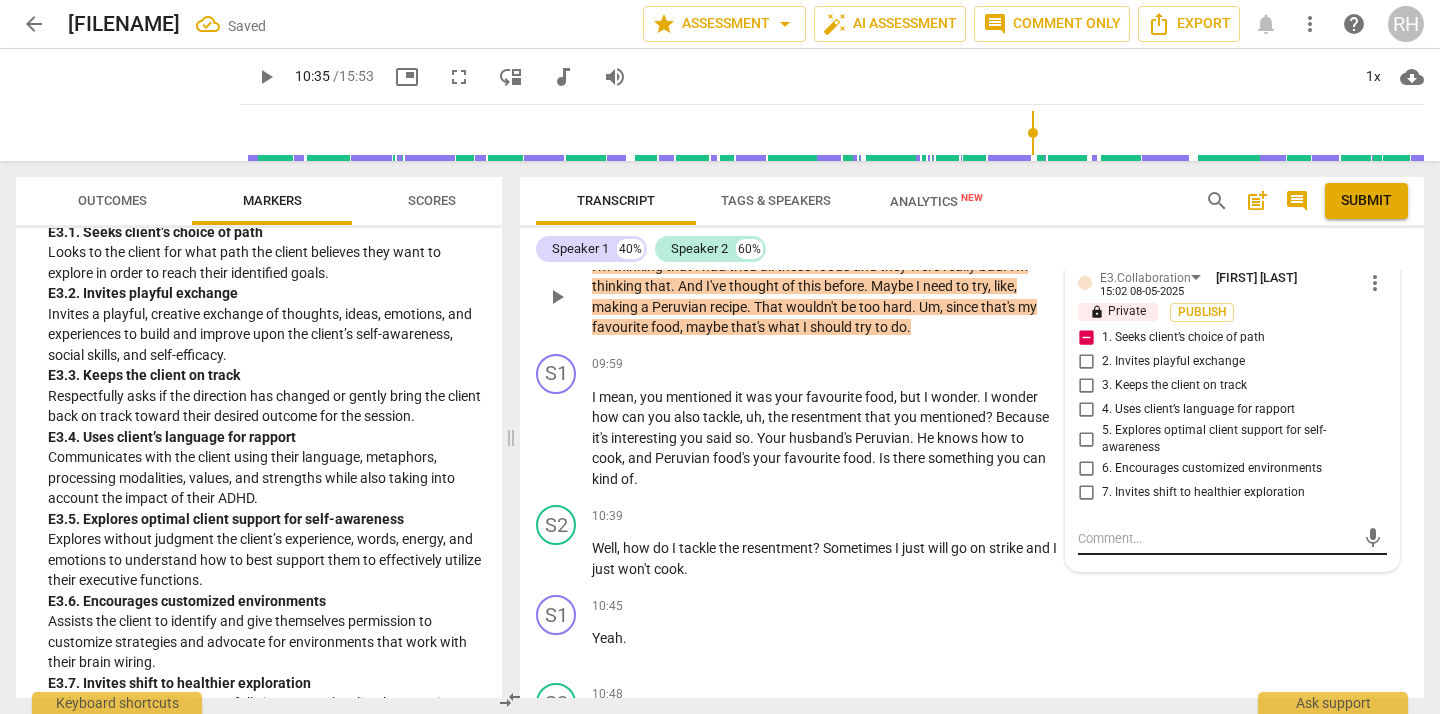 click at bounding box center (1216, 538) 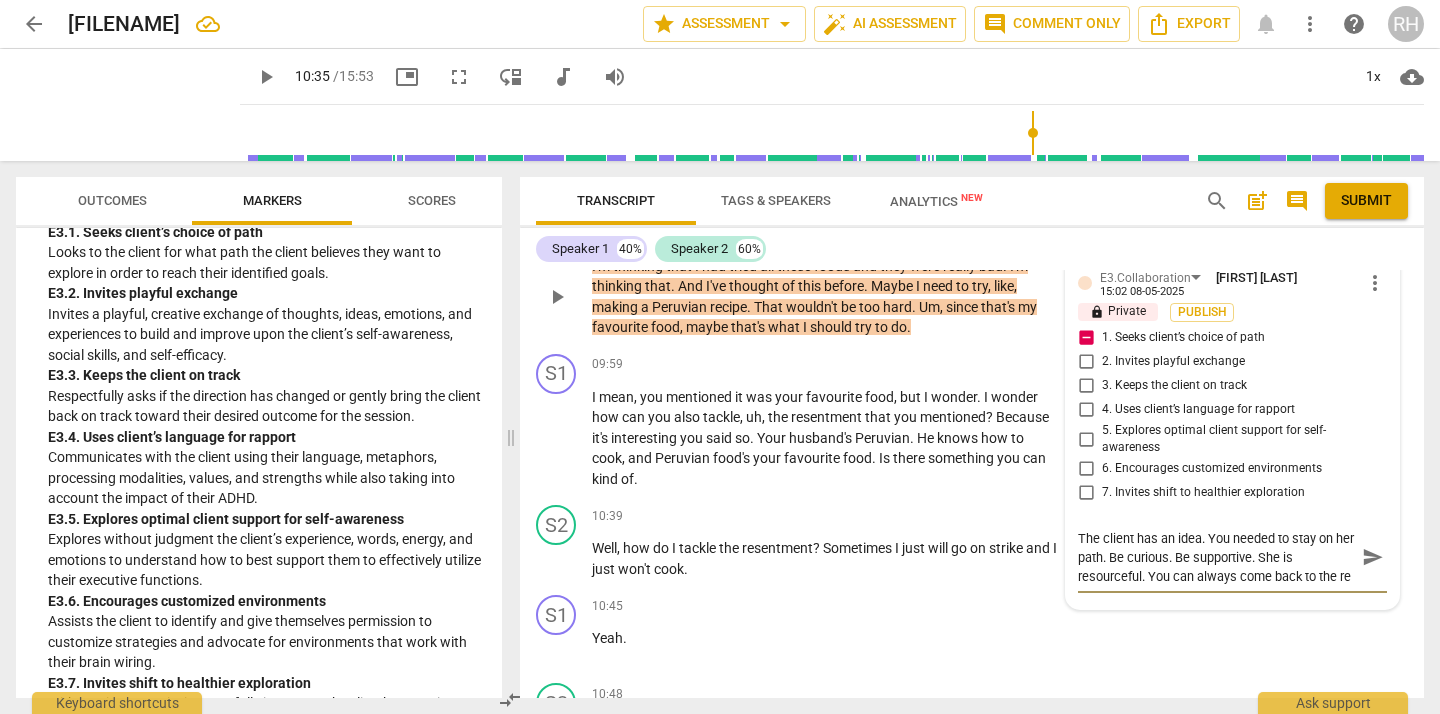 scroll, scrollTop: 17, scrollLeft: 0, axis: vertical 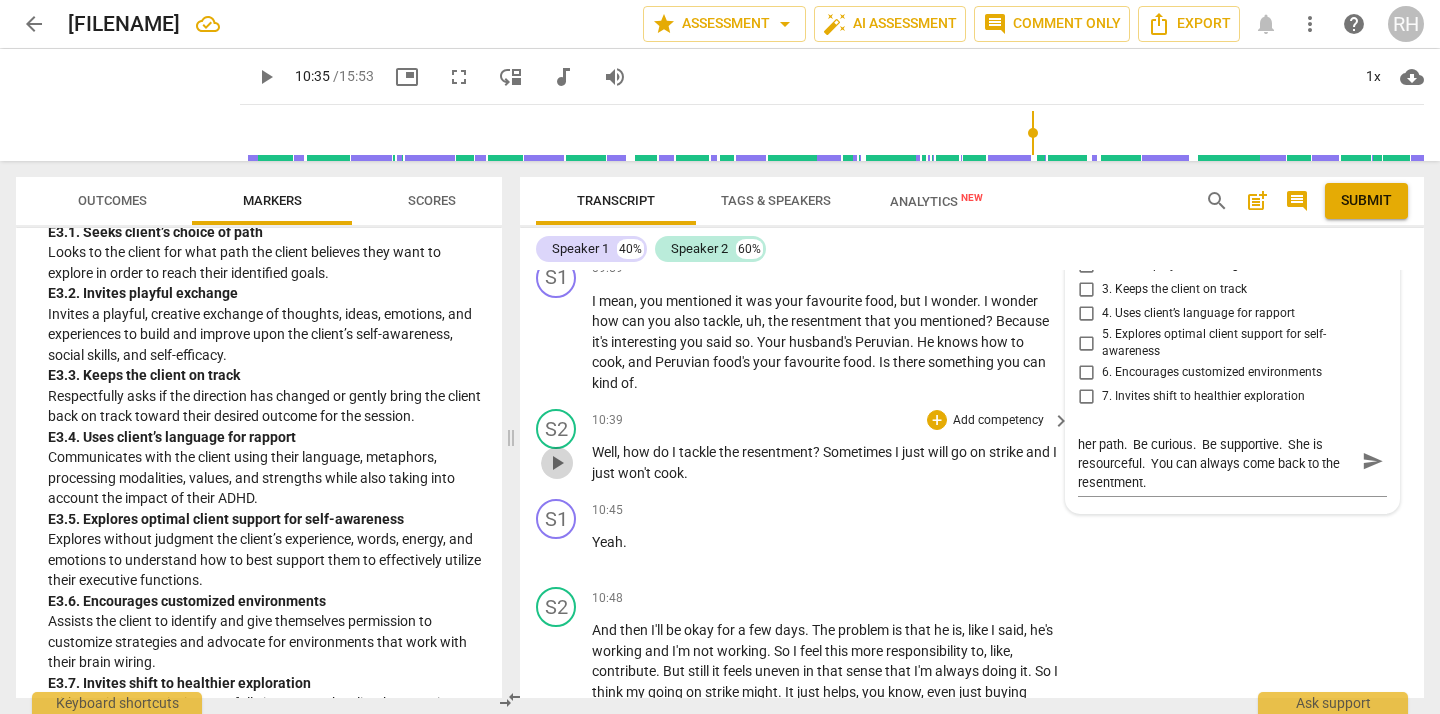 click on "play_arrow" at bounding box center (557, 463) 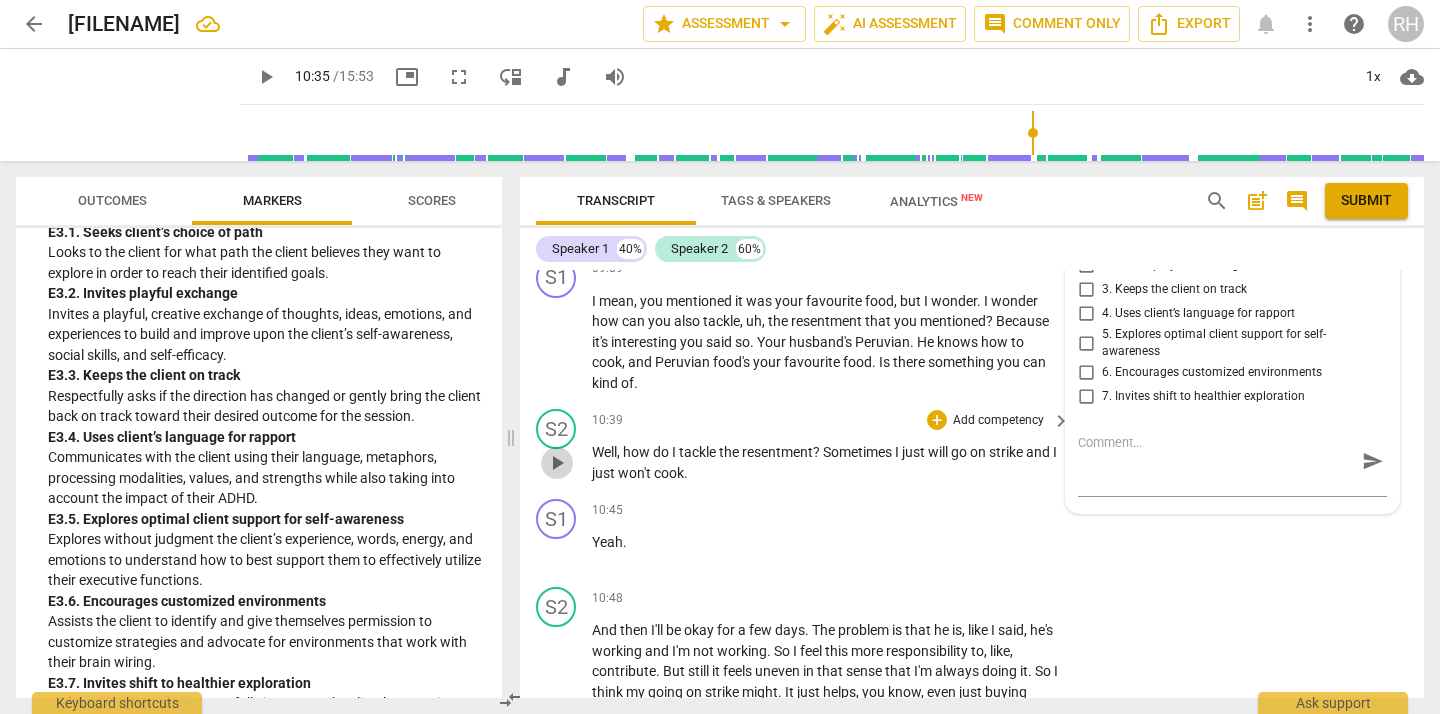 scroll, scrollTop: 0, scrollLeft: 0, axis: both 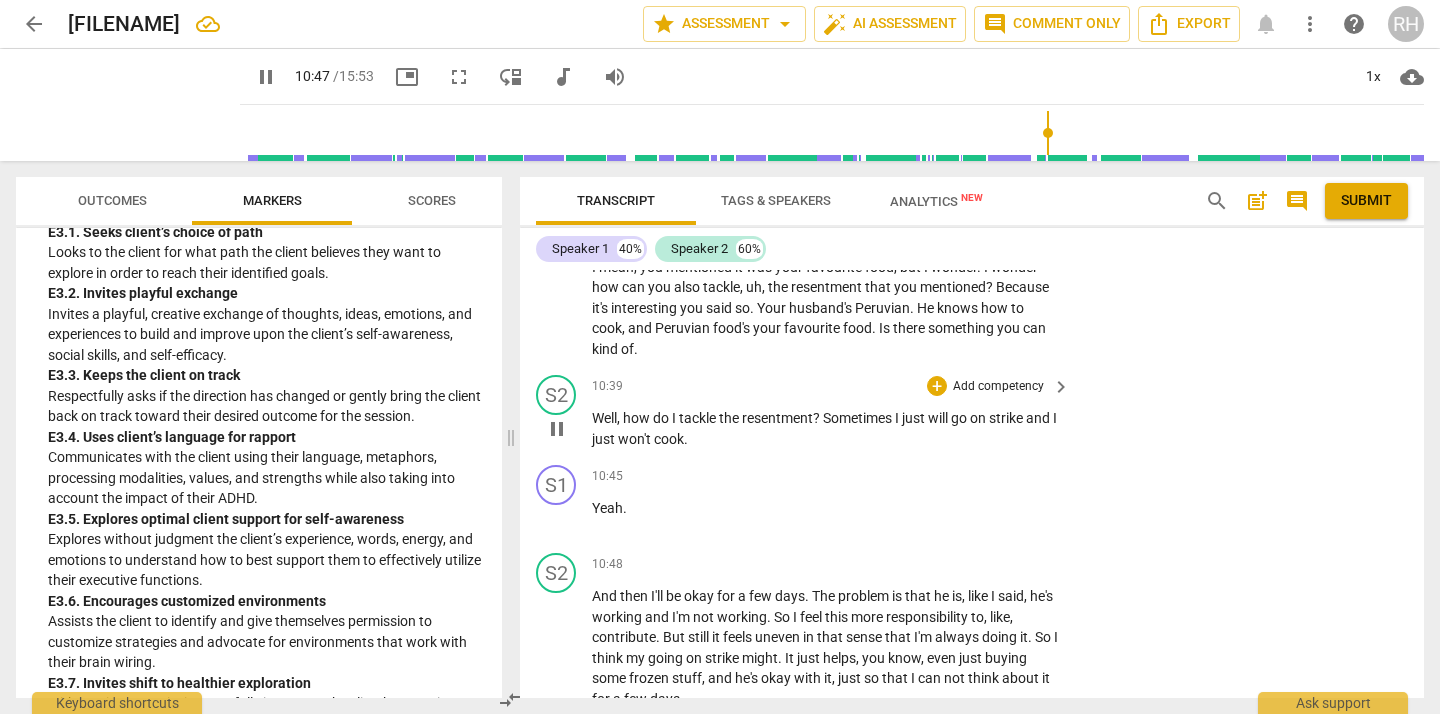 click on "pause" at bounding box center [557, 429] 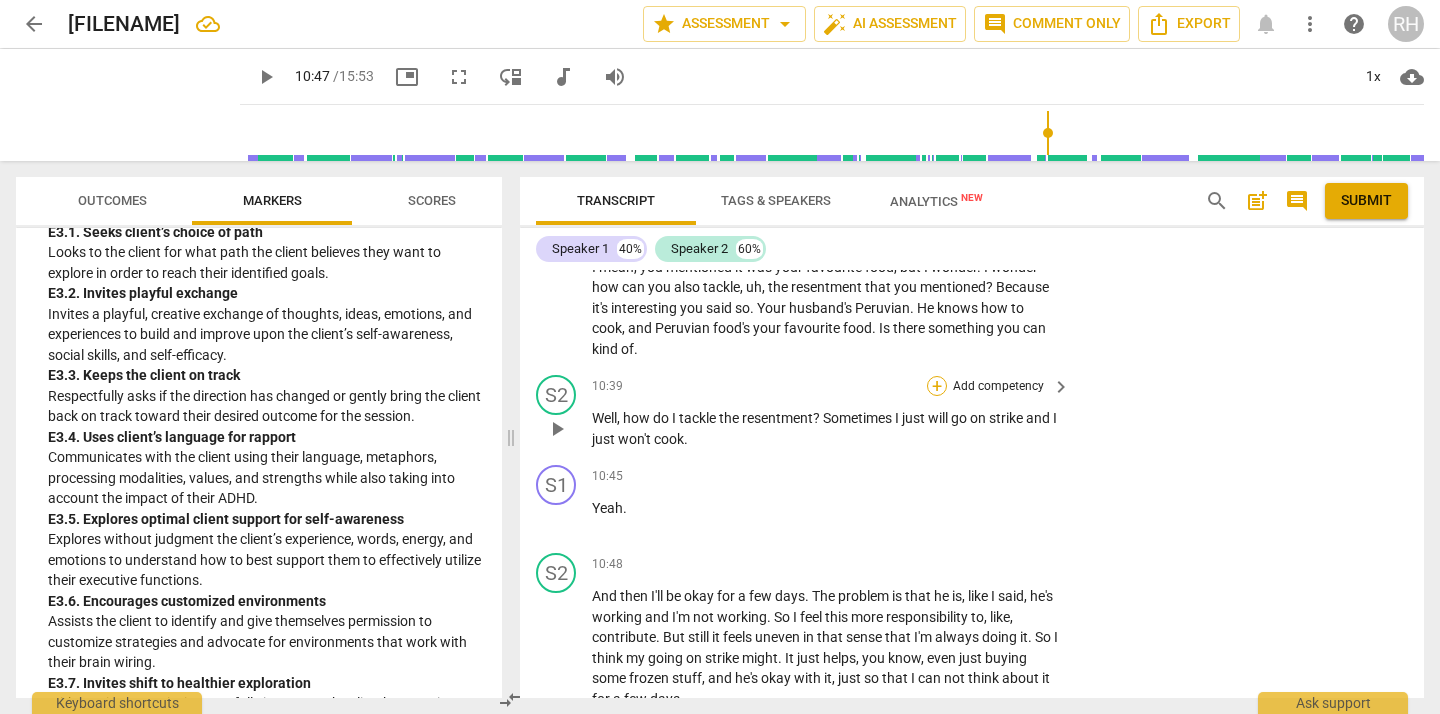 click on "+" at bounding box center [937, 386] 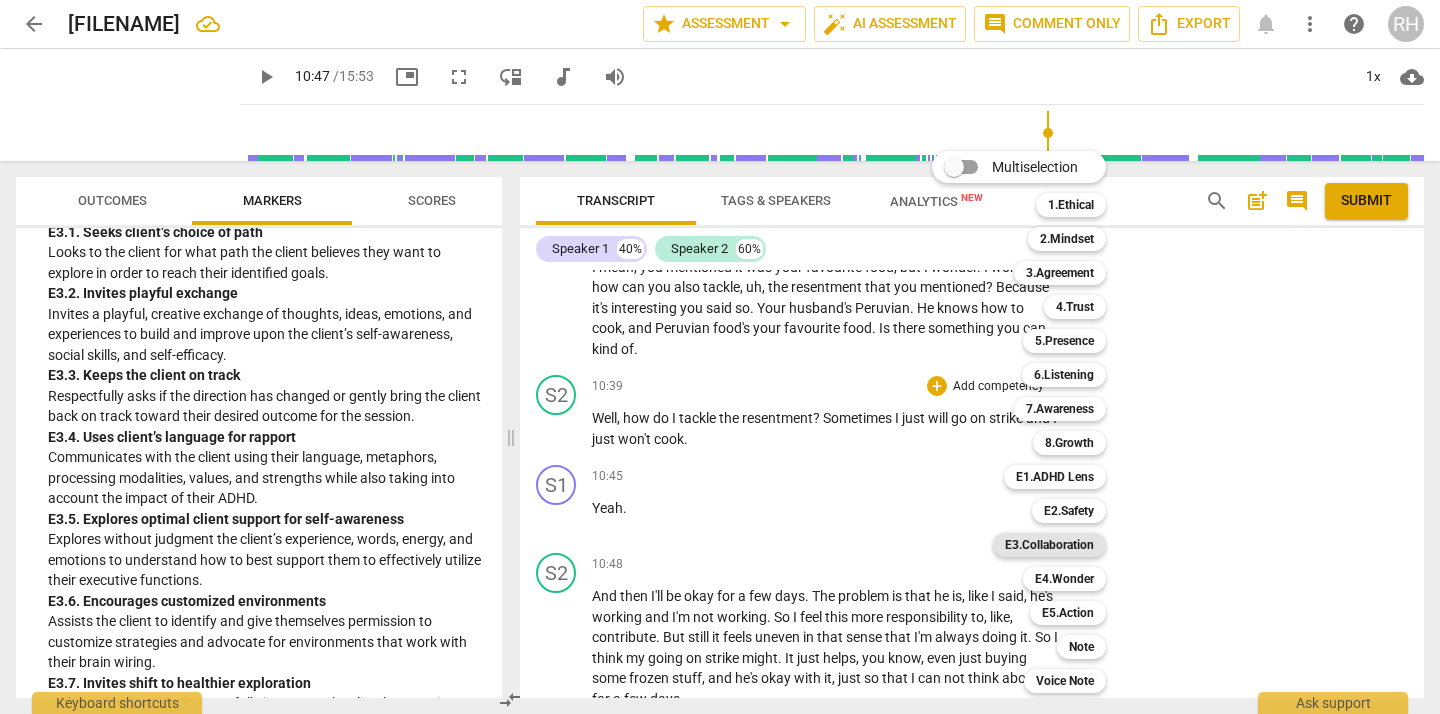 click on "E3.Collaboration" at bounding box center (1049, 545) 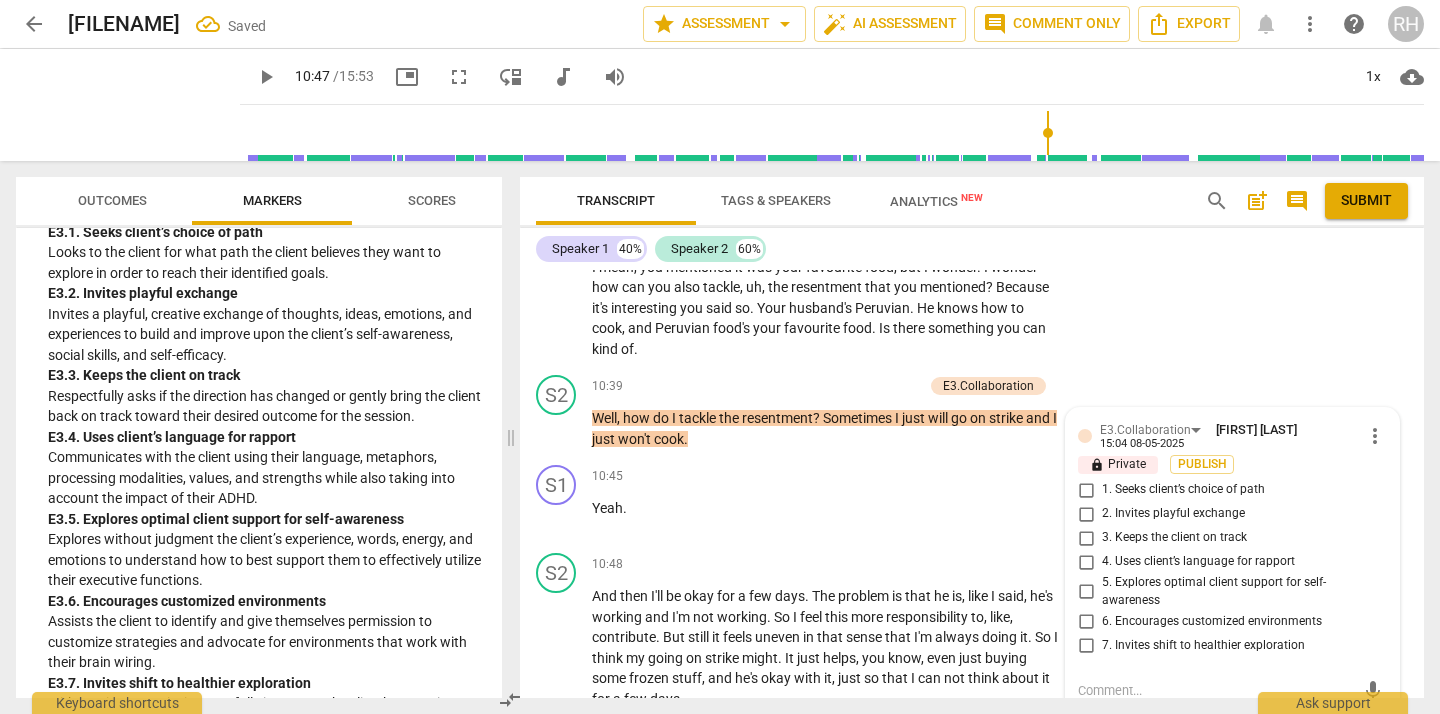 scroll, scrollTop: 4885, scrollLeft: 0, axis: vertical 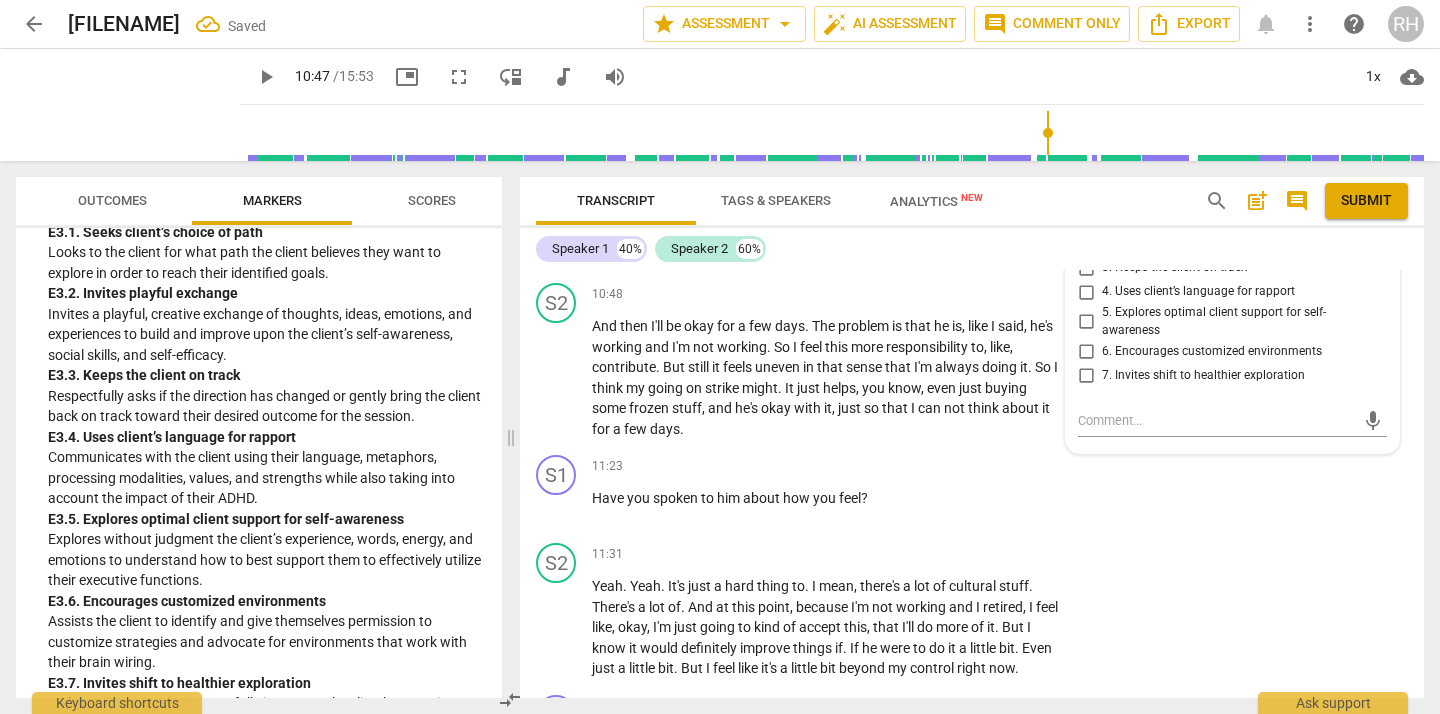 click on "1. Seeks client’s choice of path" at bounding box center [1086, 220] 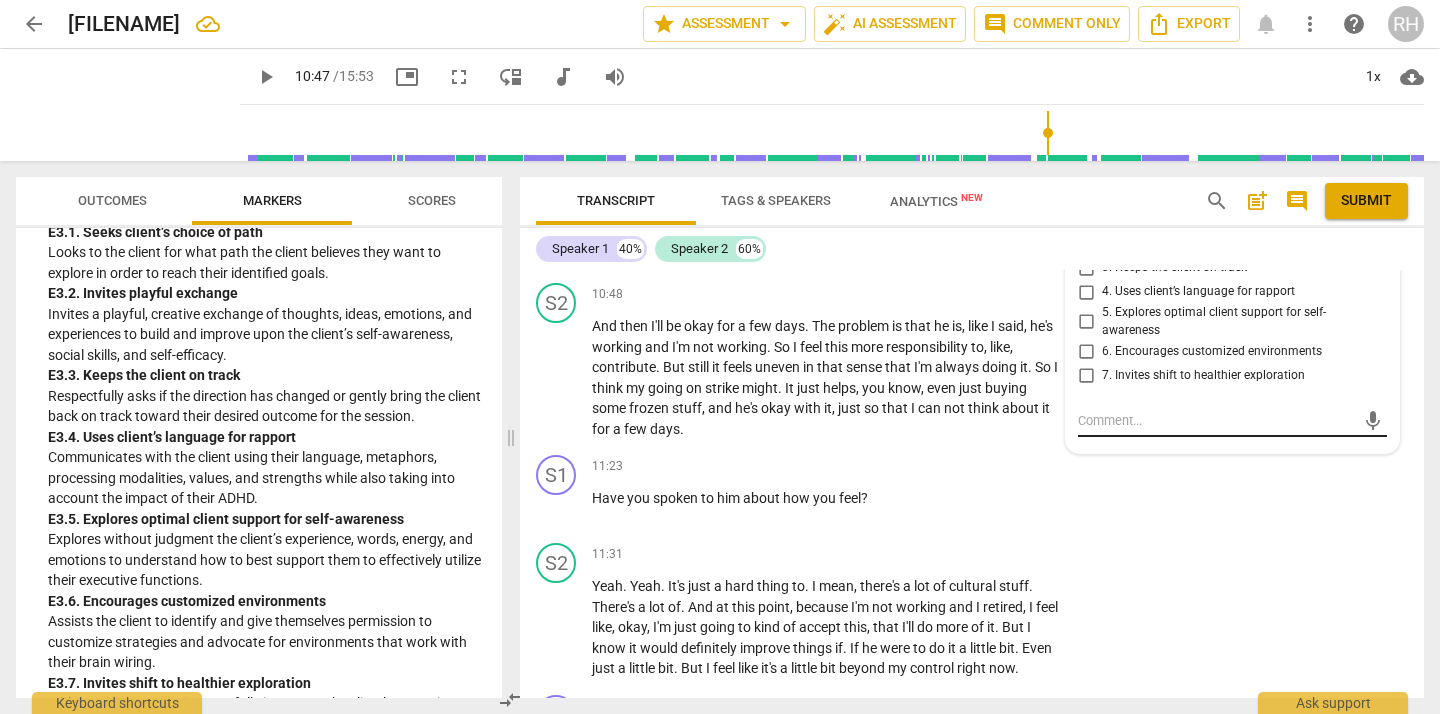 click at bounding box center [1216, 420] 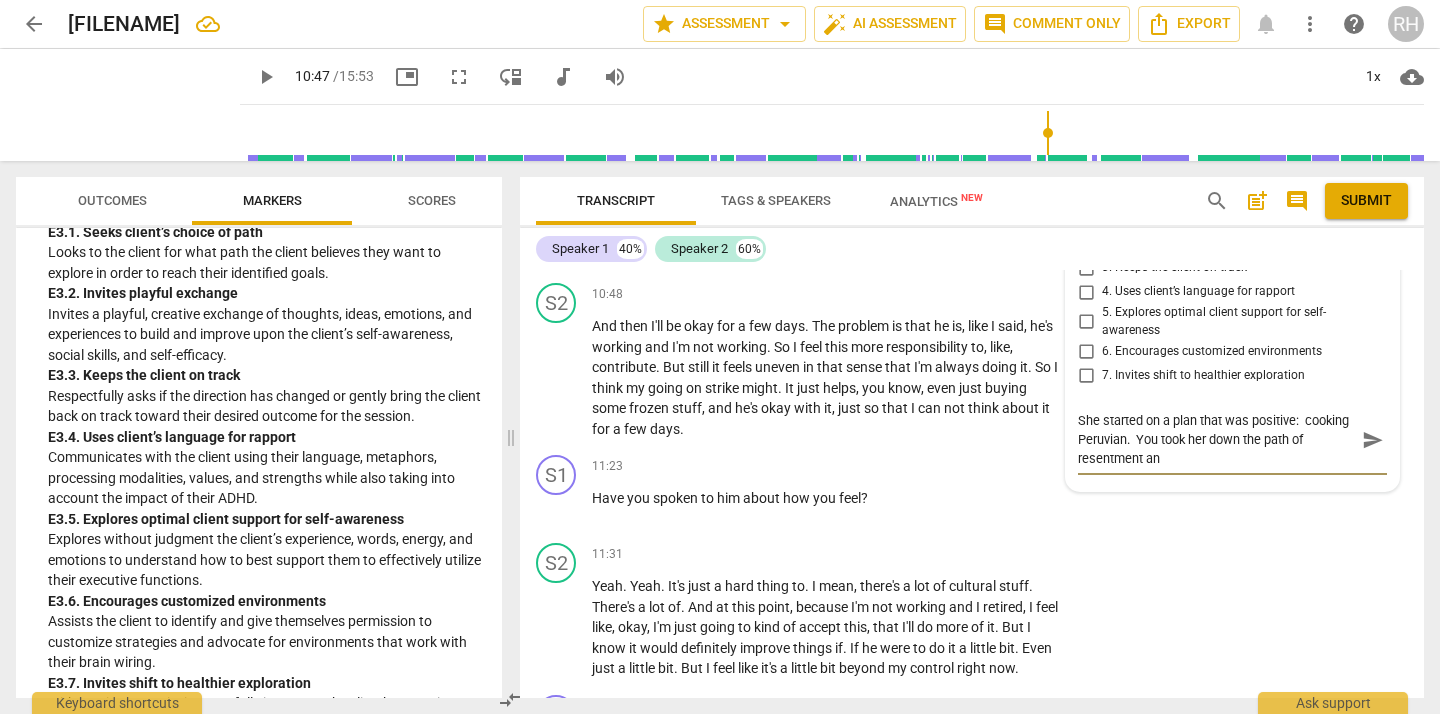 scroll, scrollTop: 0, scrollLeft: 0, axis: both 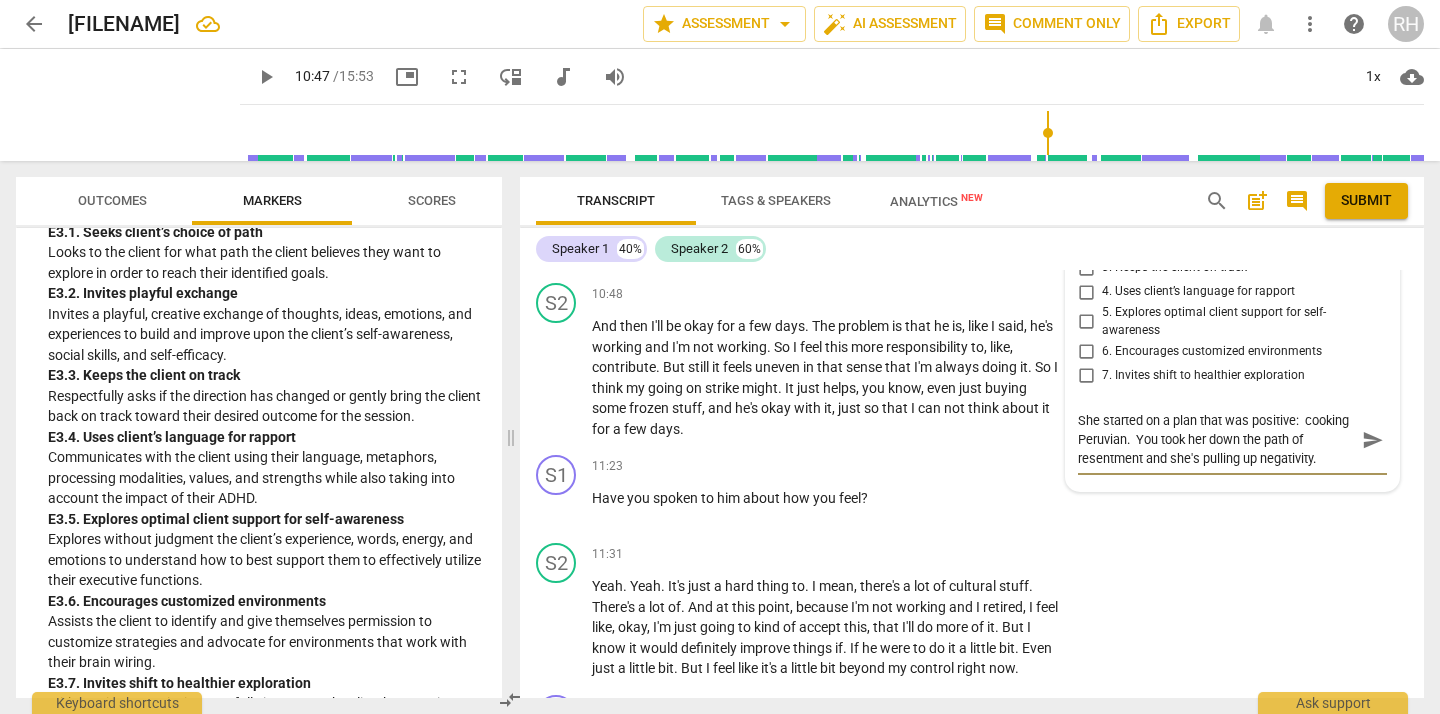 click on "send" at bounding box center (1373, 440) 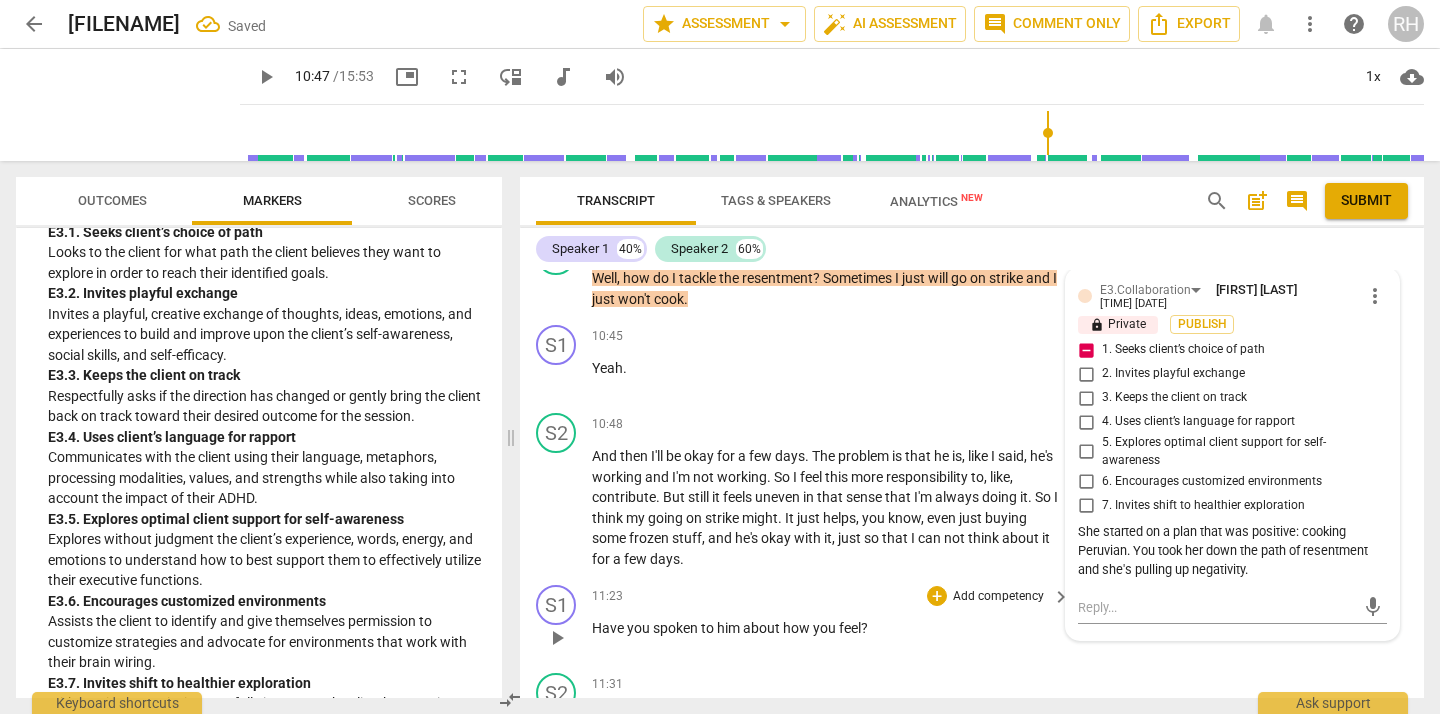 scroll, scrollTop: 4758, scrollLeft: 0, axis: vertical 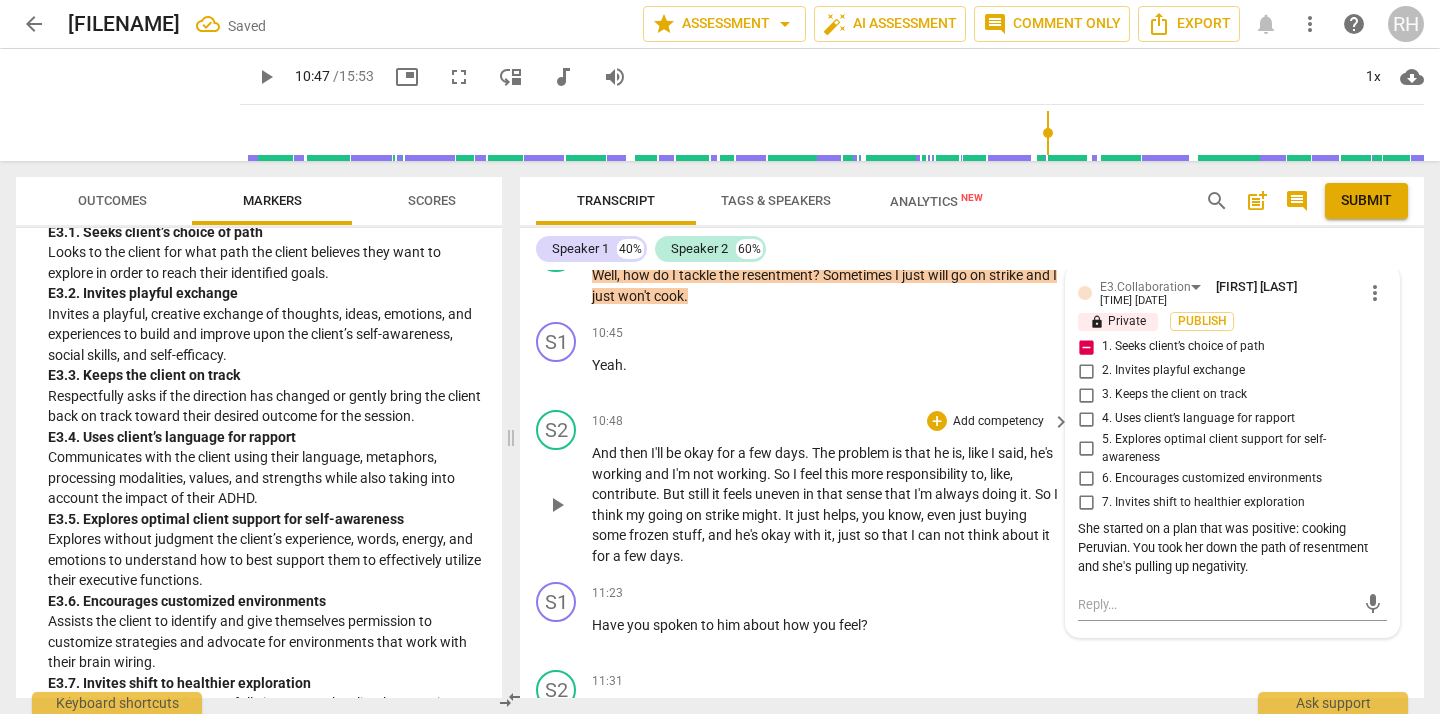 click on "play_arrow" at bounding box center [557, 505] 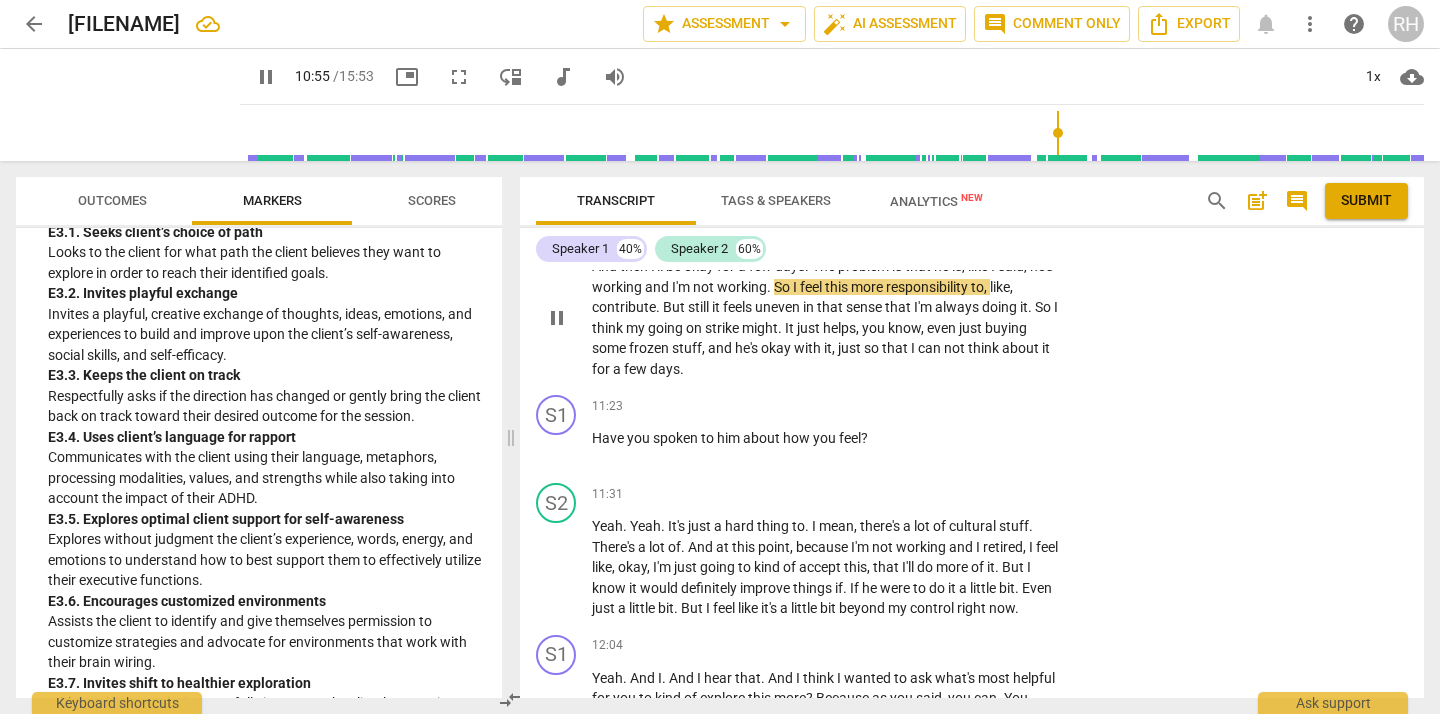 scroll, scrollTop: 4950, scrollLeft: 0, axis: vertical 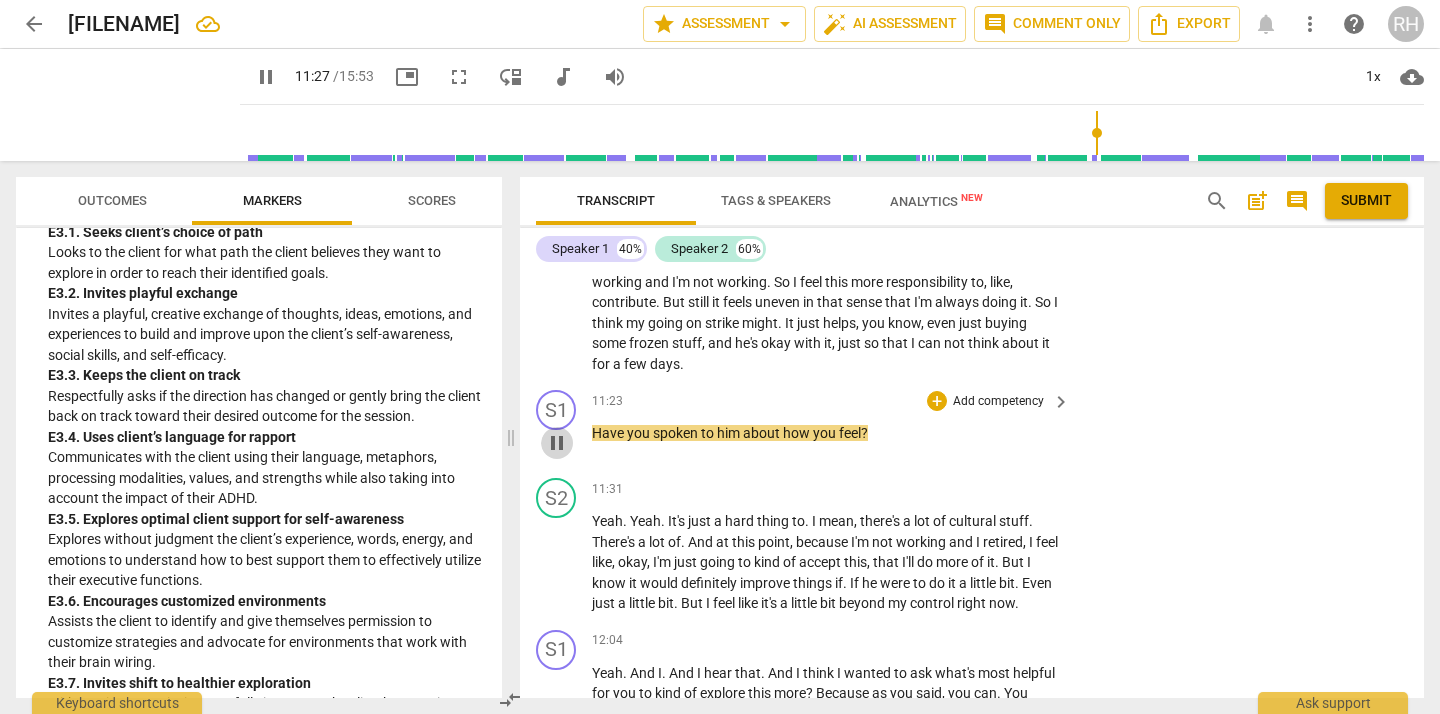click on "pause" at bounding box center (557, 443) 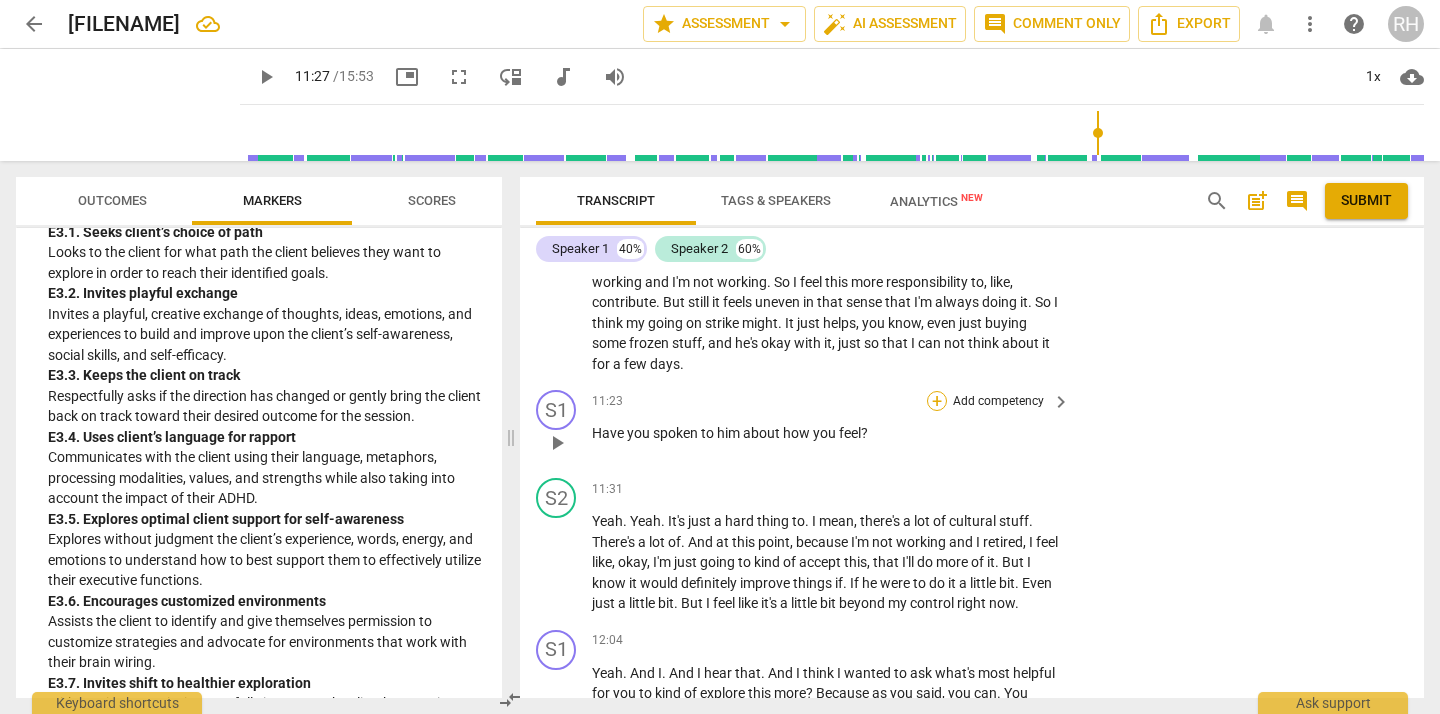 click on "+" at bounding box center (937, 401) 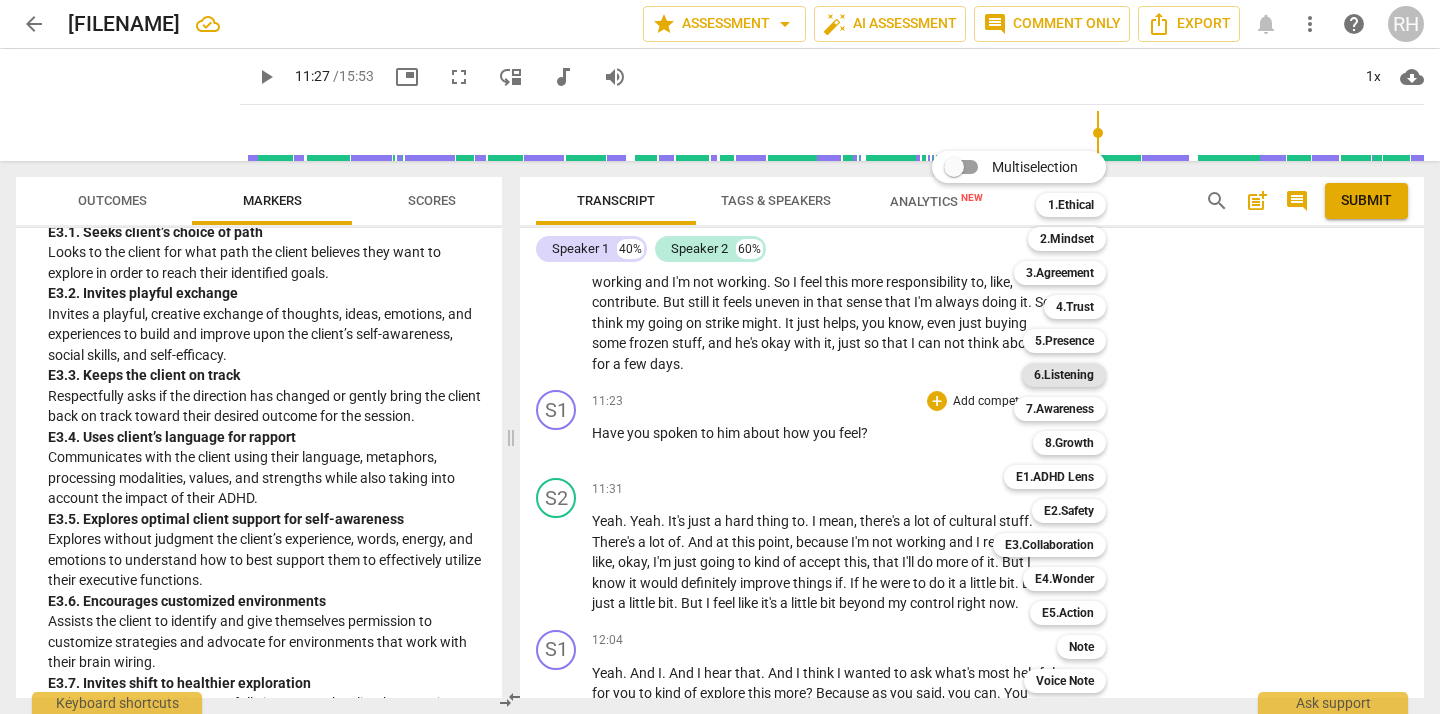 click on "6.Listening" at bounding box center (1064, 375) 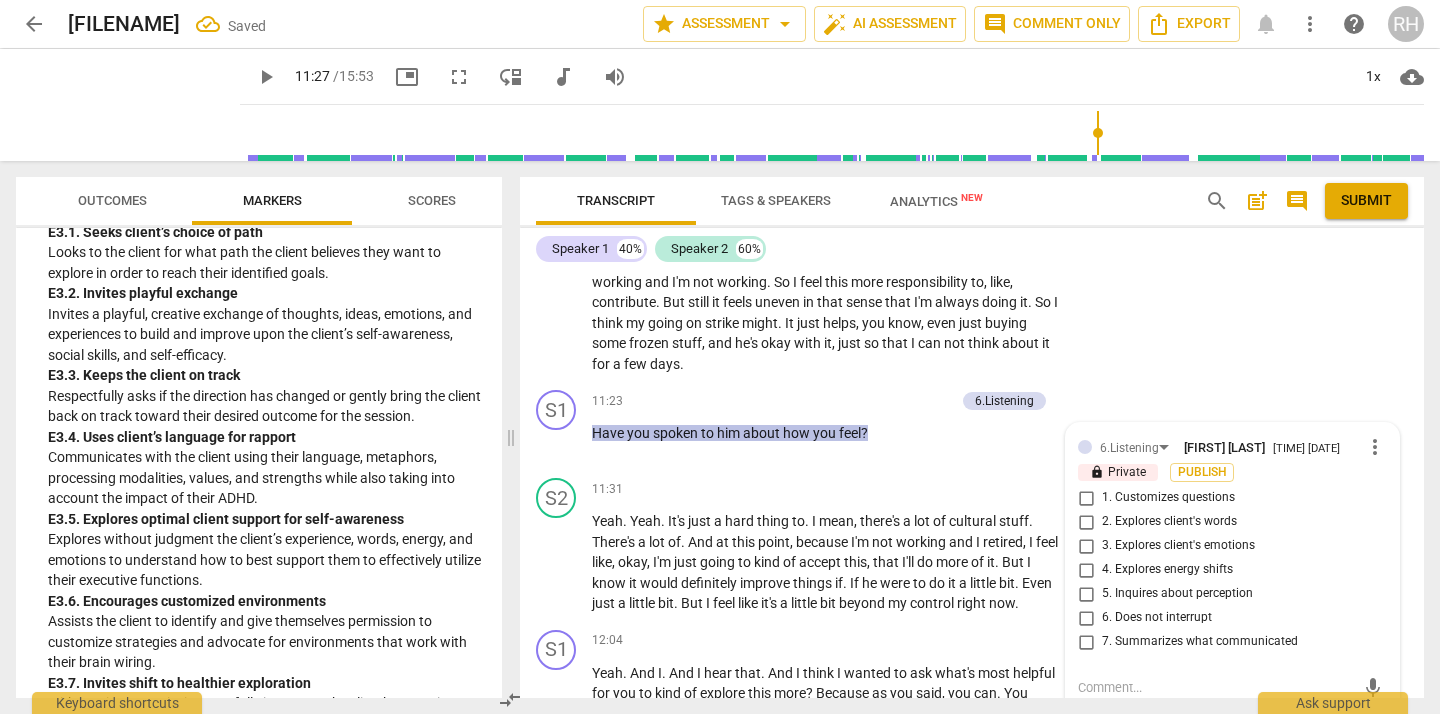 scroll, scrollTop: 5224, scrollLeft: 0, axis: vertical 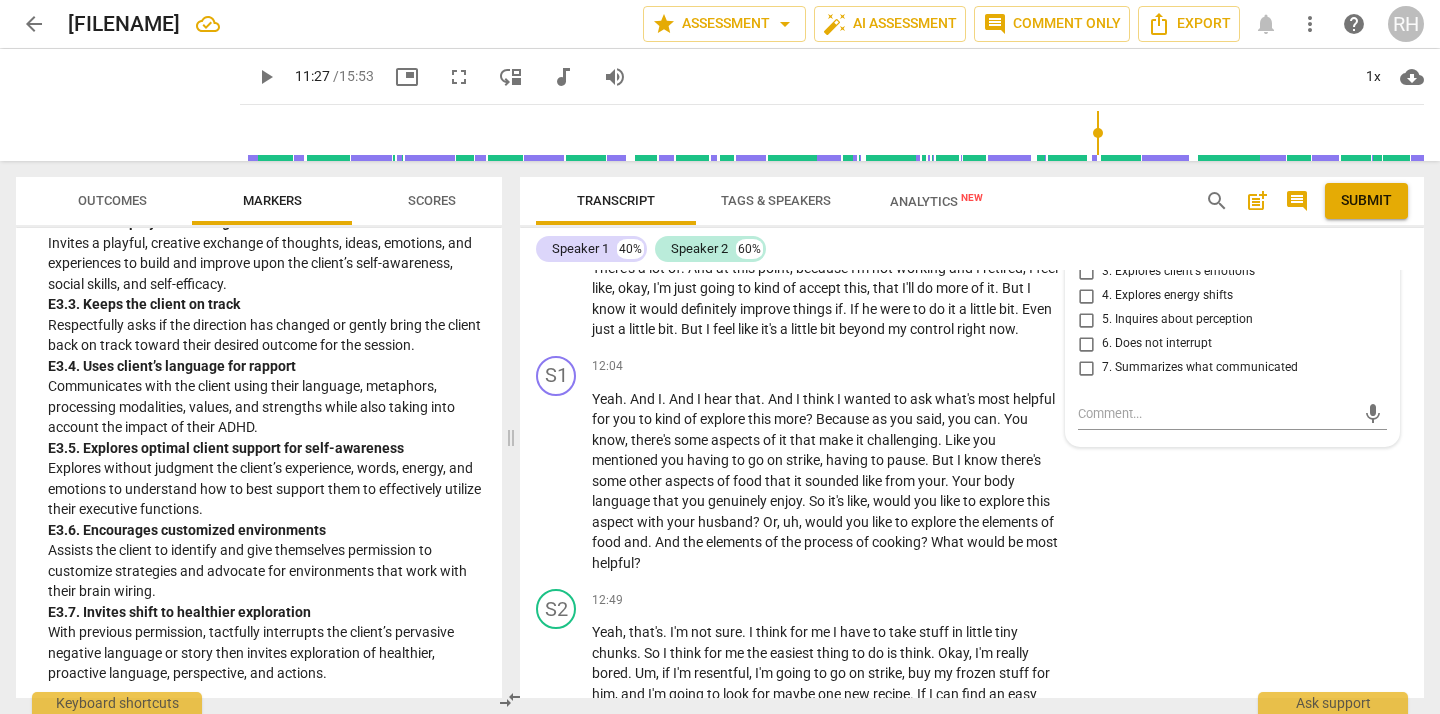 click on "1. Customizes questions" at bounding box center (1086, 224) 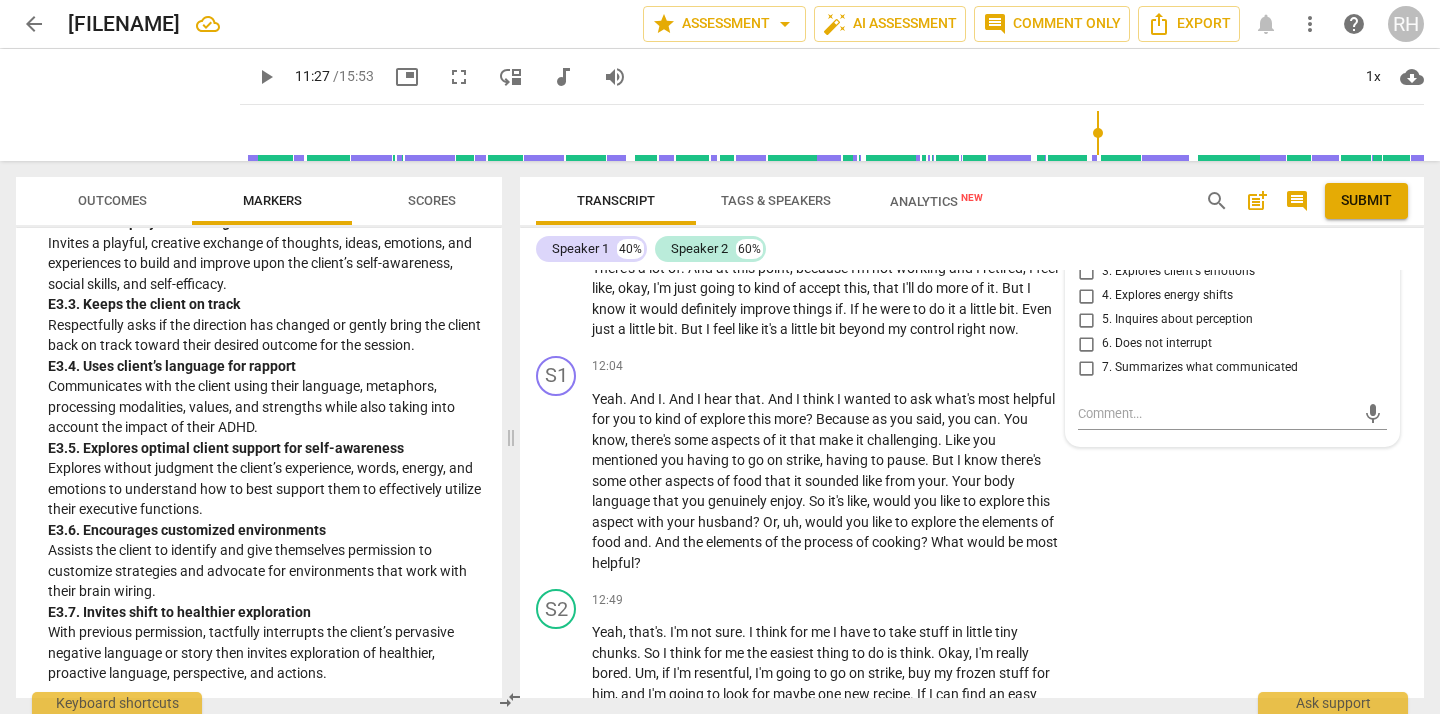 click on "3. Explores client's emotions" at bounding box center (1086, 272) 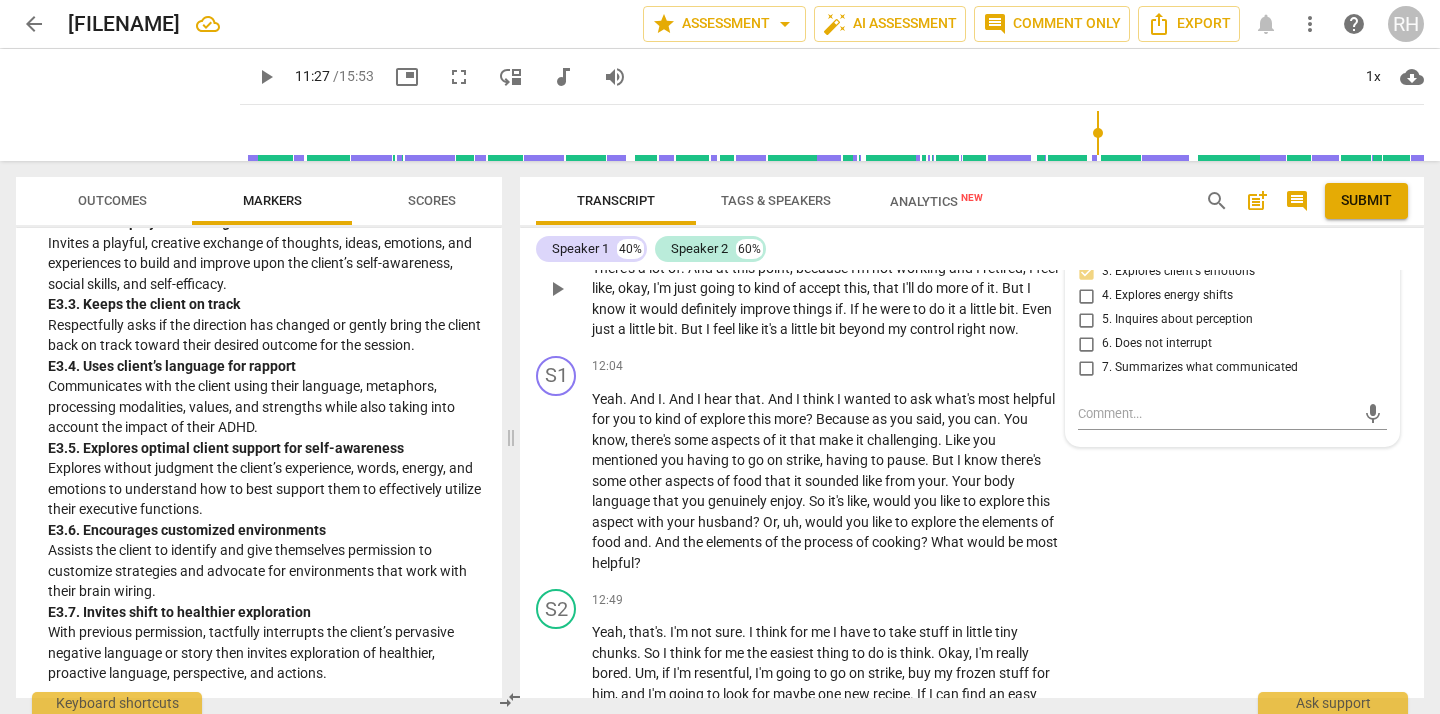 click on "play_arrow" at bounding box center (557, 289) 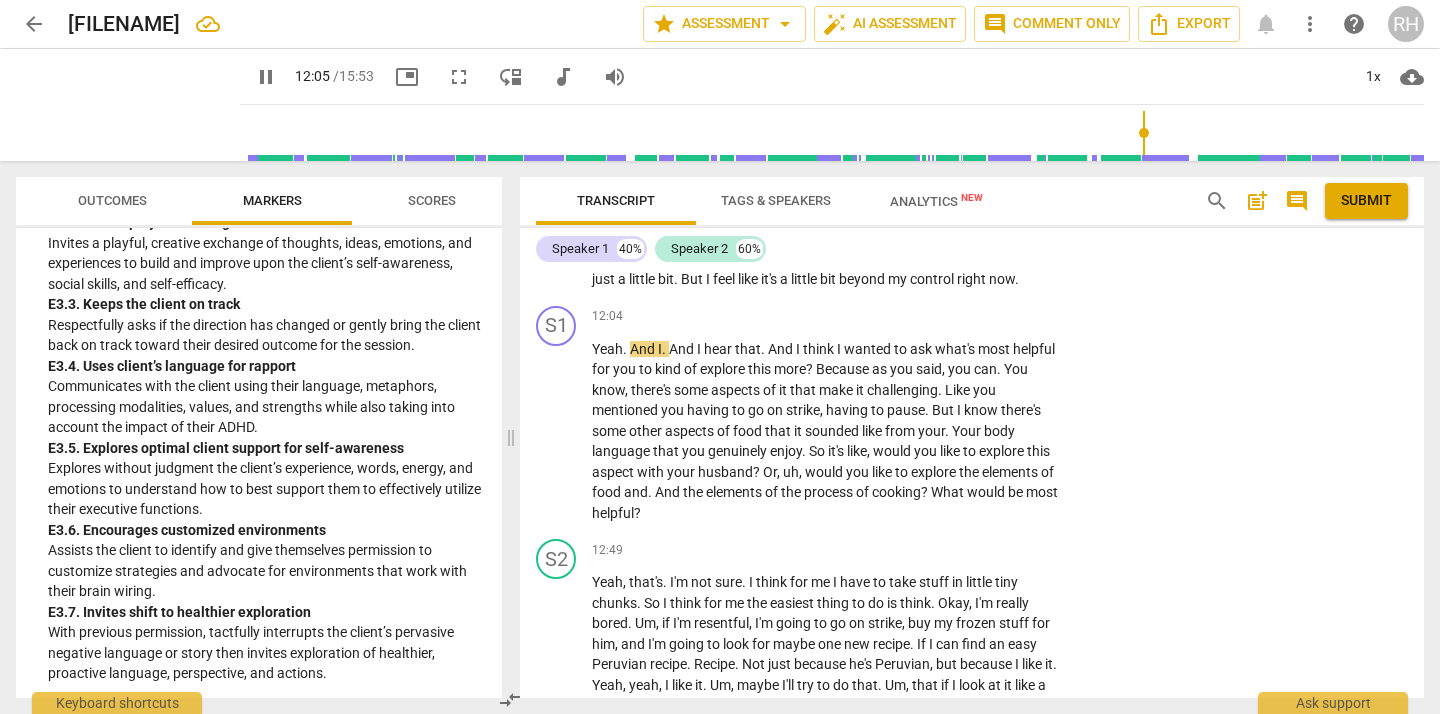 scroll, scrollTop: 5276, scrollLeft: 0, axis: vertical 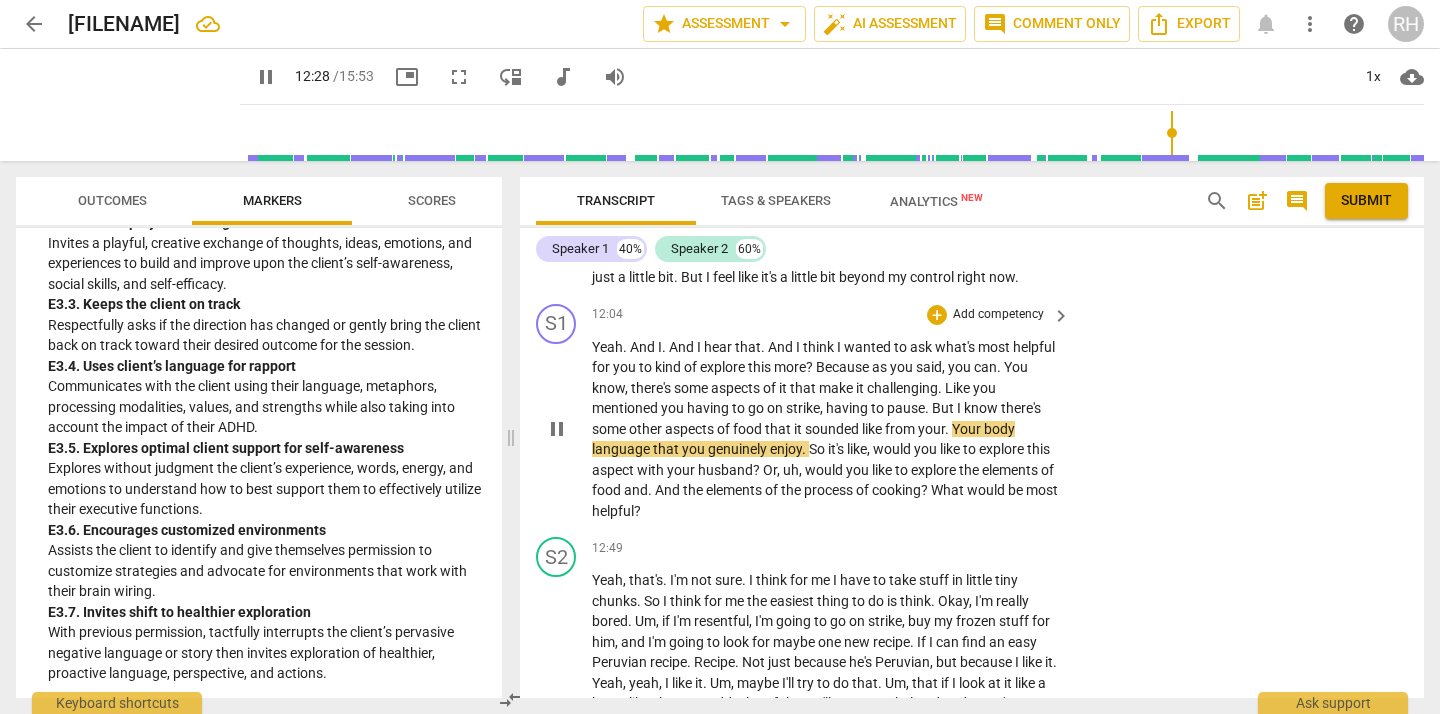click on "Yeah" at bounding box center [607, 347] 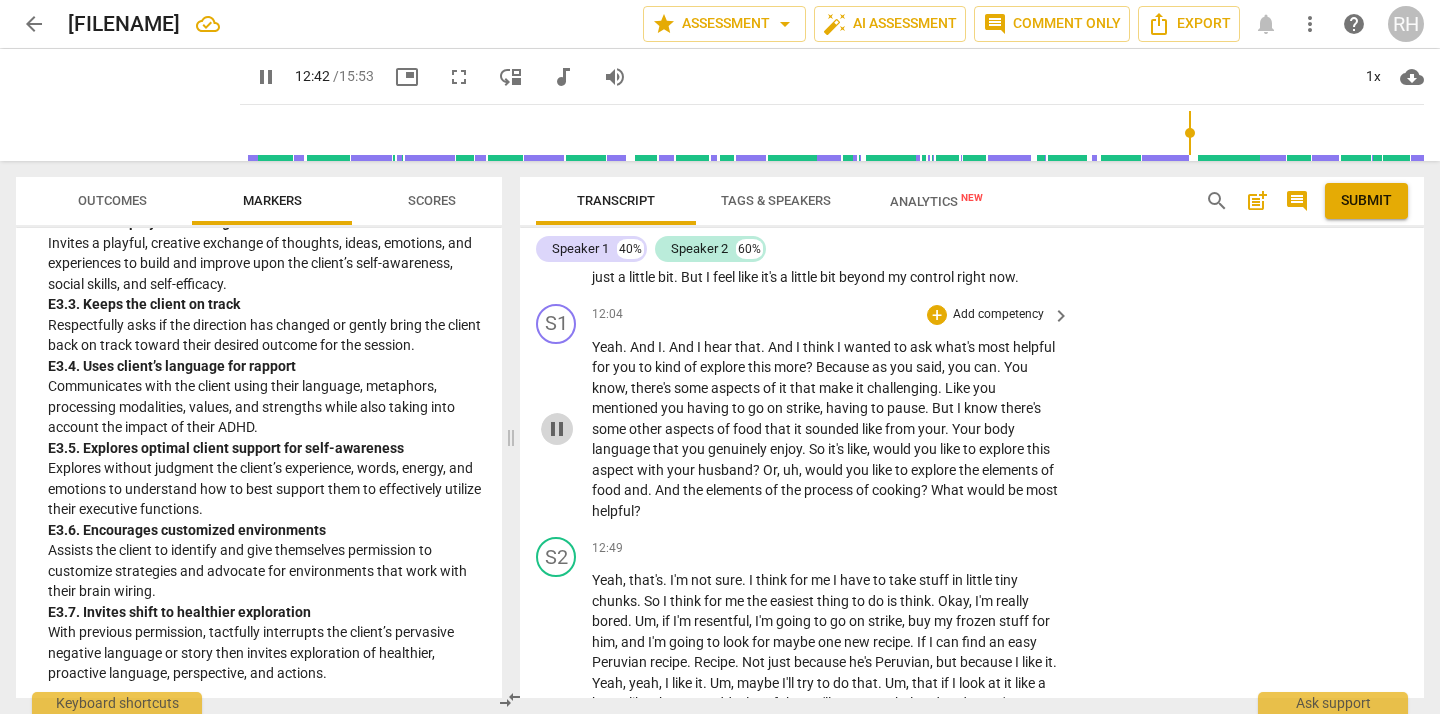 click on "pause" at bounding box center (557, 429) 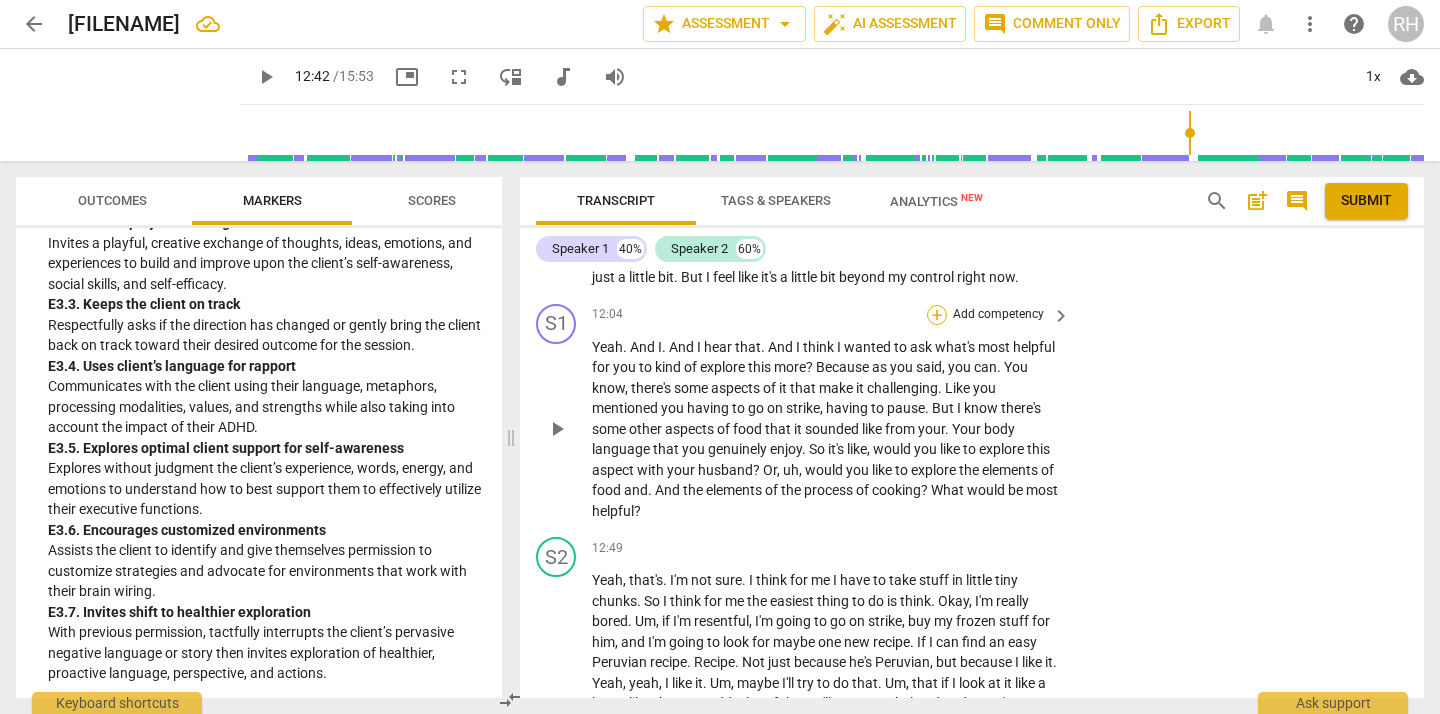click on "+" at bounding box center (937, 315) 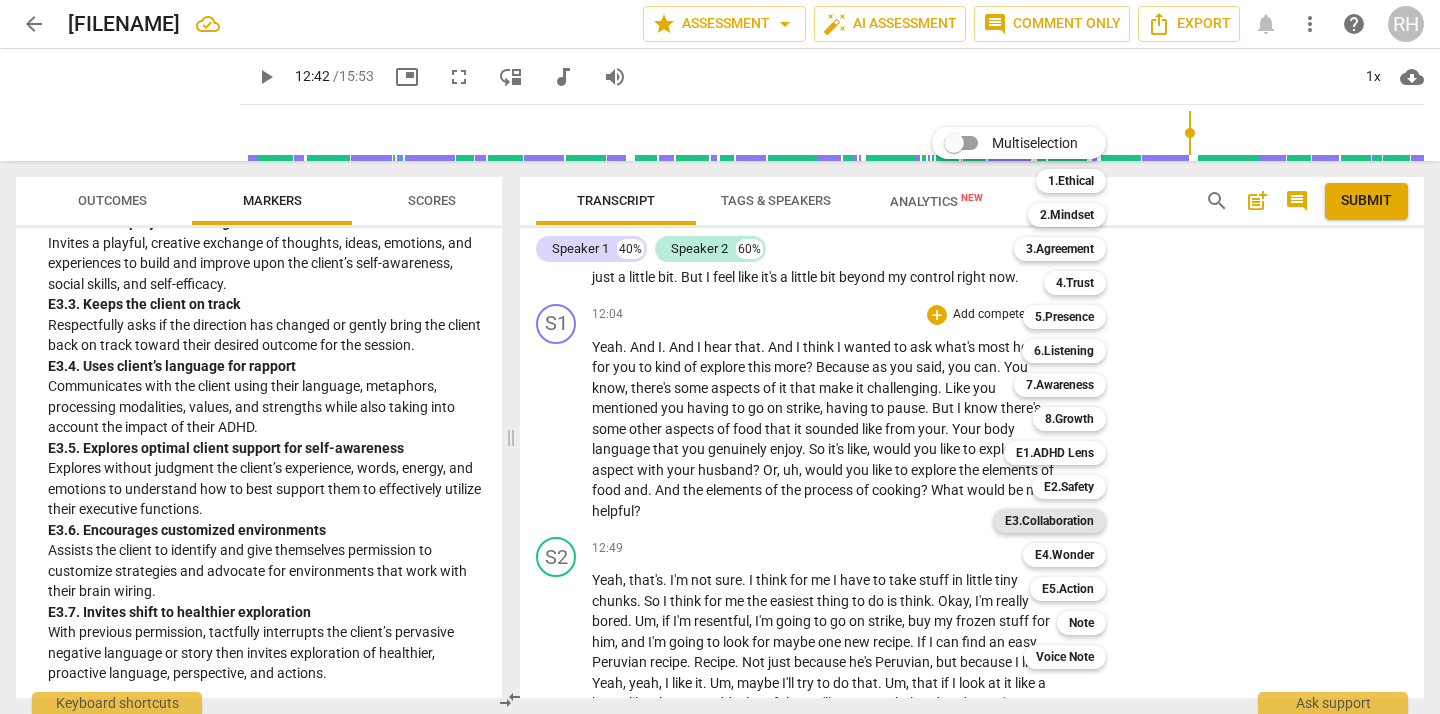 click on "E3.Collaboration" at bounding box center (1049, 521) 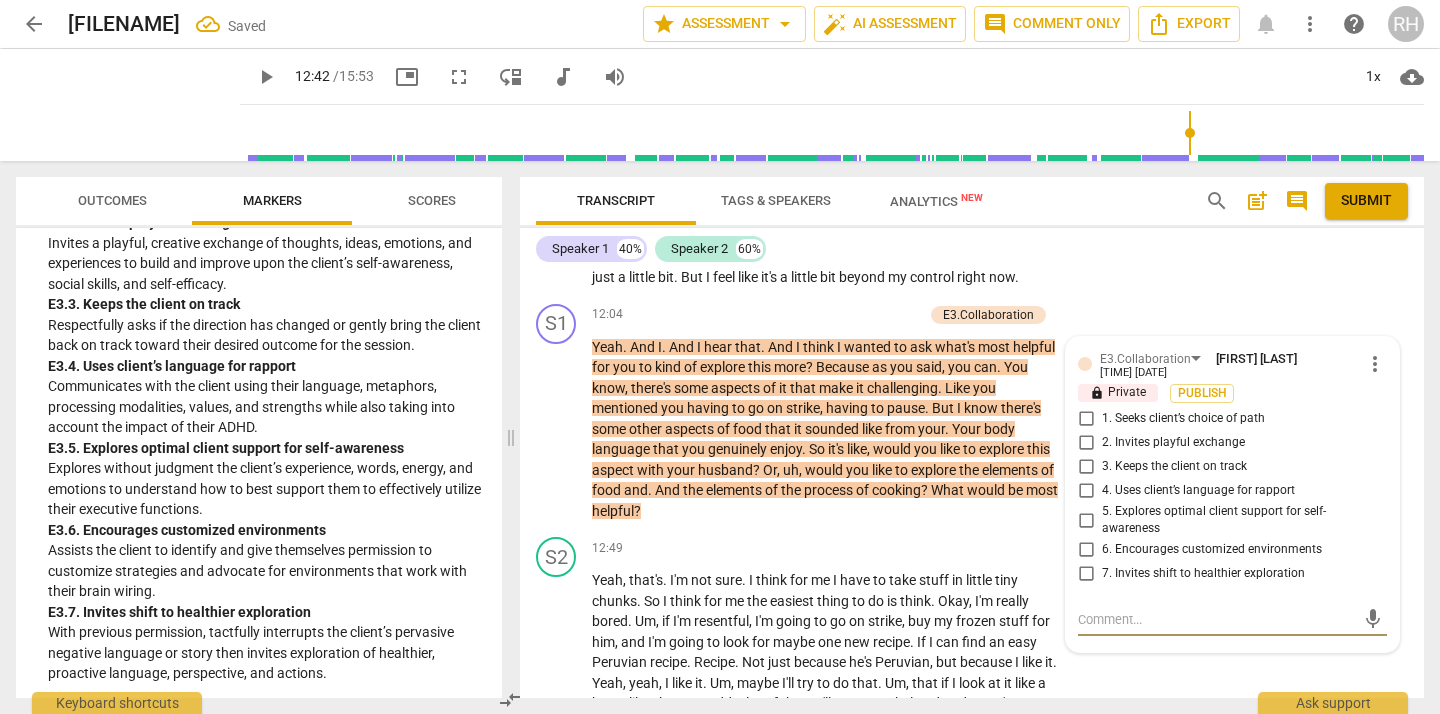 scroll, scrollTop: 5289, scrollLeft: 0, axis: vertical 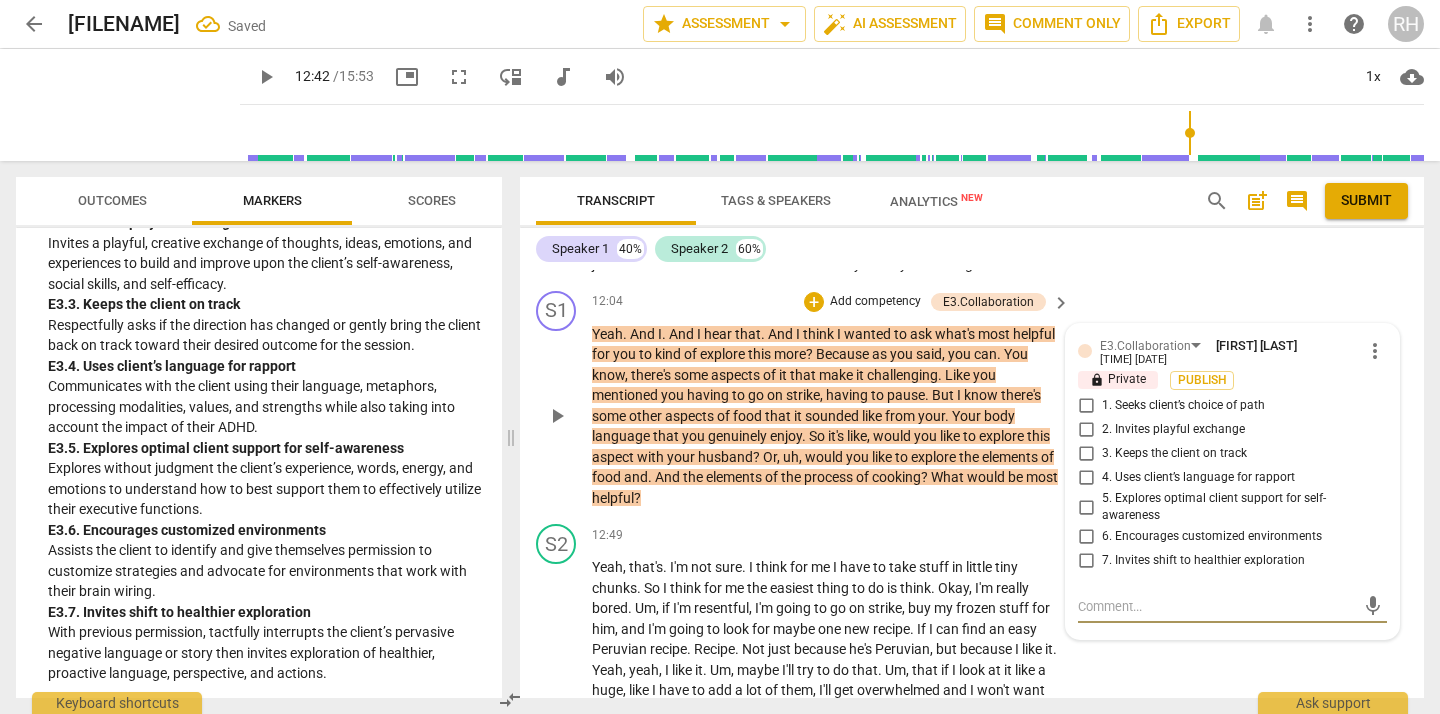 click on "1. Seeks client’s choice of path" at bounding box center (1086, 406) 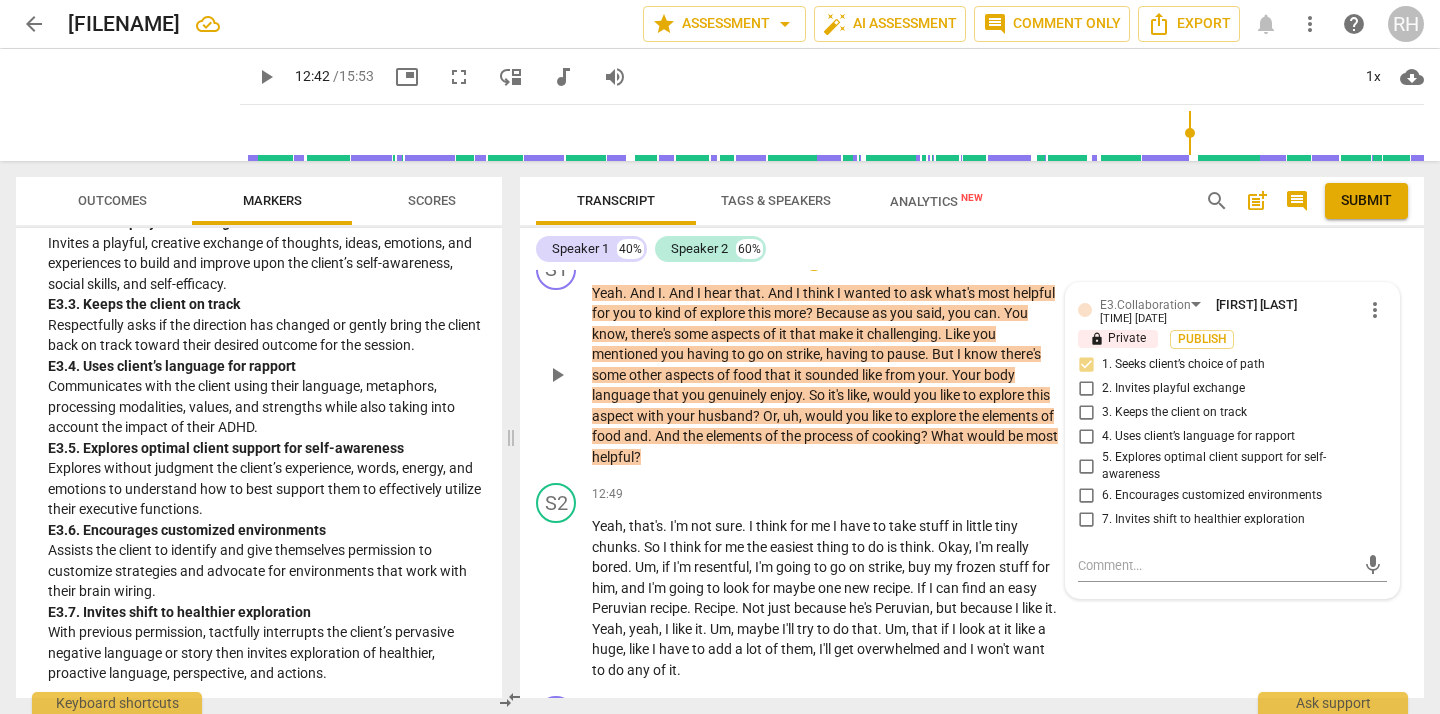 scroll, scrollTop: 5329, scrollLeft: 0, axis: vertical 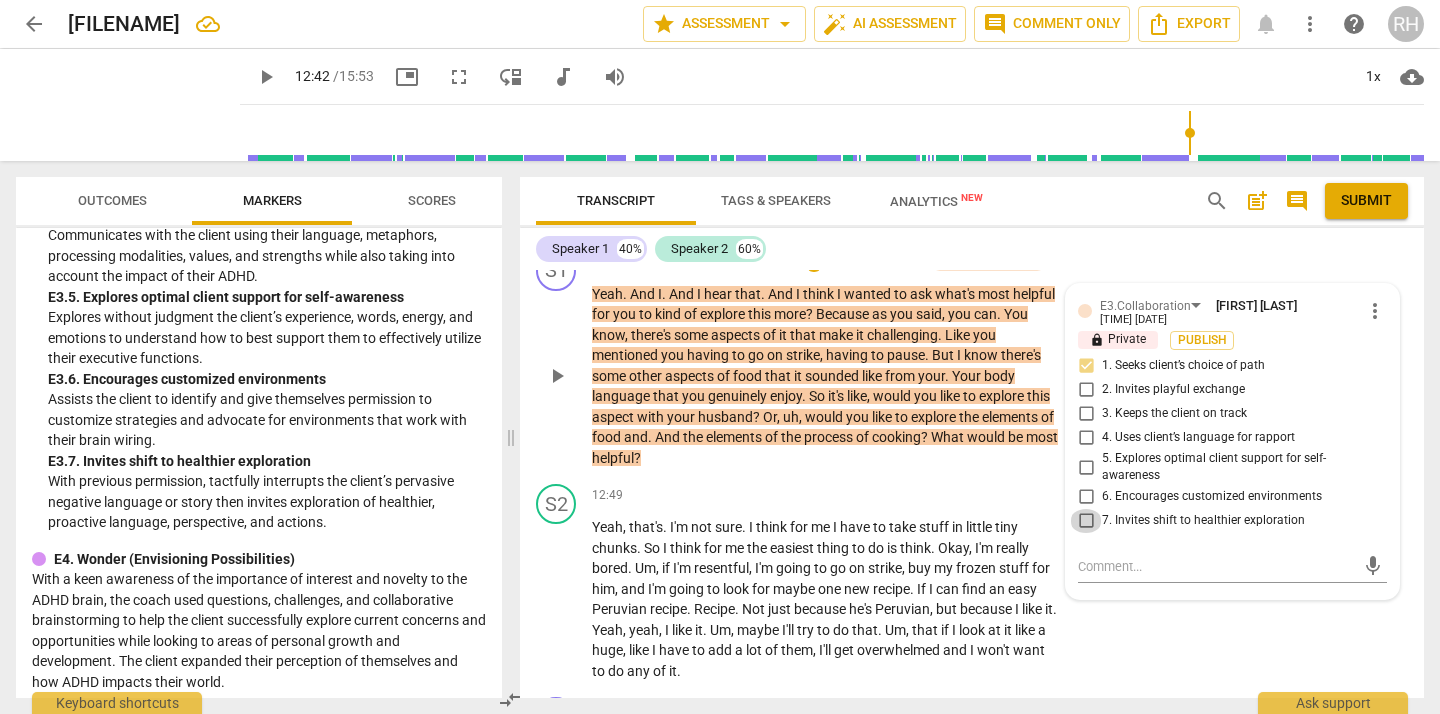 click on "7. Invites shift to healthier exploration" at bounding box center [1086, 521] 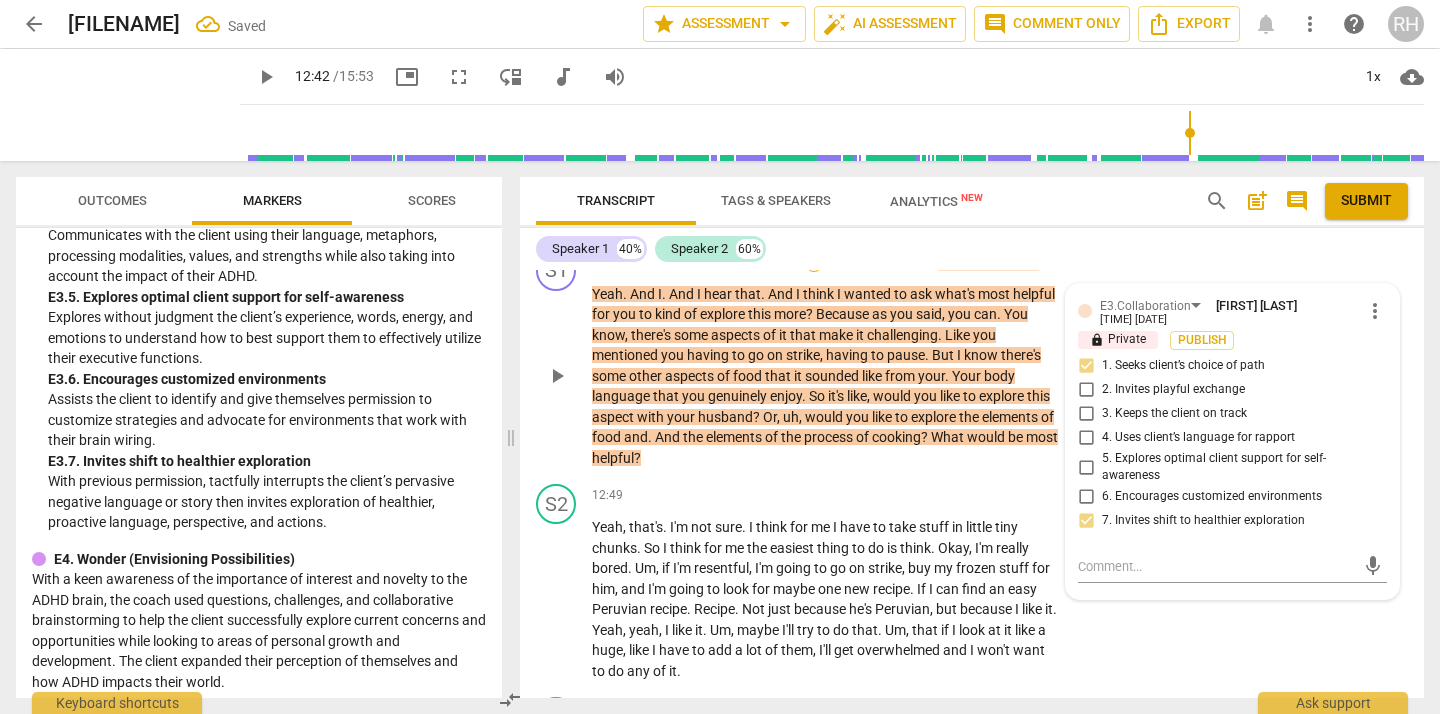click on "+" at bounding box center [814, 262] 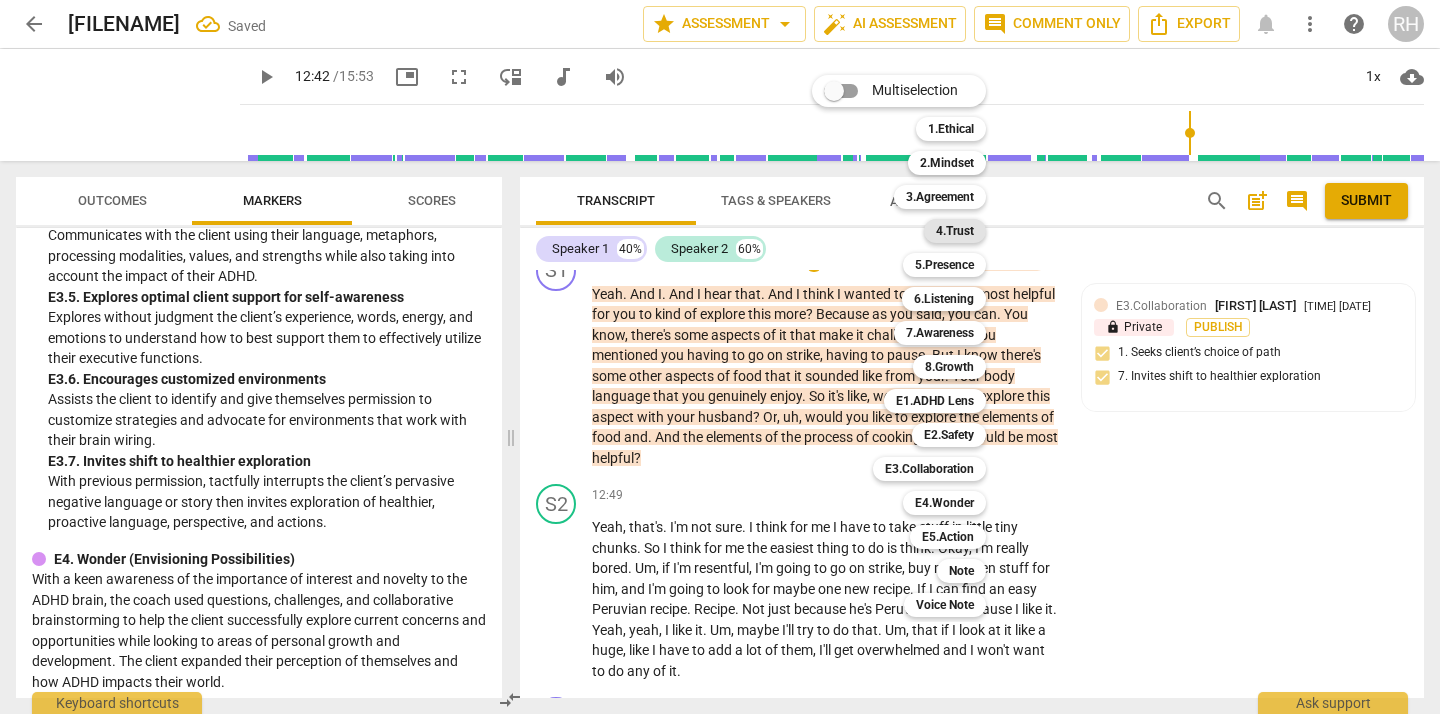 click on "4.Trust" at bounding box center (955, 231) 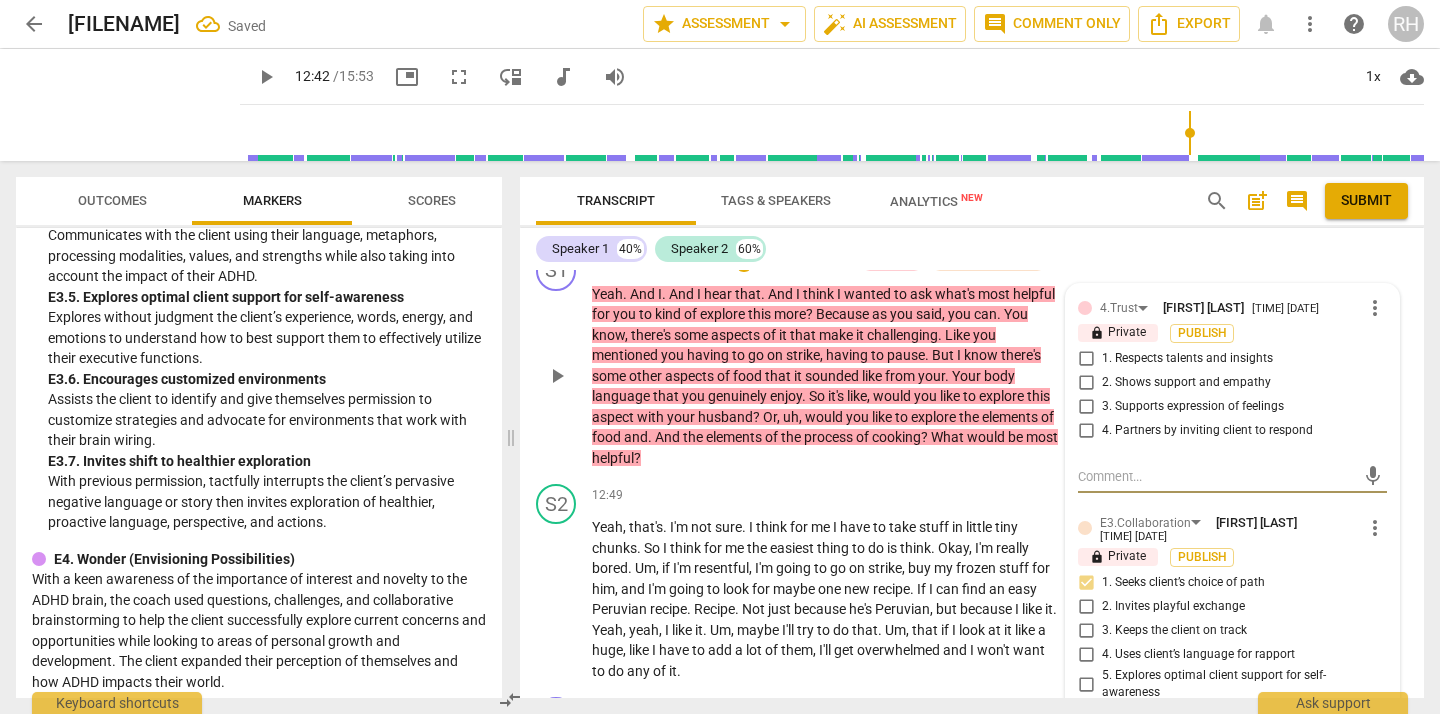 click on "2. Shows support and empathy" at bounding box center [1086, 383] 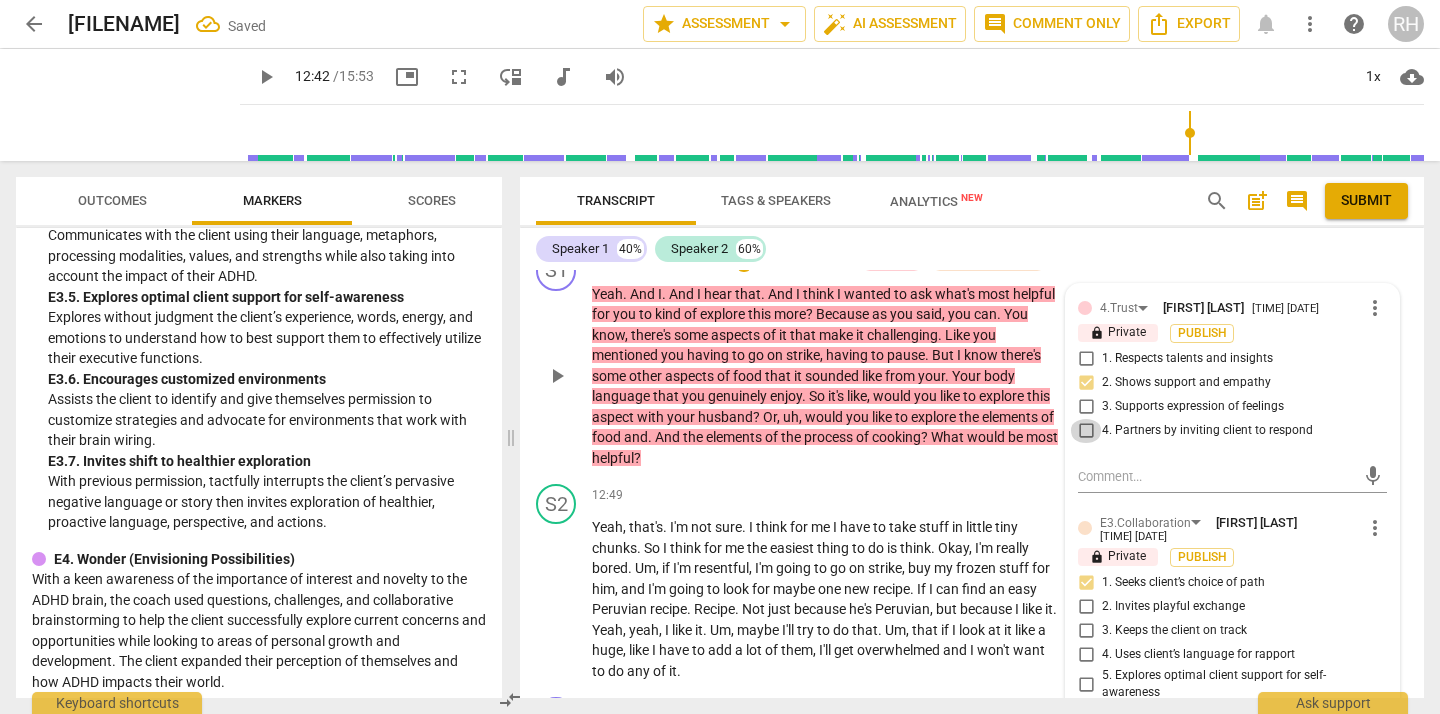 click on "4. Partners by inviting client to respond" at bounding box center (1086, 431) 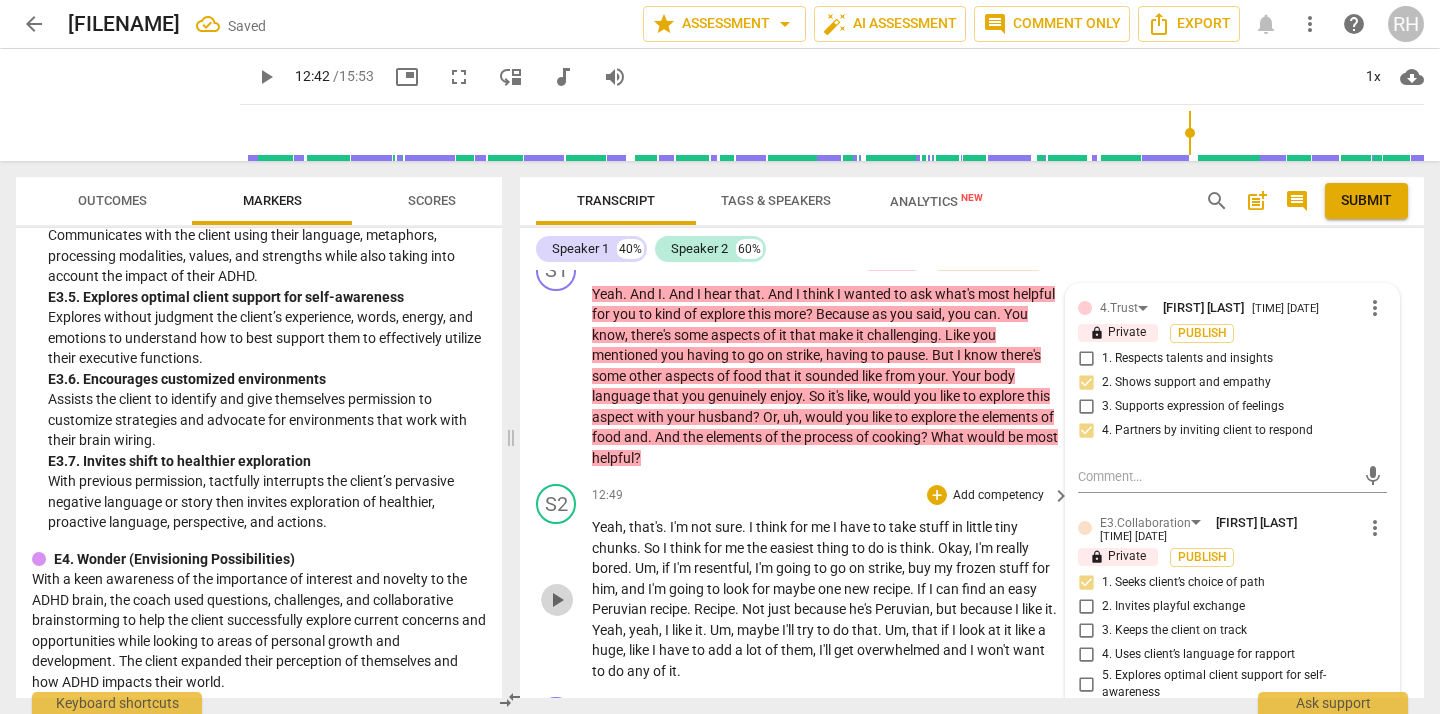 click on "play_arrow" at bounding box center (557, 600) 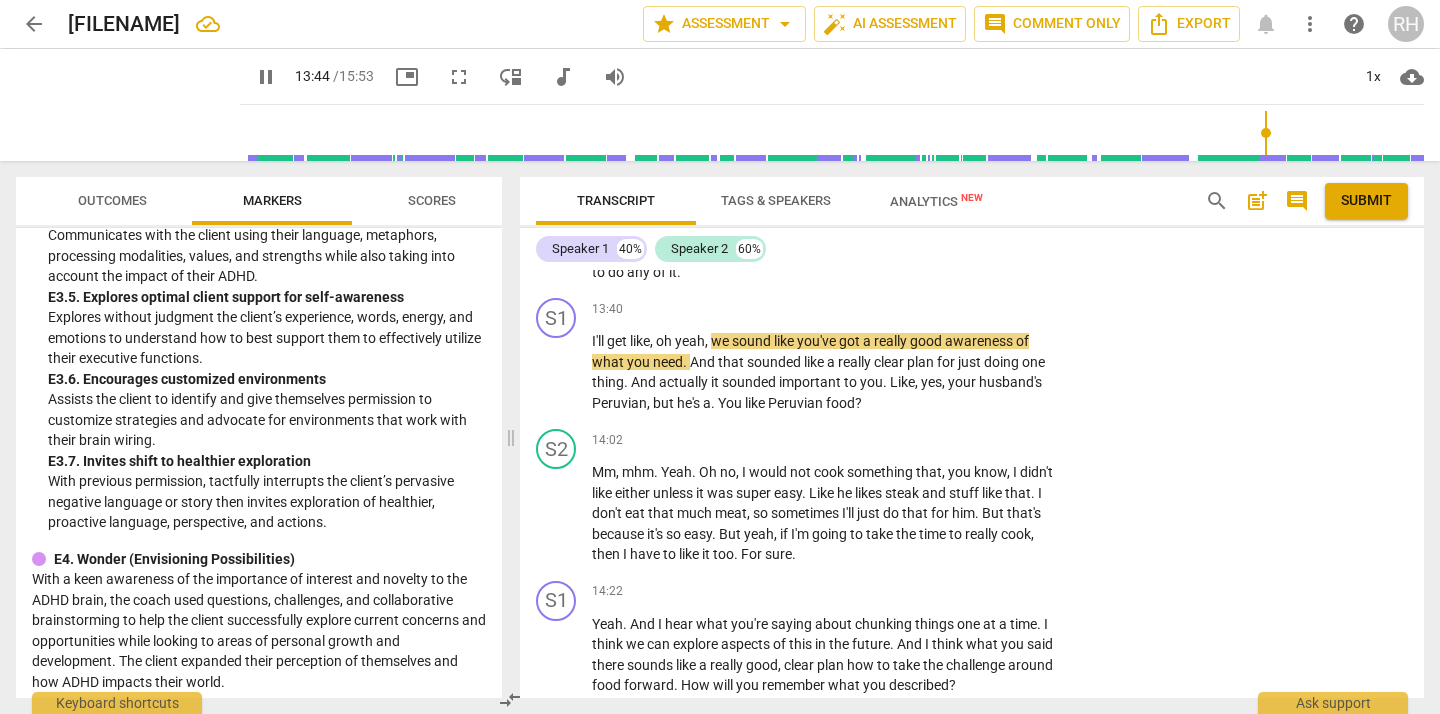 scroll, scrollTop: 5727, scrollLeft: 0, axis: vertical 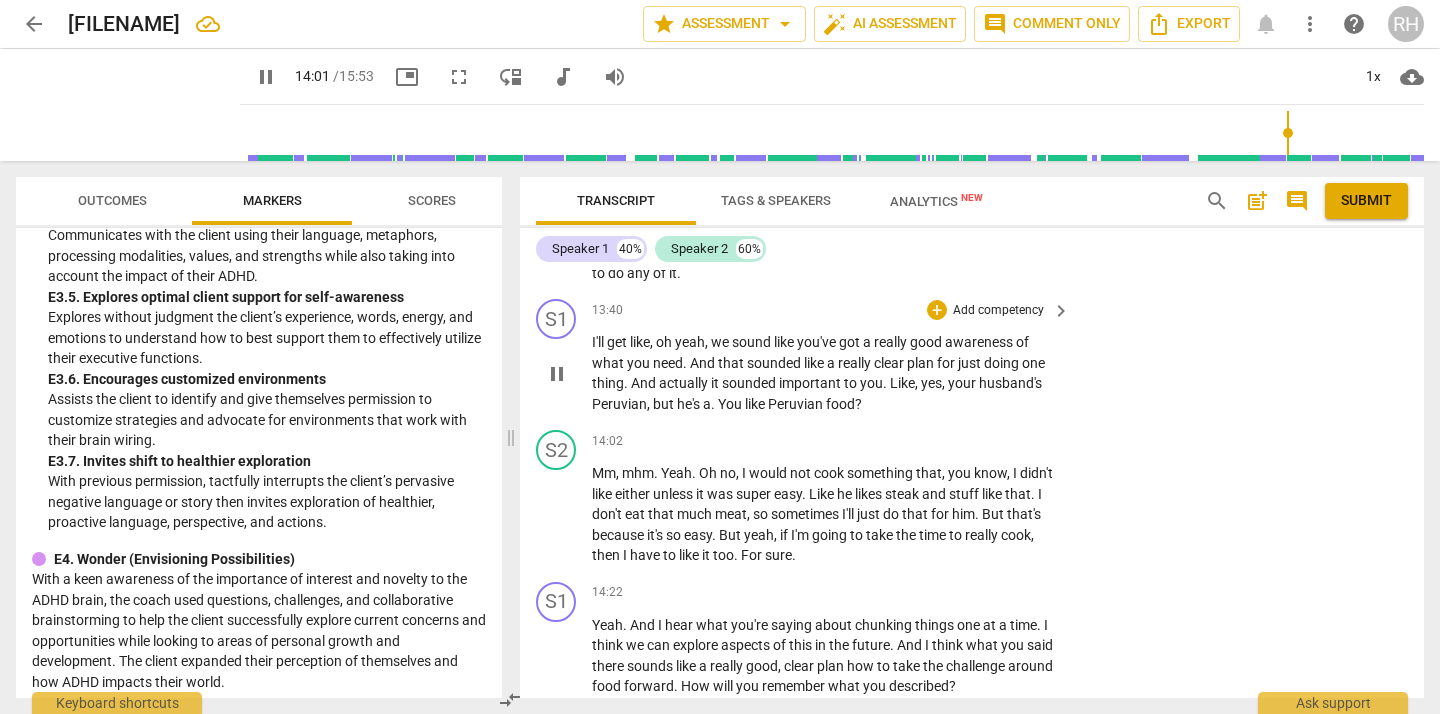 click on "pause" at bounding box center [557, 374] 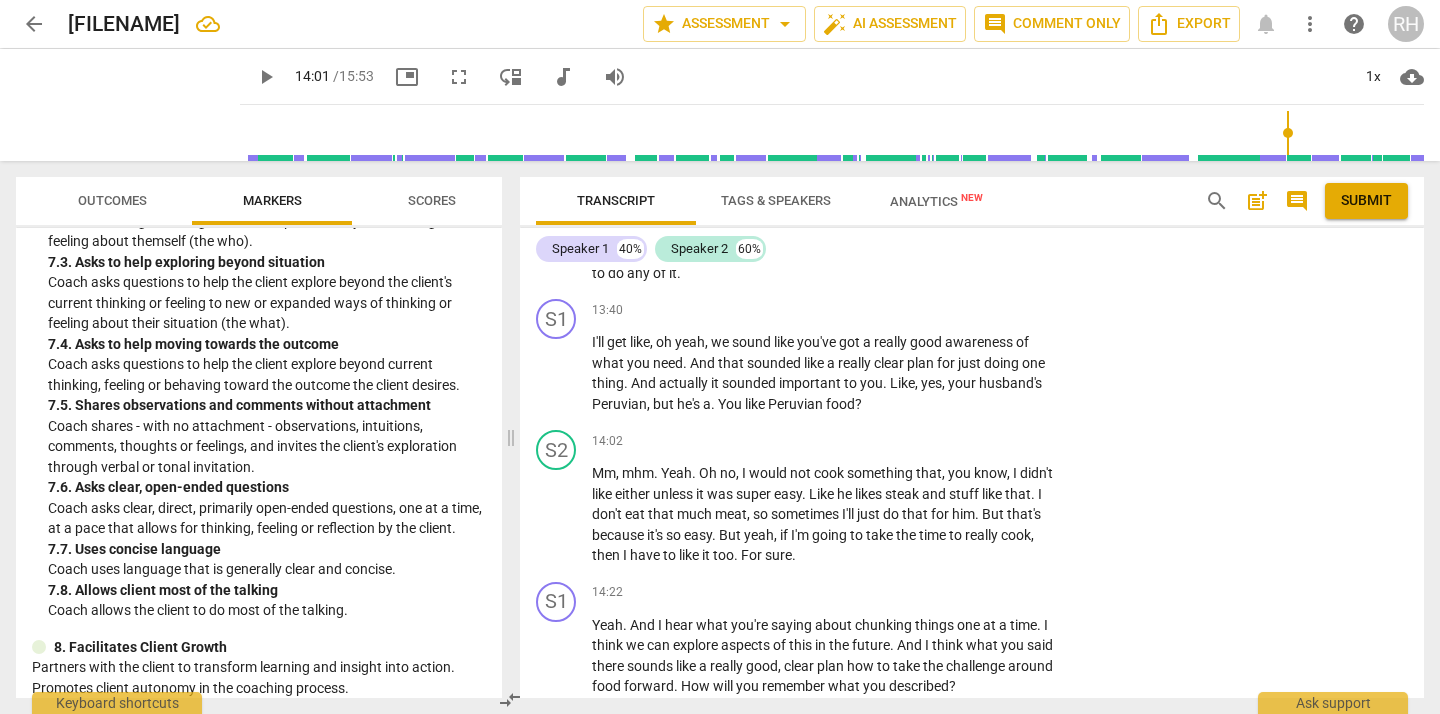 scroll, scrollTop: 1951, scrollLeft: 0, axis: vertical 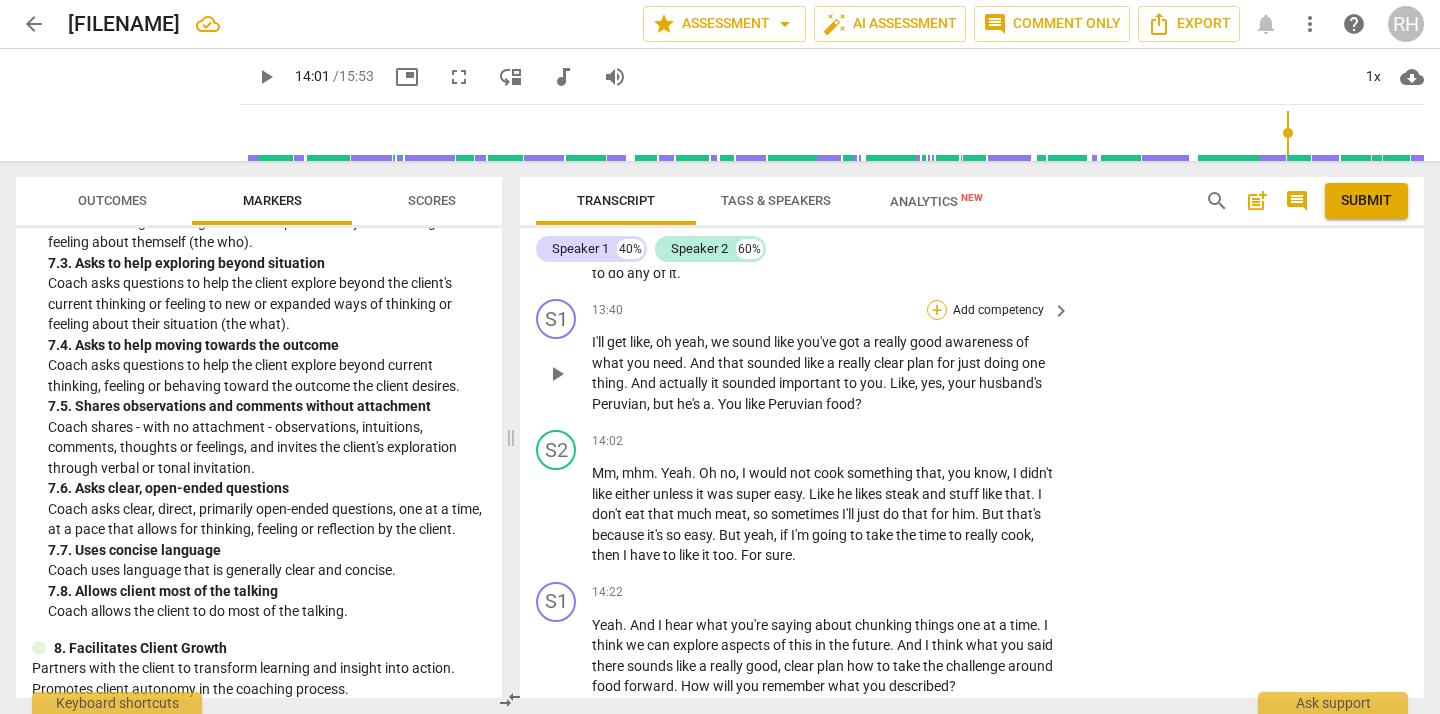 click on "+" at bounding box center (937, 310) 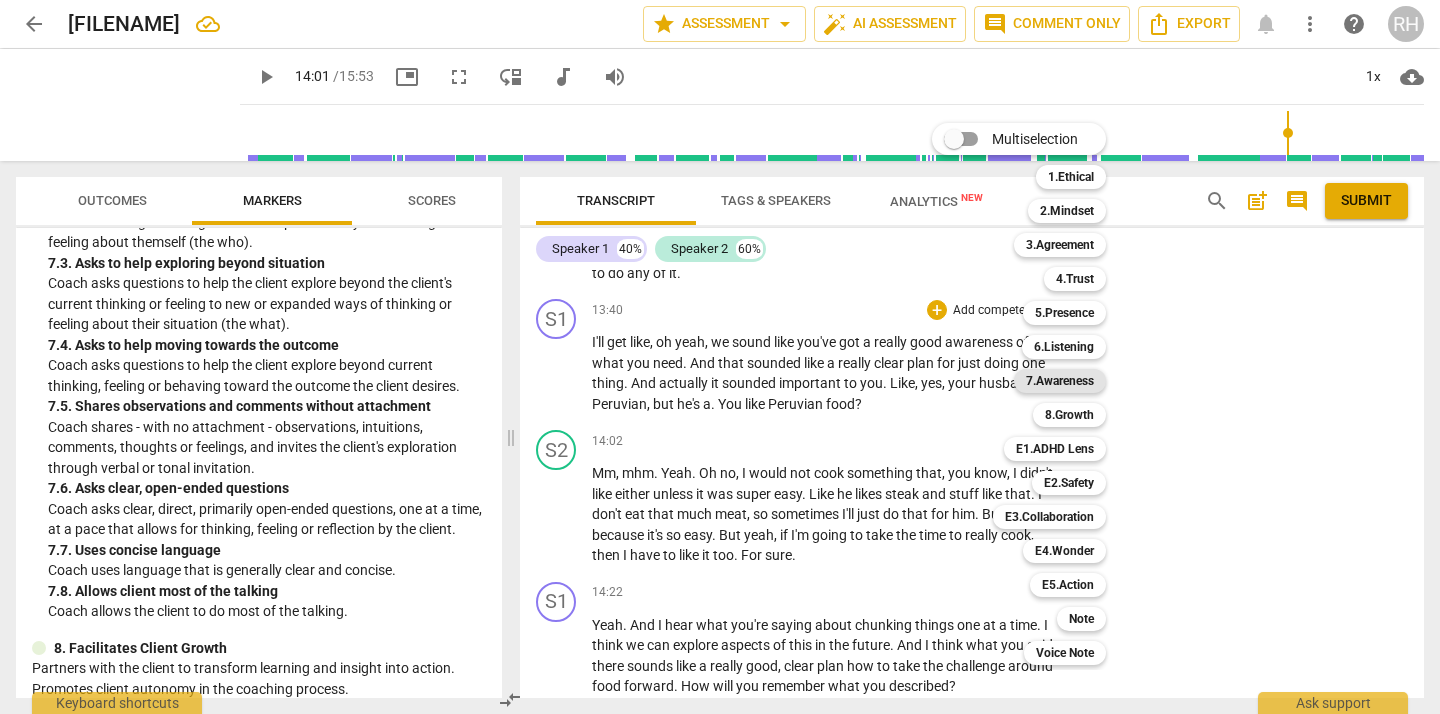 click on "7.Awareness" at bounding box center (1060, 381) 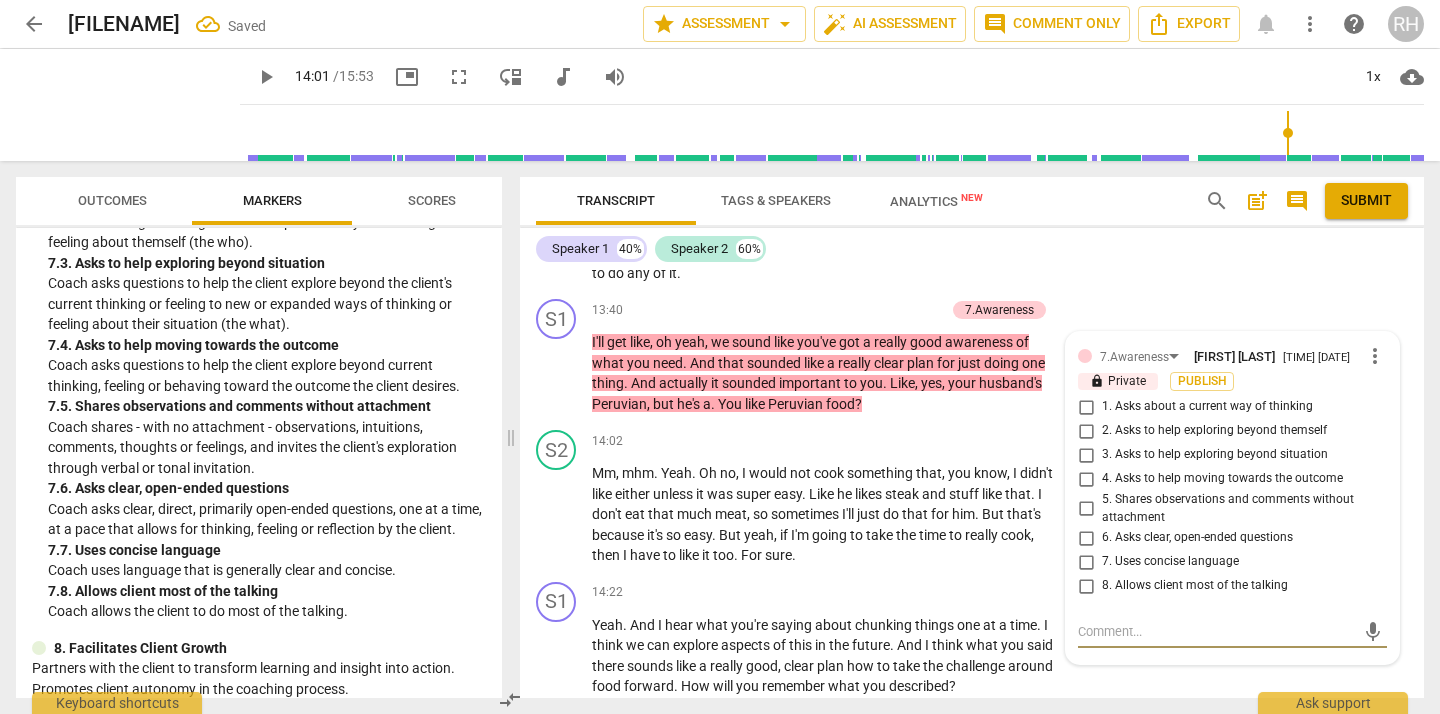 scroll, scrollTop: 5966, scrollLeft: 0, axis: vertical 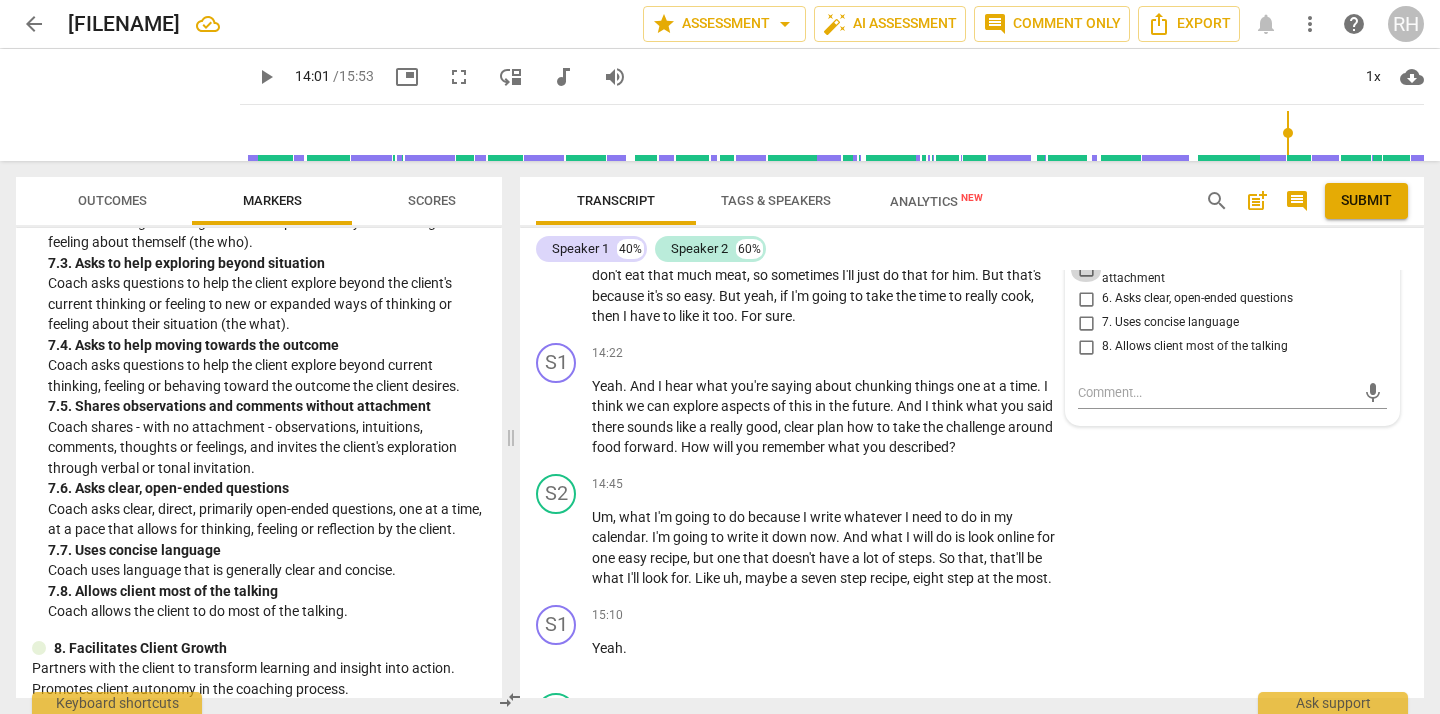 click on "5. Shares observations and comments without attachment" at bounding box center [1086, 270] 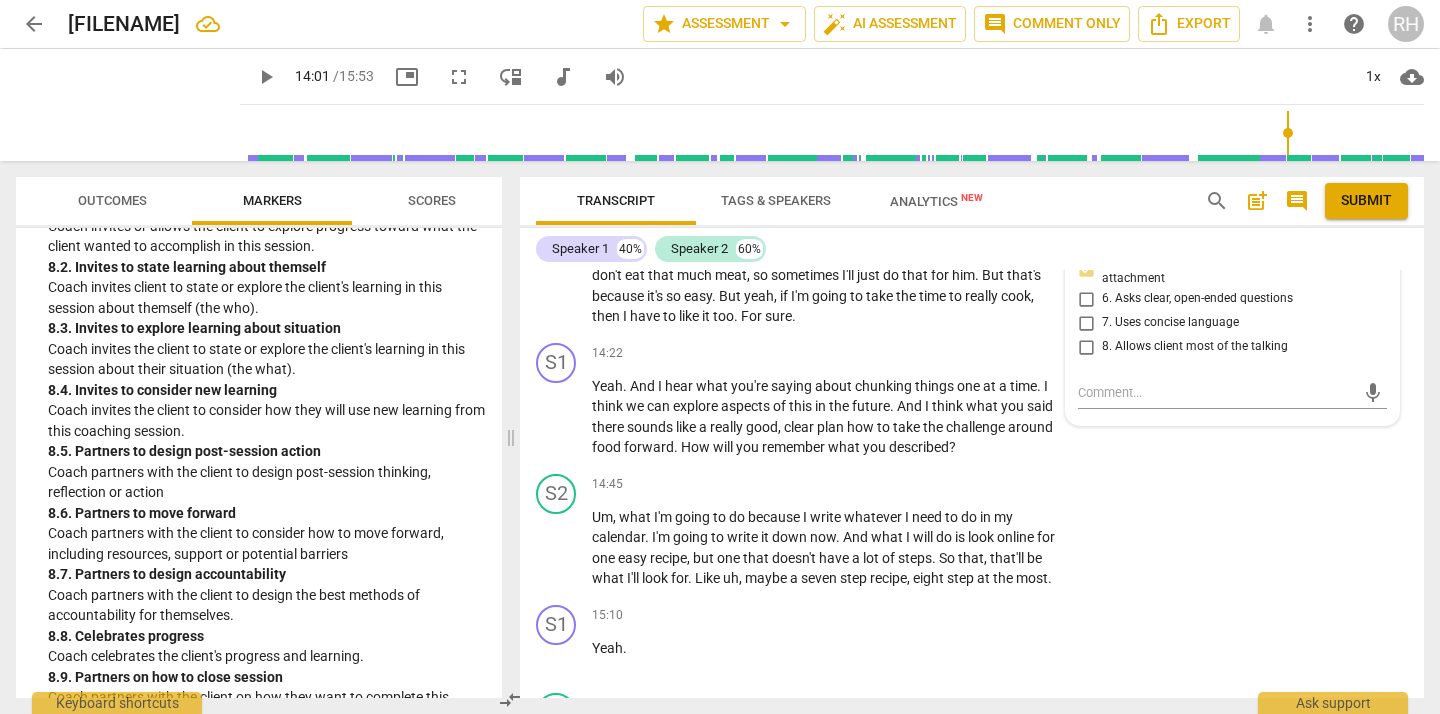 scroll, scrollTop: 2449, scrollLeft: 0, axis: vertical 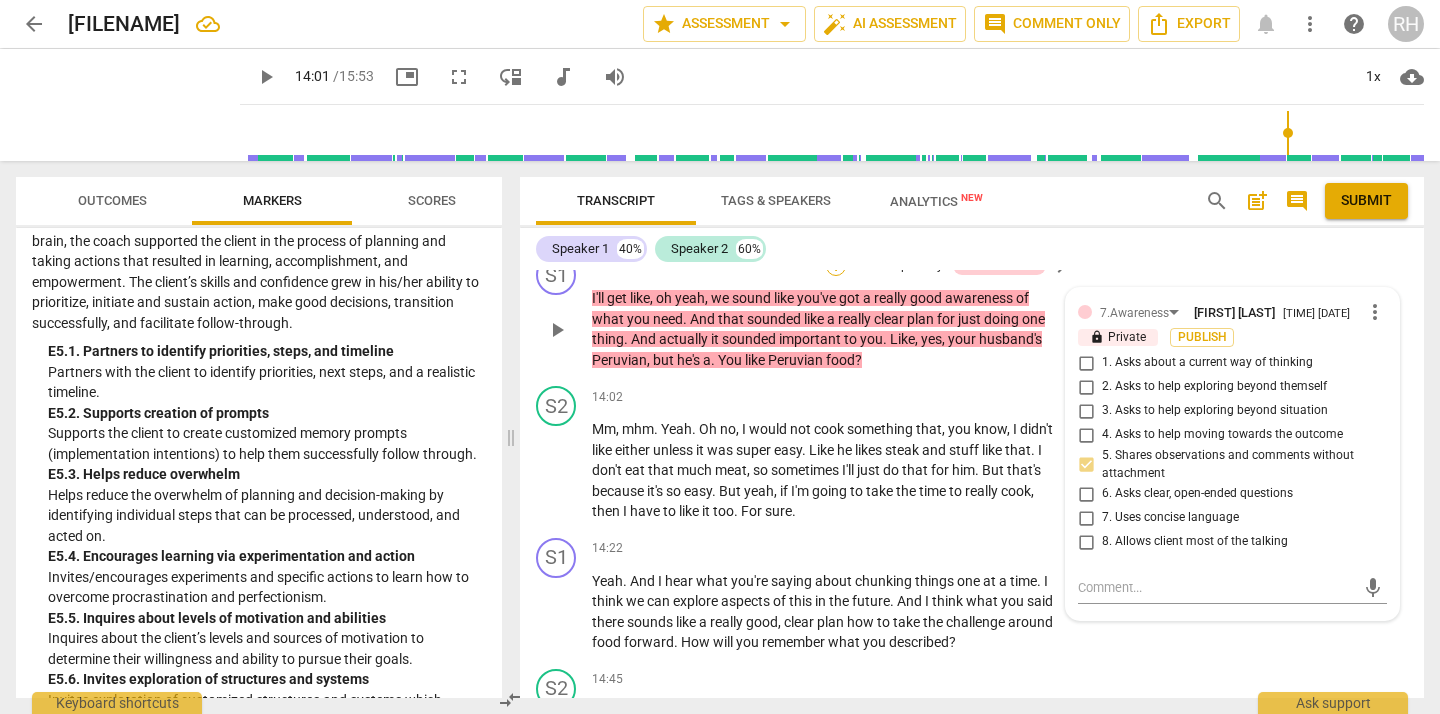 click on "+" at bounding box center (836, 266) 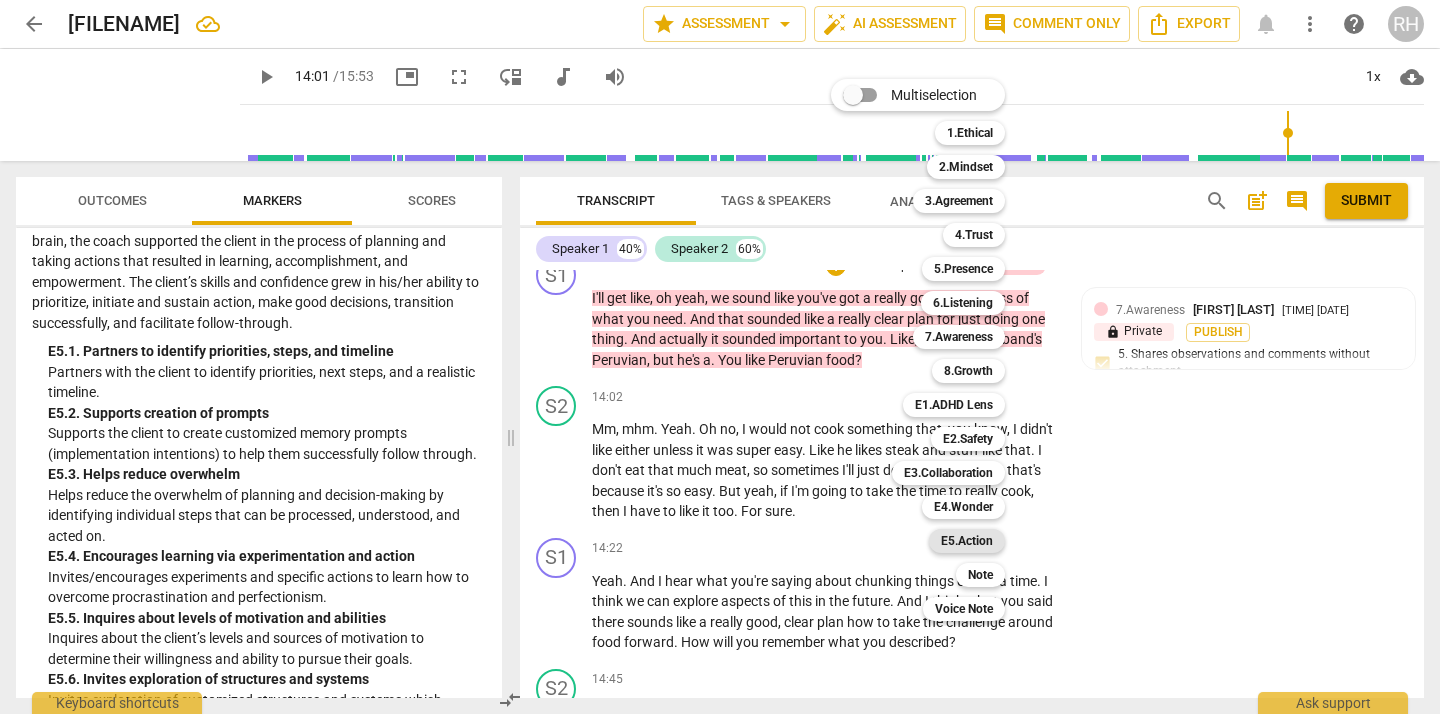 click on "E5.Action" at bounding box center [967, 541] 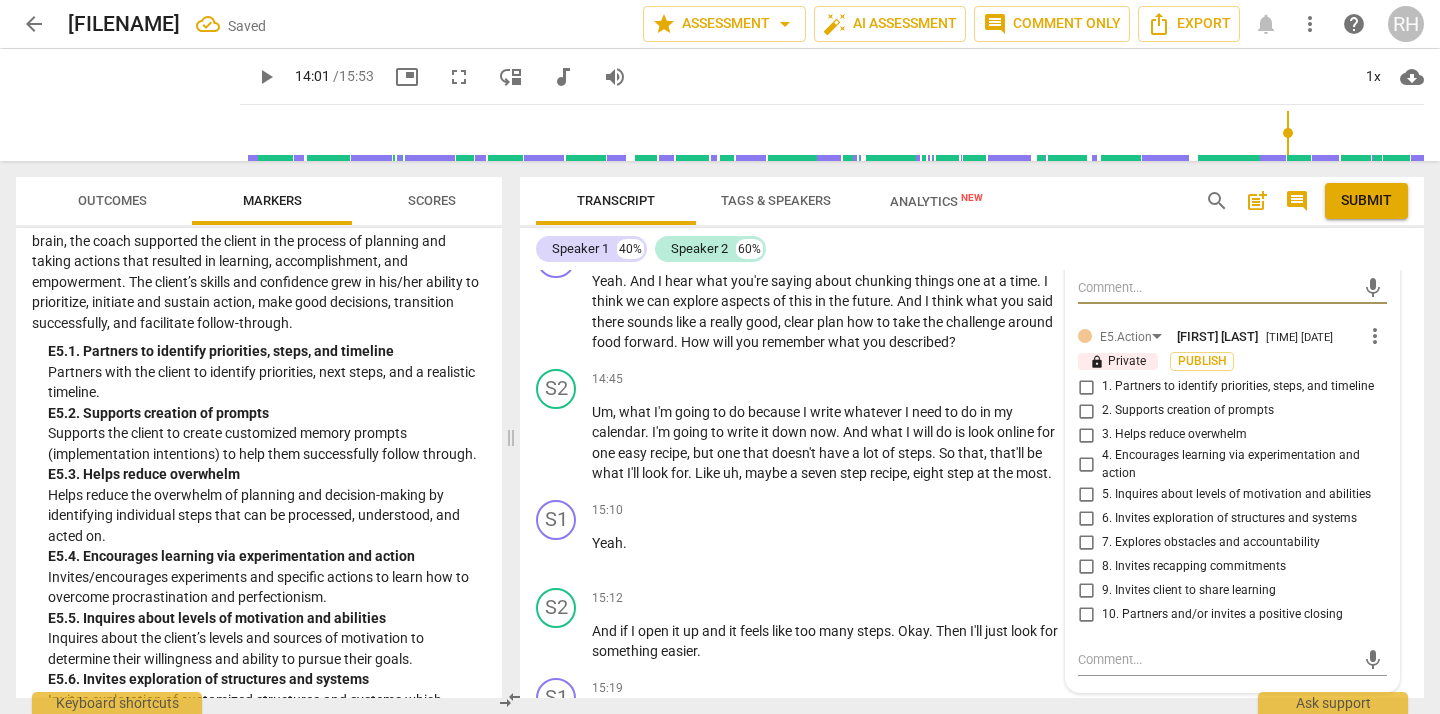 scroll, scrollTop: 6075, scrollLeft: 0, axis: vertical 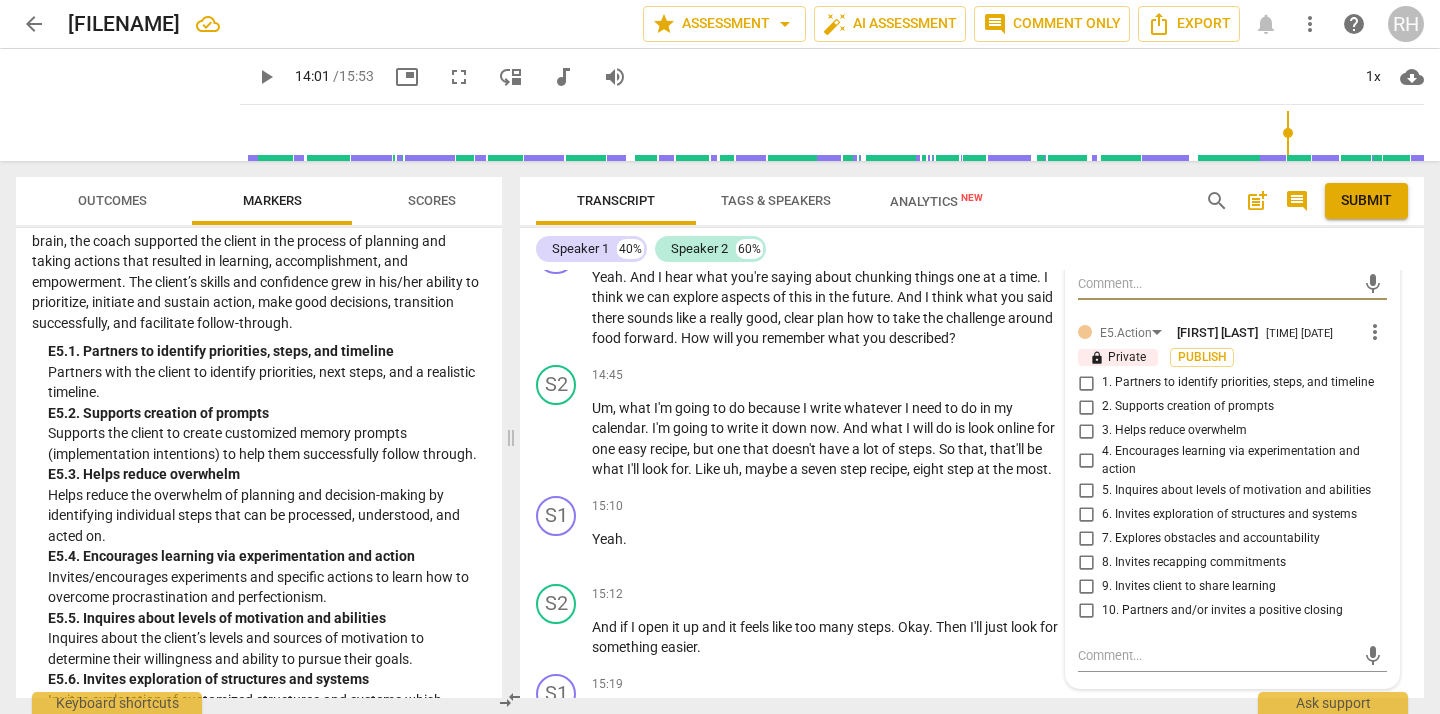 click on "1. Partners to identify priorities, steps, and timeline" at bounding box center [1086, 383] 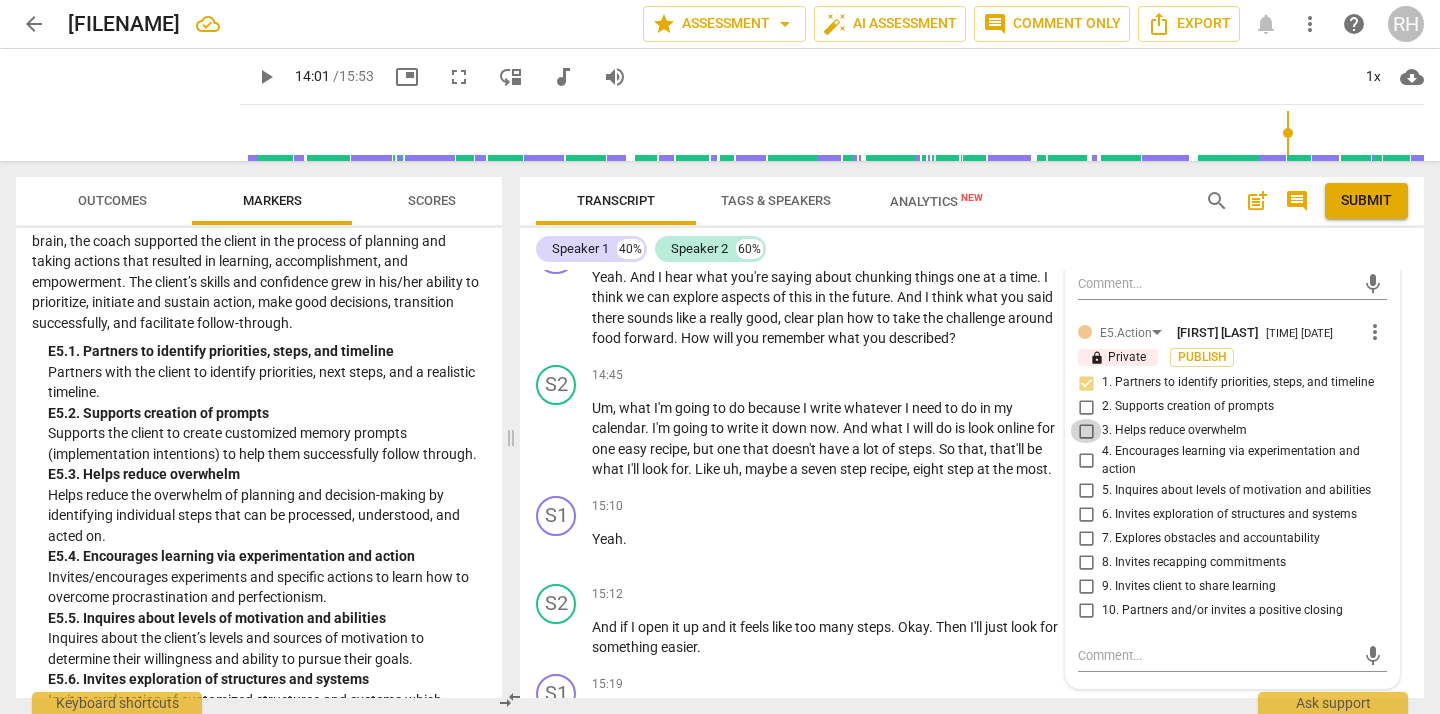 click on "3. Helps reduce overwhelm" at bounding box center [1086, 431] 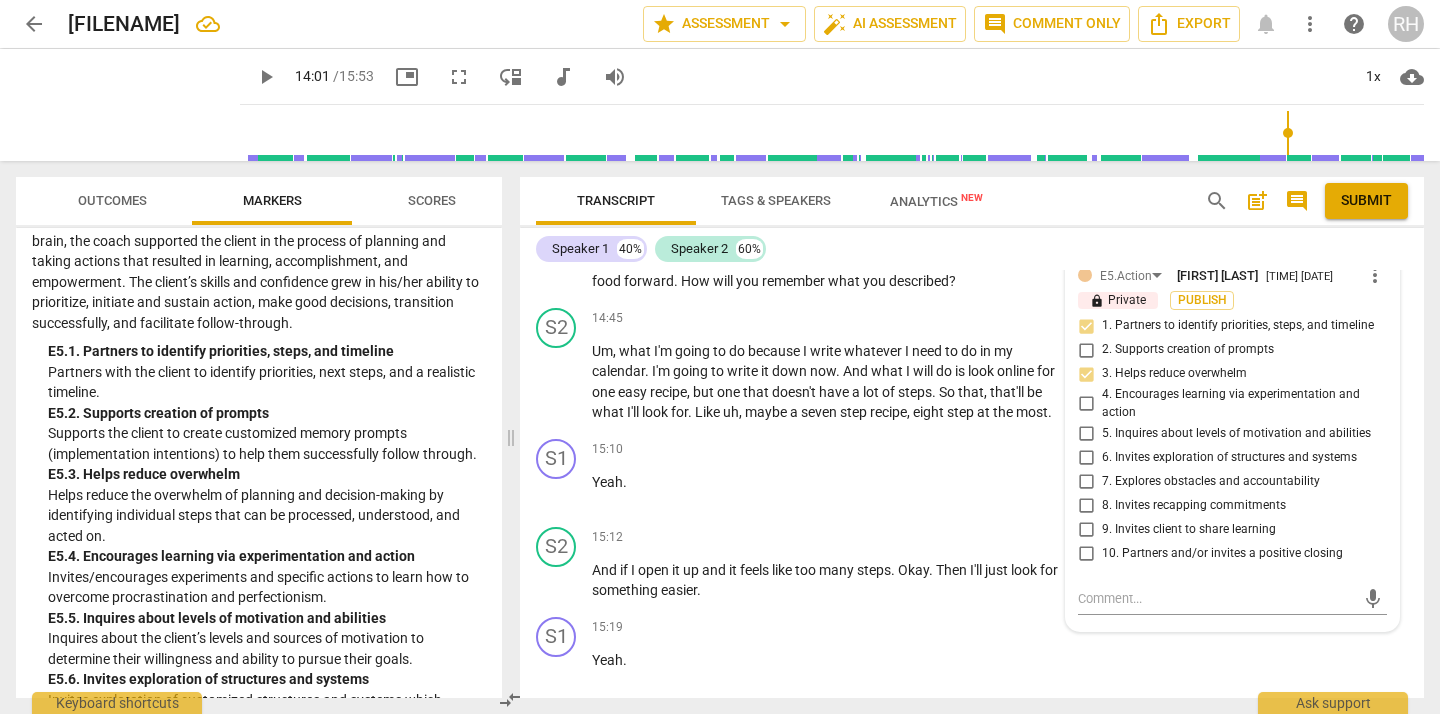 scroll, scrollTop: 6134, scrollLeft: 0, axis: vertical 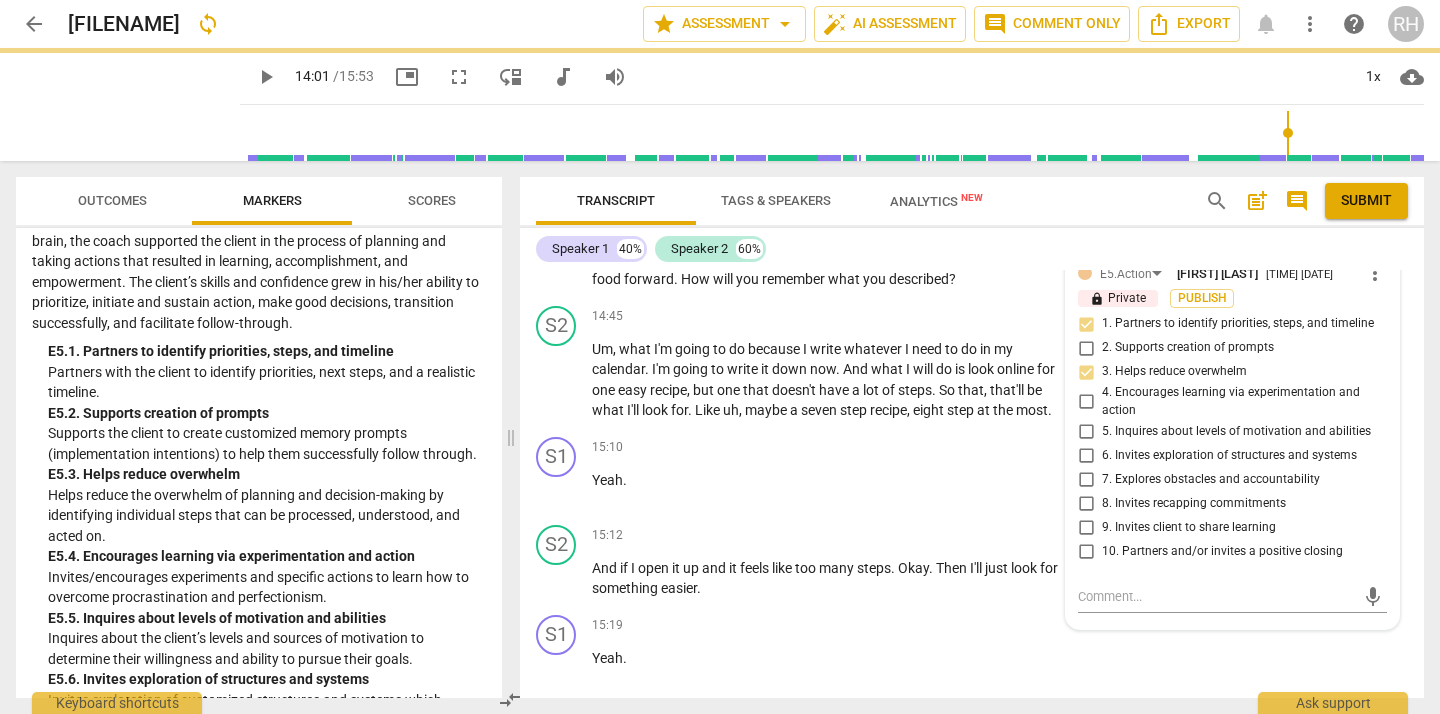 click on "4. Encourages learning via experimentation and action" at bounding box center (1086, 402) 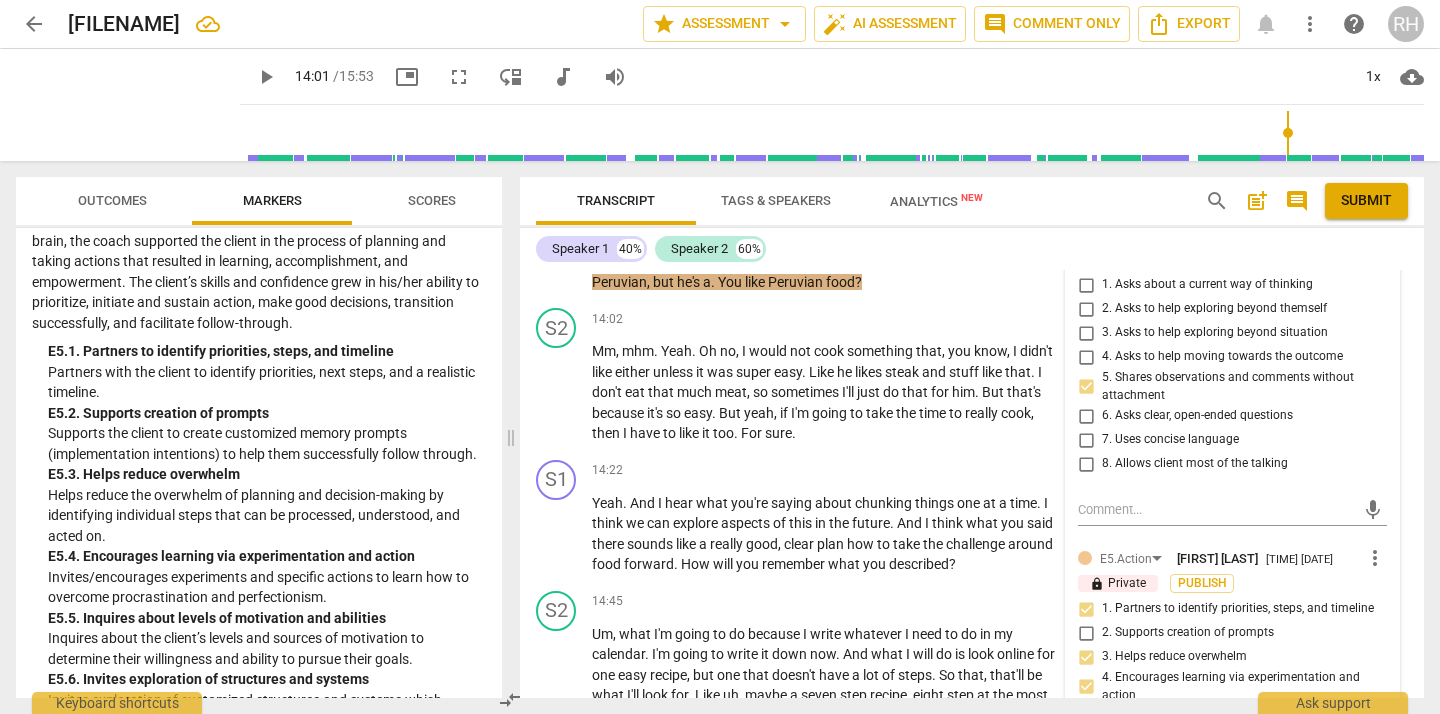 scroll, scrollTop: 5847, scrollLeft: 0, axis: vertical 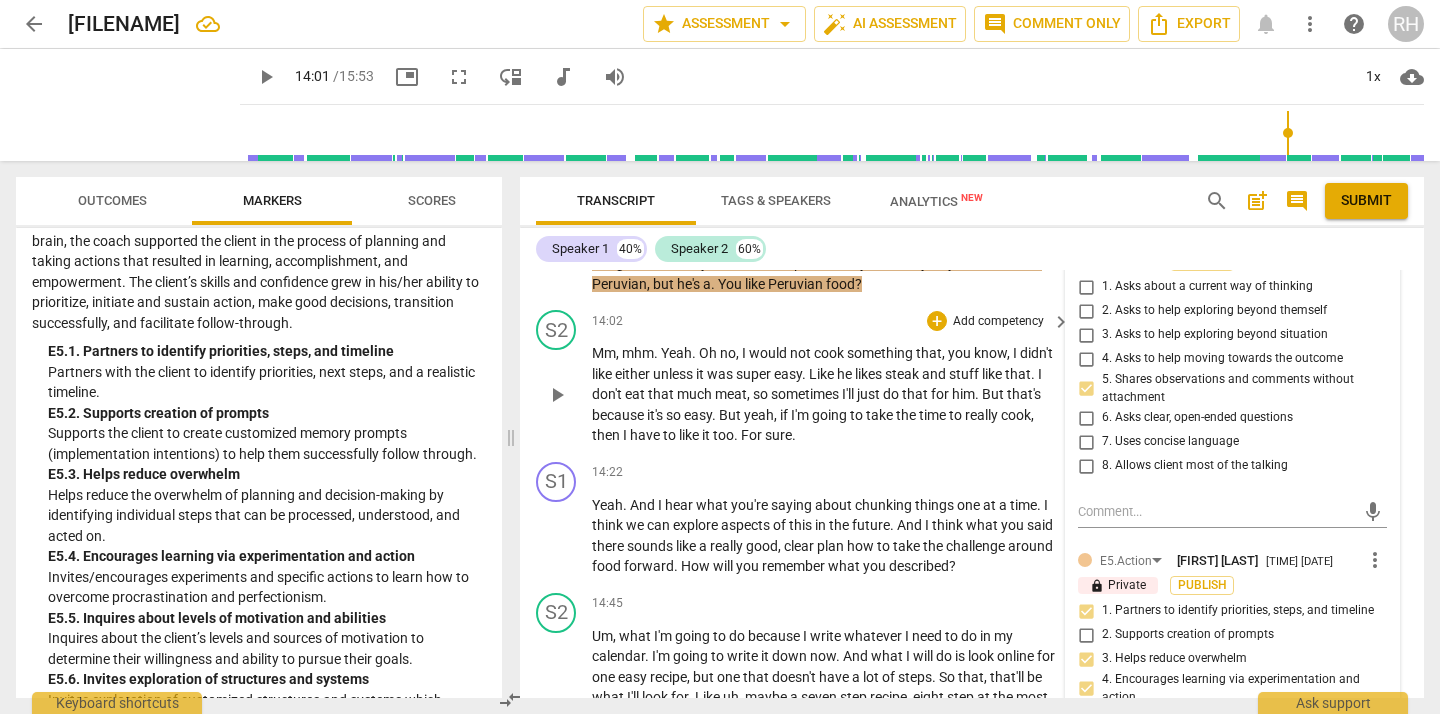 click on "play_arrow" at bounding box center [557, 395] 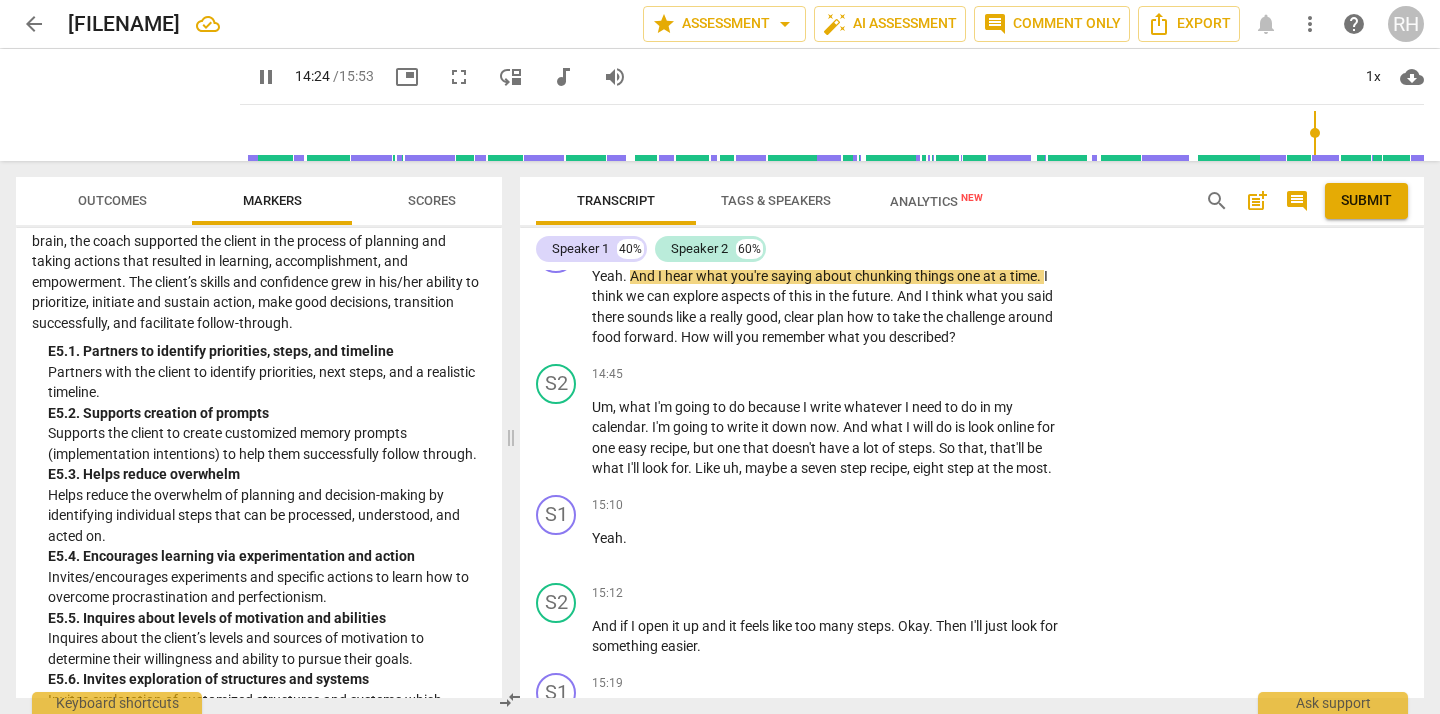 scroll, scrollTop: 6078, scrollLeft: 0, axis: vertical 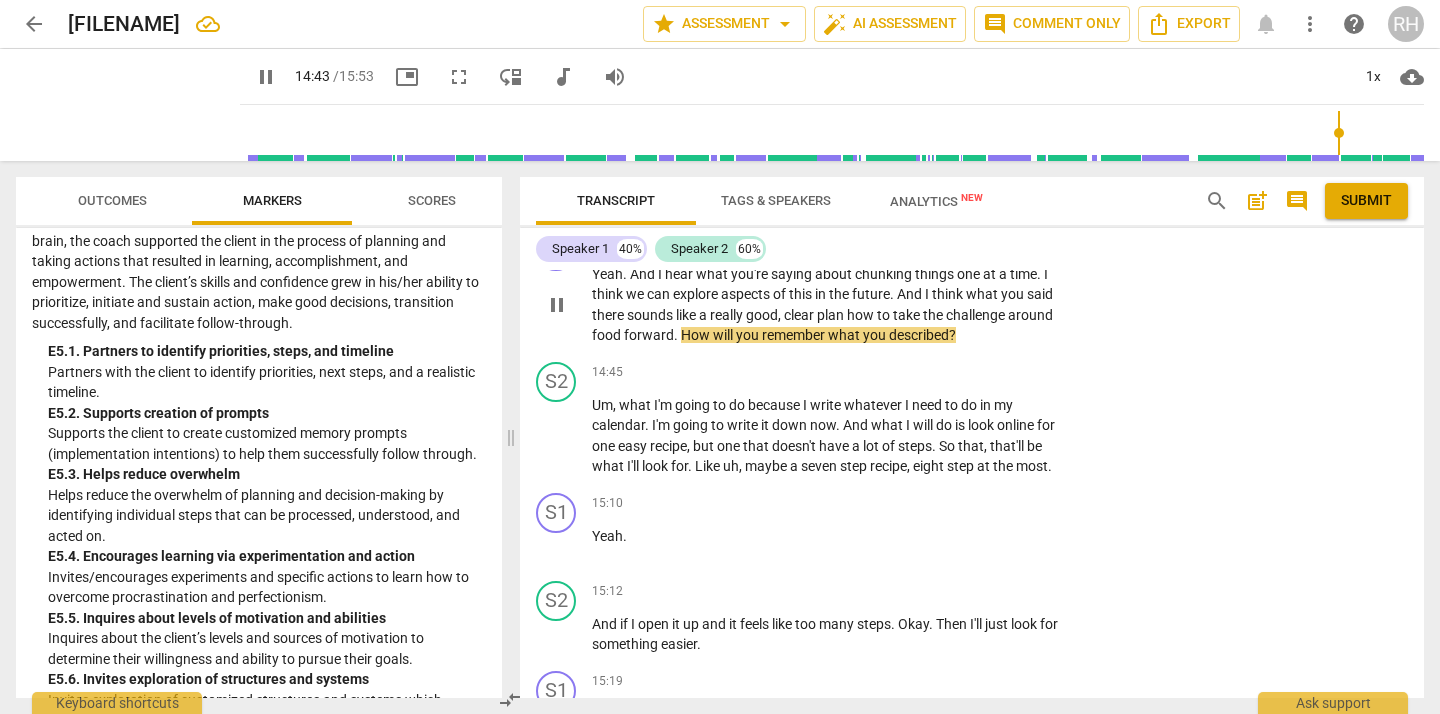 click on "+" at bounding box center [937, 242] 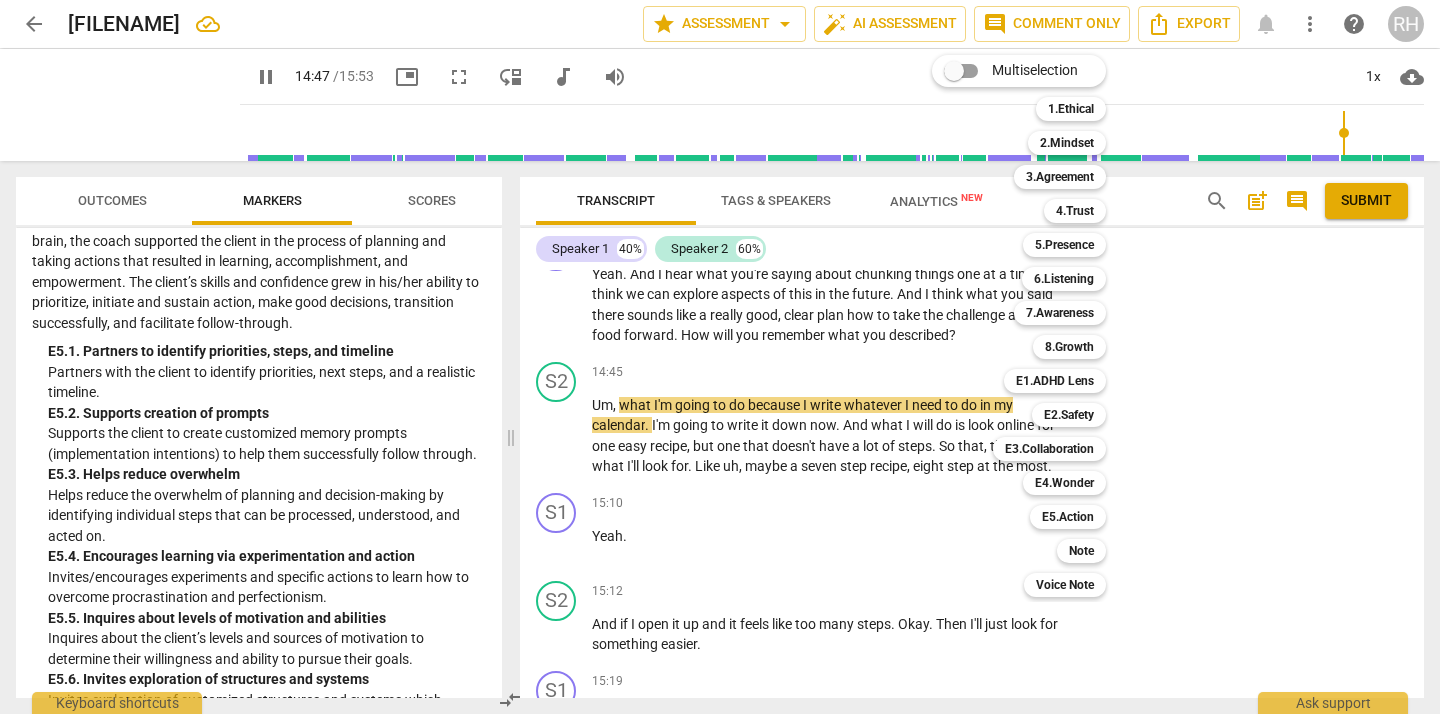 click at bounding box center (720, 357) 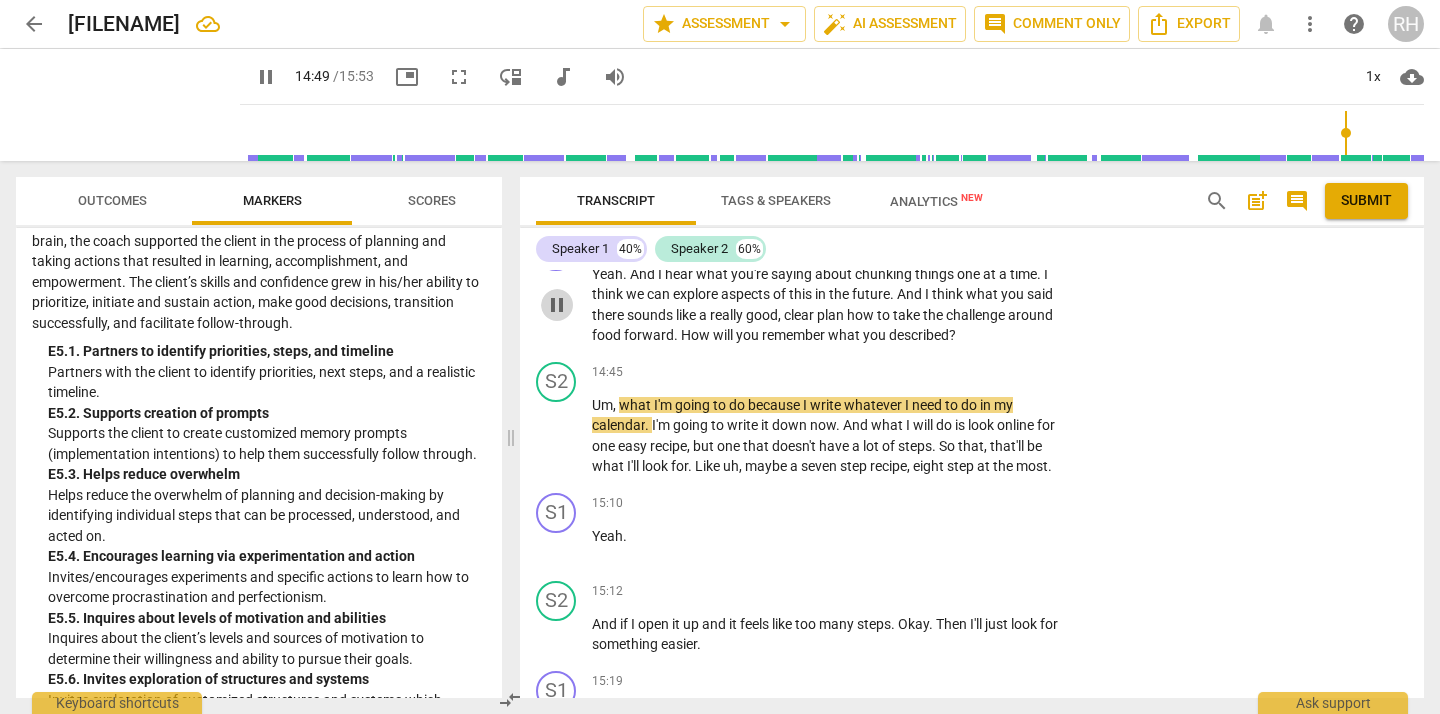 click on "pause" at bounding box center [557, 305] 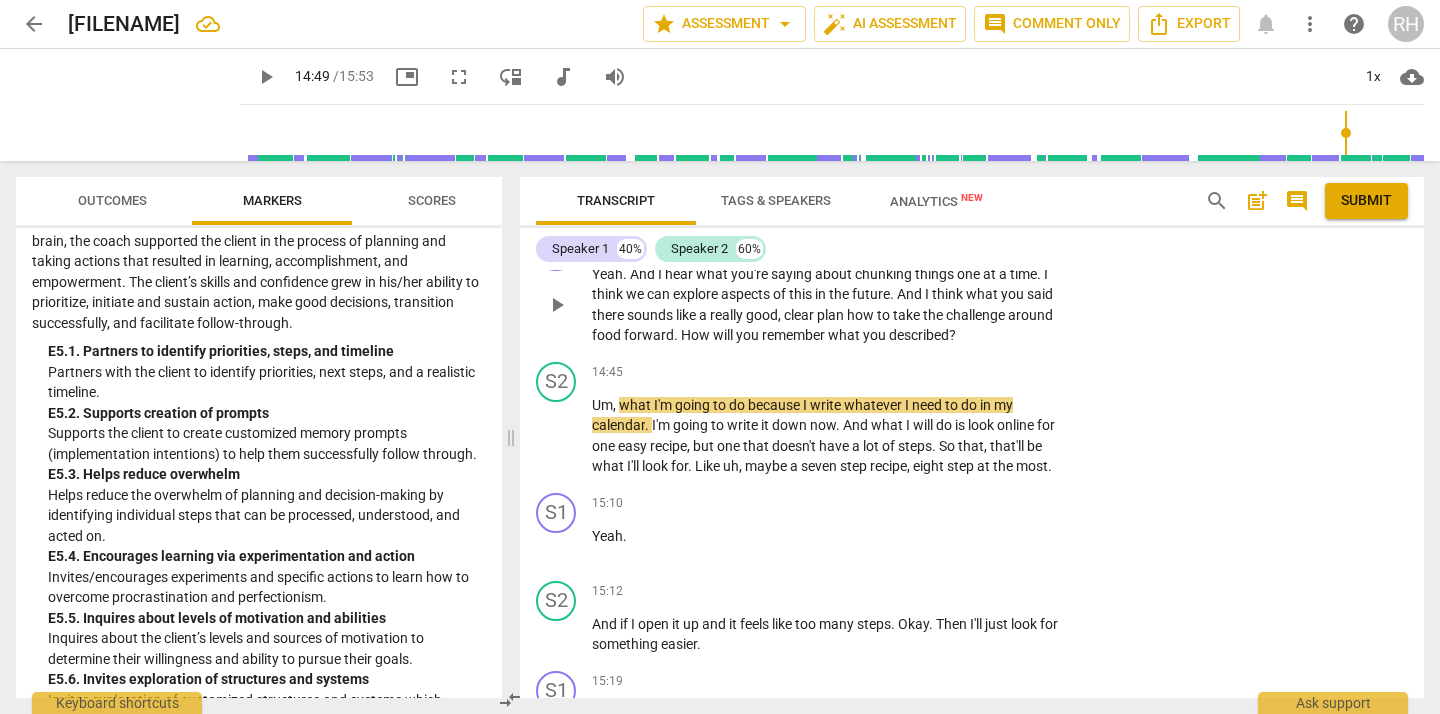 click on "+" at bounding box center (937, 242) 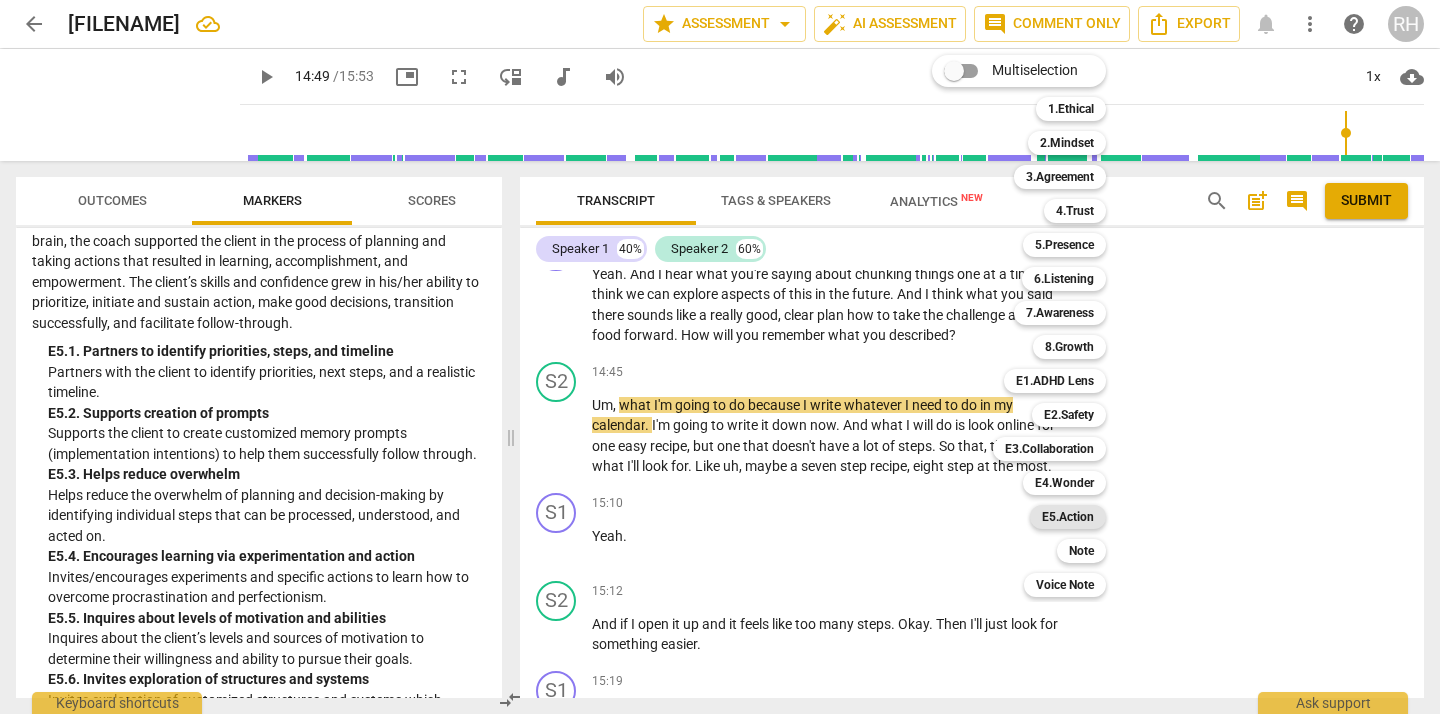 click on "E5.Action" at bounding box center (1068, 517) 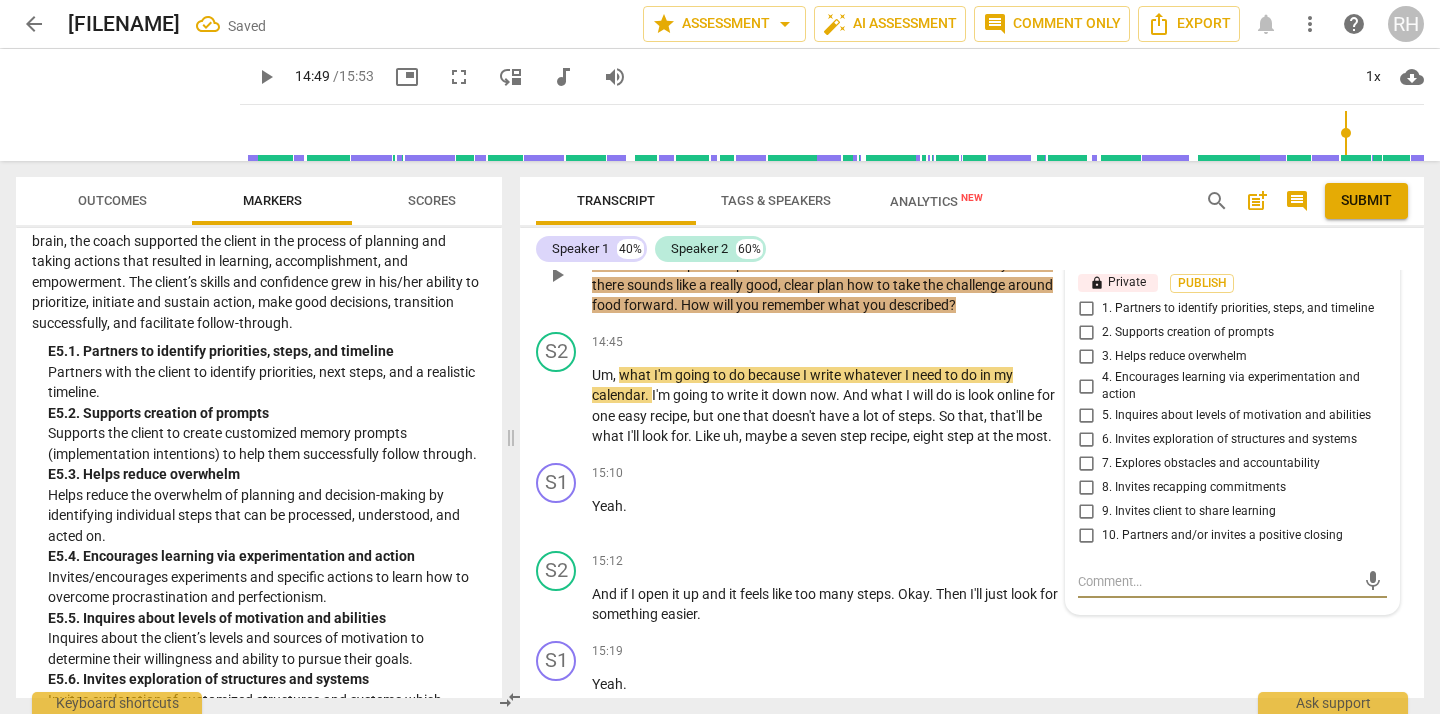 scroll, scrollTop: 6113, scrollLeft: 0, axis: vertical 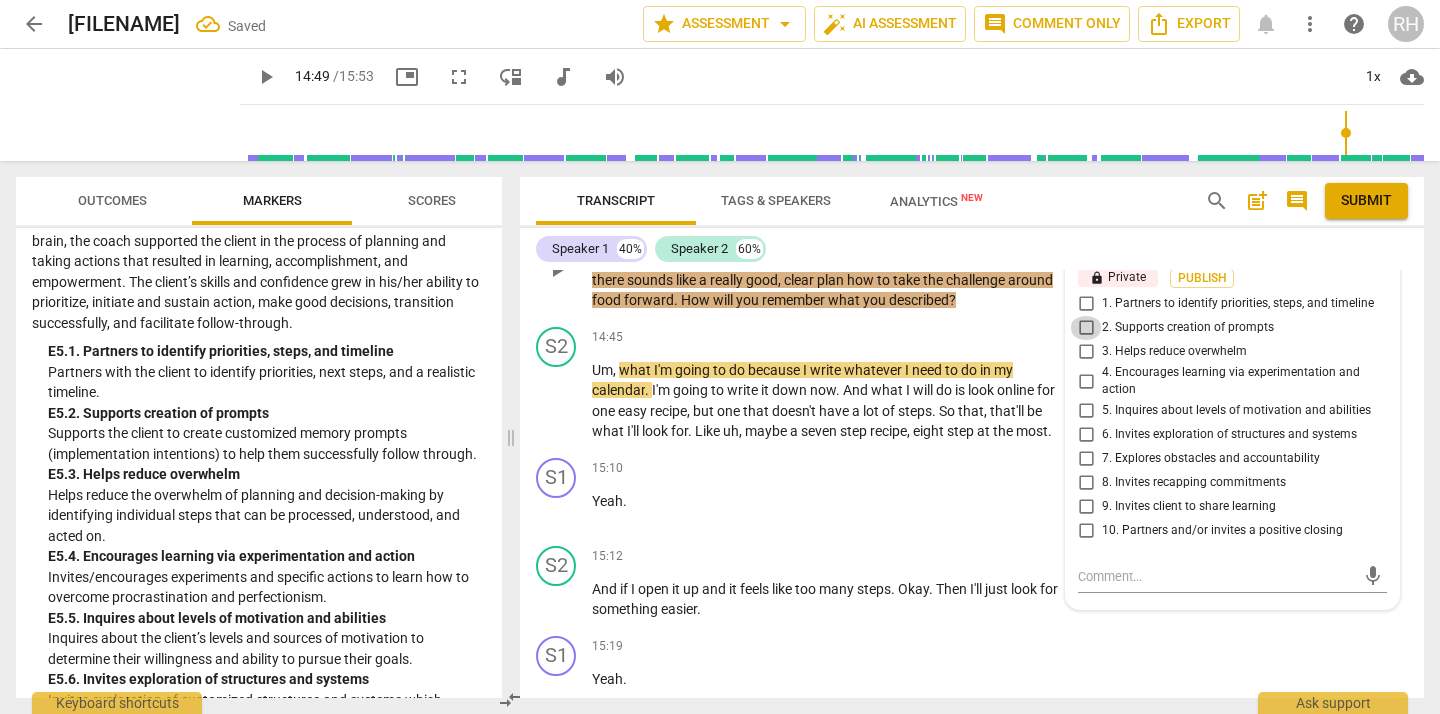 click on "2. Supports creation of prompts" at bounding box center [1086, 328] 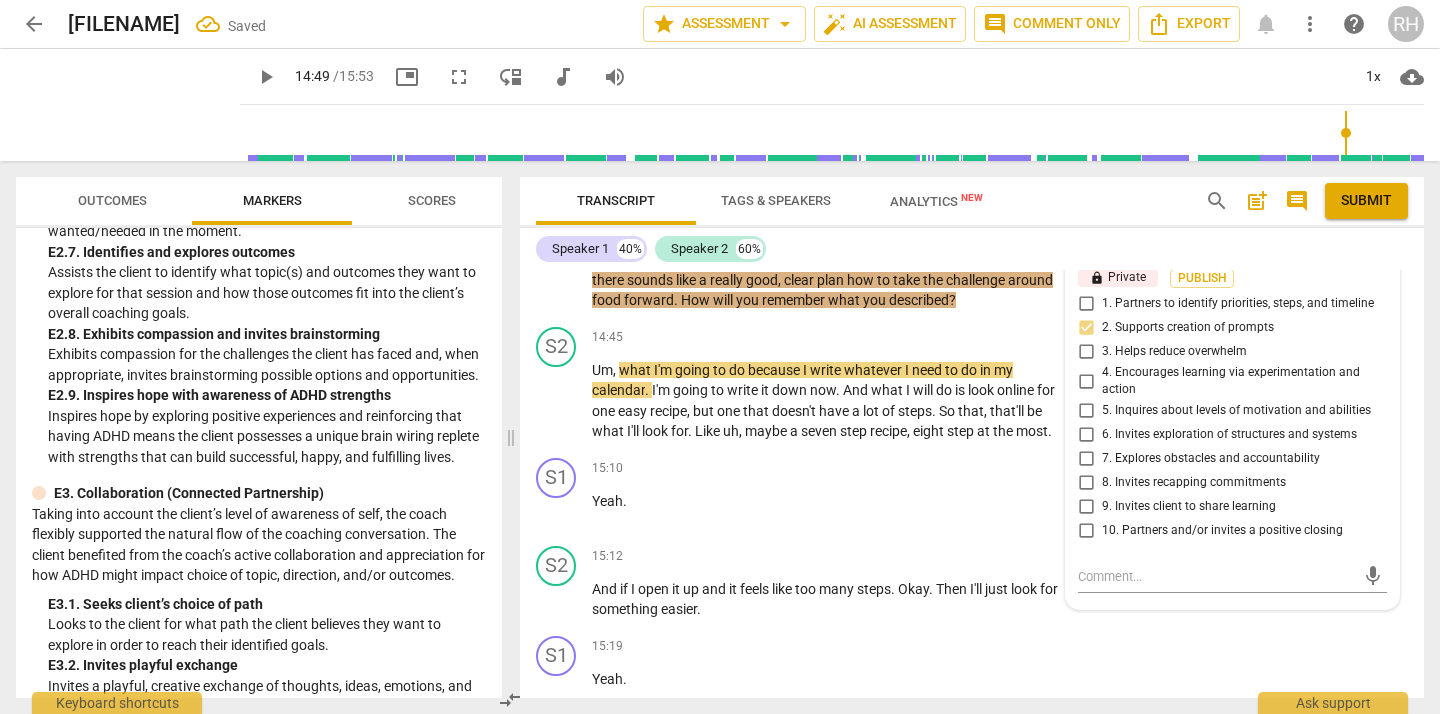 scroll, scrollTop: 4583, scrollLeft: 0, axis: vertical 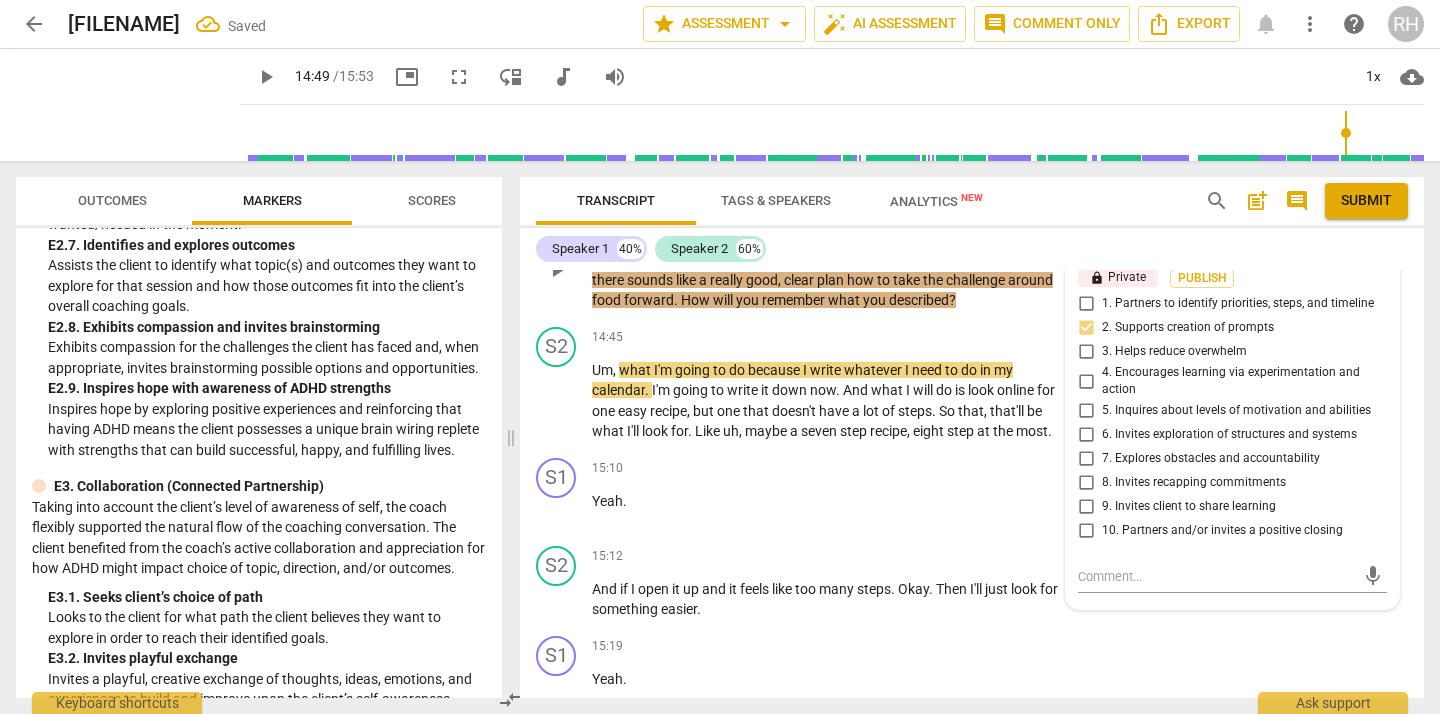 click on "+" at bounding box center (853, 207) 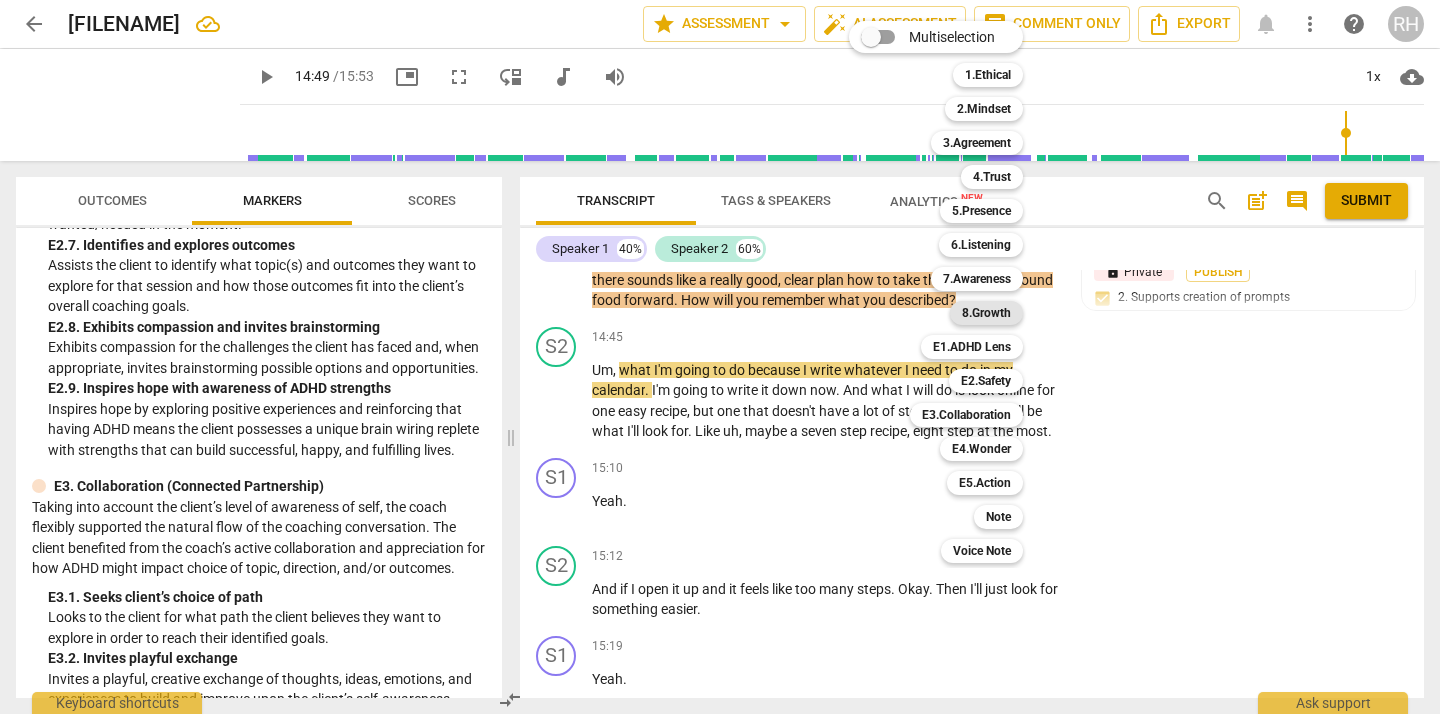 click on "8.Growth" at bounding box center [986, 313] 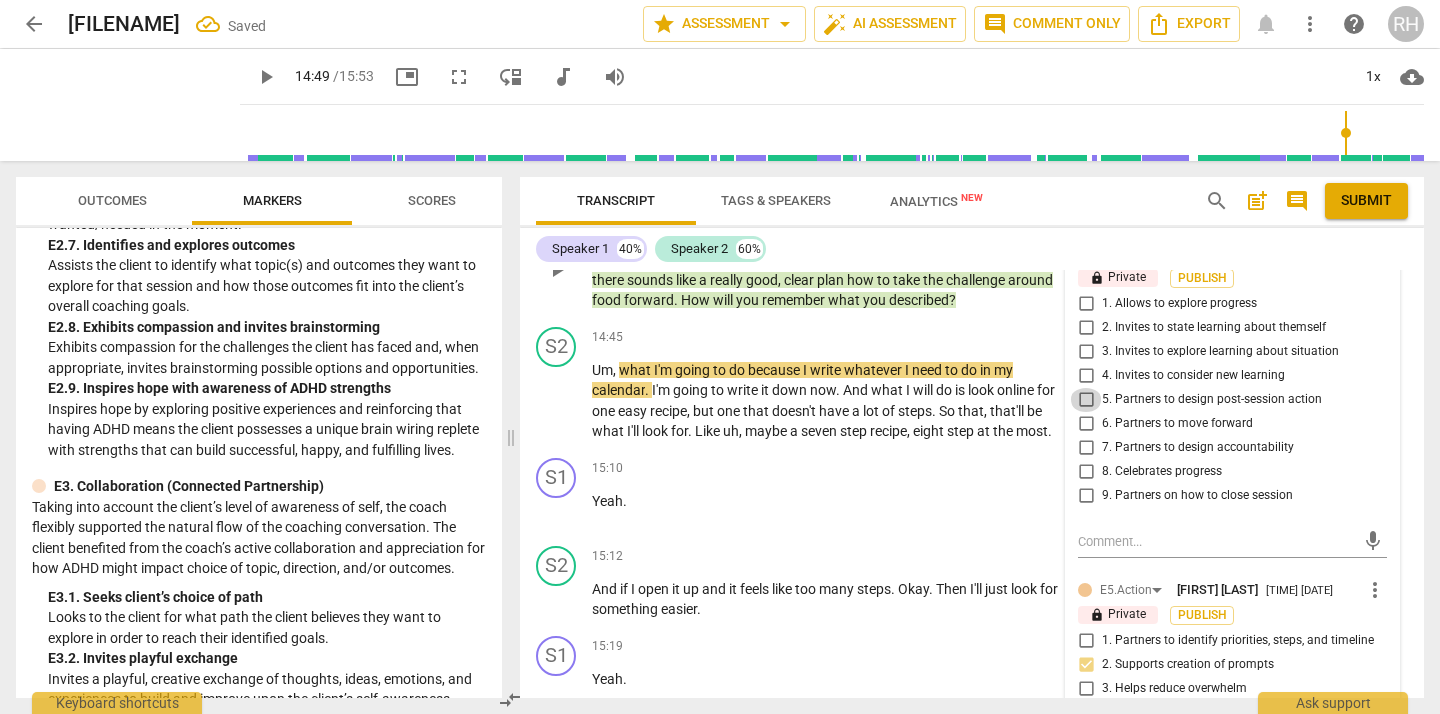 click on "5. Partners to design post-session action" at bounding box center [1086, 400] 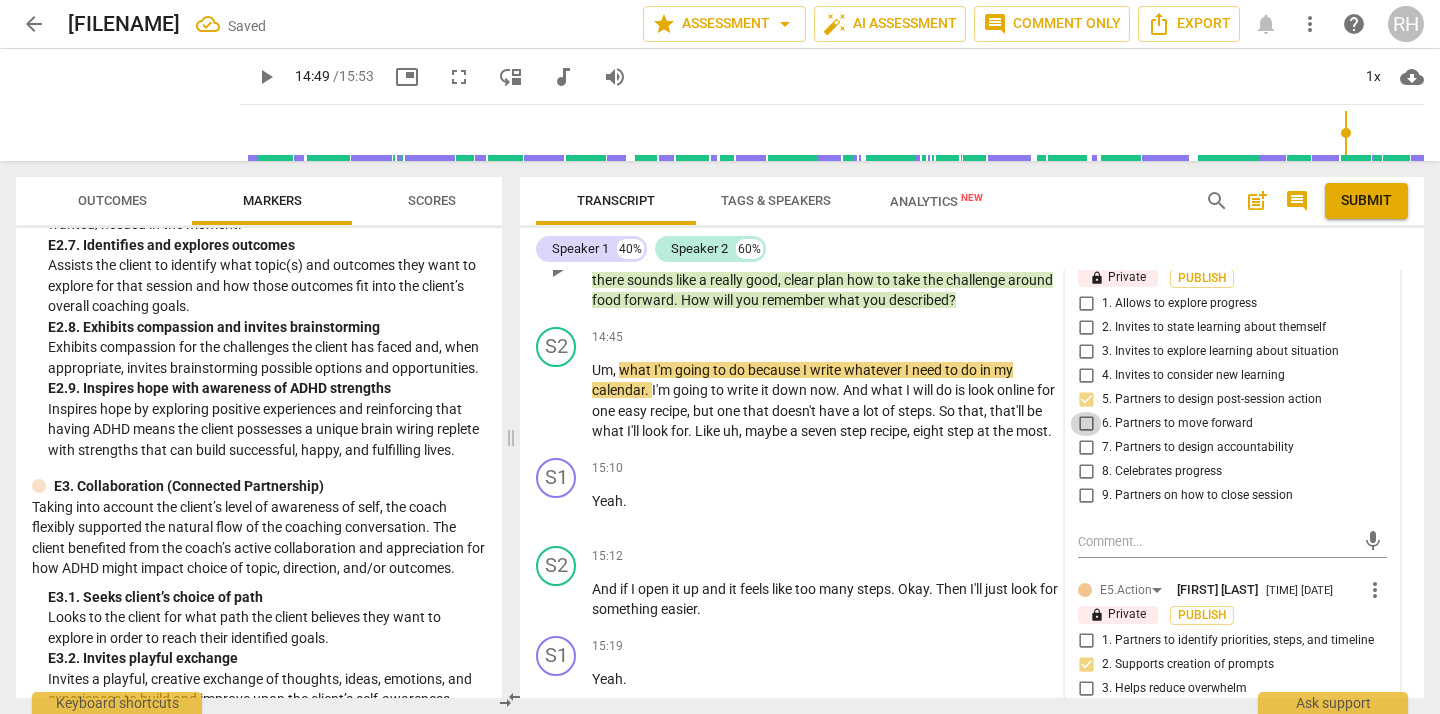 click on "6. Partners to move forward" at bounding box center [1086, 424] 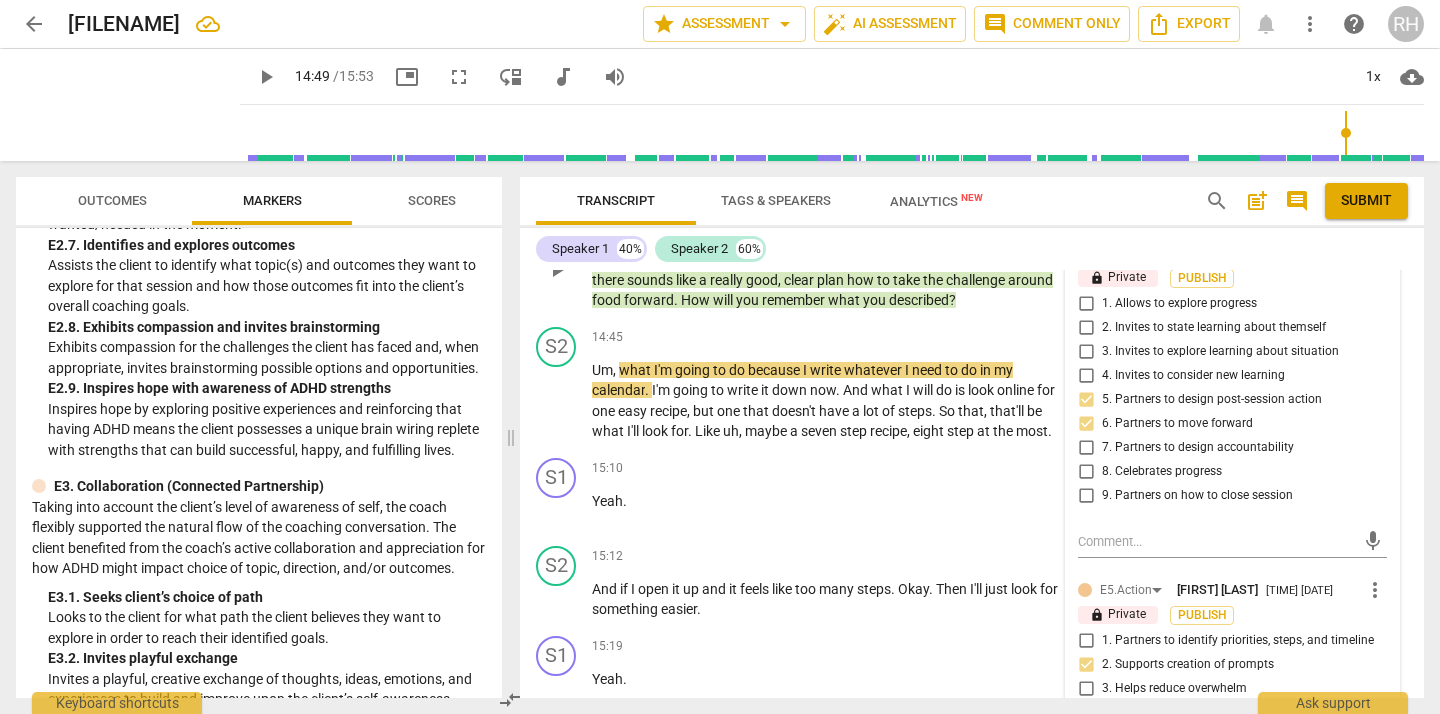 click on "7. Partners to design accountability" at bounding box center [1086, 448] 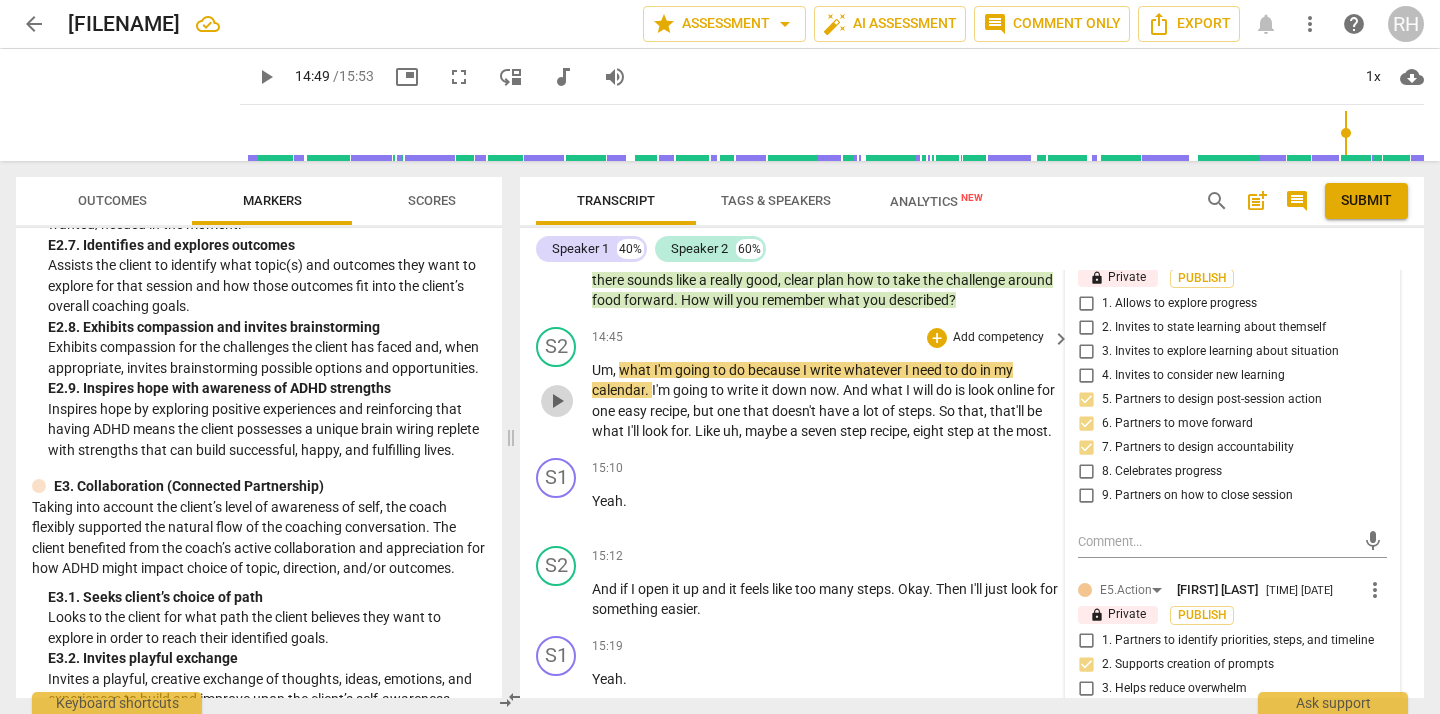 click on "play_arrow" at bounding box center [557, 401] 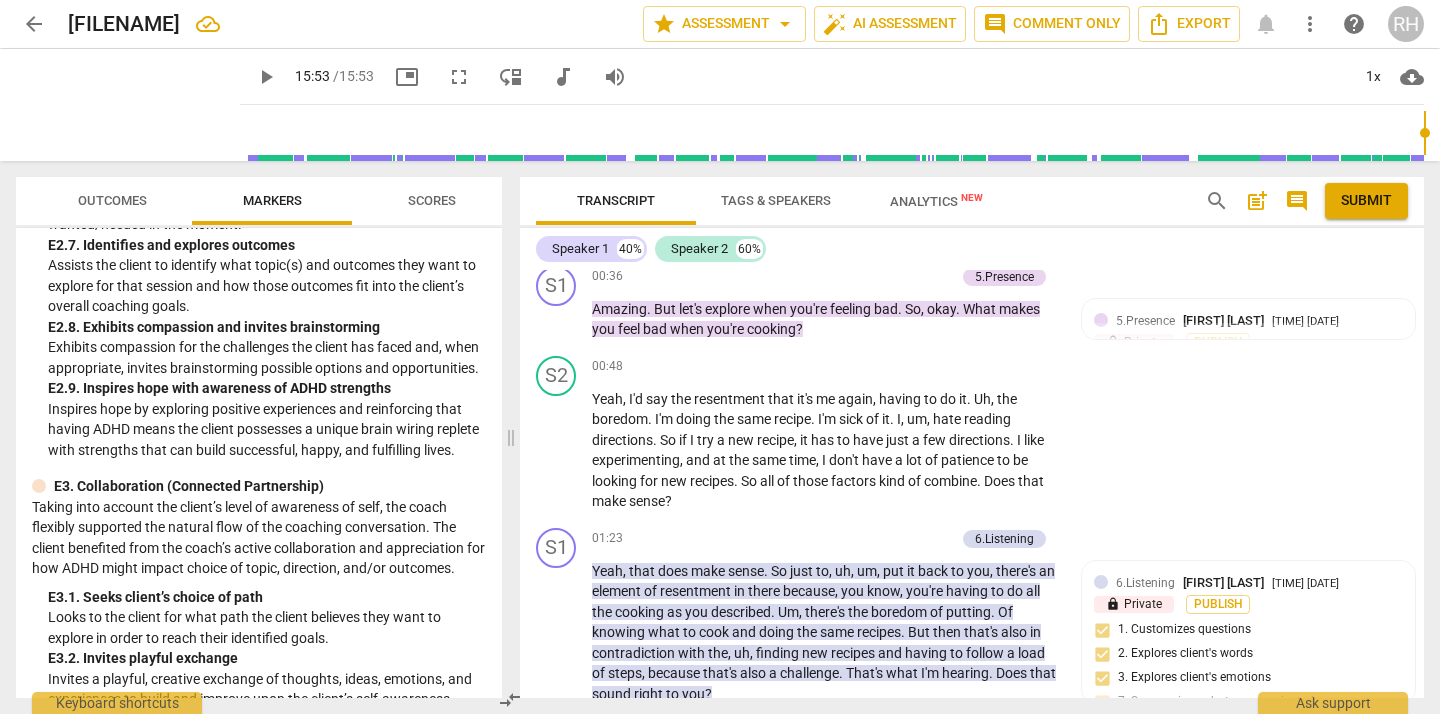 scroll, scrollTop: 0, scrollLeft: 0, axis: both 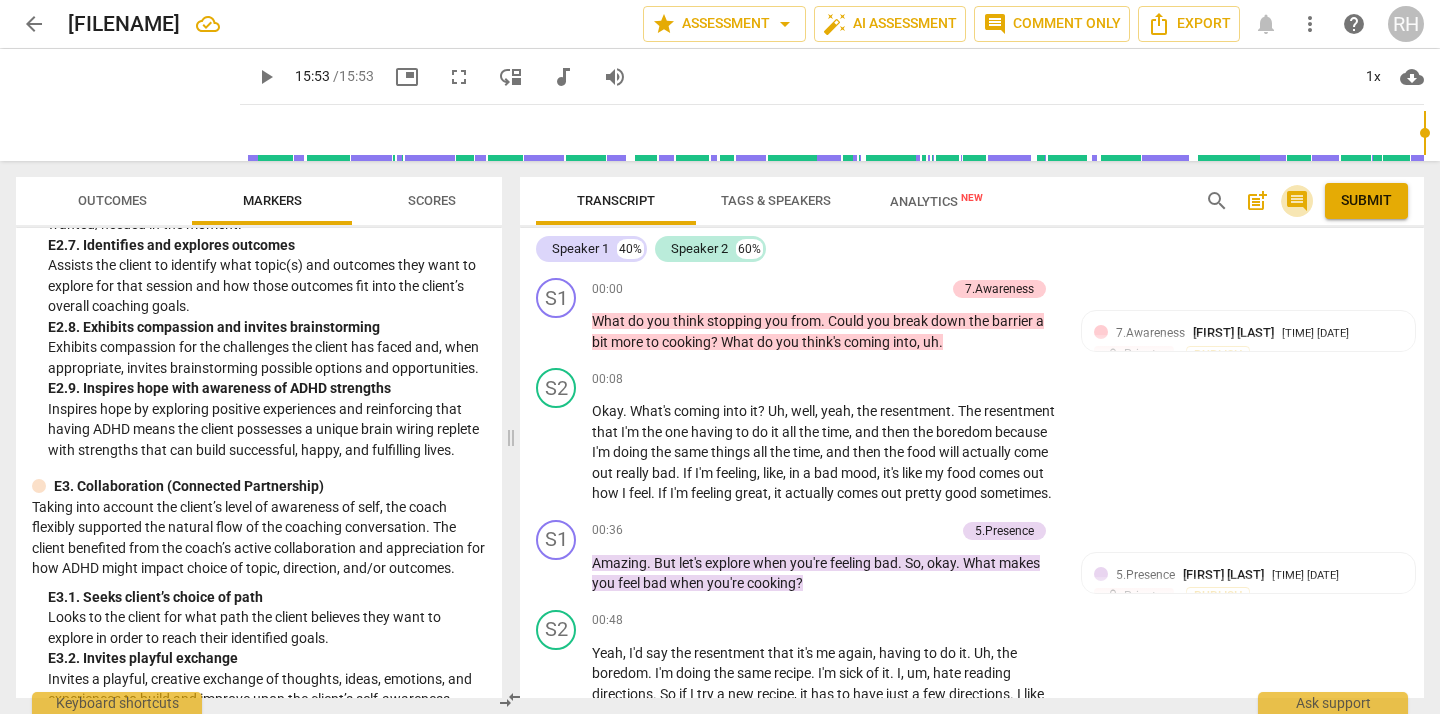 click on "comment" at bounding box center [1297, 201] 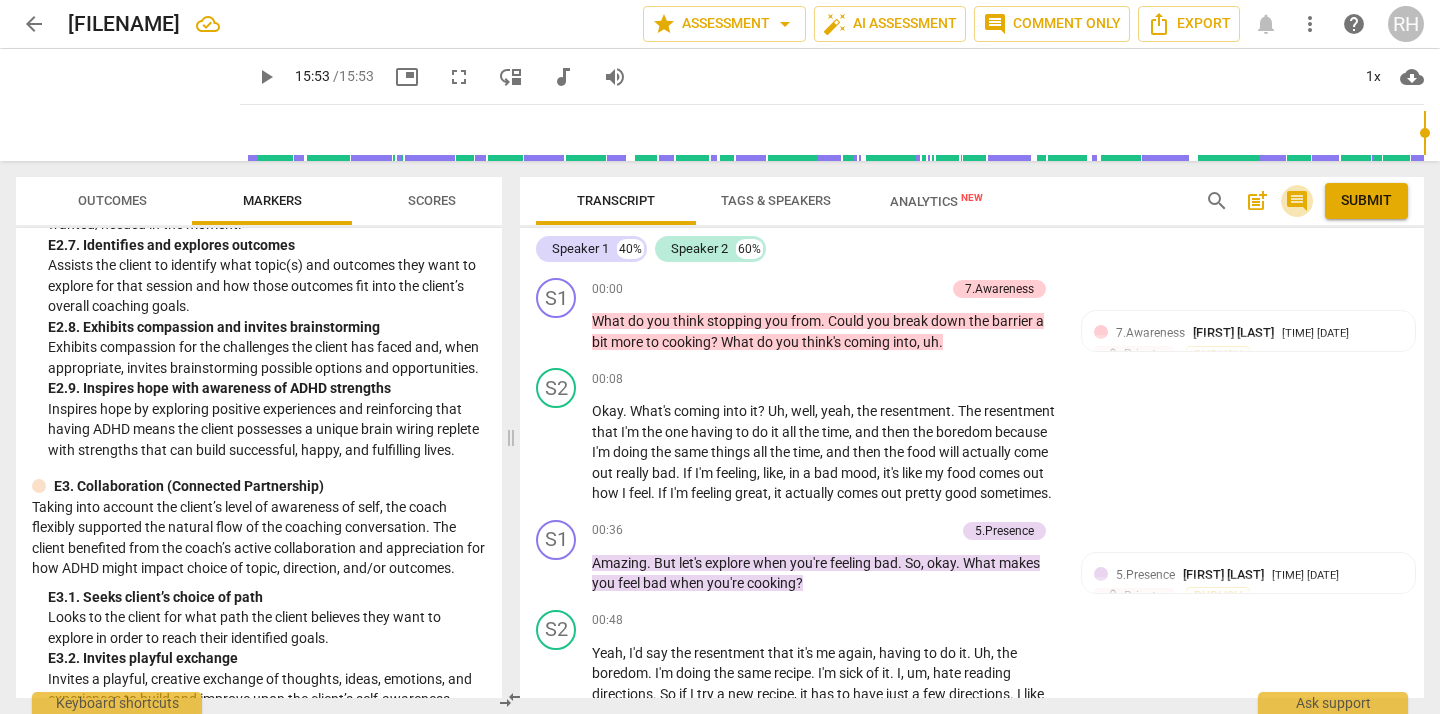 scroll, scrollTop: 3824, scrollLeft: 0, axis: vertical 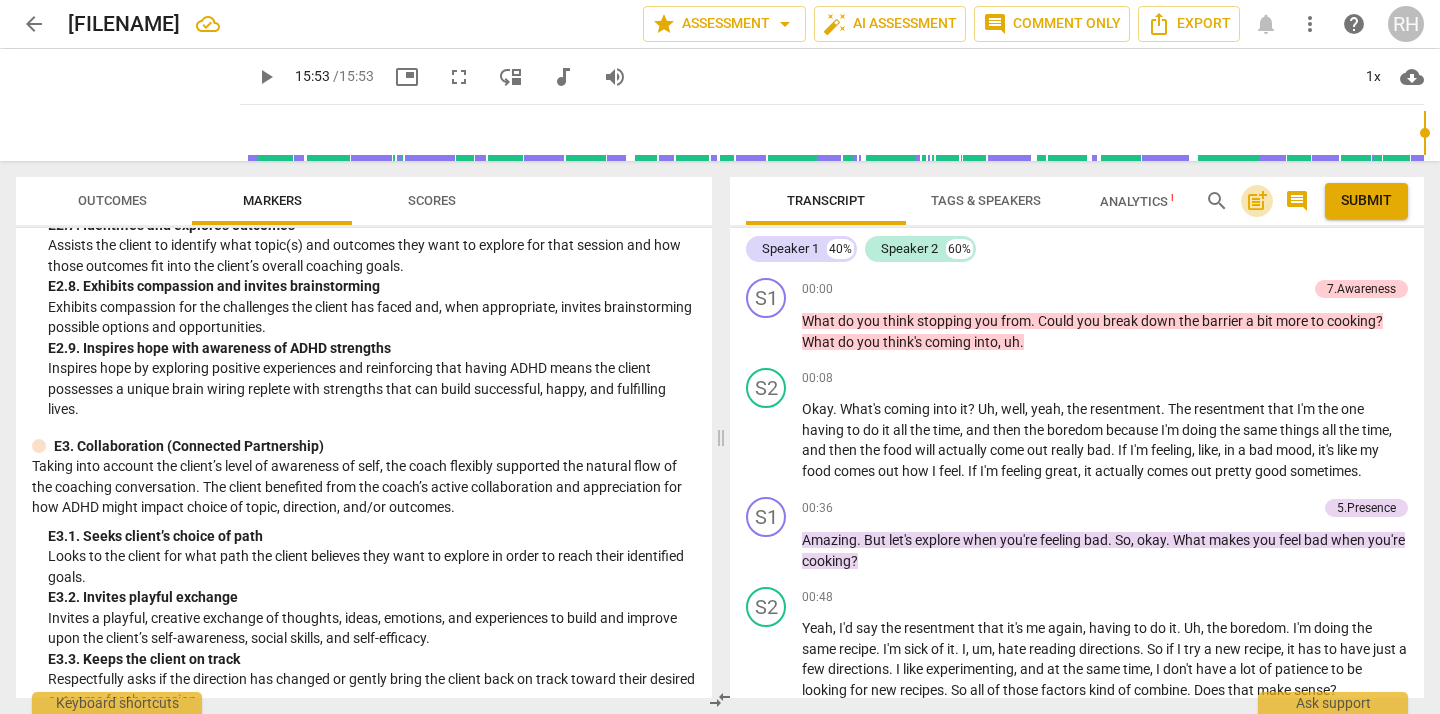 click on "post_add" at bounding box center [1257, 201] 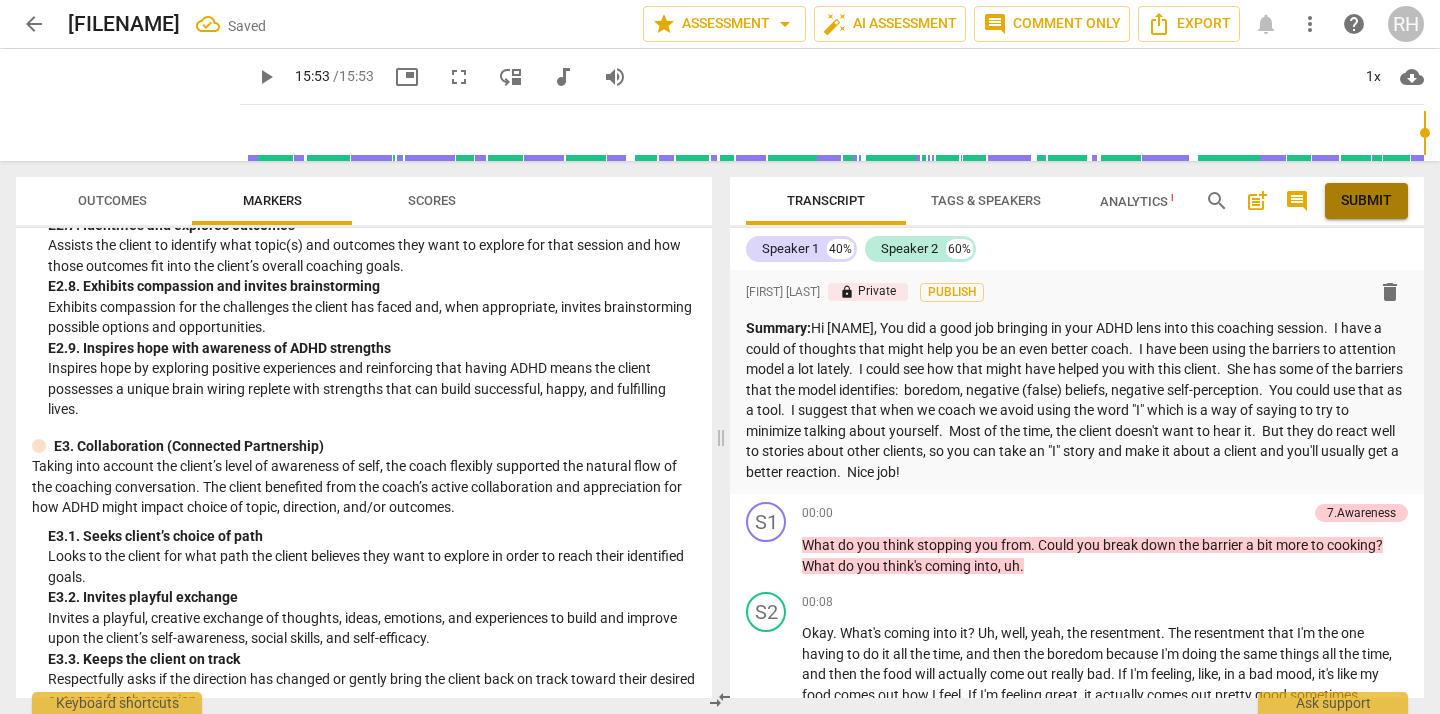 click on "Submit" at bounding box center [1366, 201] 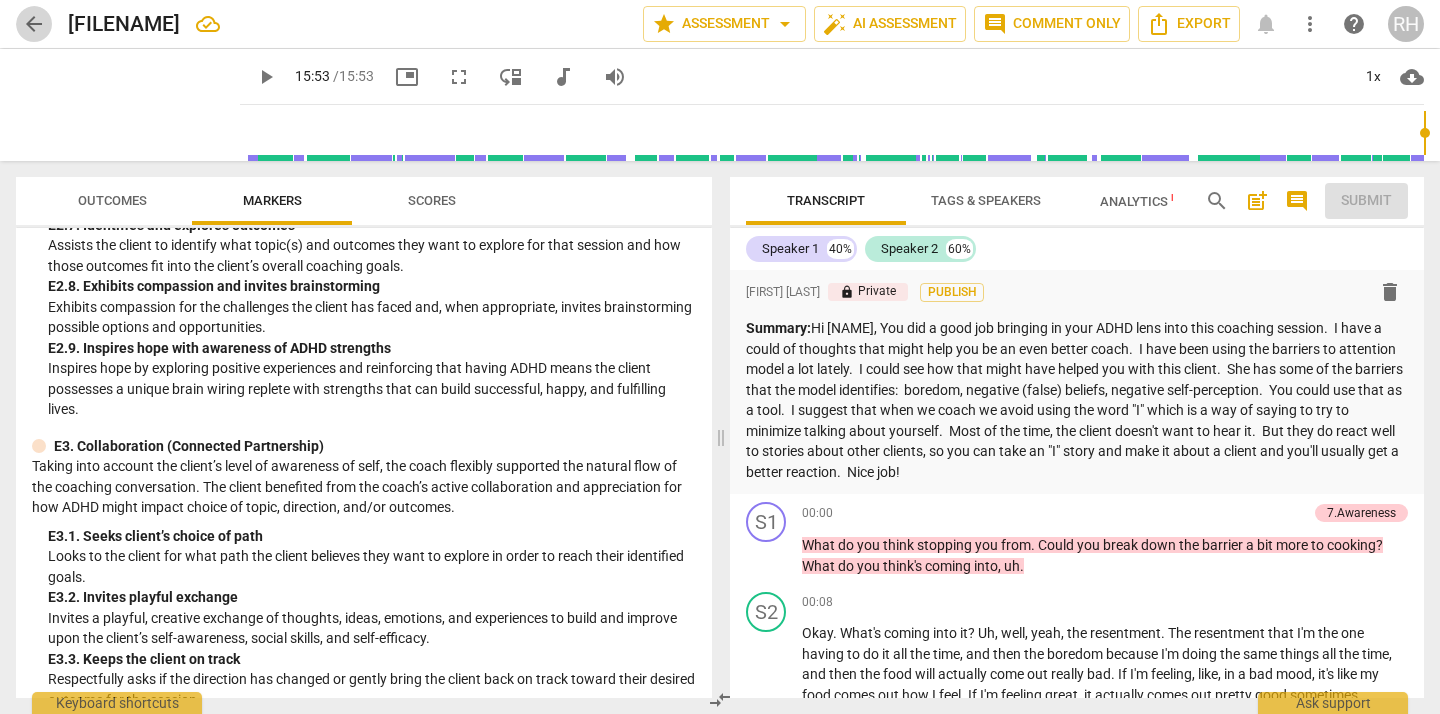 click on "arrow_back" at bounding box center [34, 24] 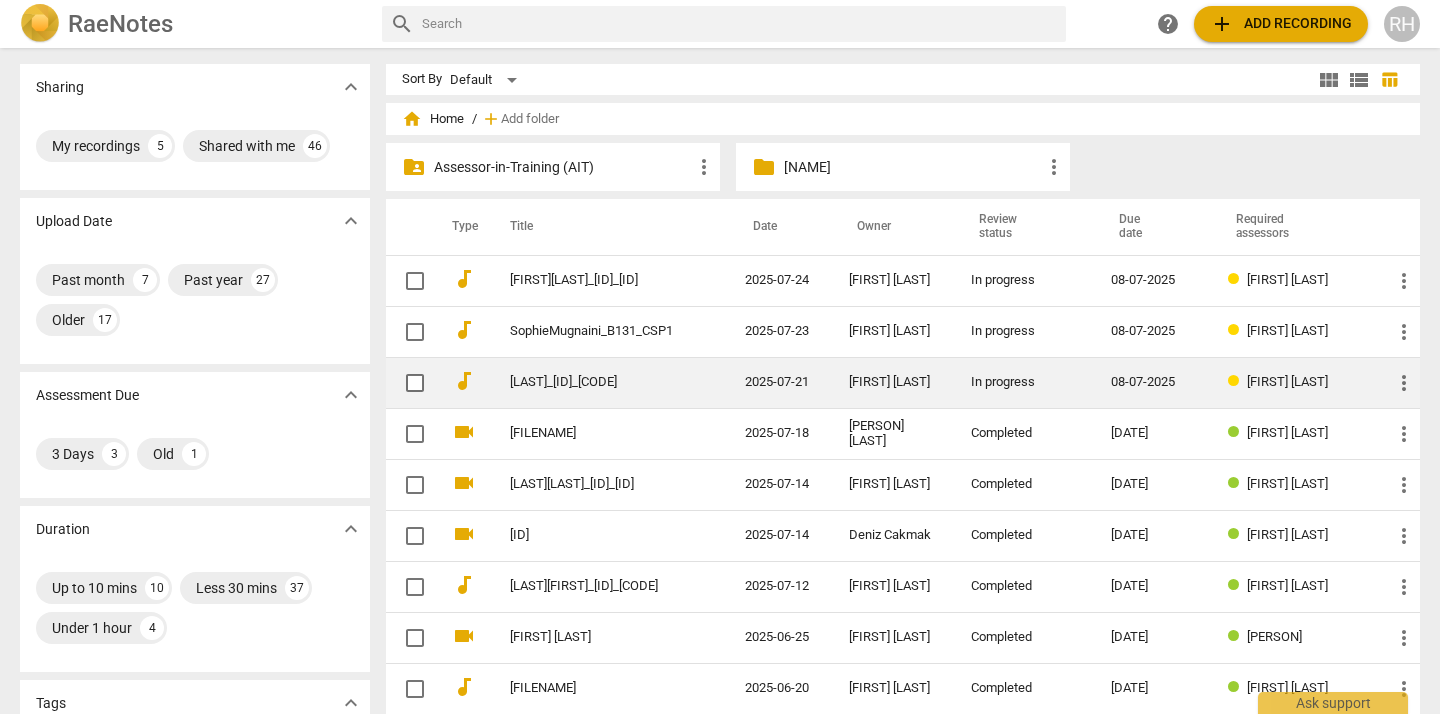 click on "[LAST]_[ID]_[CODE]" at bounding box center [591, 382] 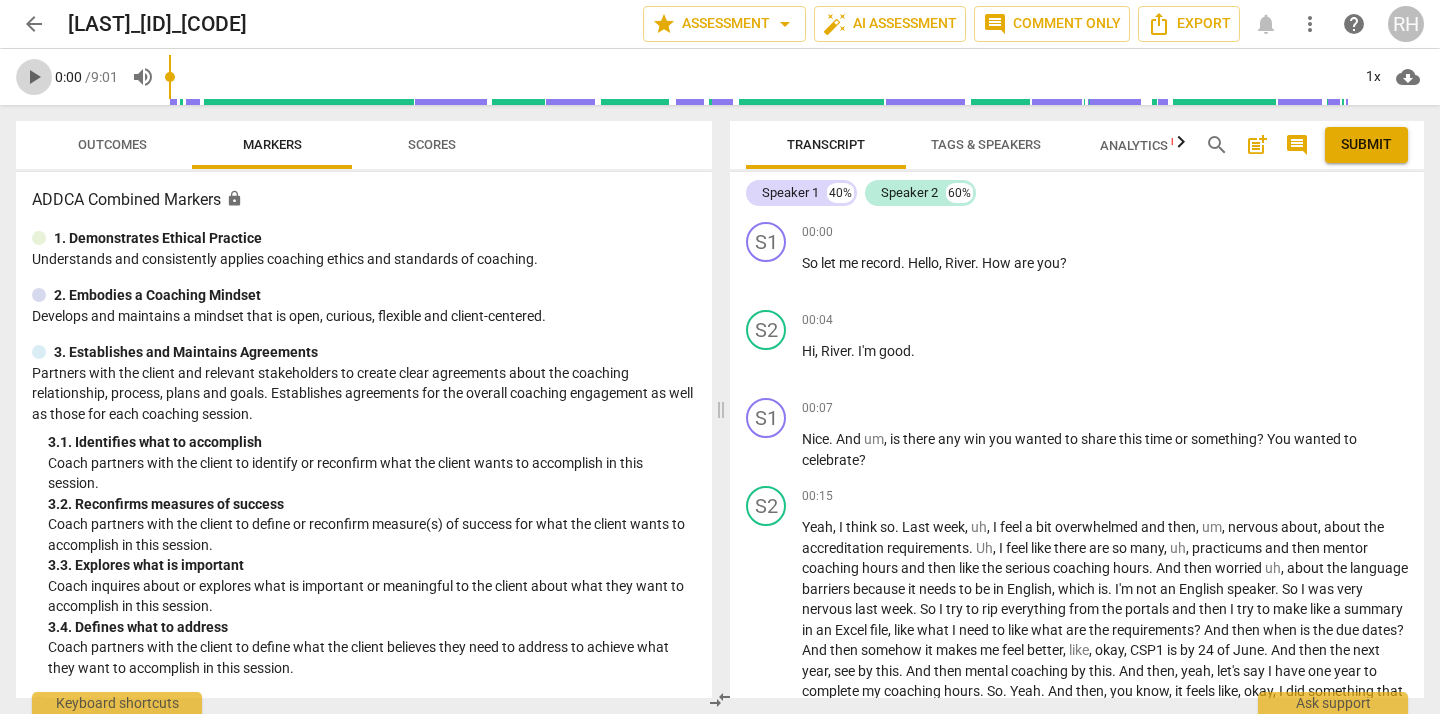 click on "play_arrow" at bounding box center [34, 77] 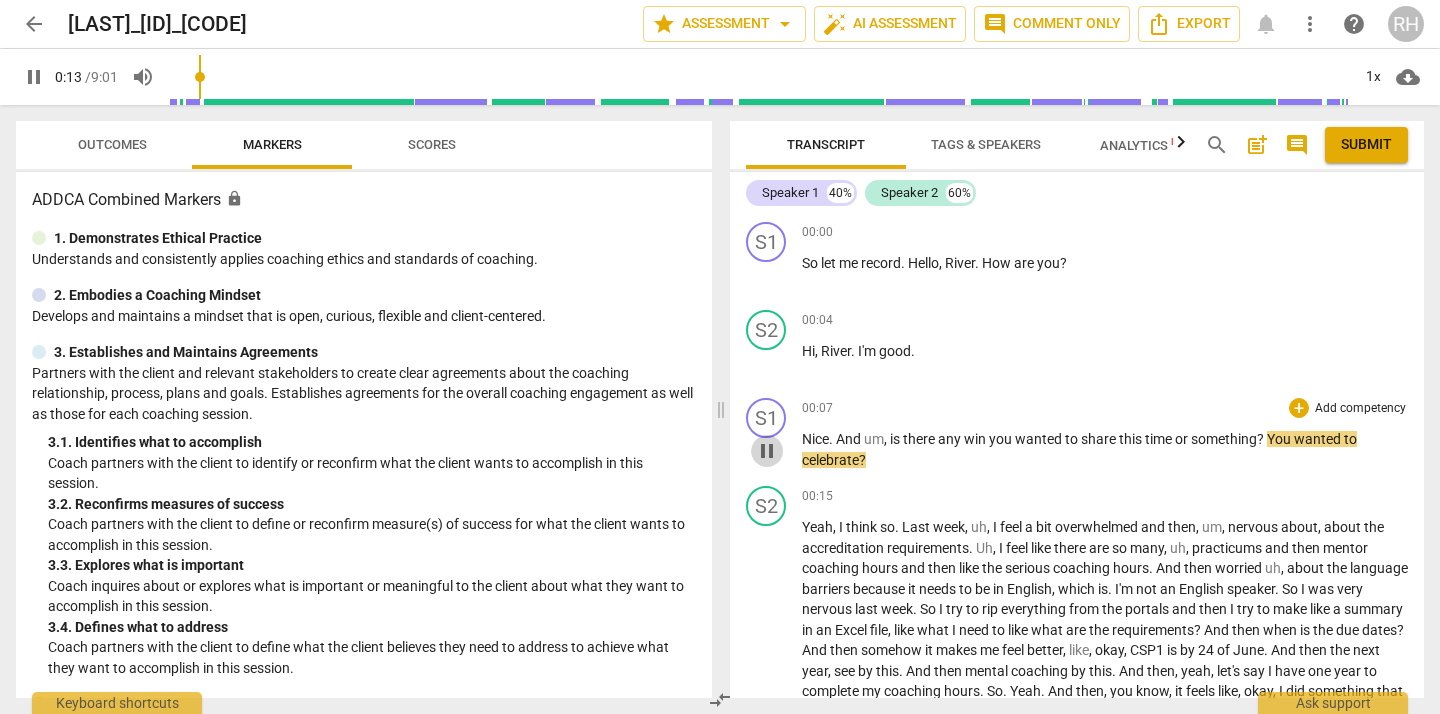 click on "pause" at bounding box center [767, 451] 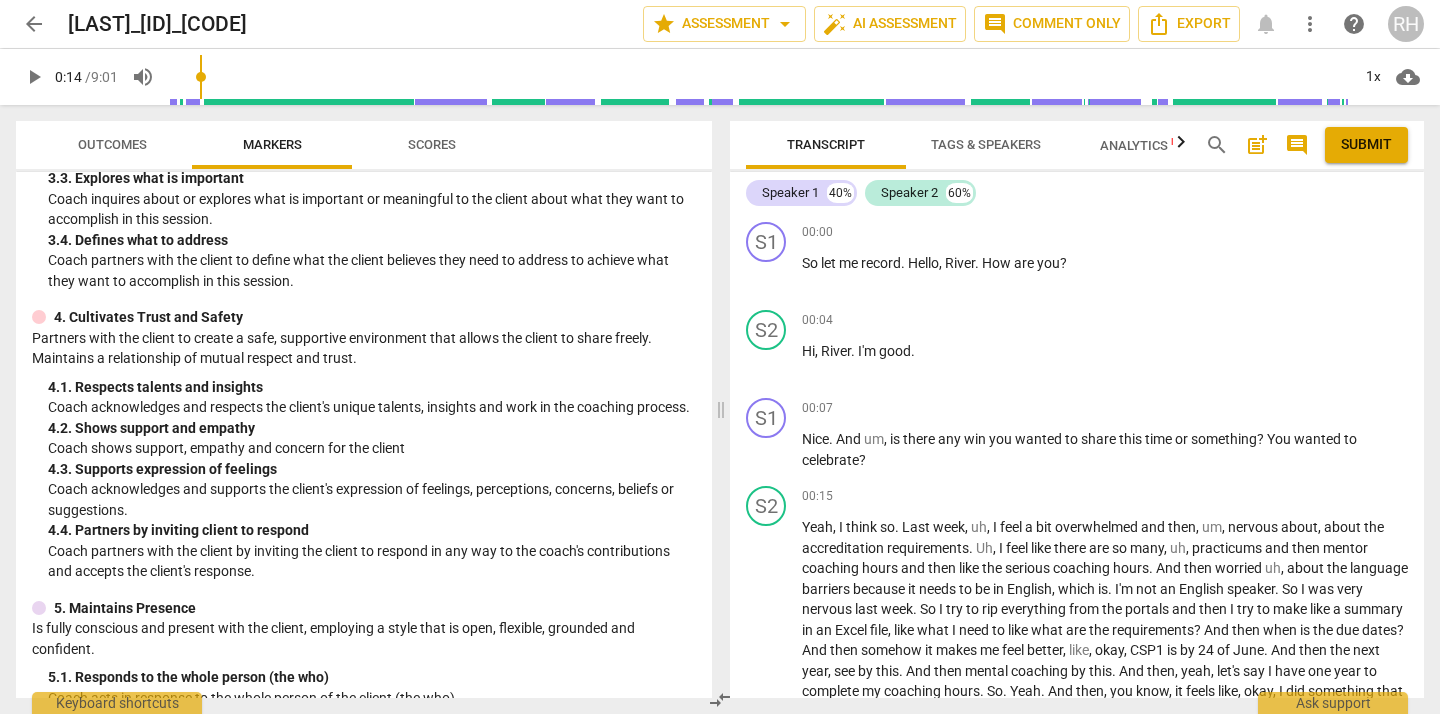 scroll, scrollTop: 388, scrollLeft: 0, axis: vertical 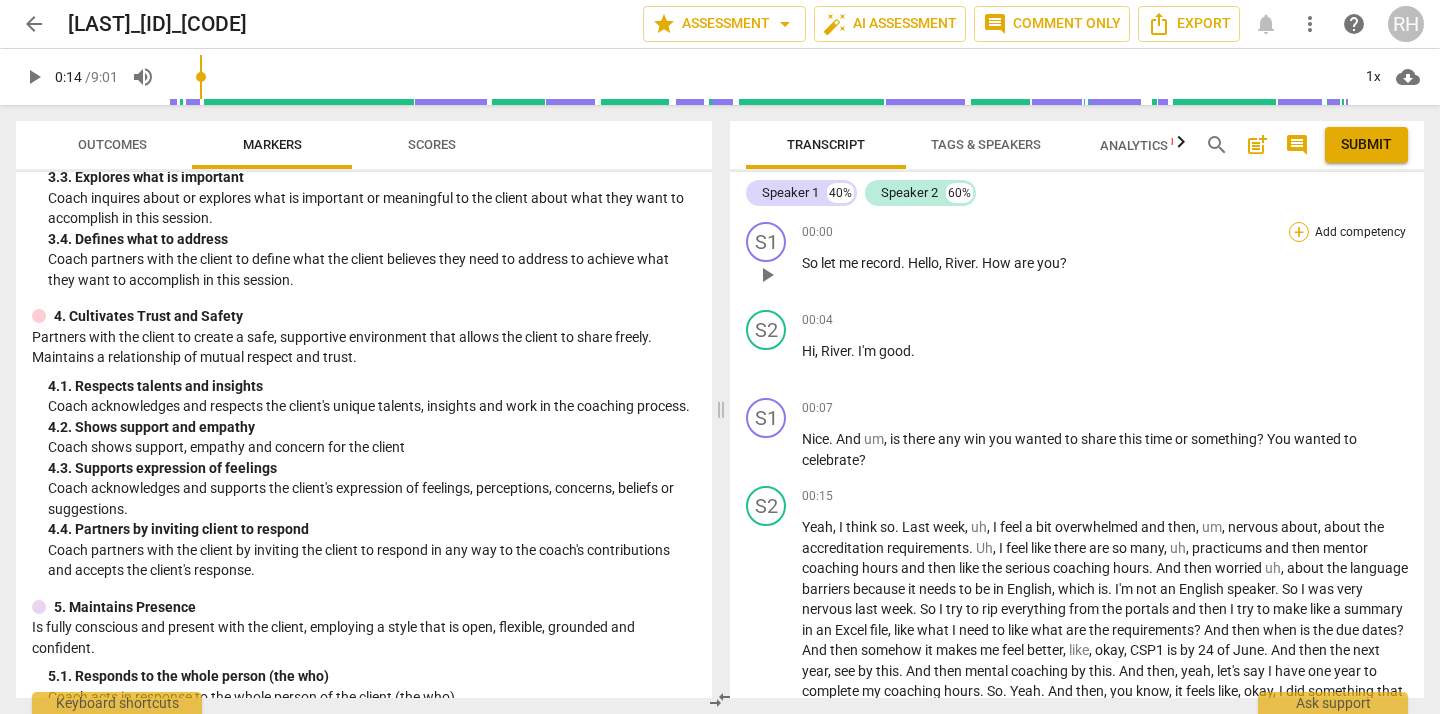 click on "+" at bounding box center [1299, 232] 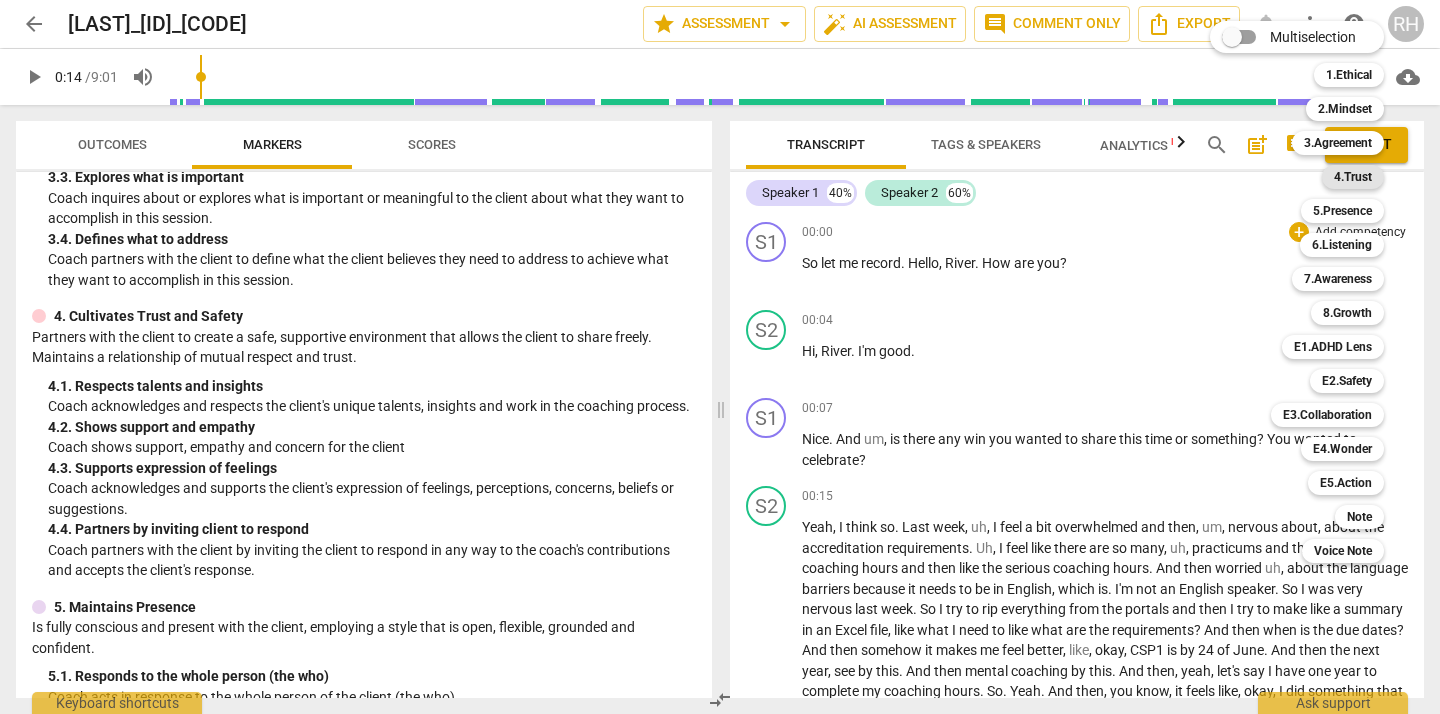 click on "4.Trust" at bounding box center (1353, 177) 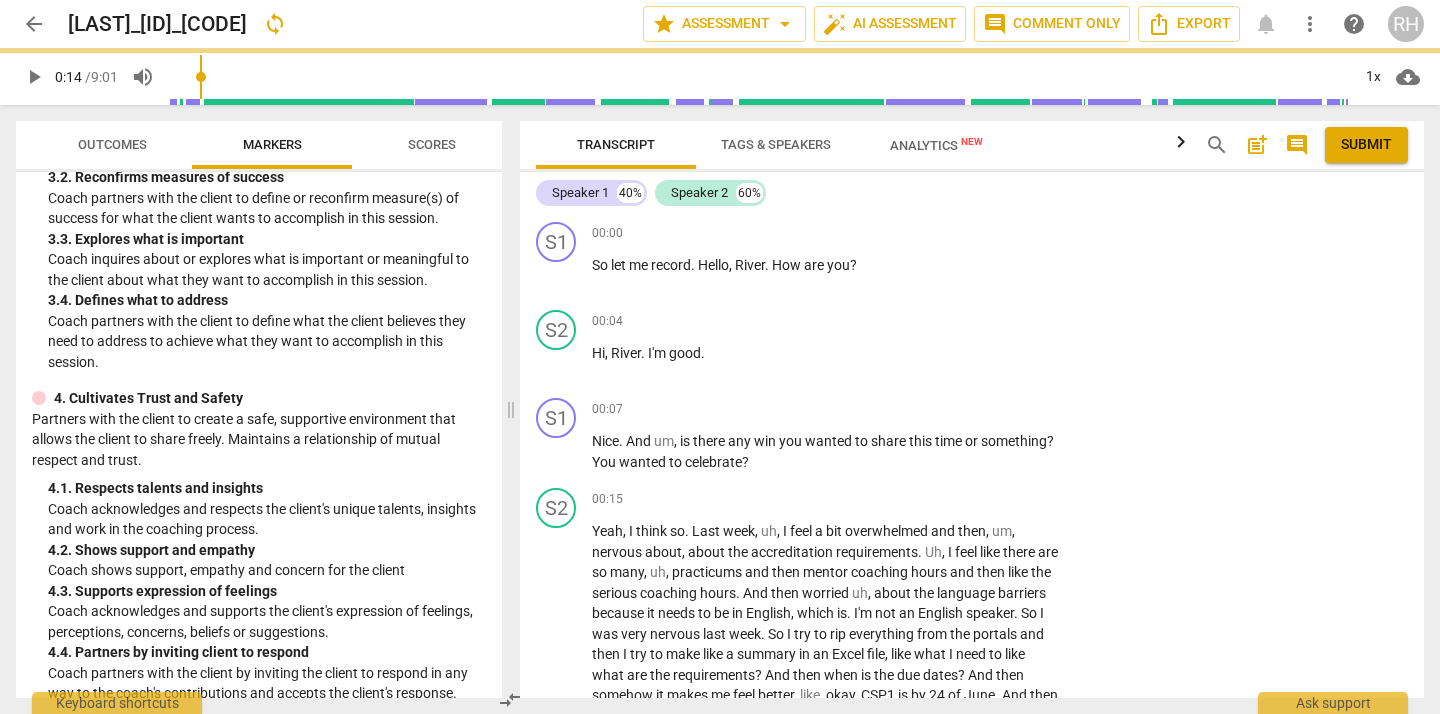 scroll, scrollTop: 449, scrollLeft: 0, axis: vertical 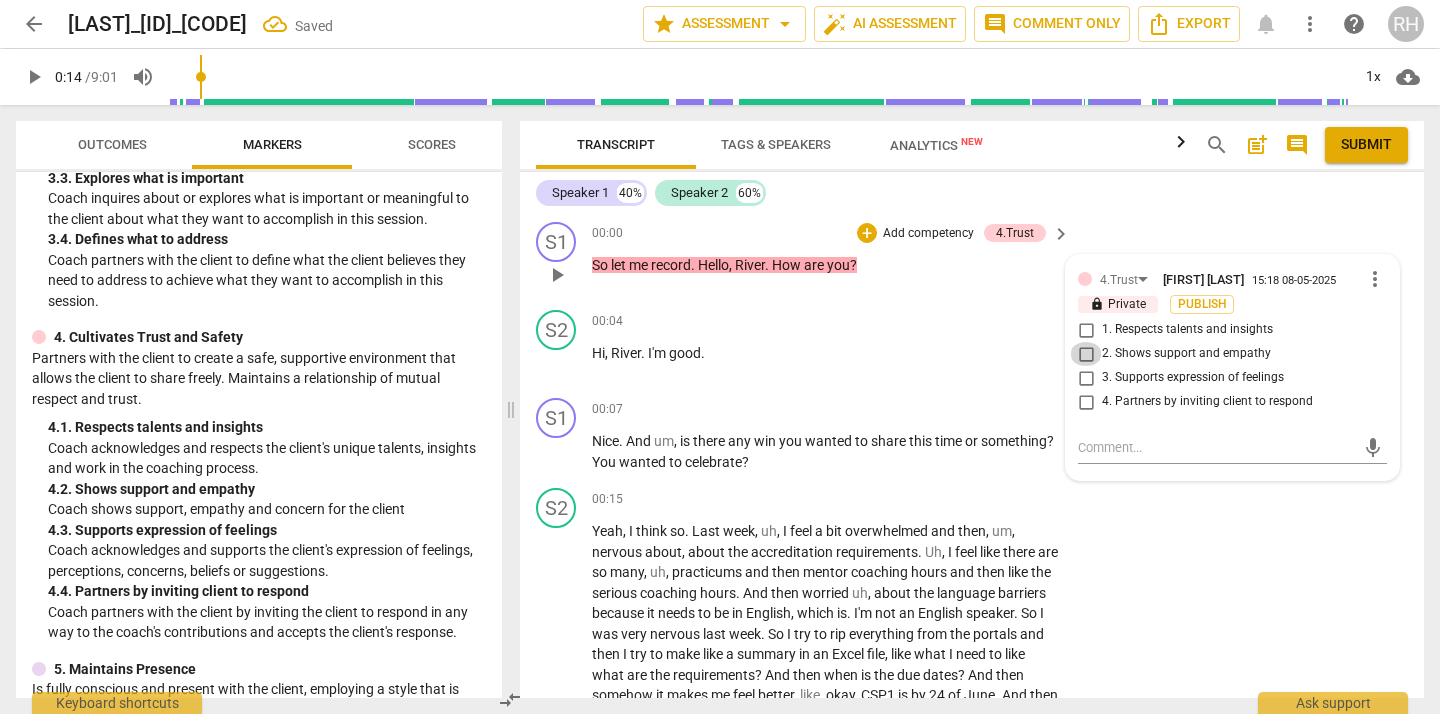 click on "2. Shows support and empathy" at bounding box center (1086, 354) 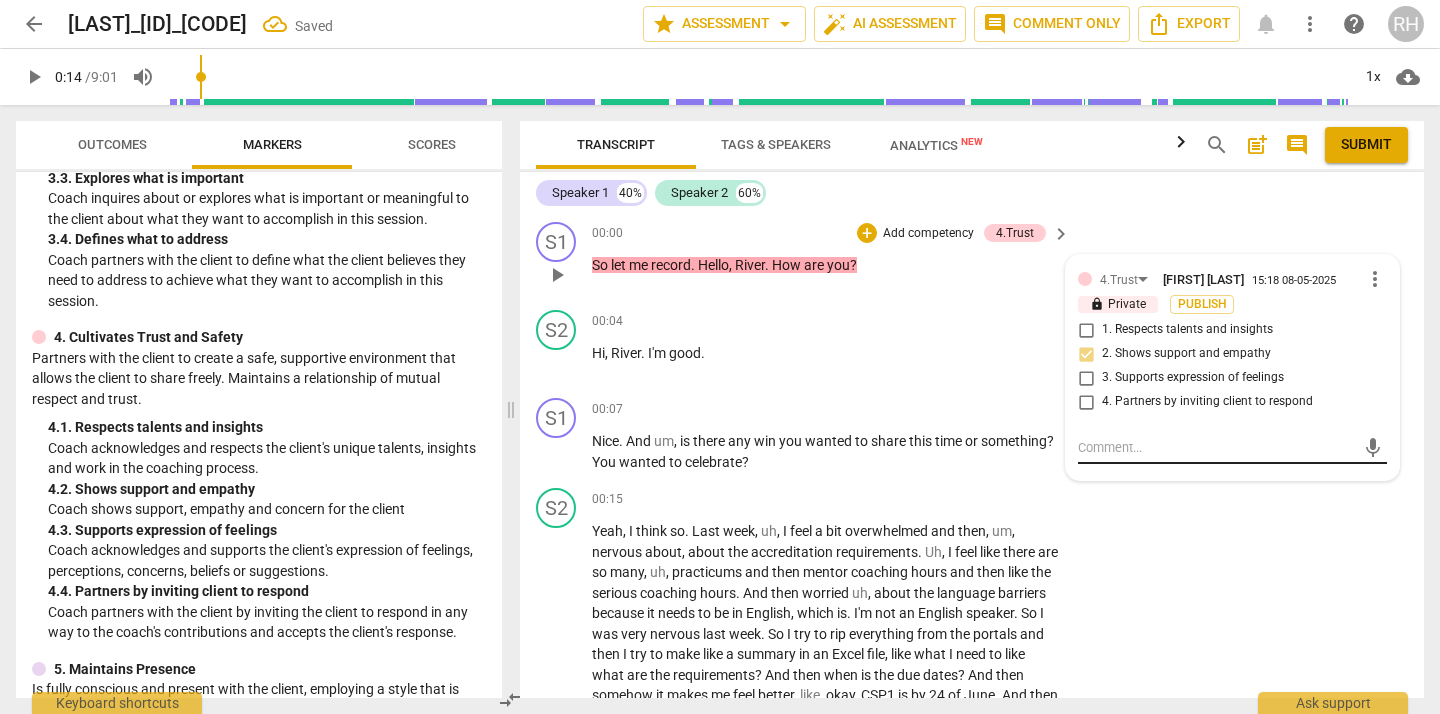 click on "mic" at bounding box center (1232, 448) 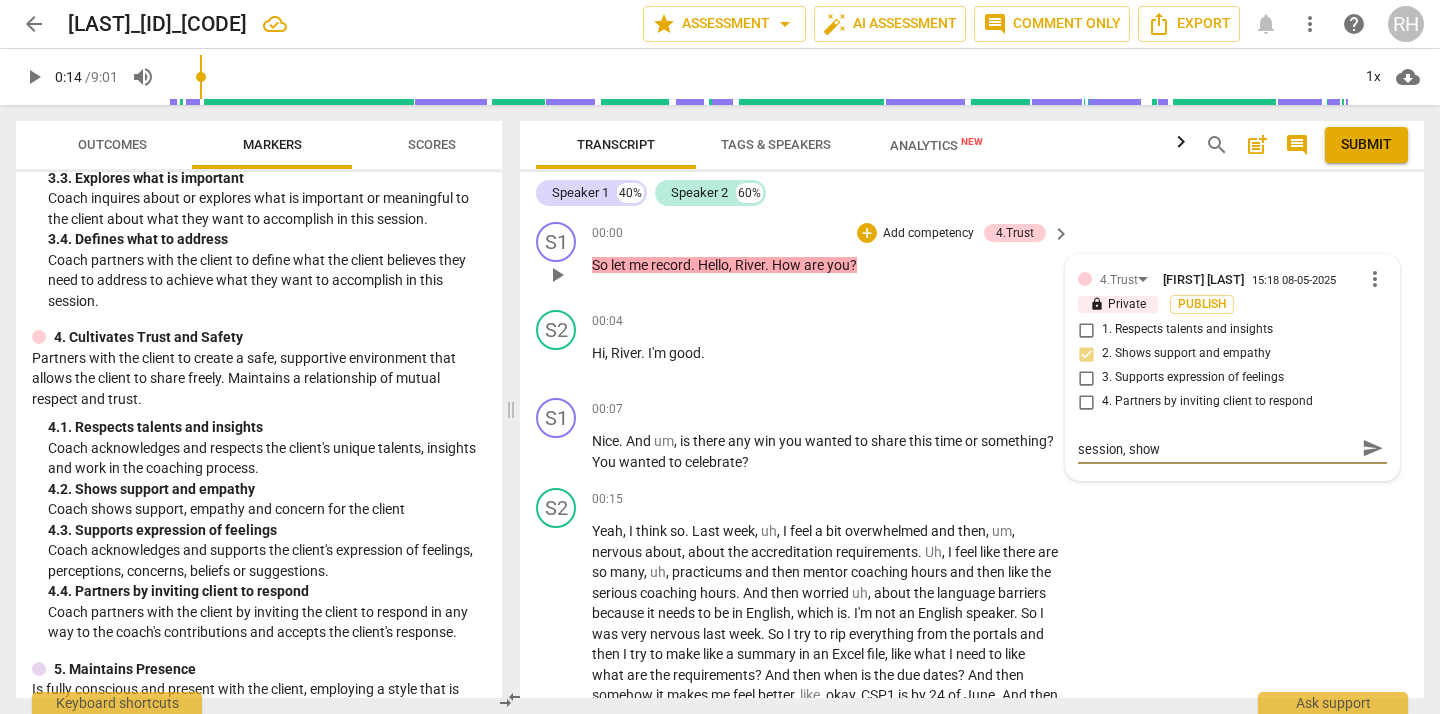 scroll, scrollTop: 0, scrollLeft: 0, axis: both 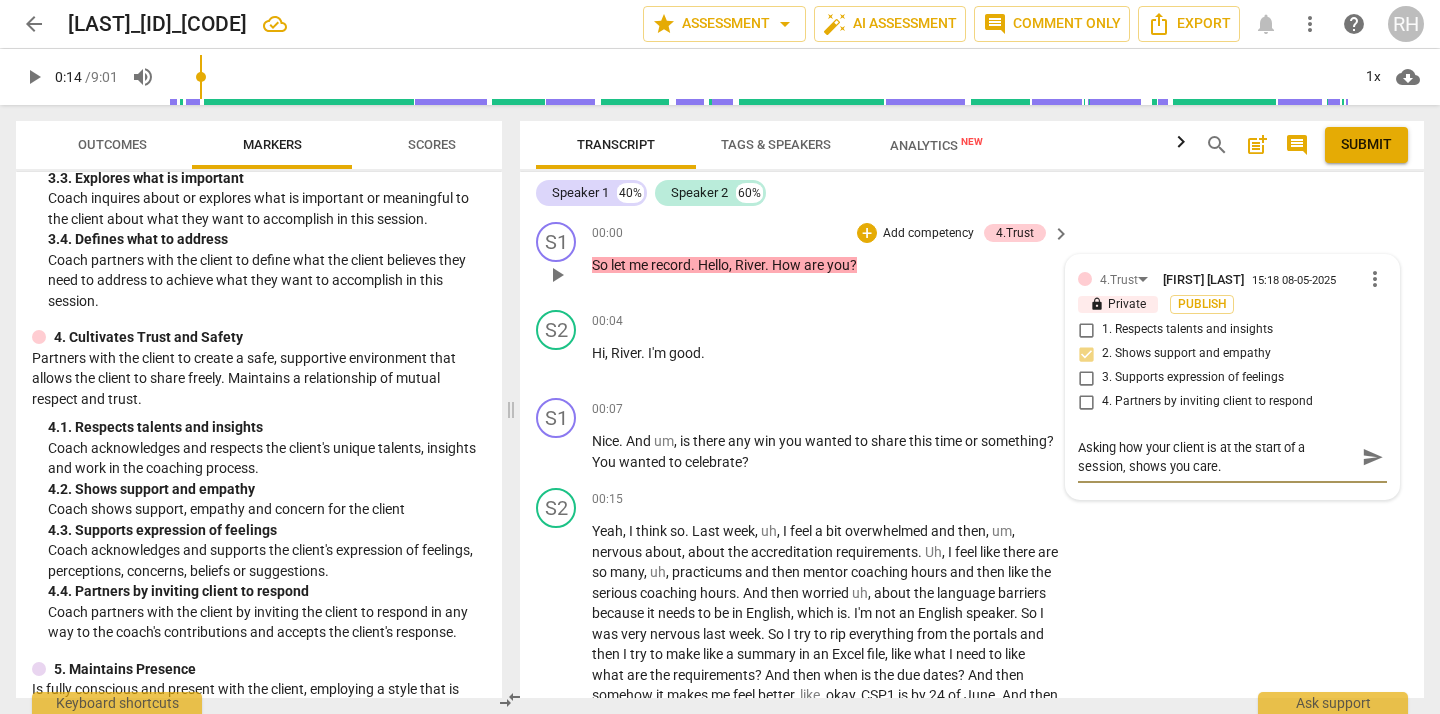 click on "send" at bounding box center [1373, 457] 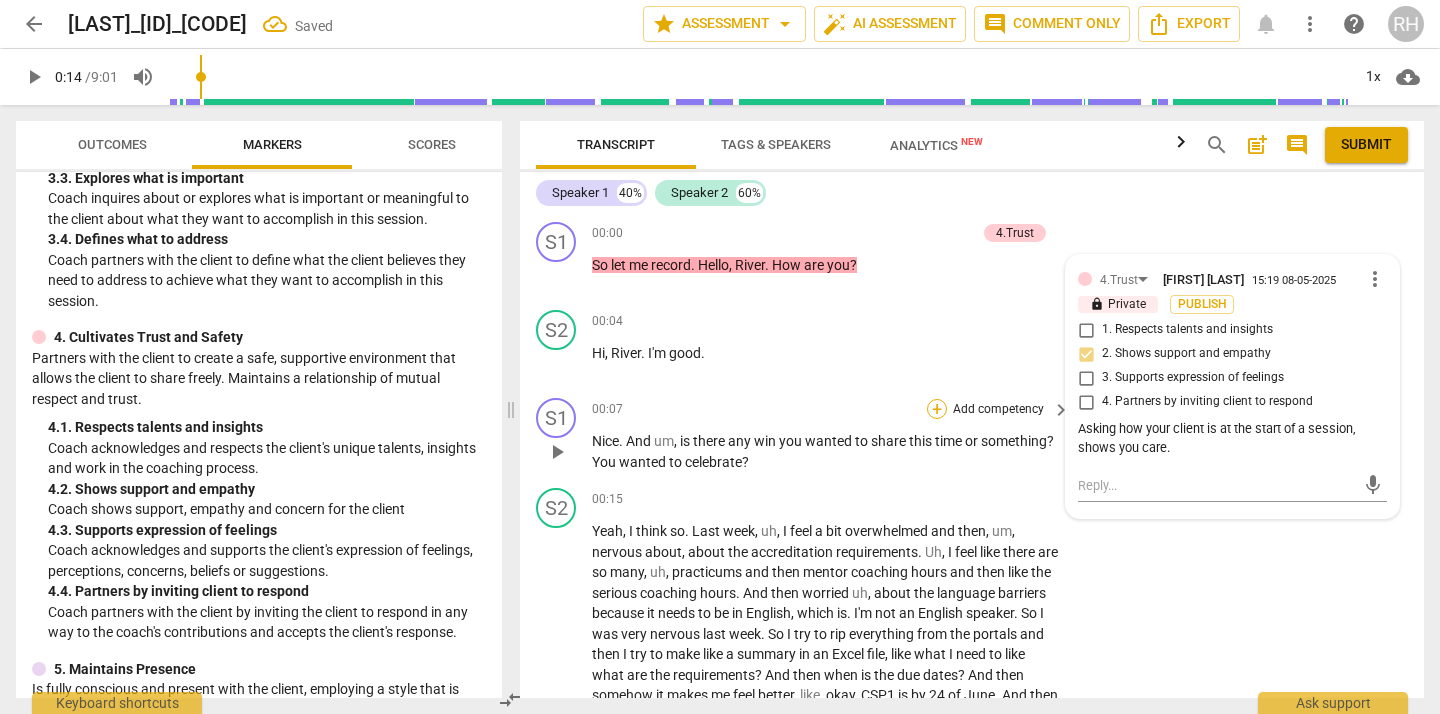 click on "+" at bounding box center (937, 409) 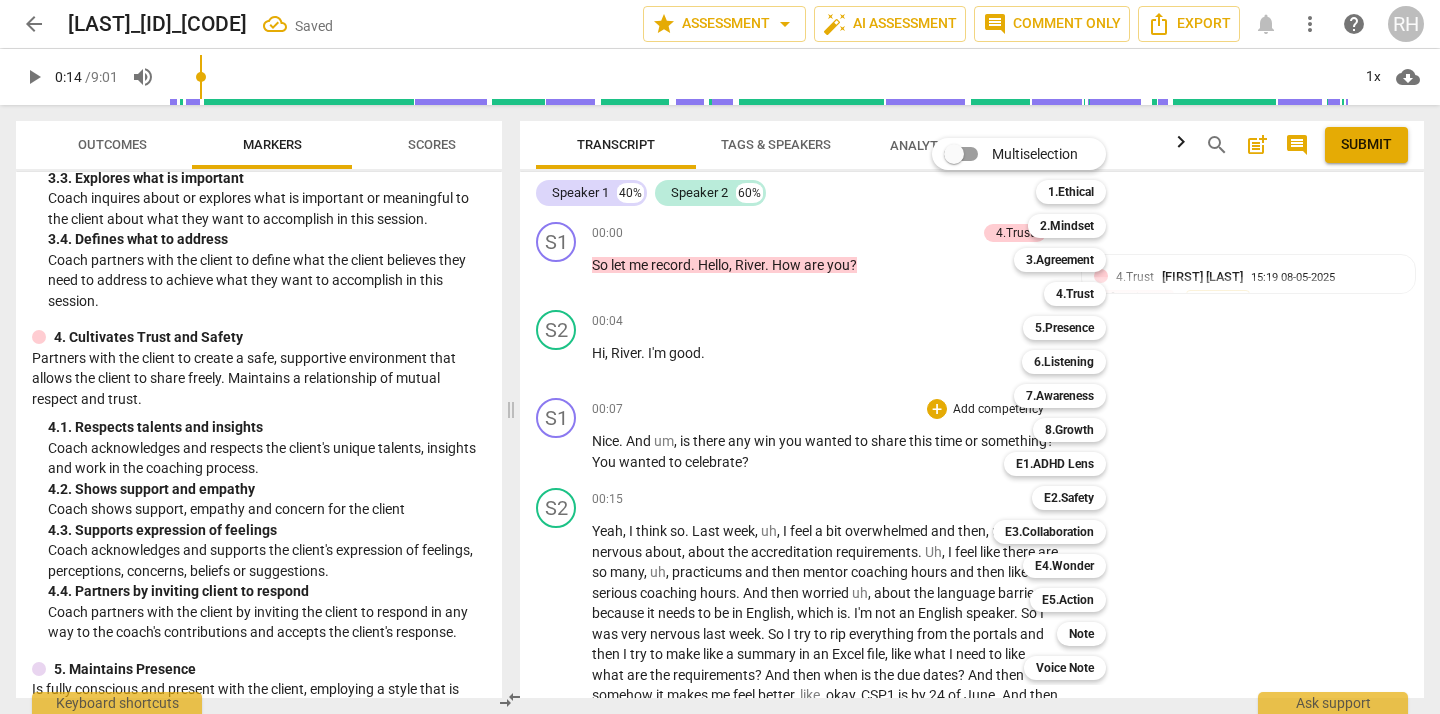 click at bounding box center [720, 357] 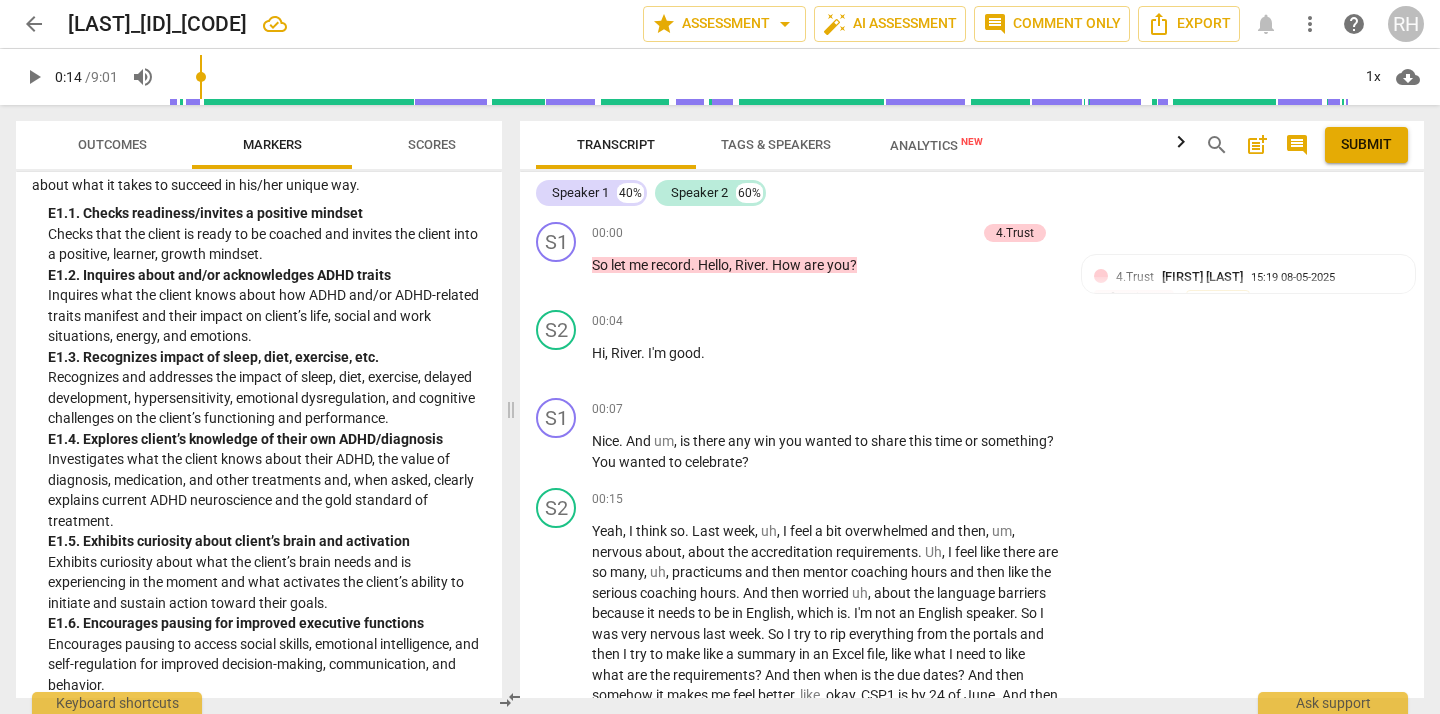 scroll, scrollTop: 3078, scrollLeft: 0, axis: vertical 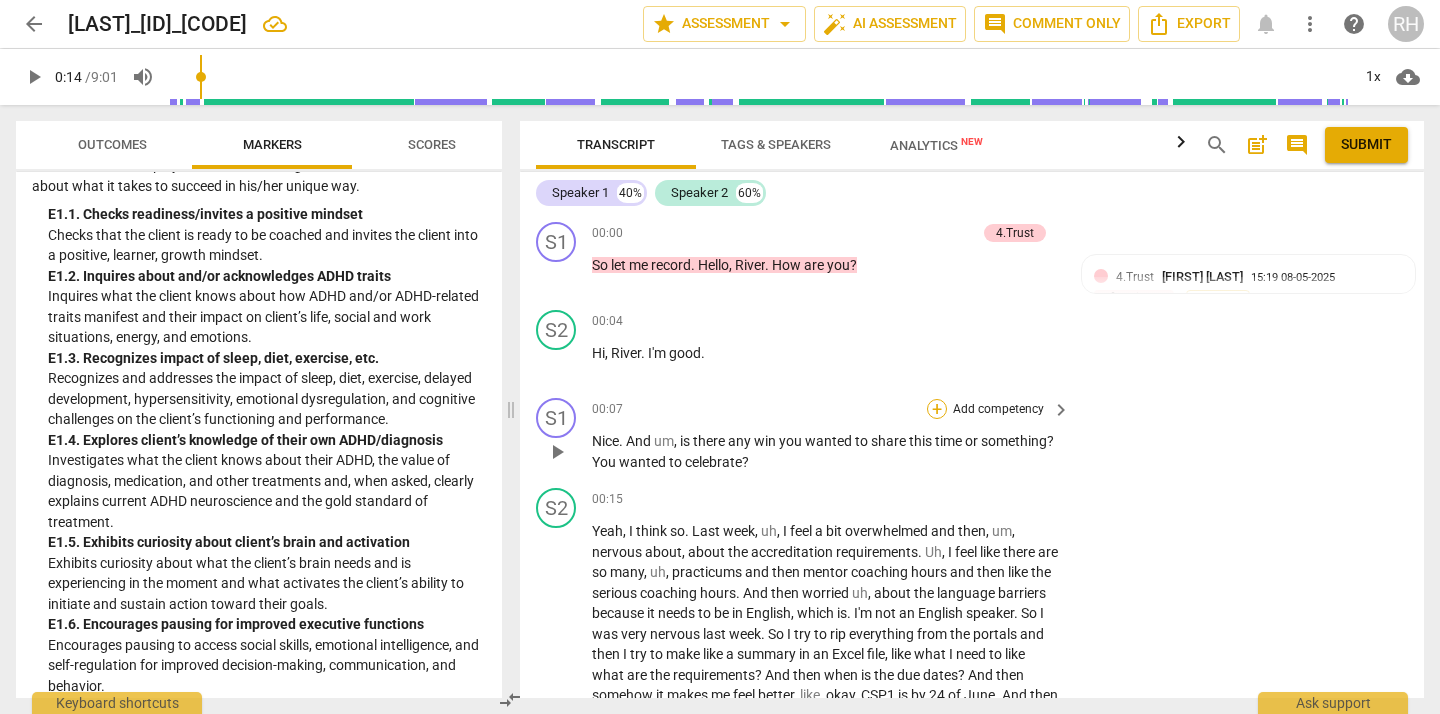 click on "+" at bounding box center (937, 409) 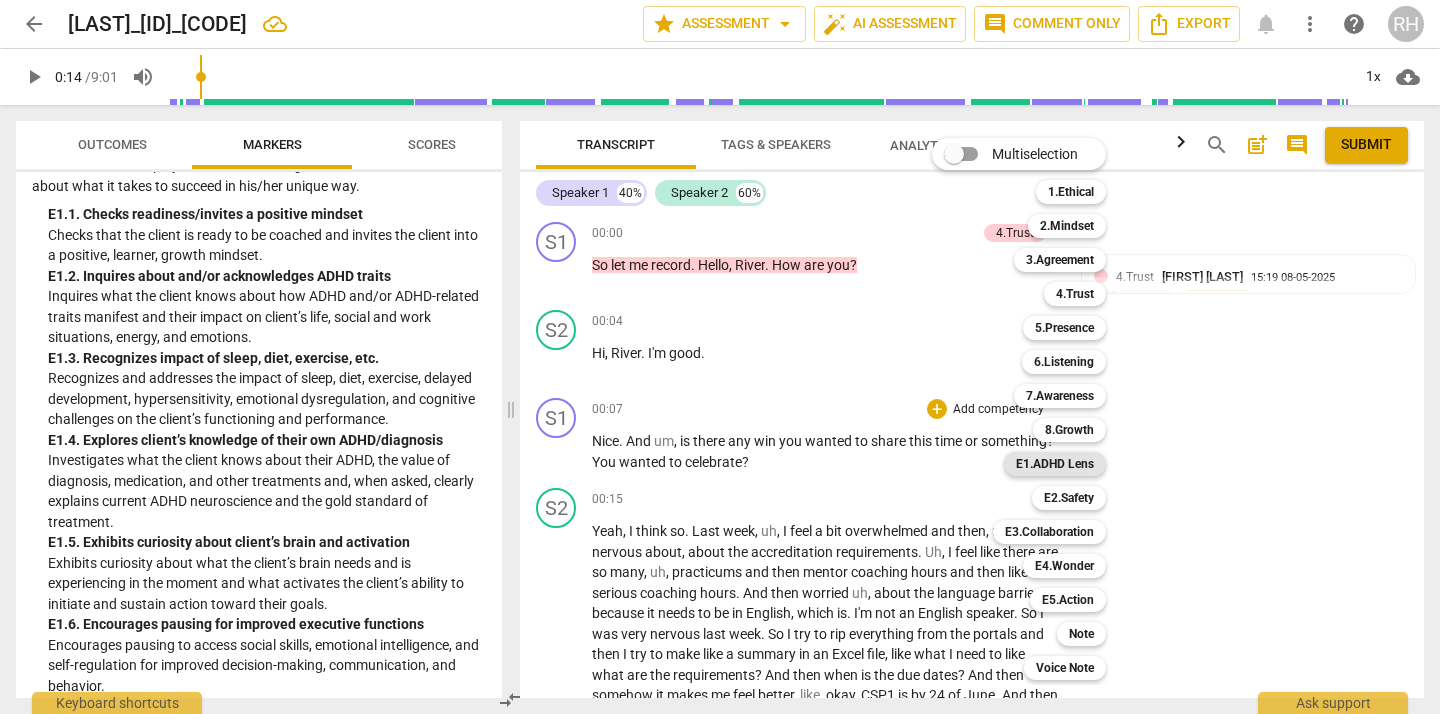 click on "E1.ADHD Lens" at bounding box center [1055, 464] 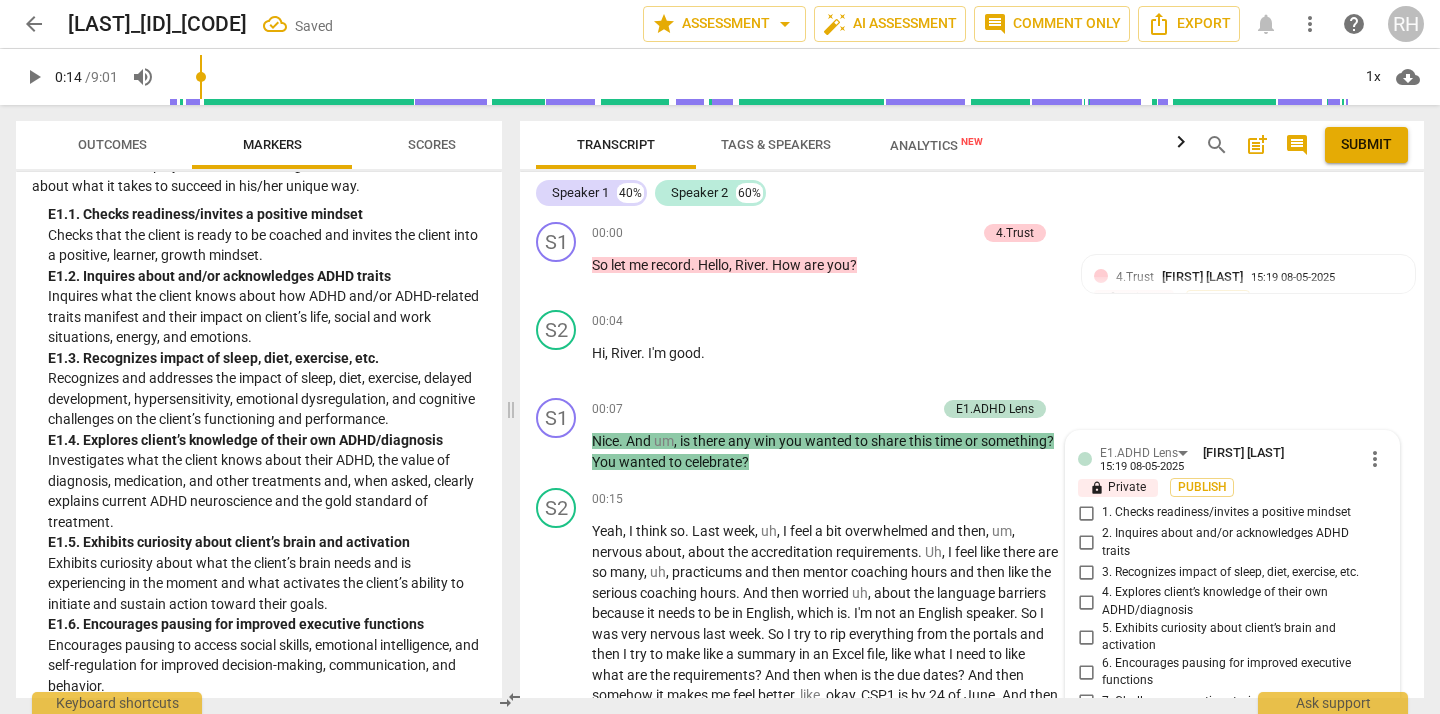 scroll, scrollTop: 374, scrollLeft: 0, axis: vertical 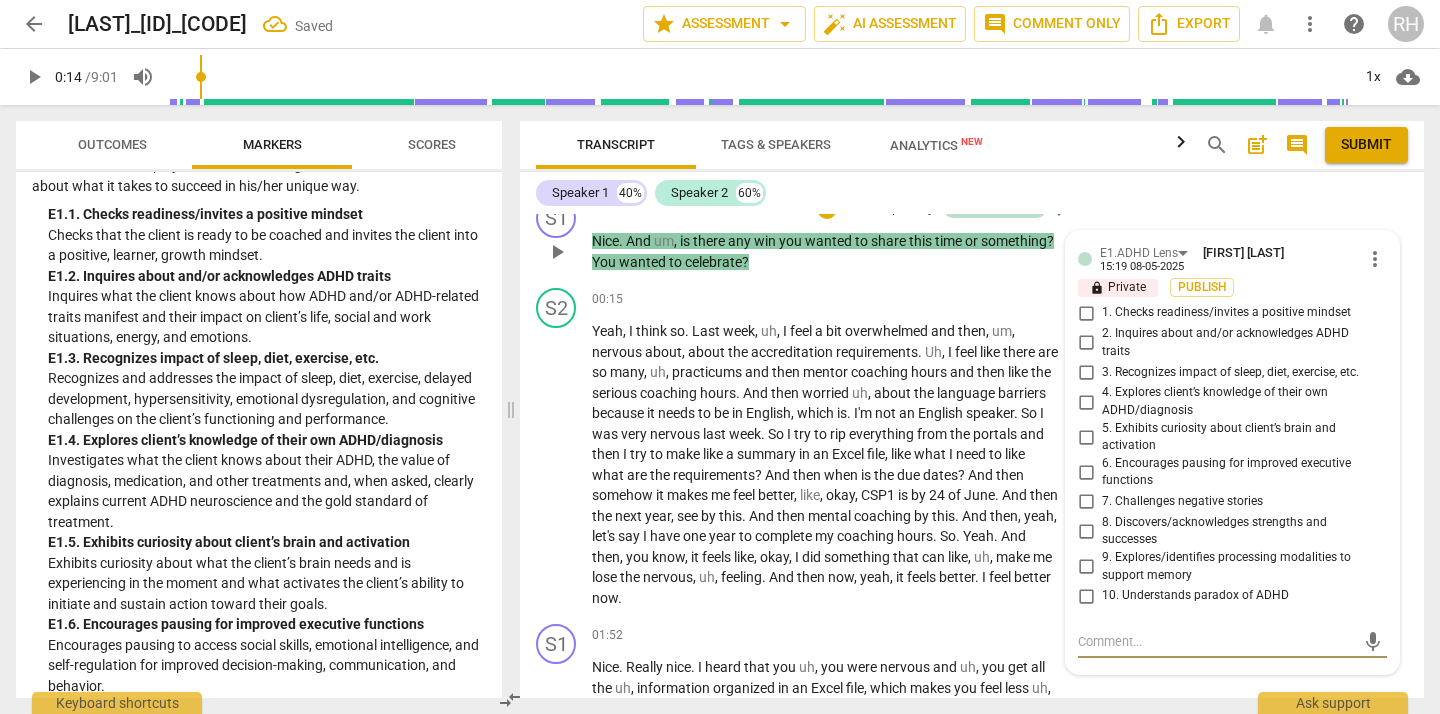 click on "1. Checks readiness/invites a positive mindset" at bounding box center (1086, 313) 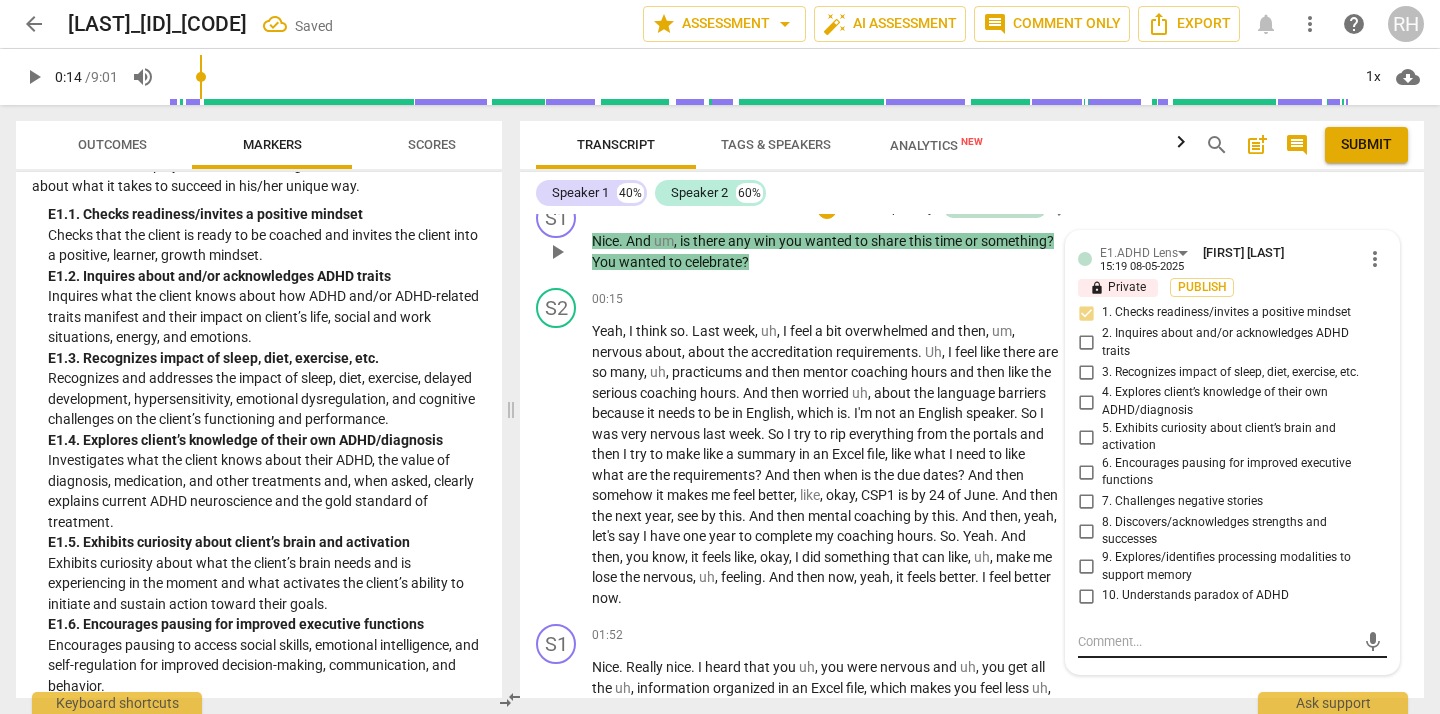 click at bounding box center [1216, 641] 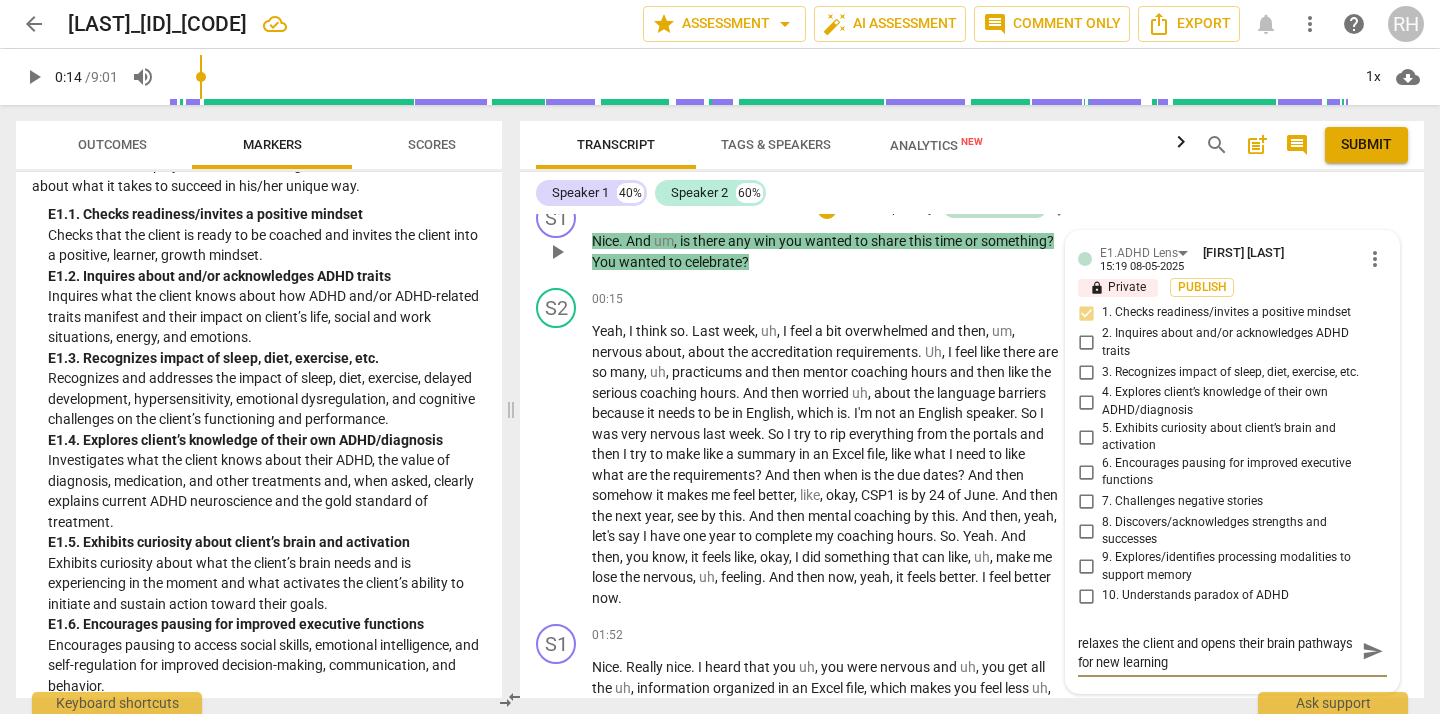 scroll, scrollTop: 0, scrollLeft: 0, axis: both 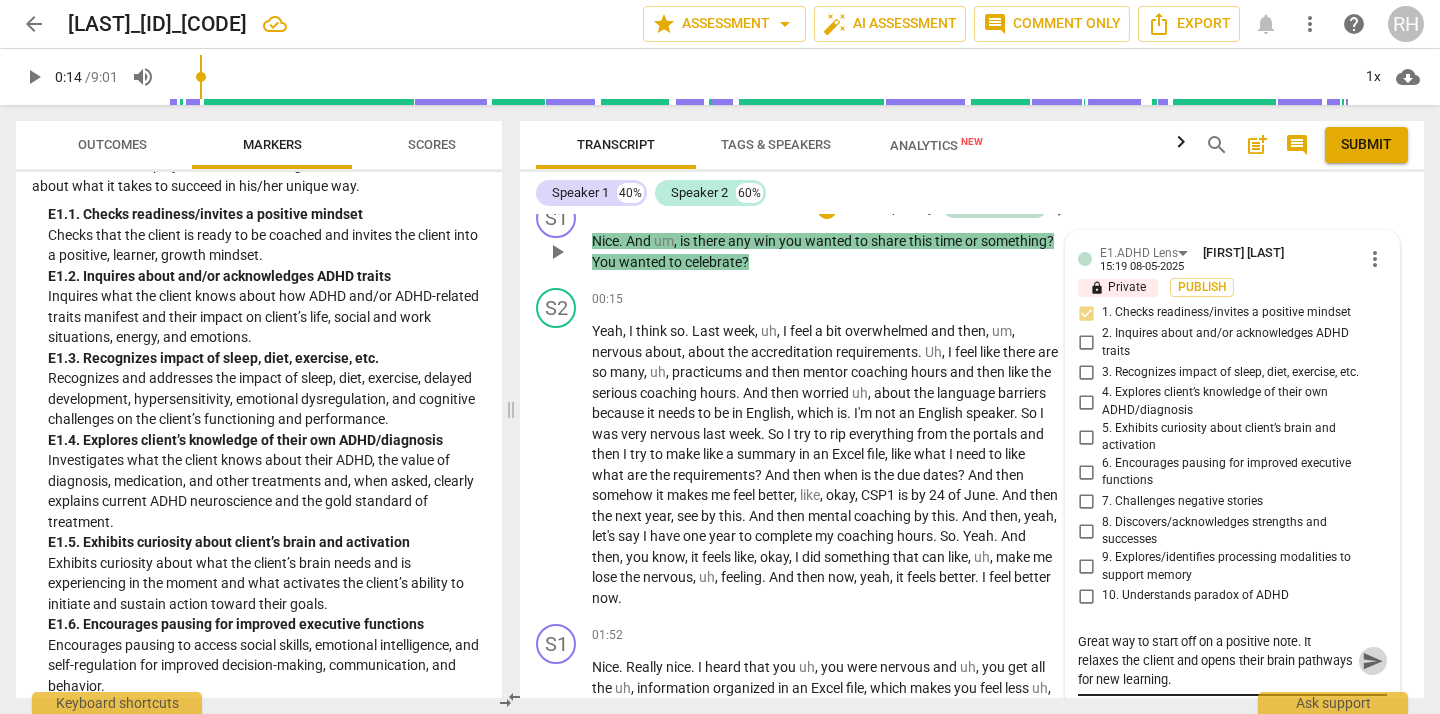 click on "send" at bounding box center (1373, 661) 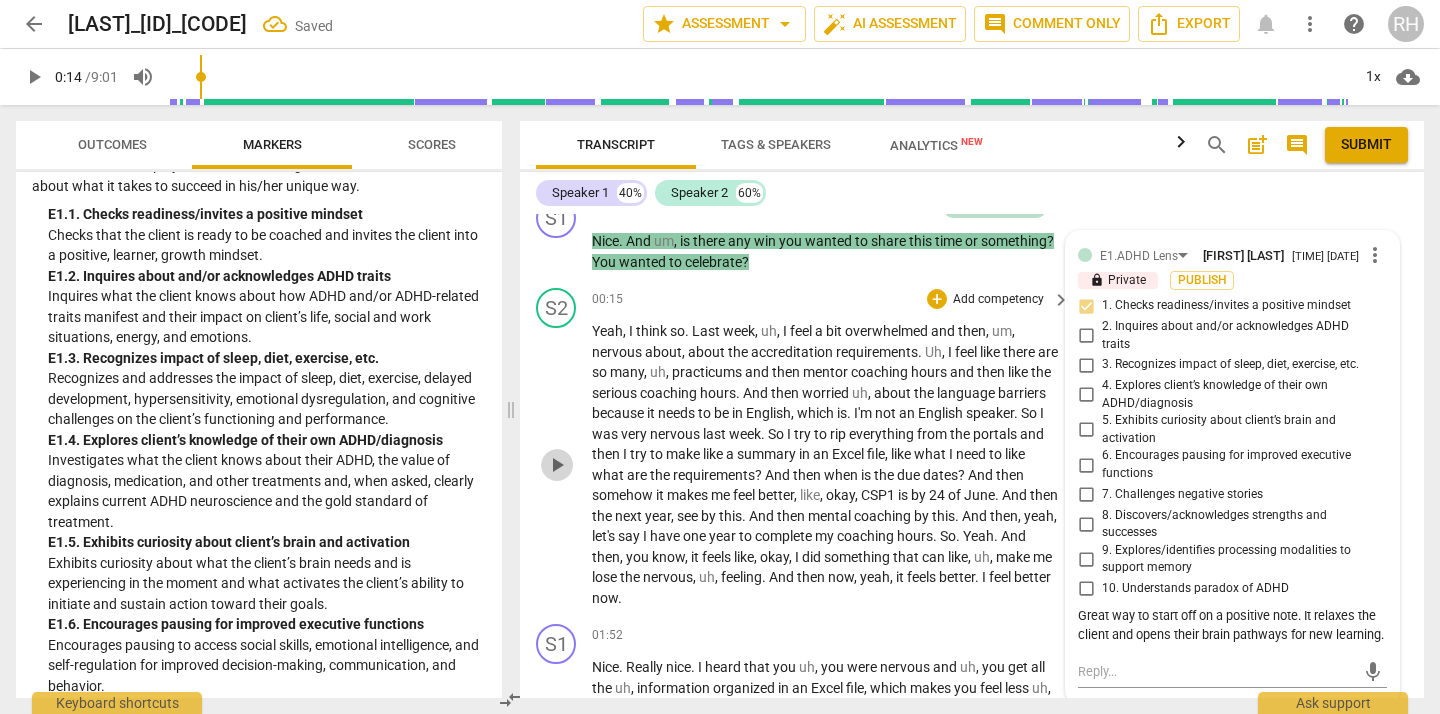 click on "play_arrow" at bounding box center [557, 465] 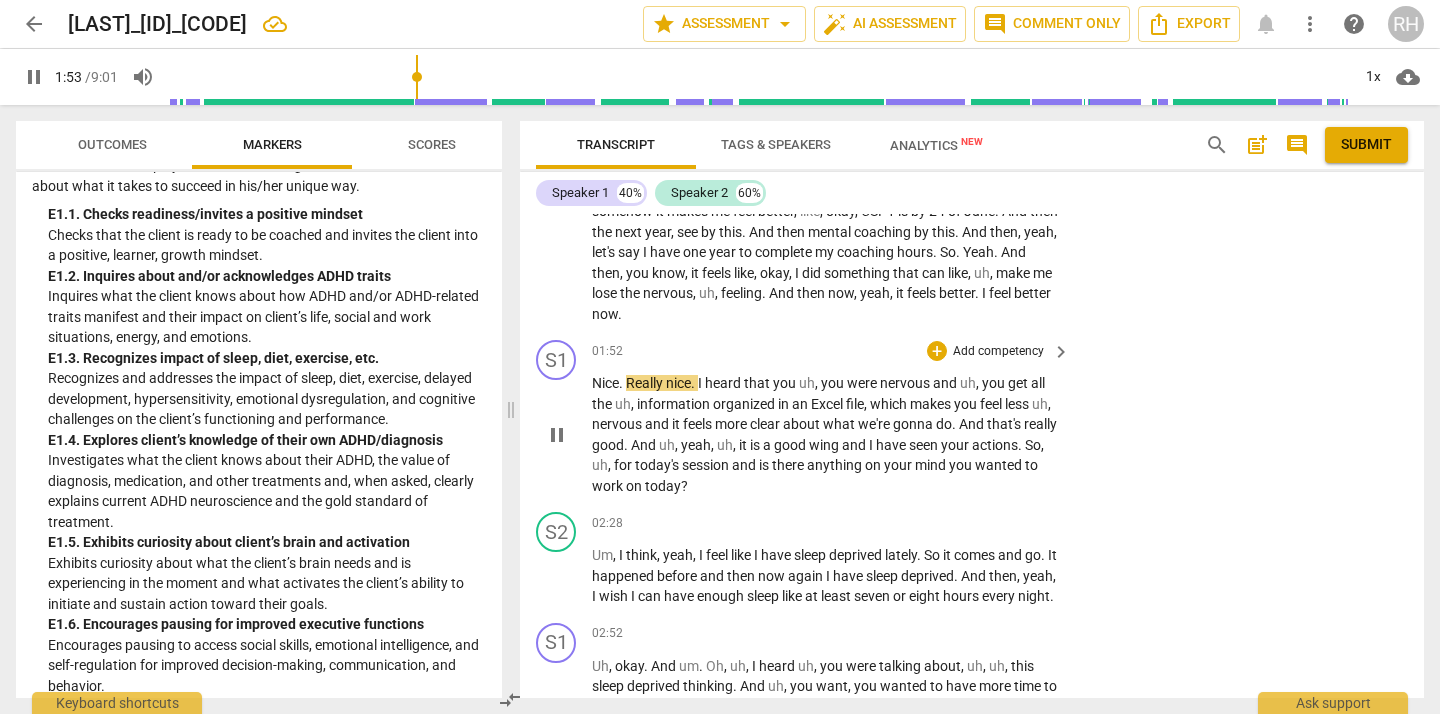 scroll, scrollTop: 487, scrollLeft: 0, axis: vertical 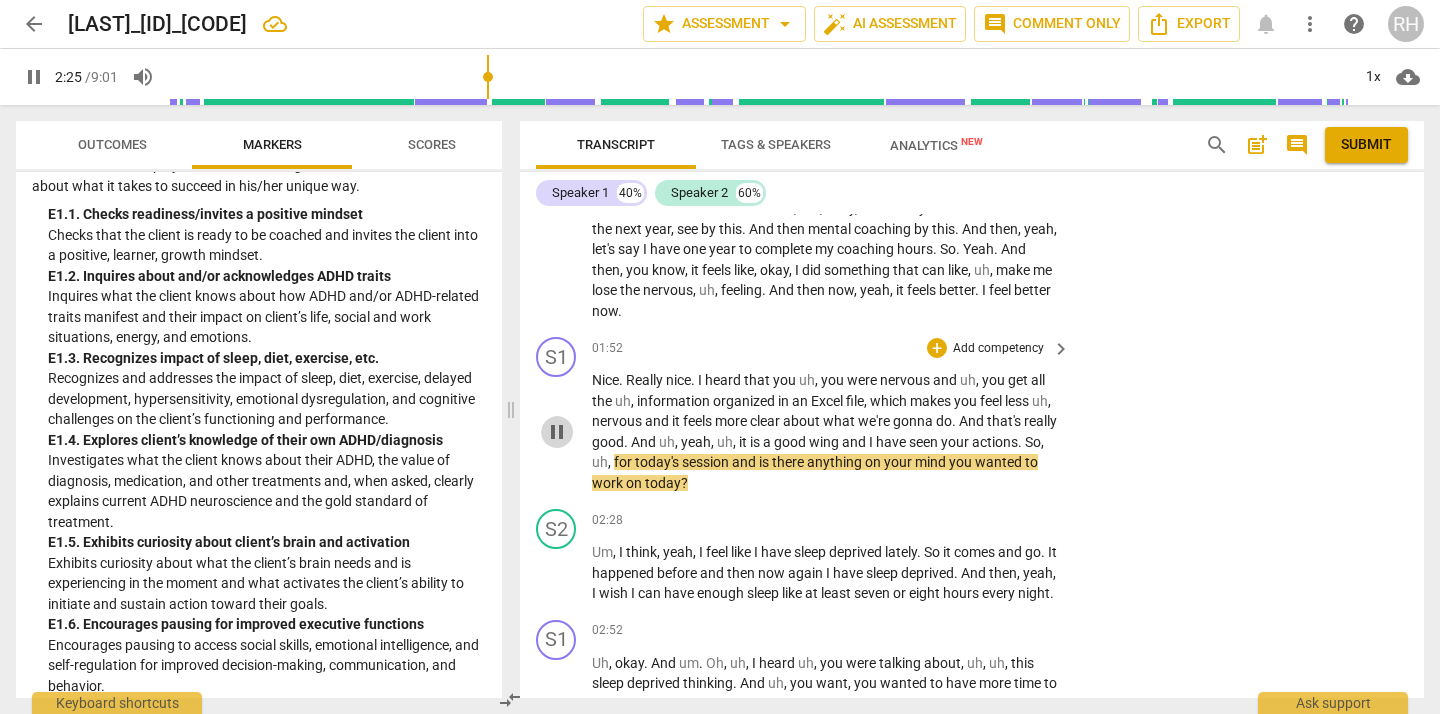 click on "pause" at bounding box center [557, 432] 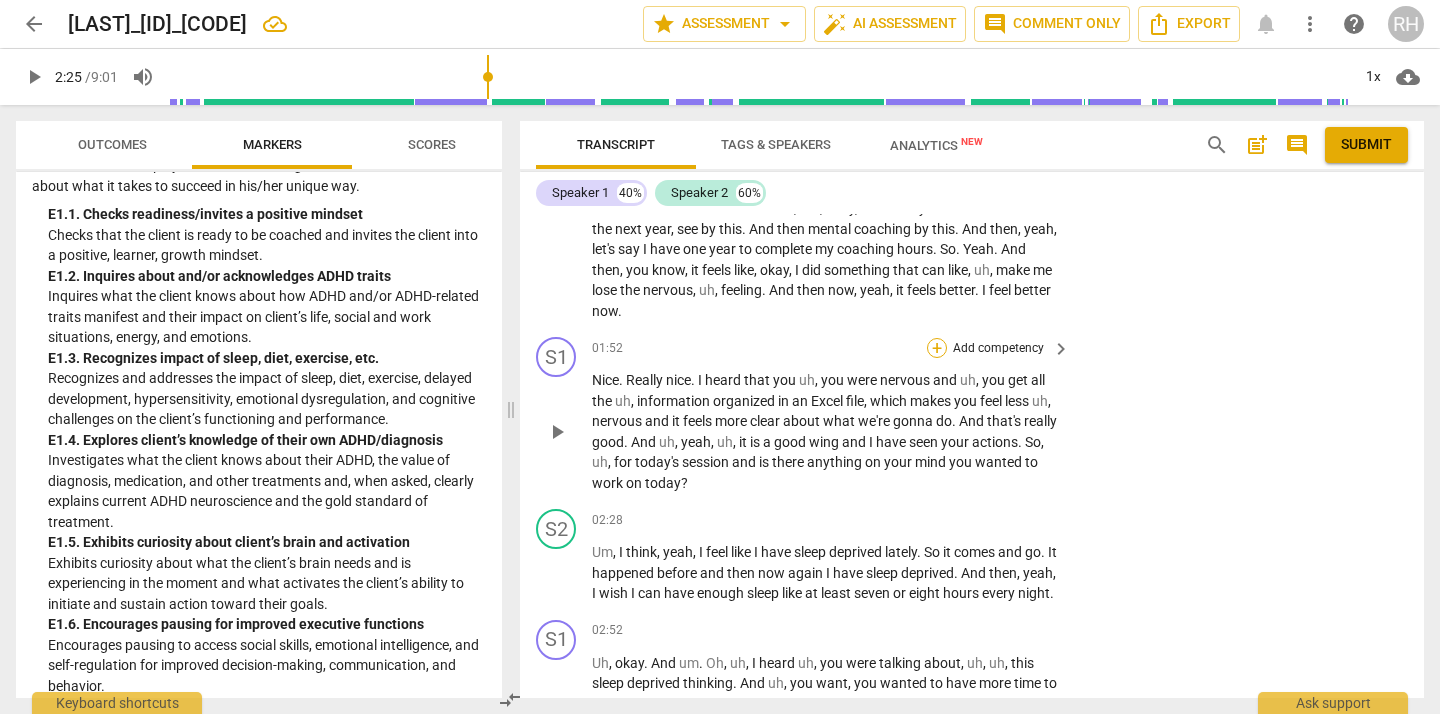 click on "+" at bounding box center [937, 348] 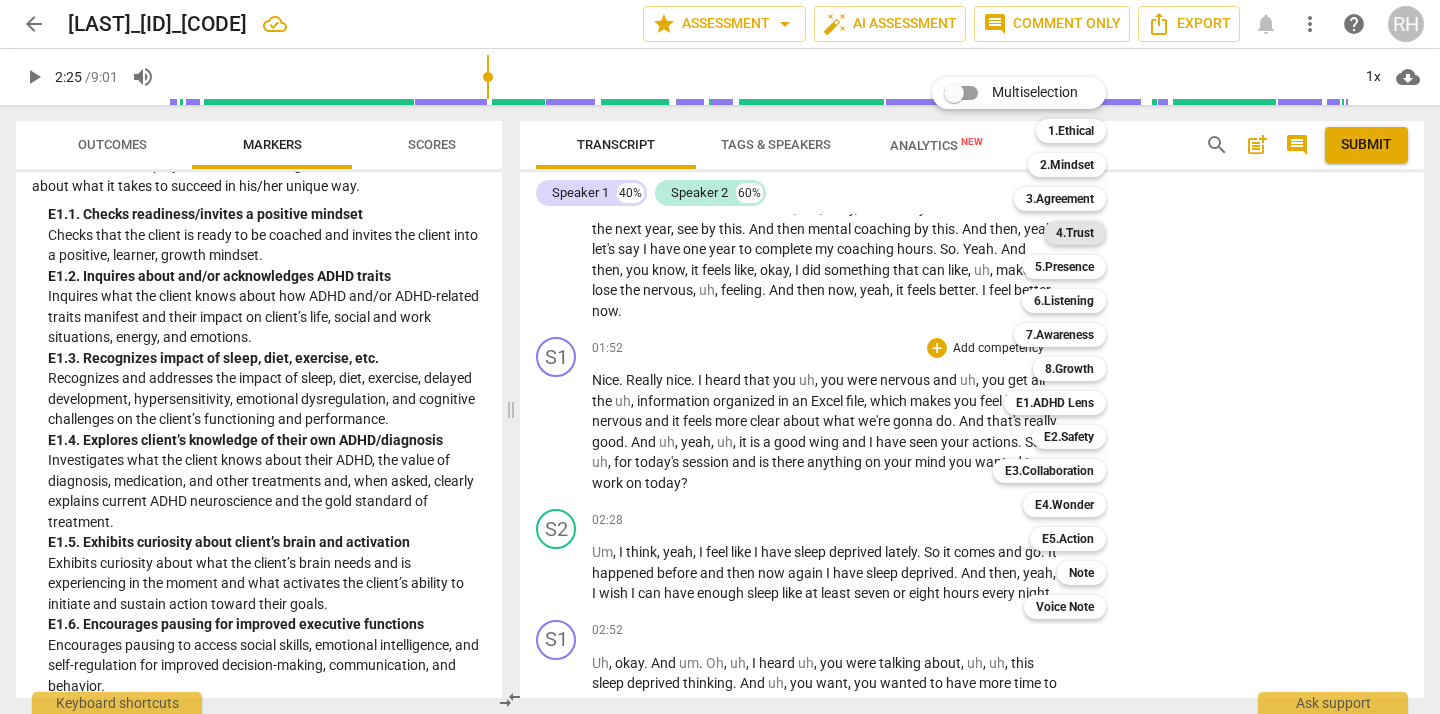 click on "4.Trust" at bounding box center [1075, 233] 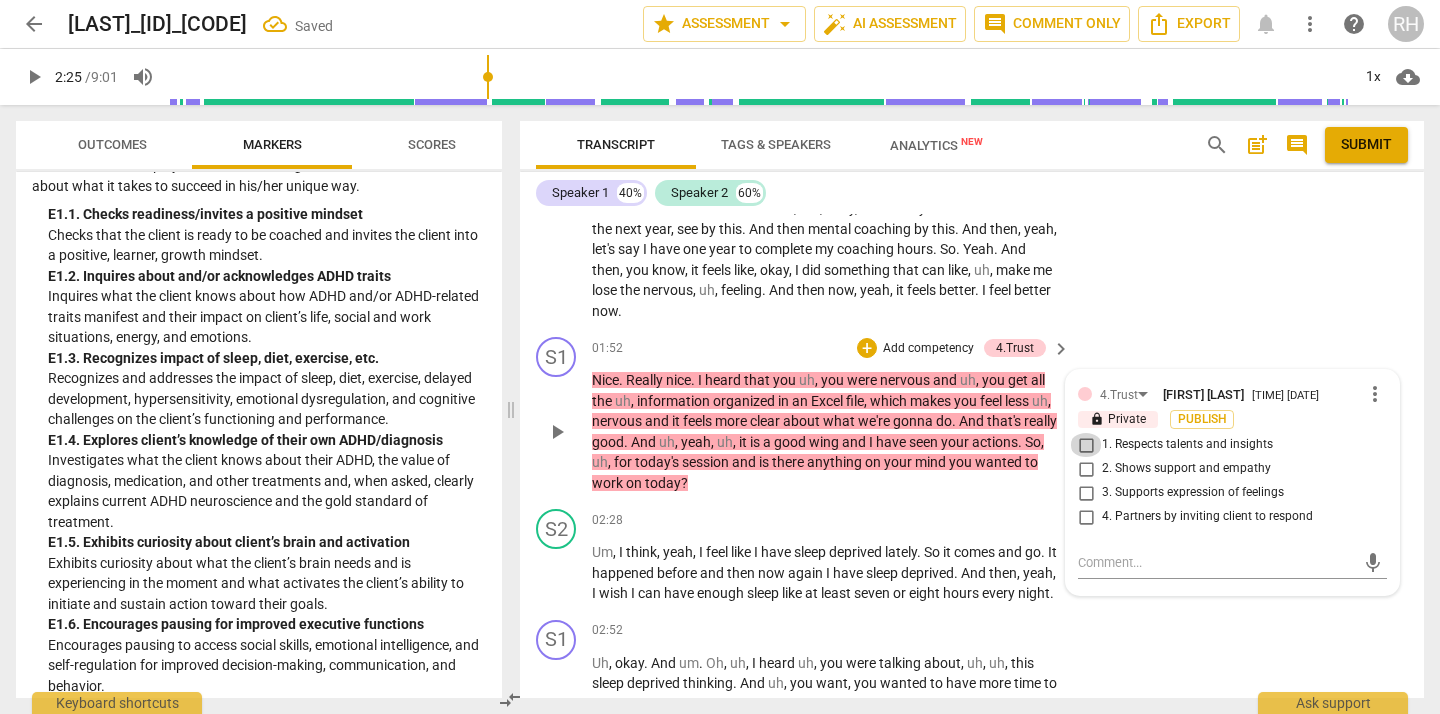 click on "1. Respects talents and insights" at bounding box center [1086, 445] 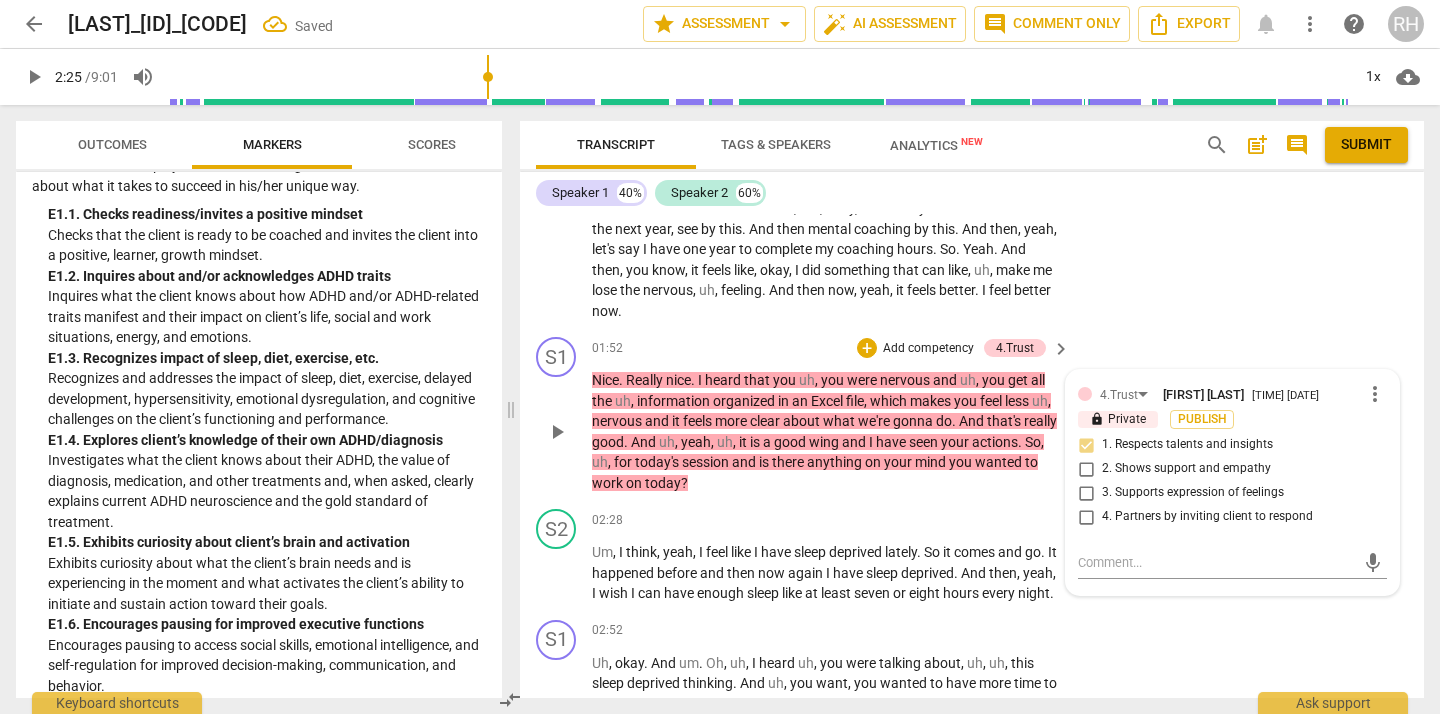 click on "2. Shows support and empathy" at bounding box center [1086, 469] 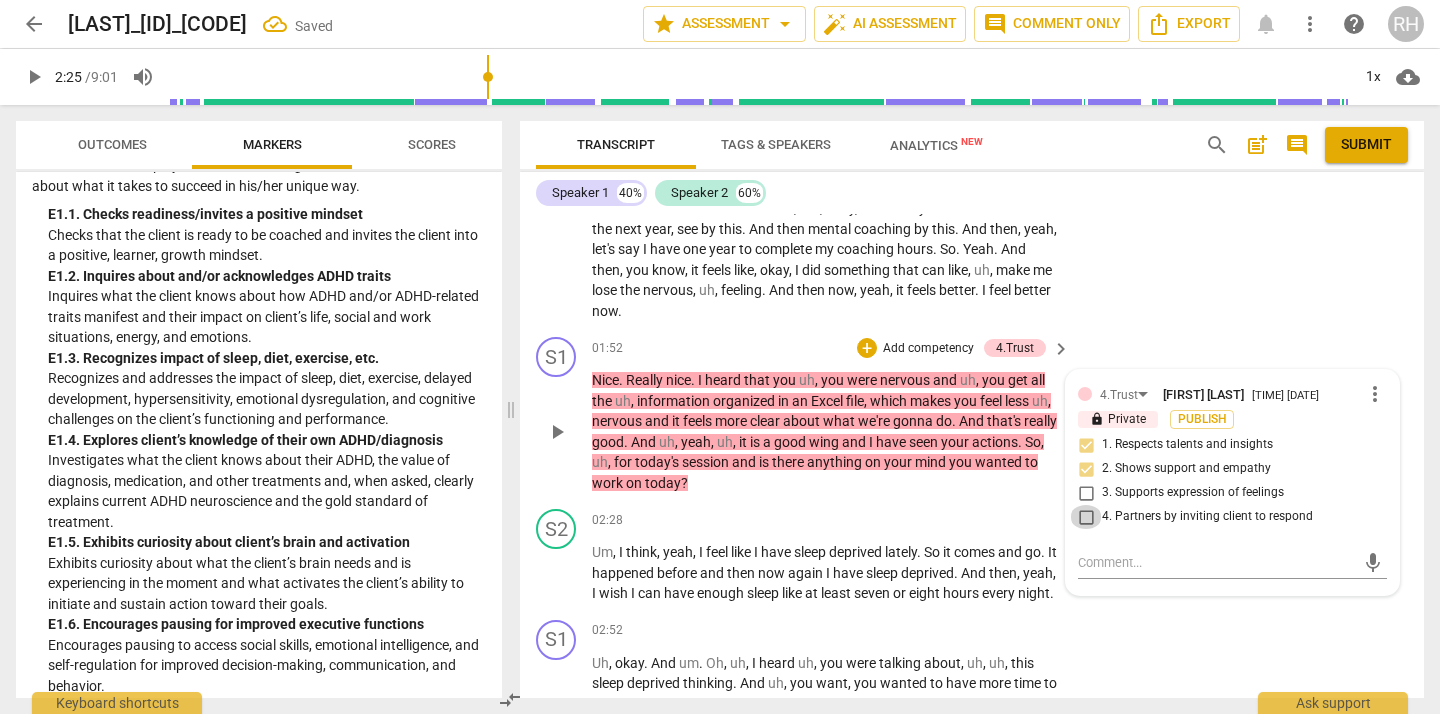 click on "4. Partners by inviting client to respond" at bounding box center (1086, 517) 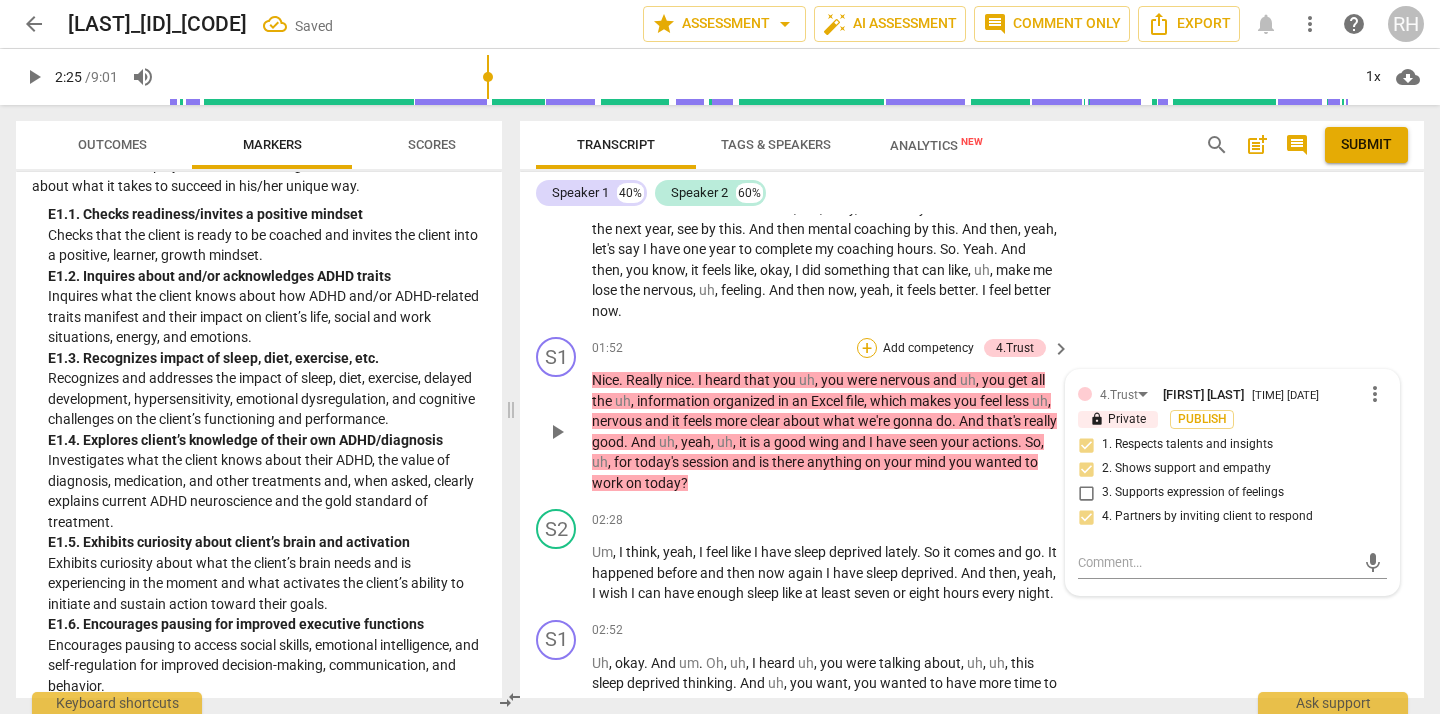 click on "+" at bounding box center (867, 348) 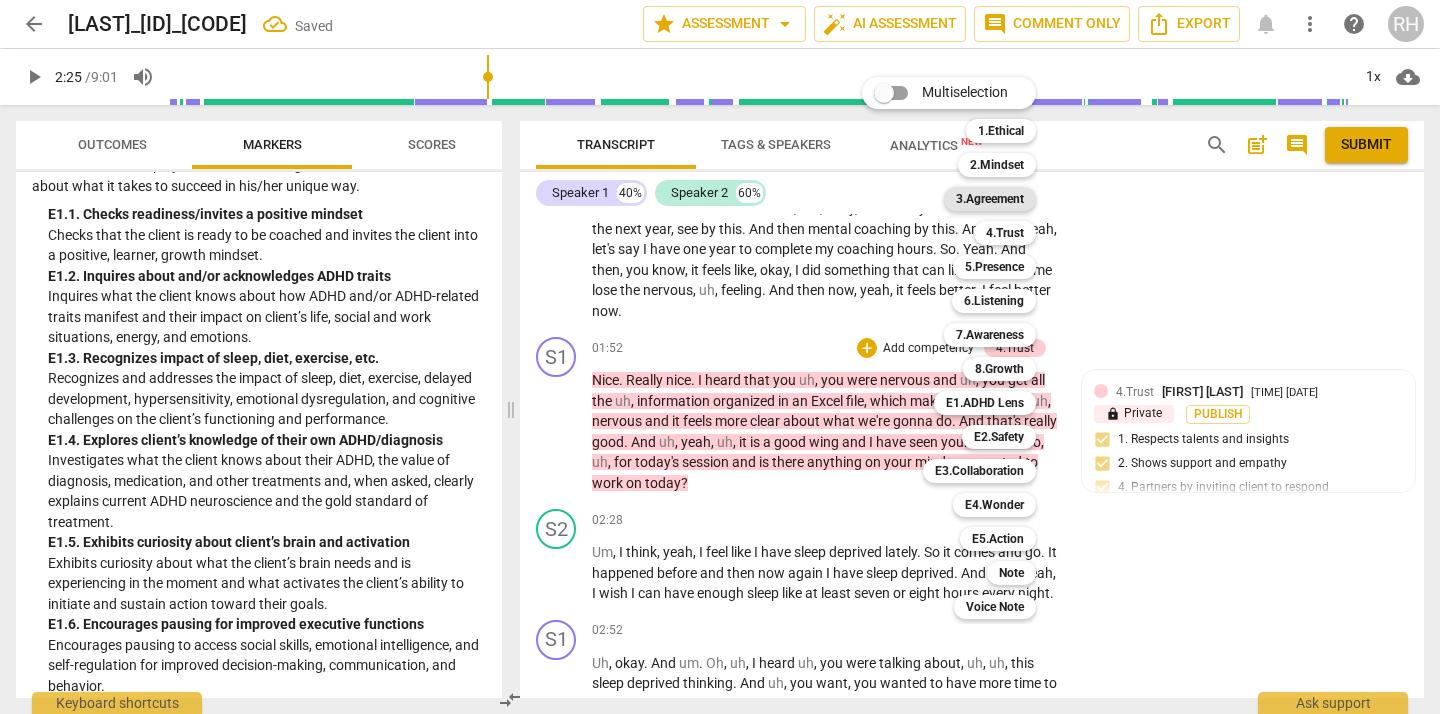 click on "3.Agreement" at bounding box center (990, 199) 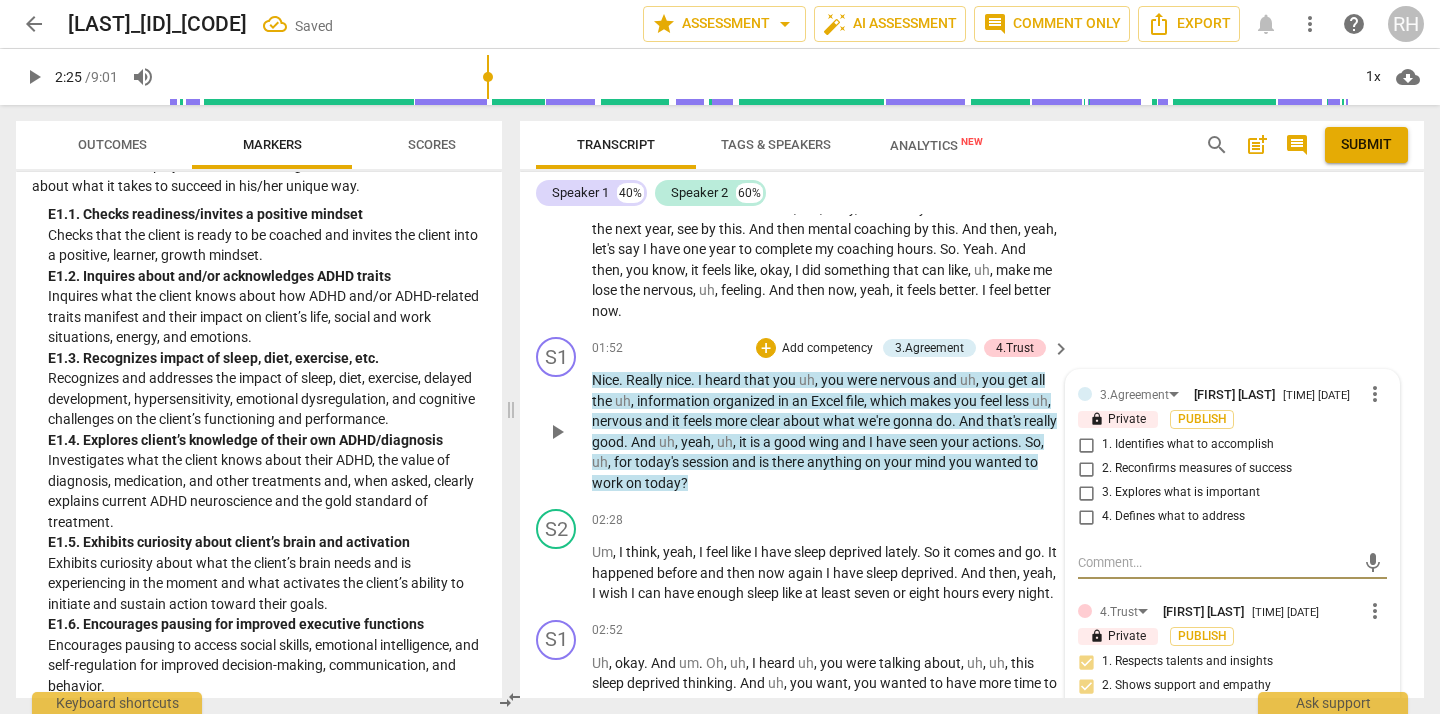 click on "1. Identifies what to accomplish" at bounding box center (1086, 445) 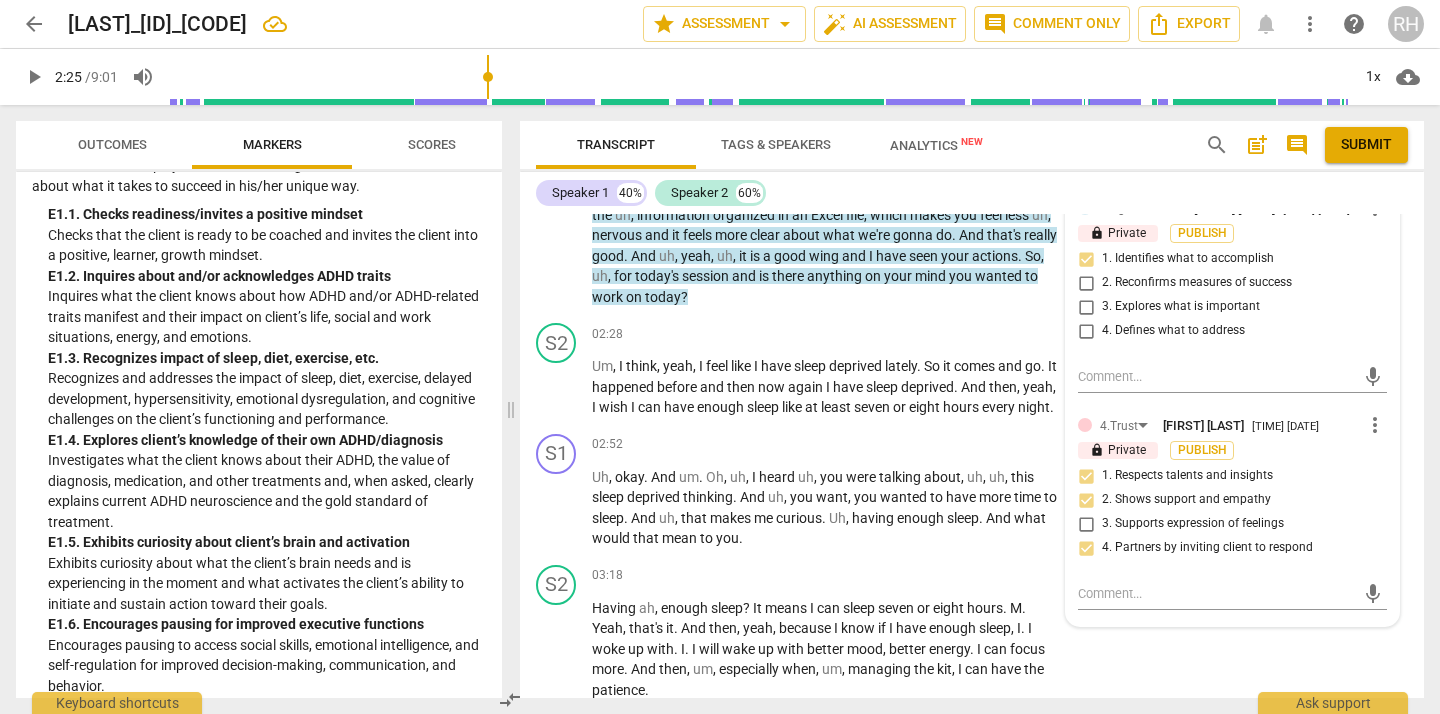 scroll, scrollTop: 670, scrollLeft: 0, axis: vertical 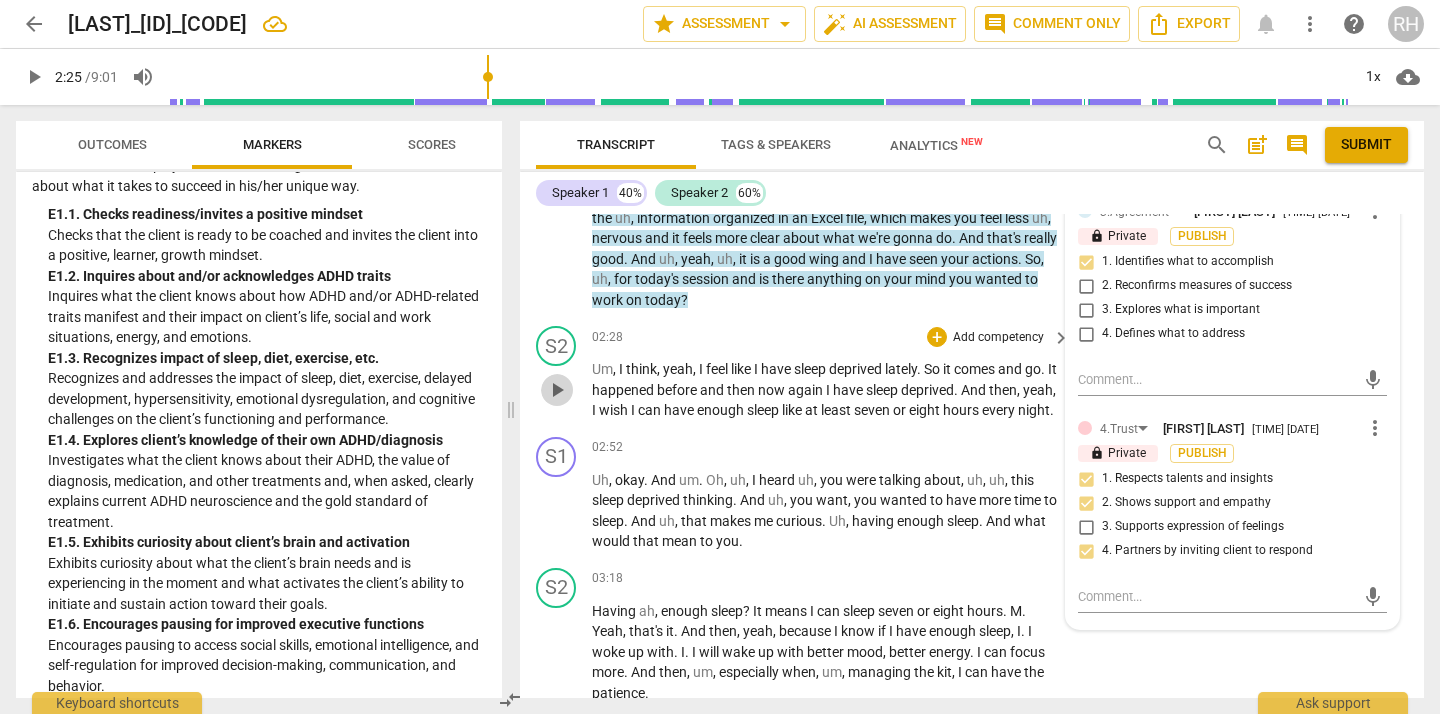 click on "play_arrow" at bounding box center [557, 390] 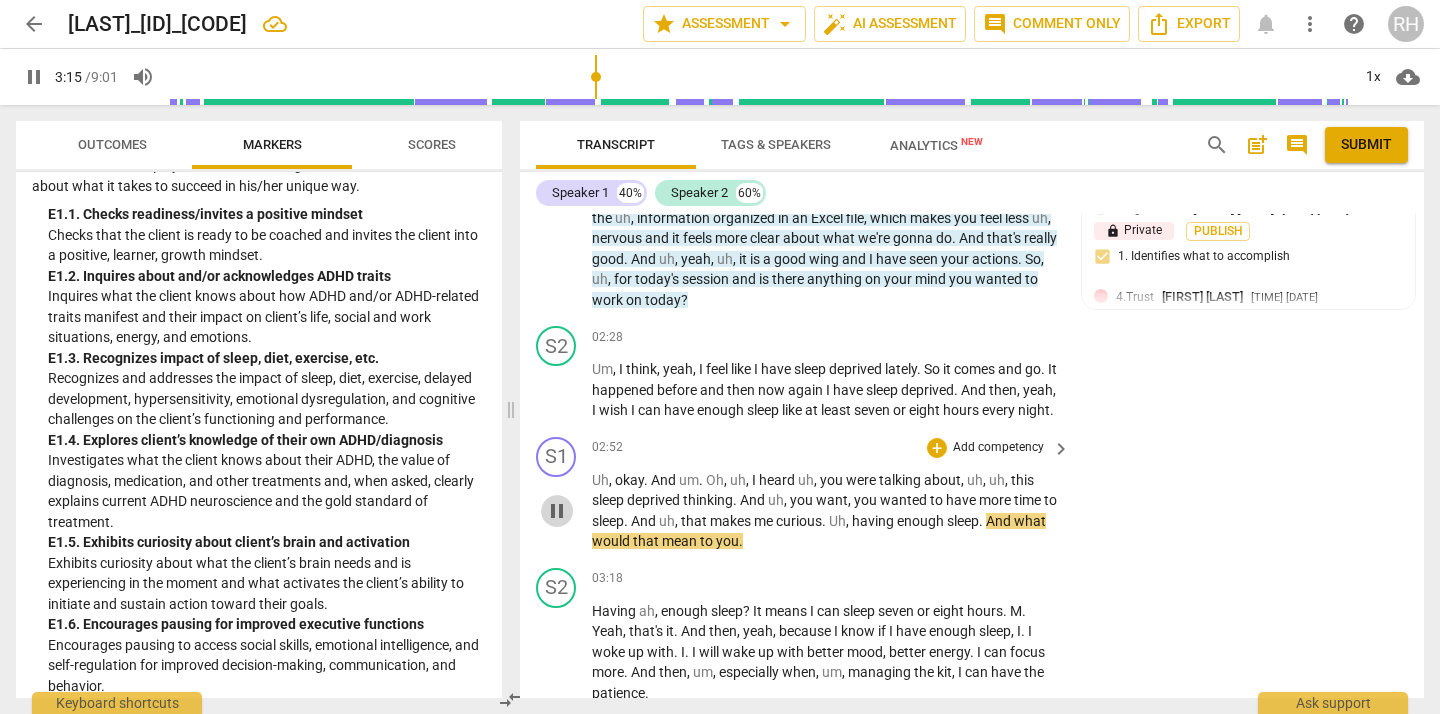 click on "pause" at bounding box center [557, 511] 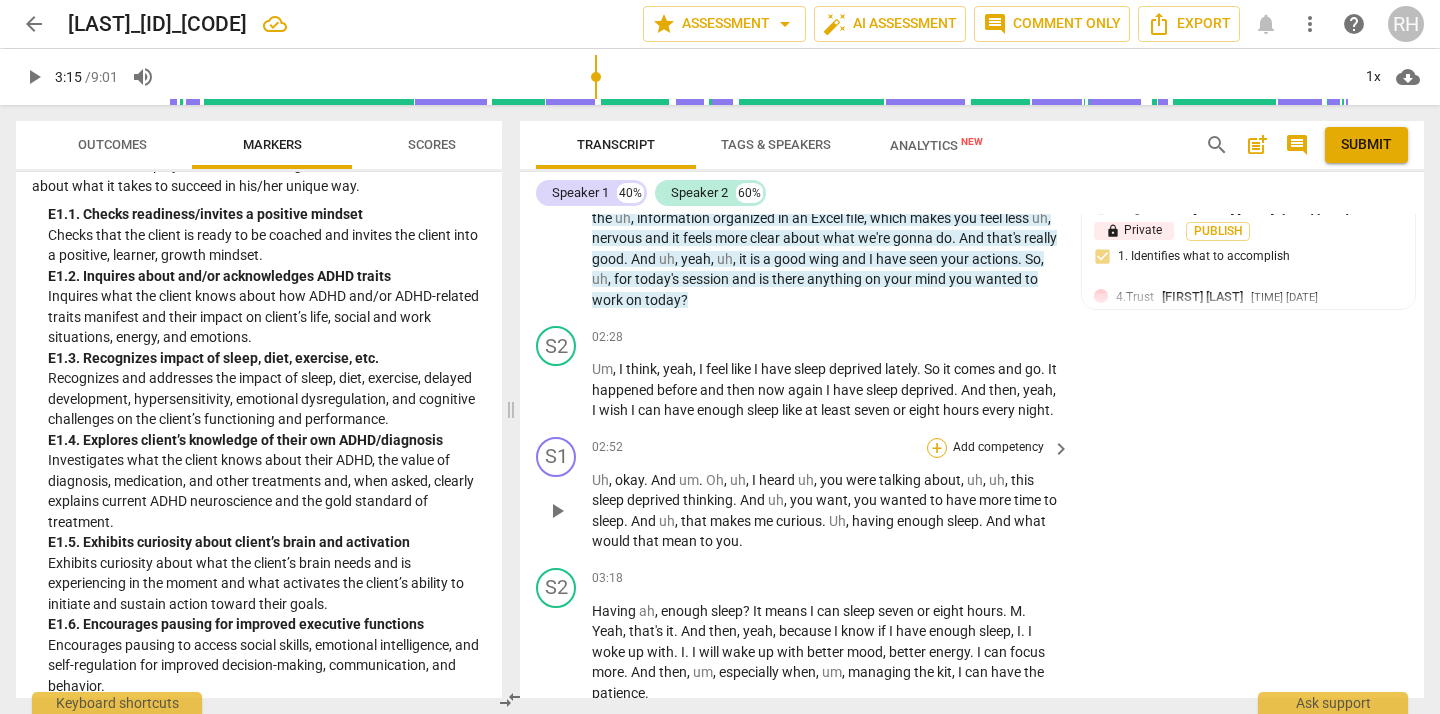 click on "+" at bounding box center [937, 448] 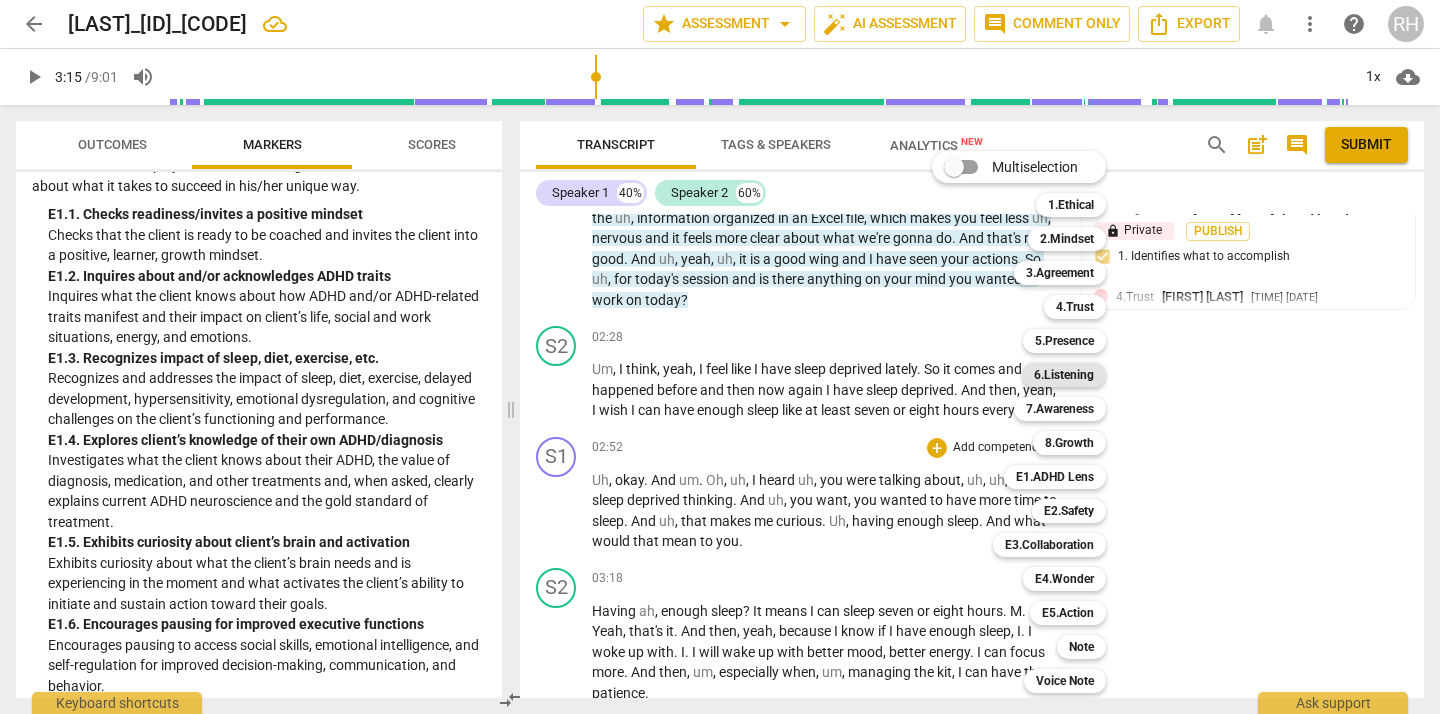 click on "6.Listening" at bounding box center (1064, 375) 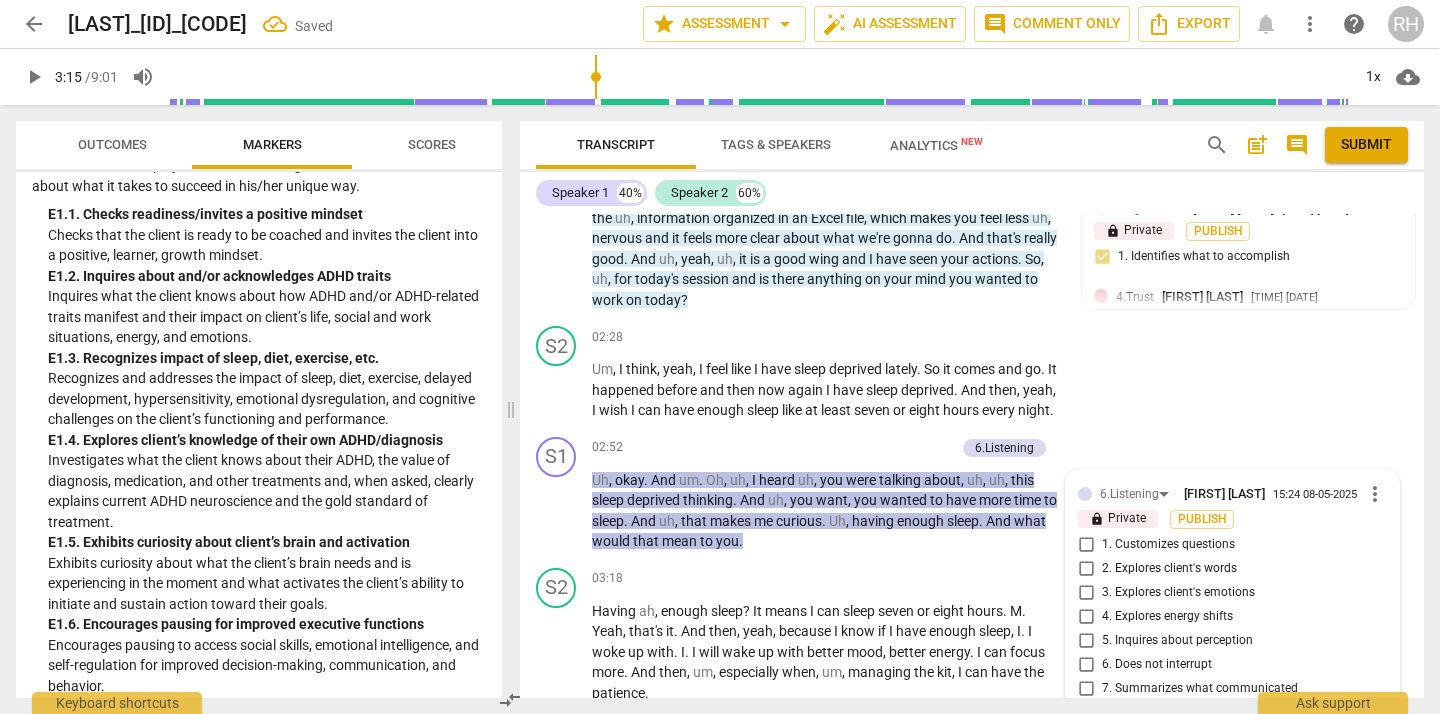 scroll, scrollTop: 976, scrollLeft: 0, axis: vertical 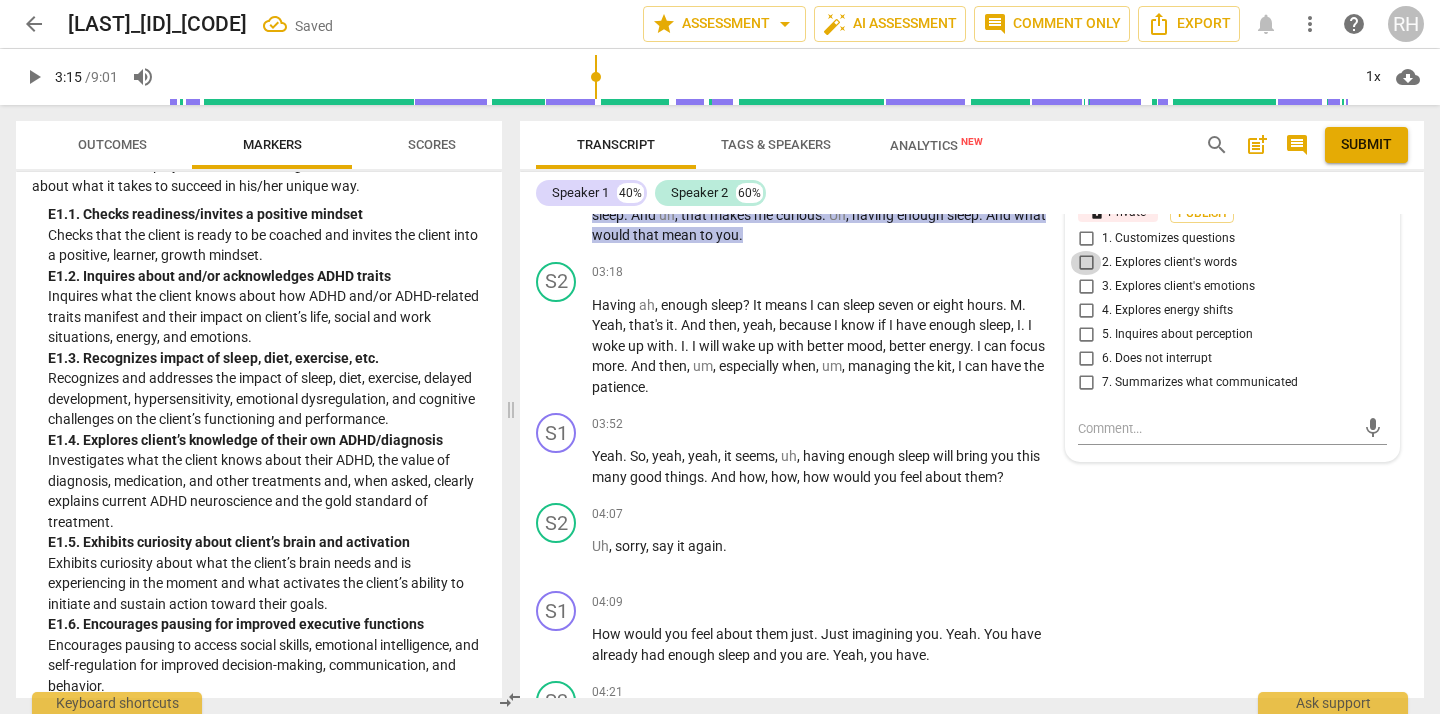 click on "2. Explores client's words" at bounding box center (1086, 263) 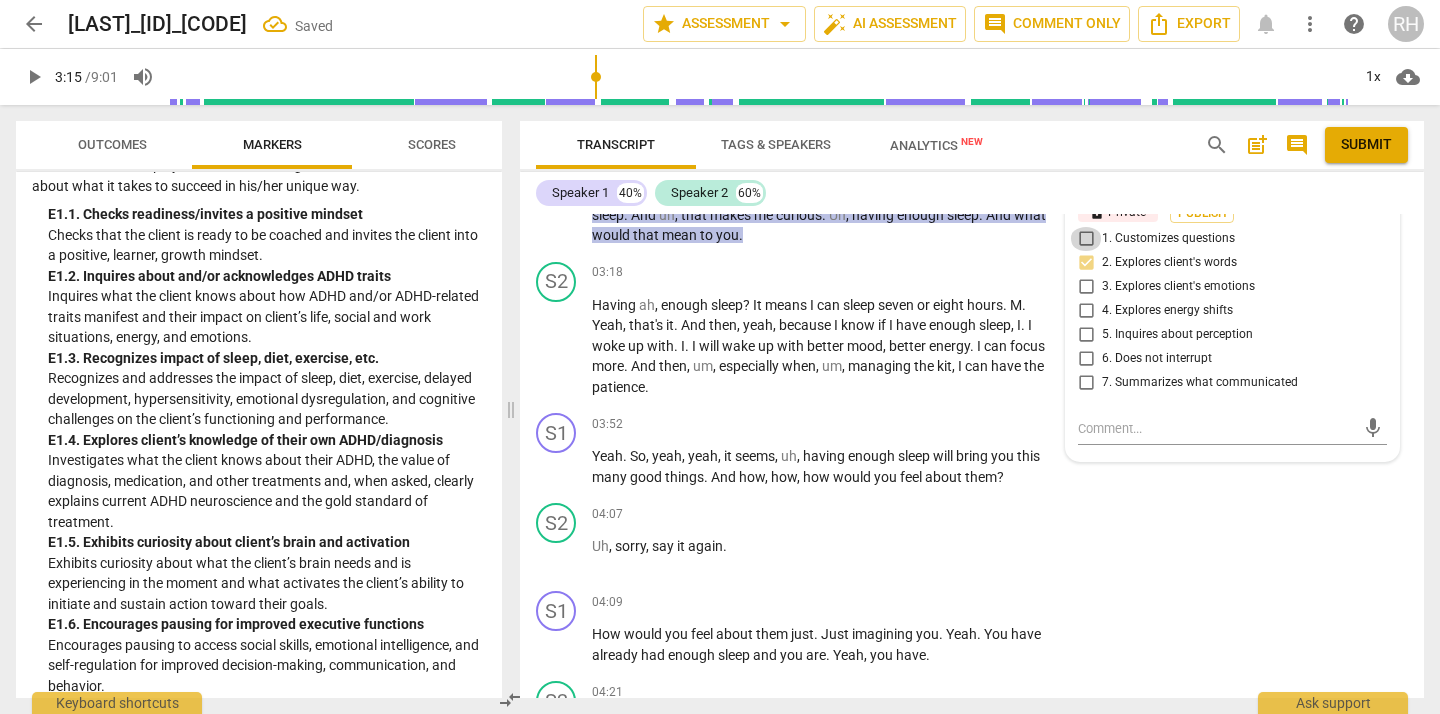 click on "1. Customizes questions" at bounding box center (1086, 239) 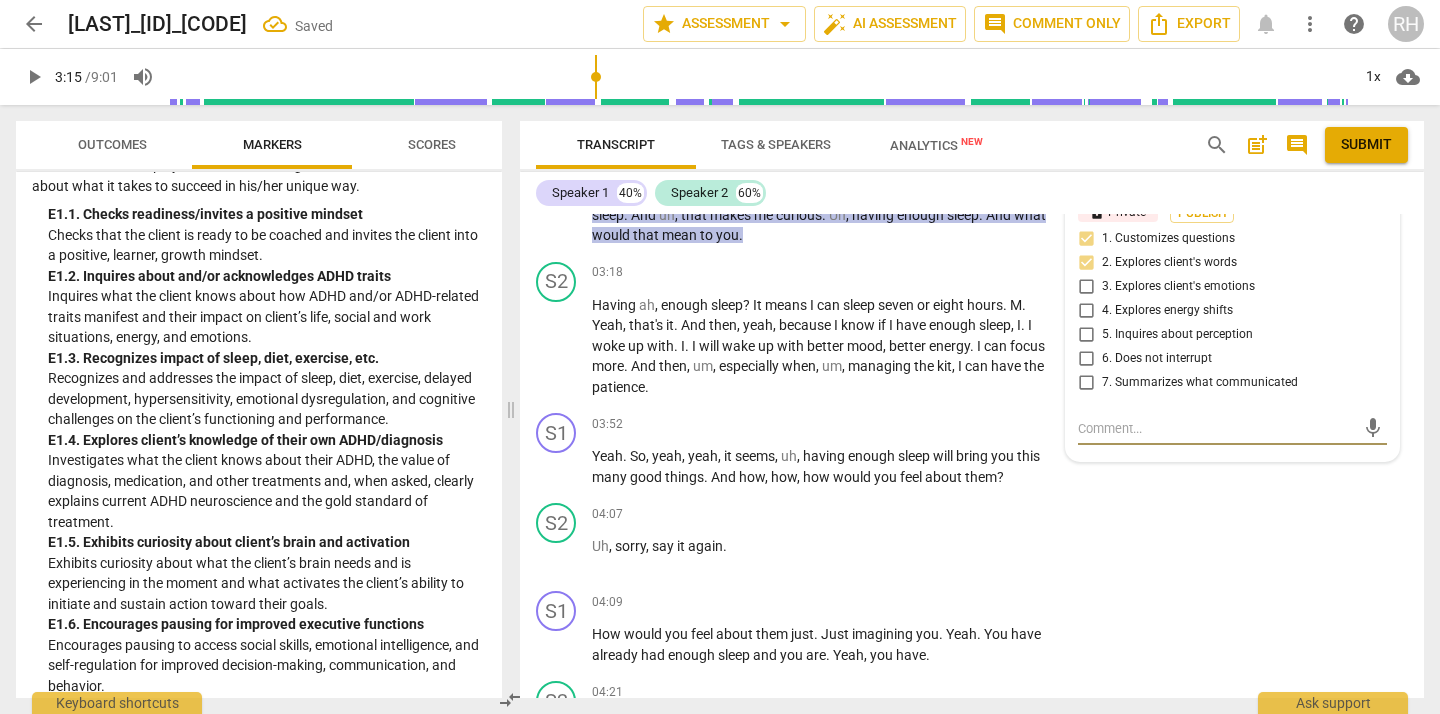 click at bounding box center (1216, 428) 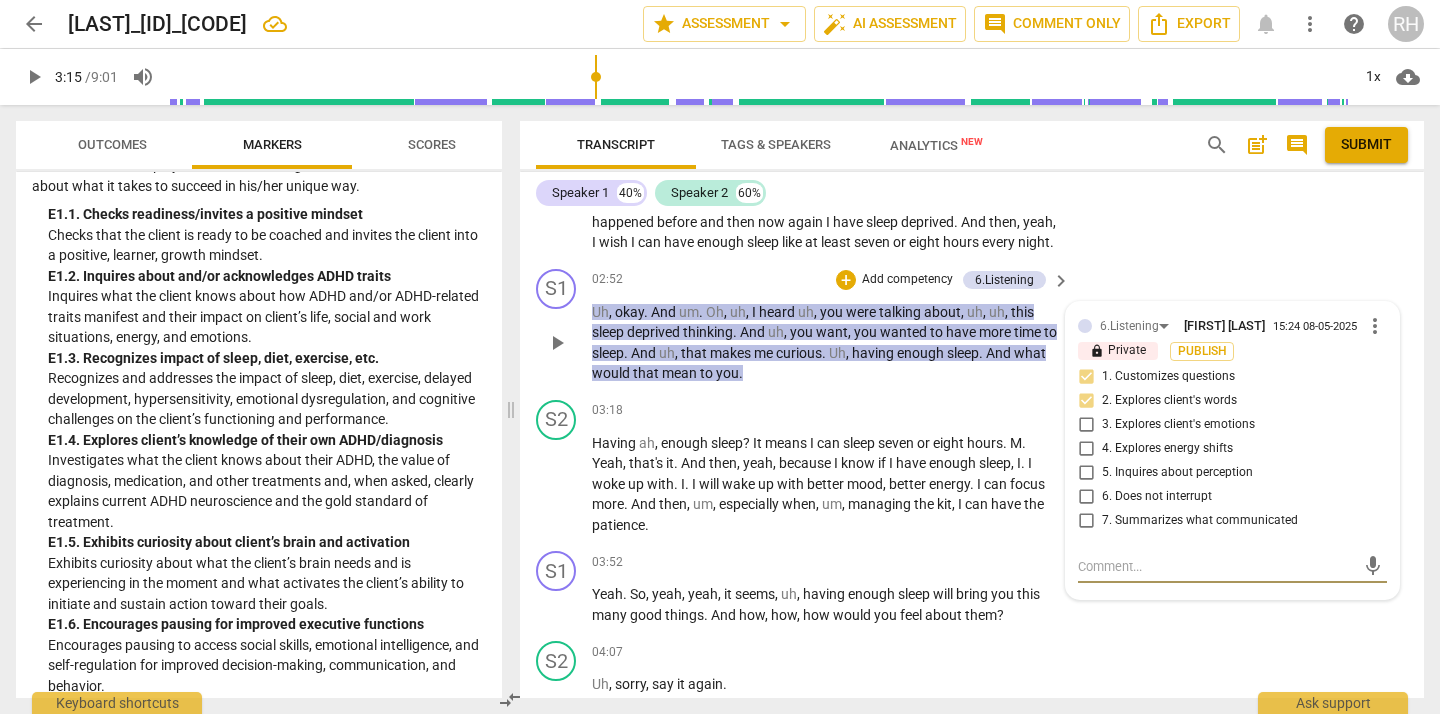 scroll, scrollTop: 832, scrollLeft: 0, axis: vertical 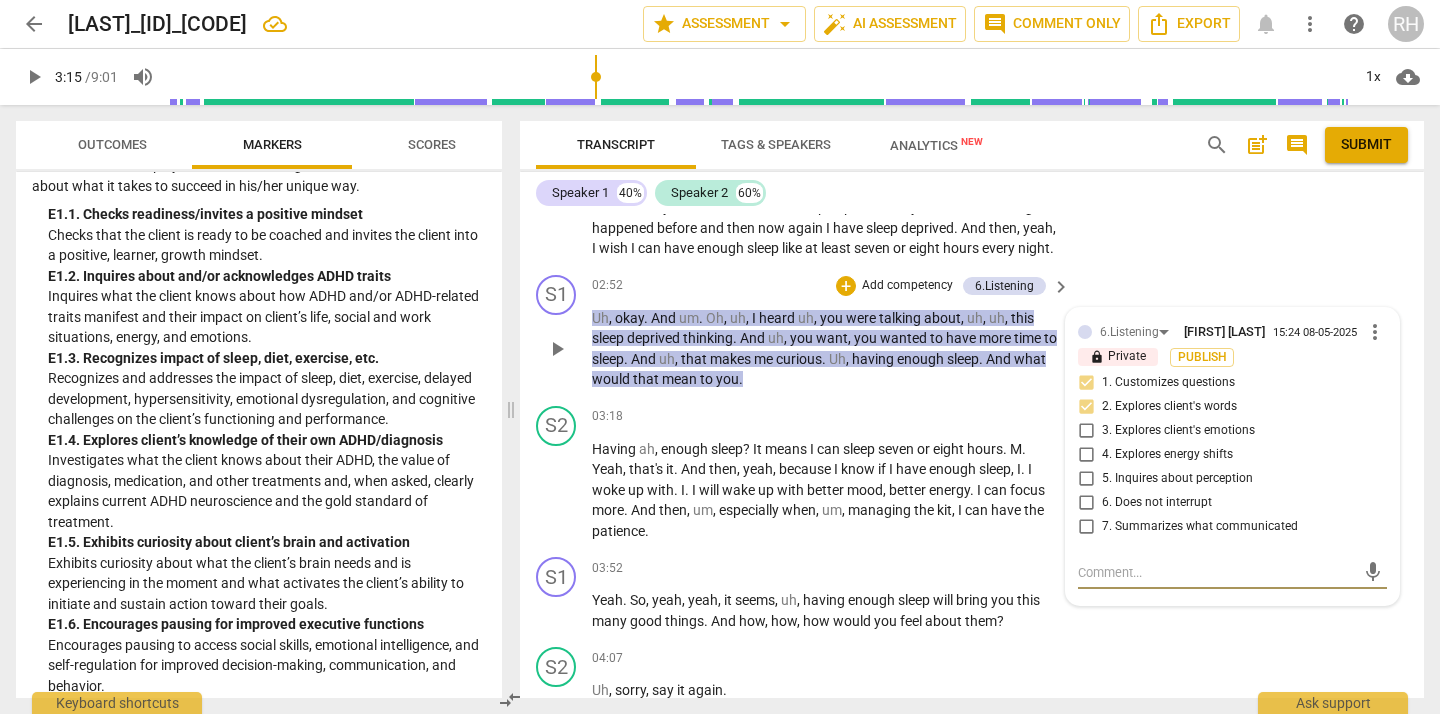 click on "7. Summarizes what communicated" at bounding box center (1086, 527) 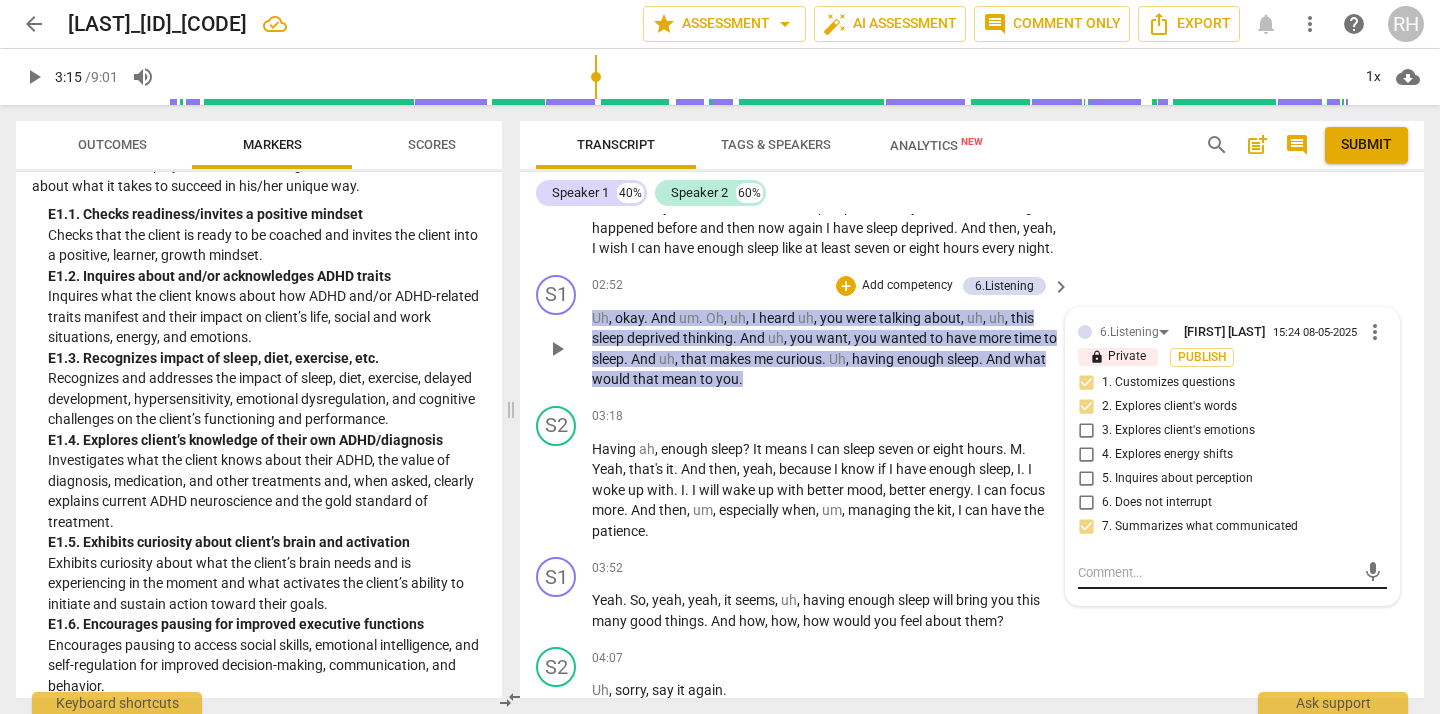 click on "mic" at bounding box center (1232, 573) 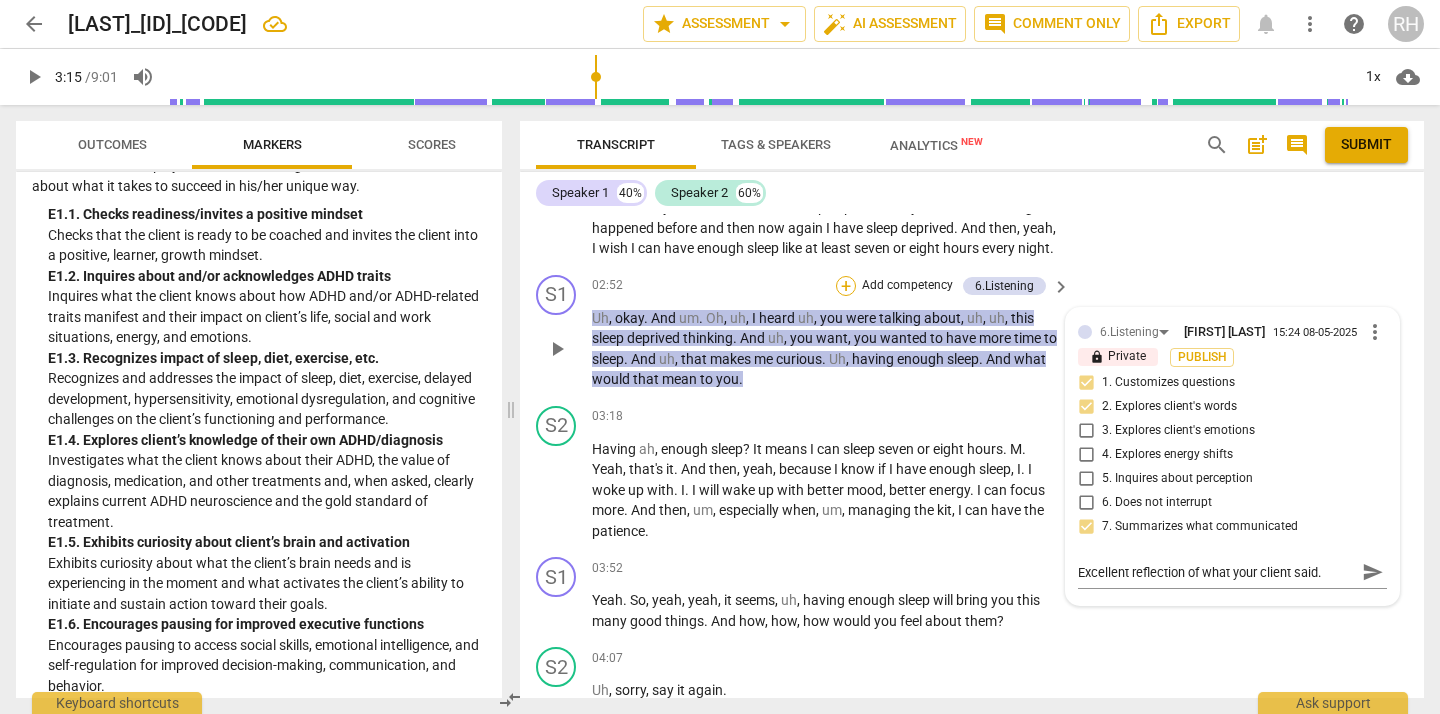 click on "+" at bounding box center [846, 286] 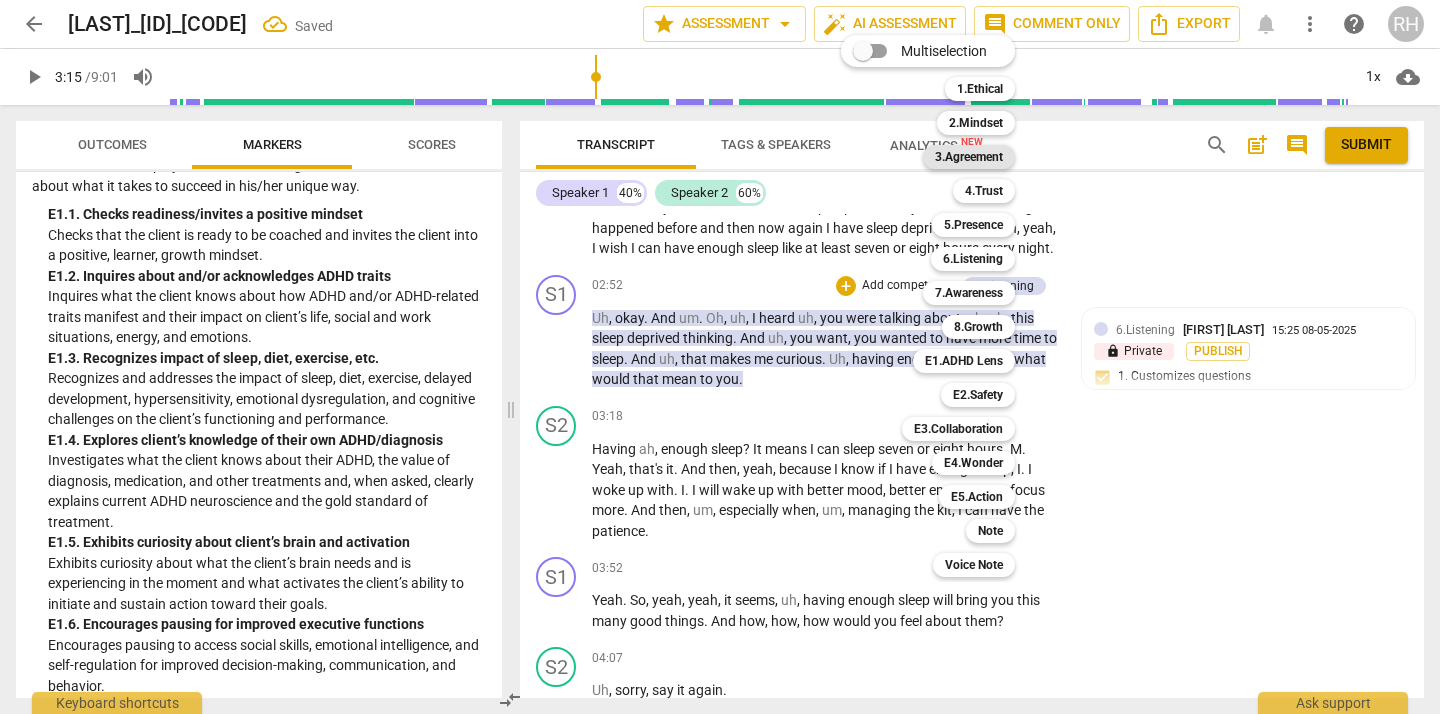 click on "3.Agreement" at bounding box center (969, 157) 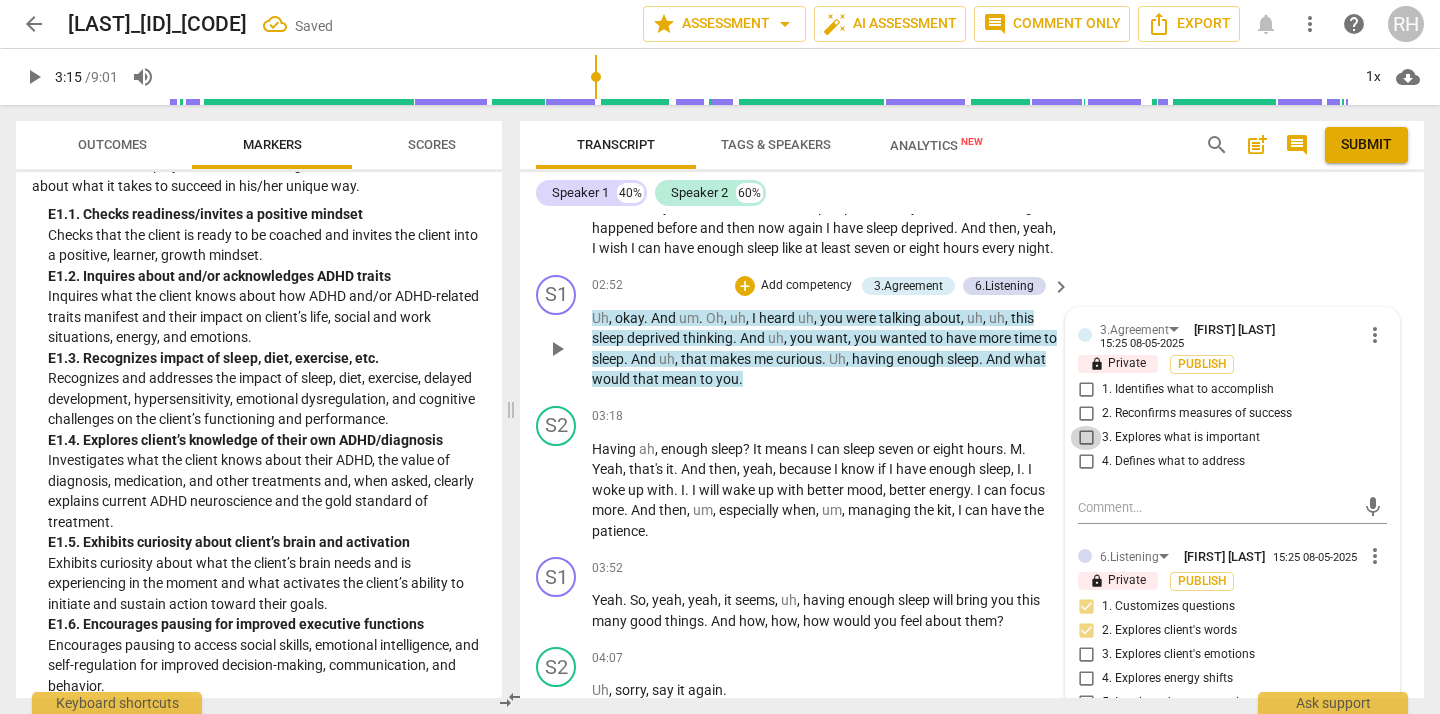 click on "3. Explores what is important" at bounding box center (1086, 438) 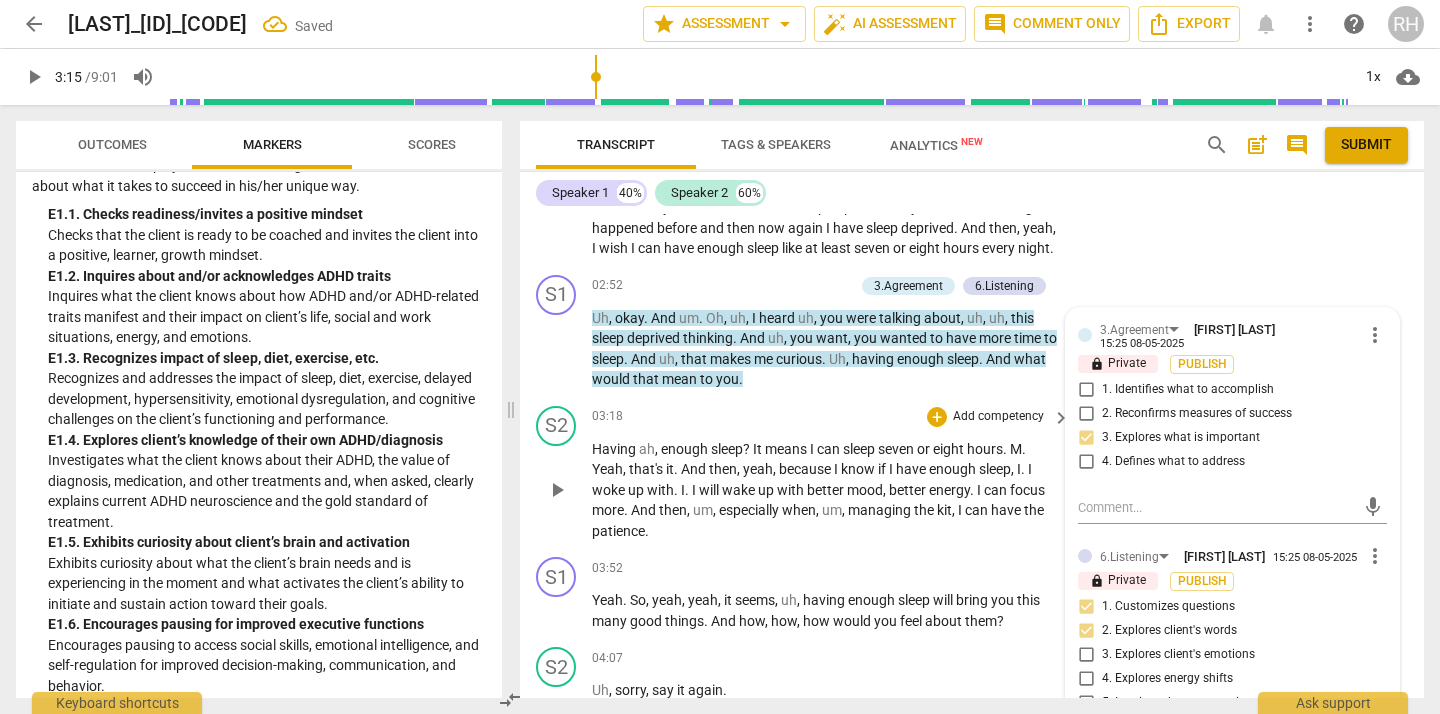 click on "play_arrow" at bounding box center [557, 490] 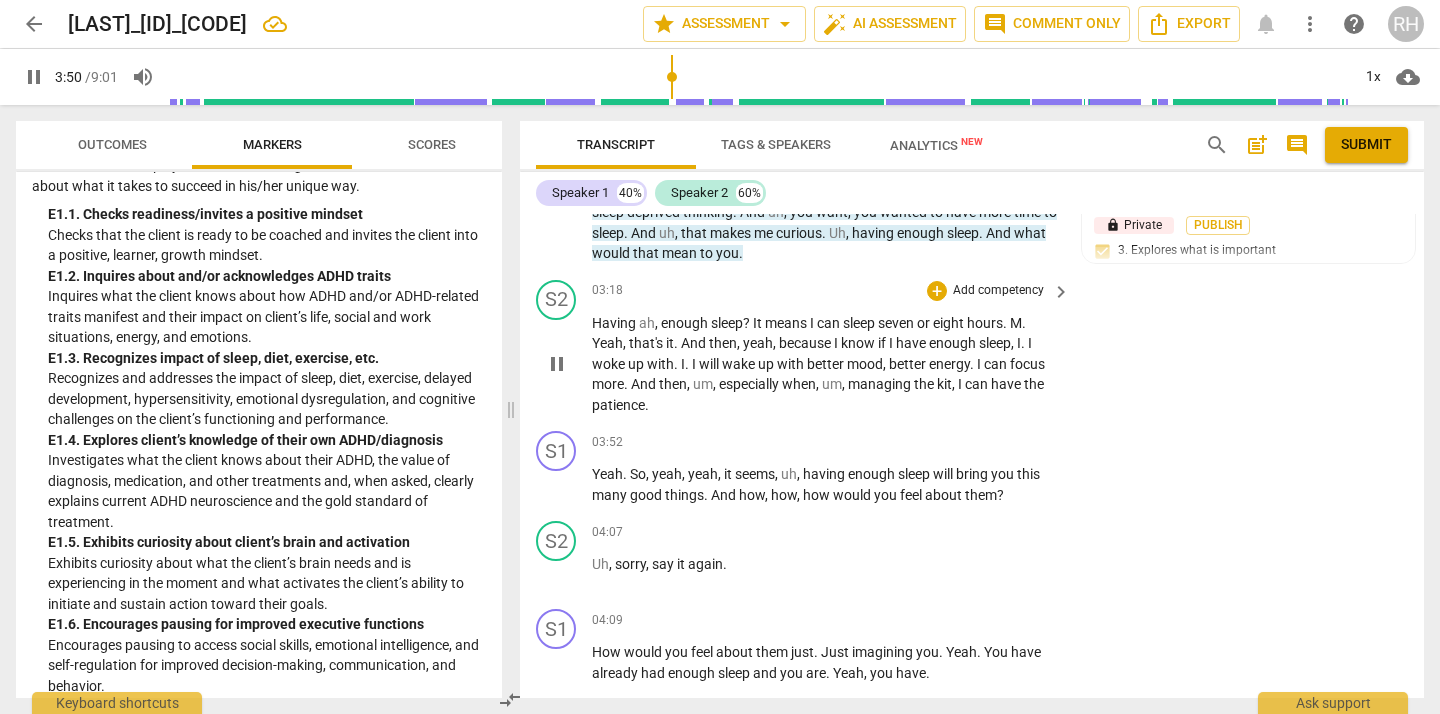 scroll, scrollTop: 964, scrollLeft: 0, axis: vertical 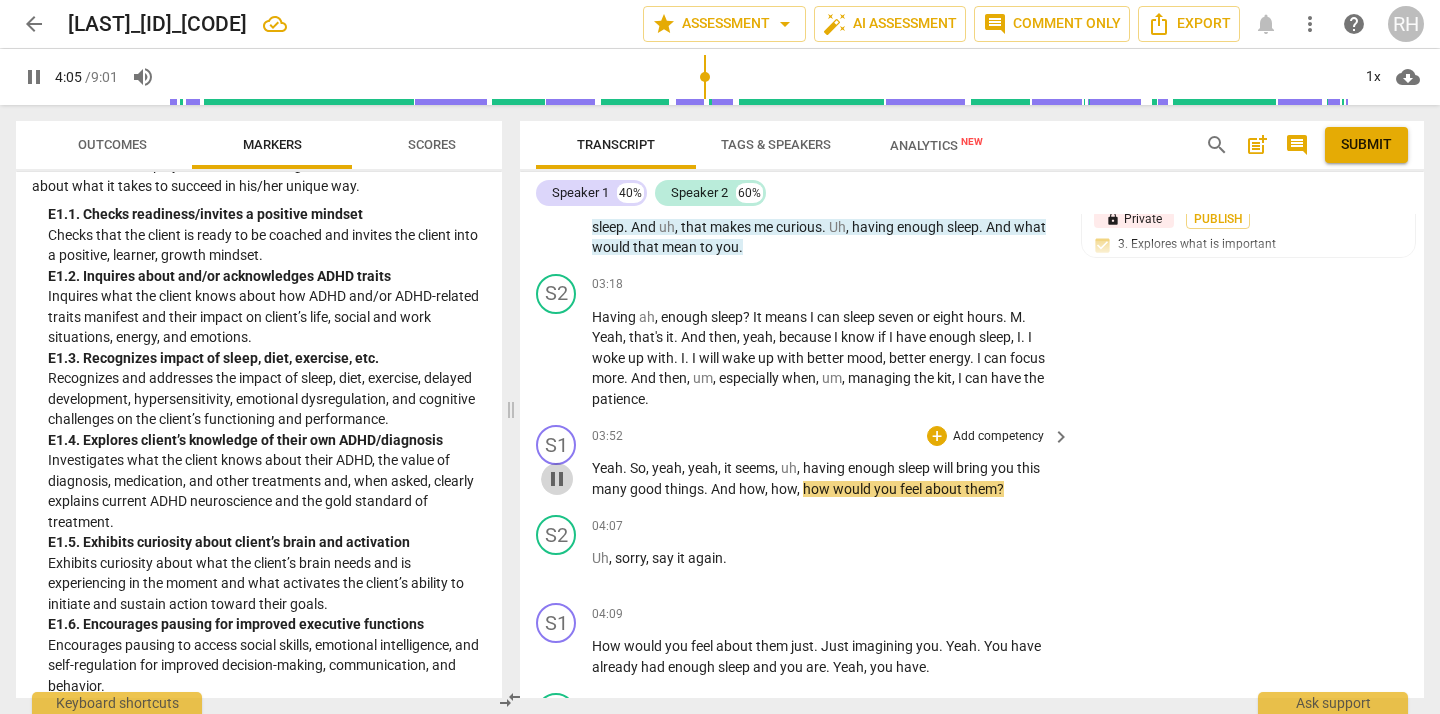 click on "pause" at bounding box center [557, 479] 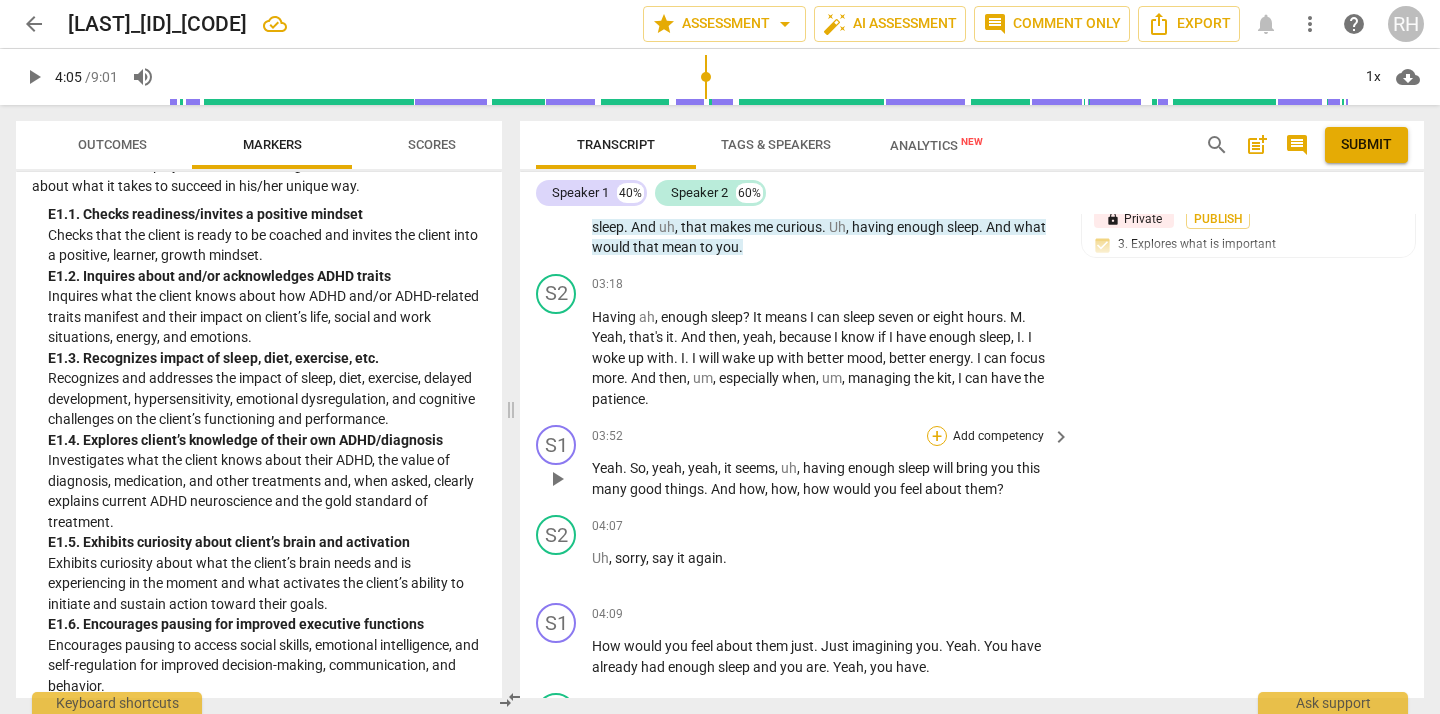 click on "+" at bounding box center (937, 436) 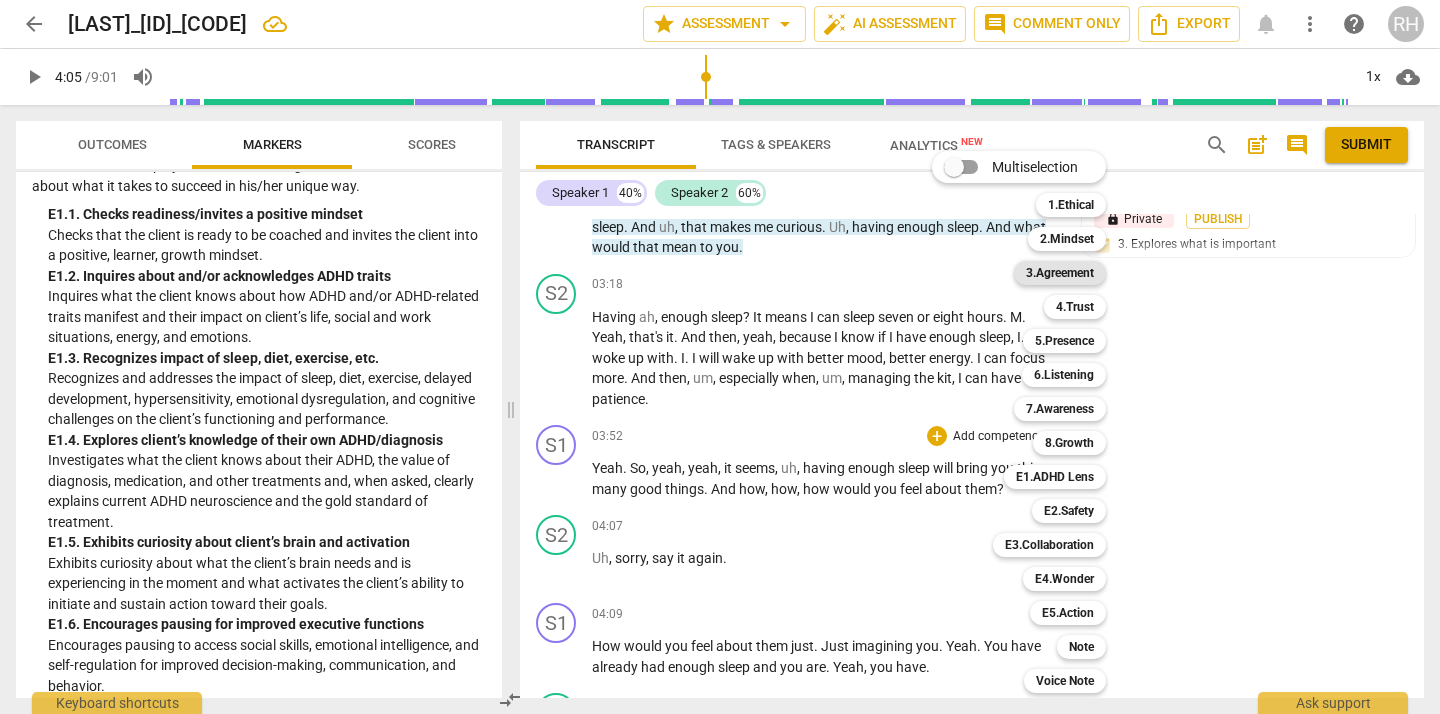 click on "3.Agreement" at bounding box center (1060, 273) 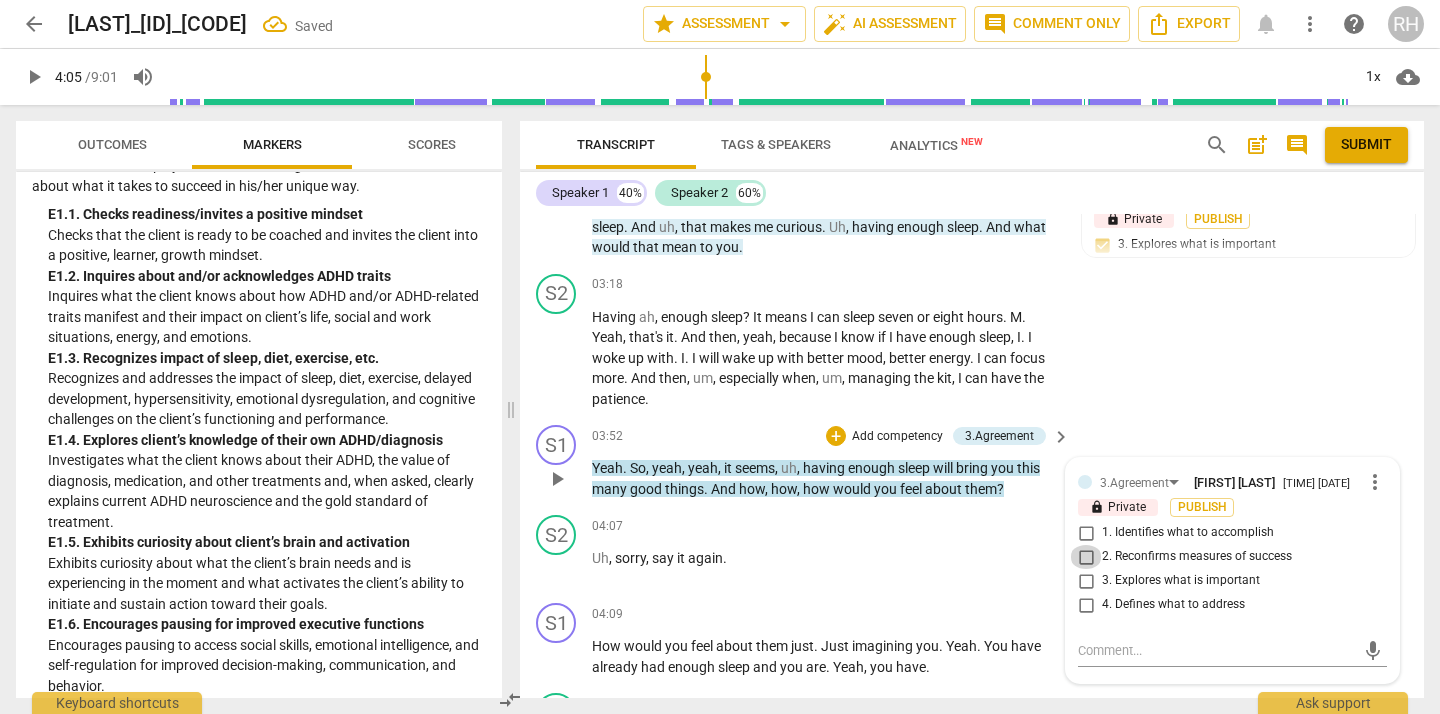 click on "2. Reconfirms measures of success" at bounding box center [1086, 557] 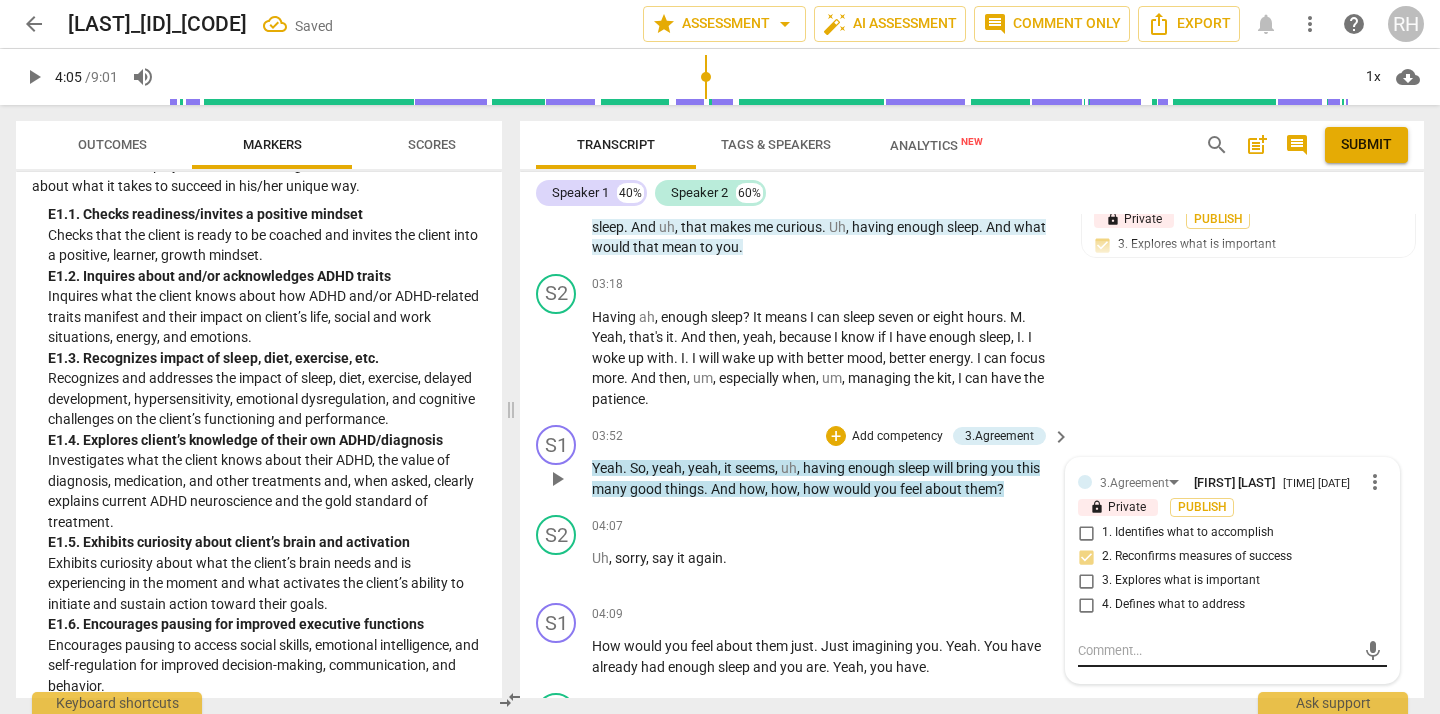 click at bounding box center (1216, 650) 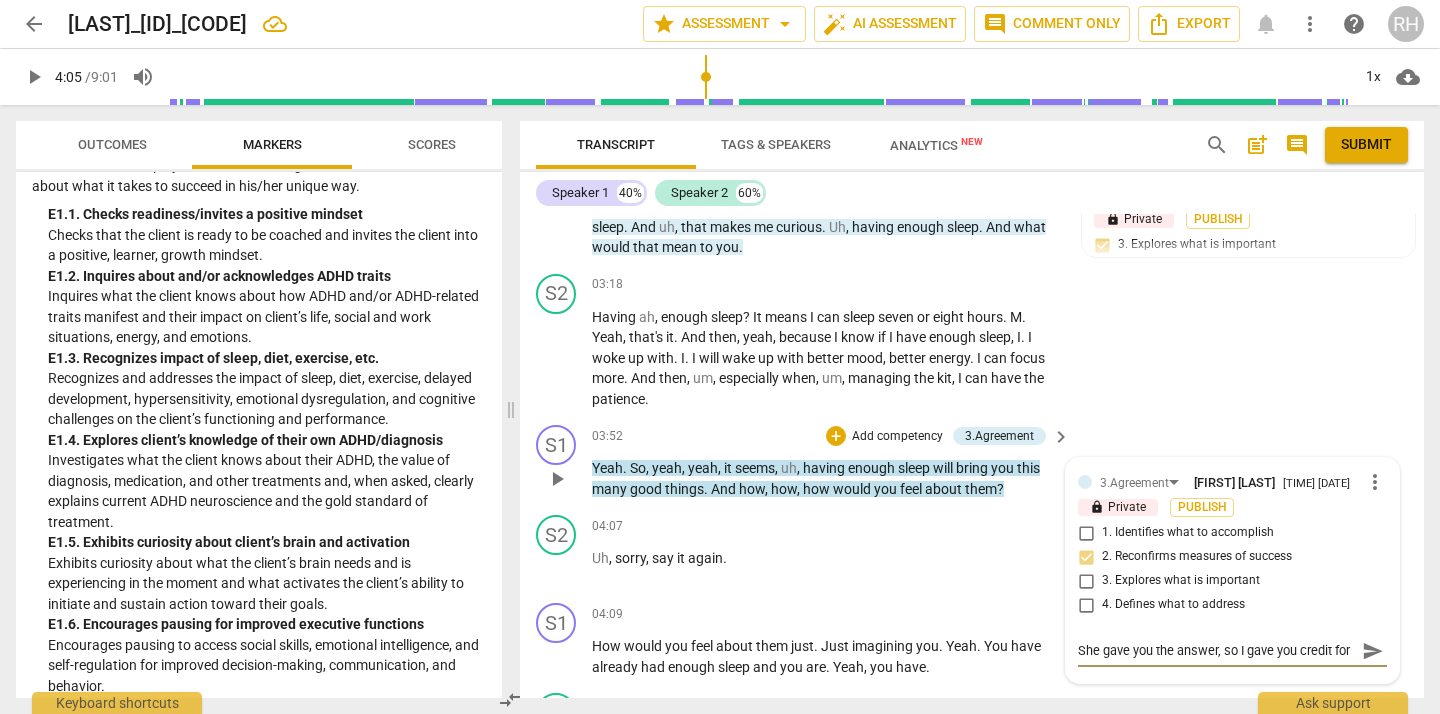 scroll, scrollTop: 17, scrollLeft: 0, axis: vertical 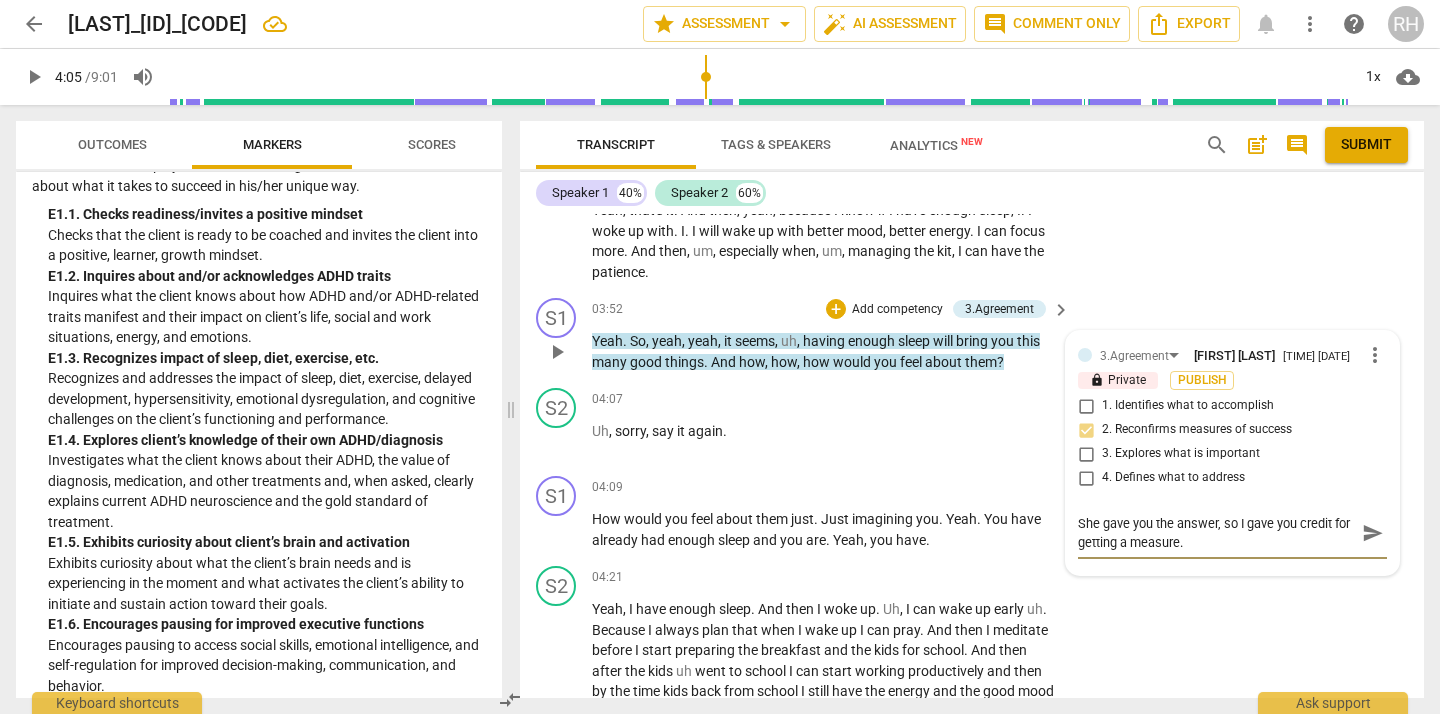 click on "3. Explores what is important" at bounding box center [1086, 454] 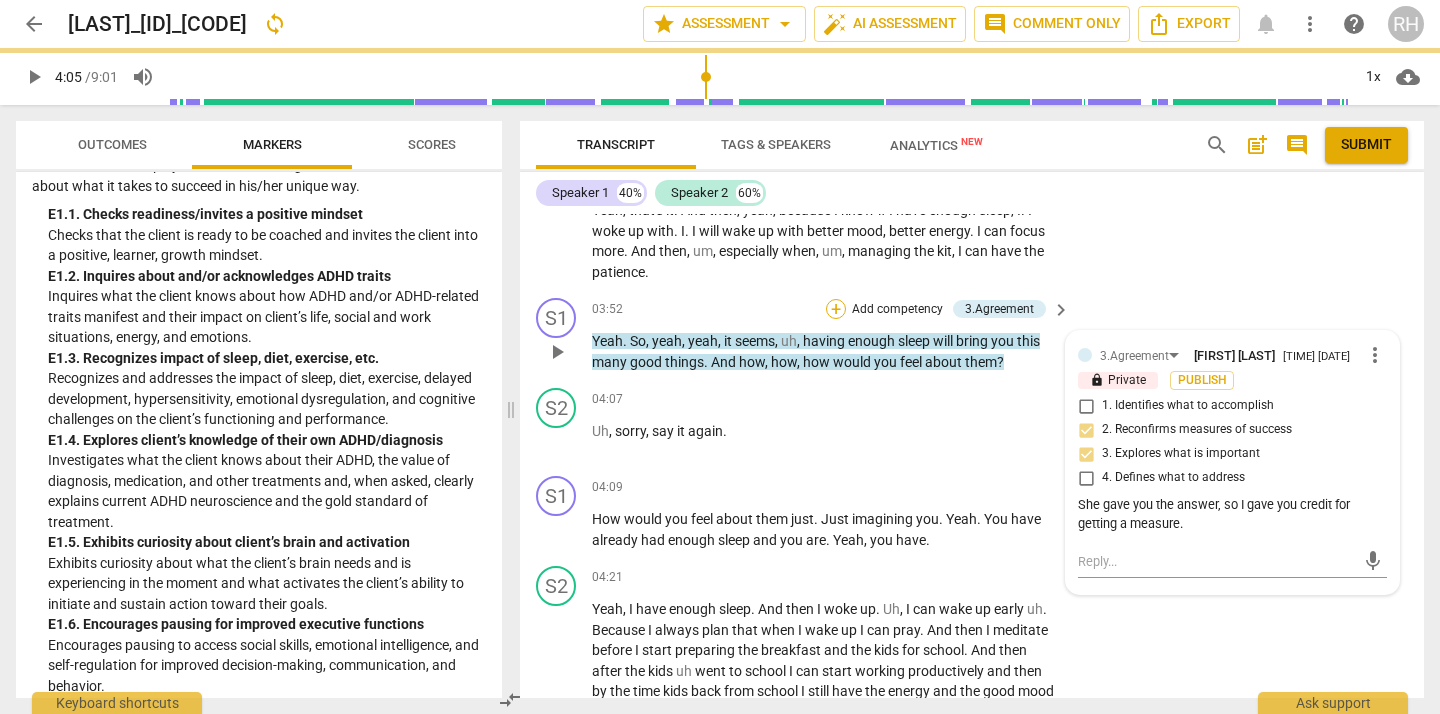 click on "+" at bounding box center (836, 309) 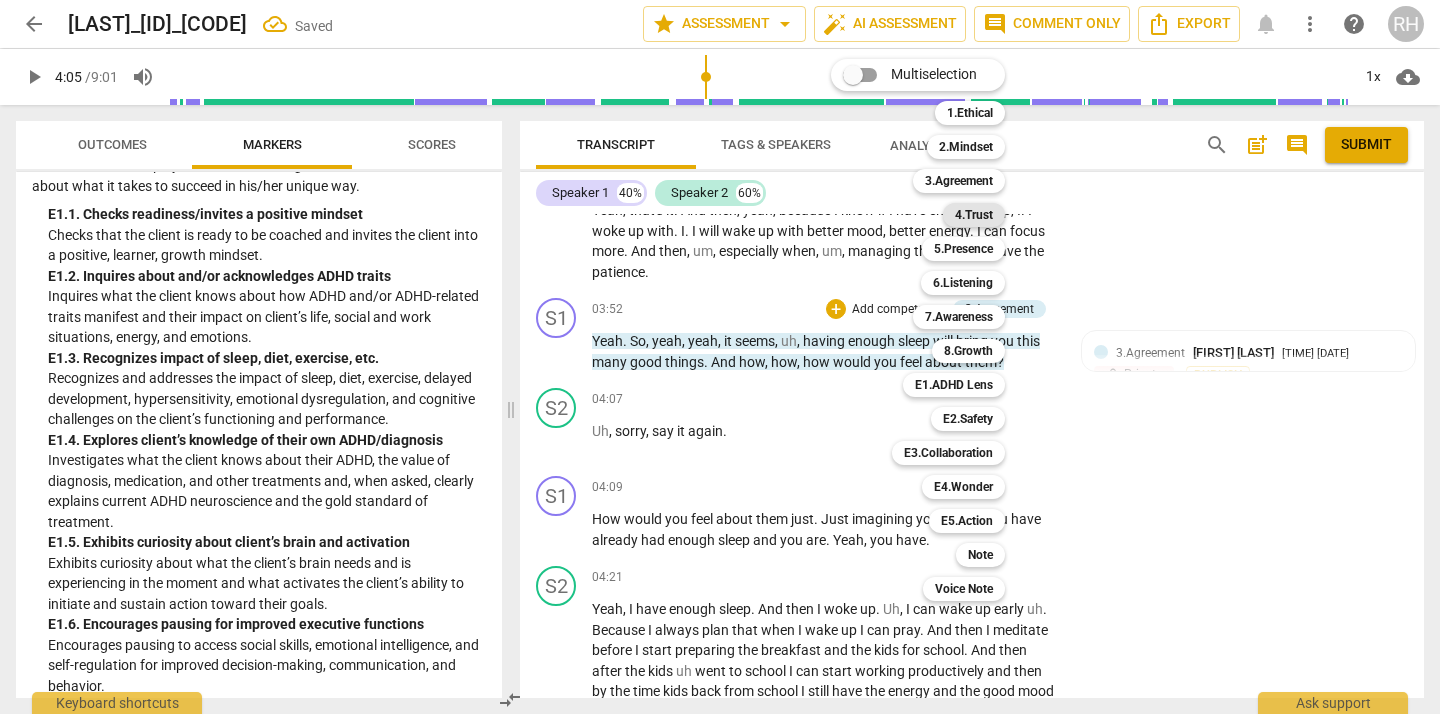 click on "4.Trust" at bounding box center (974, 215) 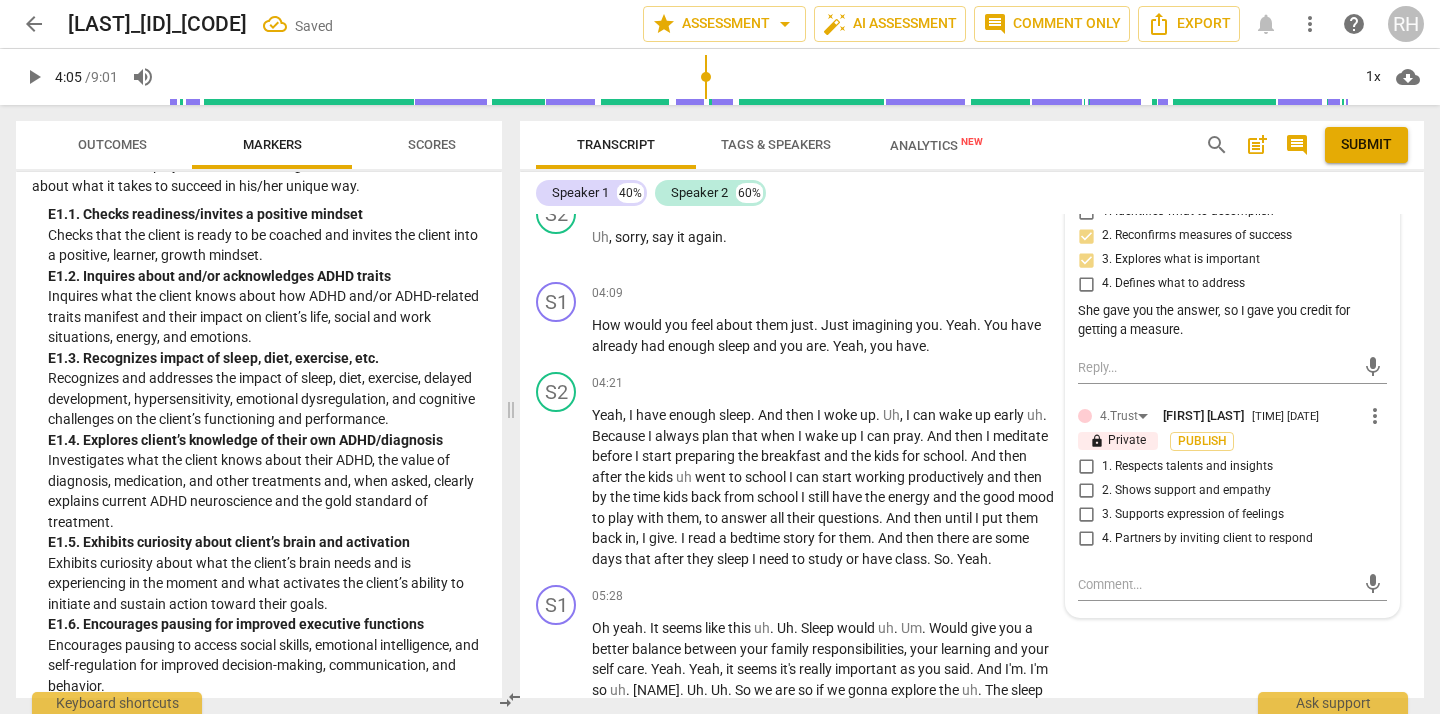 scroll, scrollTop: 1300, scrollLeft: 0, axis: vertical 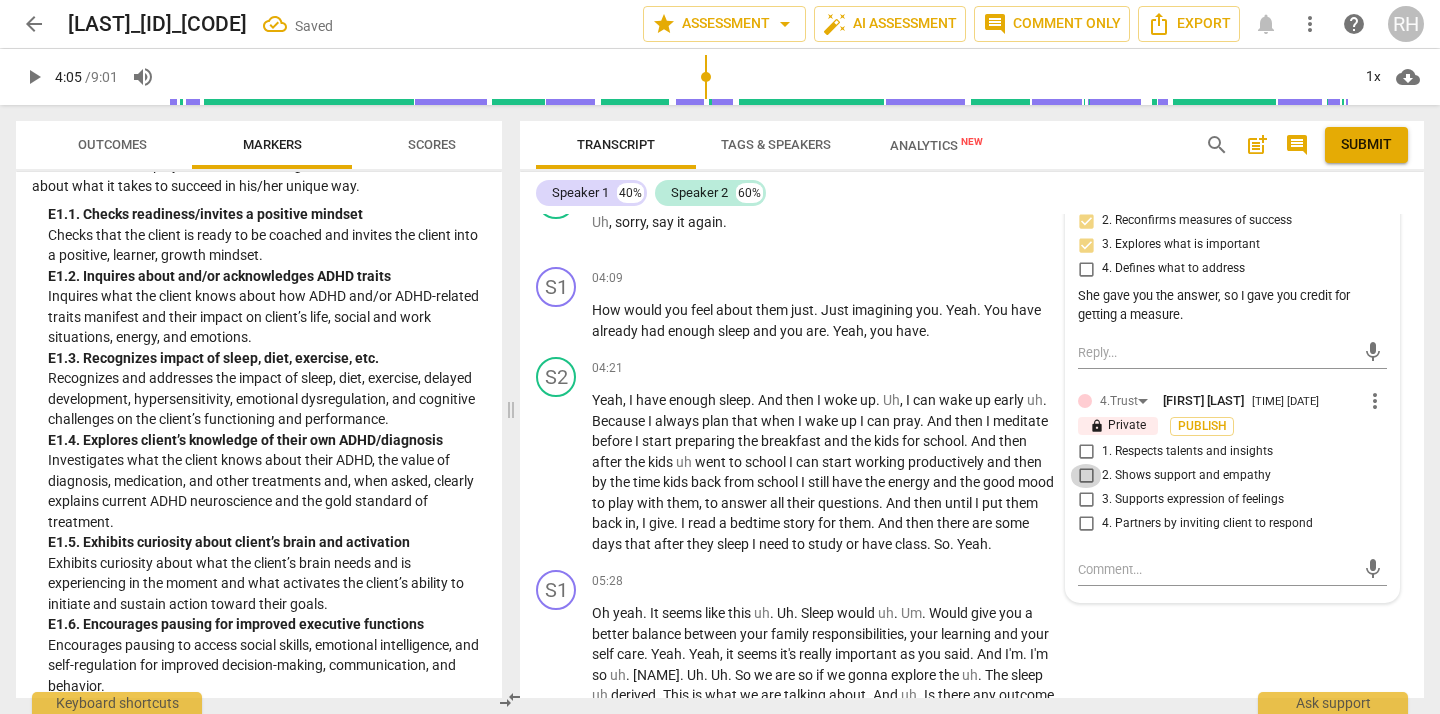 click on "2. Shows support and empathy" at bounding box center (1086, 476) 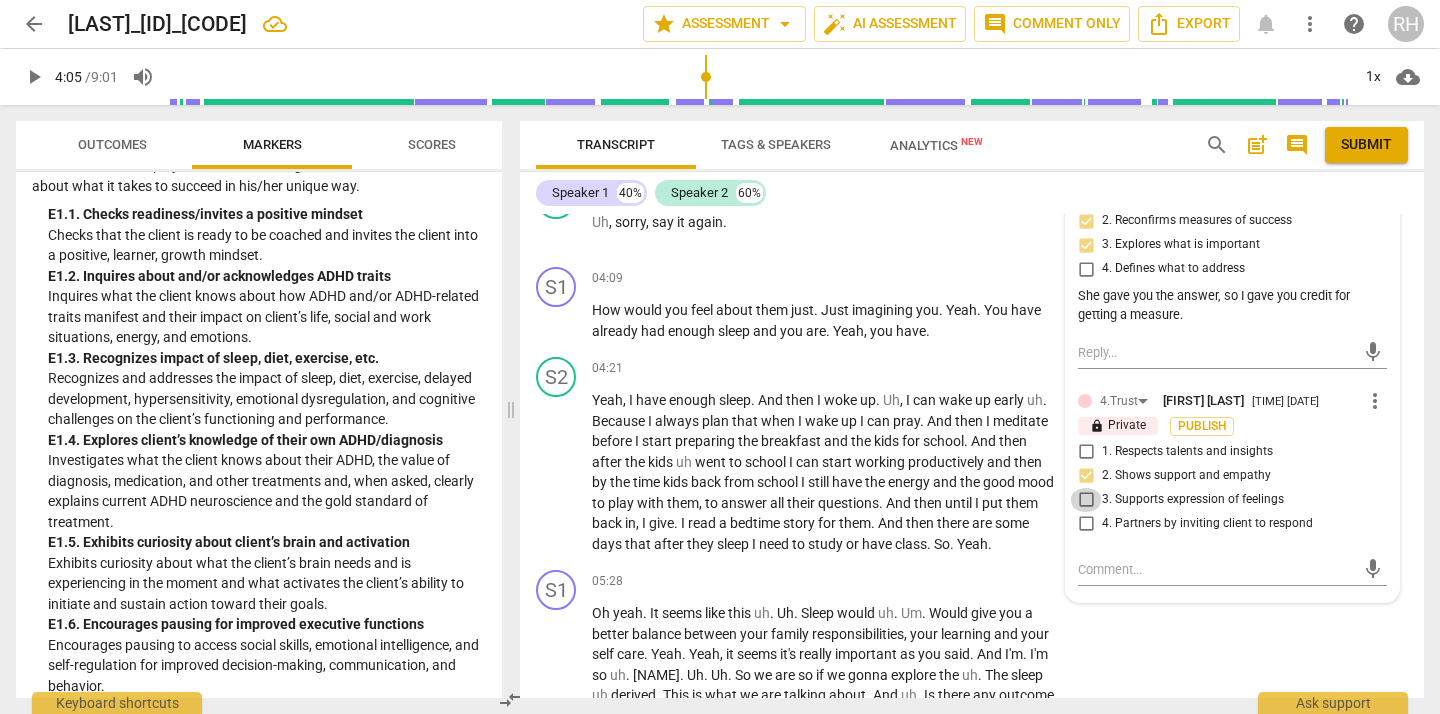click on "3. Supports expression of feelings" at bounding box center (1086, 500) 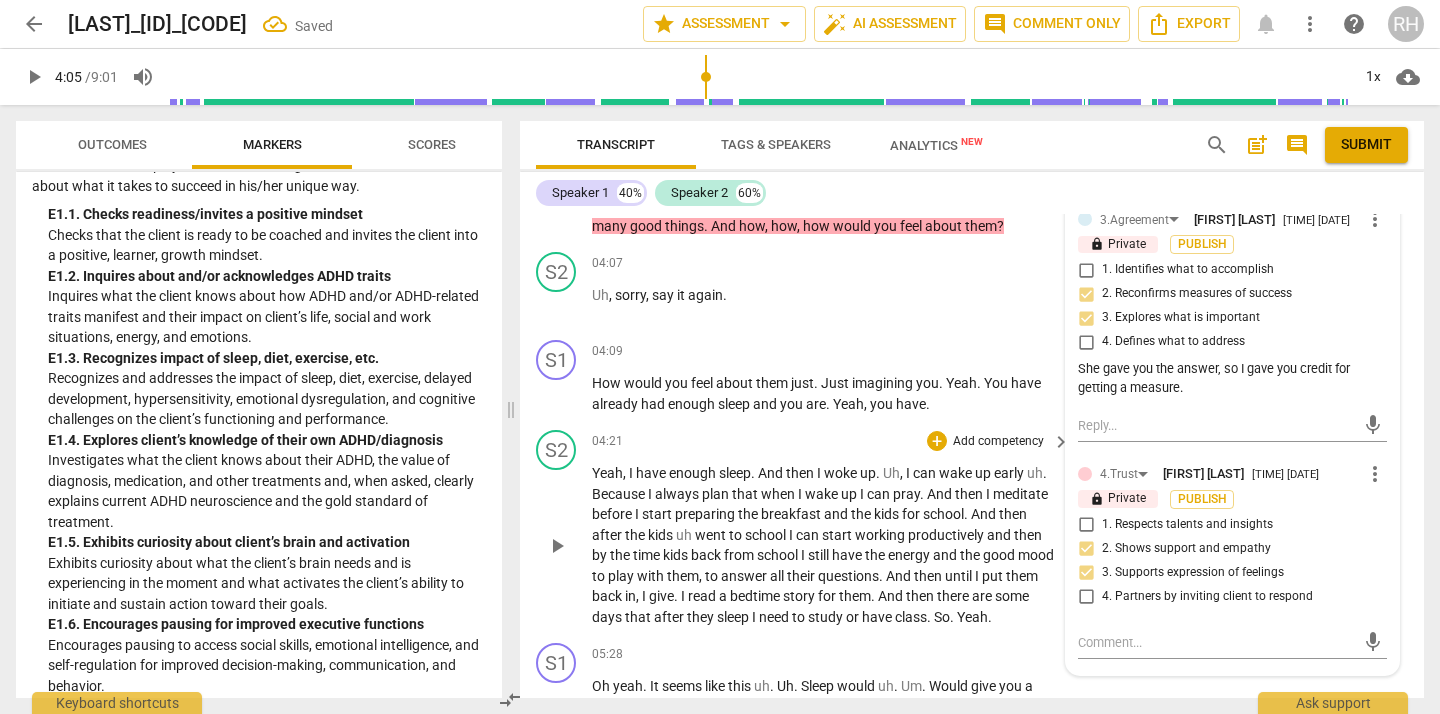 scroll, scrollTop: 1224, scrollLeft: 0, axis: vertical 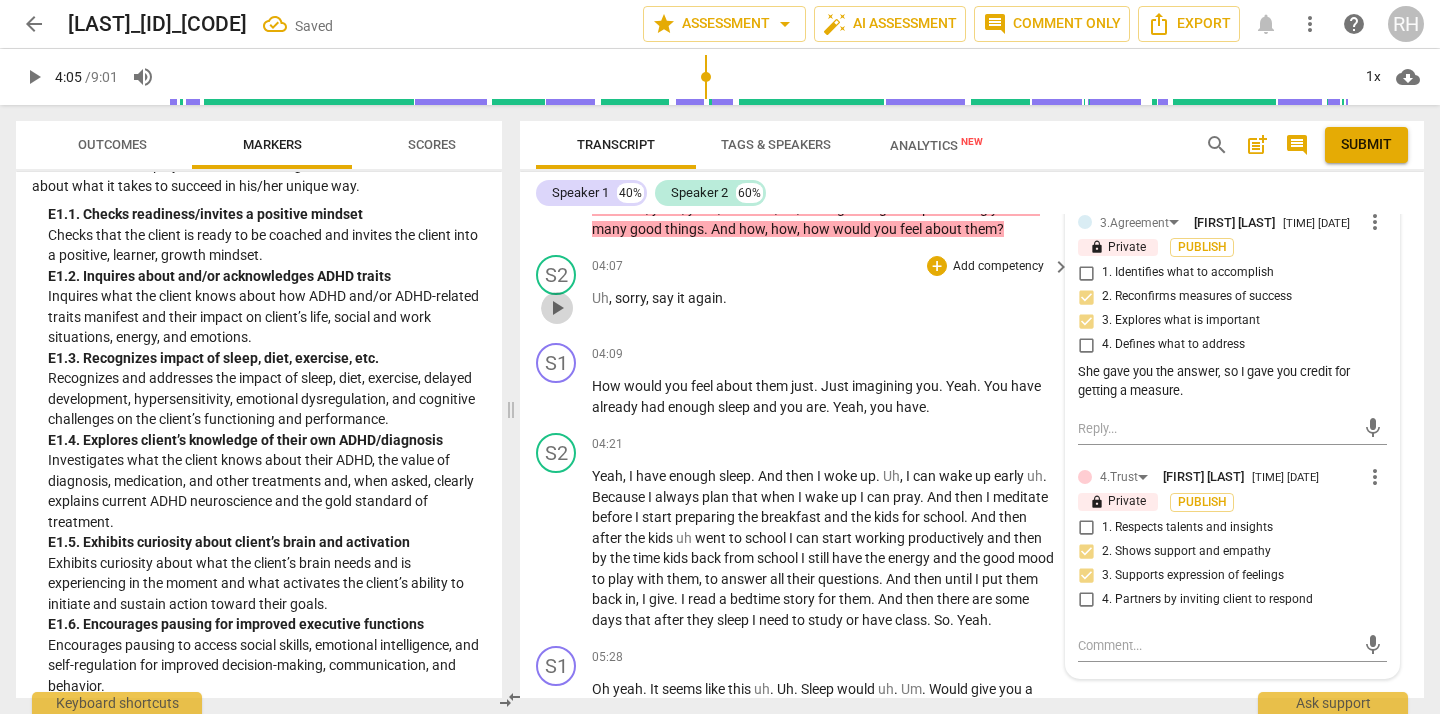 click on "play_arrow" at bounding box center (557, 308) 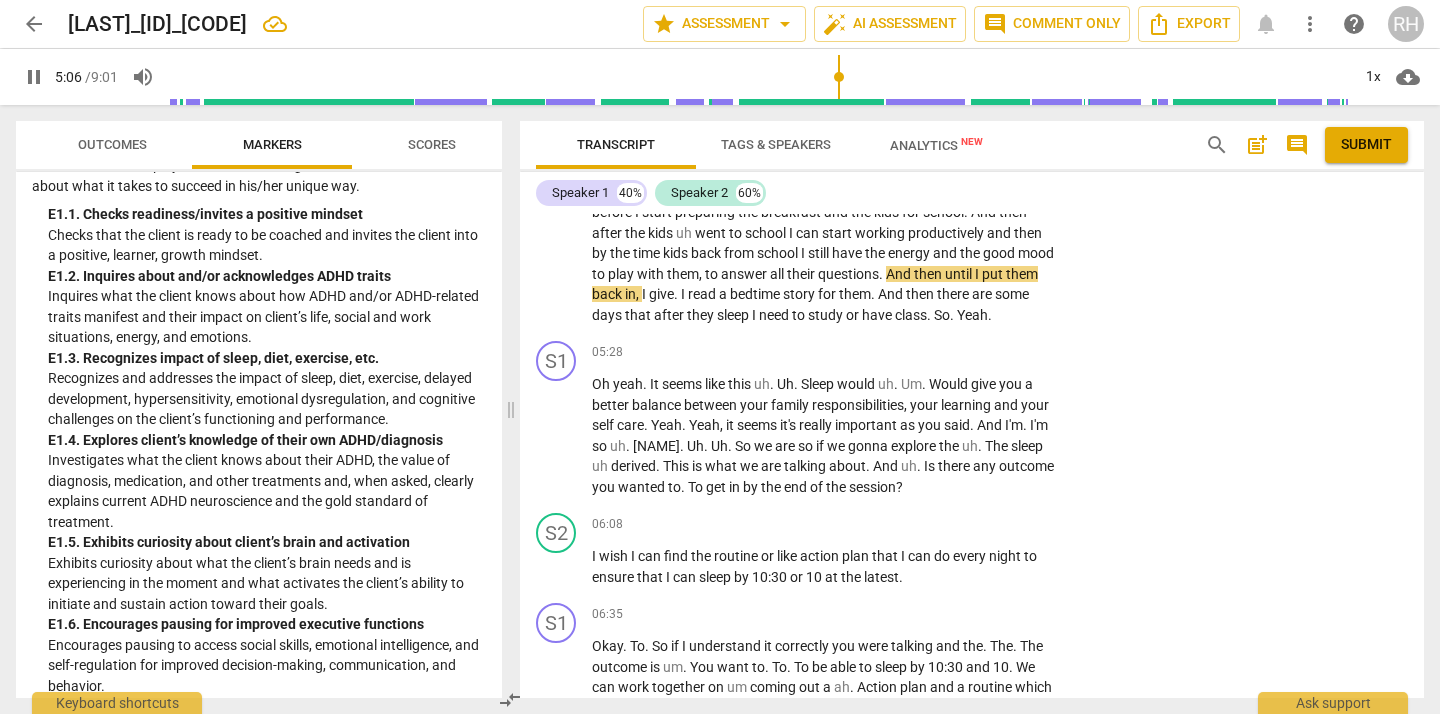 scroll, scrollTop: 1531, scrollLeft: 0, axis: vertical 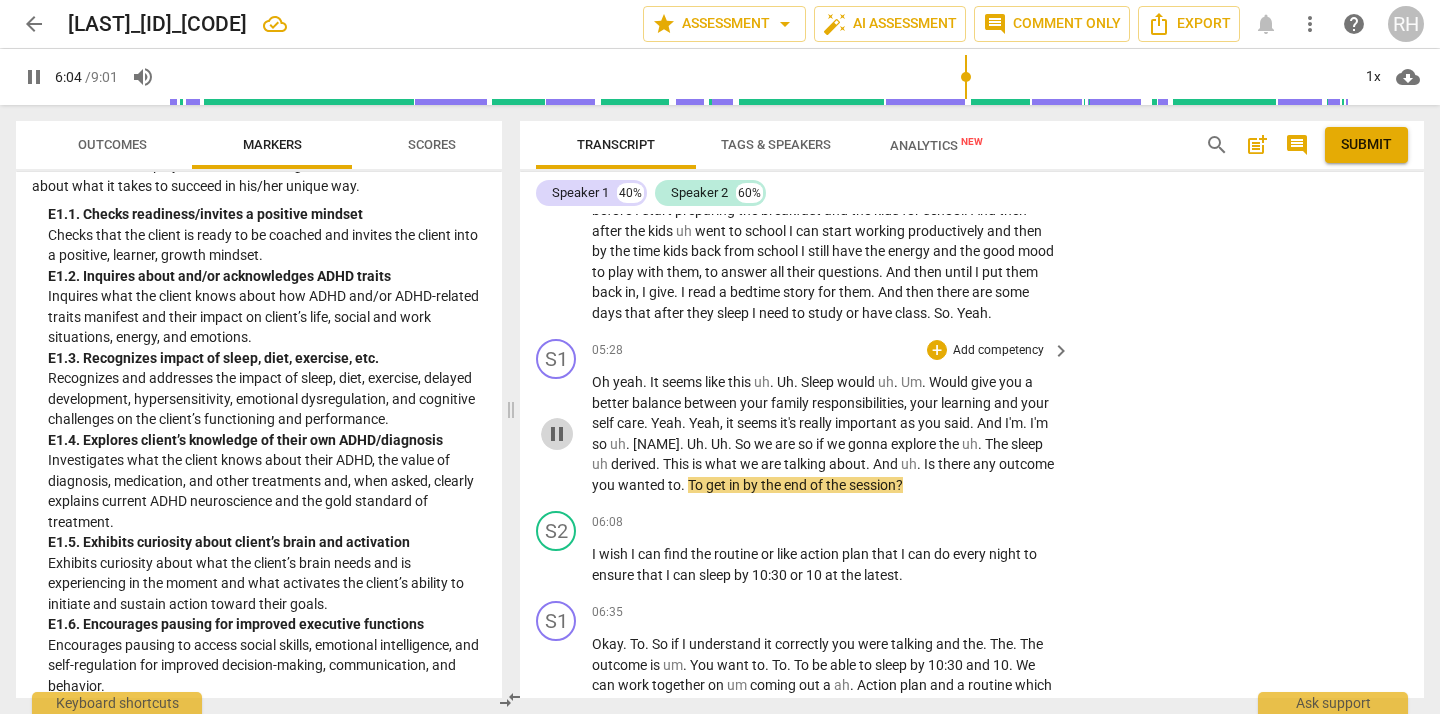 click on "pause" at bounding box center [557, 434] 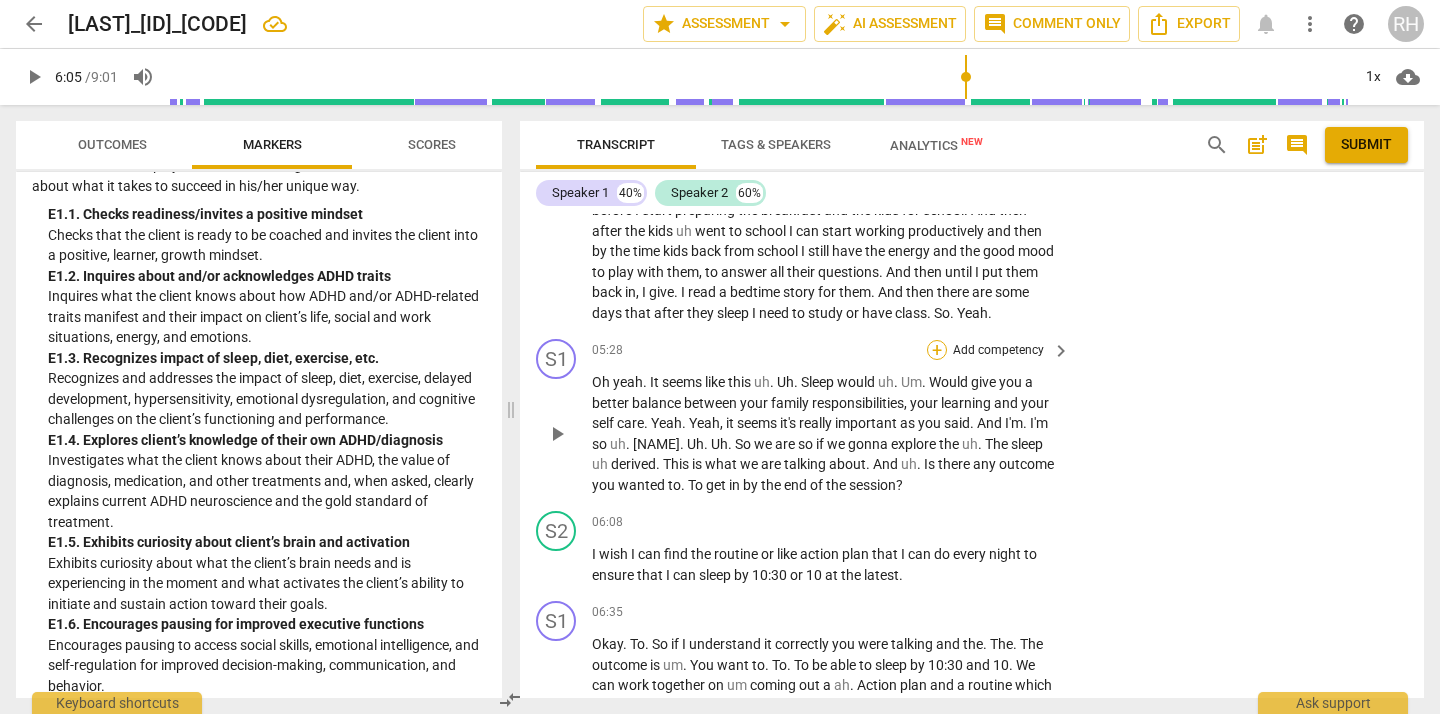 click on "+" at bounding box center (937, 350) 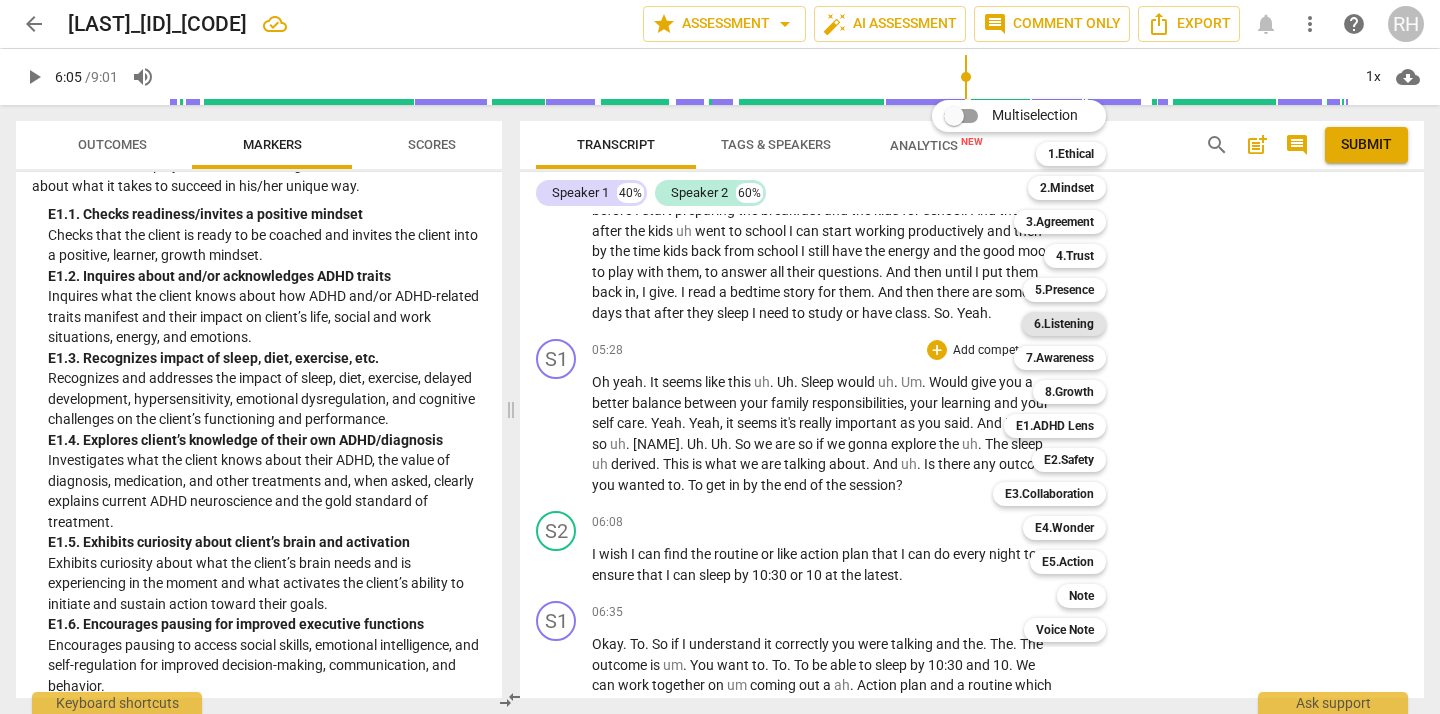 click on "6.Listening" at bounding box center (1064, 324) 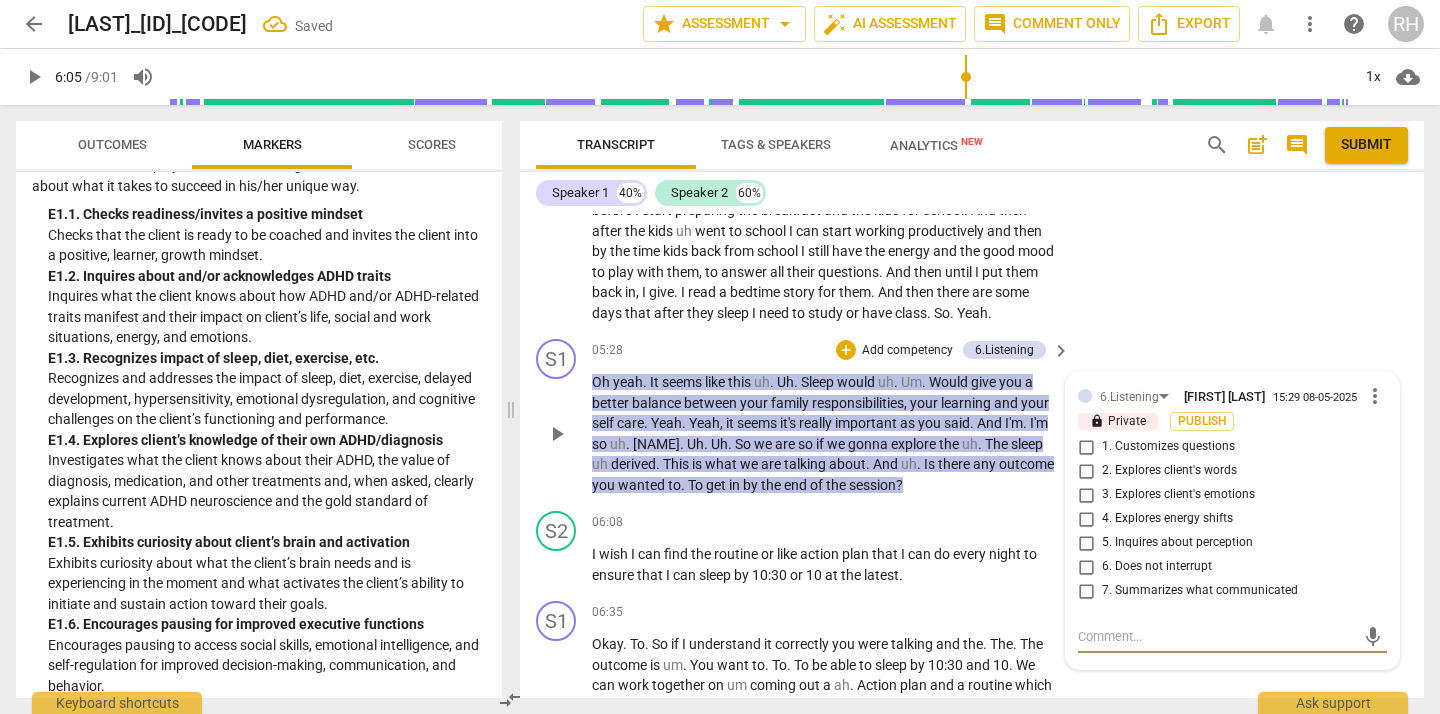 click on "2. Explores client's words" at bounding box center [1086, 471] 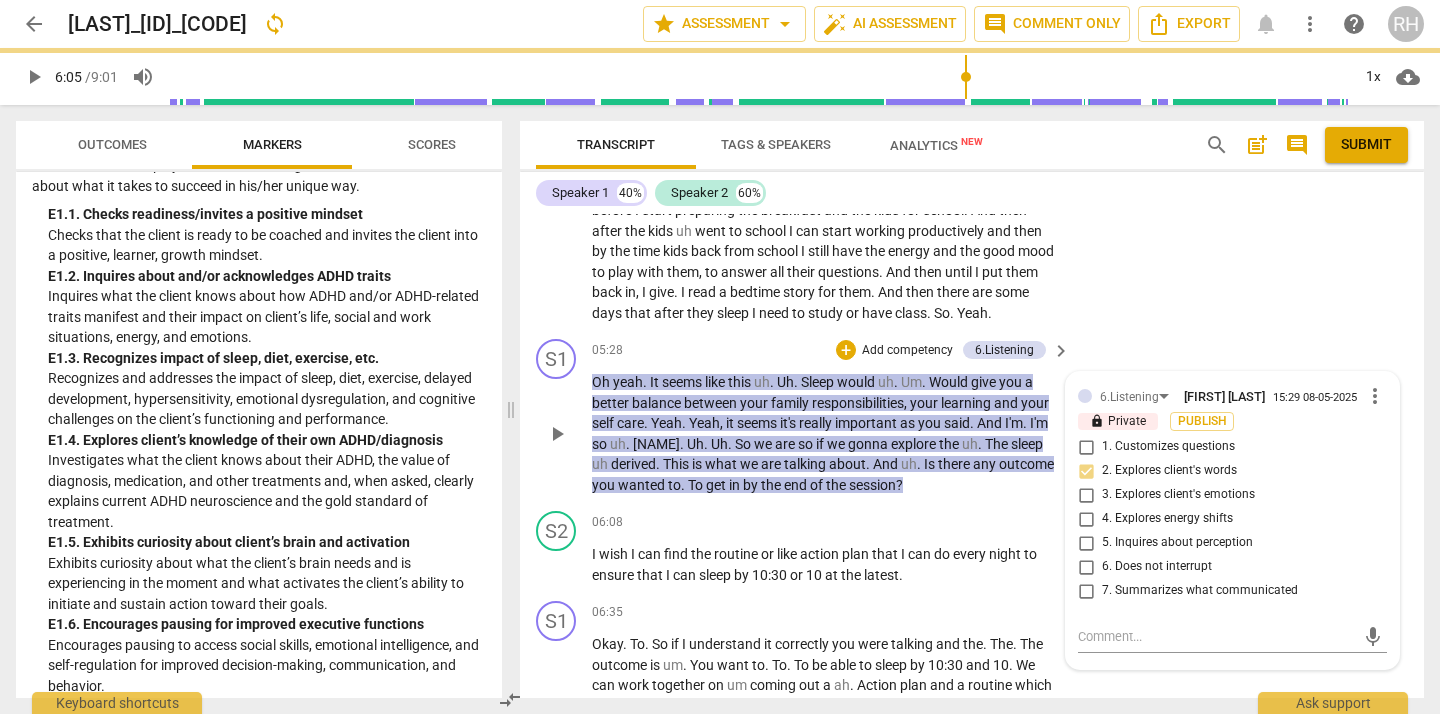 click on "7. Summarizes what communicated" at bounding box center (1086, 591) 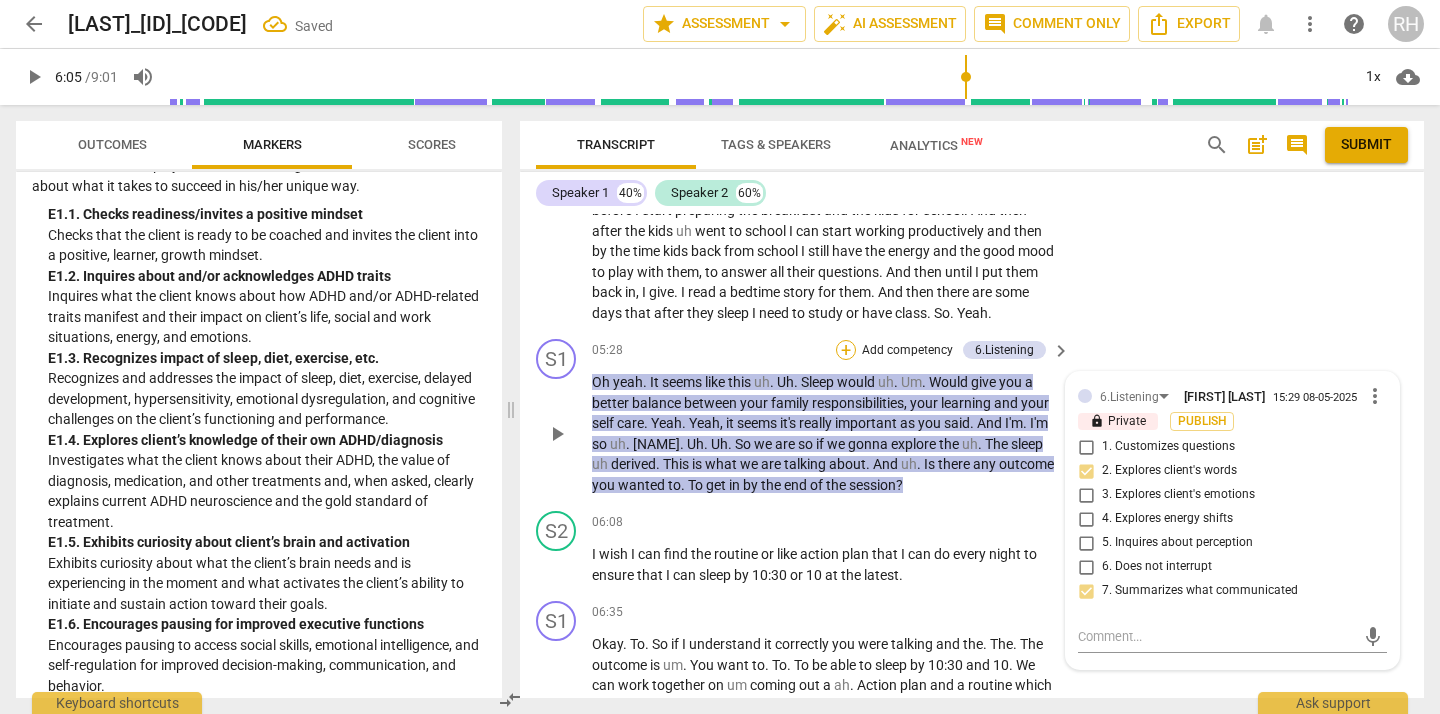 click on "+" at bounding box center (846, 350) 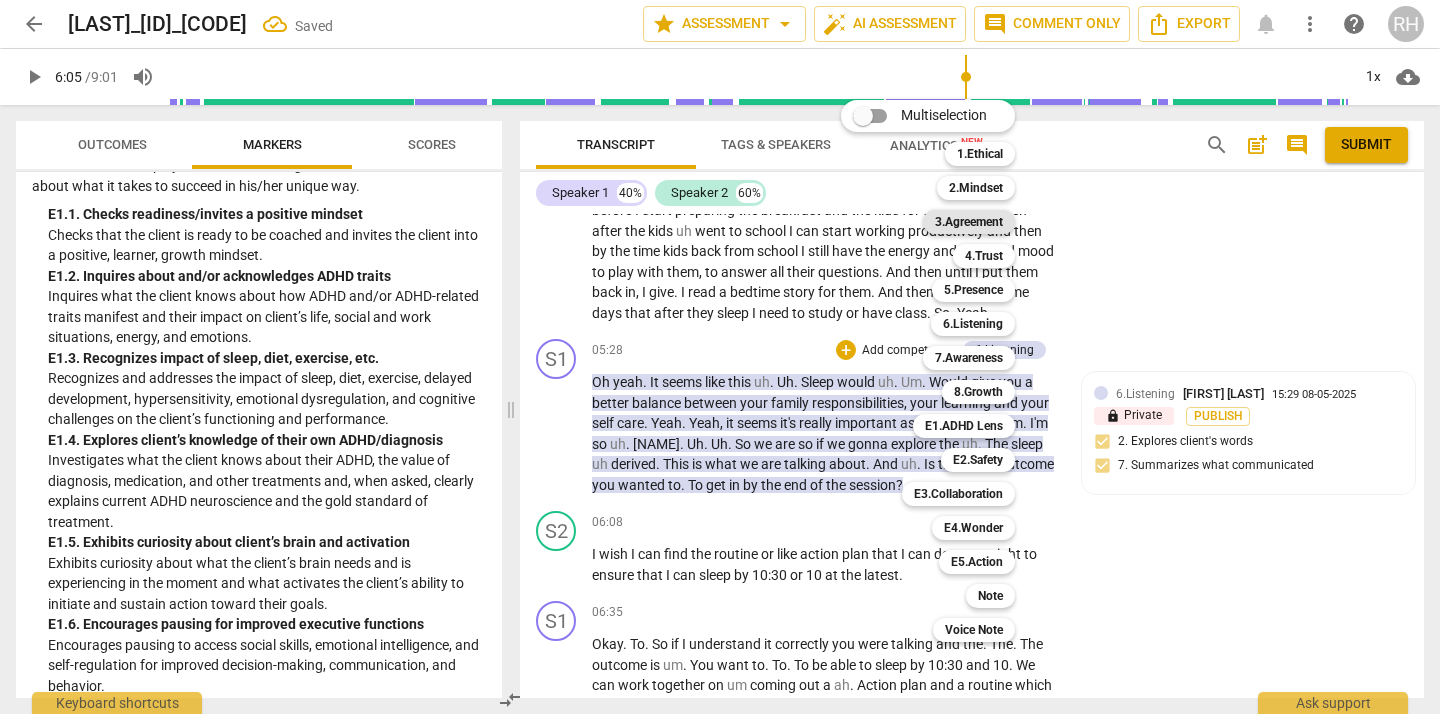 click on "3.Agreement" at bounding box center (969, 222) 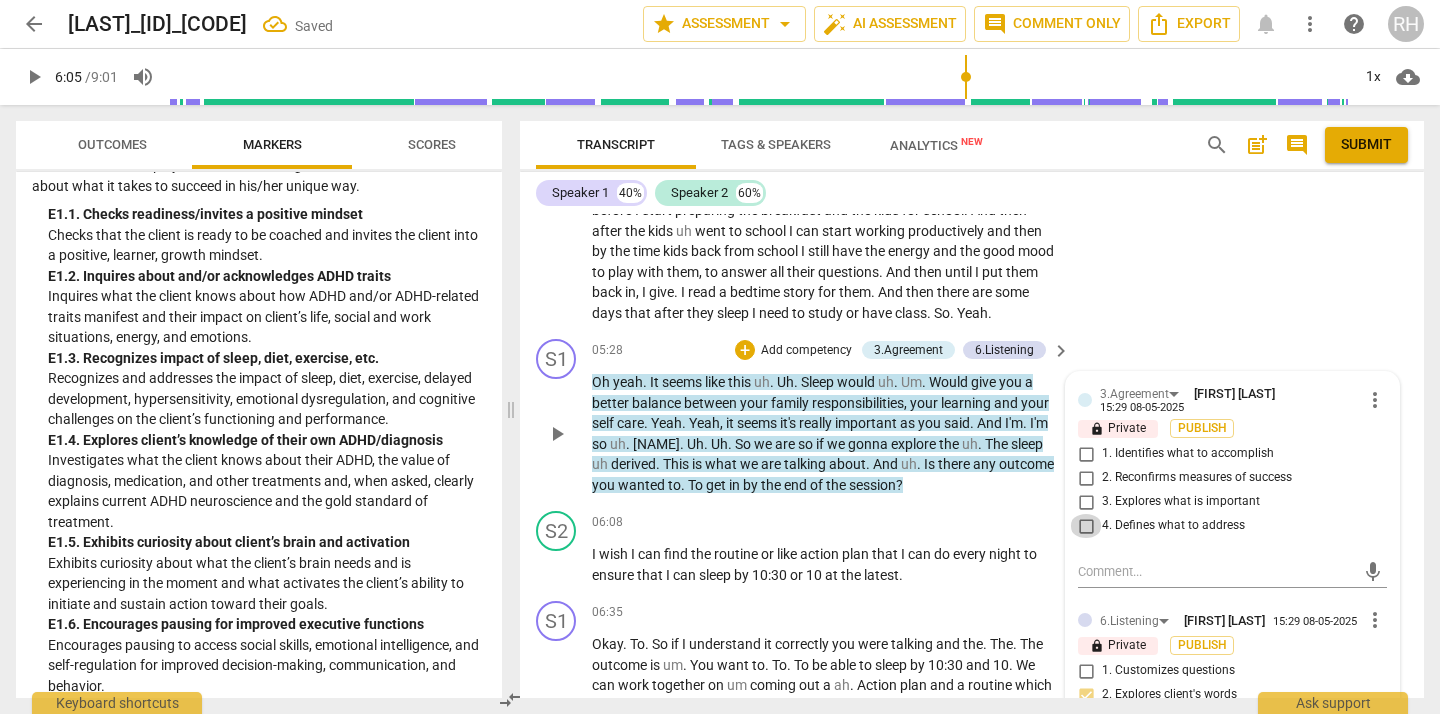 click on "4. Defines what to address" at bounding box center [1086, 526] 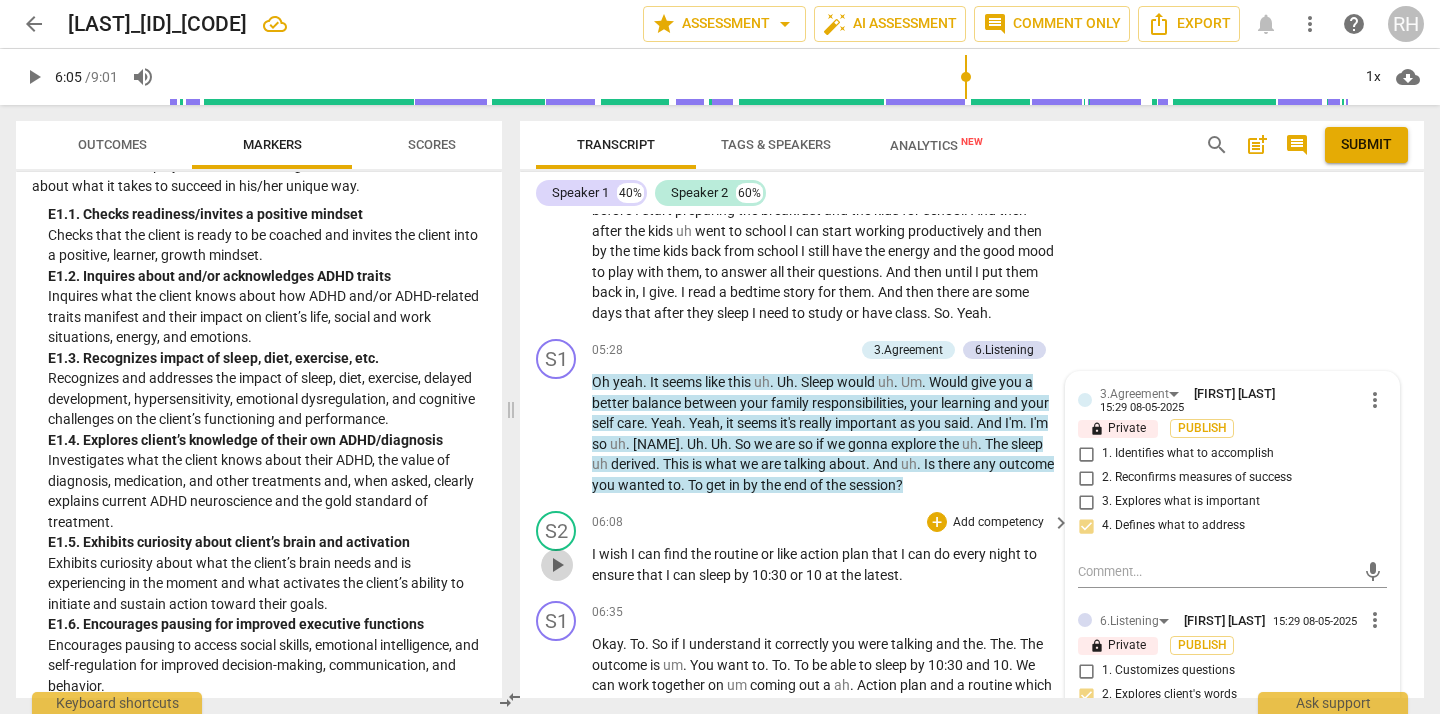 click on "play_arrow" at bounding box center (557, 565) 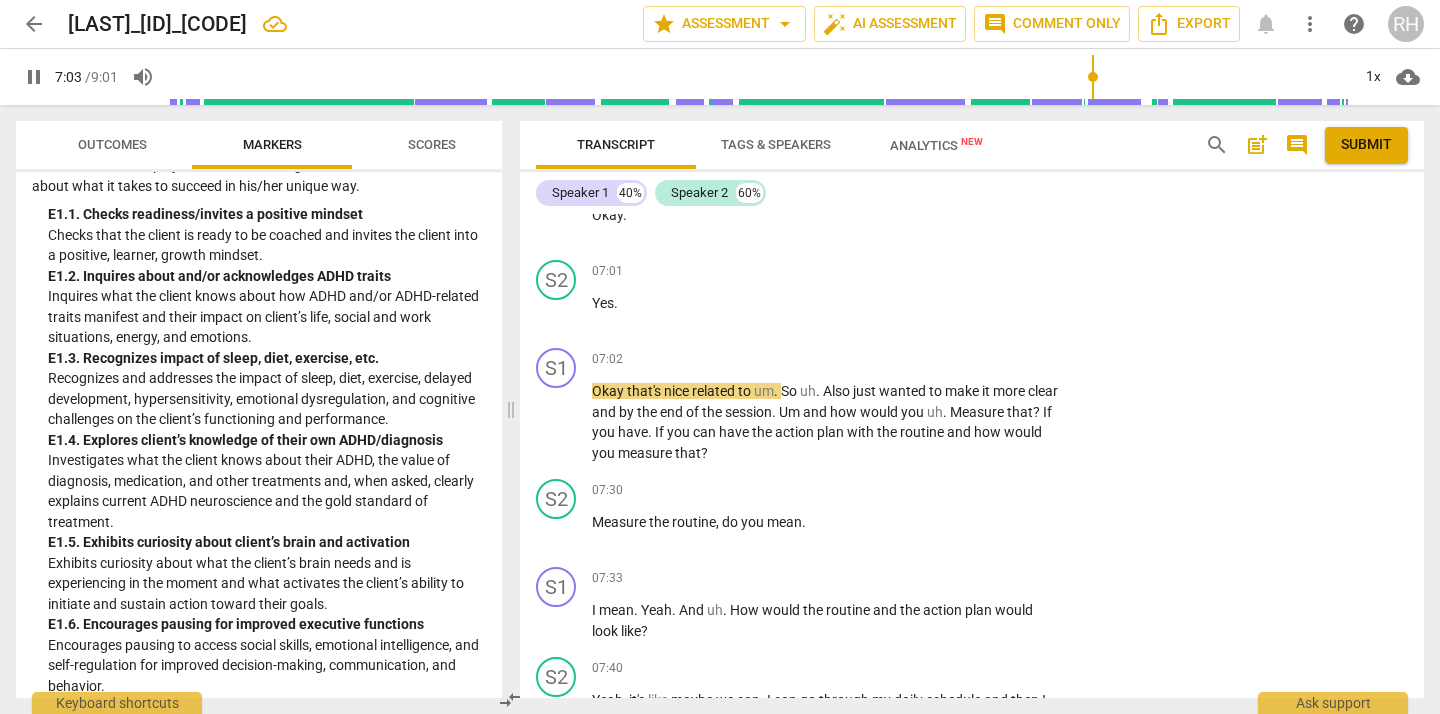 scroll, scrollTop: 2185, scrollLeft: 0, axis: vertical 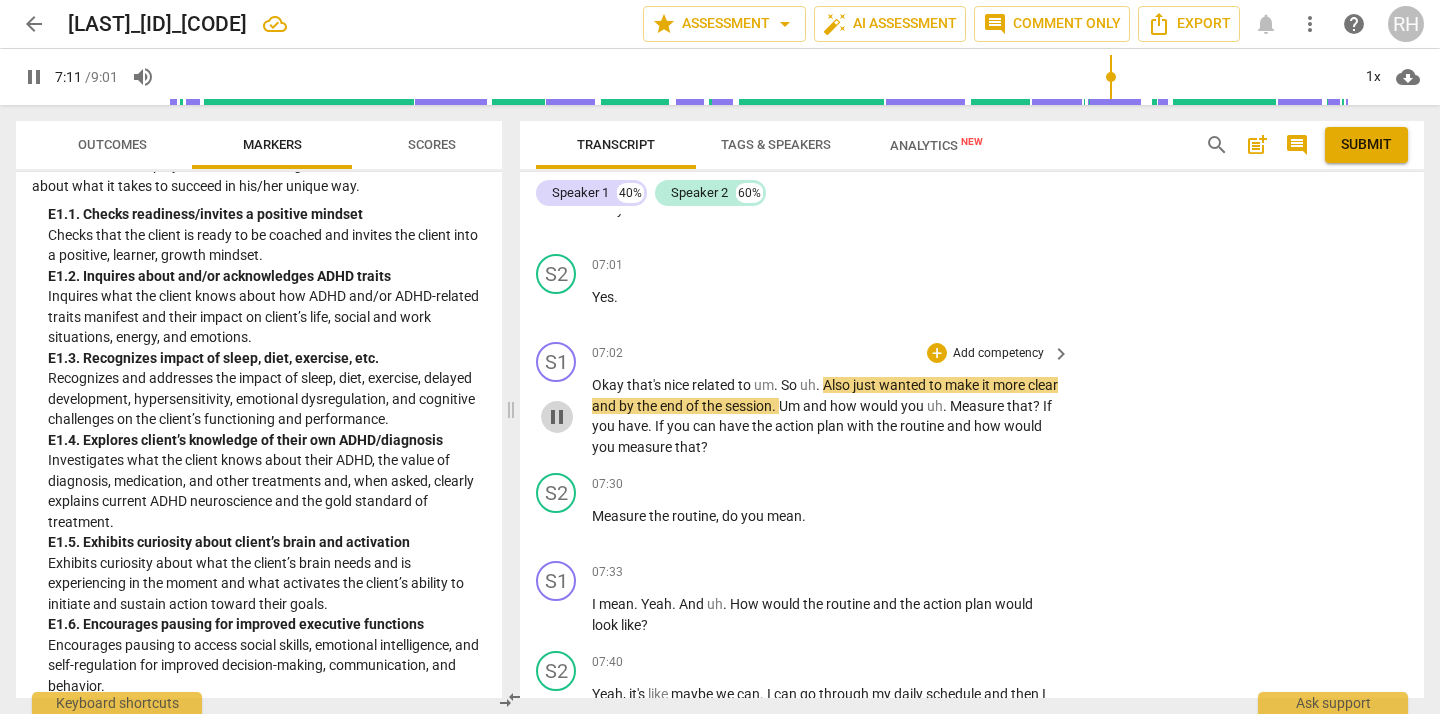 click on "pause" at bounding box center [557, 417] 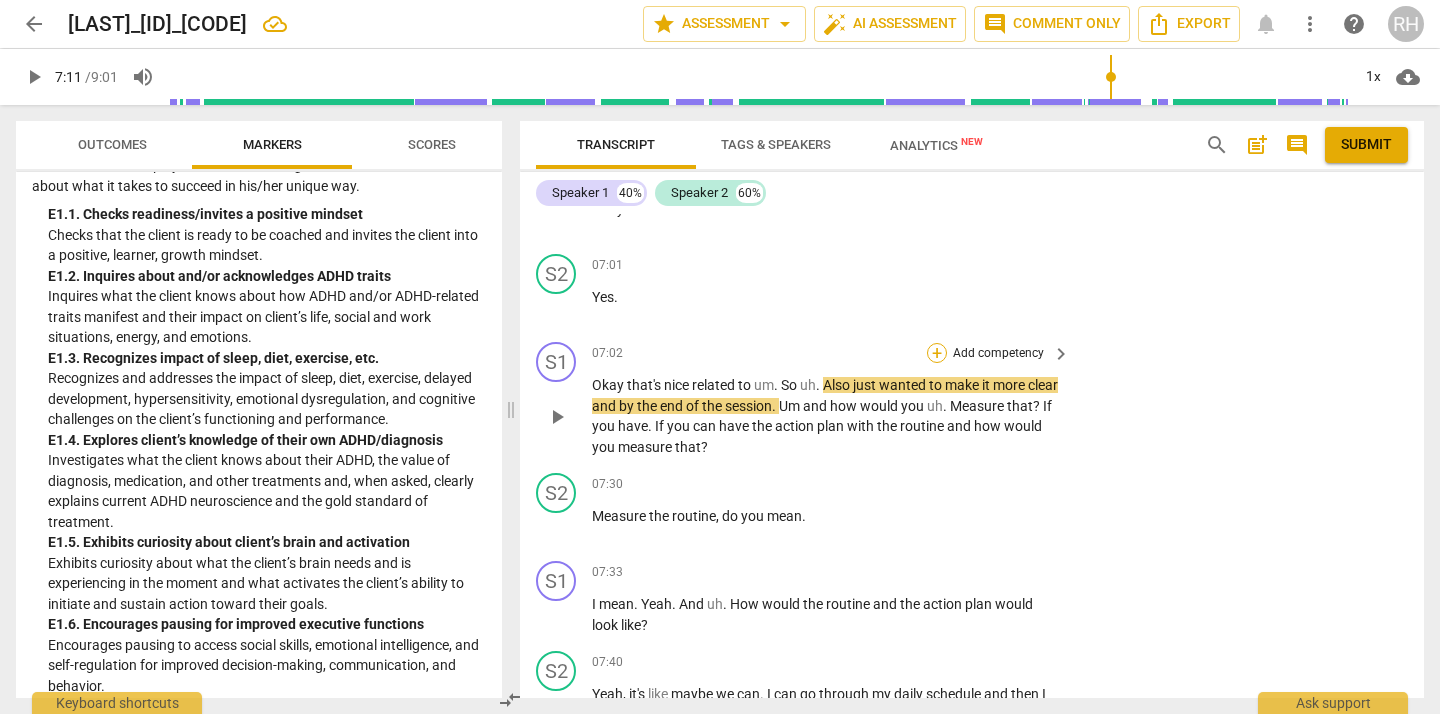click on "+" at bounding box center (937, 353) 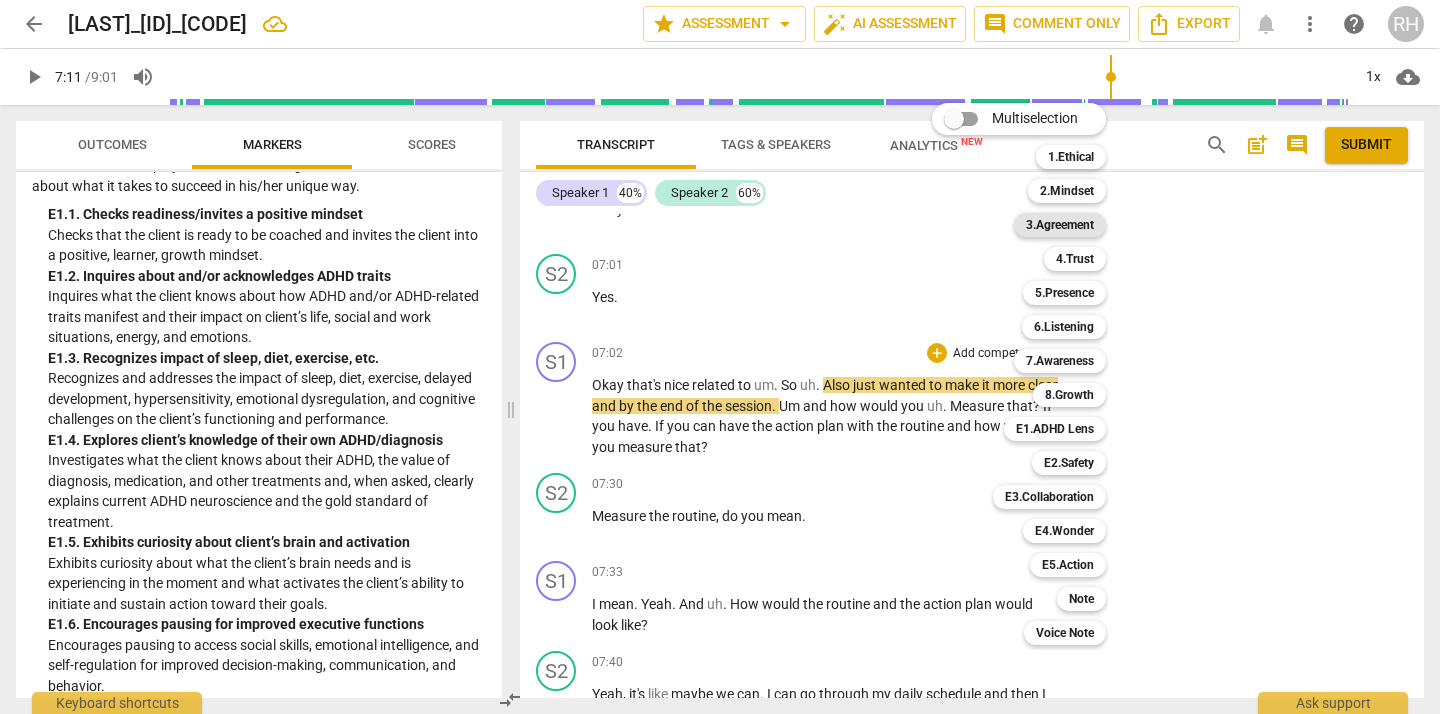 click on "3.Agreement" at bounding box center (1060, 225) 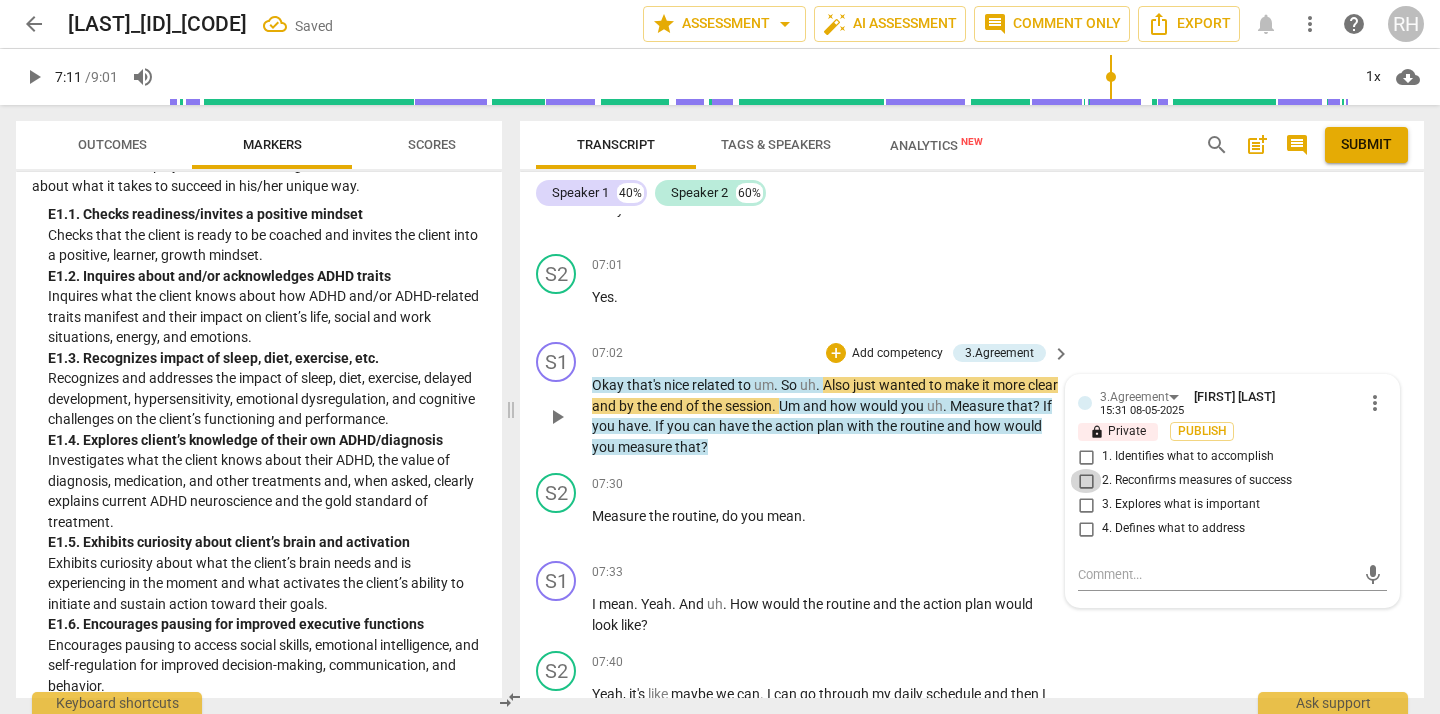 click on "2. Reconfirms measures of success" at bounding box center [1086, 481] 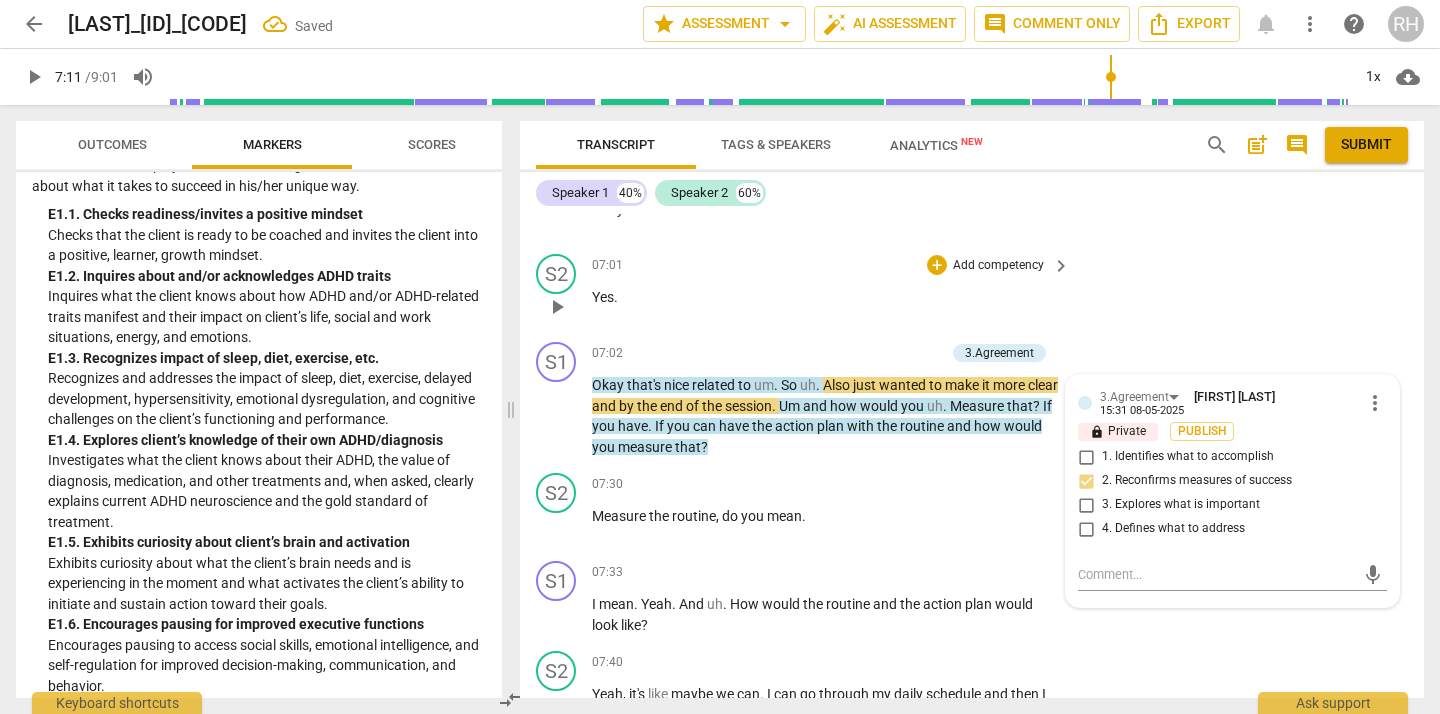 click on "Yes ." at bounding box center [826, 297] 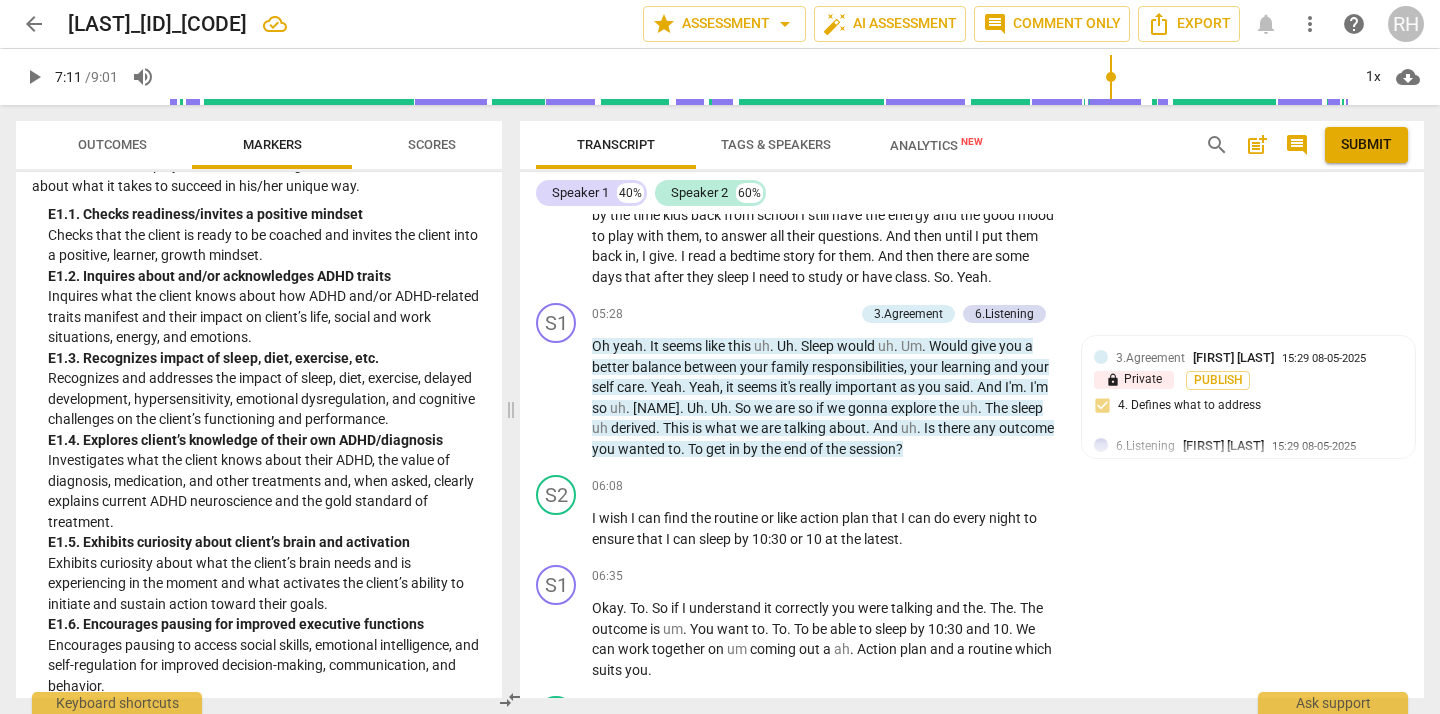 scroll, scrollTop: 1563, scrollLeft: 0, axis: vertical 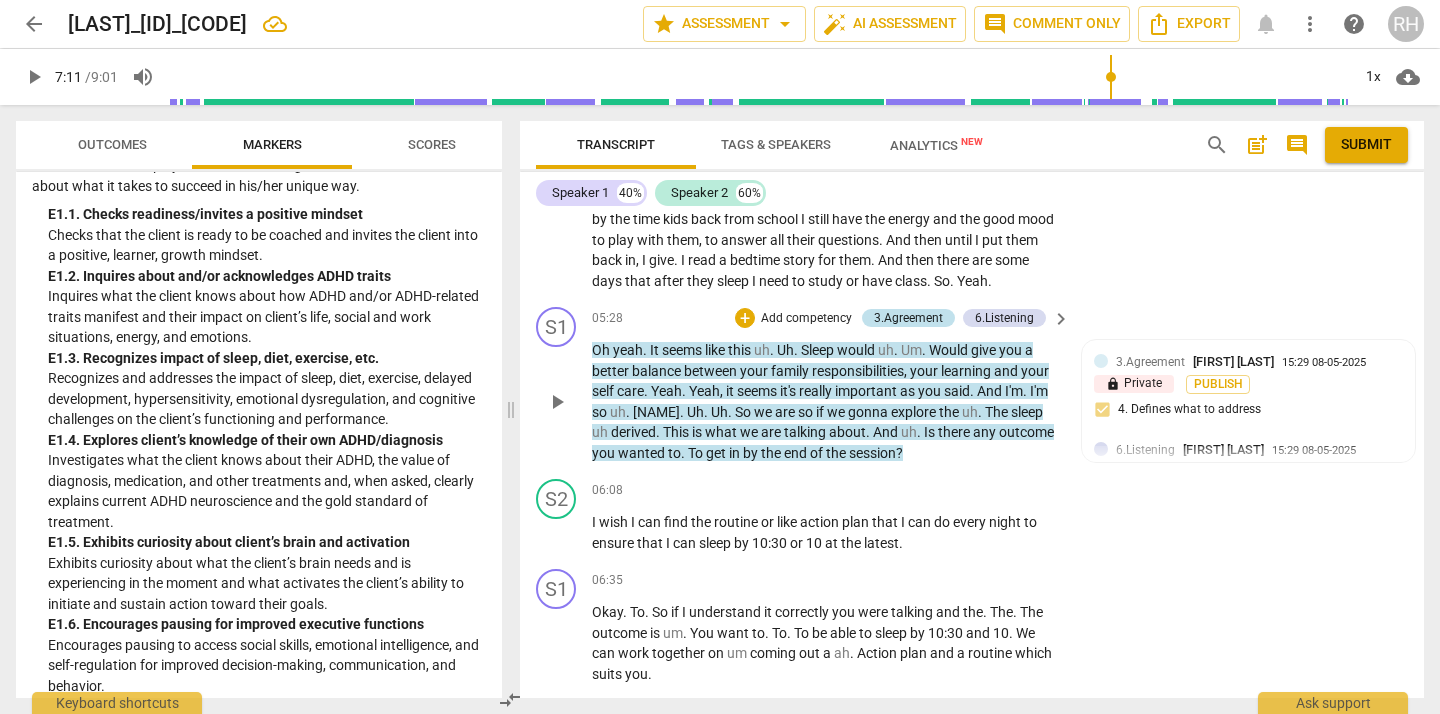 click on "3.Agreement" at bounding box center [908, 318] 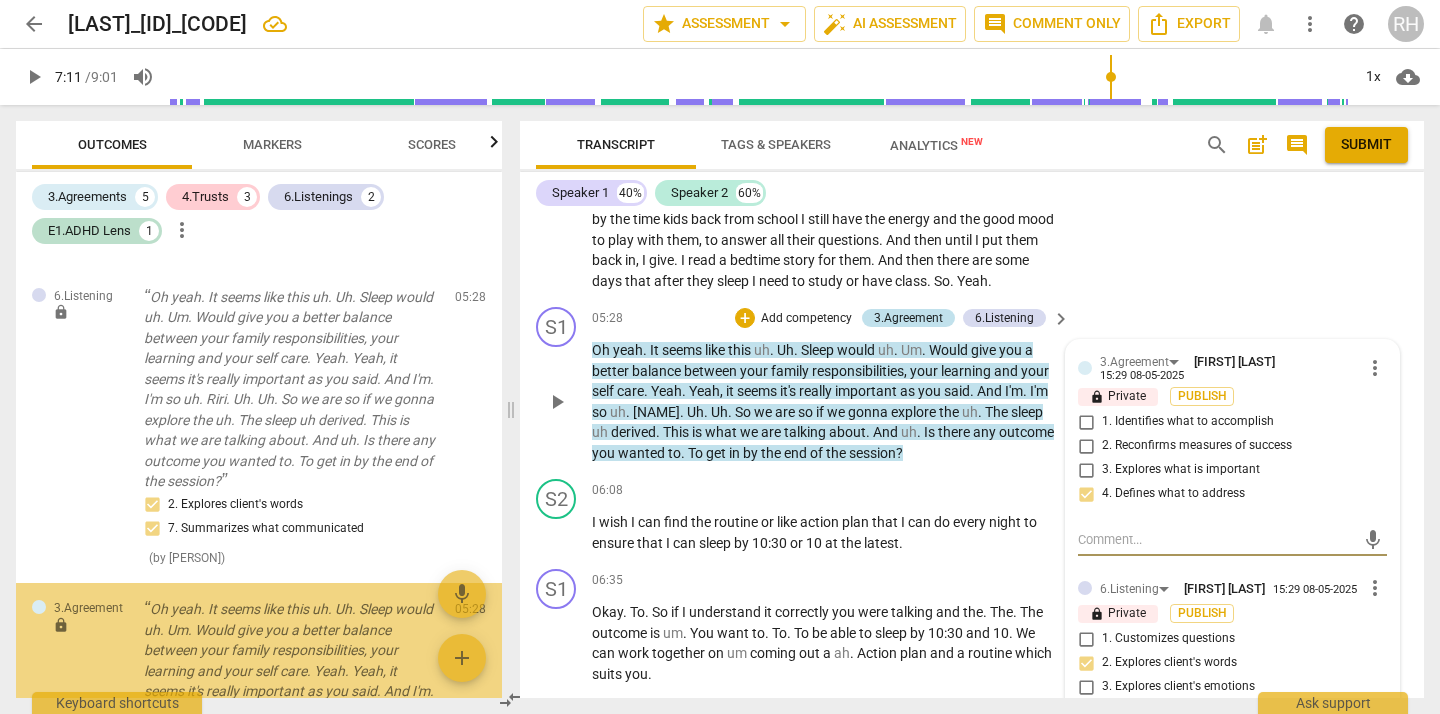 scroll, scrollTop: 2052, scrollLeft: 0, axis: vertical 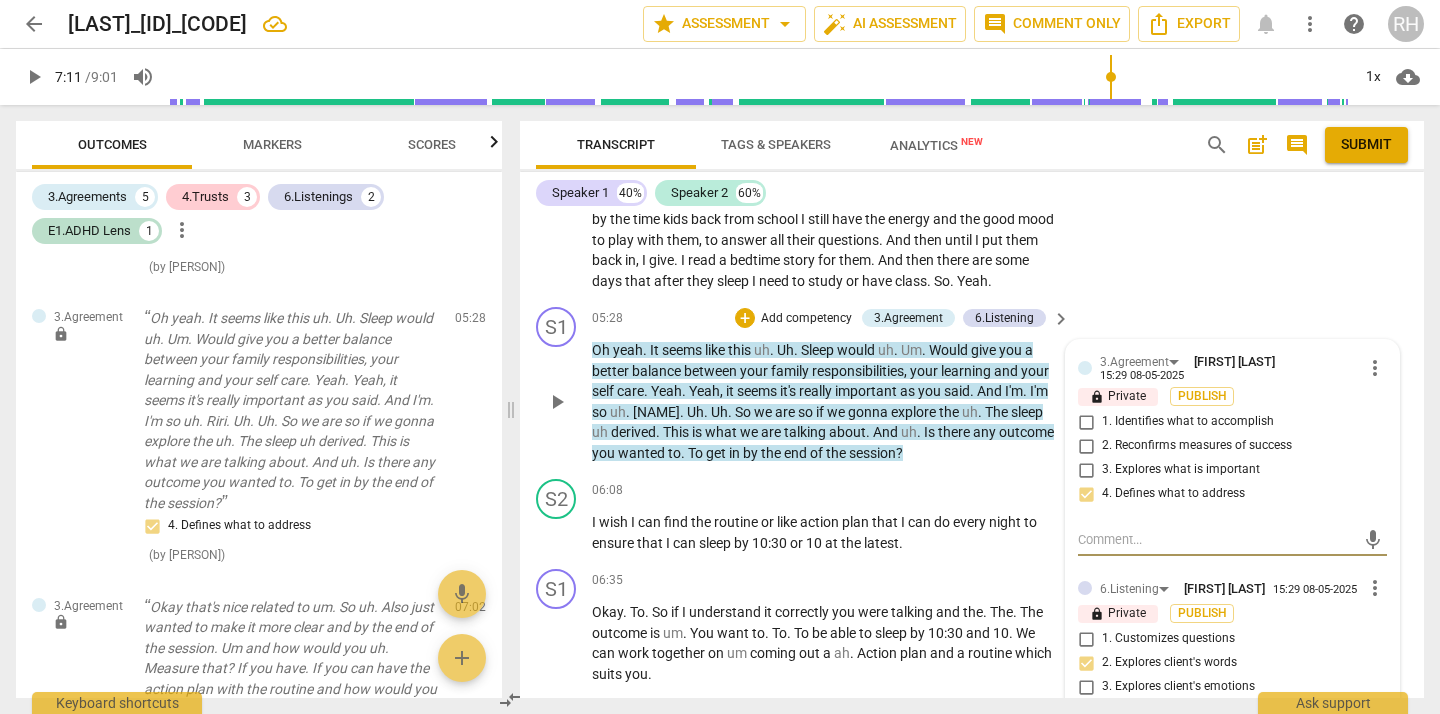 click on "3. Explores what is important" at bounding box center (1086, 470) 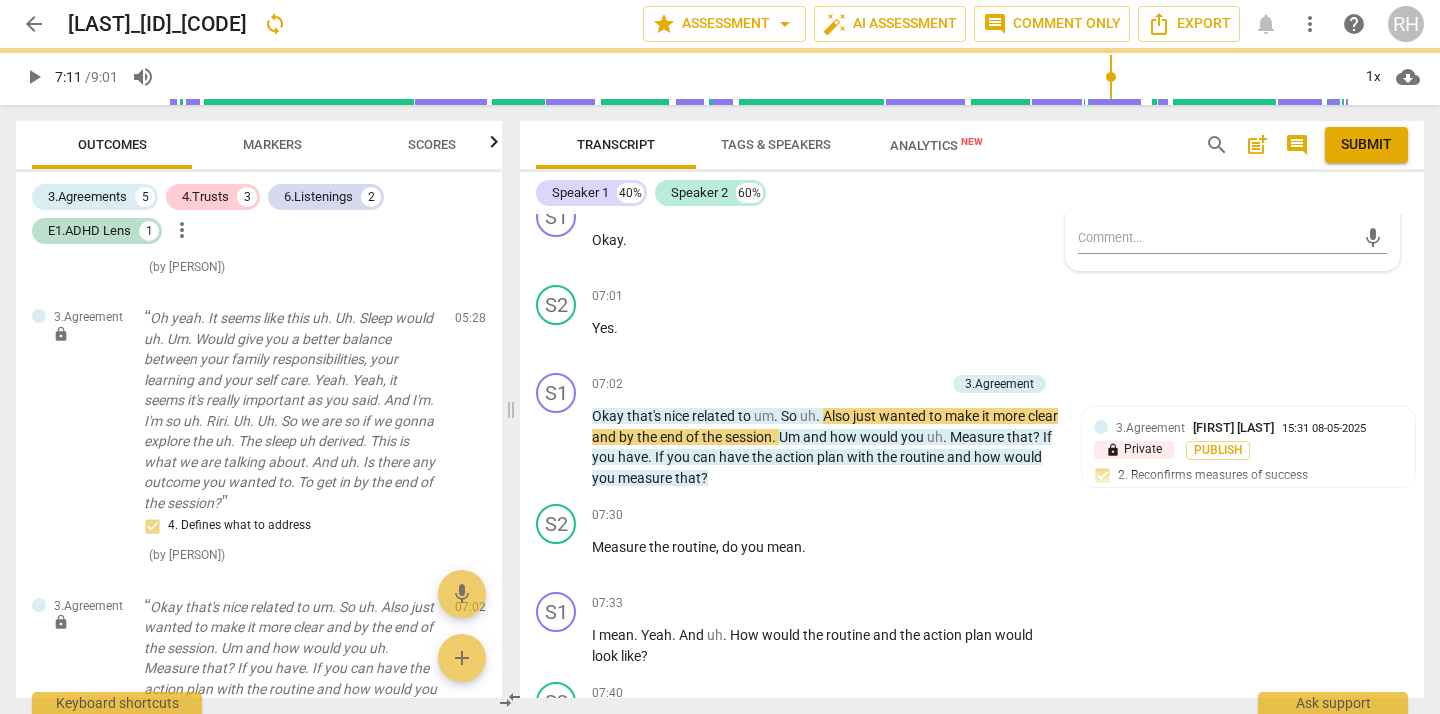 scroll, scrollTop: 2161, scrollLeft: 0, axis: vertical 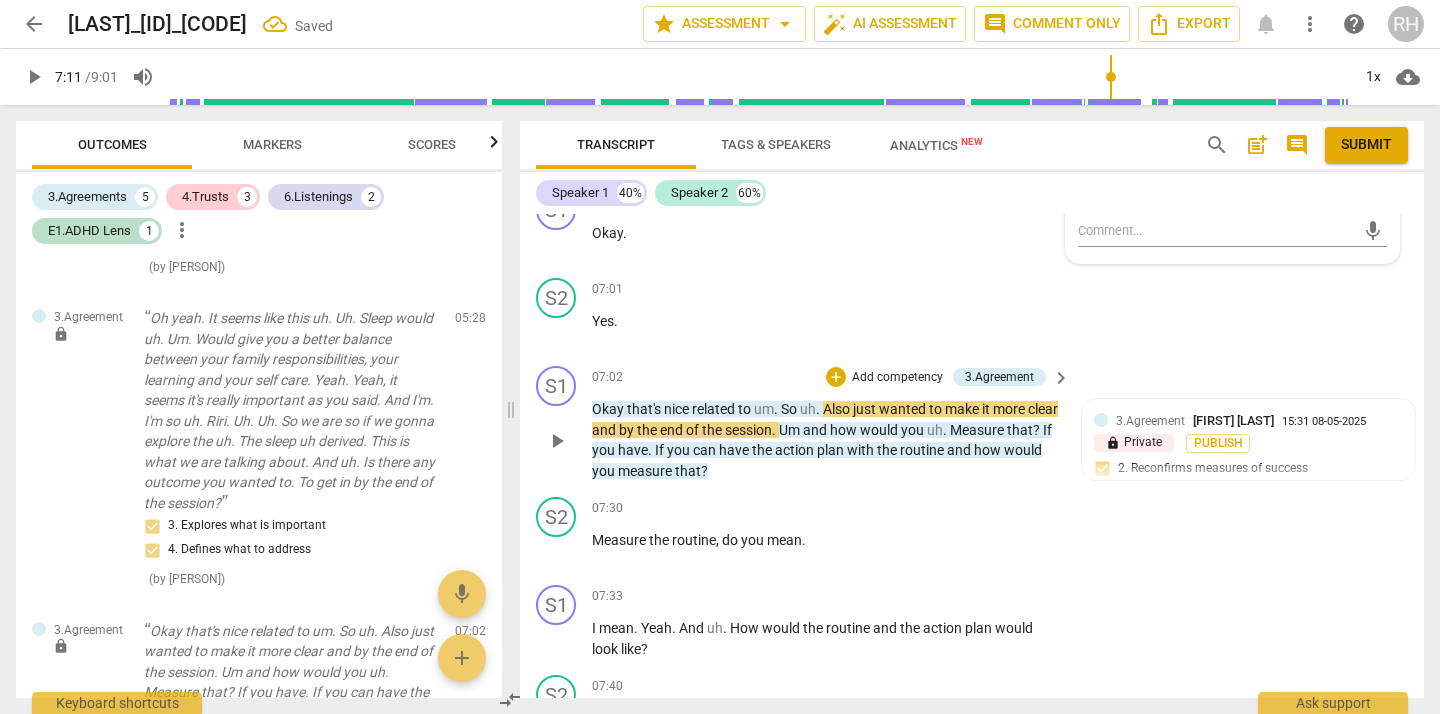 click on "play_arrow" at bounding box center (557, 441) 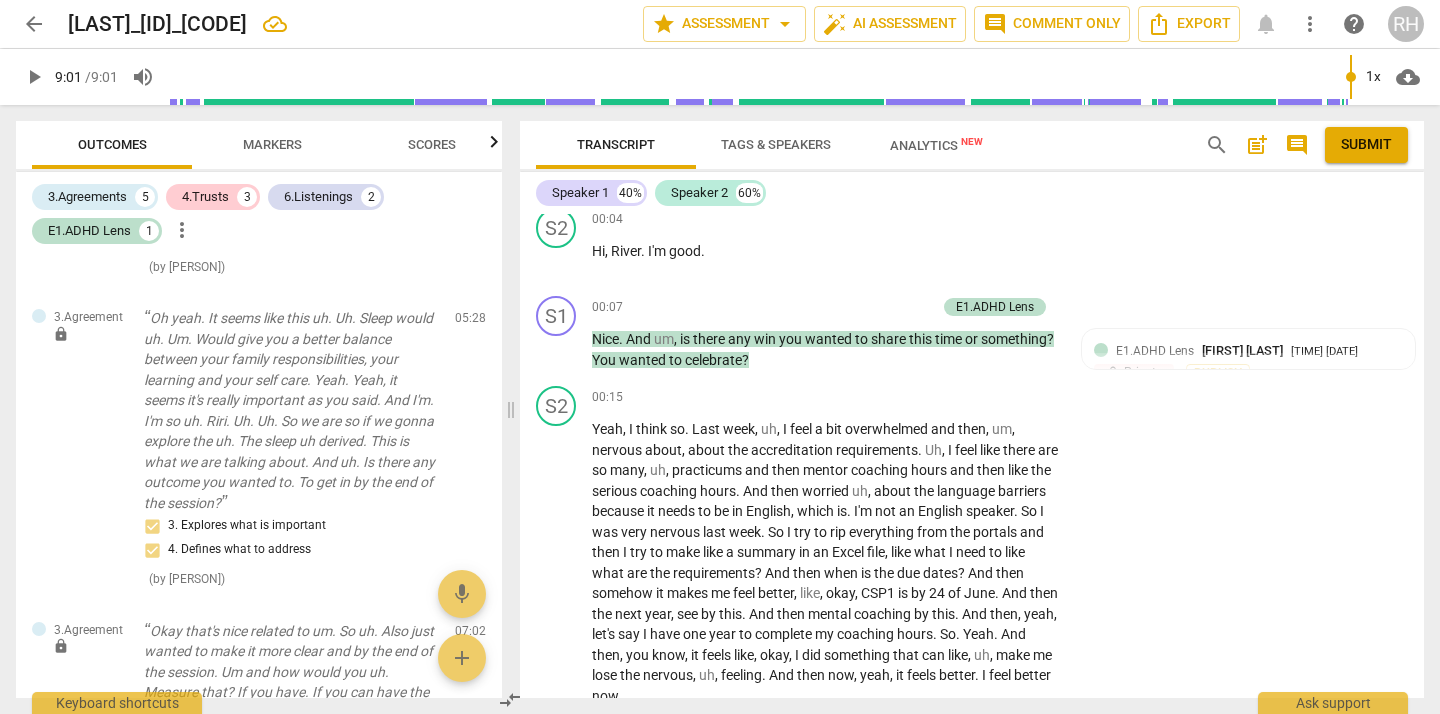 scroll, scrollTop: 0, scrollLeft: 0, axis: both 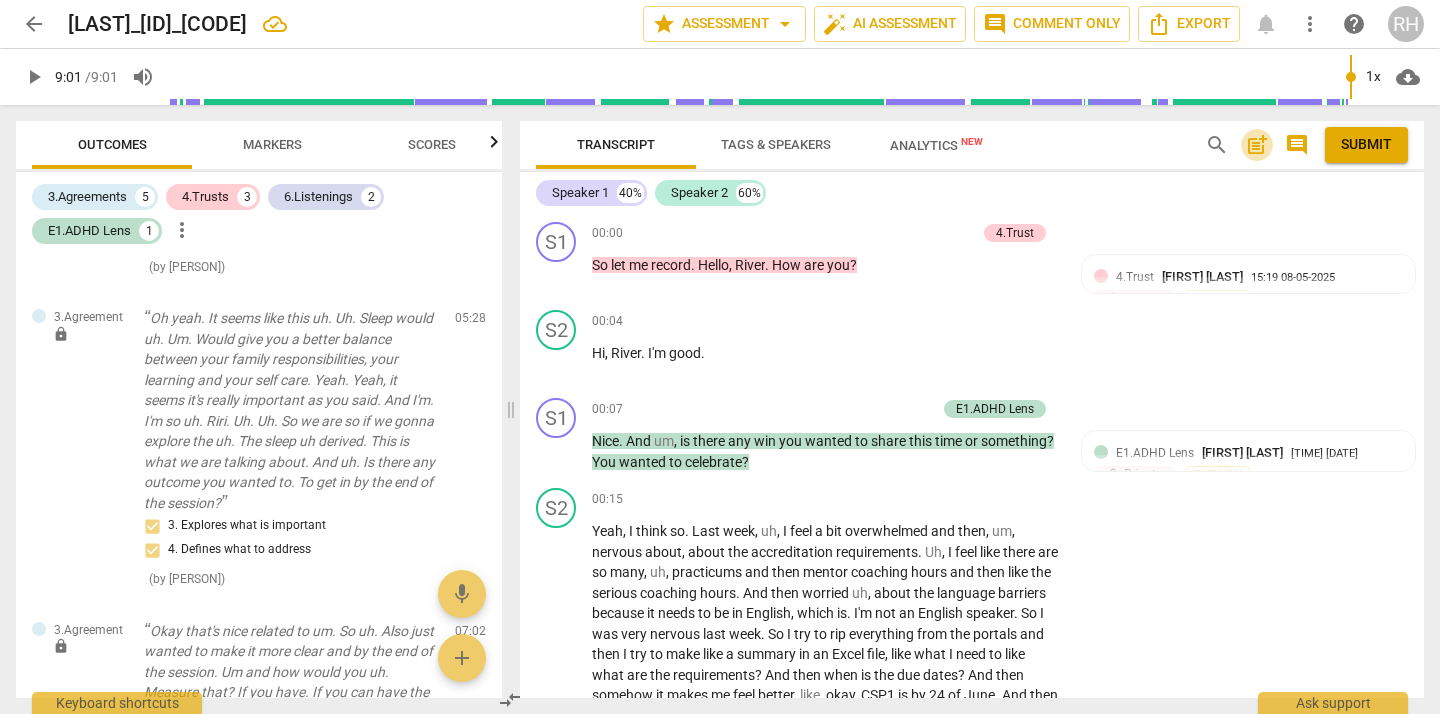 click on "post_add" at bounding box center (1257, 145) 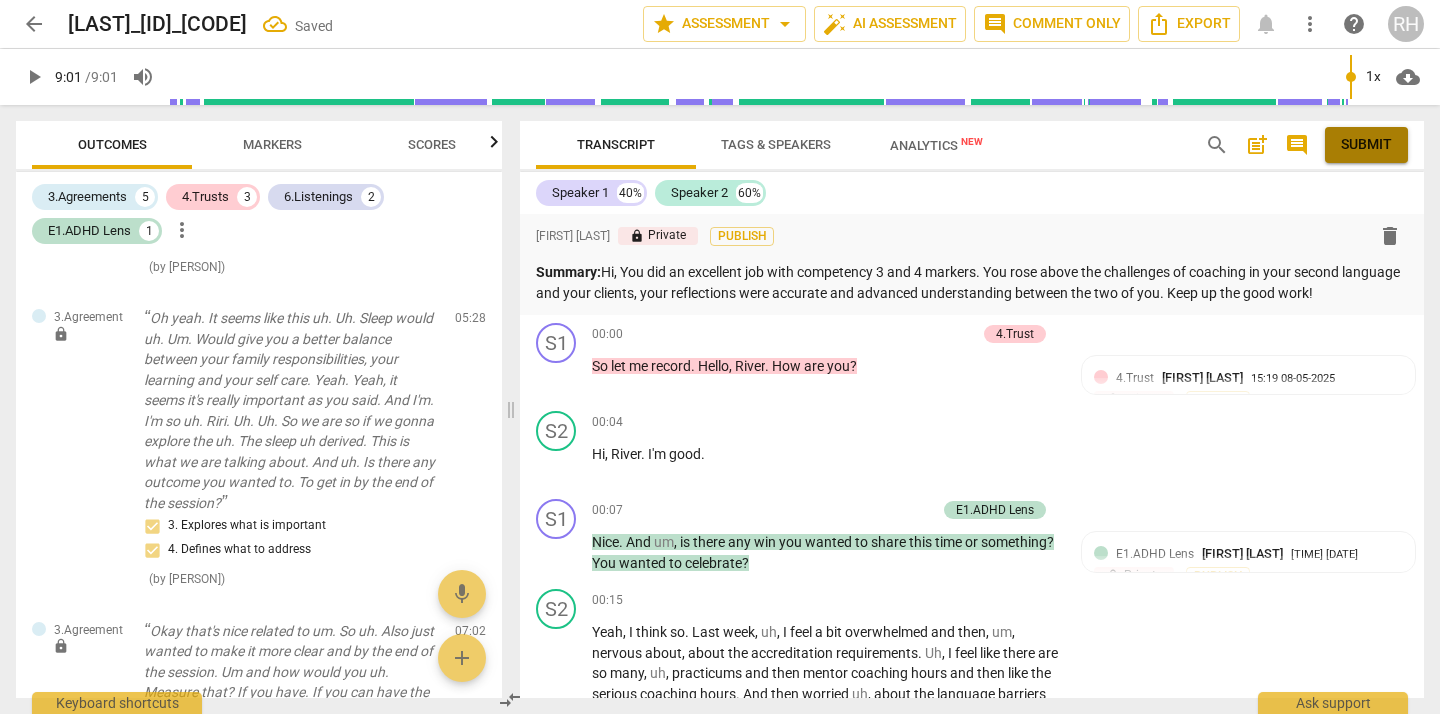 click on "Submit" at bounding box center (1366, 145) 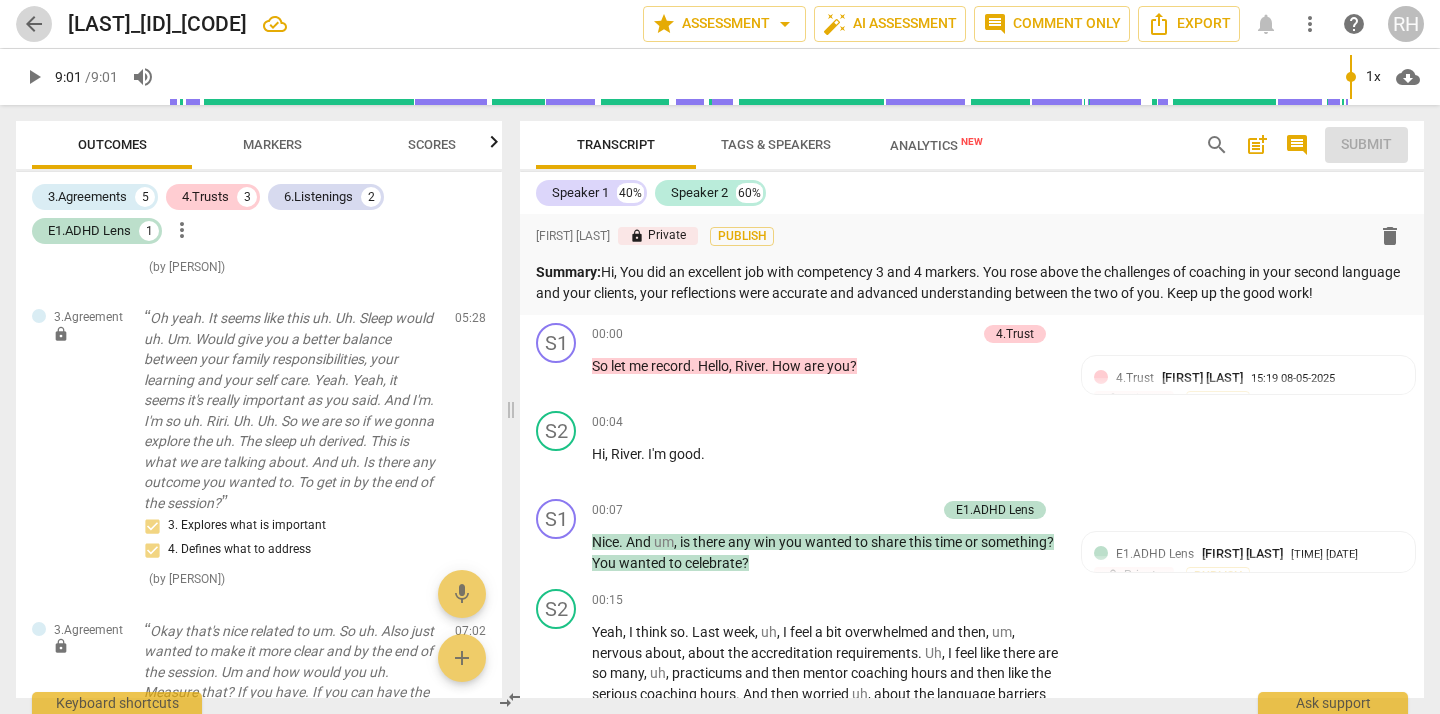 click on "arrow_back" at bounding box center [34, 24] 